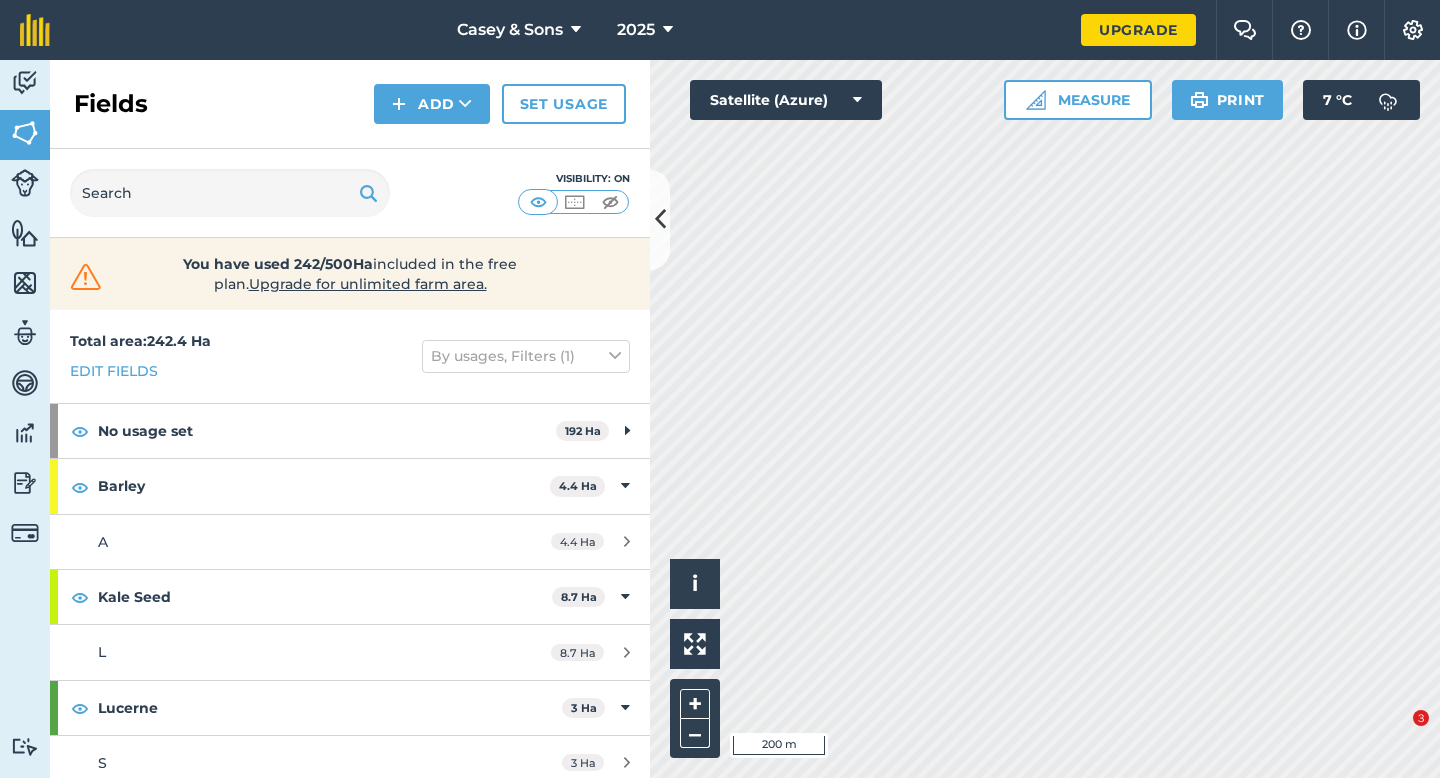 scroll, scrollTop: 0, scrollLeft: 0, axis: both 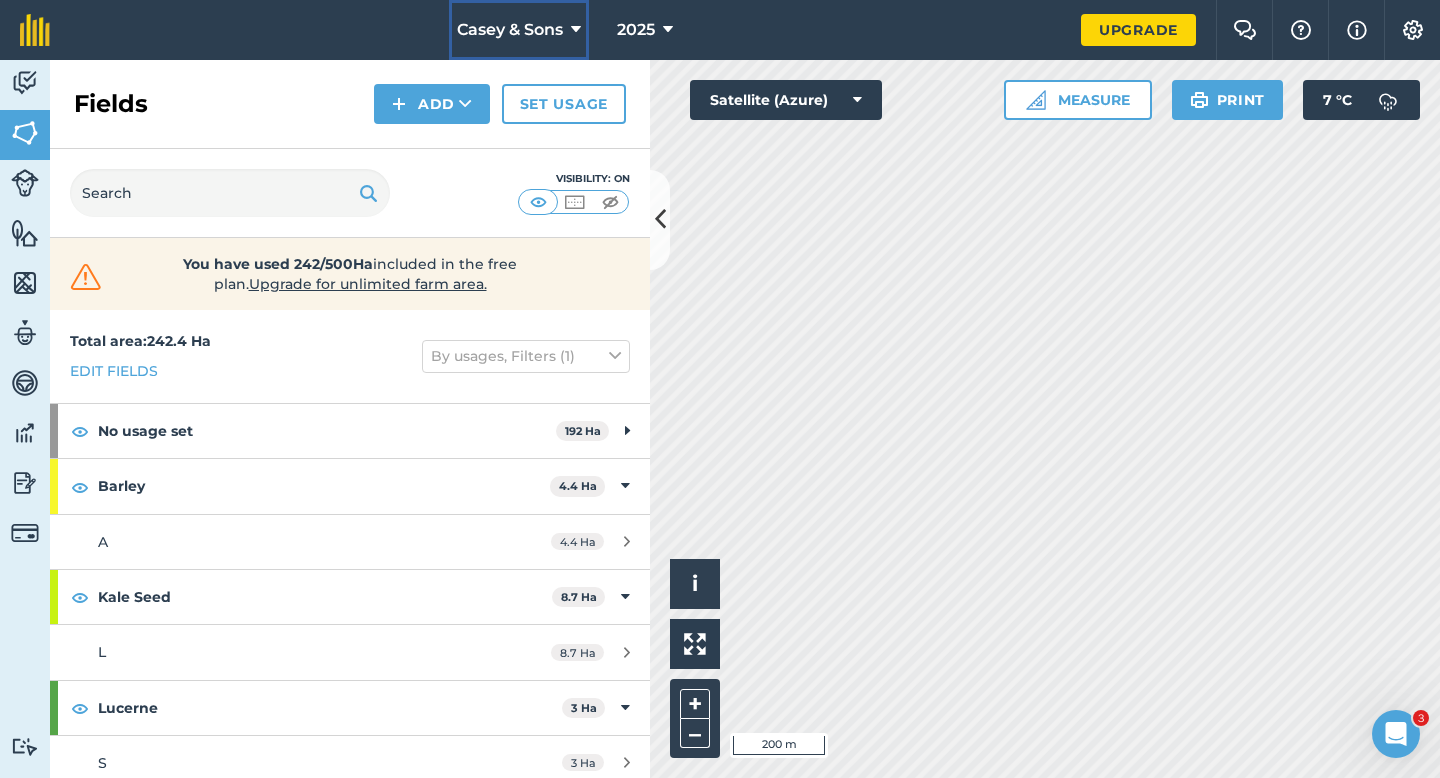 click on "Casey & Sons" at bounding box center [510, 30] 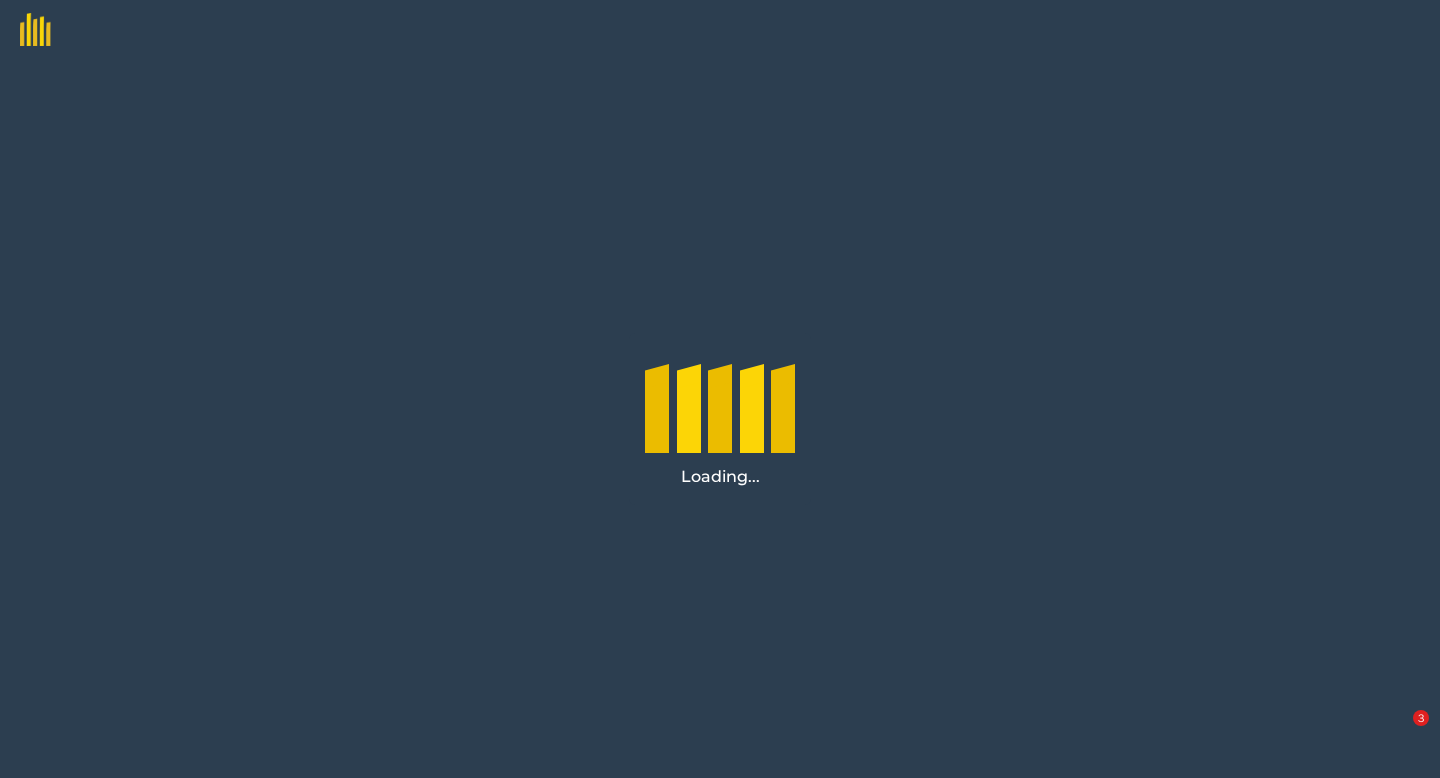 scroll, scrollTop: 0, scrollLeft: 0, axis: both 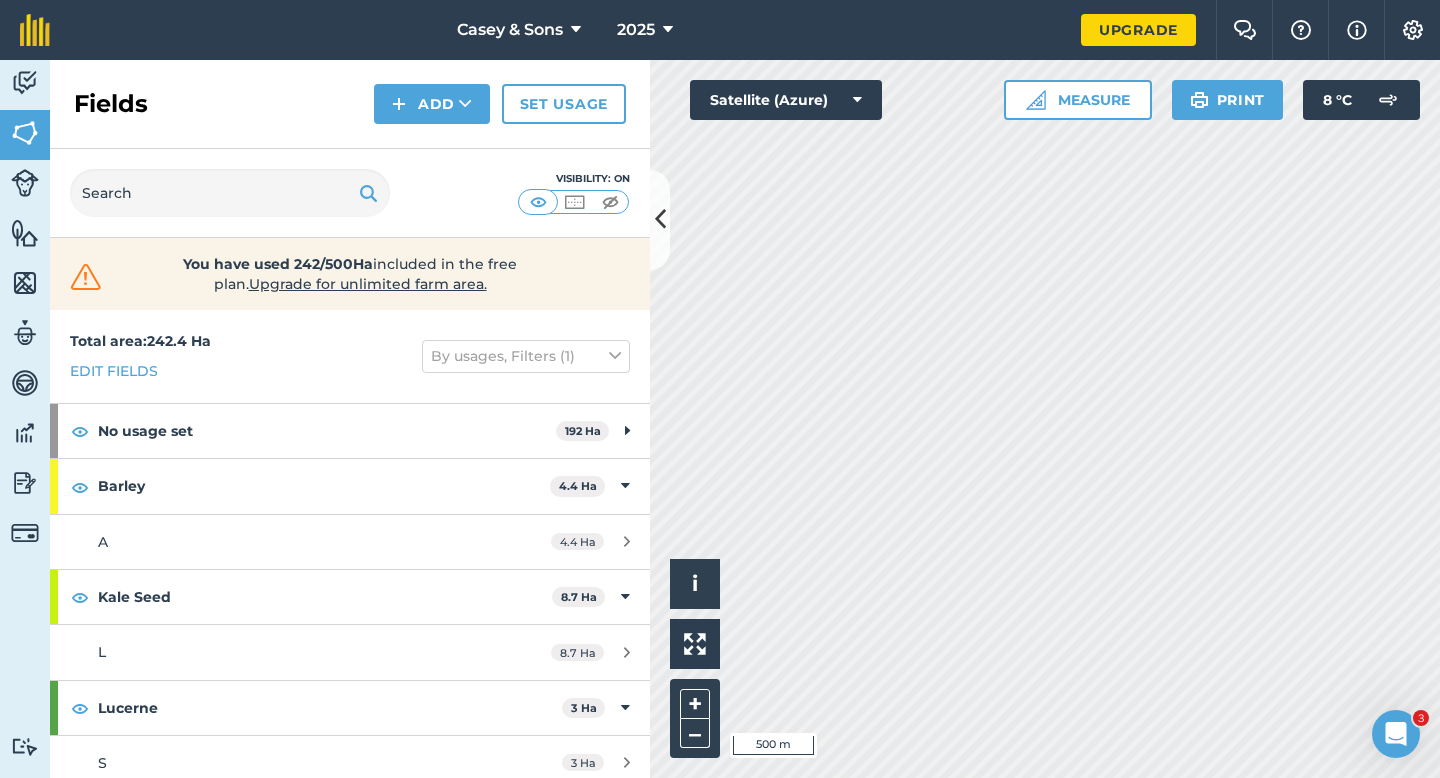 click on "[NAME] & [NAME] 2025" at bounding box center [575, 30] 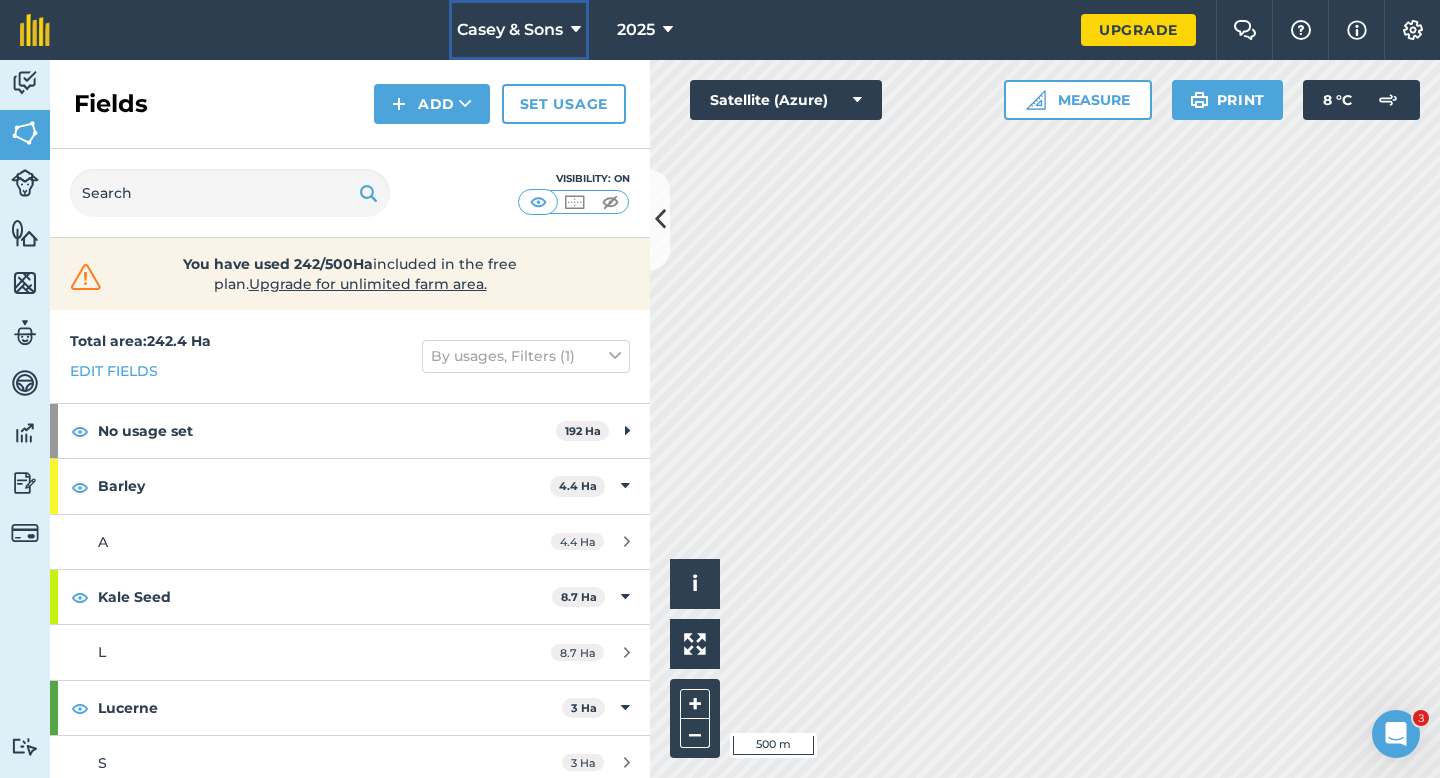 click on "Casey & Sons" at bounding box center [519, 30] 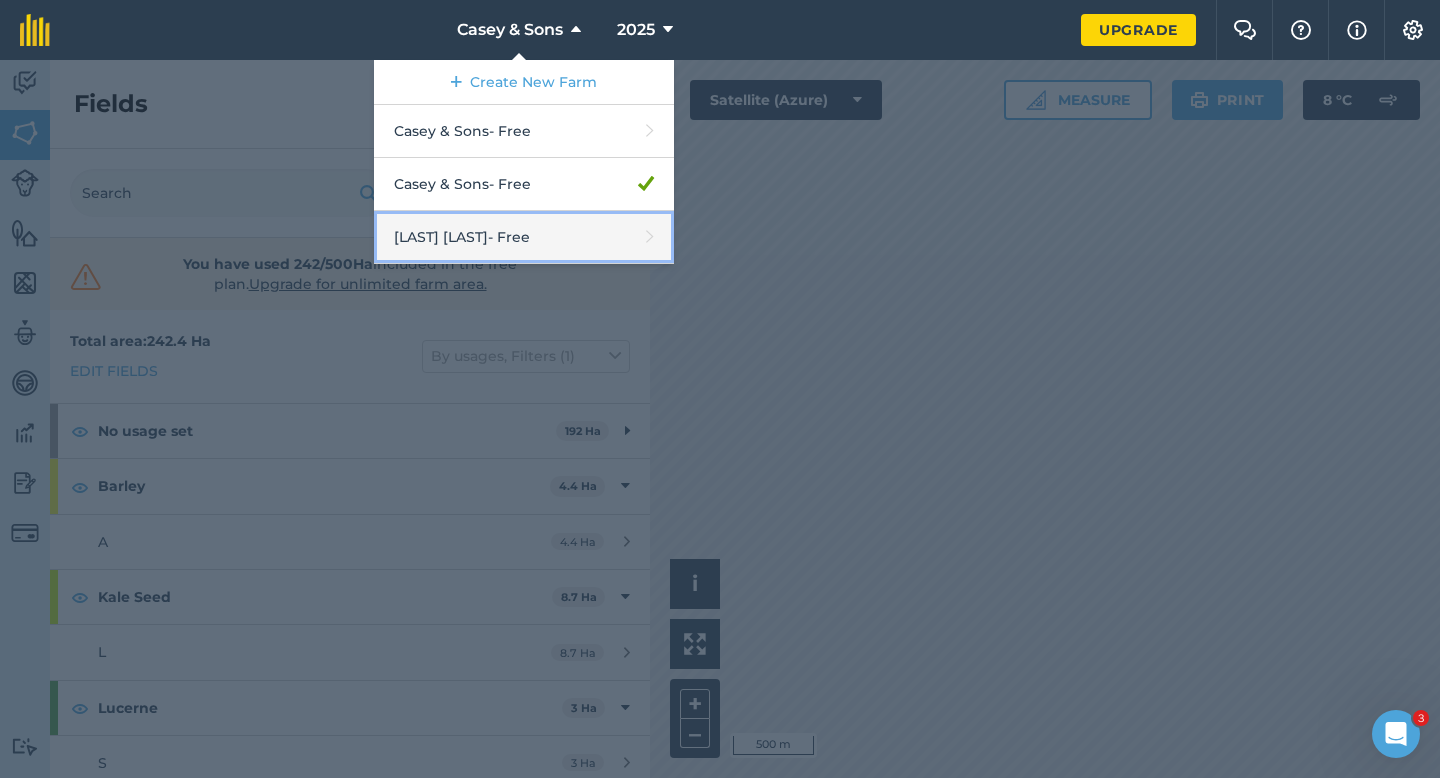 click on "[NAME] [NAME]   - Free" at bounding box center (524, 237) 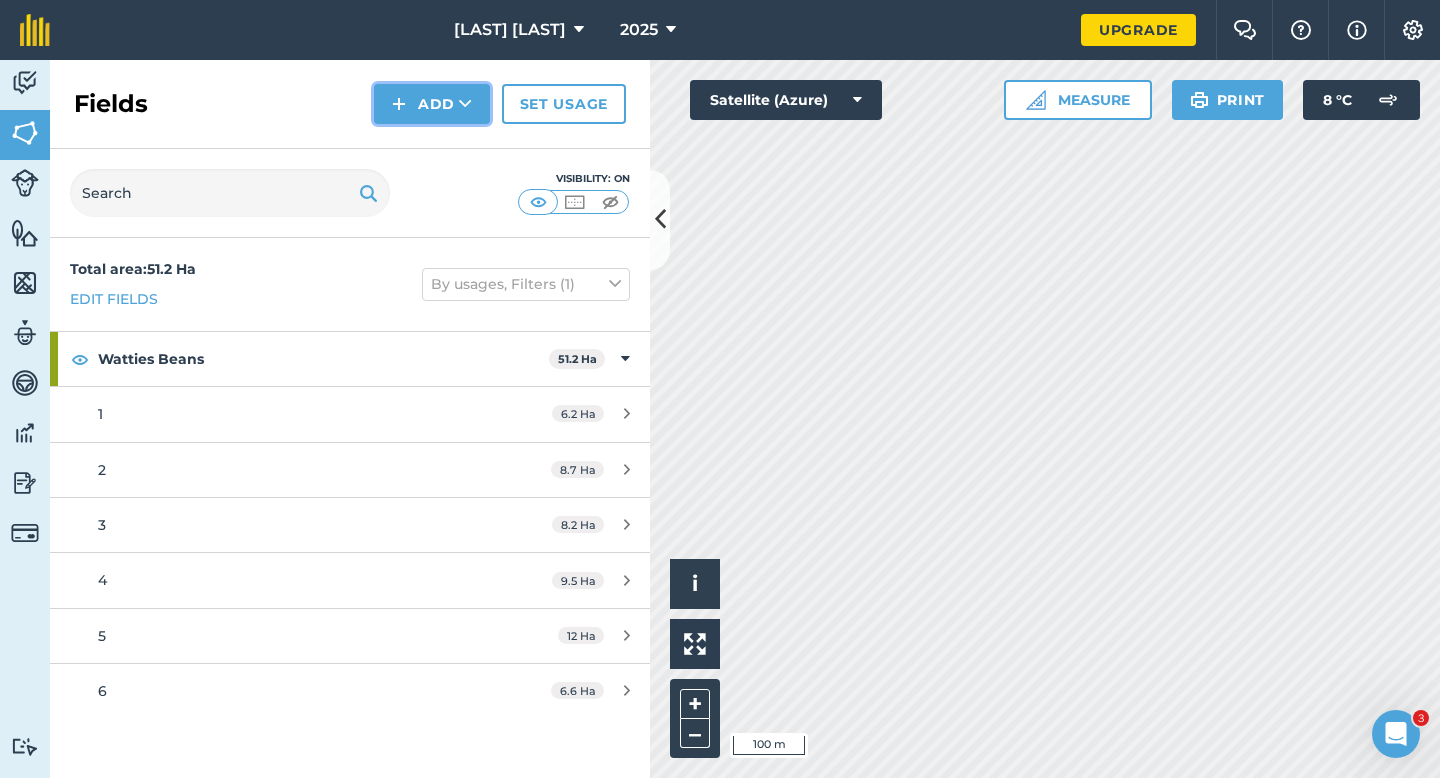 click on "Add" at bounding box center (432, 104) 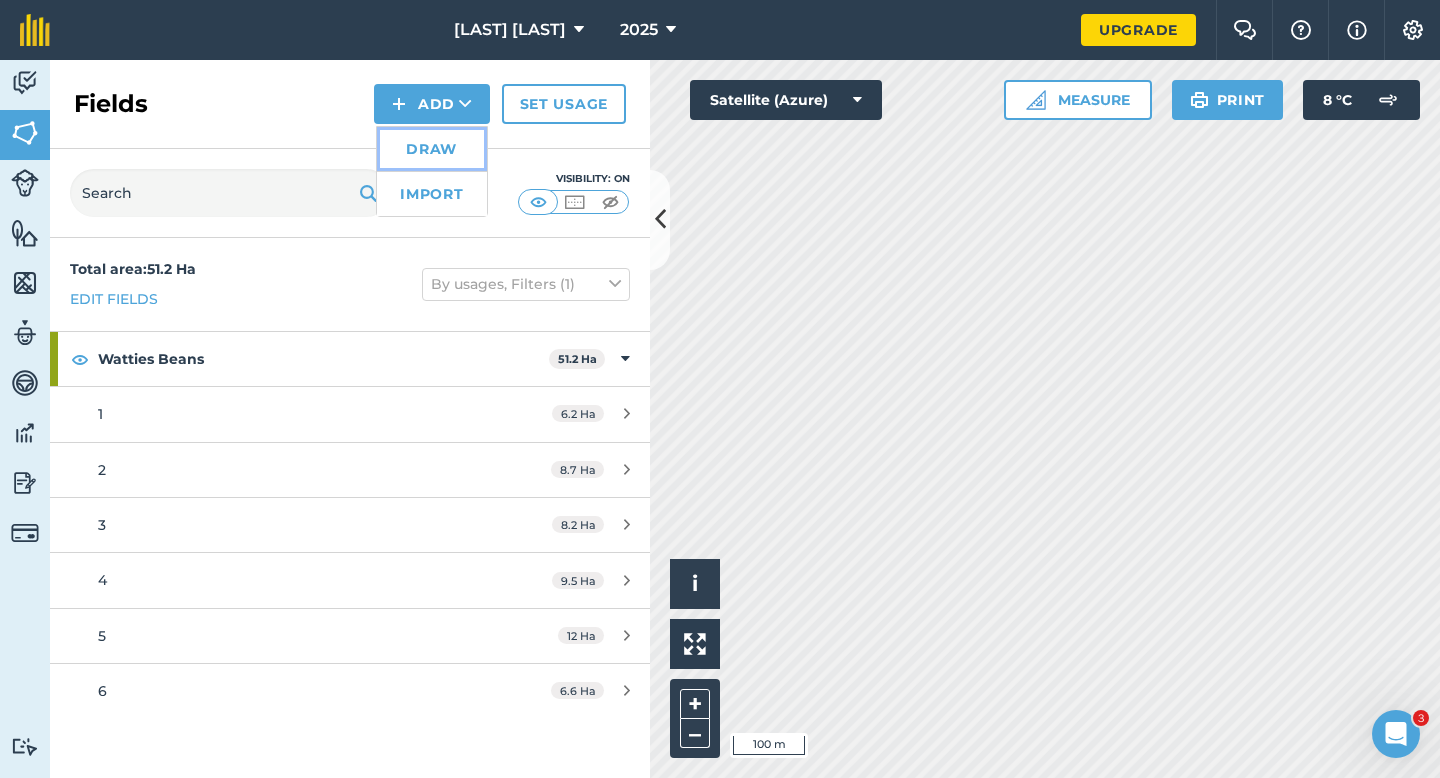 click on "Draw" at bounding box center (432, 149) 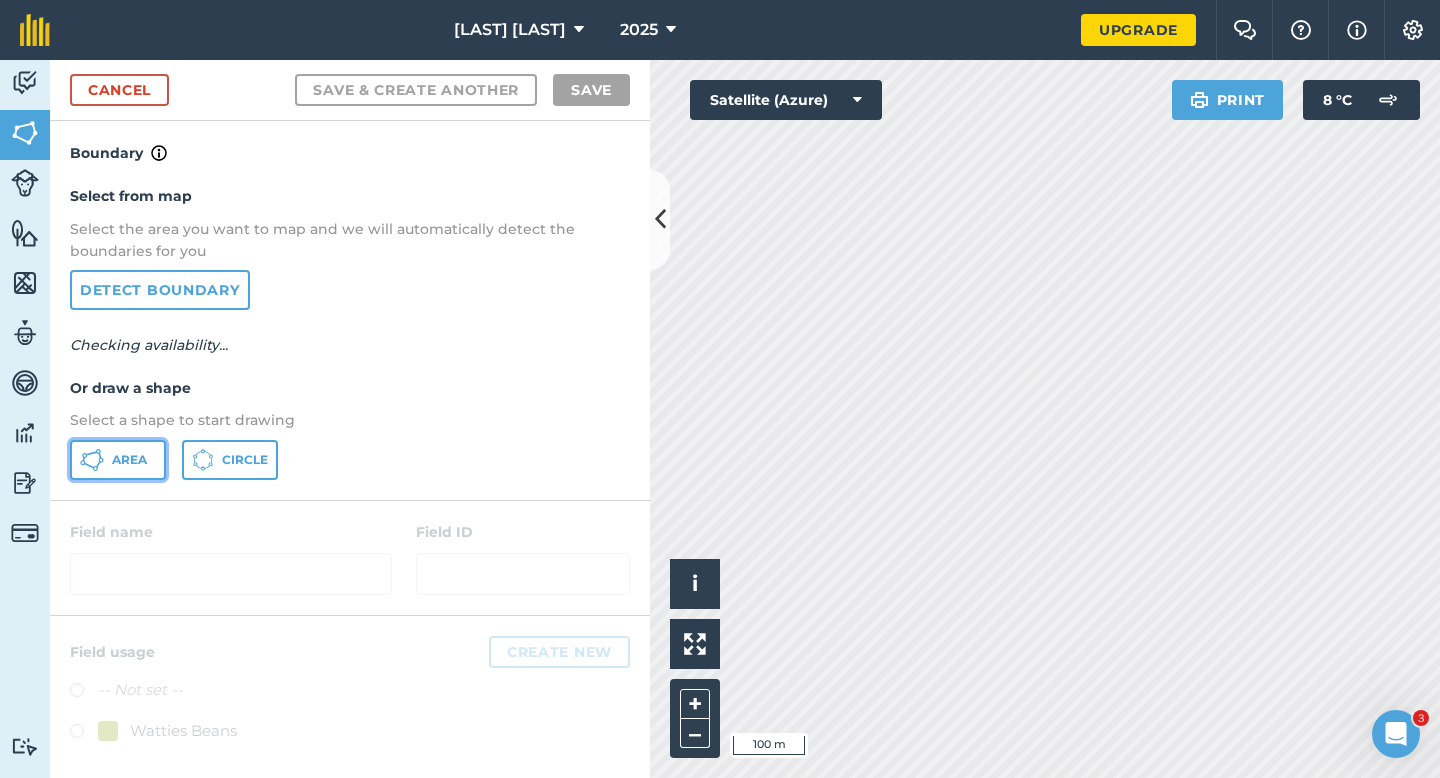 click 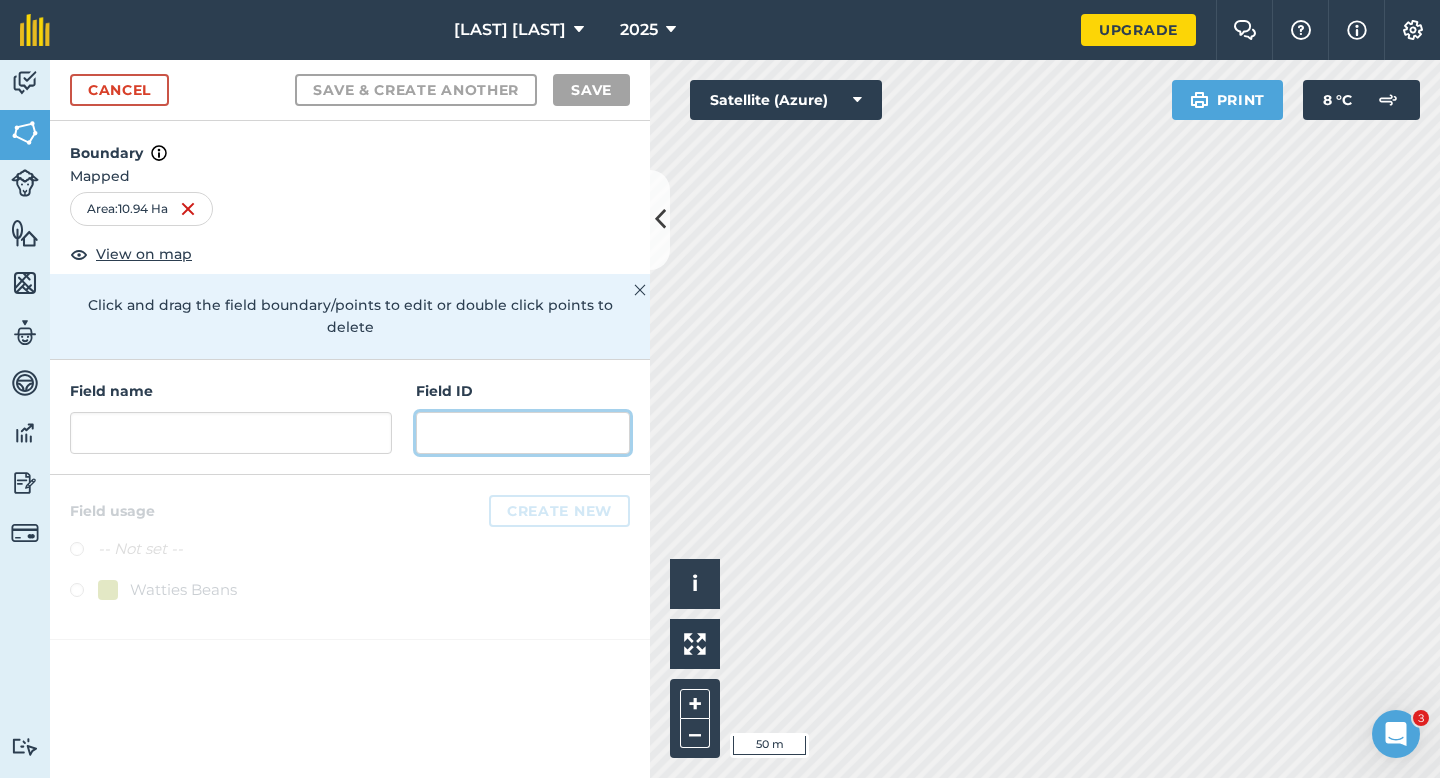 click at bounding box center [523, 433] 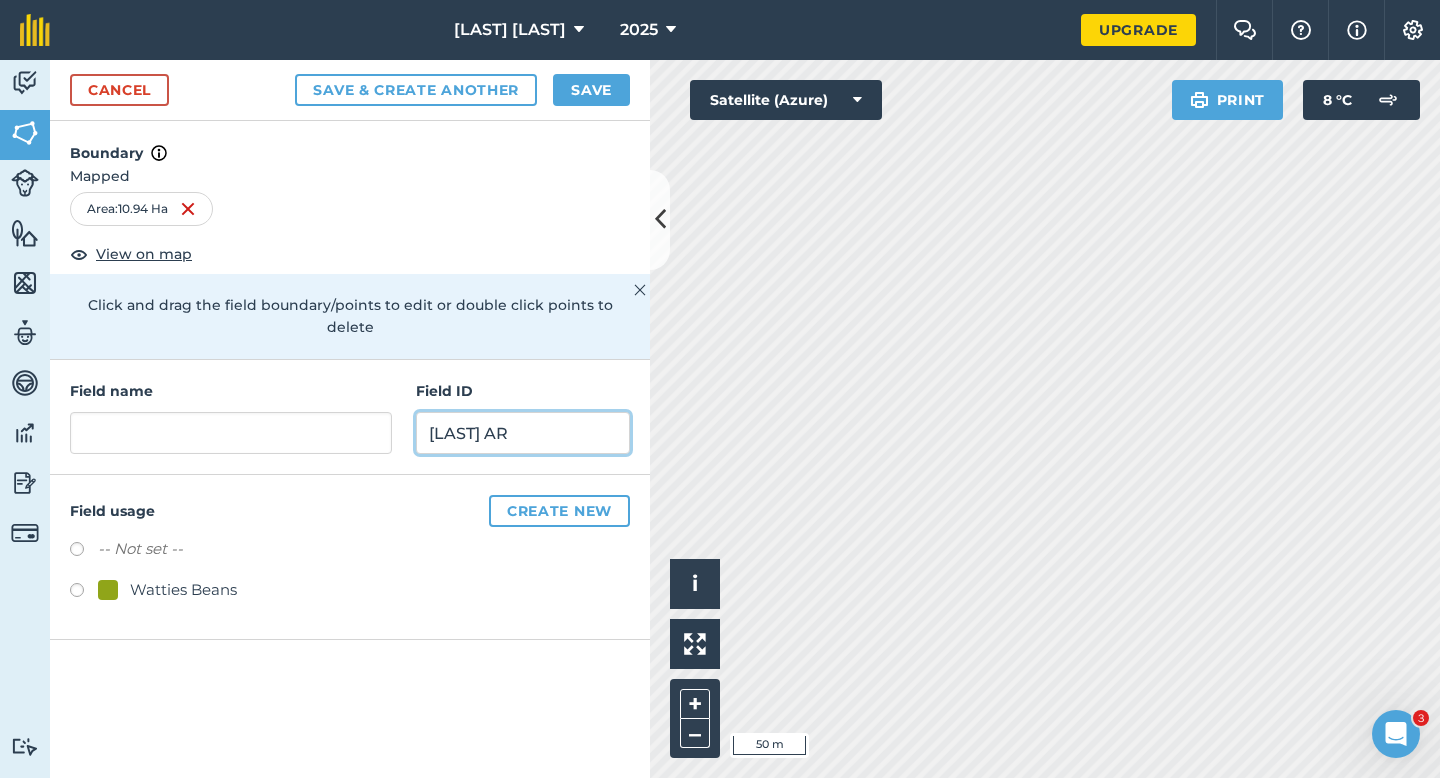 type on "[LAST] AR" 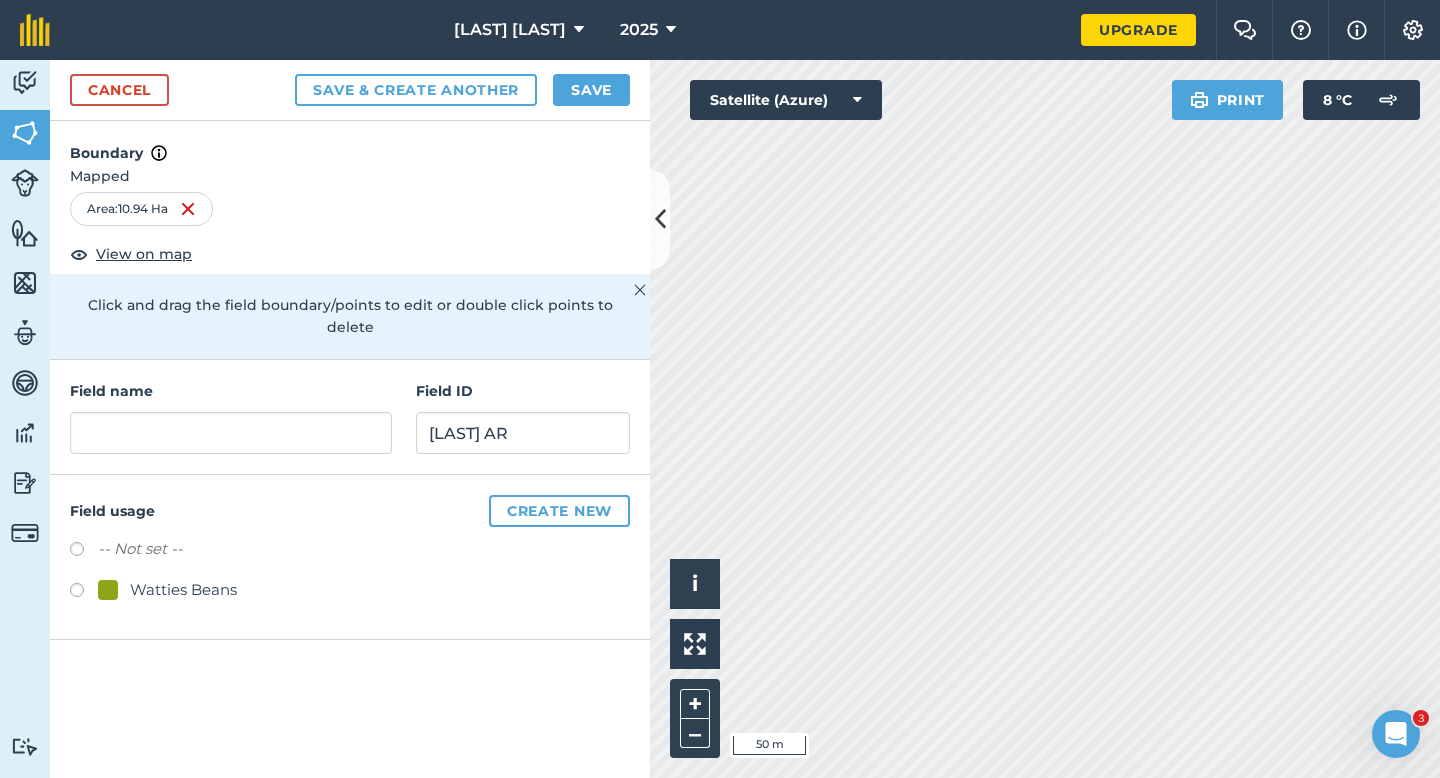click on "Watties Beans" at bounding box center [183, 590] 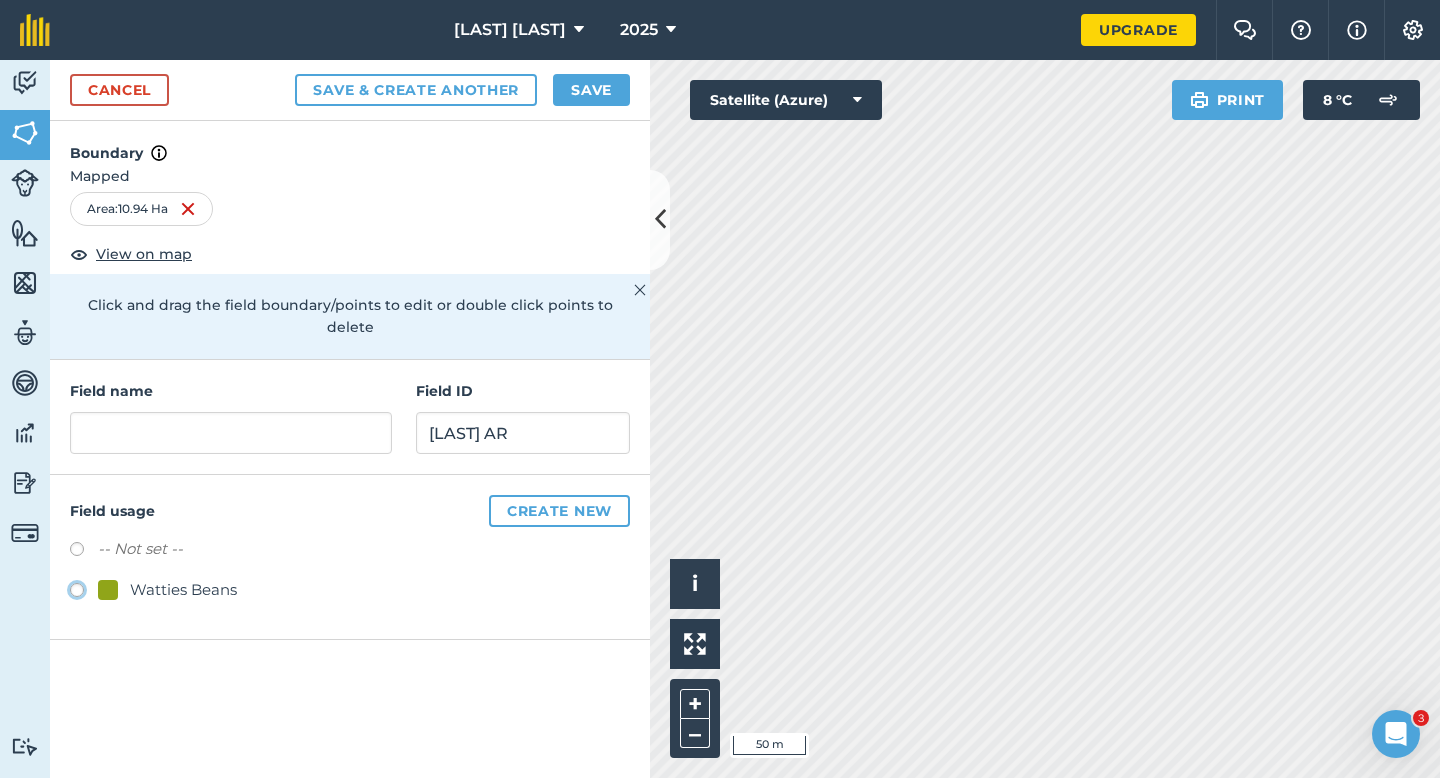 click on "Watties Beans" at bounding box center (-9923, 589) 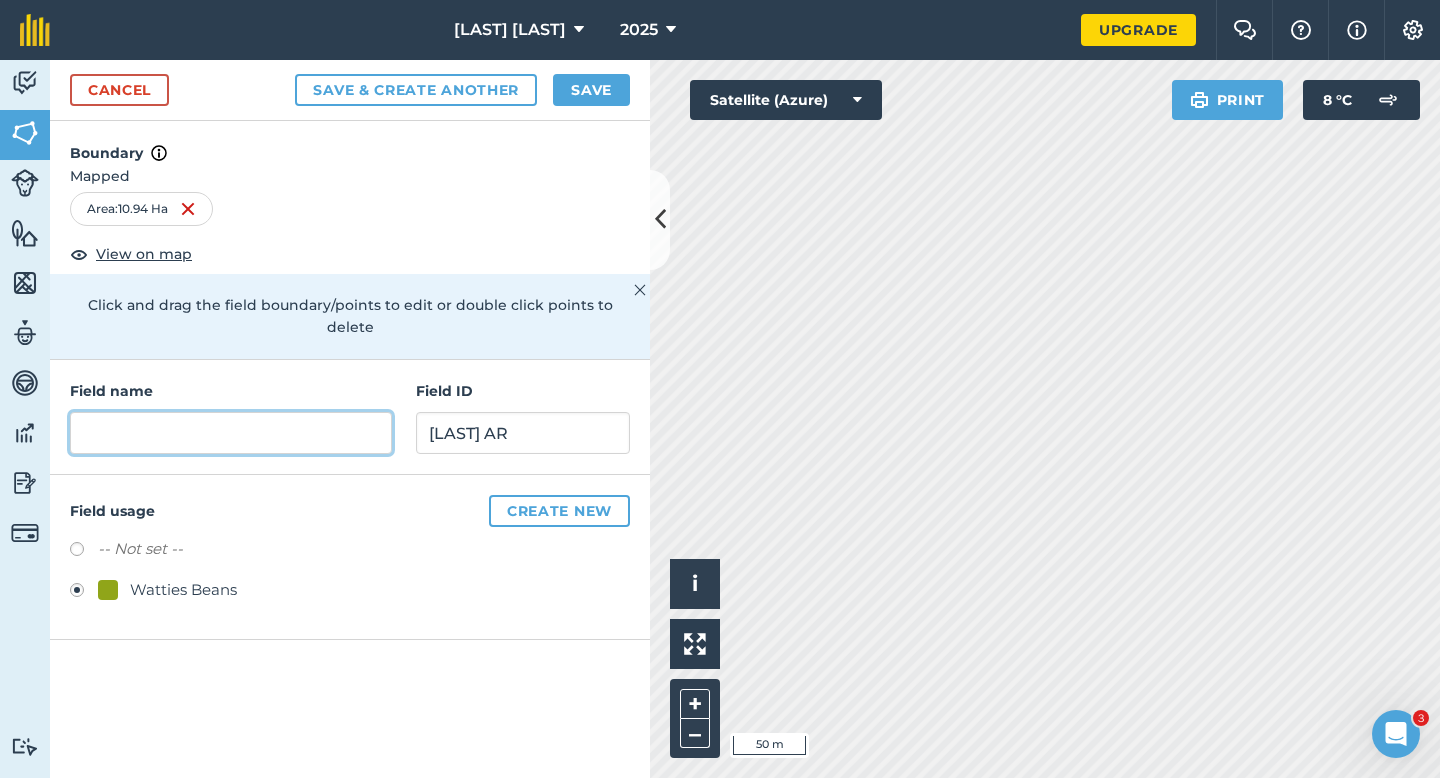 click at bounding box center [231, 433] 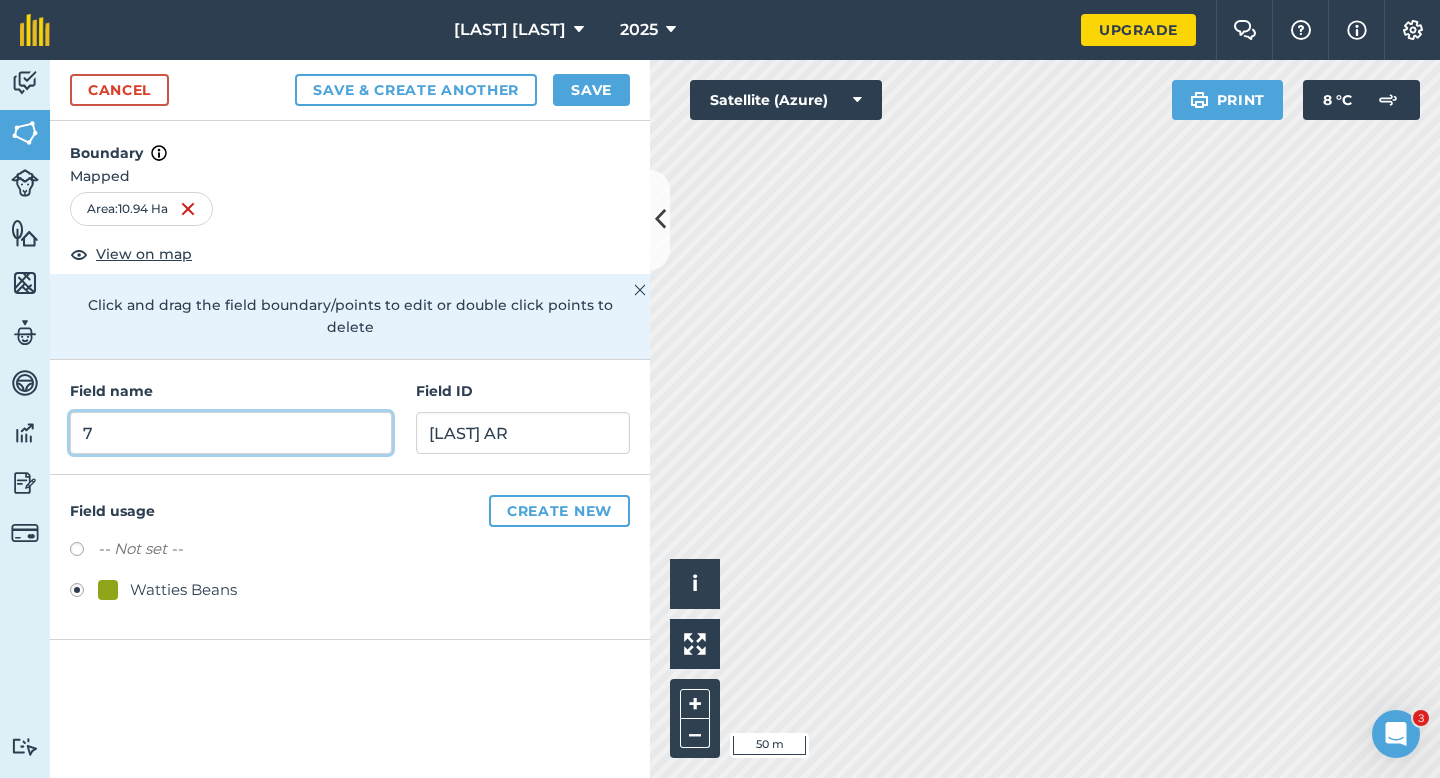 type on "7" 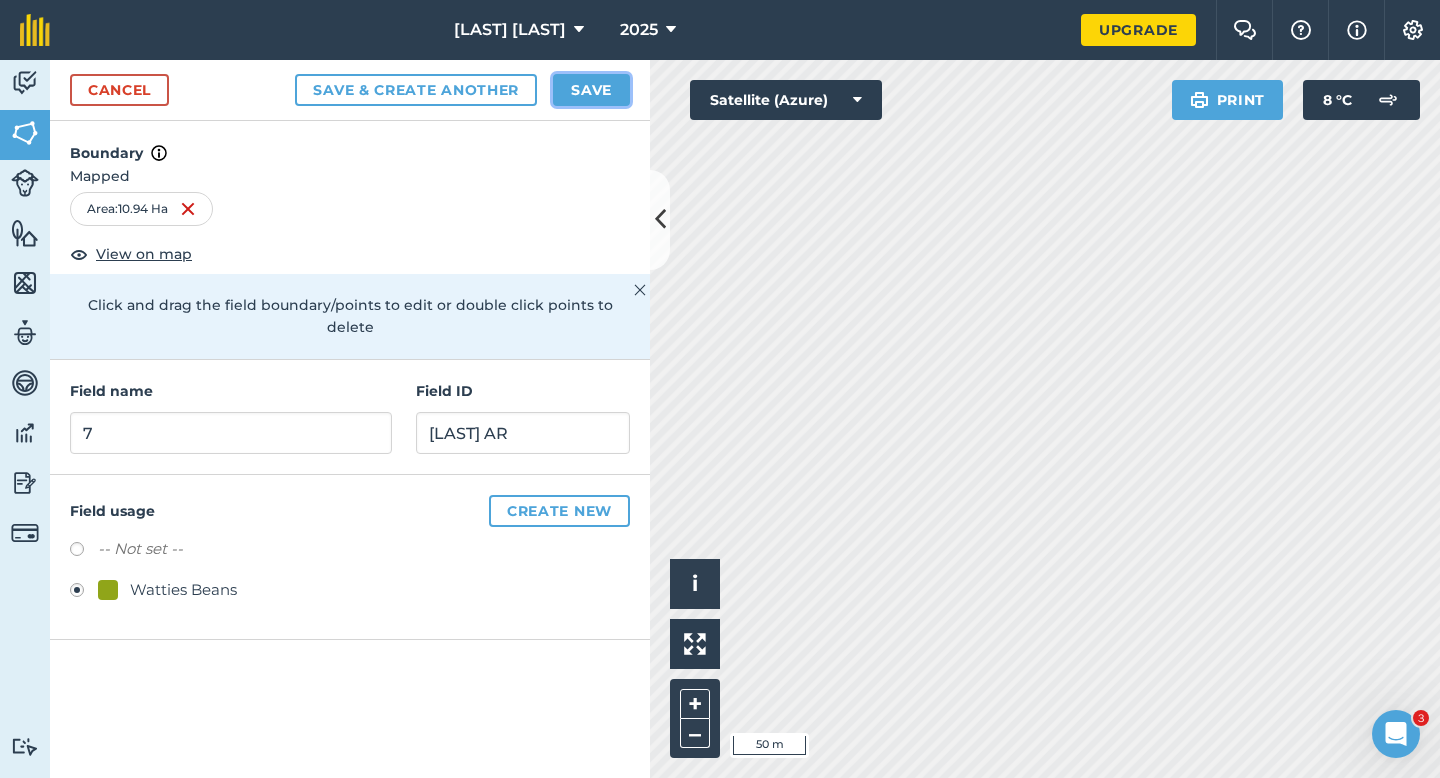 click on "Save" at bounding box center [591, 90] 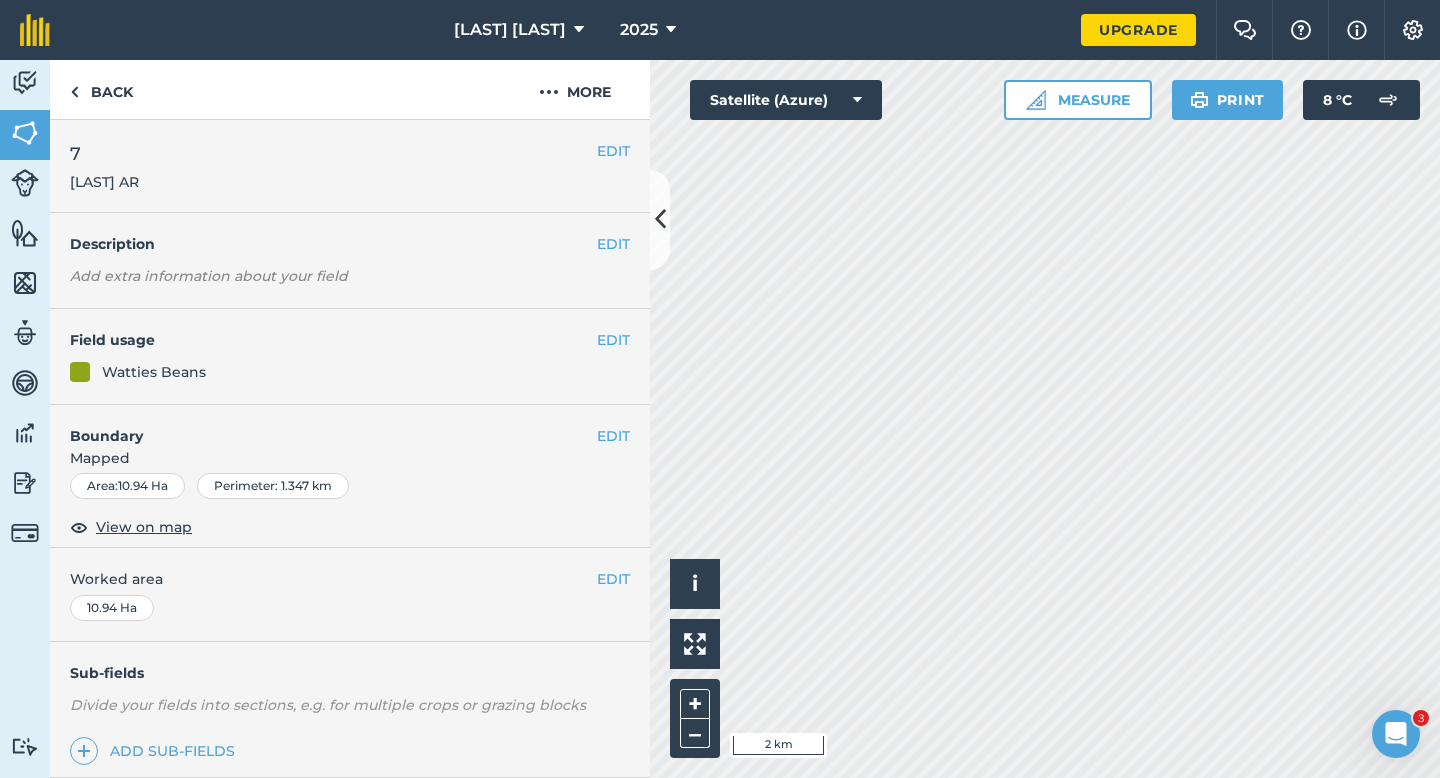 click on "EDIT Worked area 10.94   Ha" at bounding box center [350, 594] 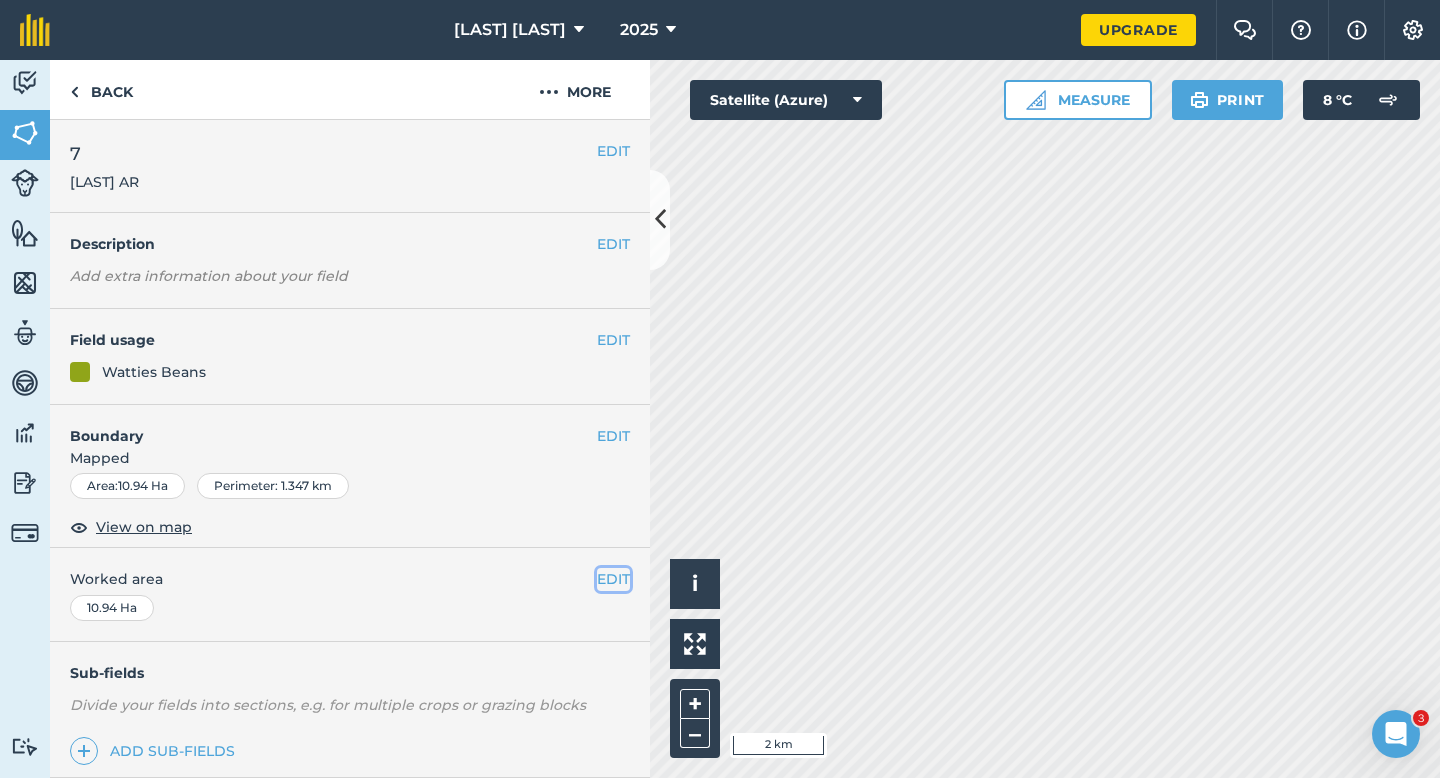 click on "EDIT" at bounding box center [613, 579] 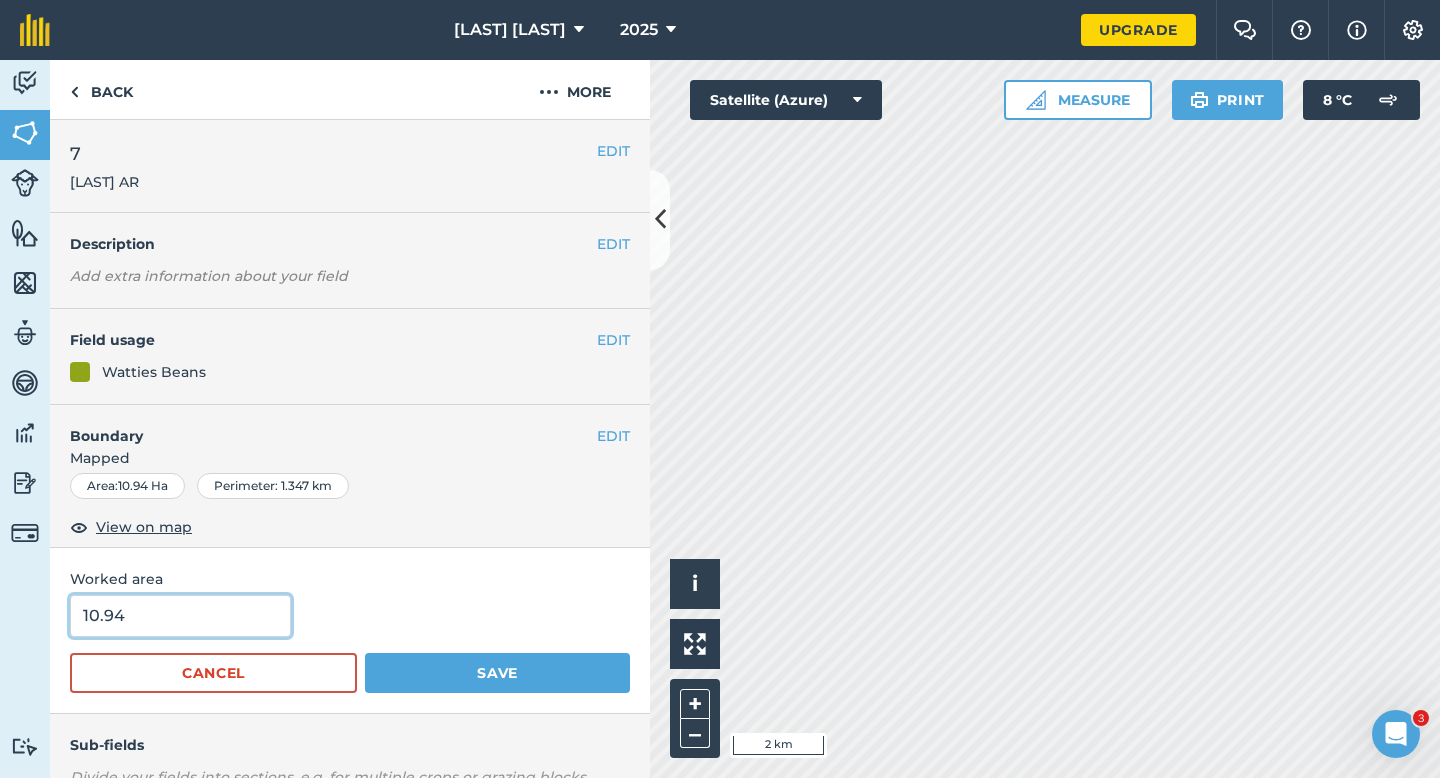click on "10.94" at bounding box center [180, 616] 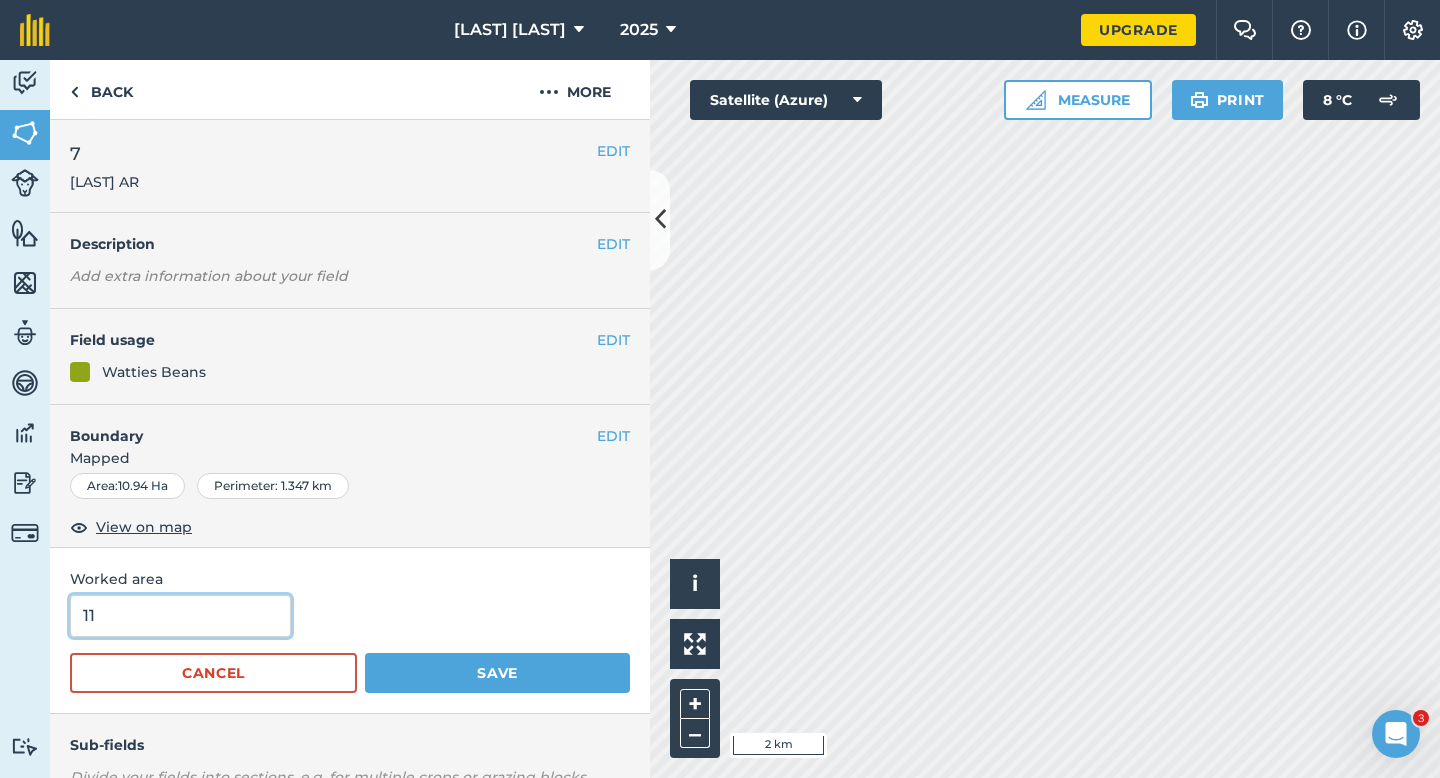 click on "Save" at bounding box center [497, 673] 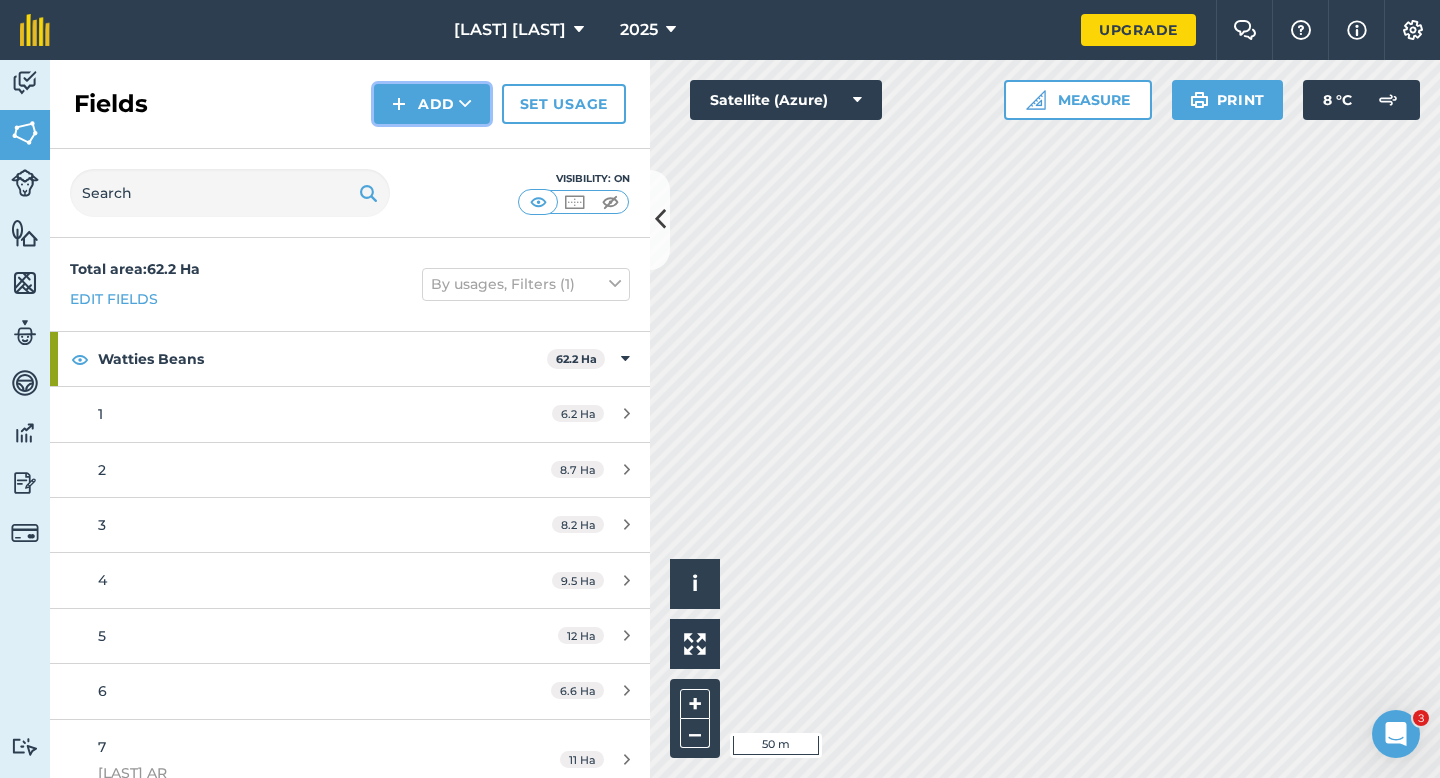 click on "Add" at bounding box center (432, 104) 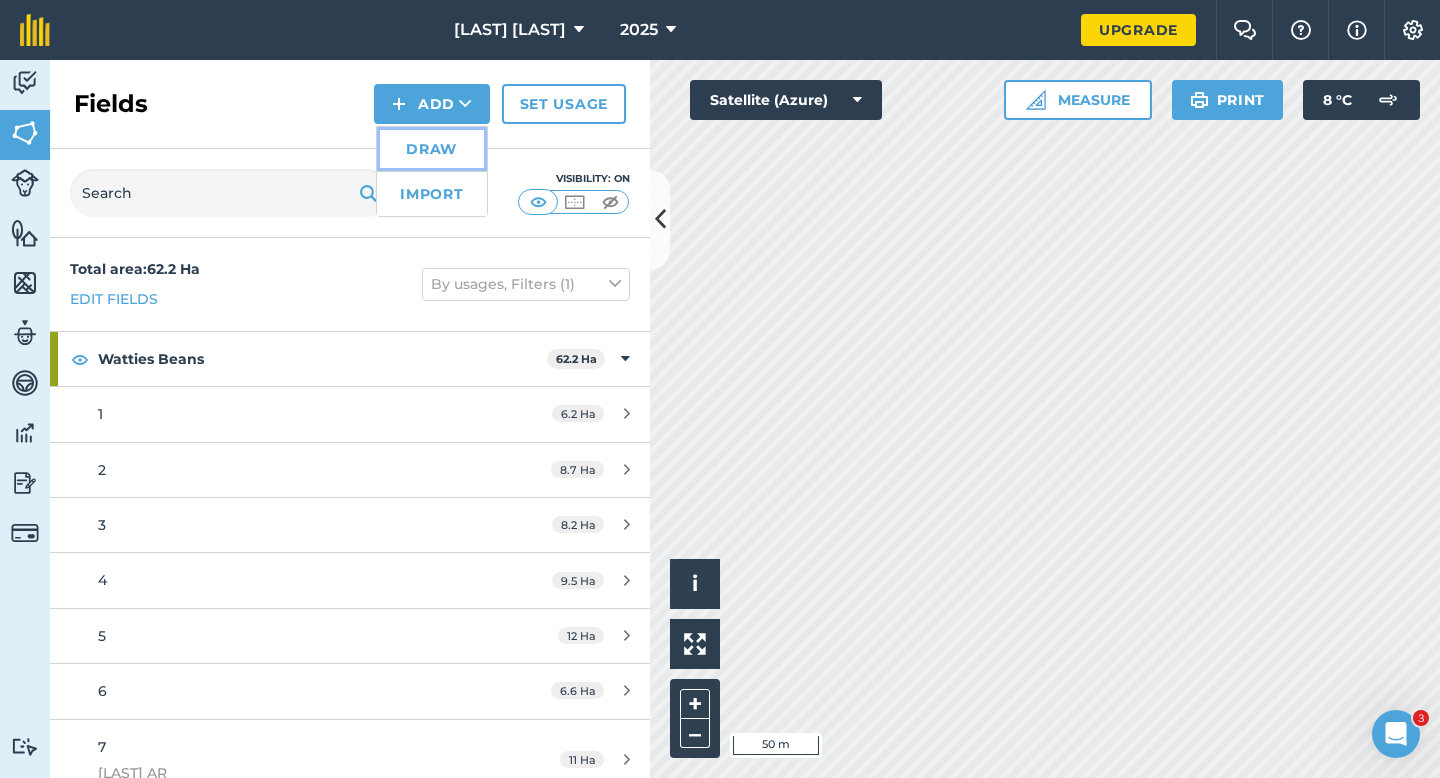 click on "Draw" at bounding box center (432, 149) 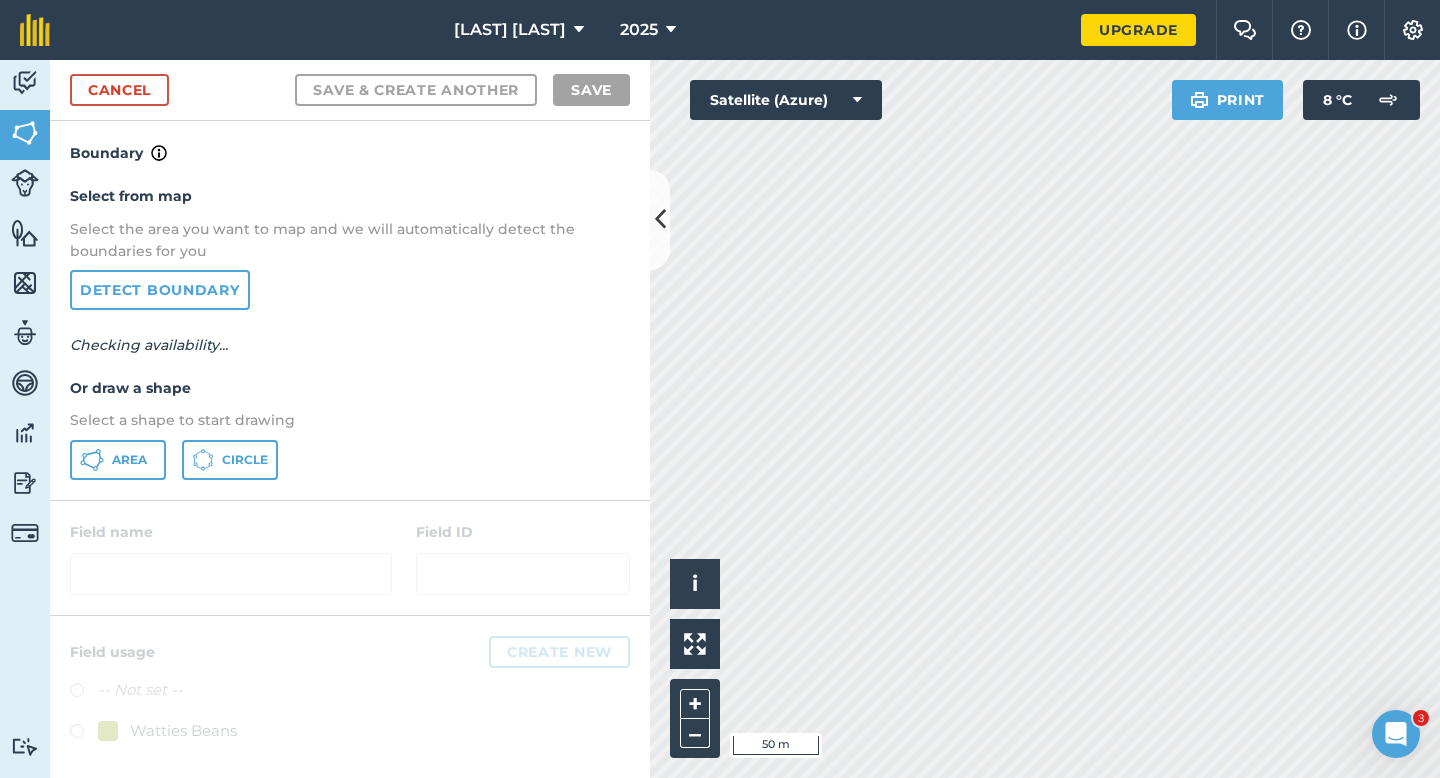 click on "Select from map Select the area you want to map and we will automatically detect the boundaries for you Detect boundary Checking availability... Or draw a shape Select a shape to start drawing Area Circle" at bounding box center (350, 332) 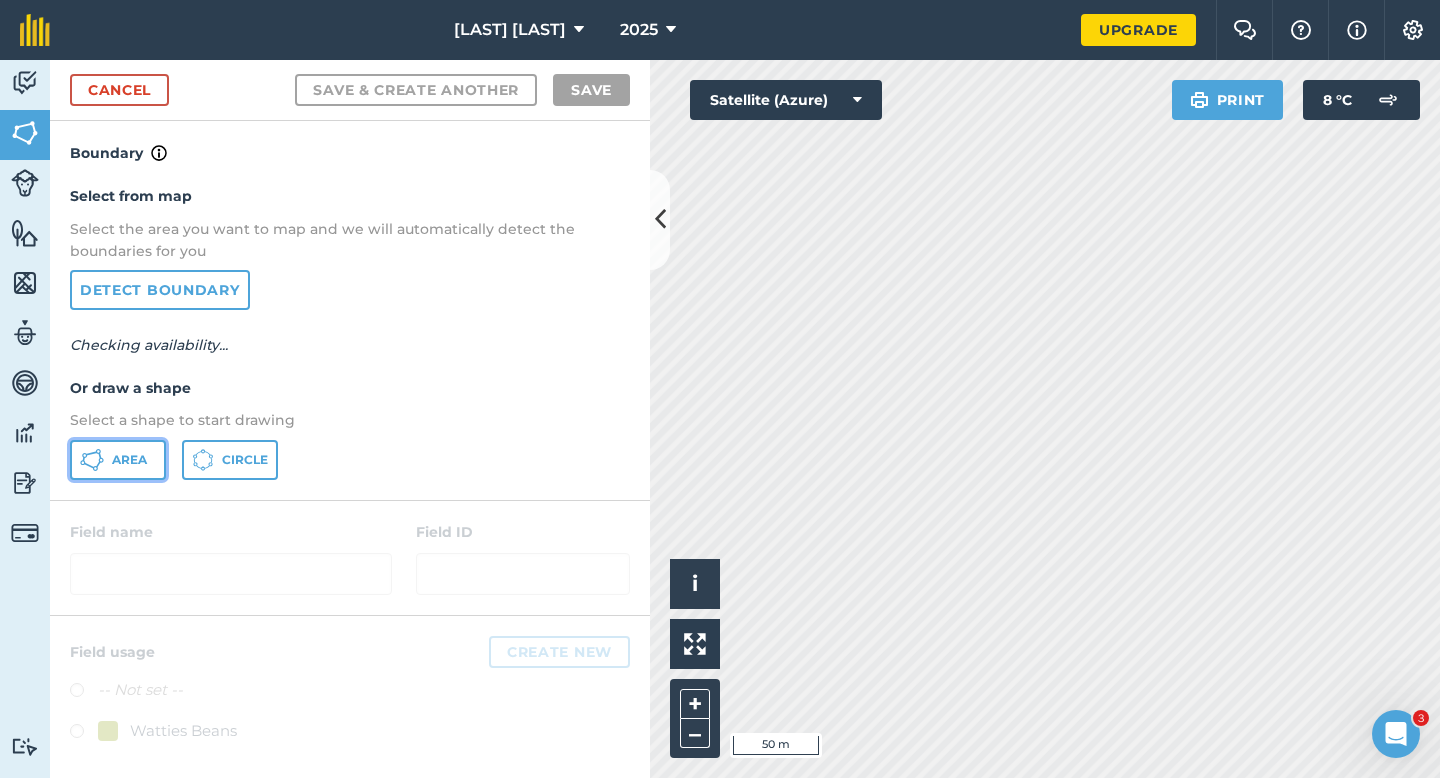 click on "Area" at bounding box center [129, 460] 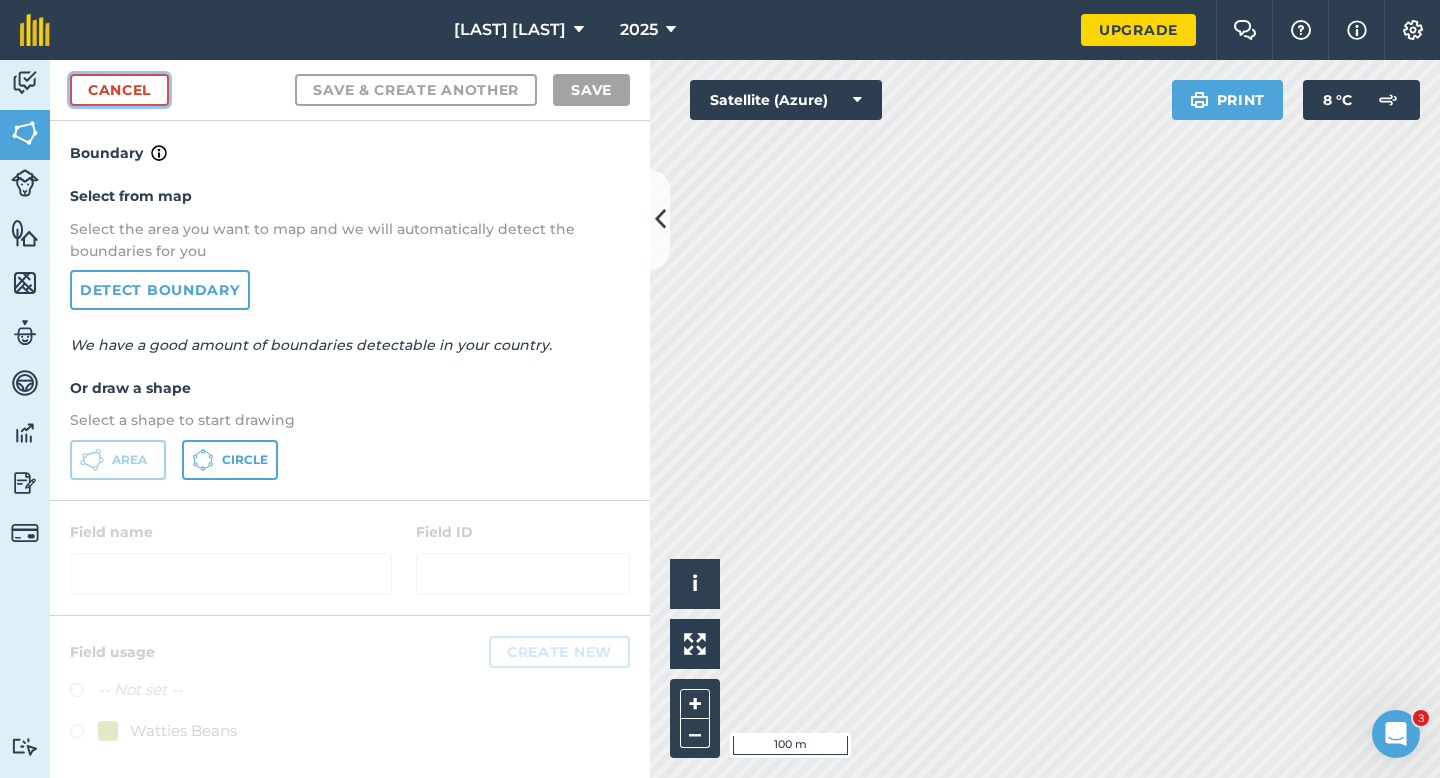click on "Cancel" at bounding box center [119, 90] 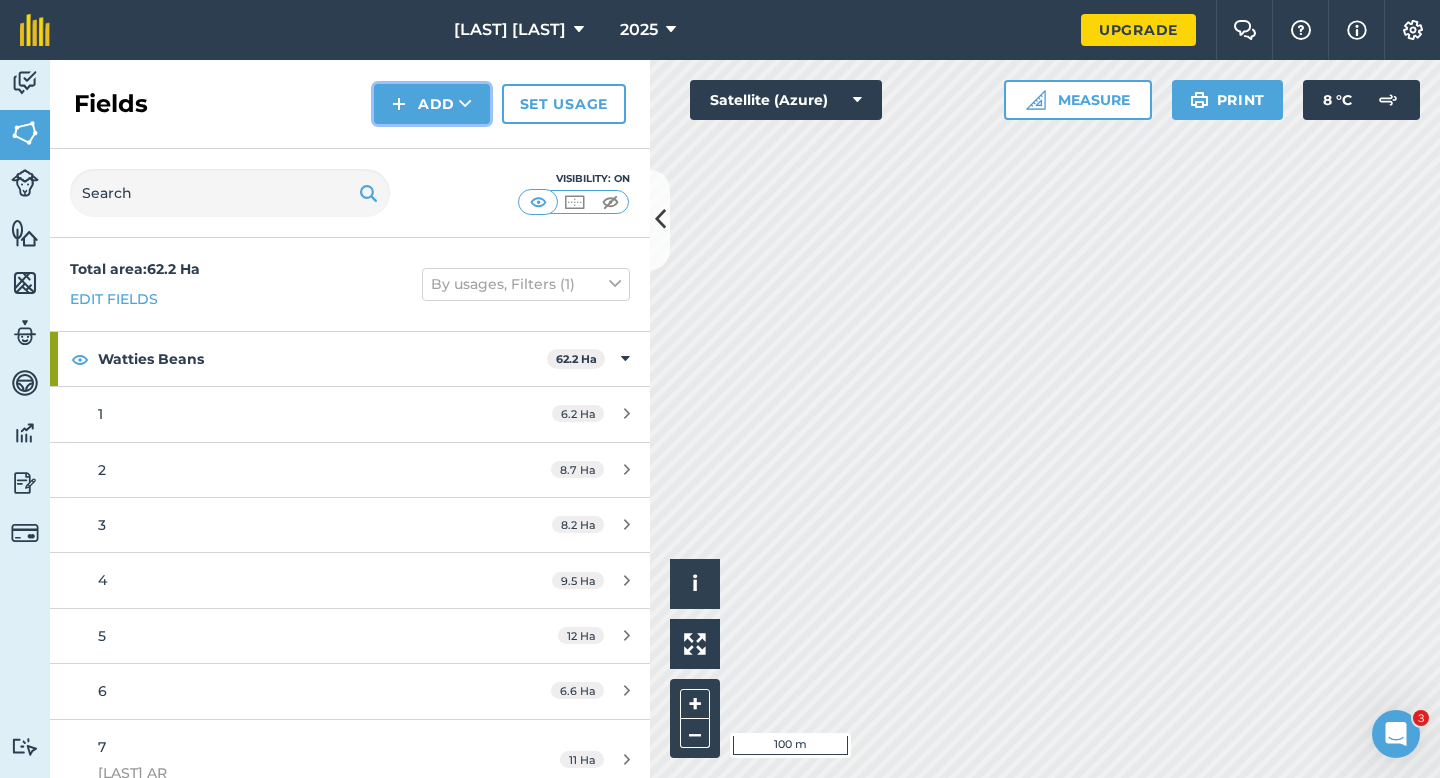 click on "Add" at bounding box center (432, 104) 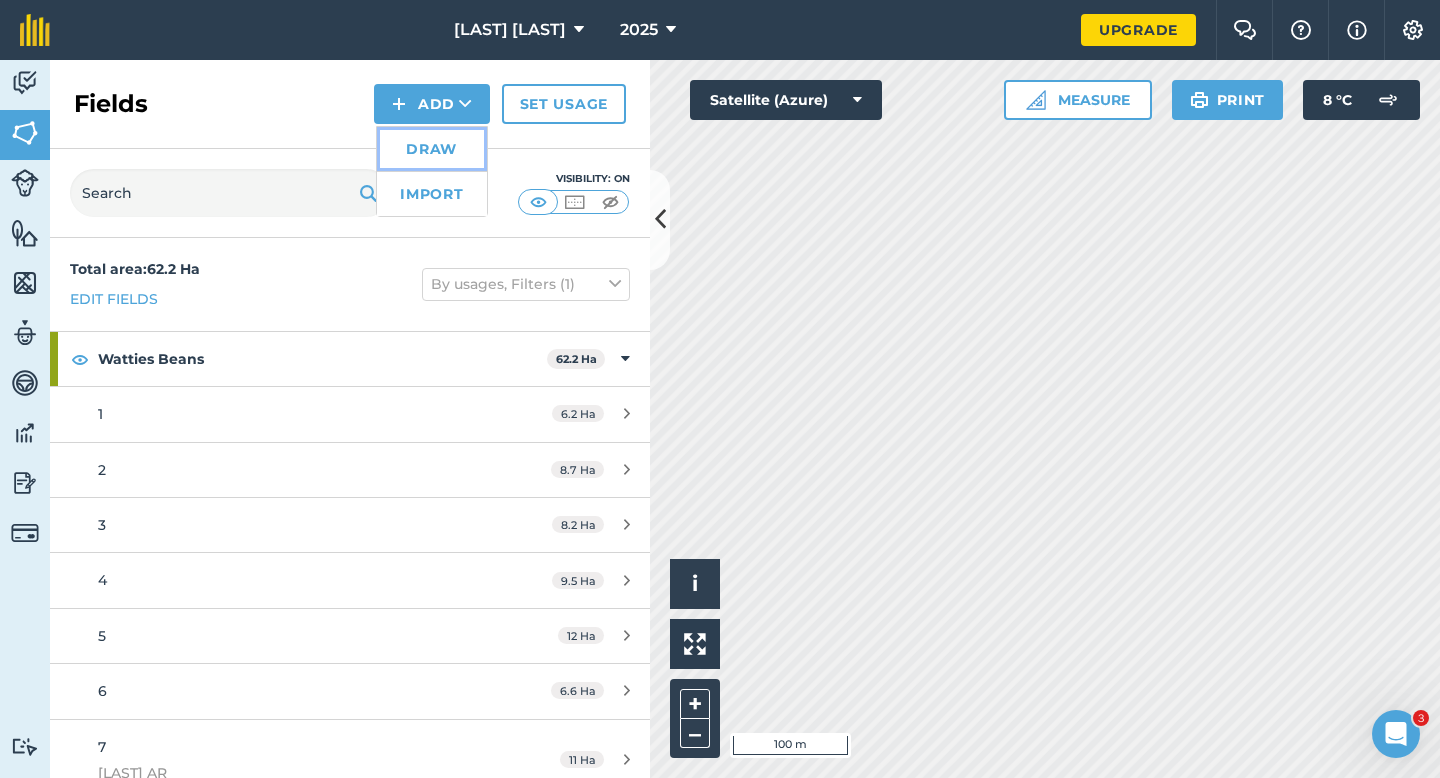 click on "Draw" at bounding box center (432, 149) 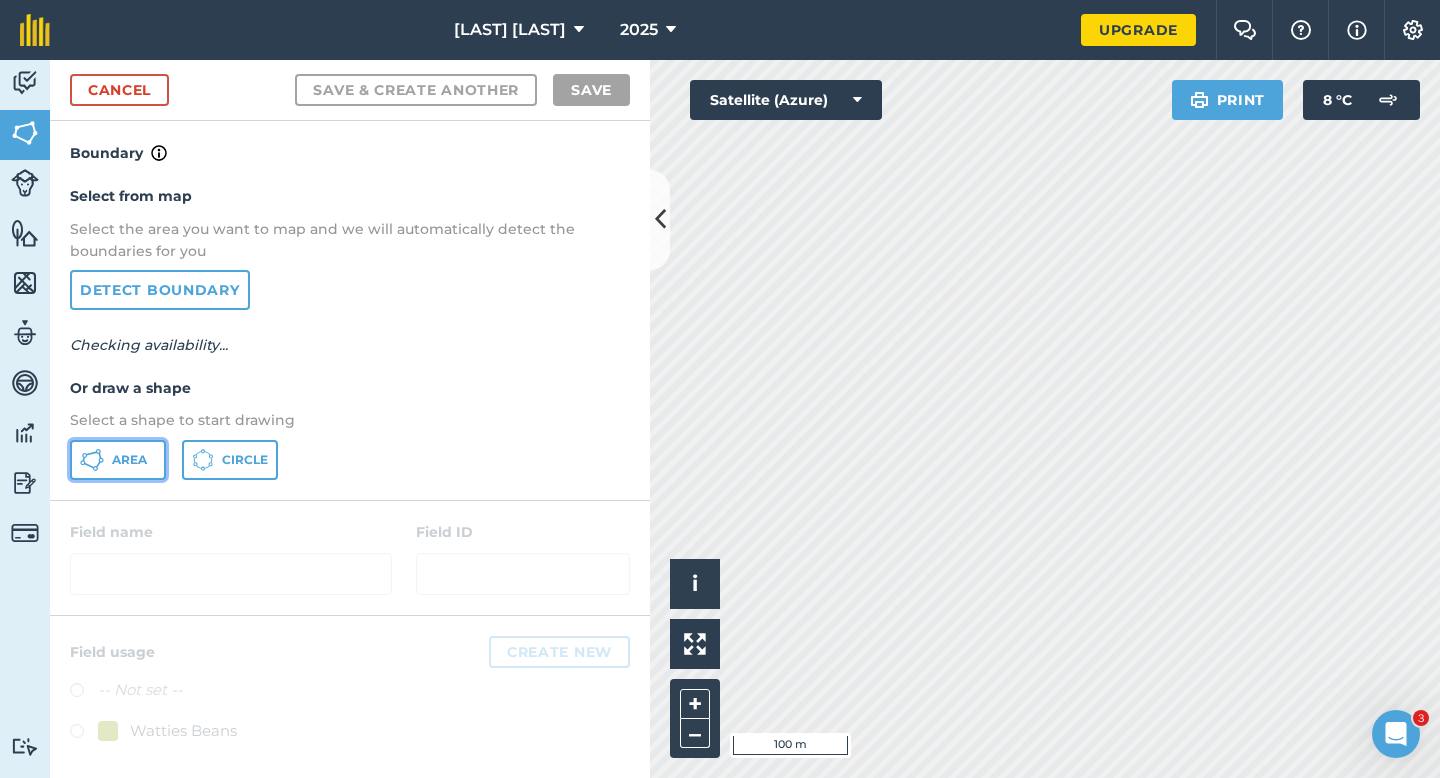 click on "Area" at bounding box center (118, 460) 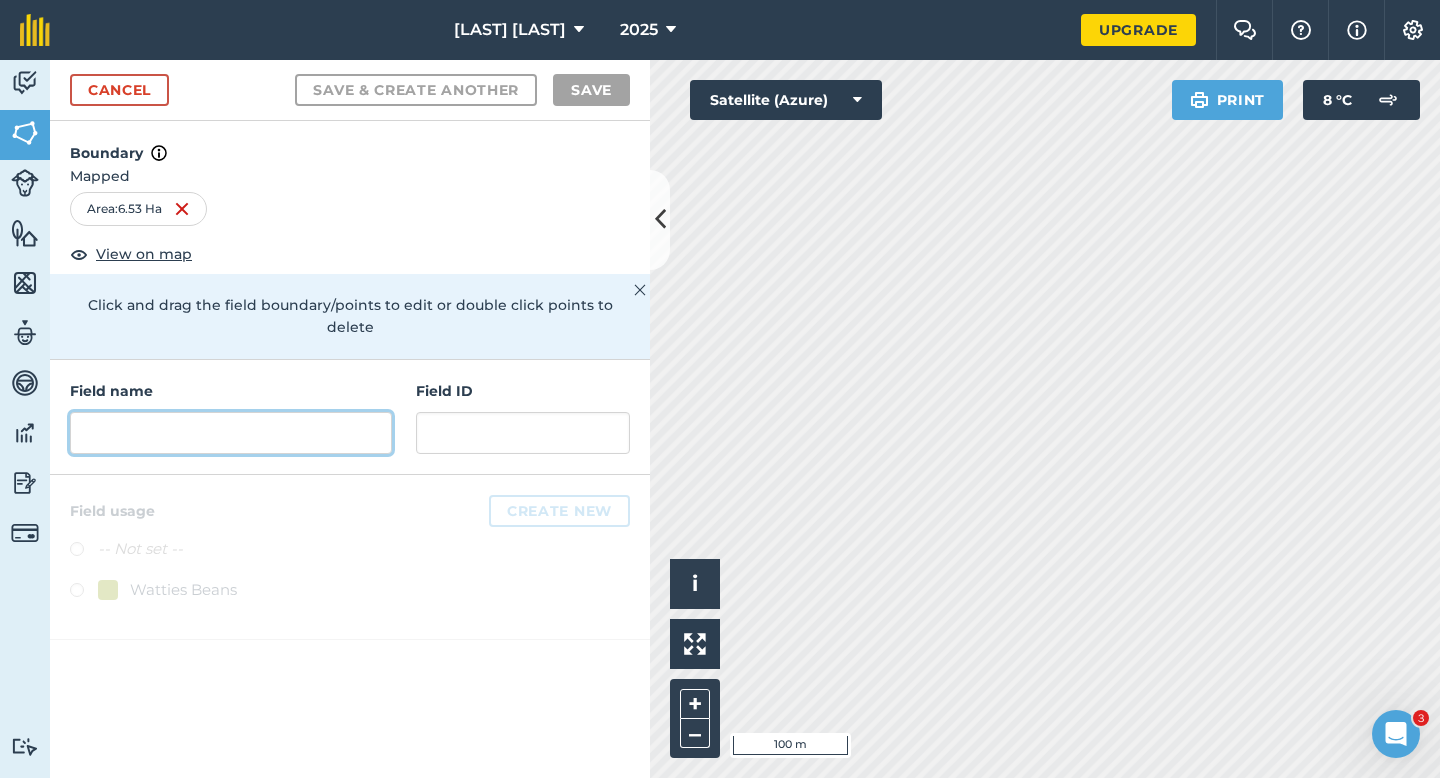 click at bounding box center (231, 433) 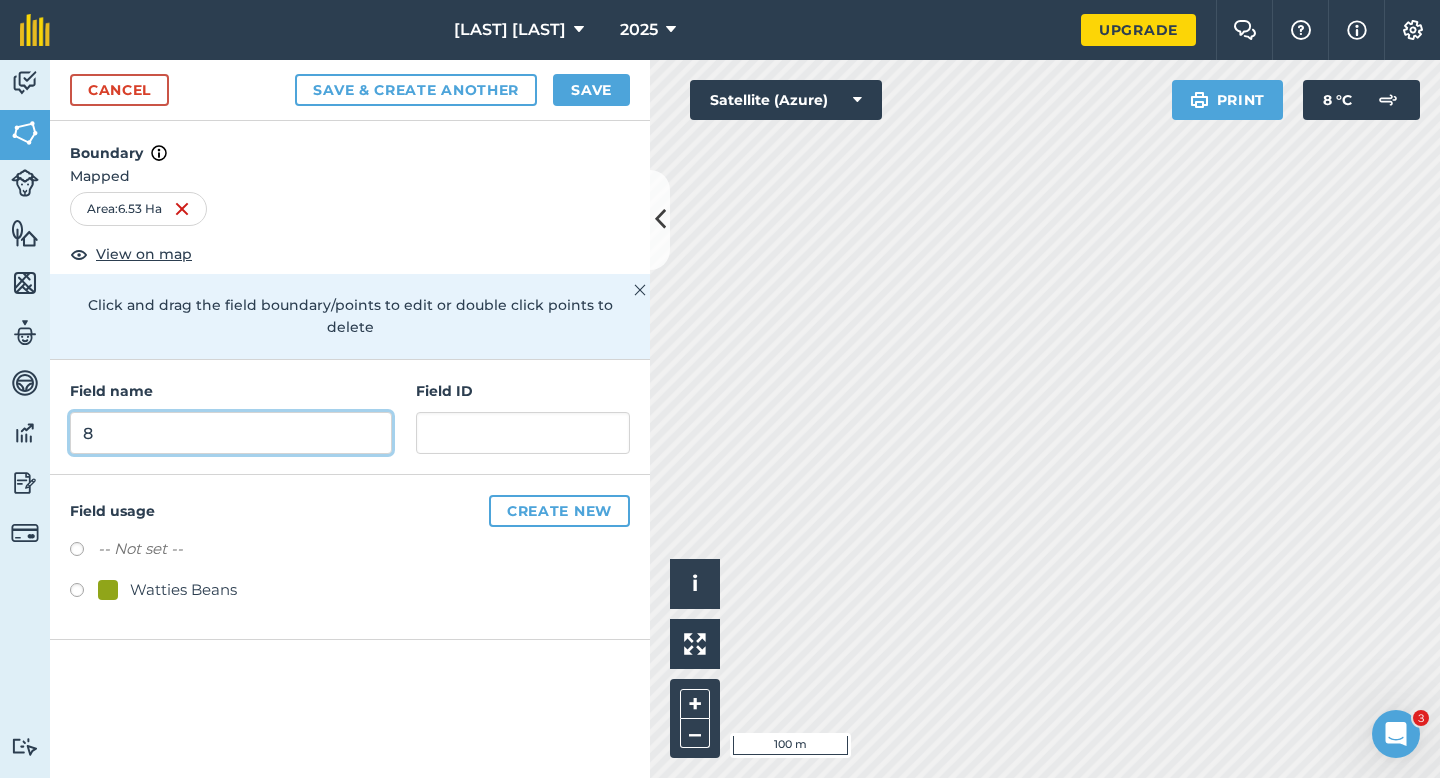 type on "8" 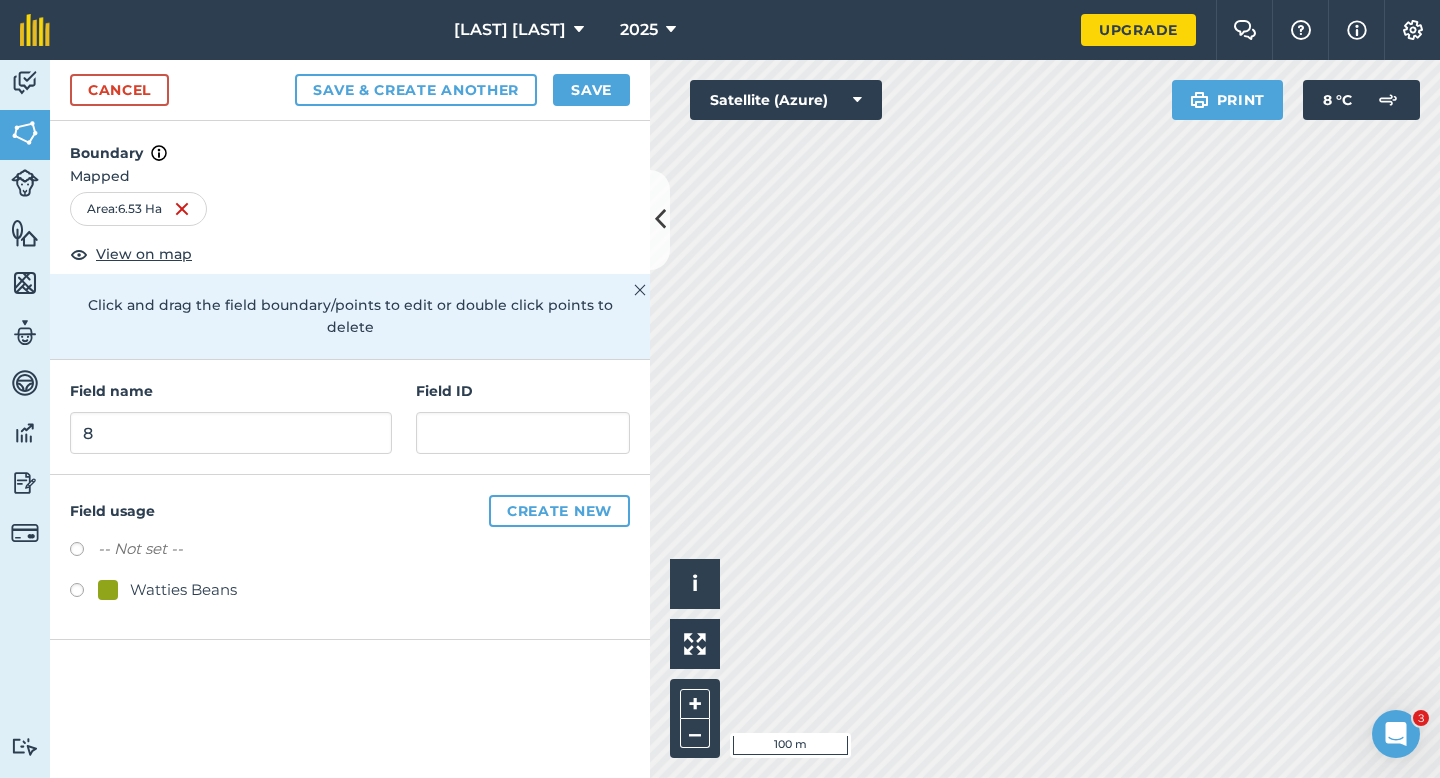 click on "Field usage   Create new -- Not set -- Watties Beans" at bounding box center [350, 557] 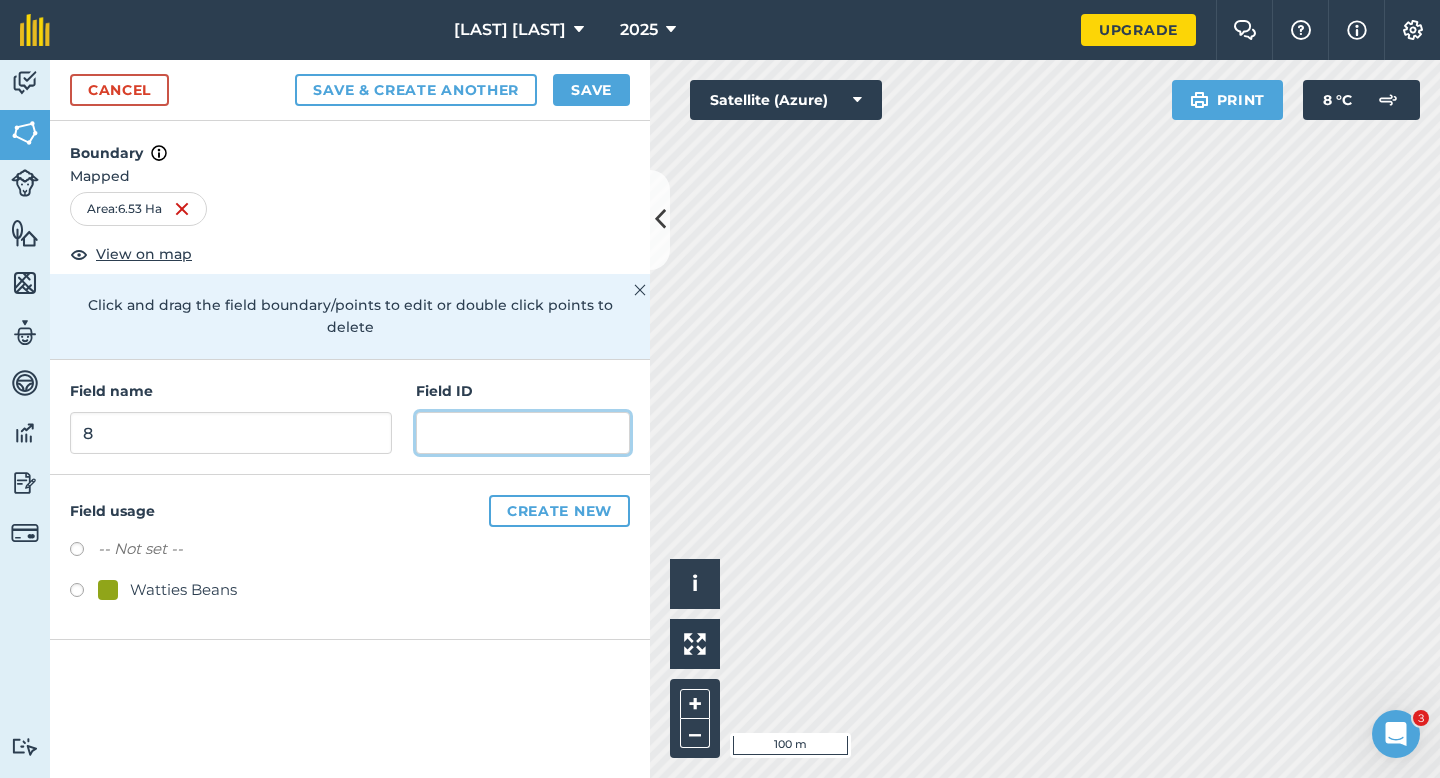 click at bounding box center (523, 433) 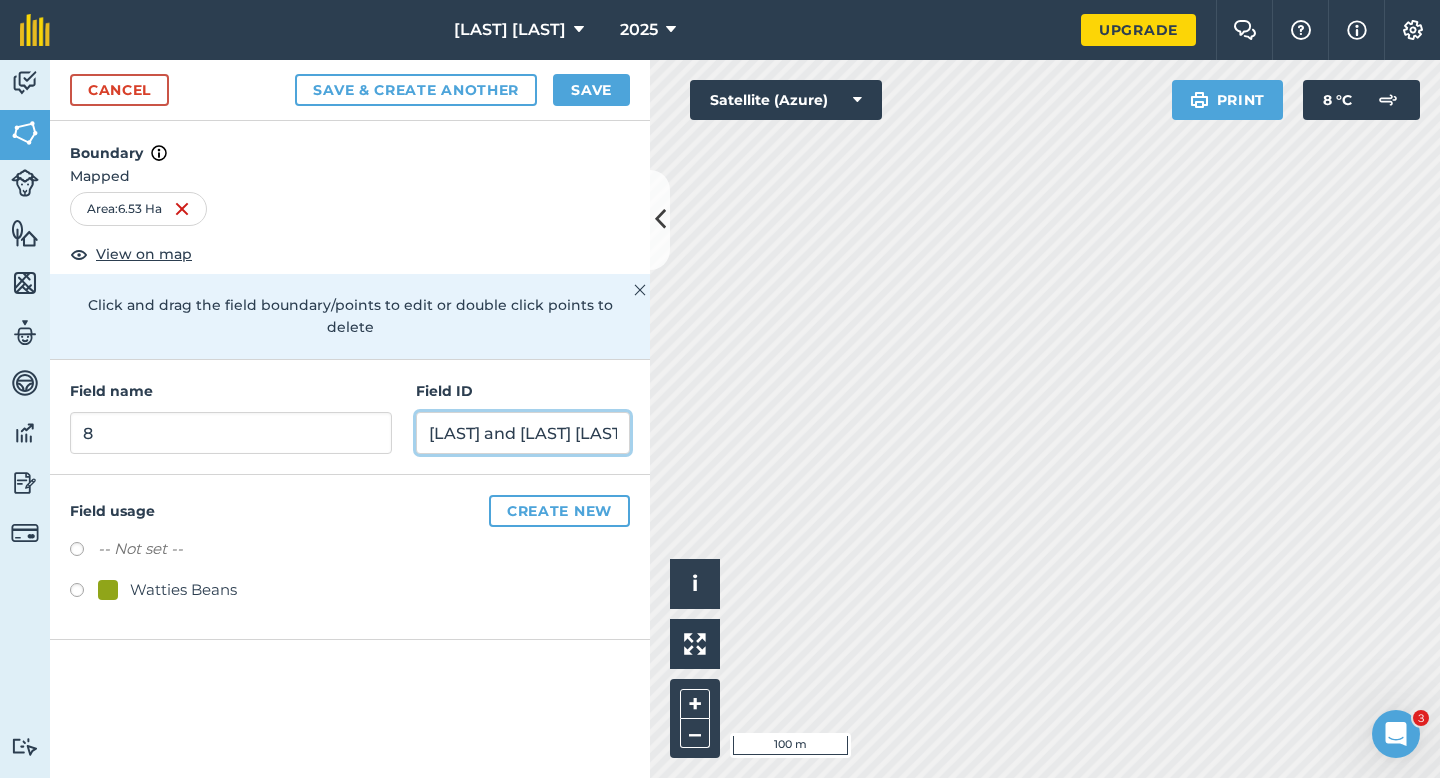 type on "[LAST] and [LAST] [LAST]" 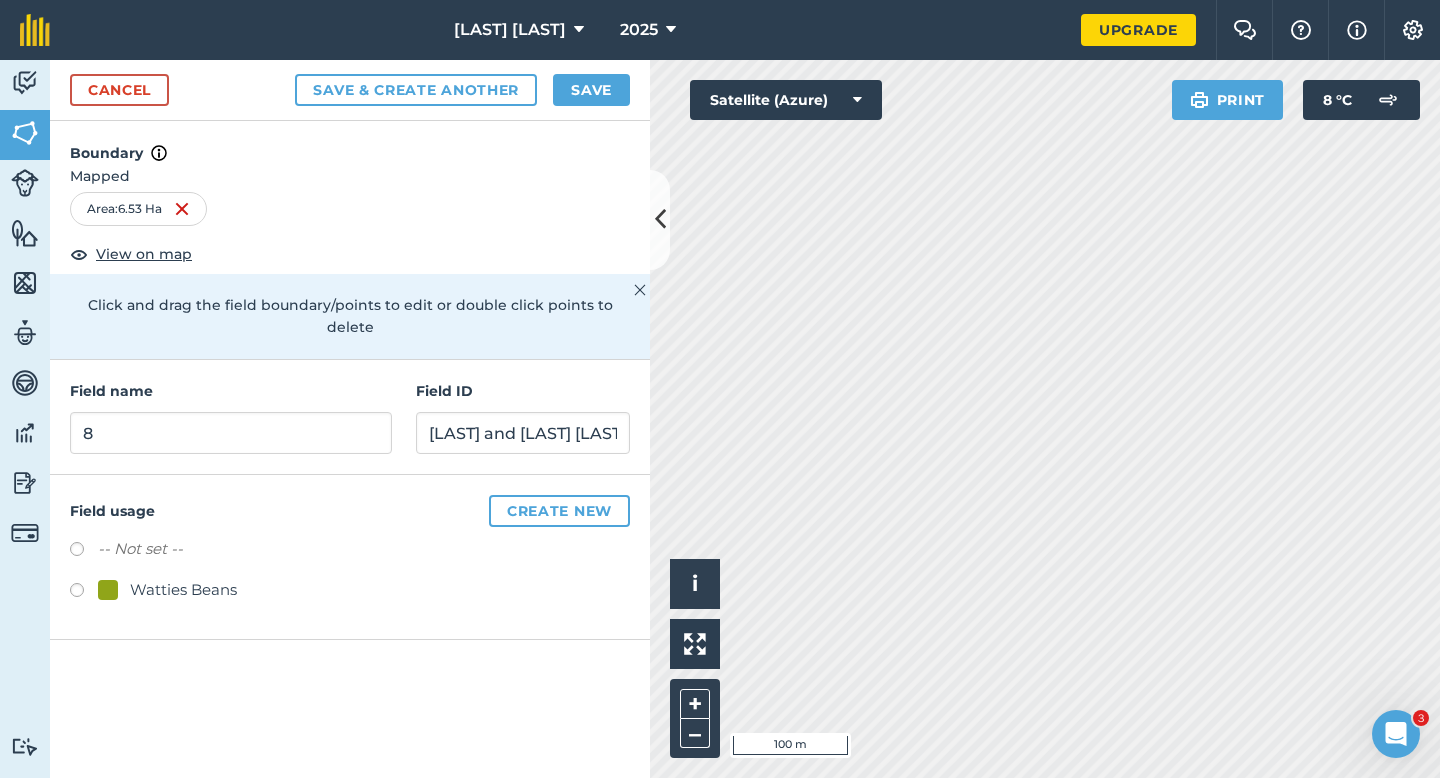 click on "Watties Beans" at bounding box center (183, 590) 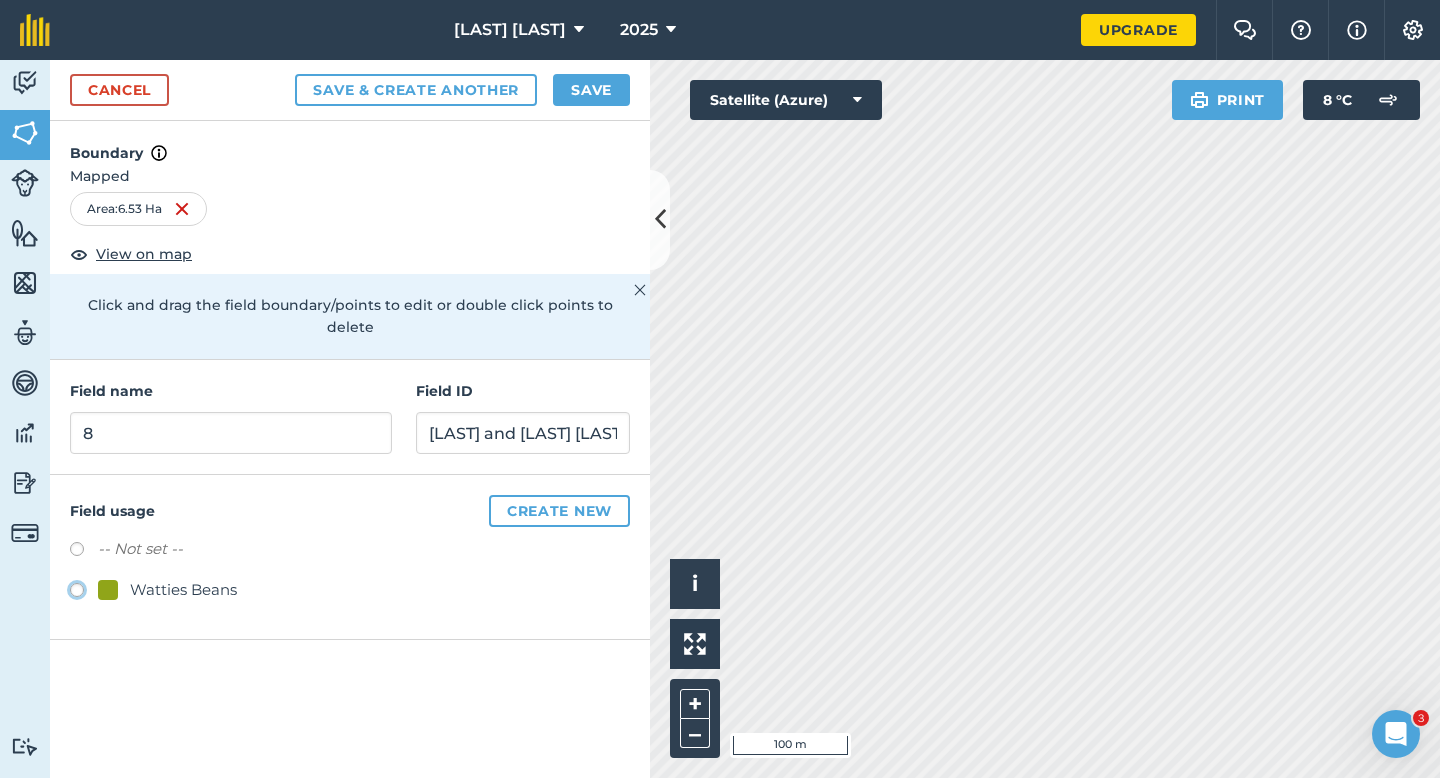 click on "Watties Beans" at bounding box center [-9923, 589] 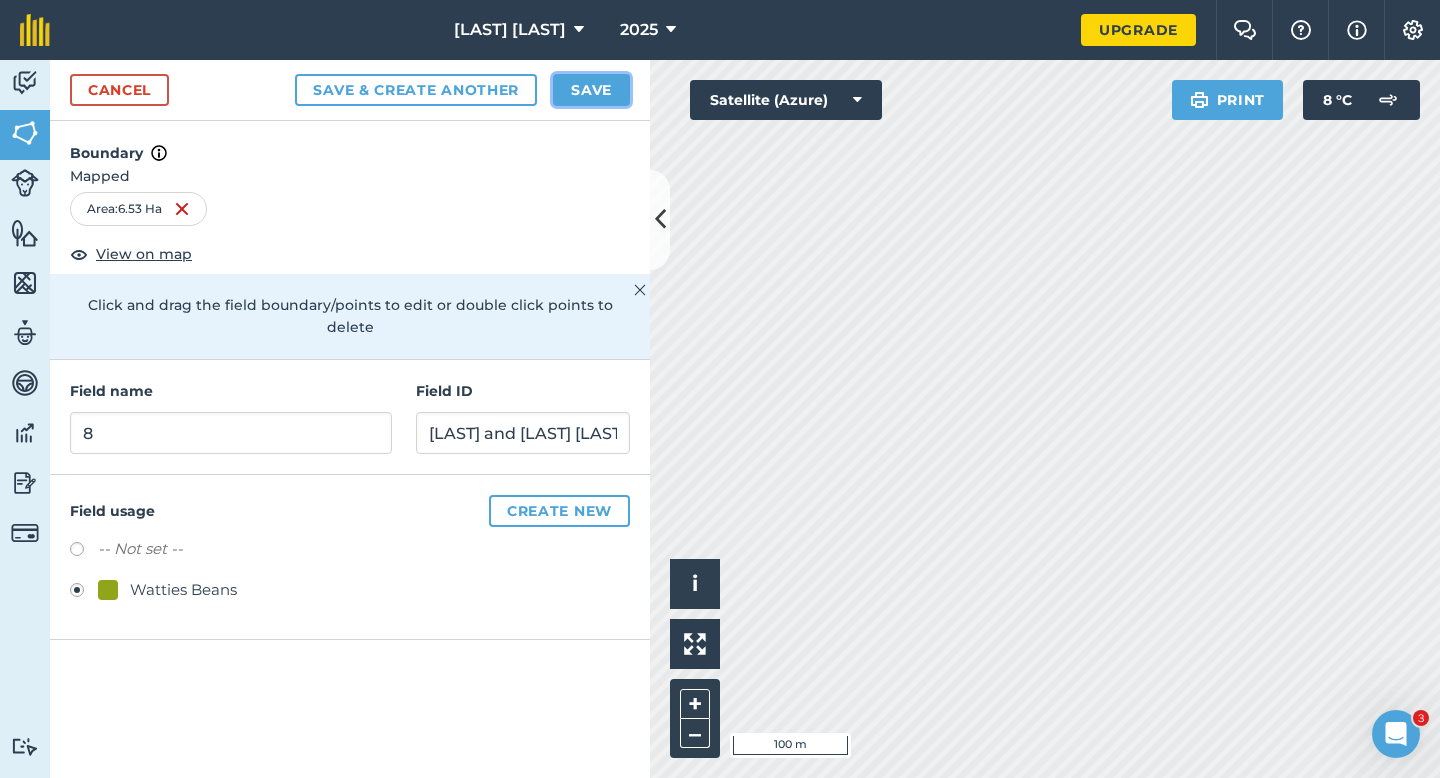 click on "Save" at bounding box center [591, 90] 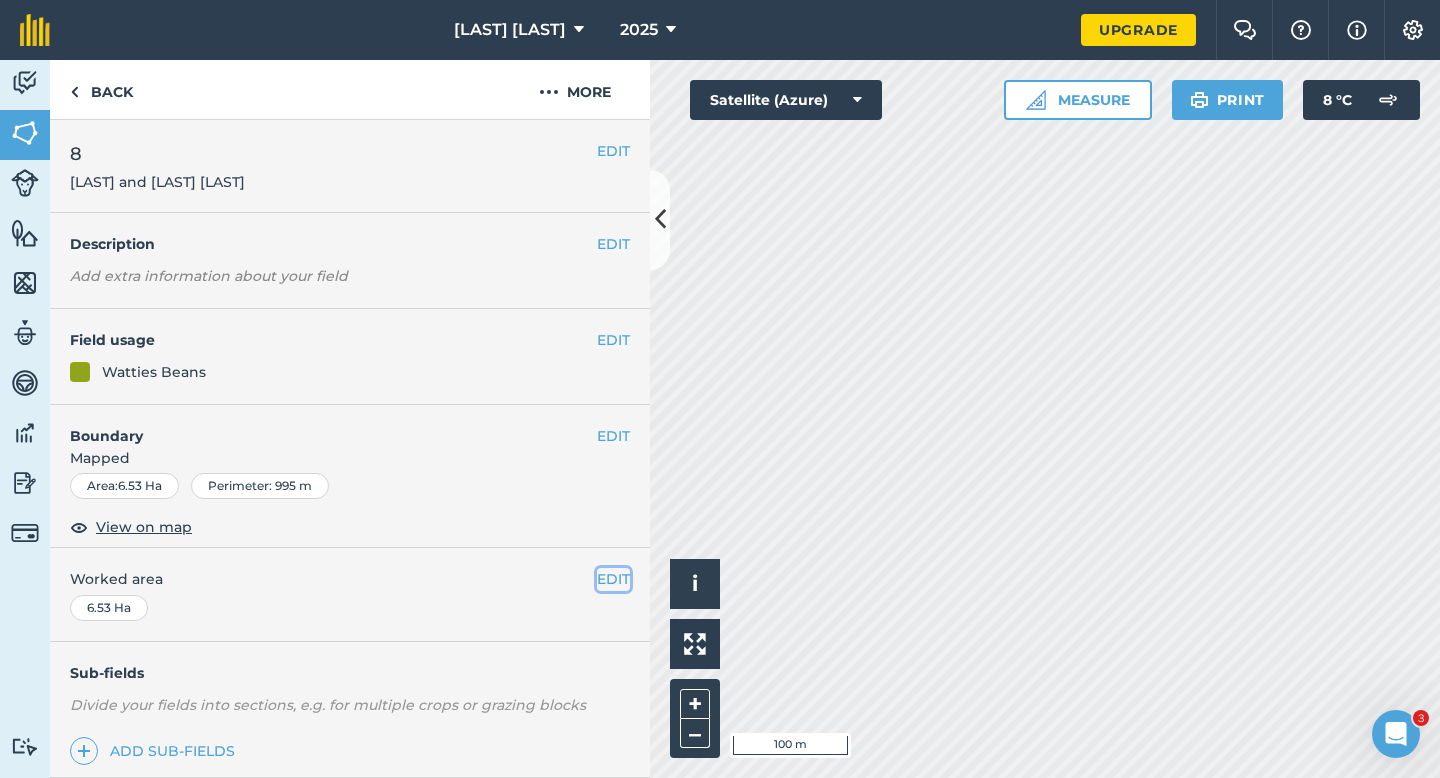 click on "EDIT" at bounding box center [613, 579] 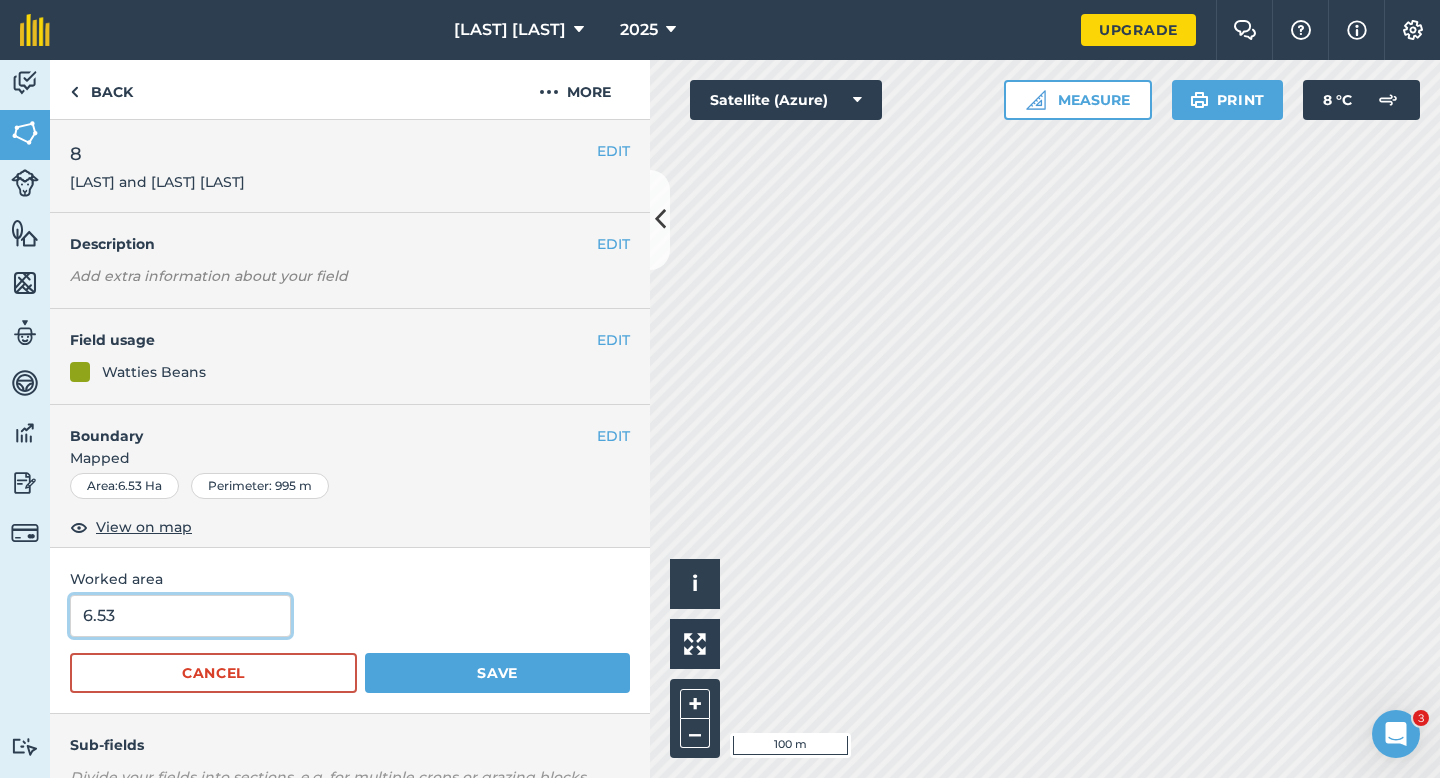 click on "6.53" at bounding box center (180, 616) 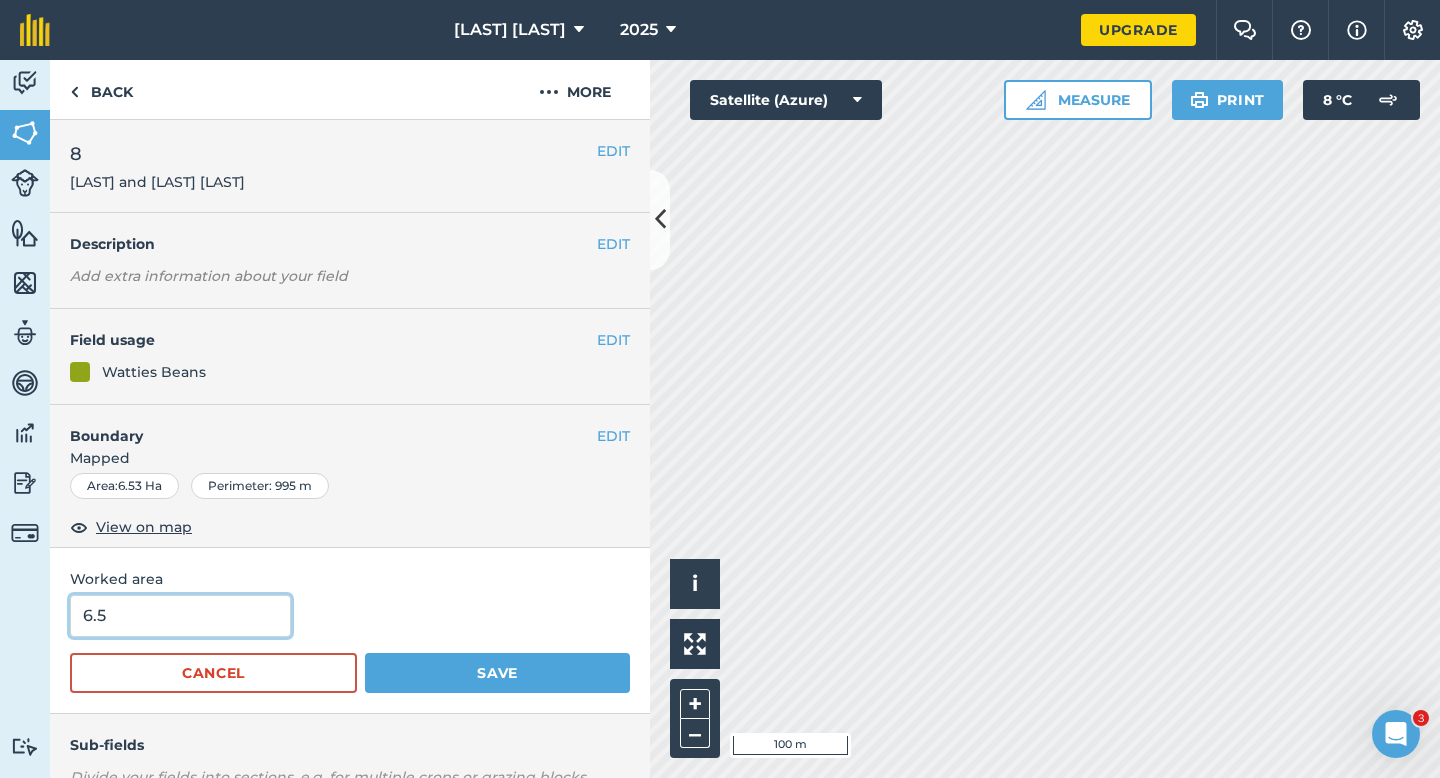 type on "6.5" 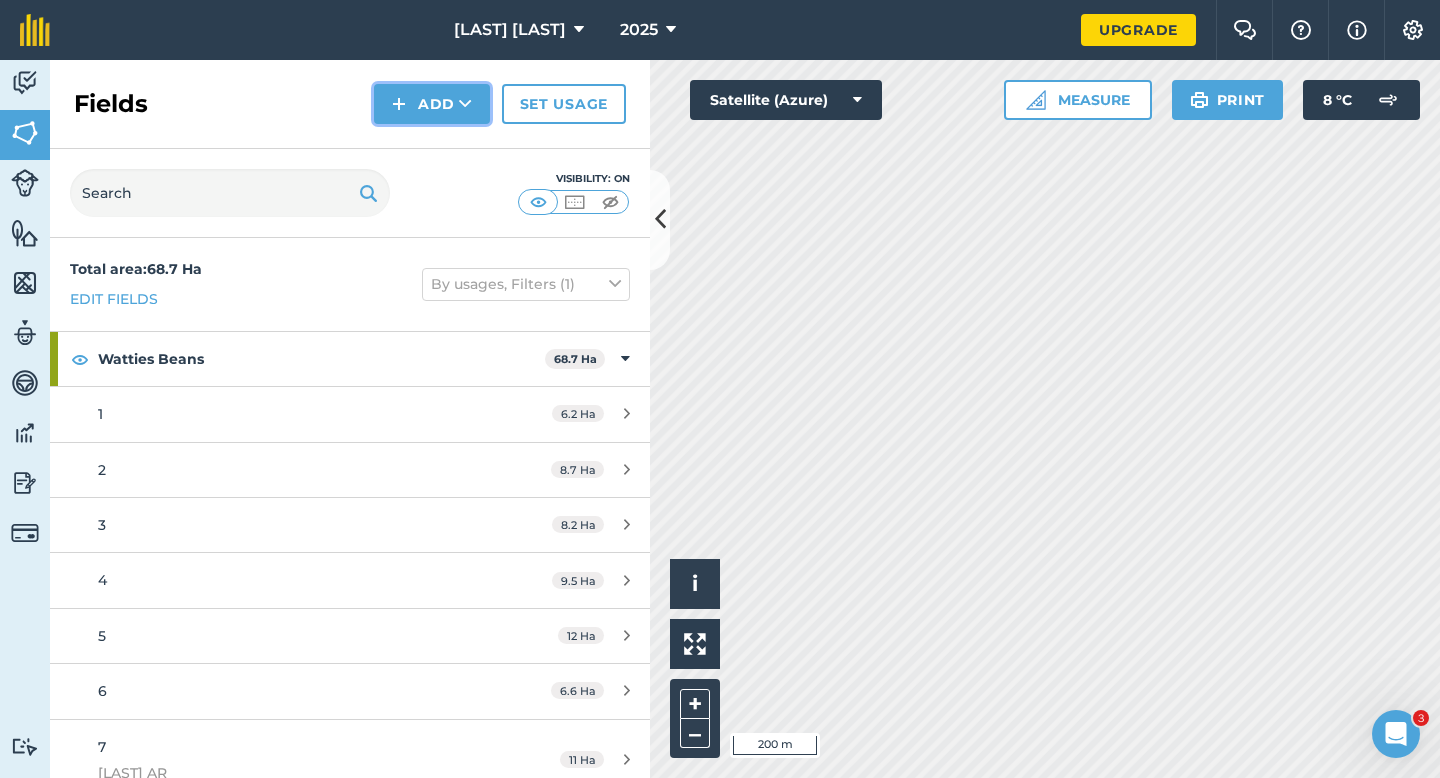 click at bounding box center (399, 104) 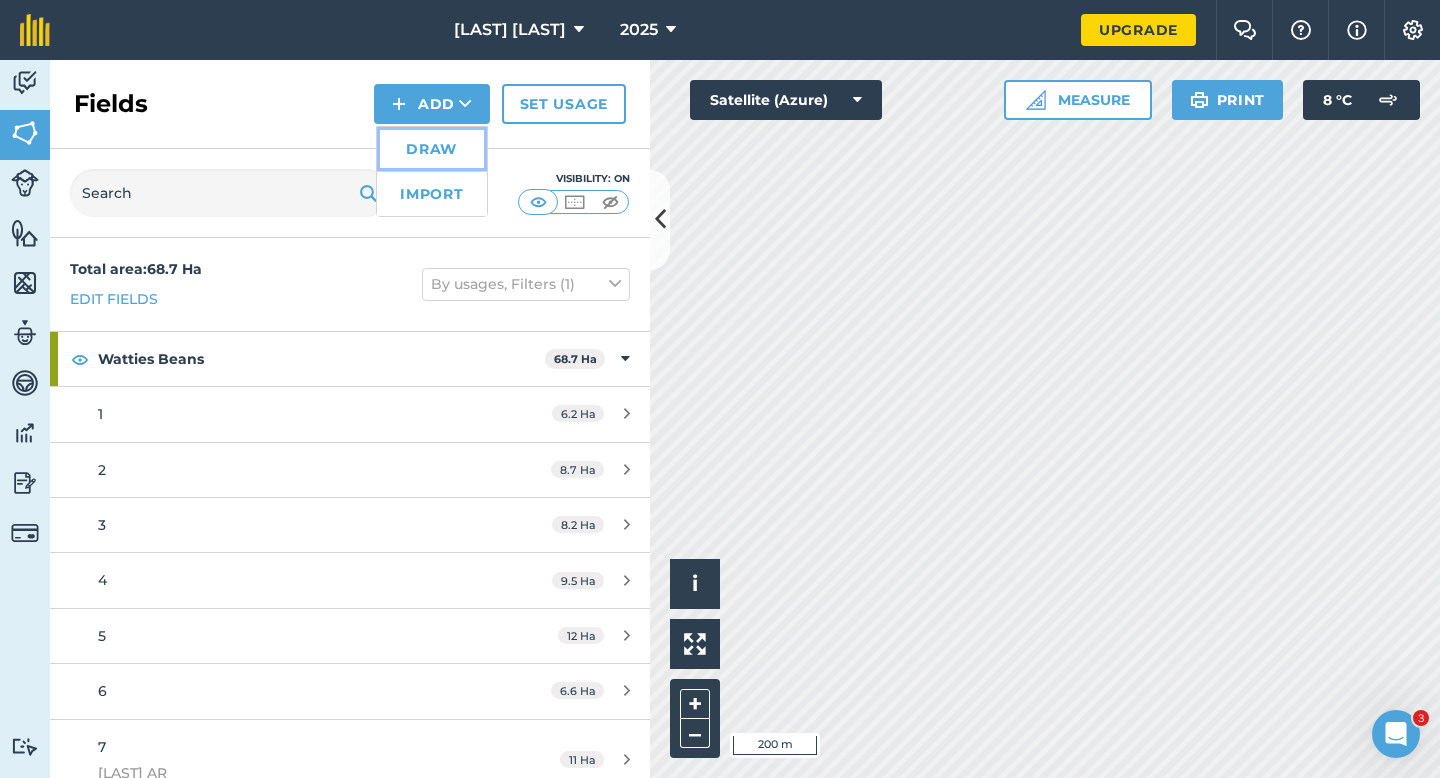 click on "Draw" at bounding box center (432, 149) 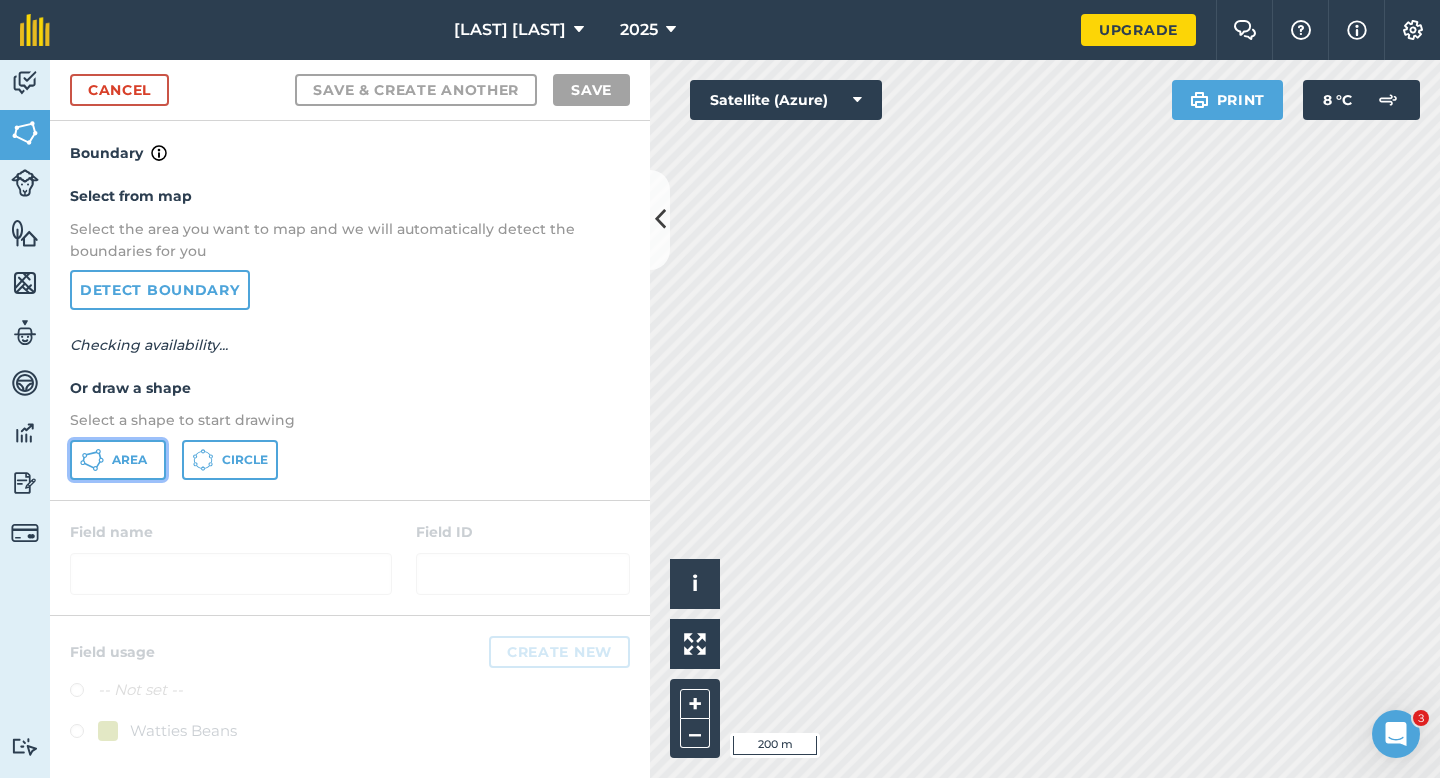 click on "Area" at bounding box center [129, 460] 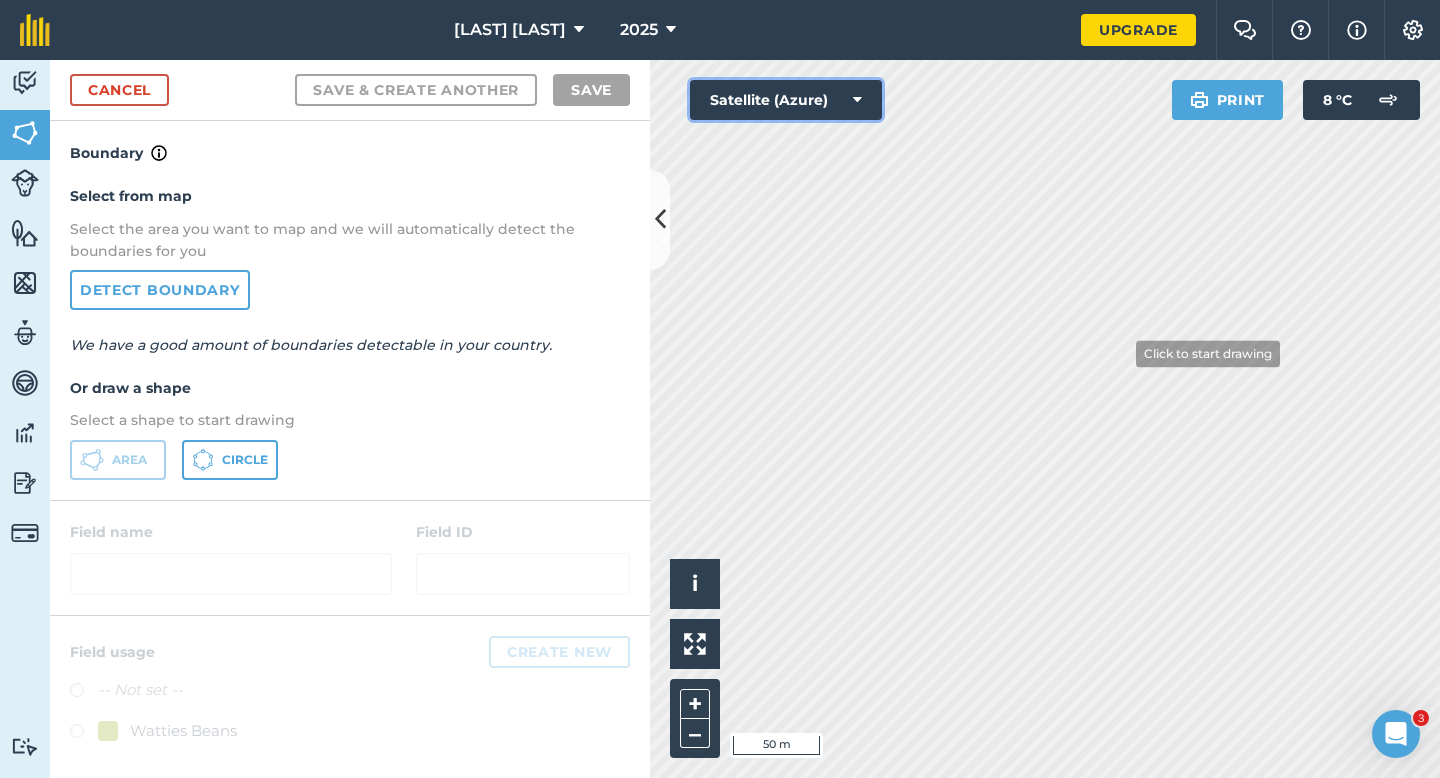 click on "Click to start drawing i © 2025 TomTom, Microsoft 50 m + – Satellite (Azure) Print 8   ° C" at bounding box center [1045, 419] 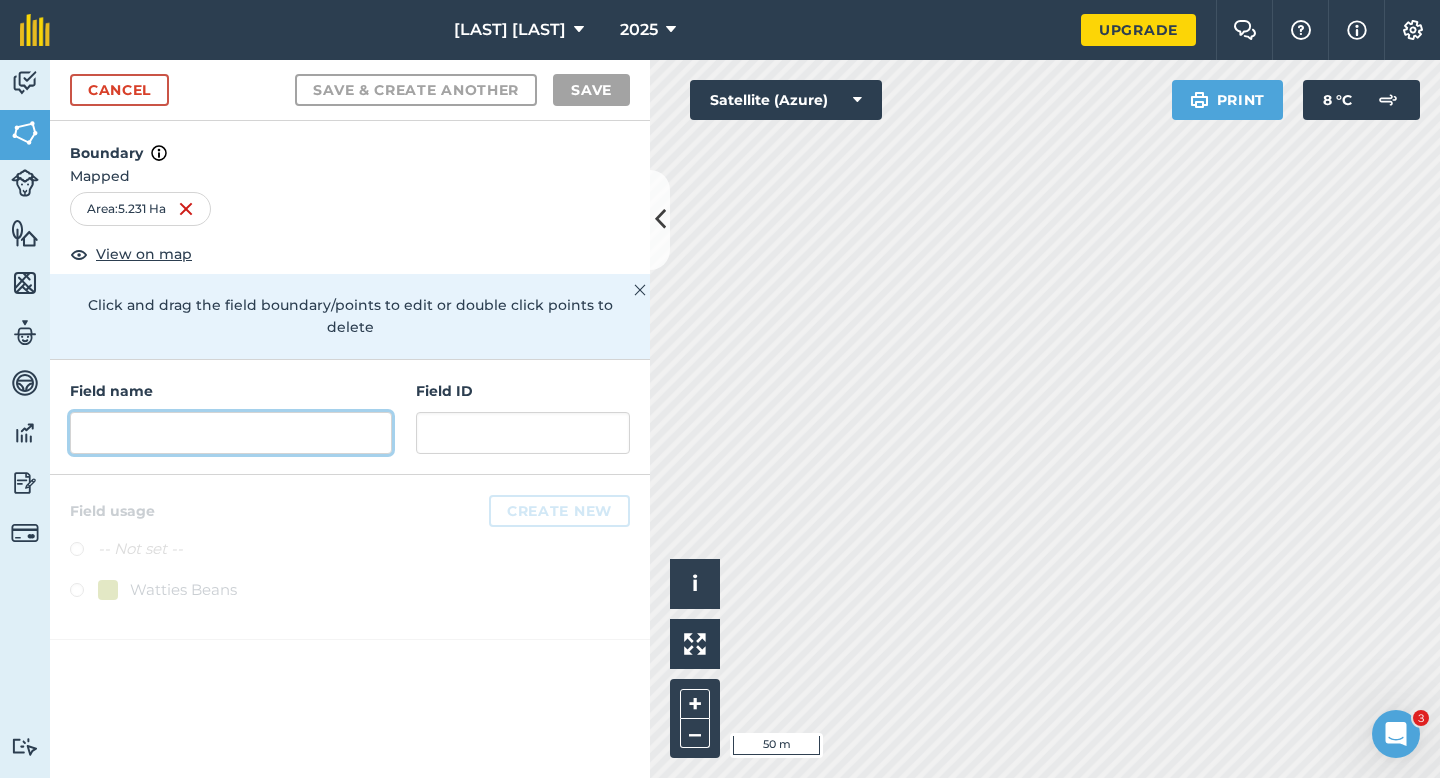 click at bounding box center (231, 433) 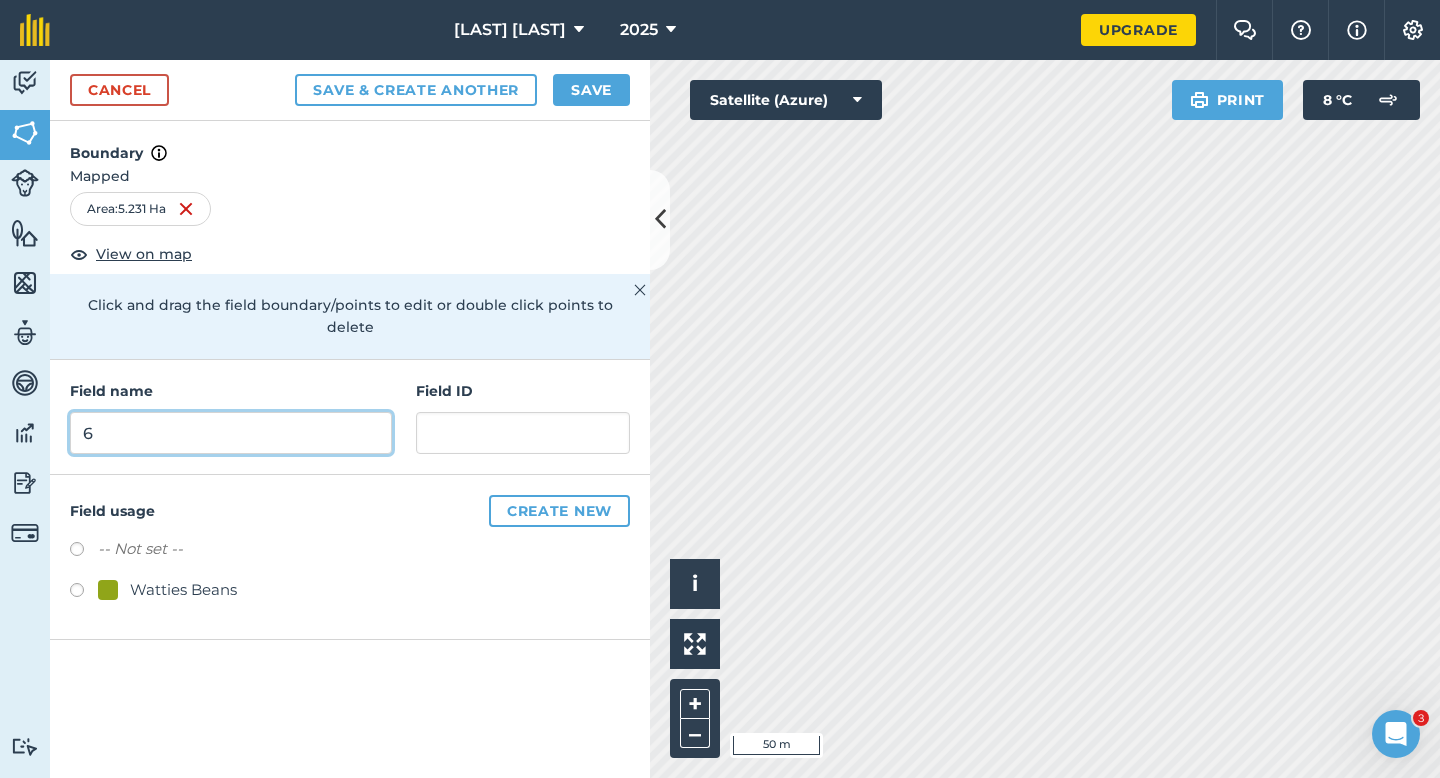 type on "6" 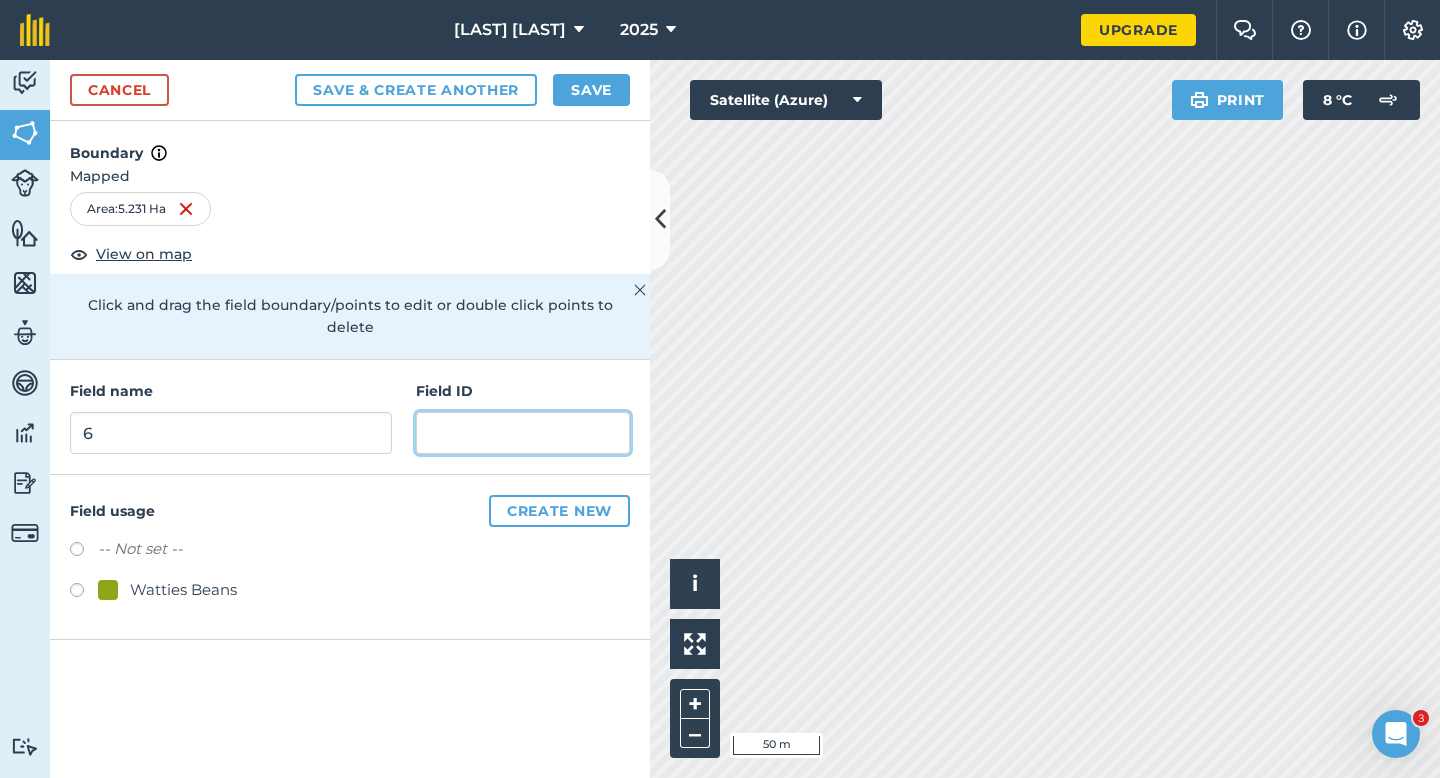 click at bounding box center (523, 433) 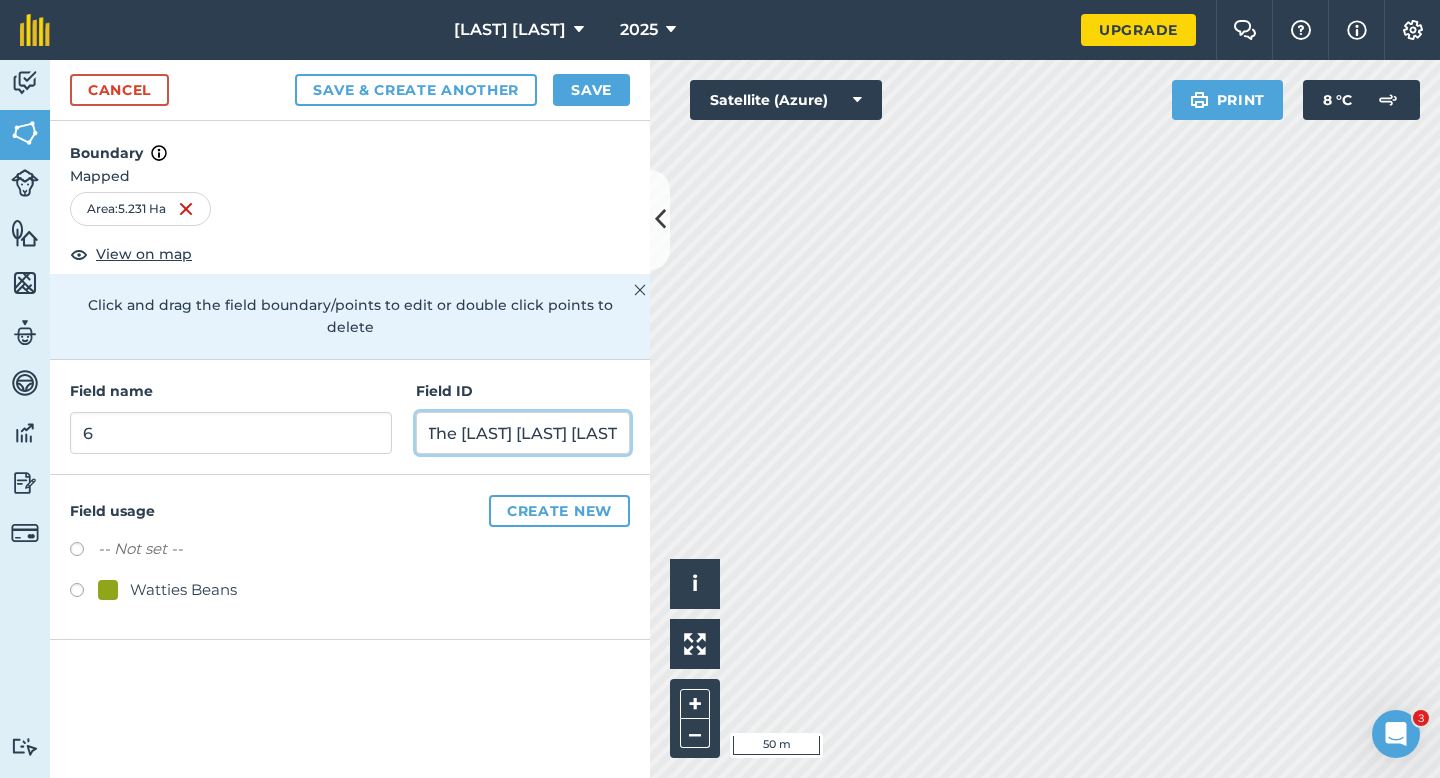 scroll, scrollTop: 0, scrollLeft: 9, axis: horizontal 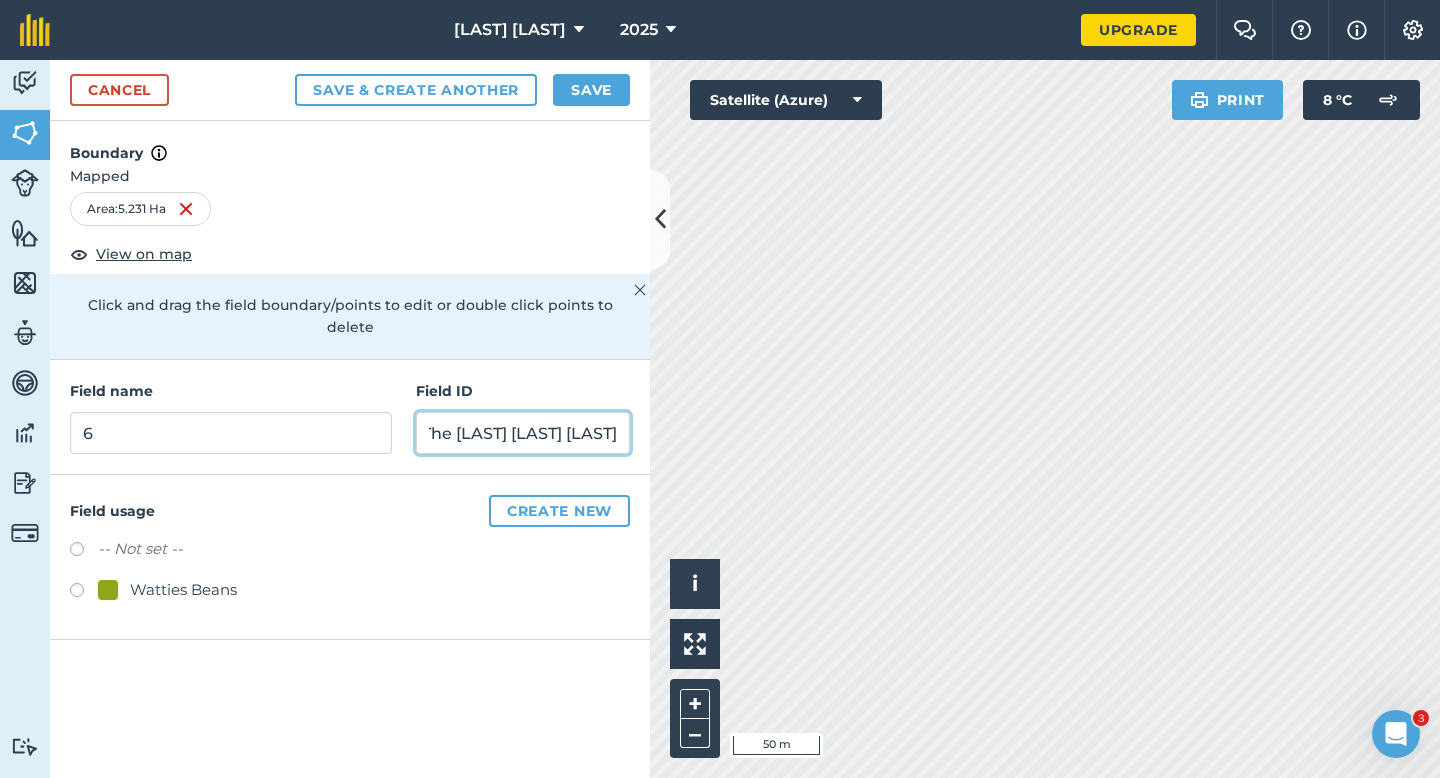 type on "The [LAST] [LAST] [LAST]" 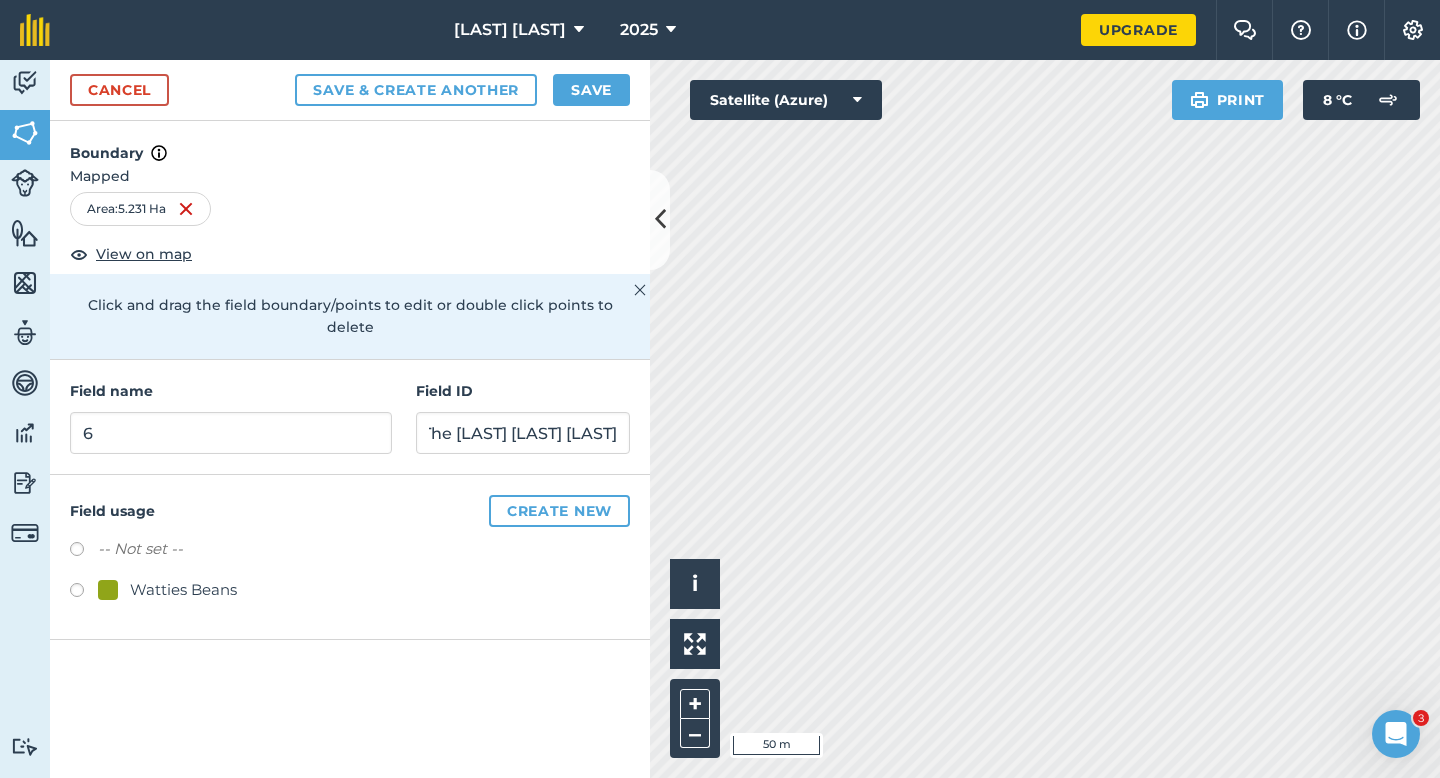 click on "Watties Beans" at bounding box center [167, 590] 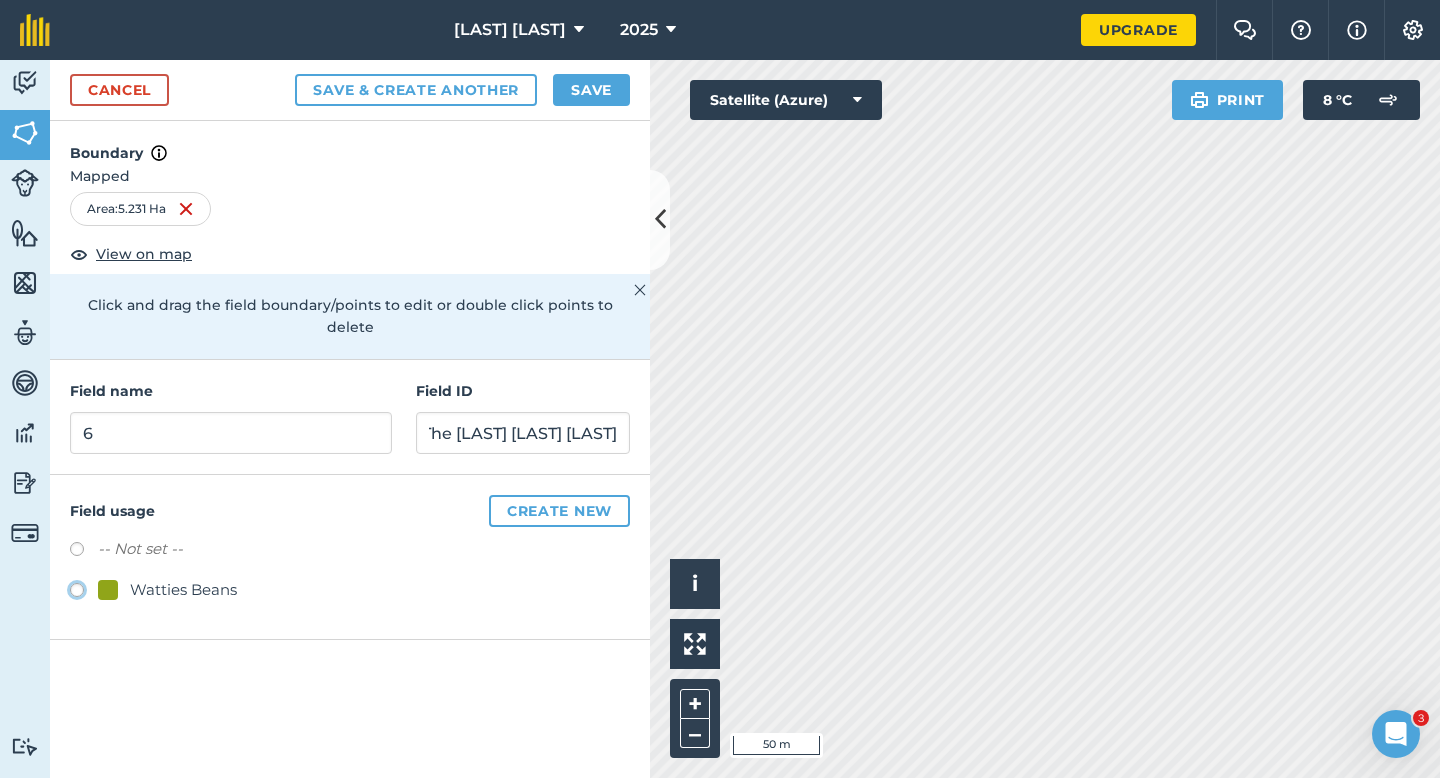 click on "Watties Beans" at bounding box center (-9923, 589) 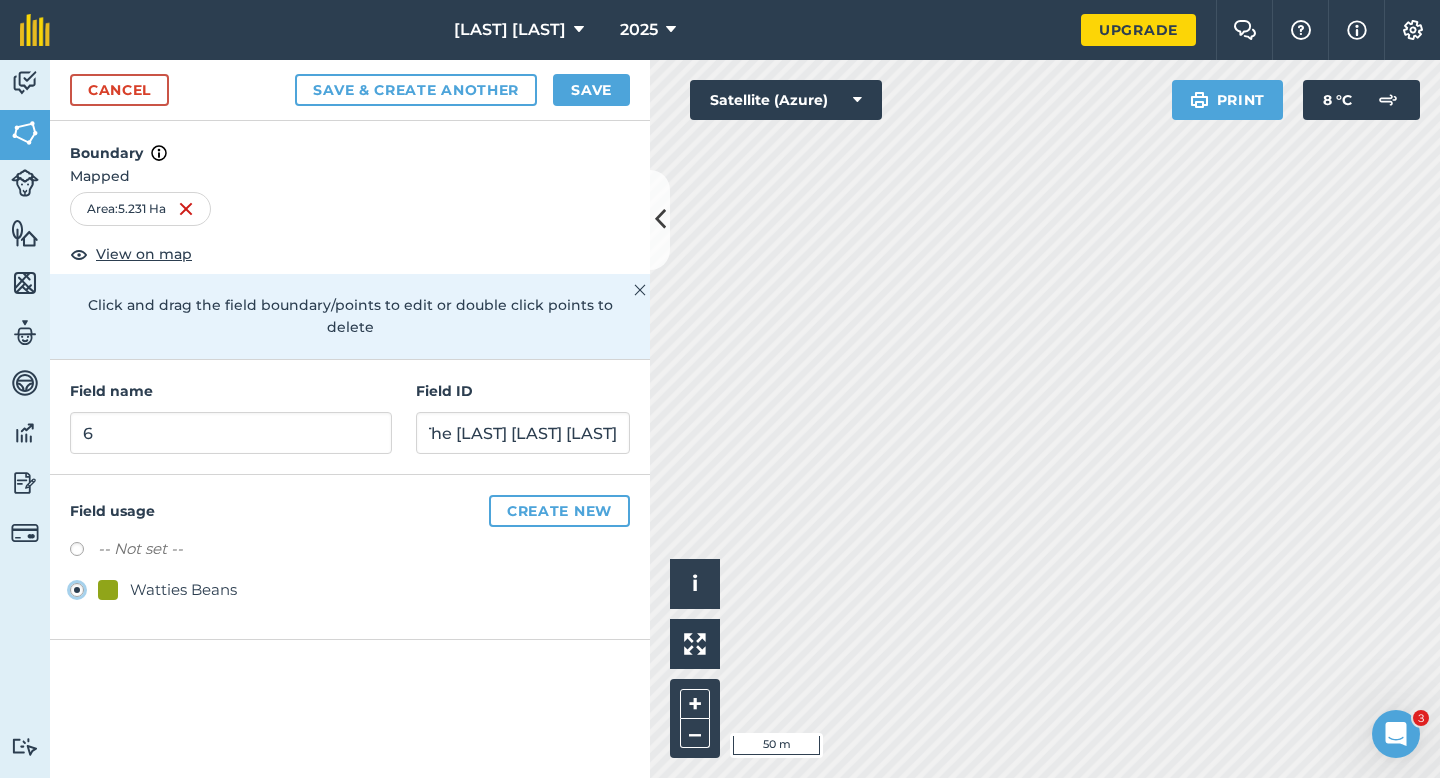 scroll, scrollTop: 0, scrollLeft: 0, axis: both 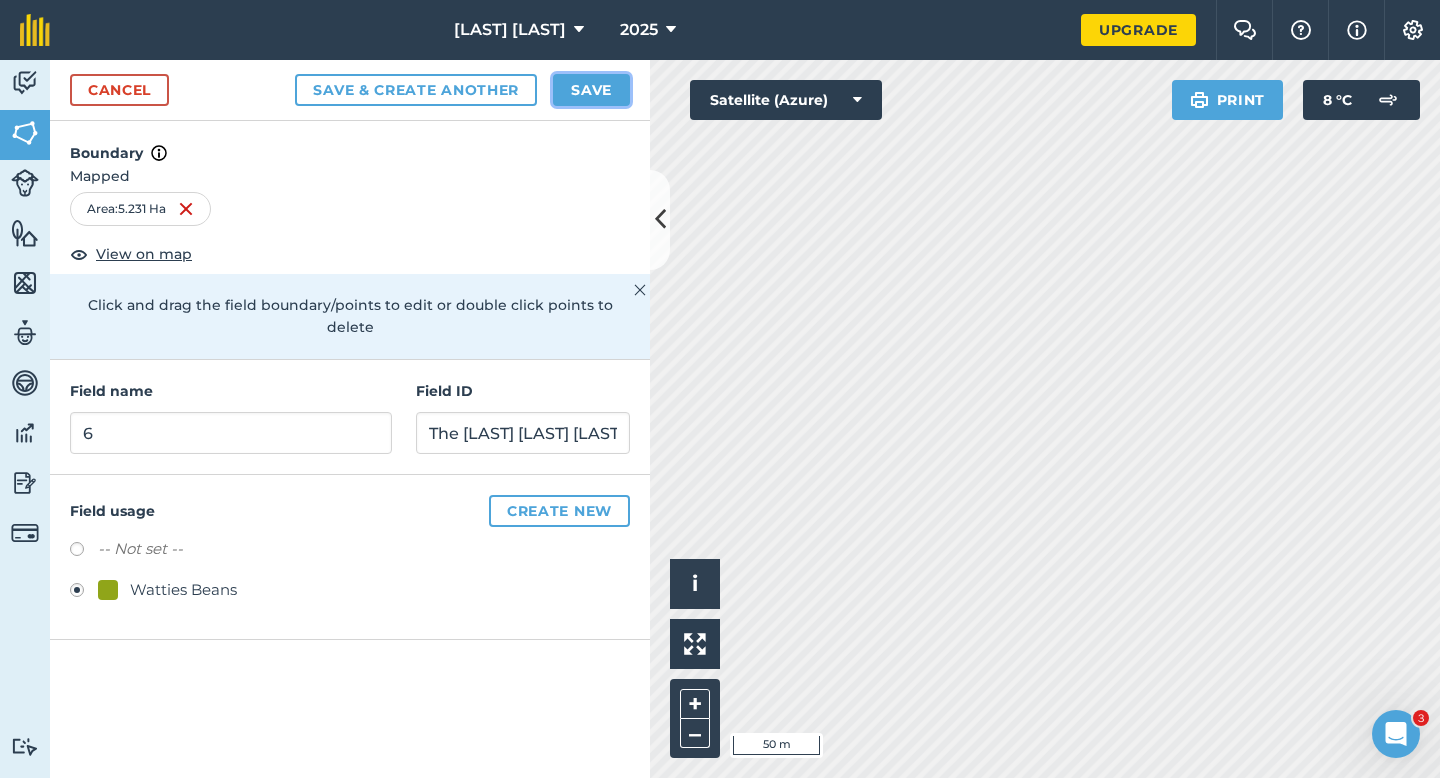 click on "Save" at bounding box center (591, 90) 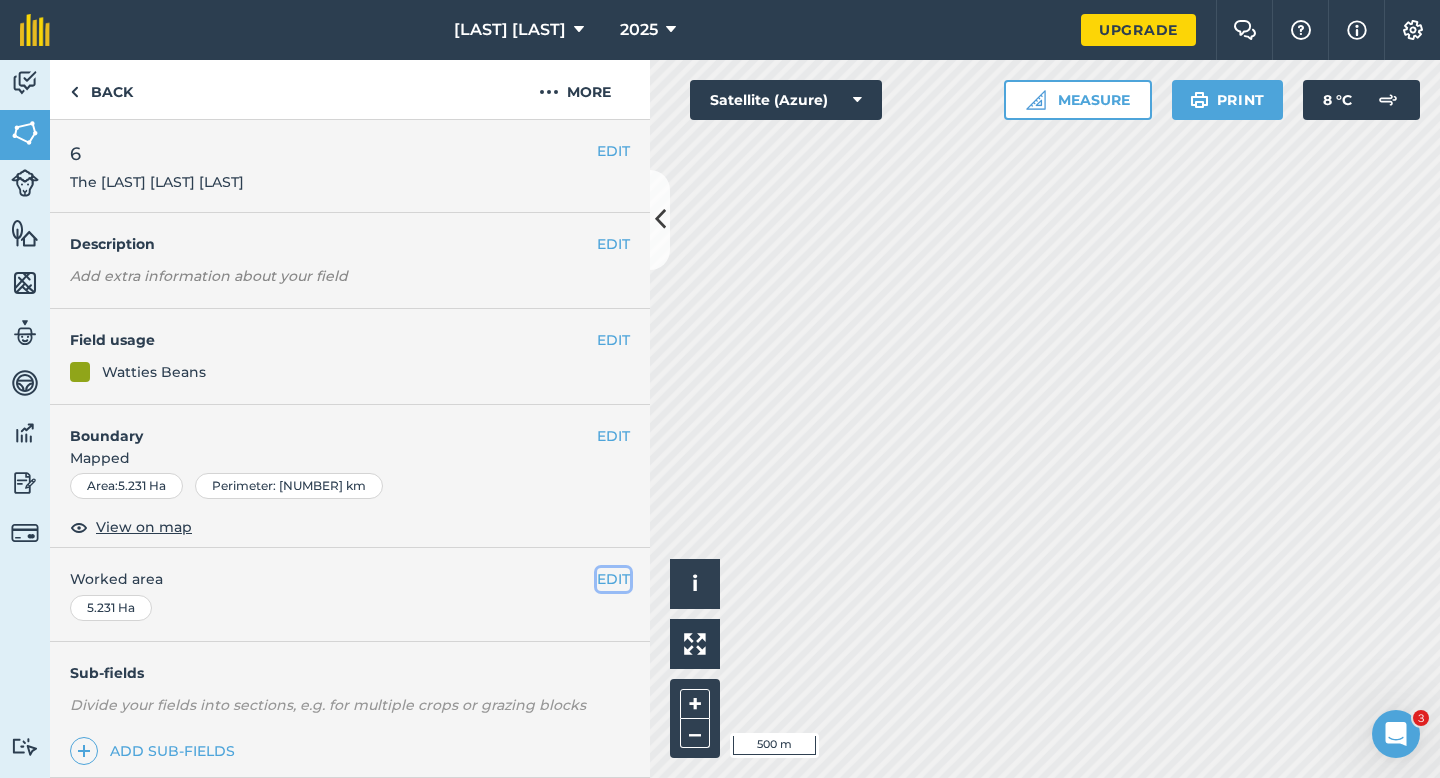 click on "EDIT" at bounding box center [613, 579] 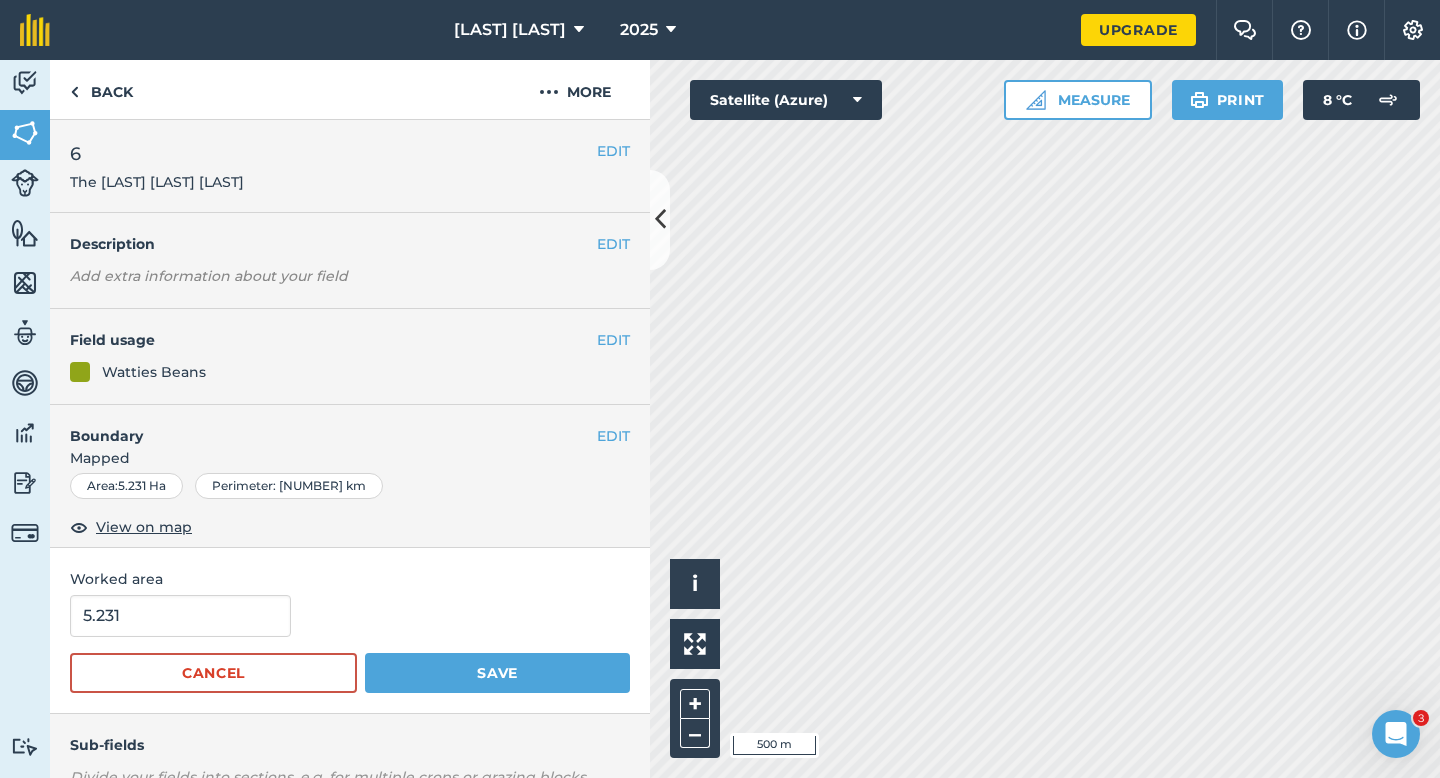 click on "5.231 Cancel Save" at bounding box center (350, 644) 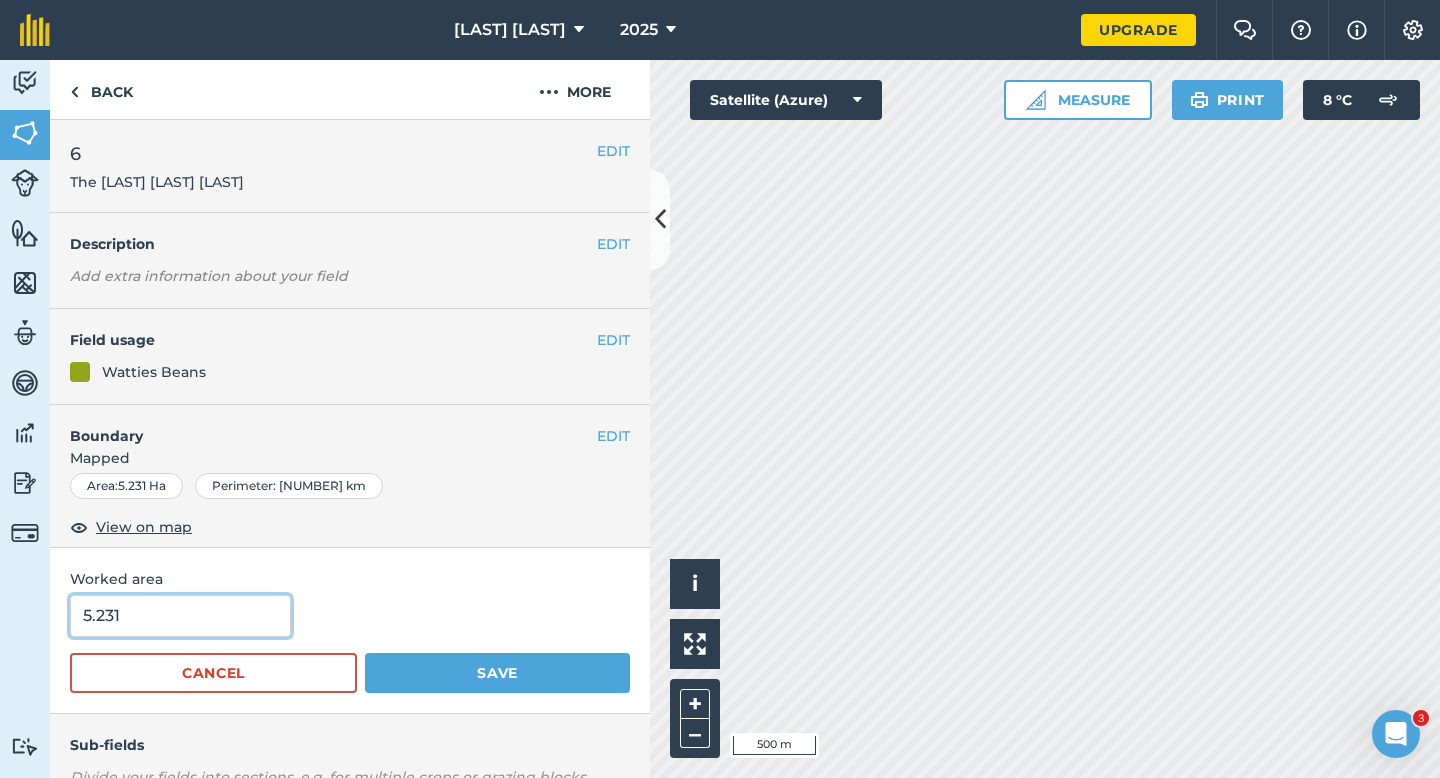 click on "5.231" at bounding box center (180, 616) 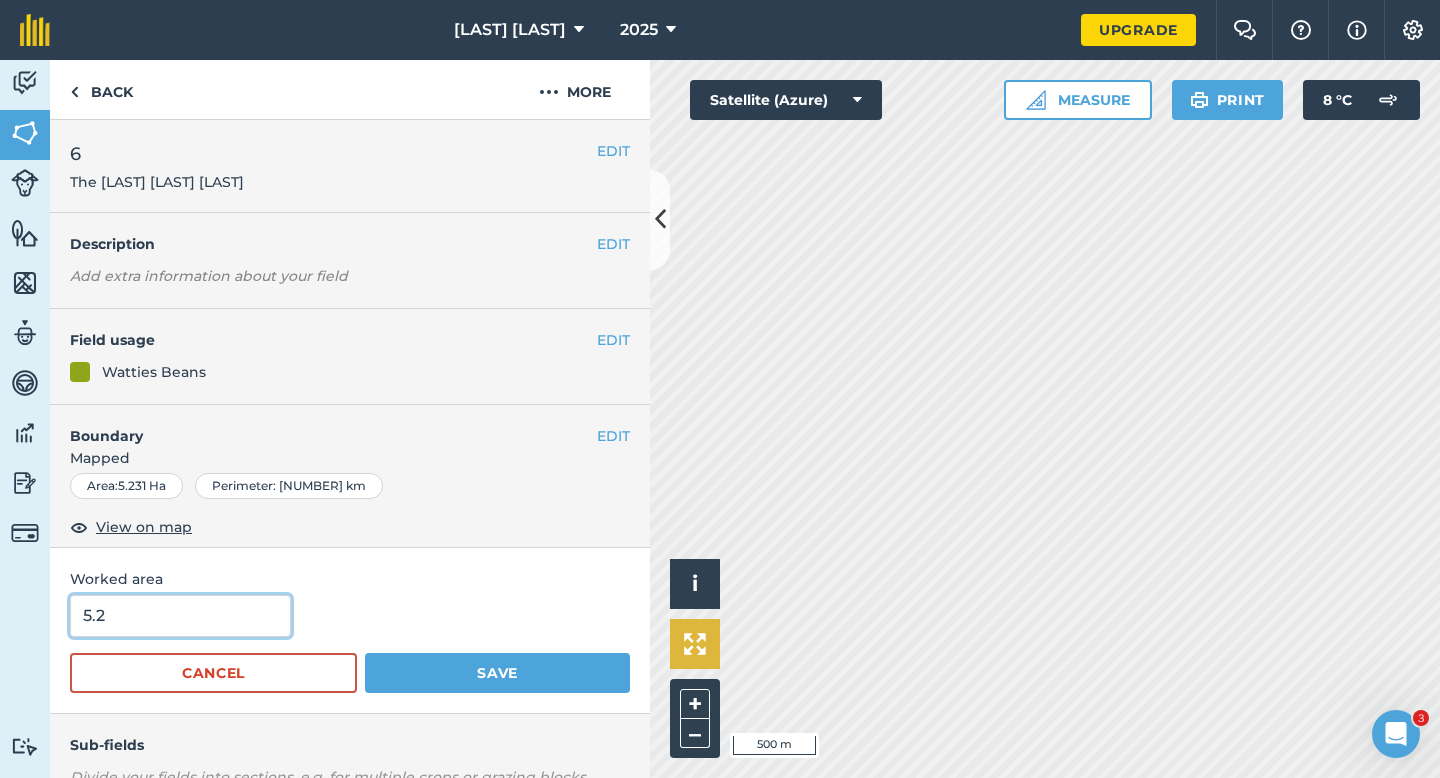 type on "5.2" 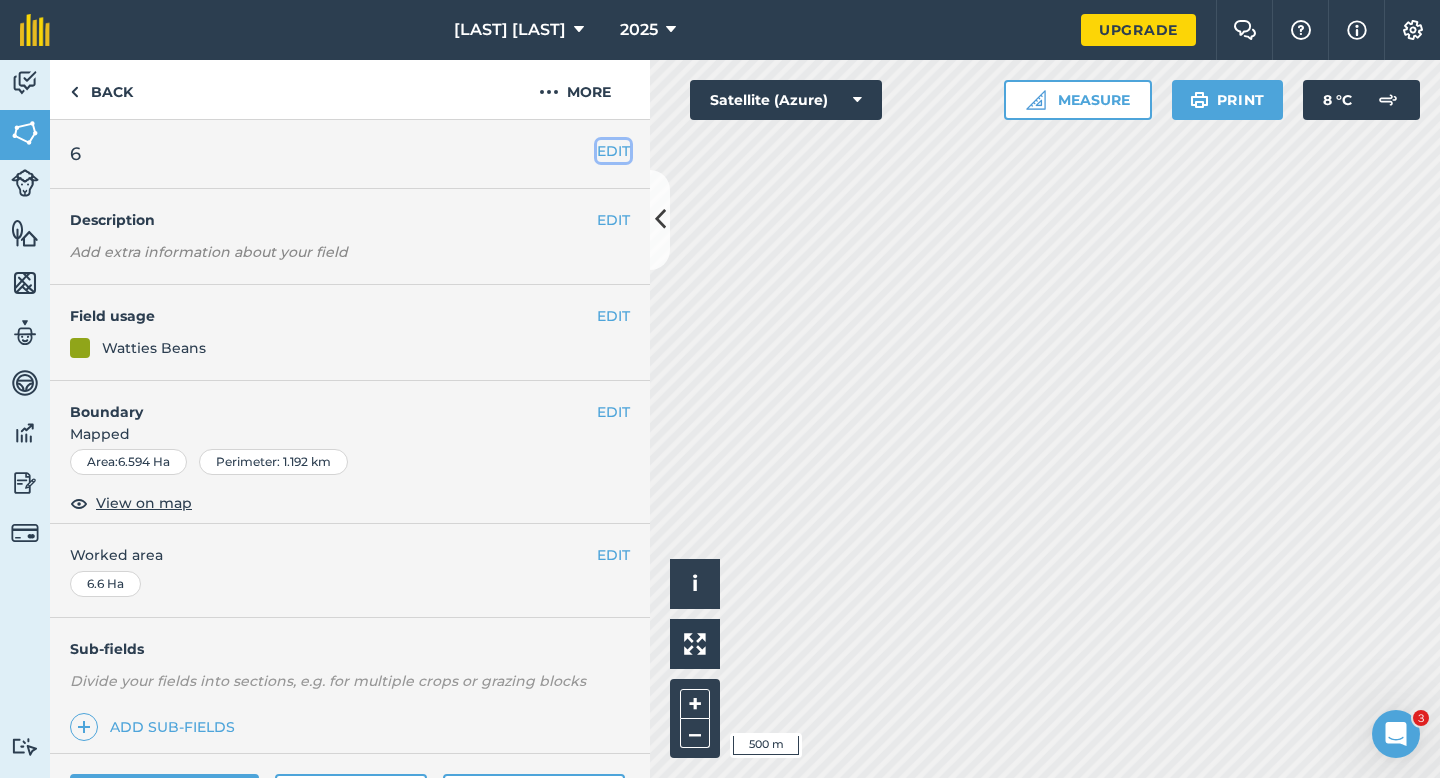 click on "EDIT" at bounding box center (613, 151) 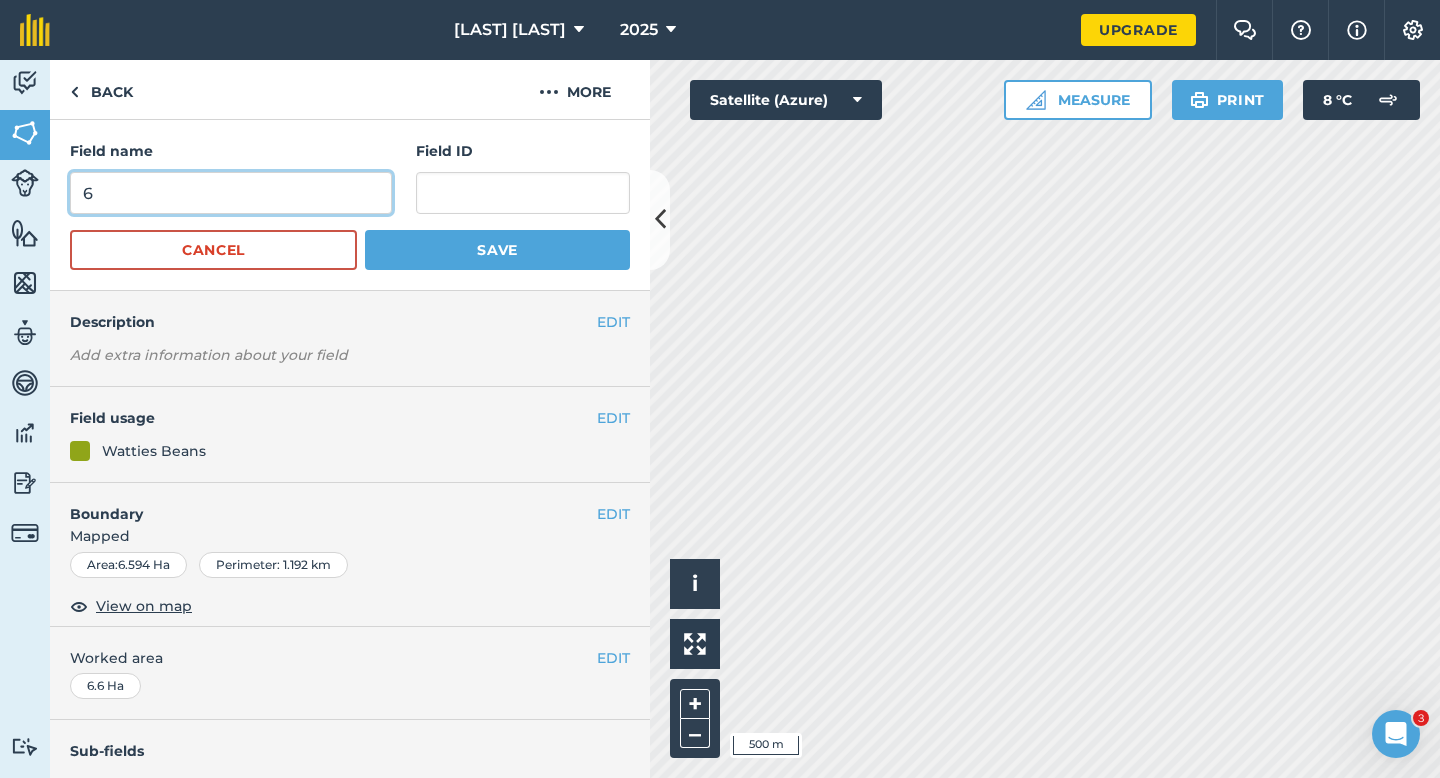 click on "6" at bounding box center [231, 193] 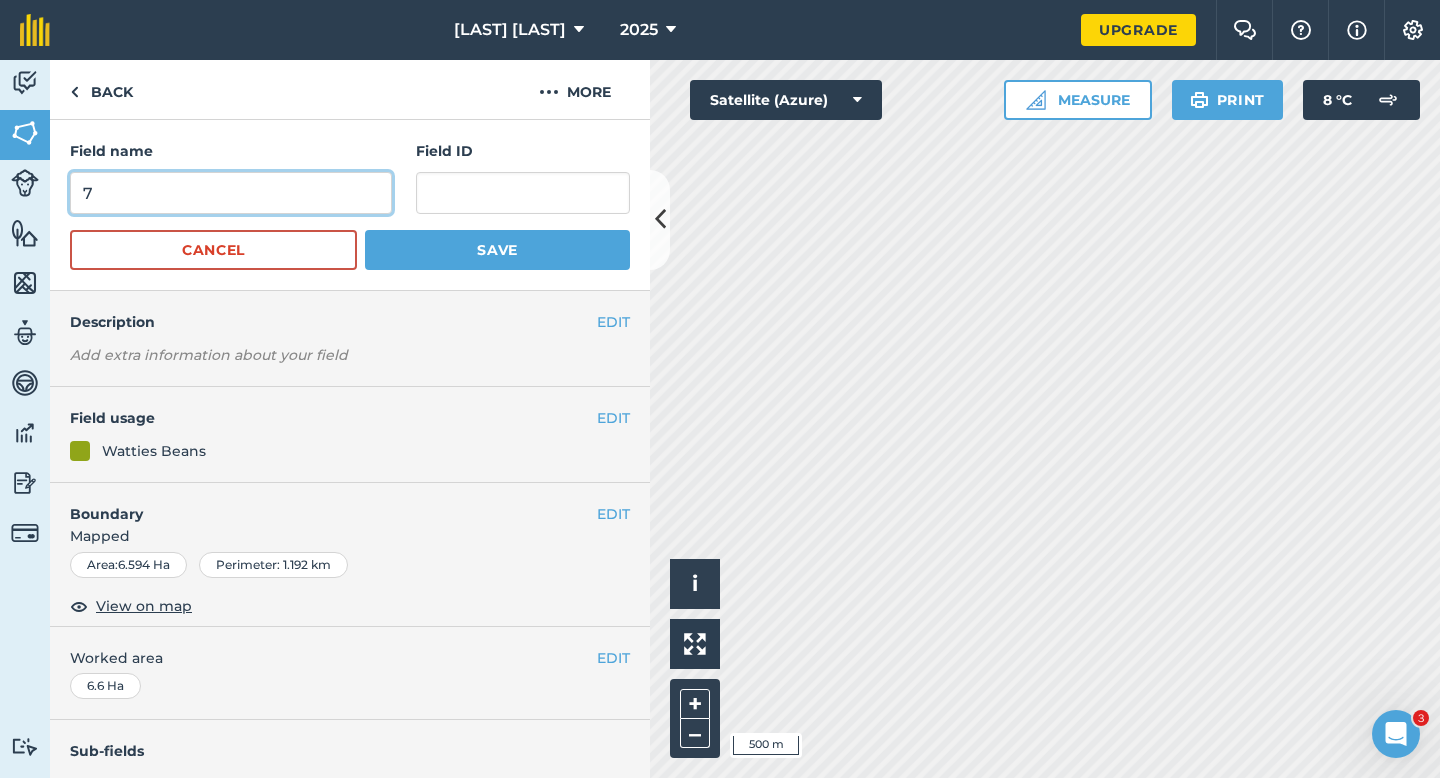 type on "7" 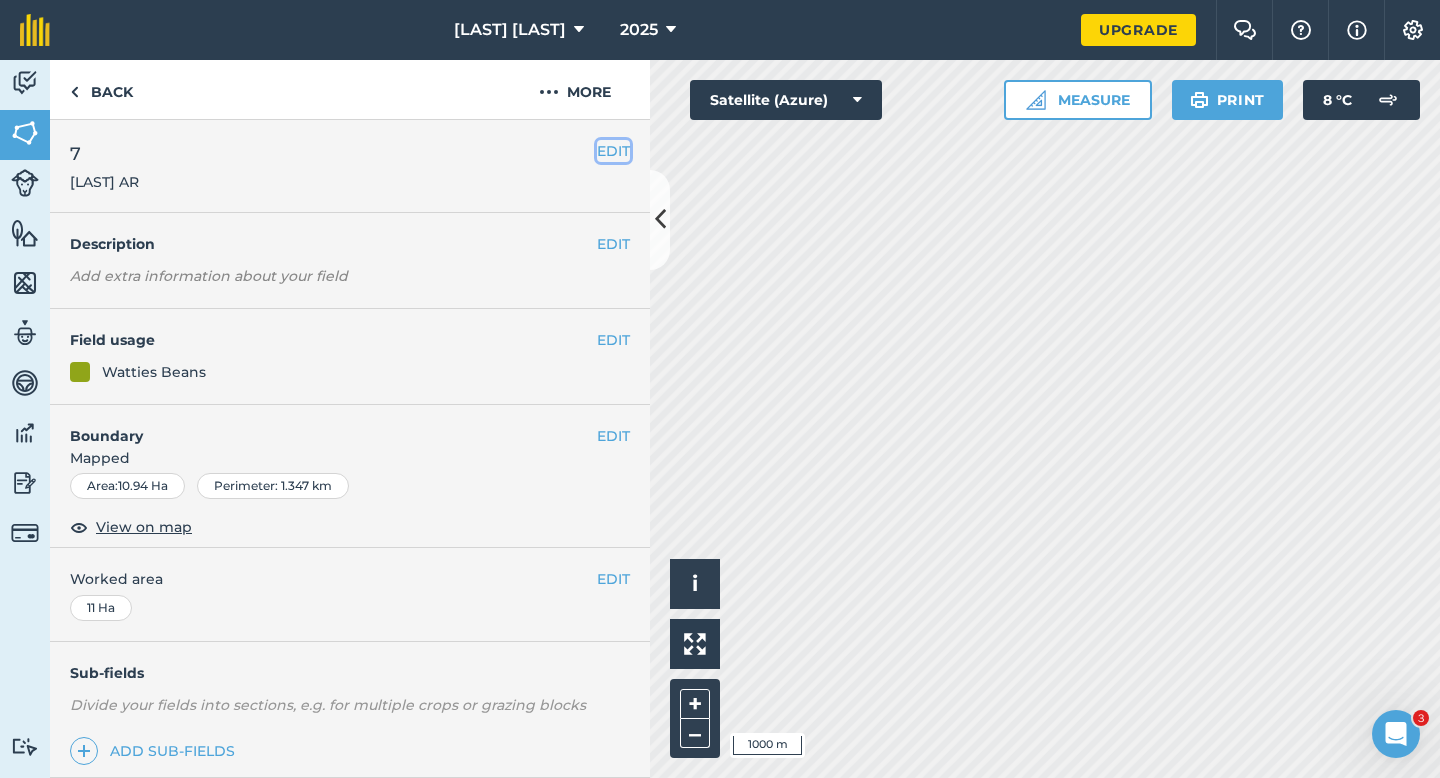 click on "EDIT" at bounding box center (613, 151) 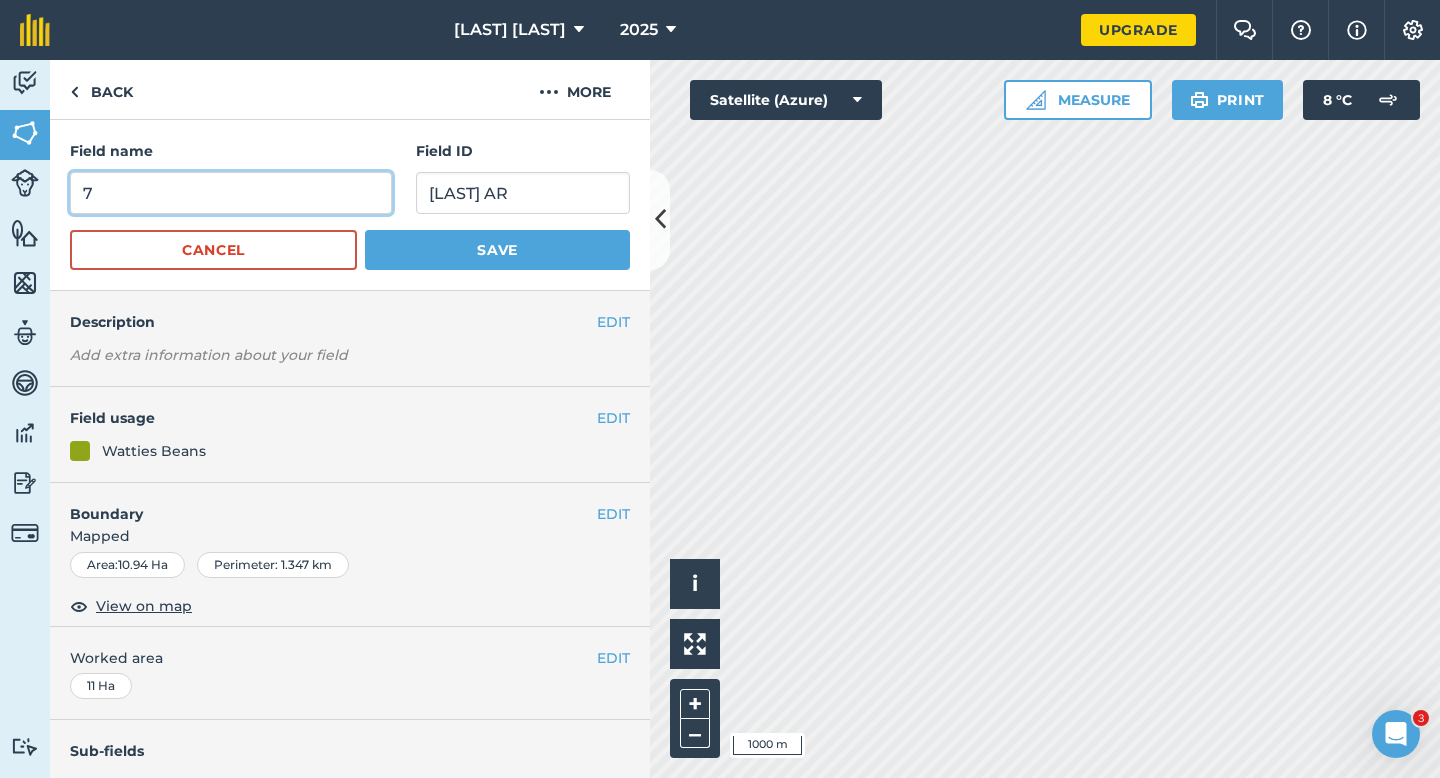 click on "7" at bounding box center (231, 193) 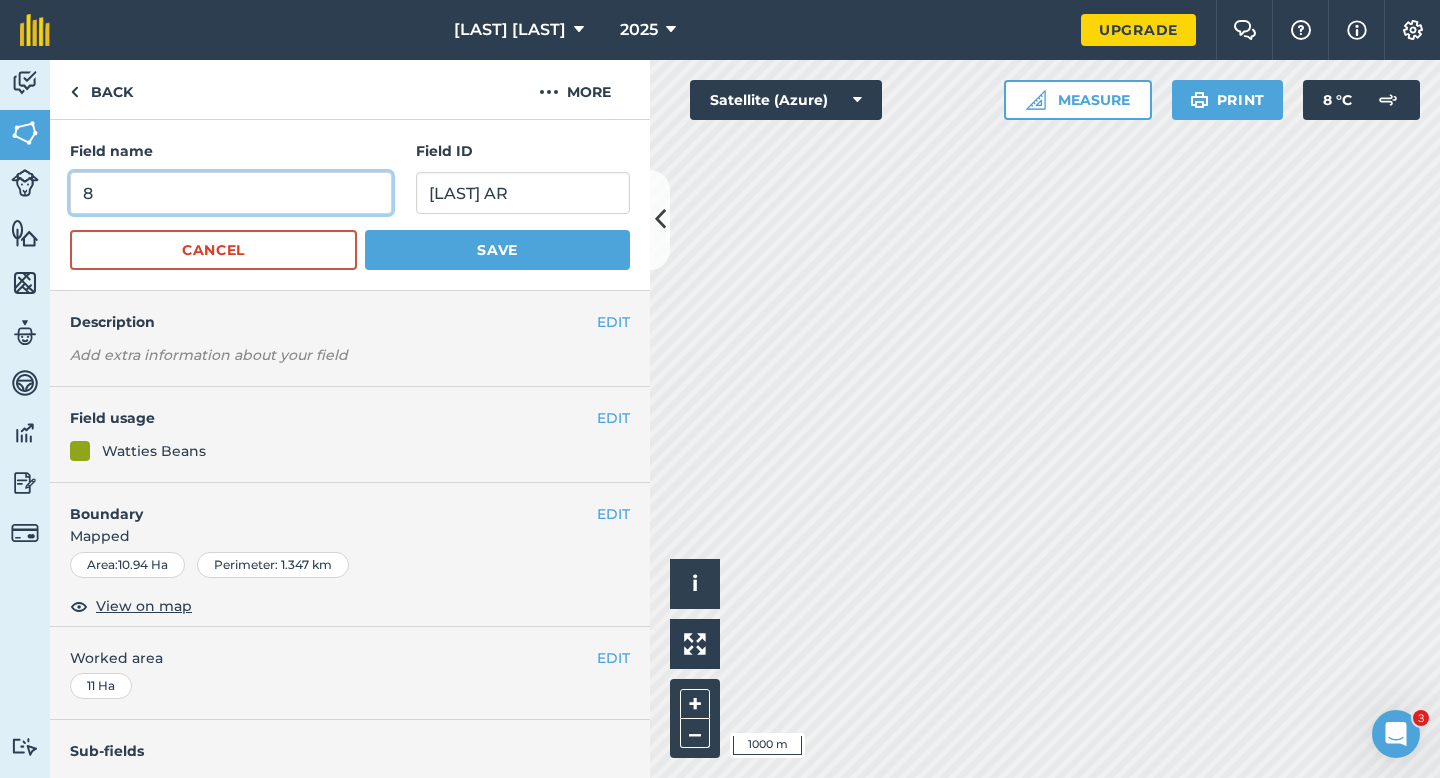 type on "8" 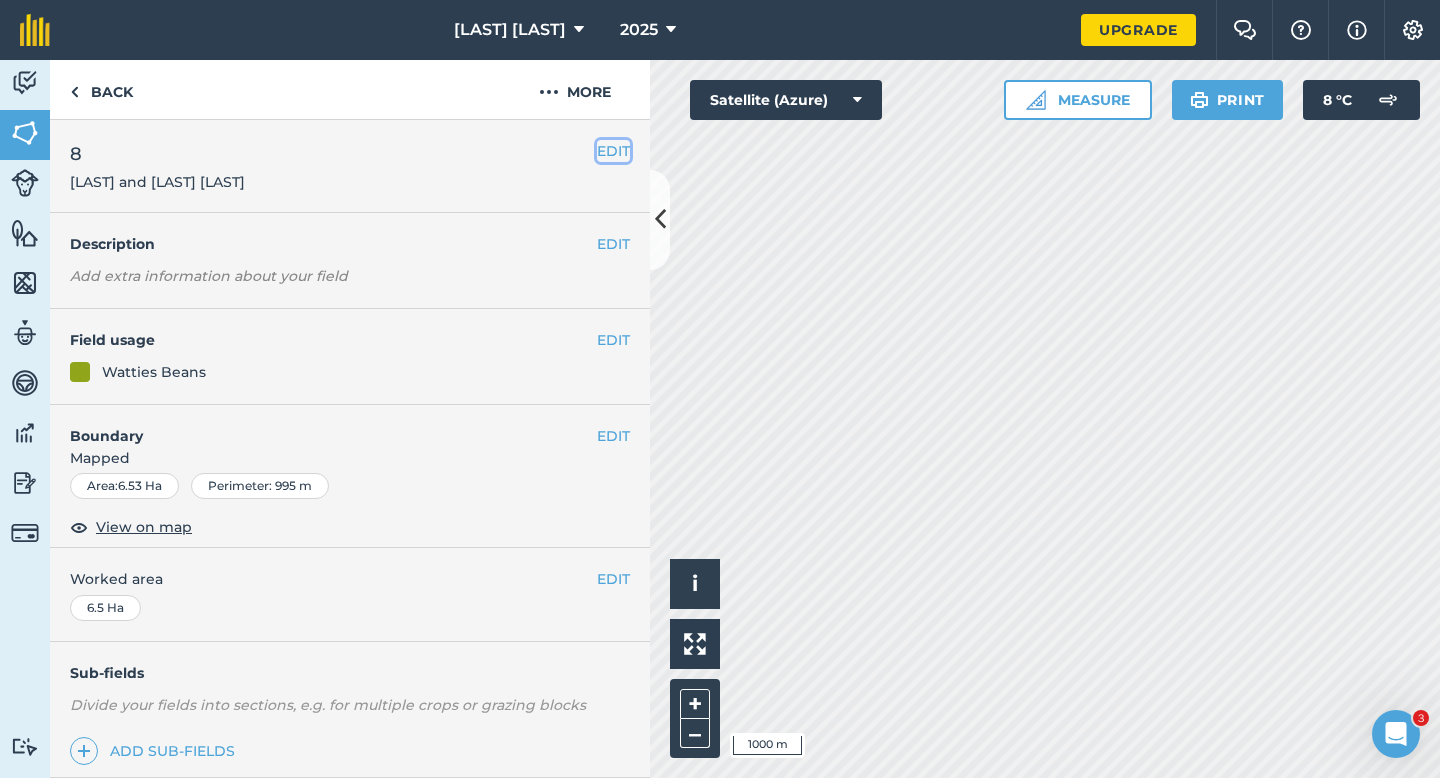 click on "EDIT" at bounding box center [613, 151] 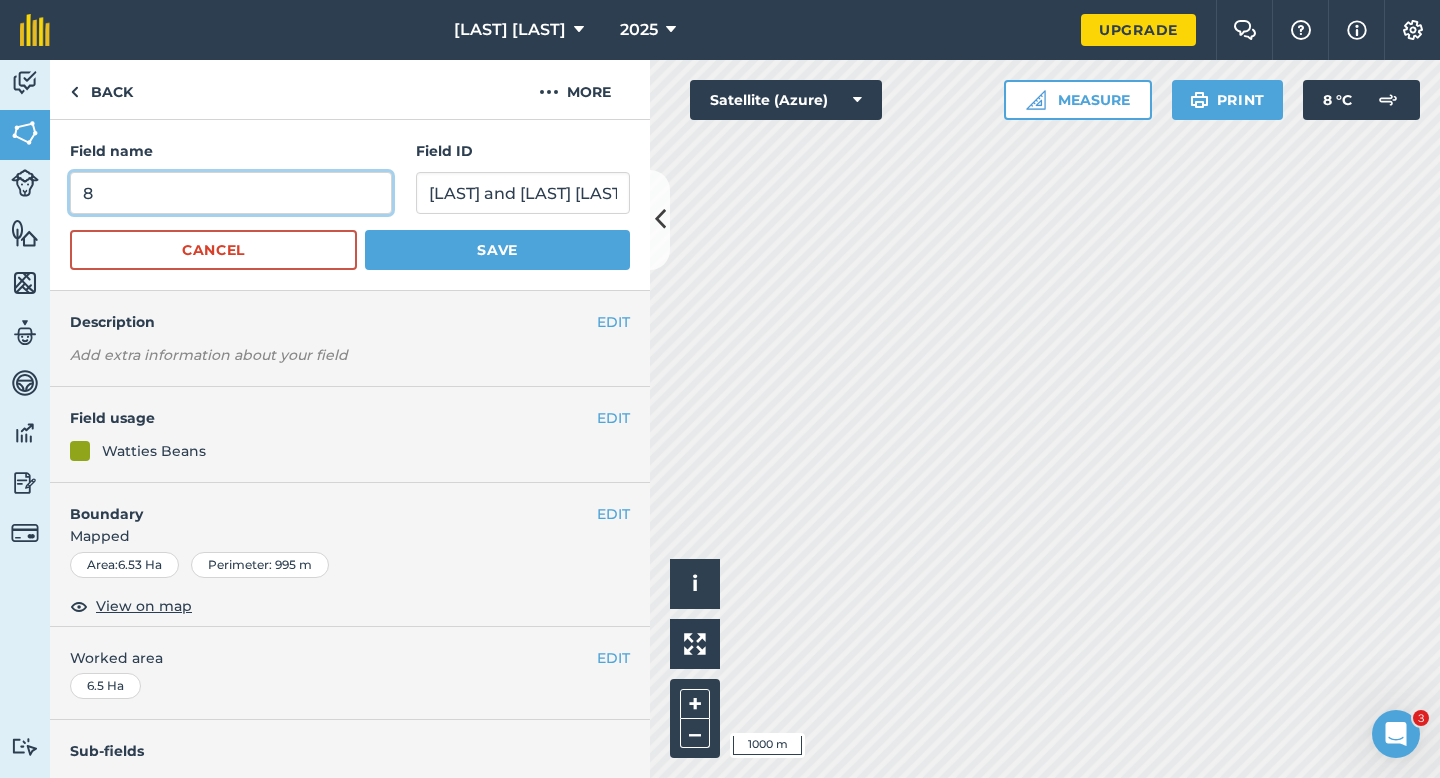 click on "8" at bounding box center (231, 193) 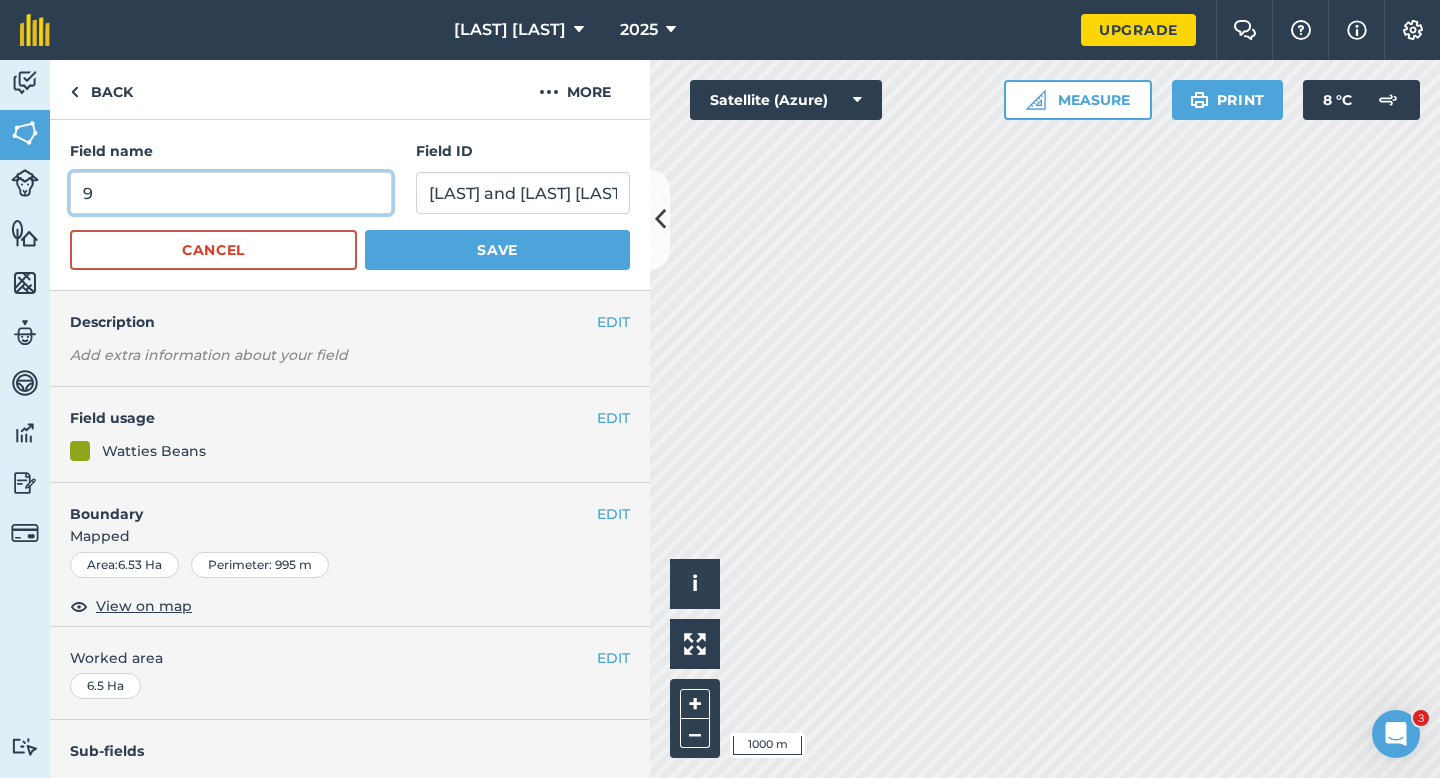 type on "9" 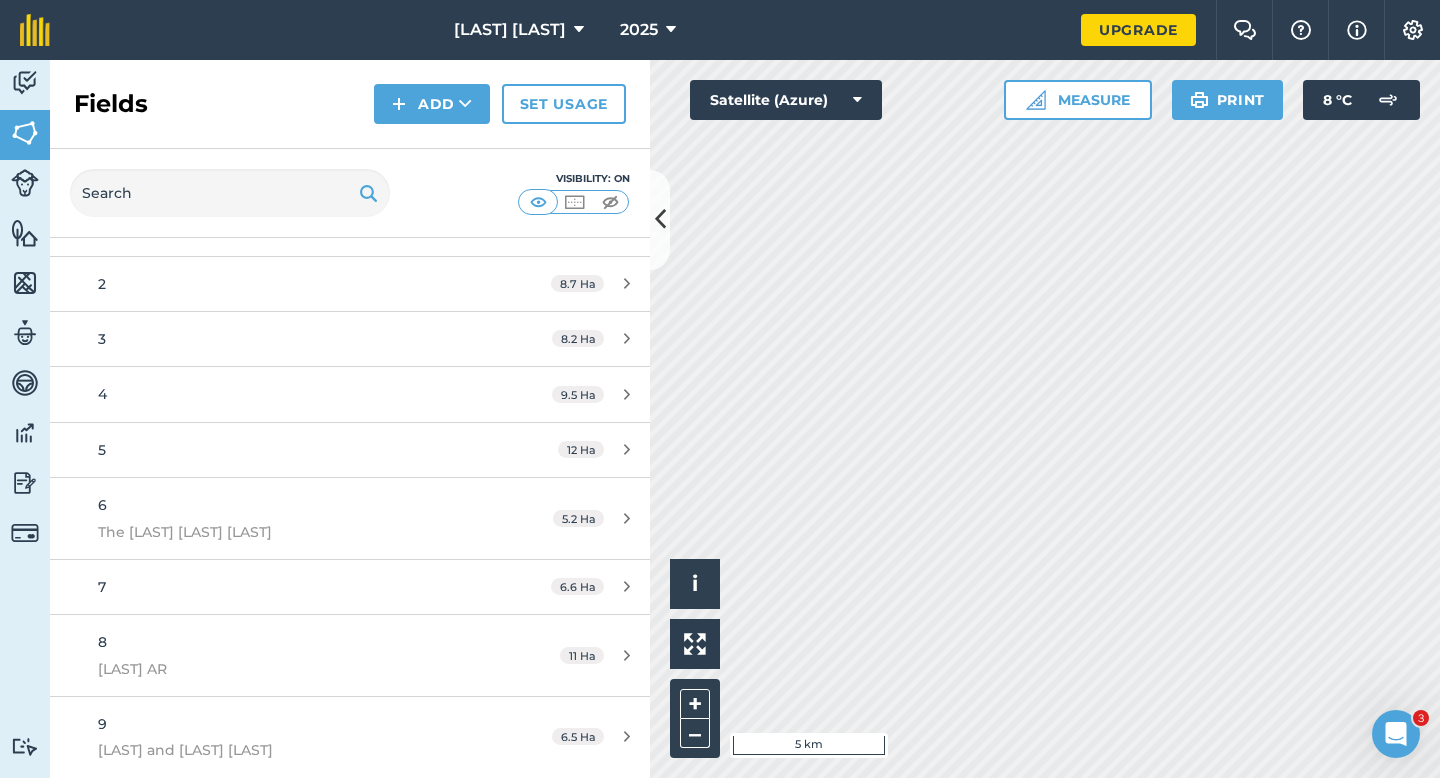 scroll, scrollTop: 72, scrollLeft: 0, axis: vertical 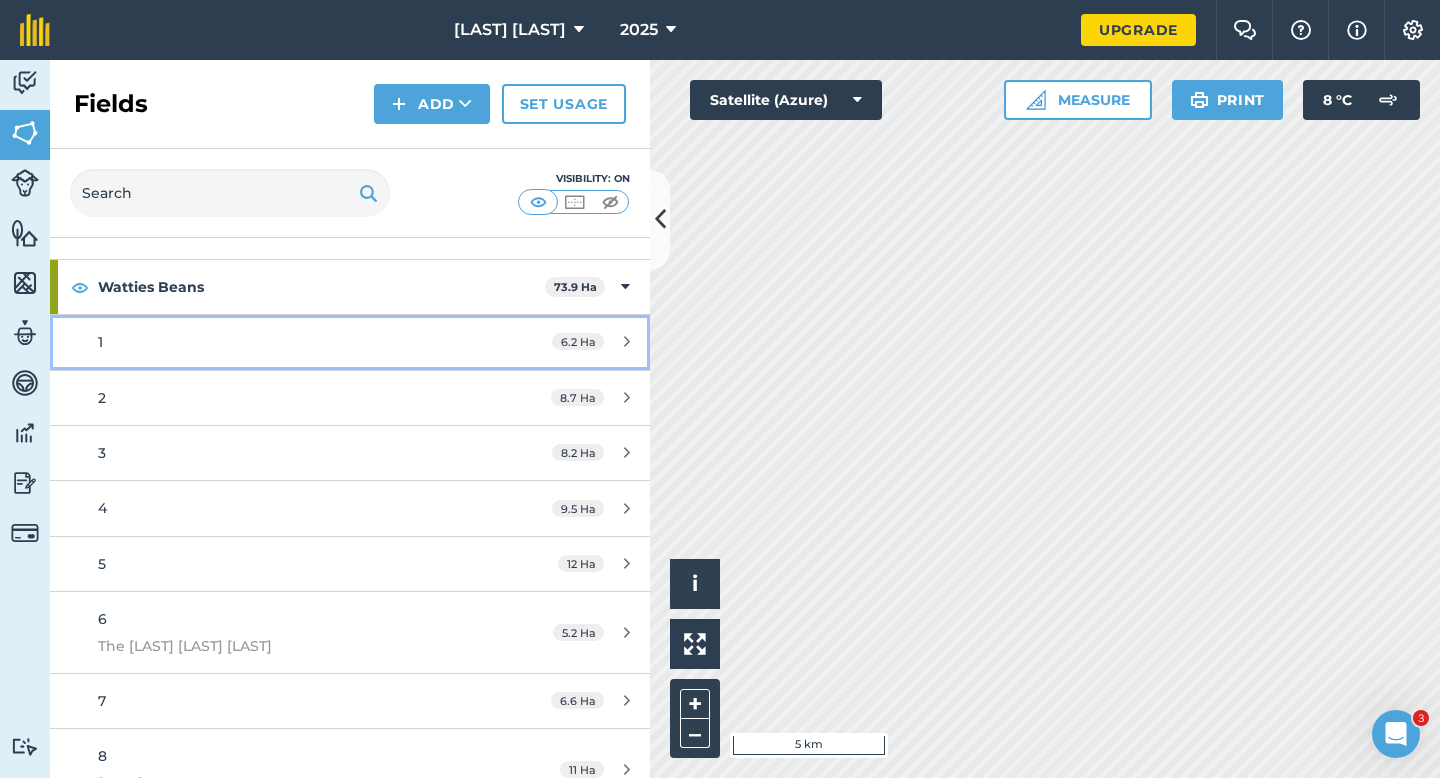 click on "1" at bounding box center [286, 342] 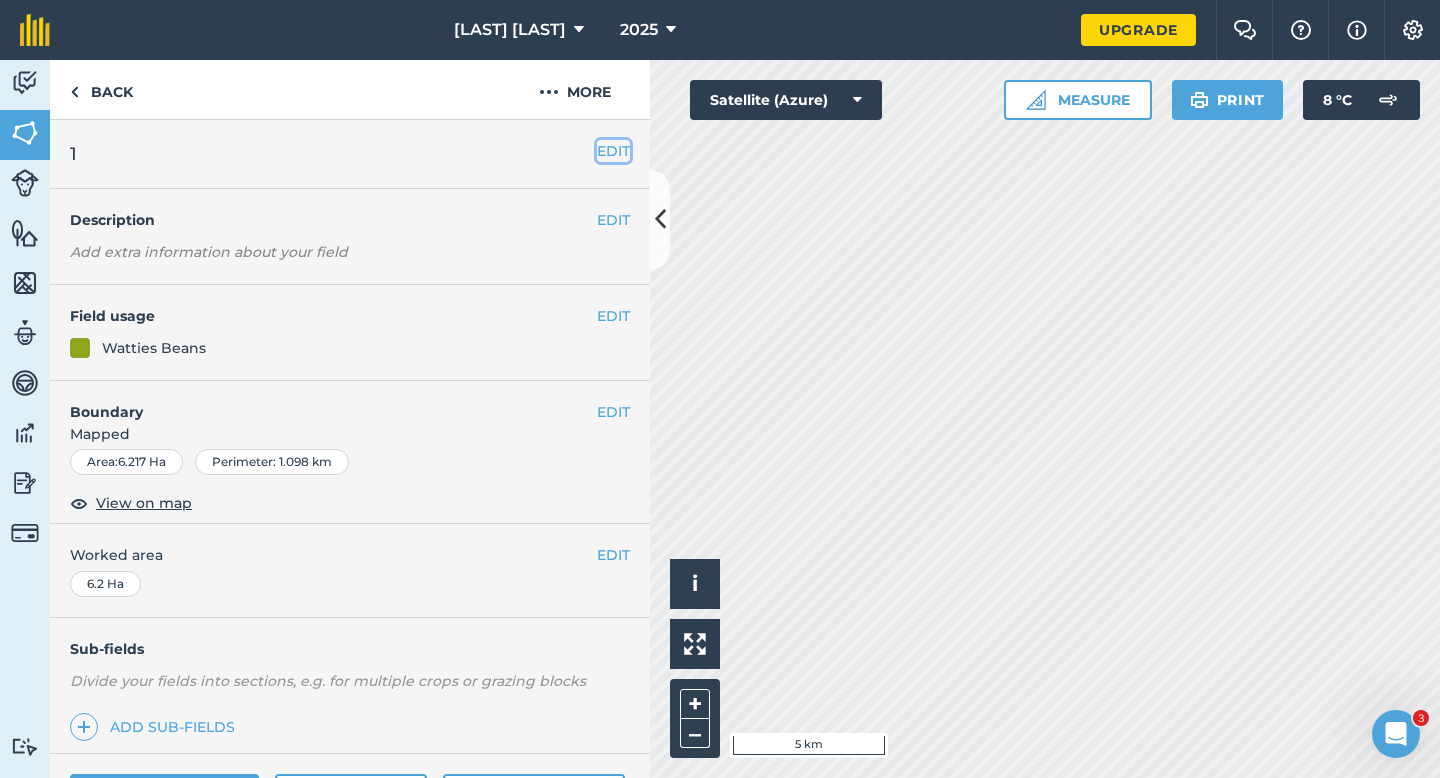 click on "EDIT" at bounding box center (613, 151) 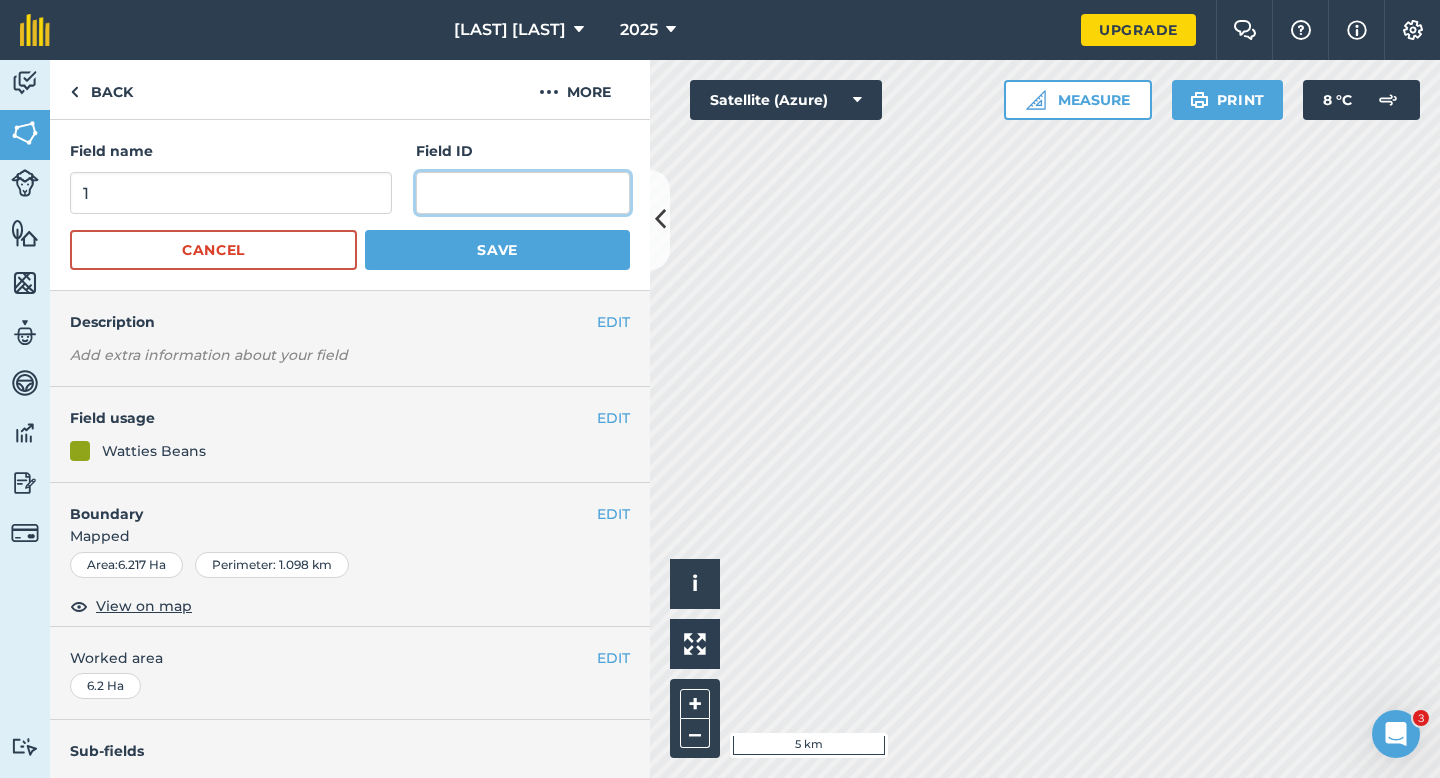 click at bounding box center [523, 193] 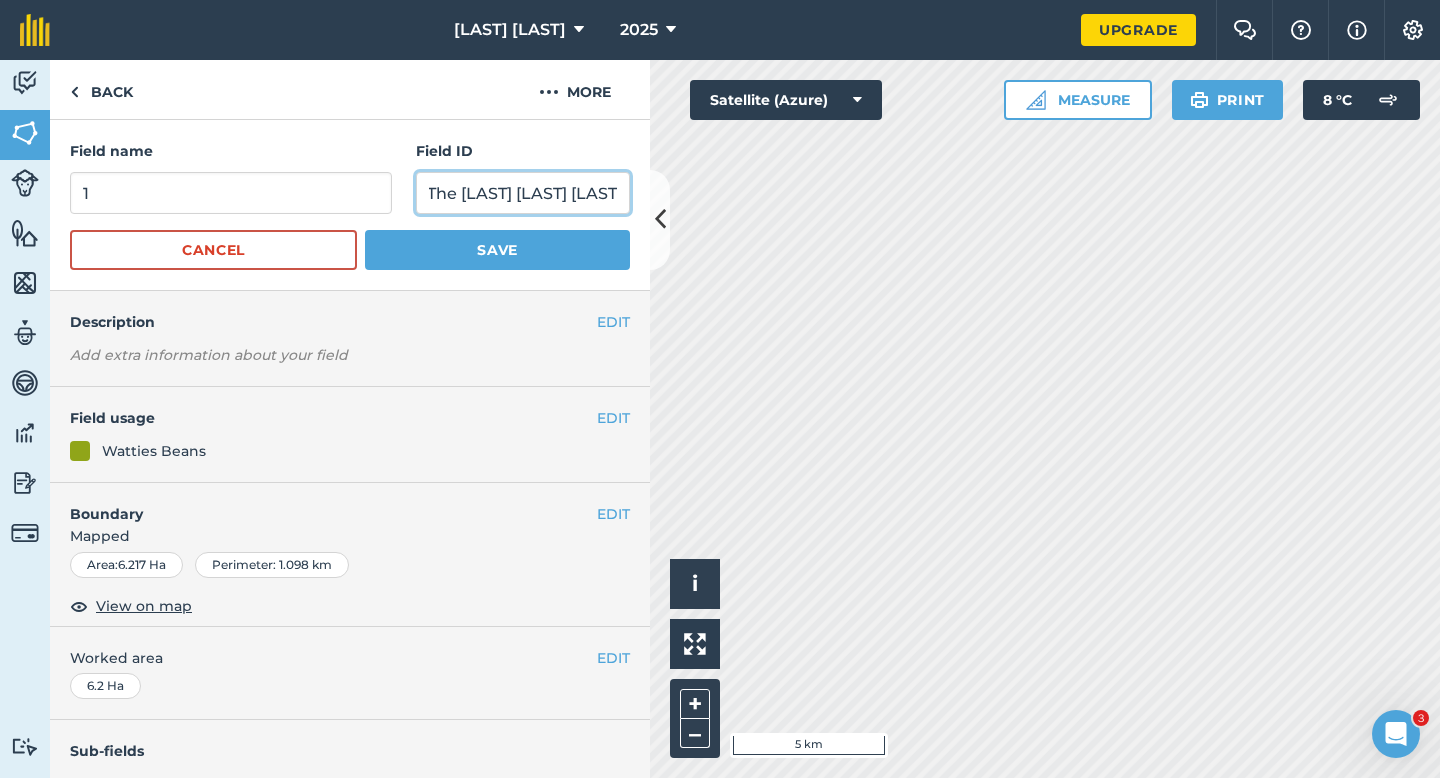 scroll, scrollTop: 0, scrollLeft: 9, axis: horizontal 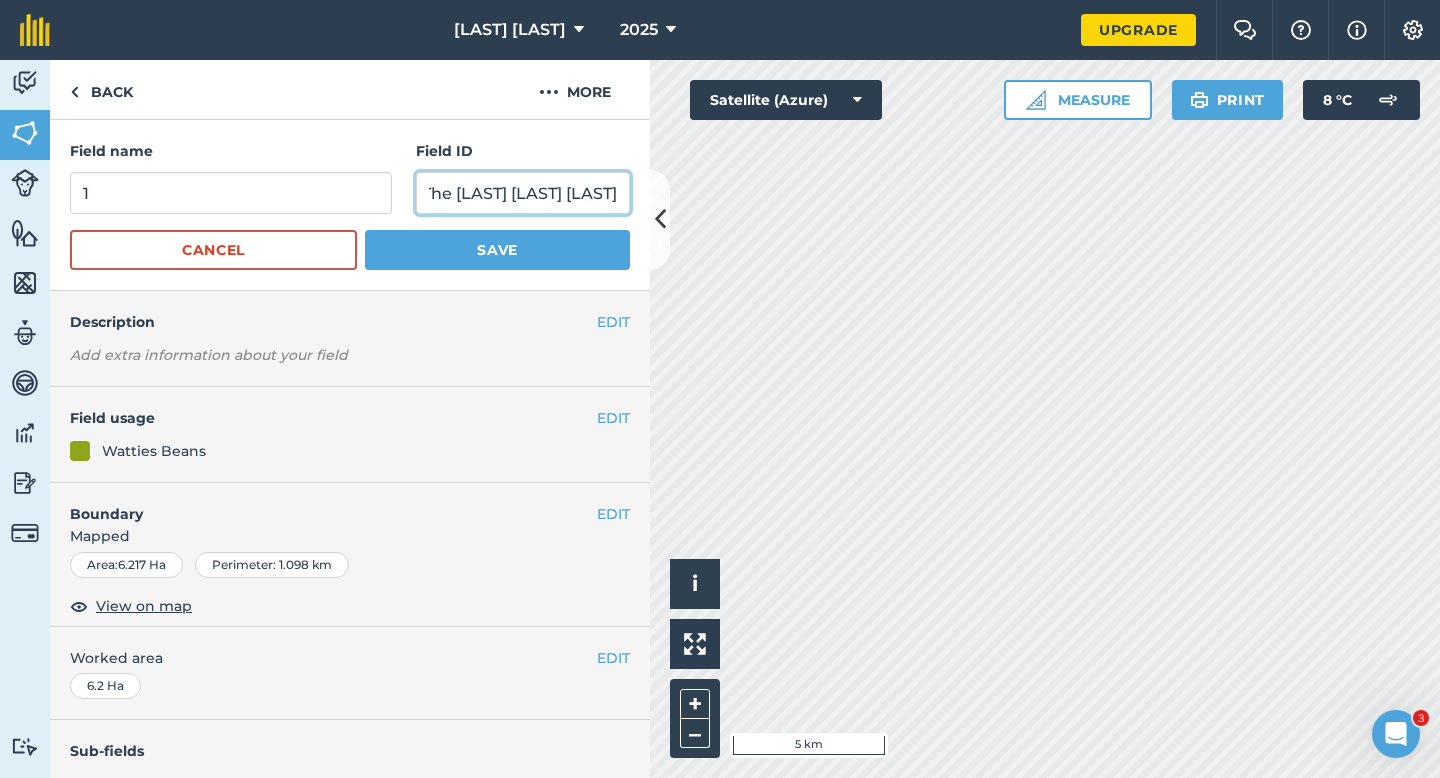 type on "The [LAST] [LAST] [LAST]" 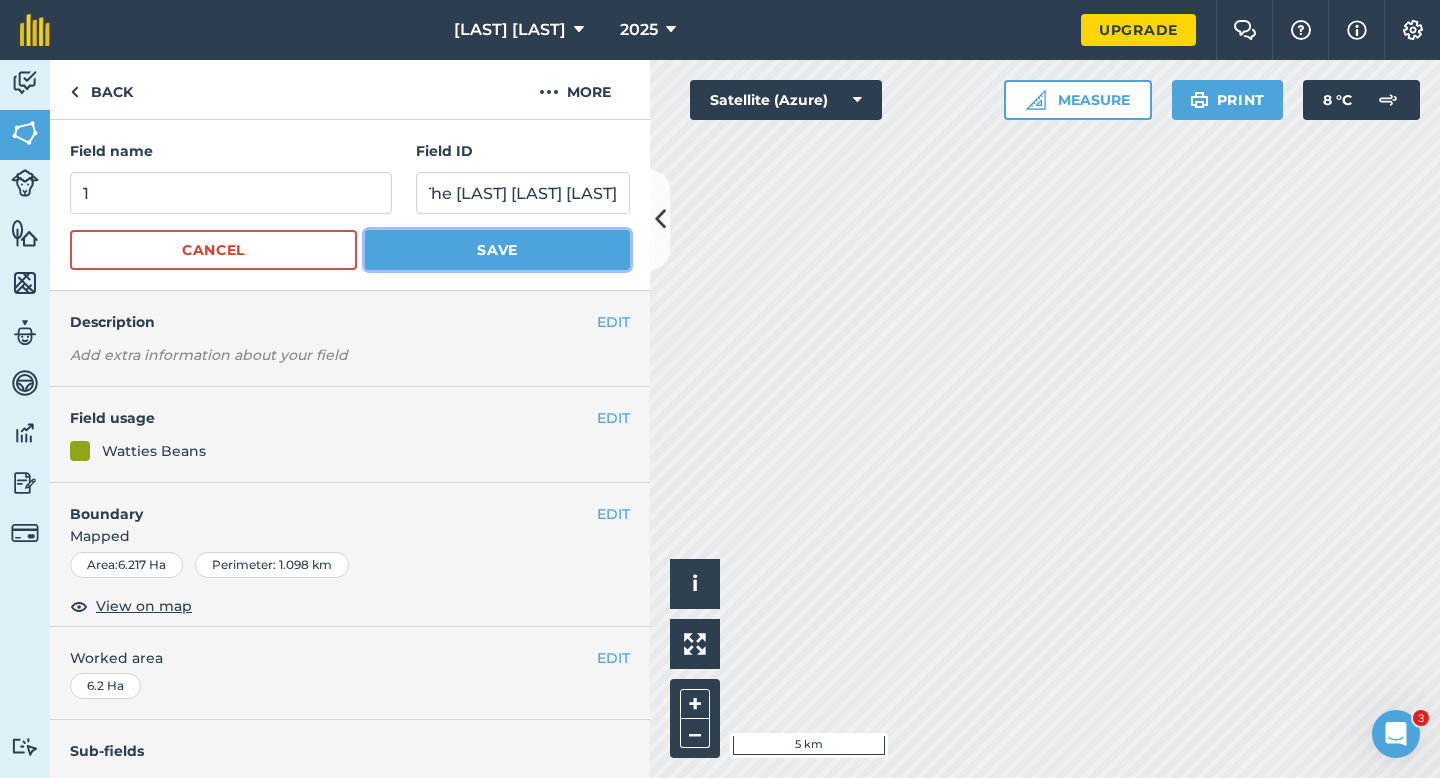 click on "Save" at bounding box center [497, 250] 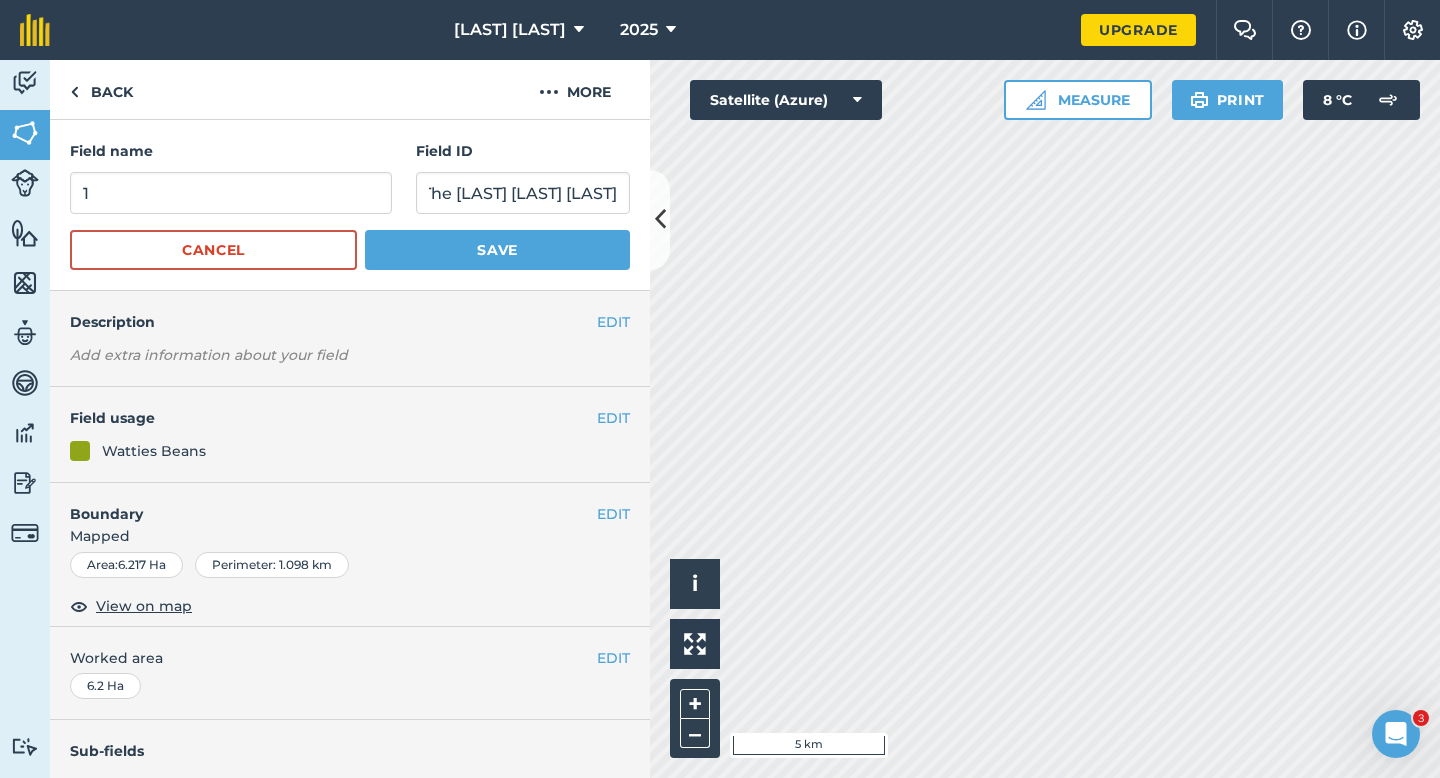 scroll, scrollTop: 0, scrollLeft: 0, axis: both 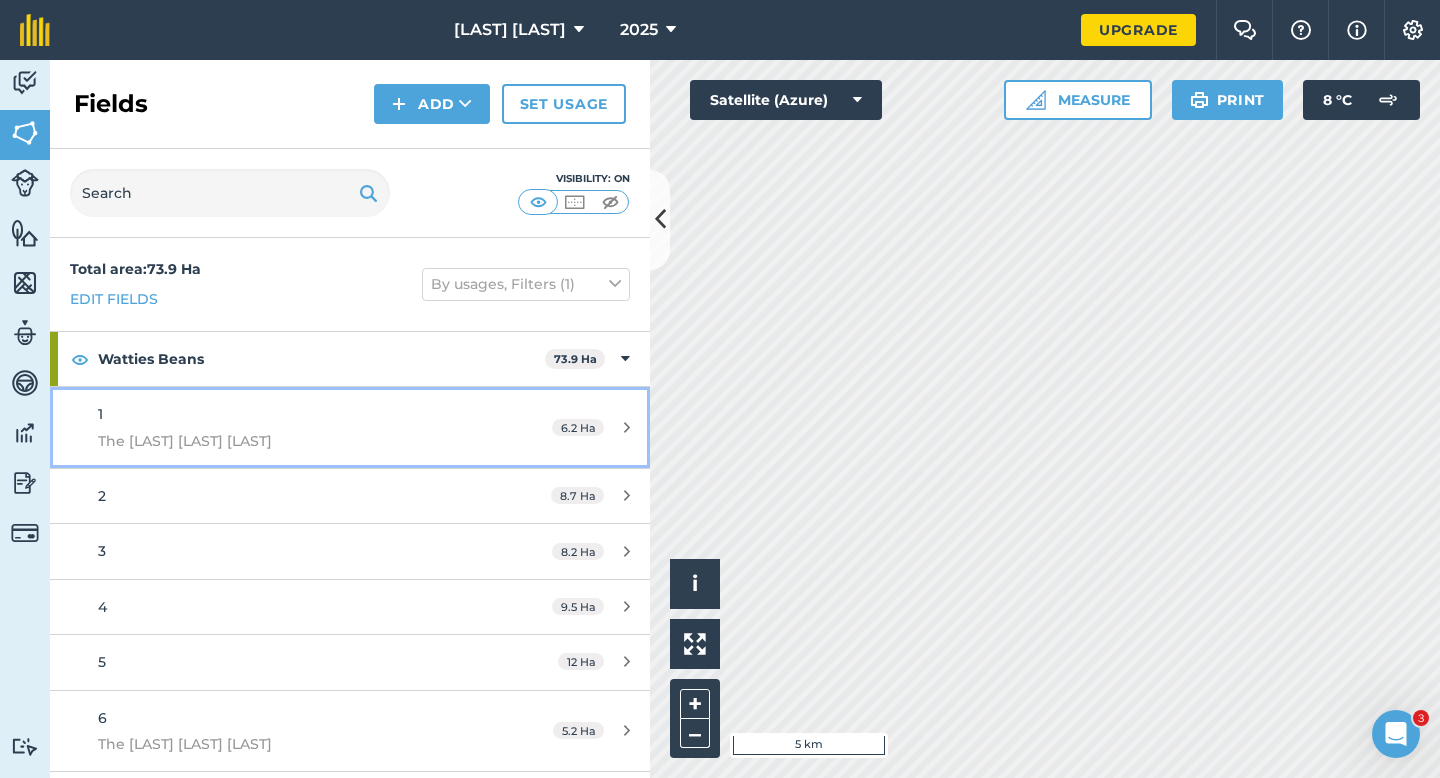 click on "1 [LAST] [LAST] [LAST] [NUMBER]   Ha" at bounding box center (350, 427) 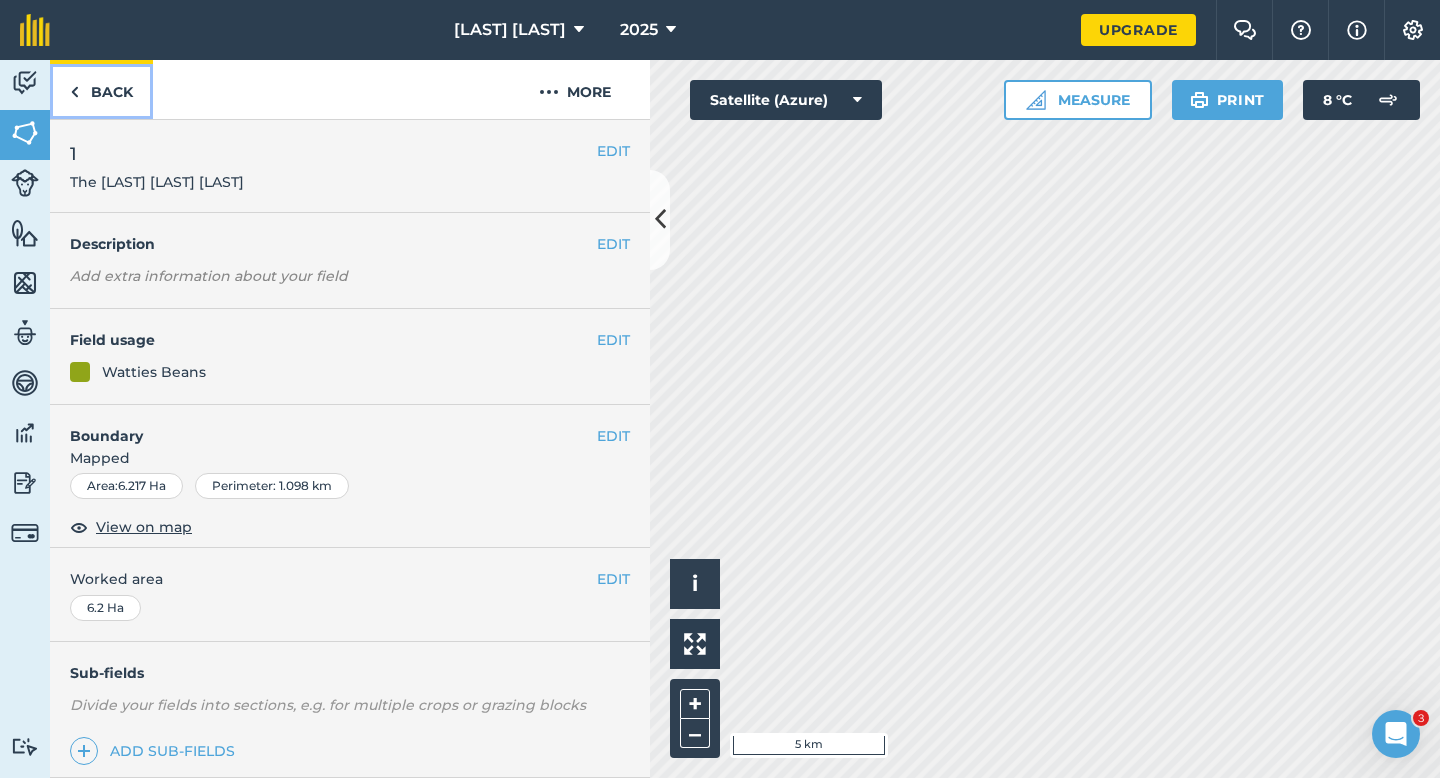 click on "Back" at bounding box center [101, 89] 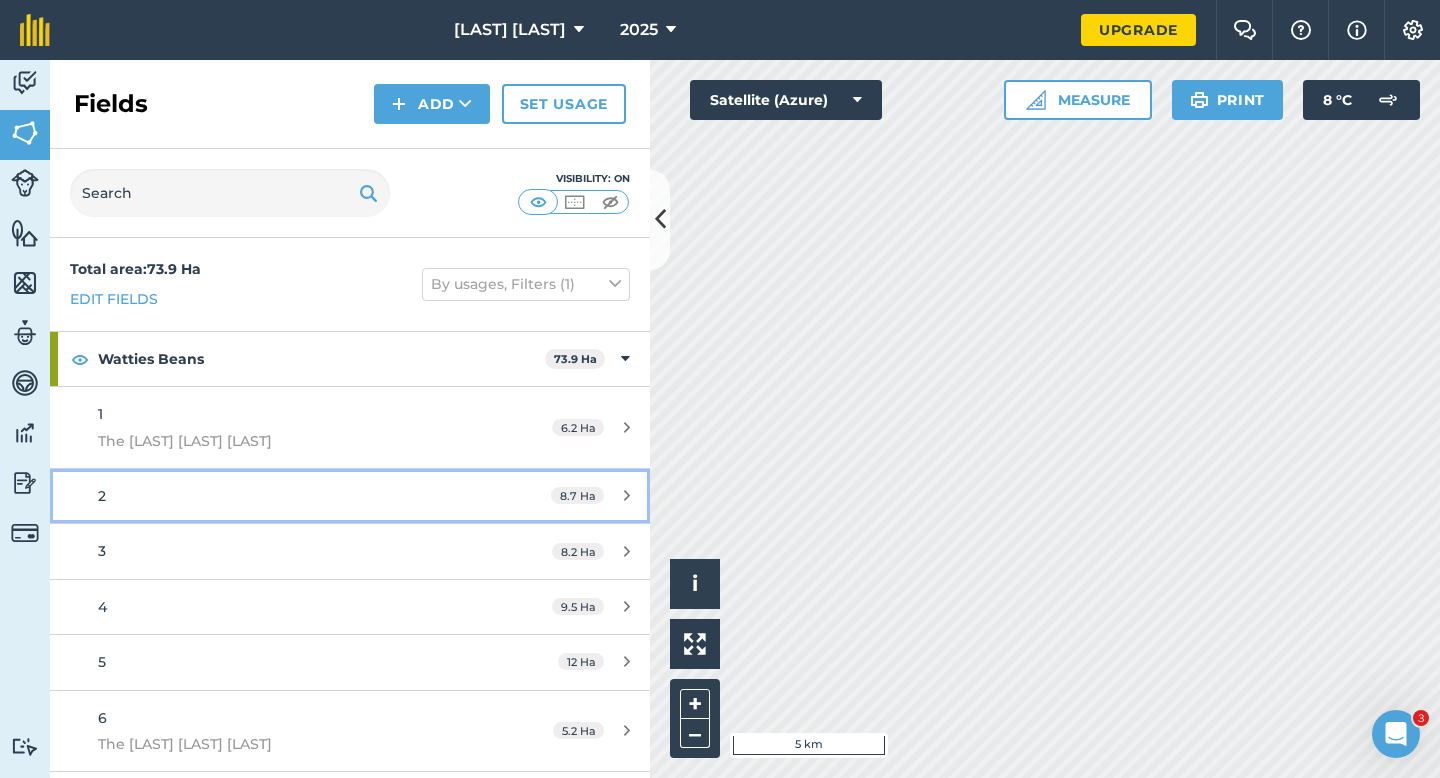 click on "2" at bounding box center [286, 496] 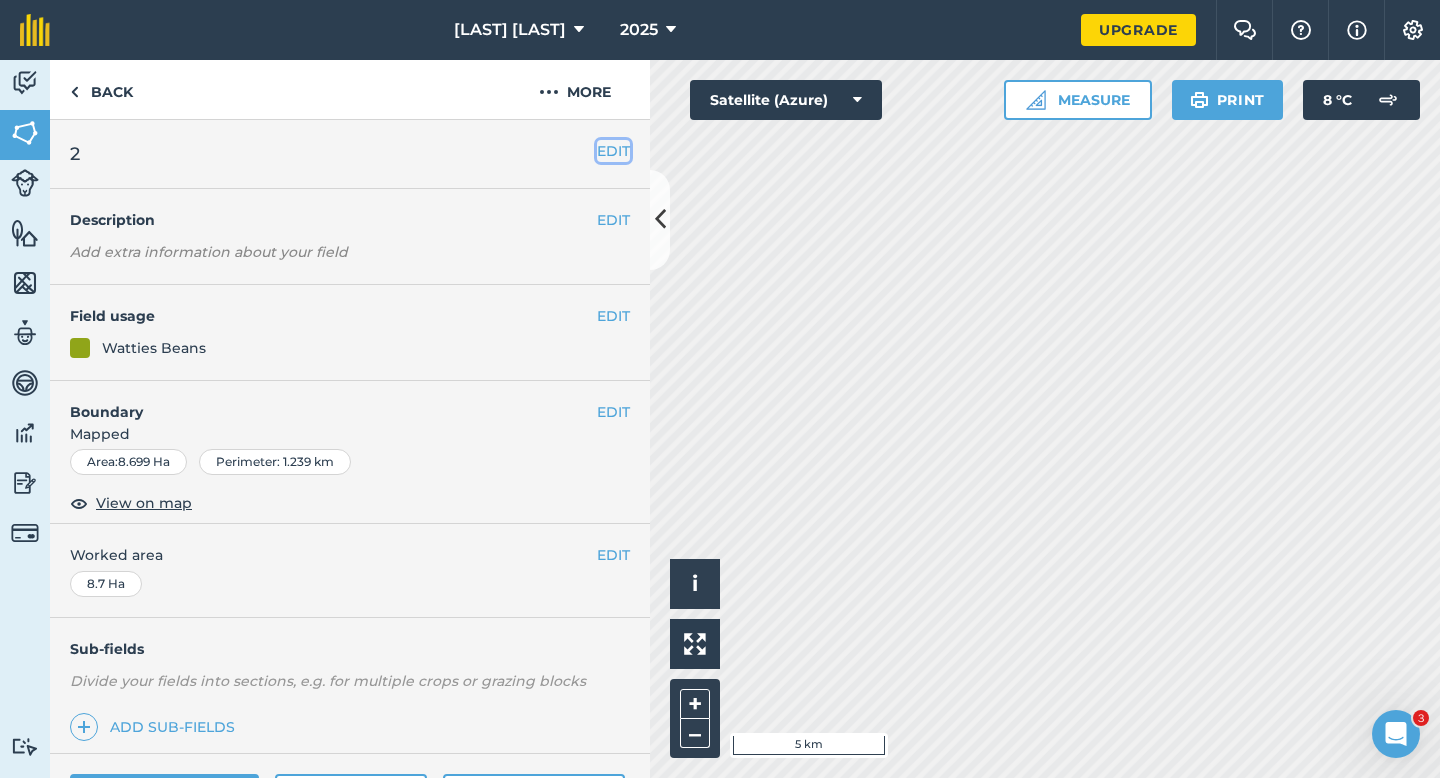 click on "EDIT" at bounding box center (613, 151) 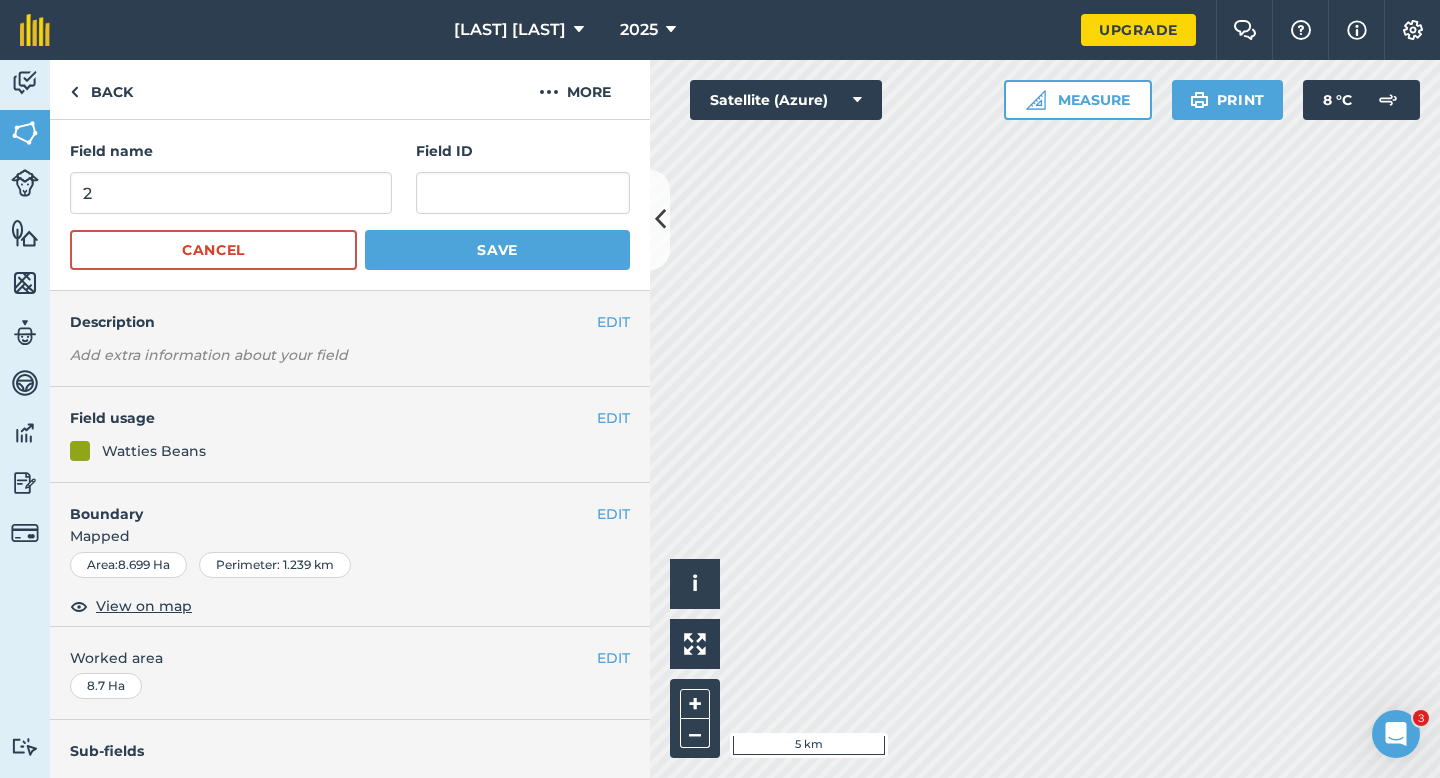 click at bounding box center (523, 193) 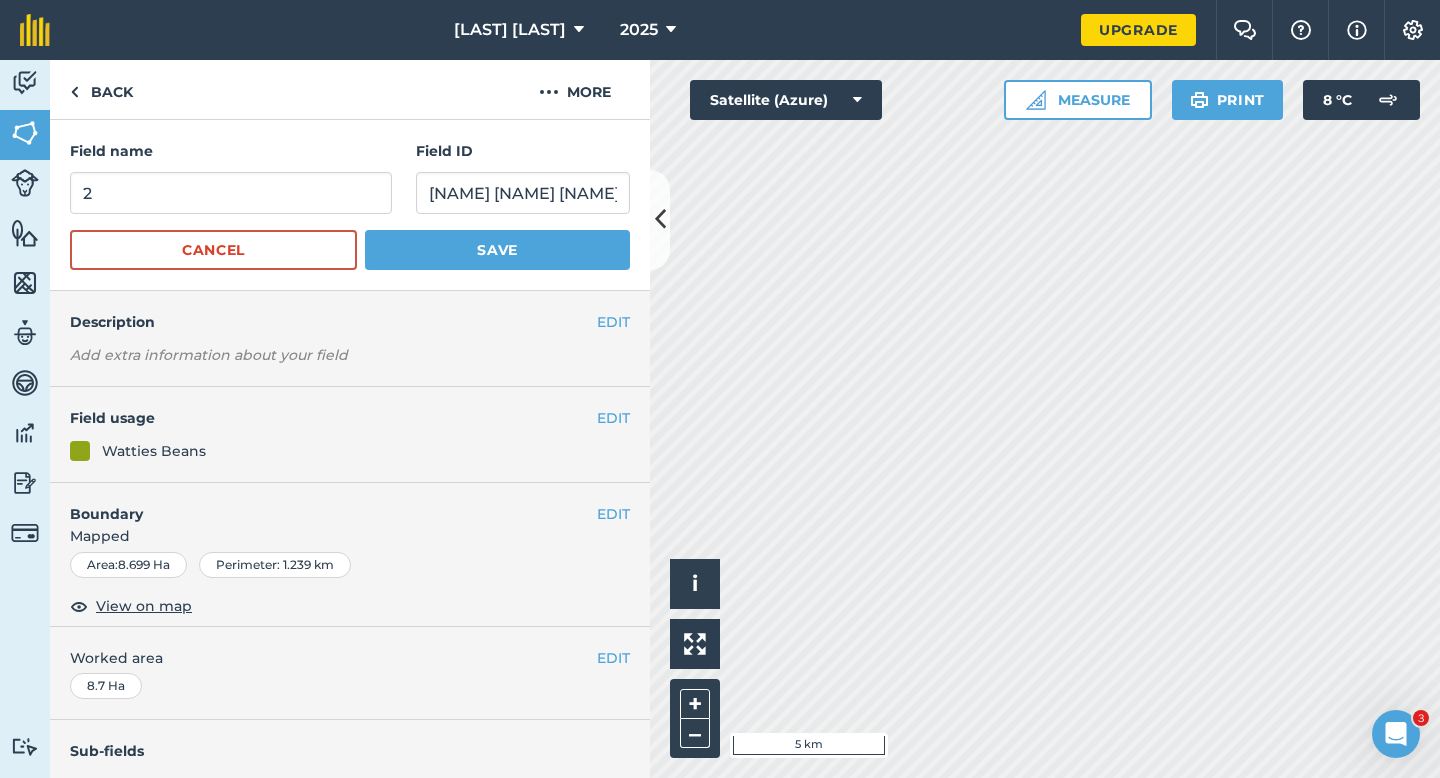 type on "[NAME] [NAME] [NAME]" 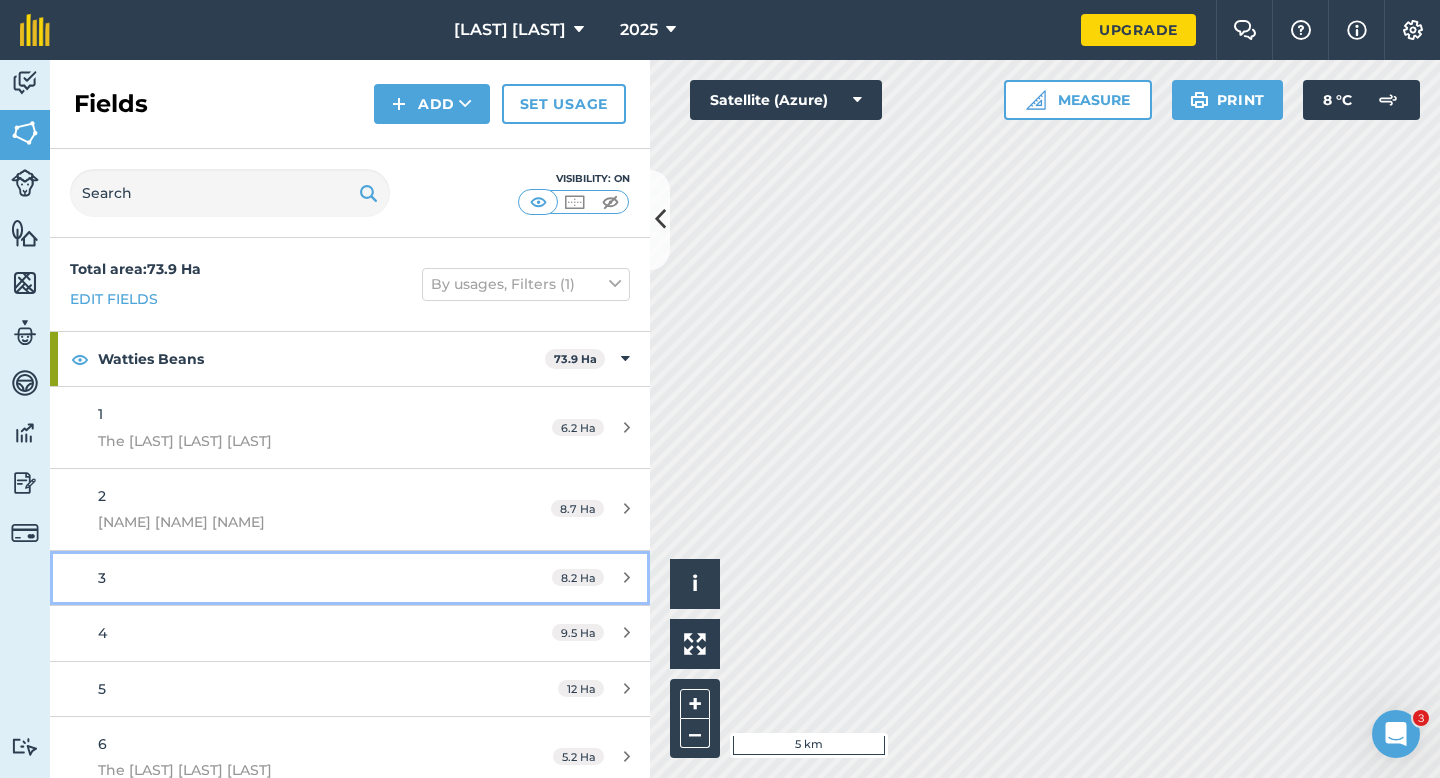 click on "3" at bounding box center (286, 578) 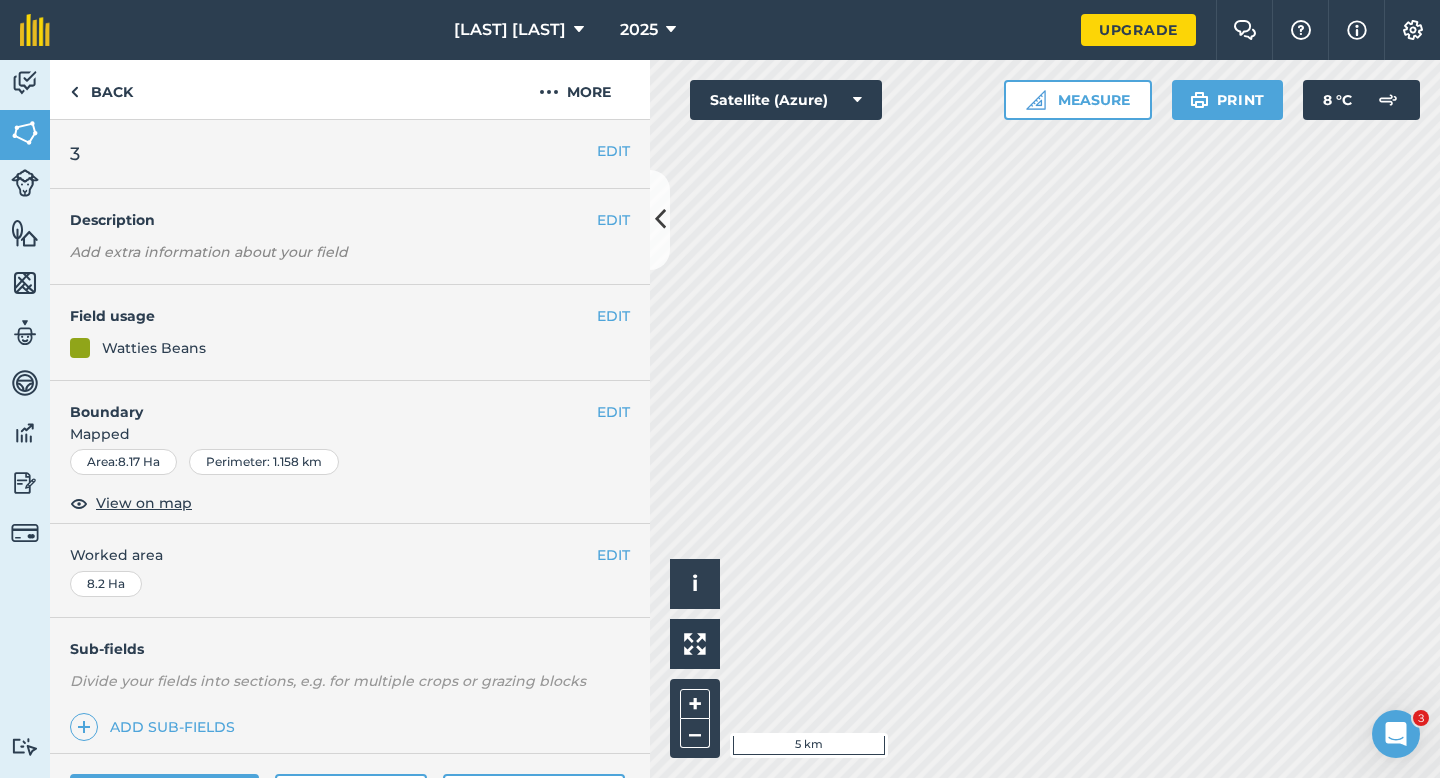 click on "EDIT 3" at bounding box center (350, 154) 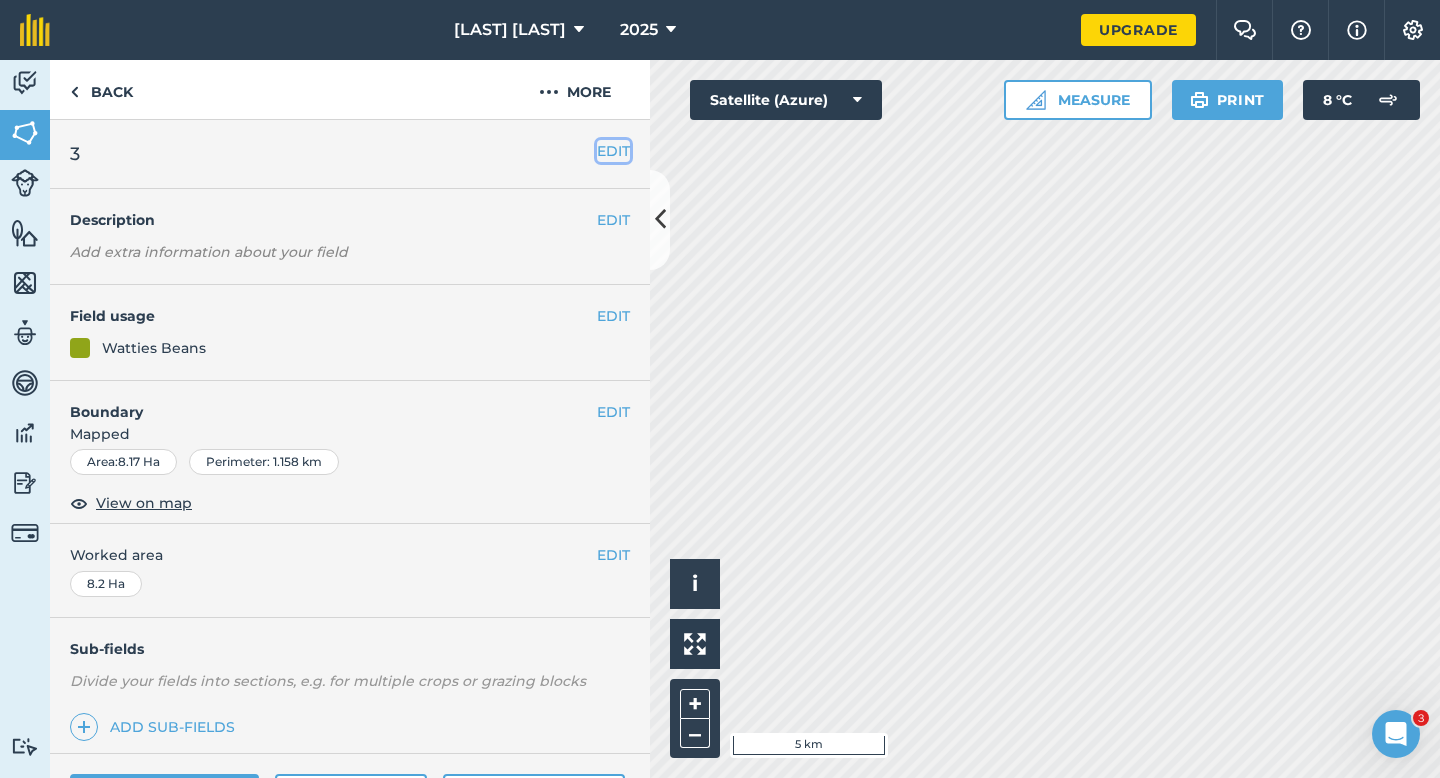 click on "EDIT" at bounding box center (613, 151) 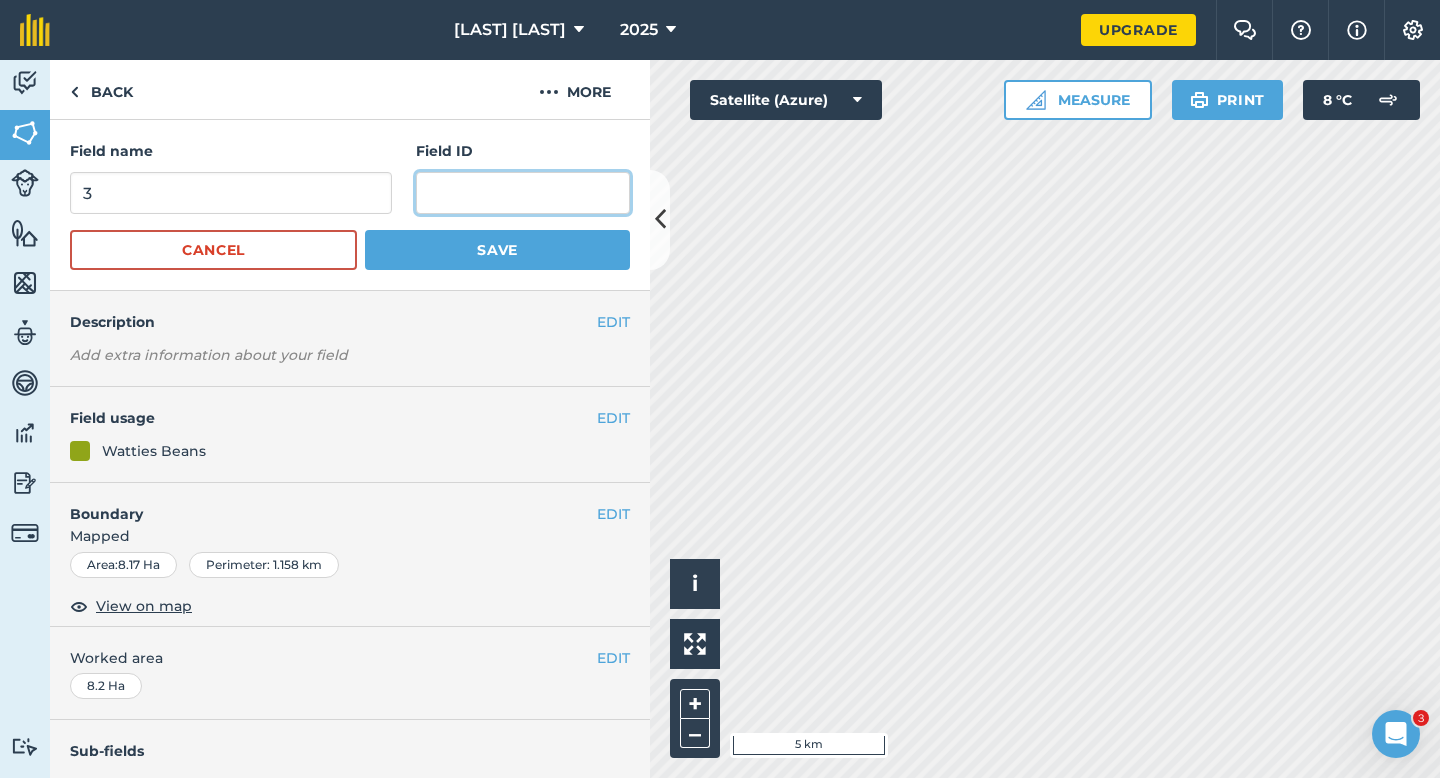 click at bounding box center [523, 193] 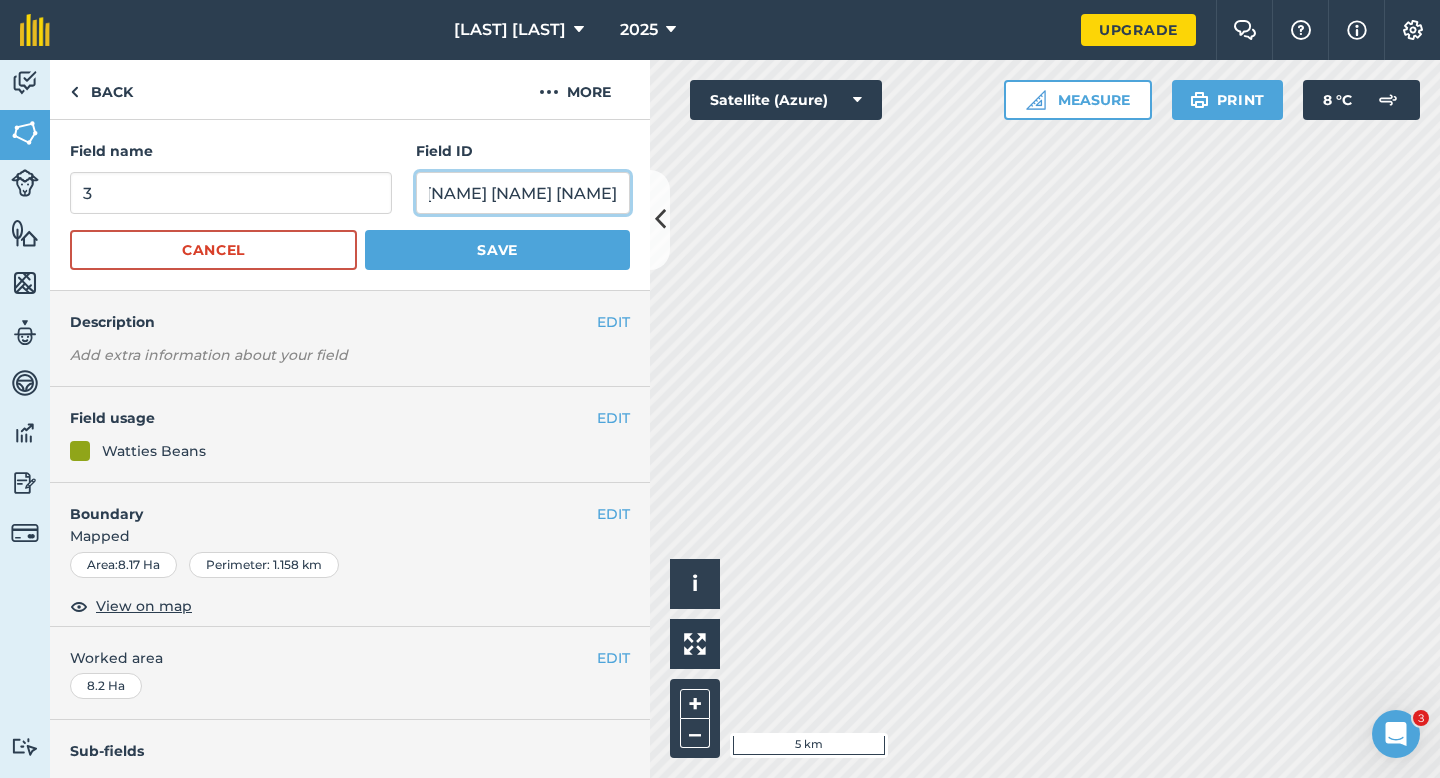 scroll, scrollTop: 0, scrollLeft: 47, axis: horizontal 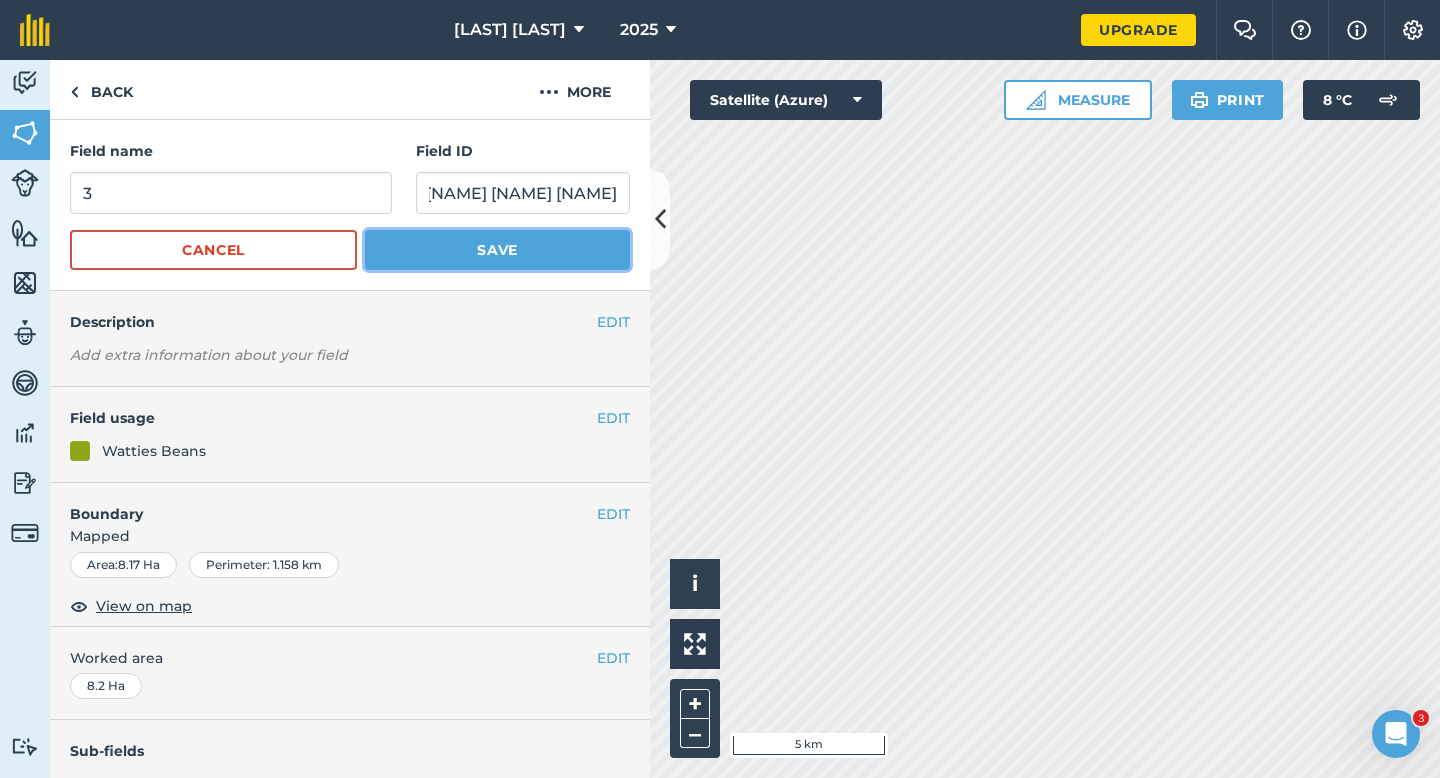 click on "Save" at bounding box center [497, 250] 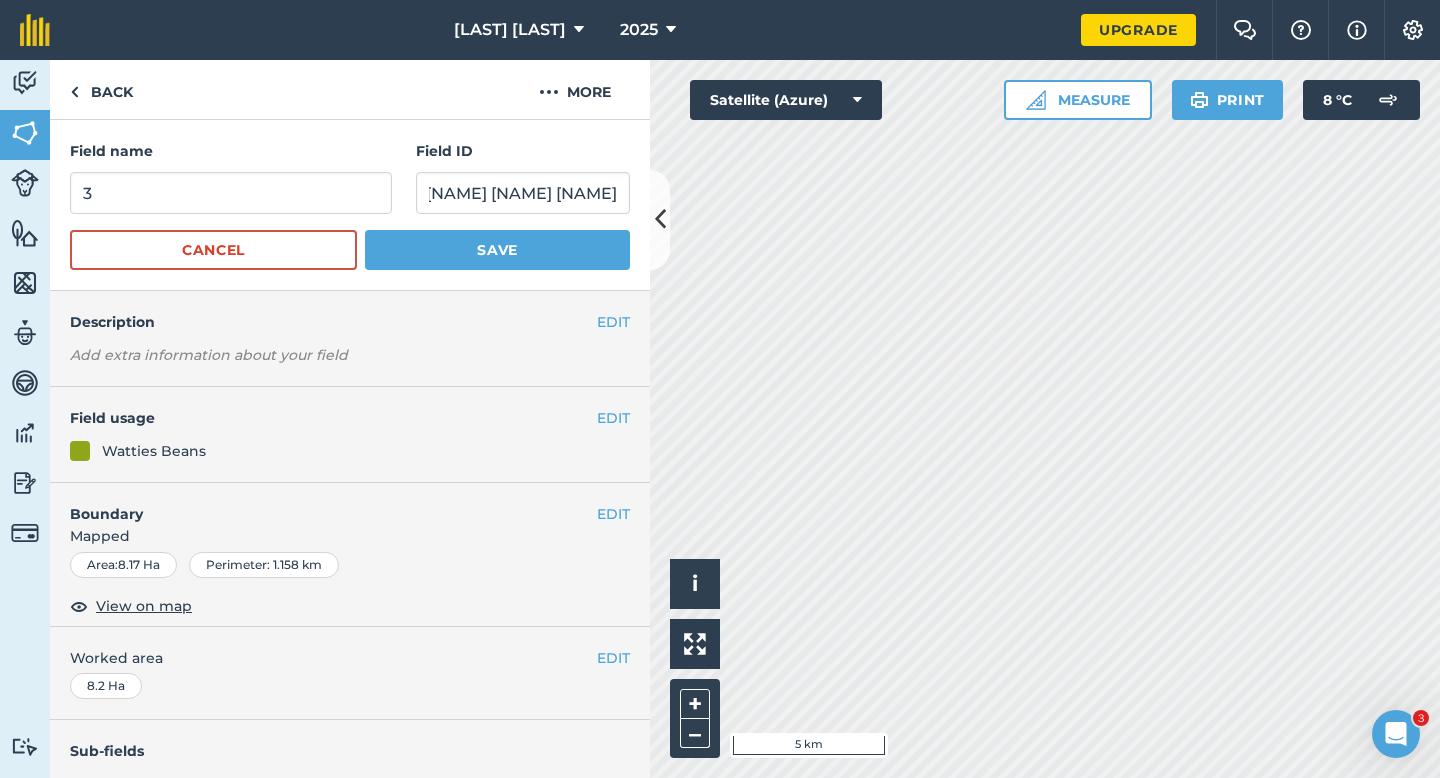 scroll, scrollTop: 0, scrollLeft: 0, axis: both 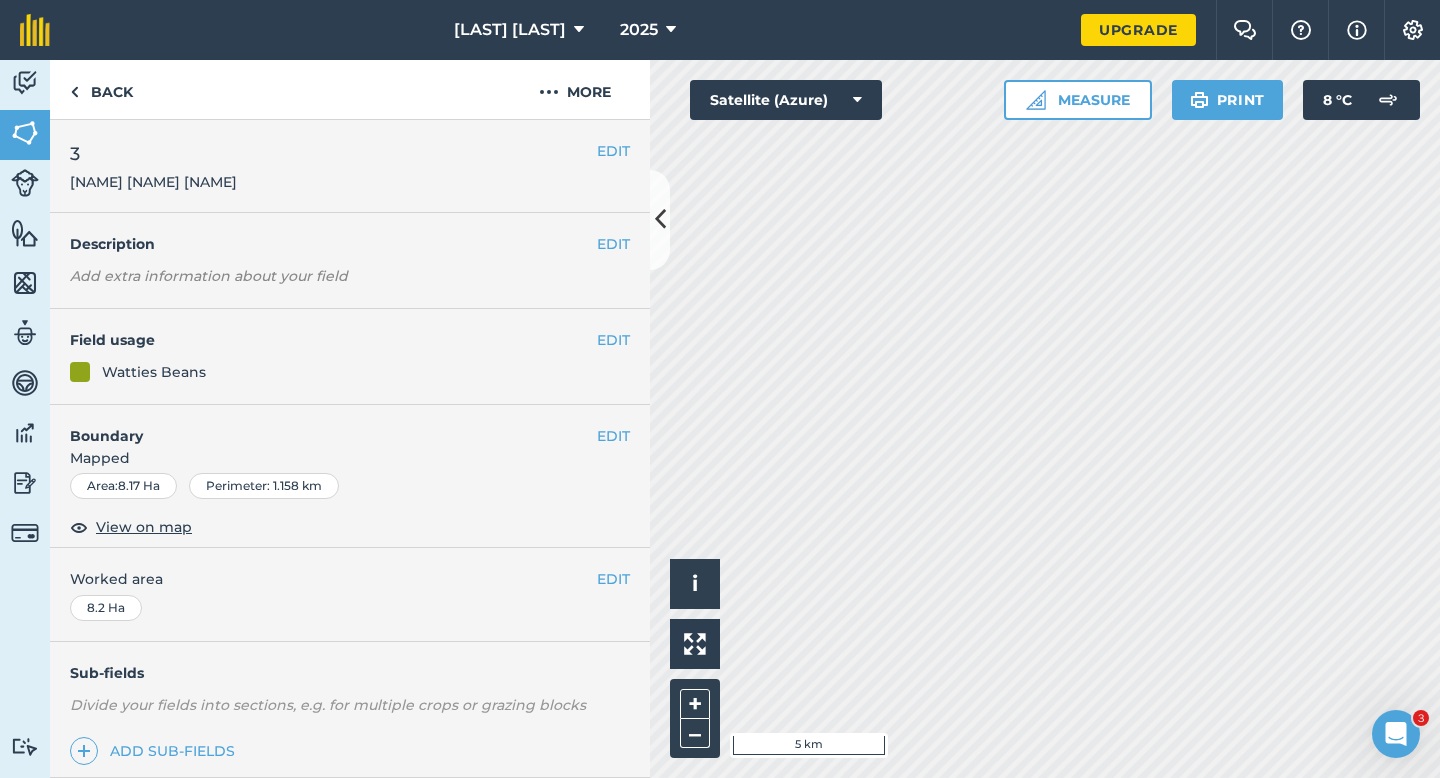 click on "EDIT 3[NAME] [NAME] [NAME]" at bounding box center [350, 166] 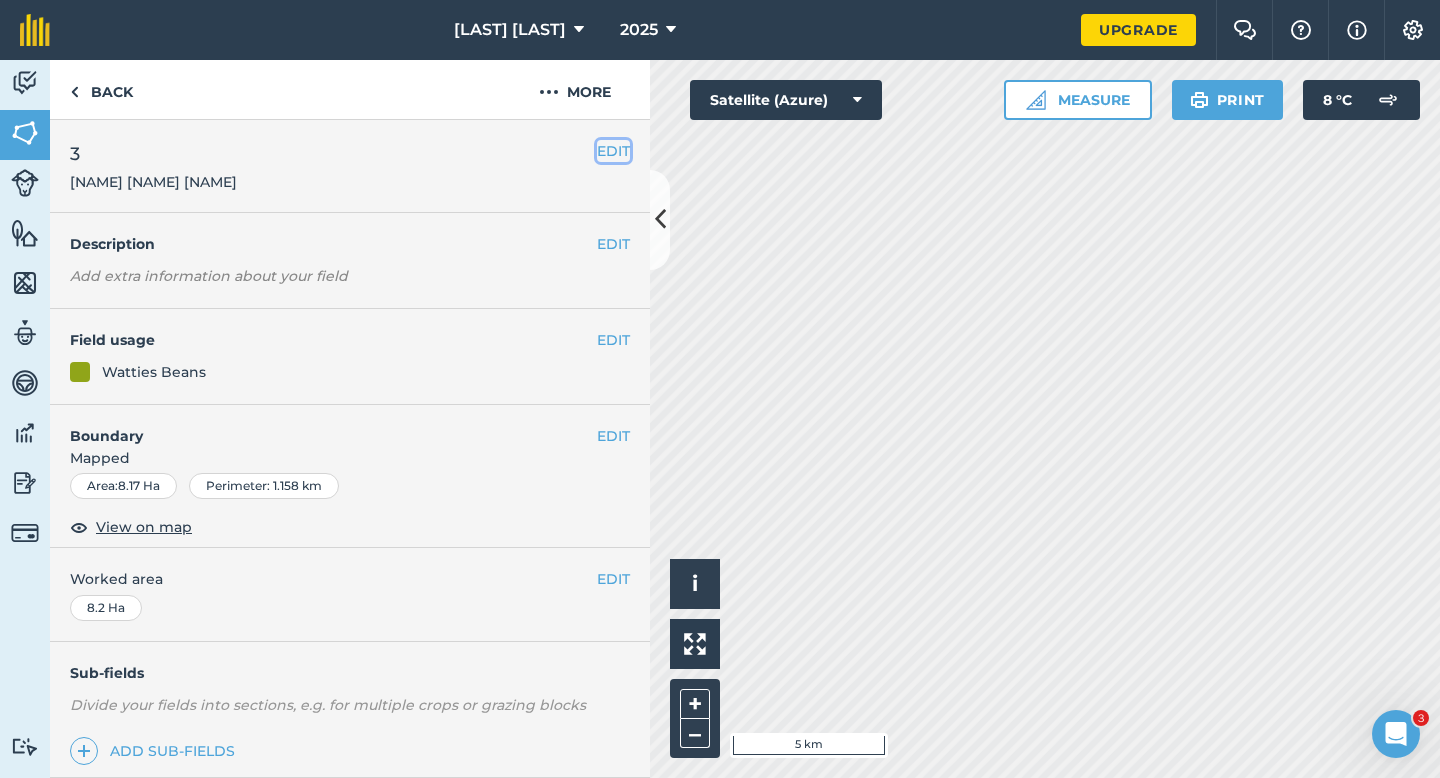 click on "EDIT" at bounding box center (613, 151) 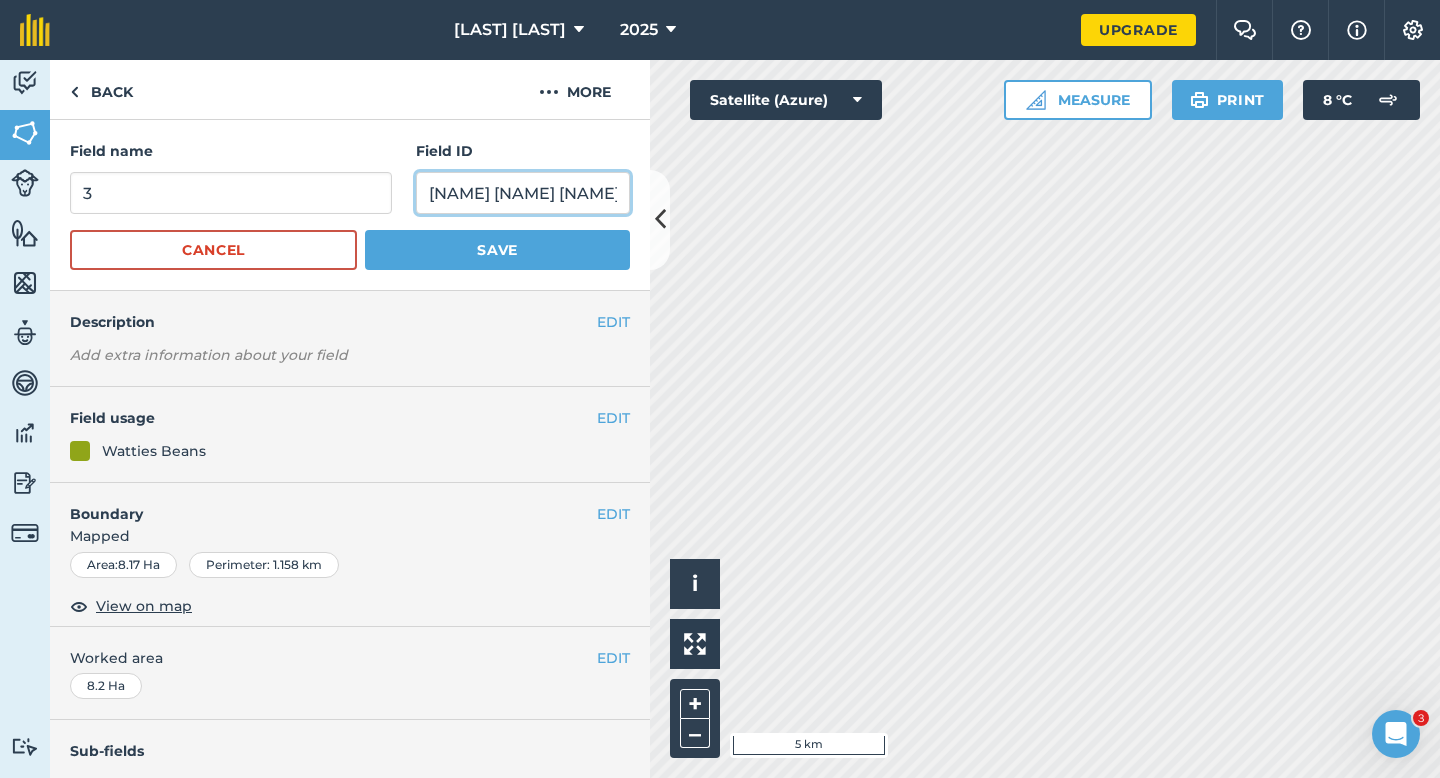 click on "[NAME] [NAME] [NAME]" at bounding box center [523, 193] 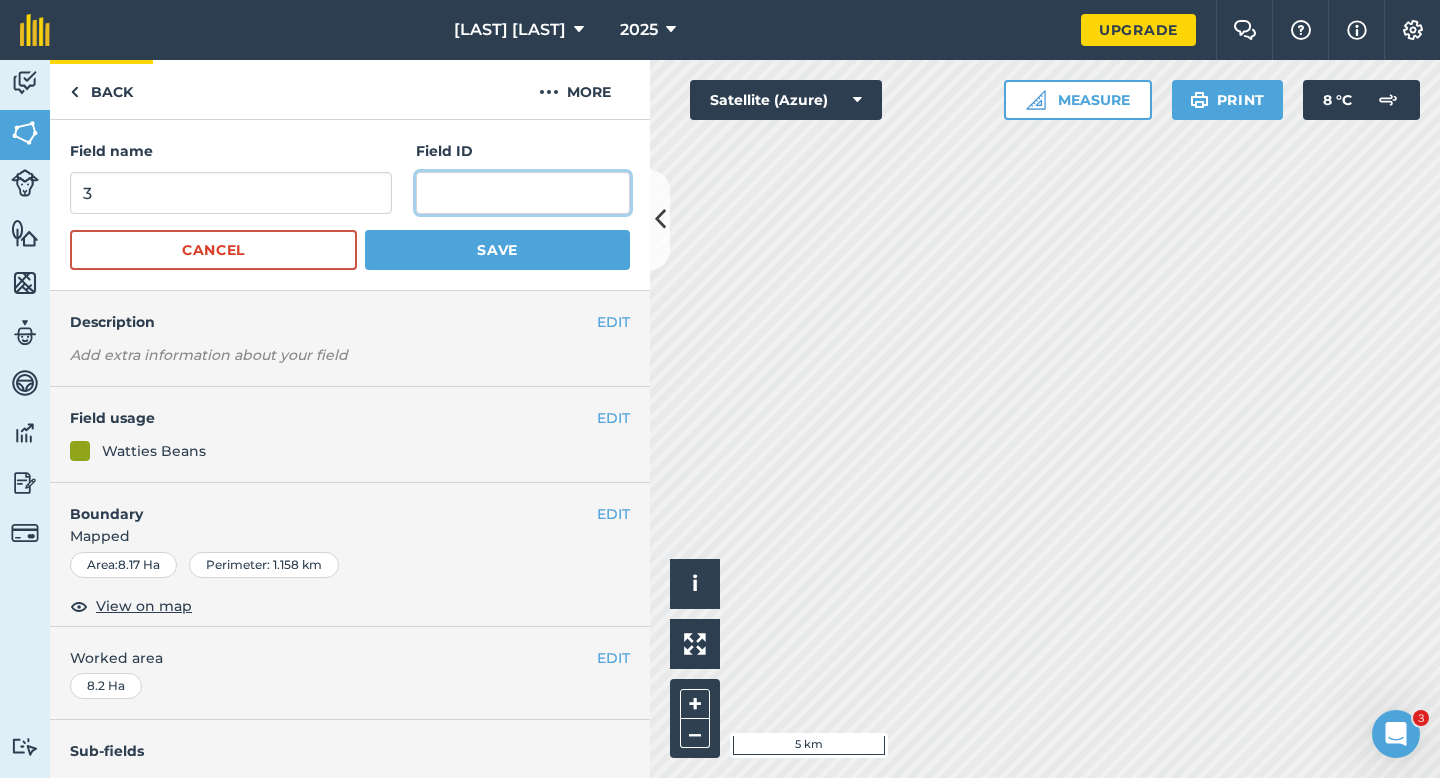 type 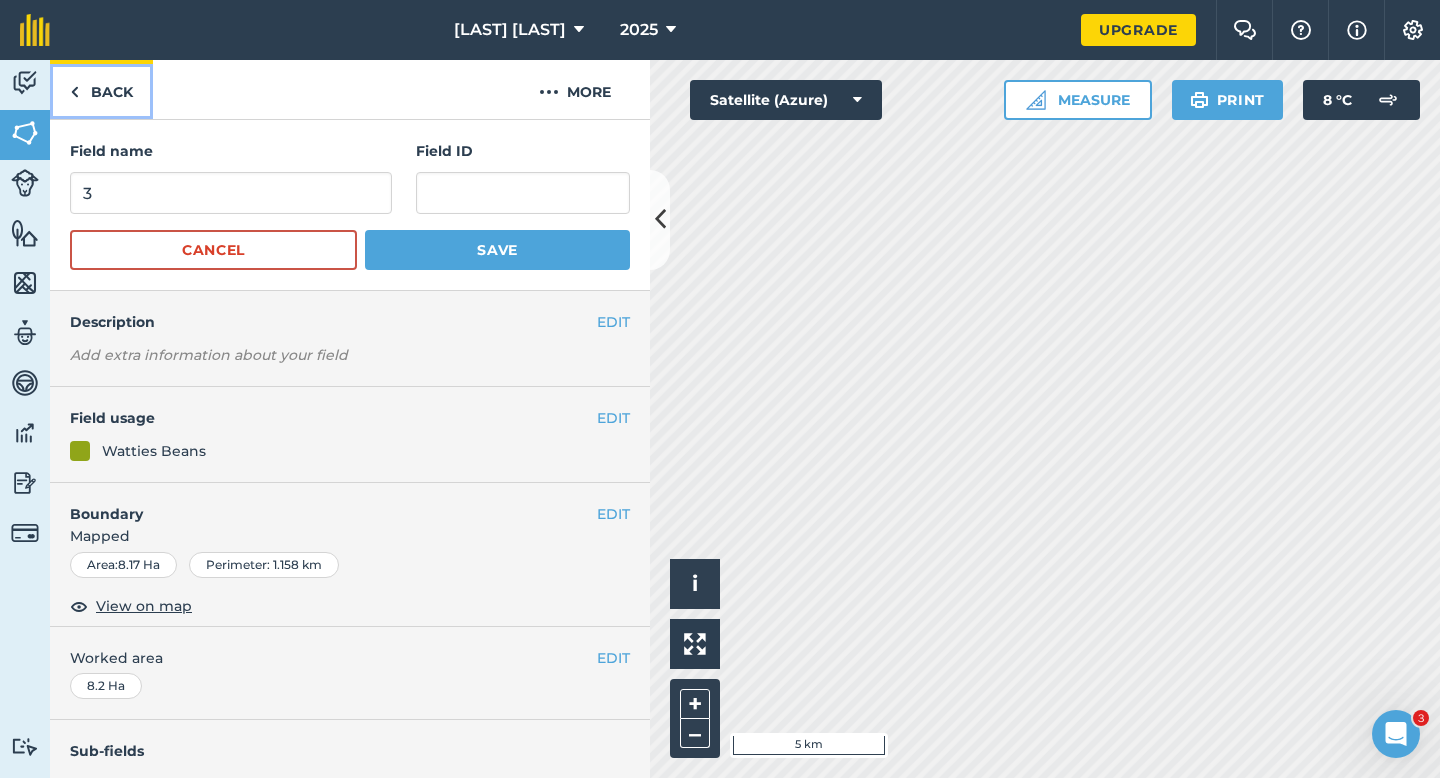 click at bounding box center (74, 92) 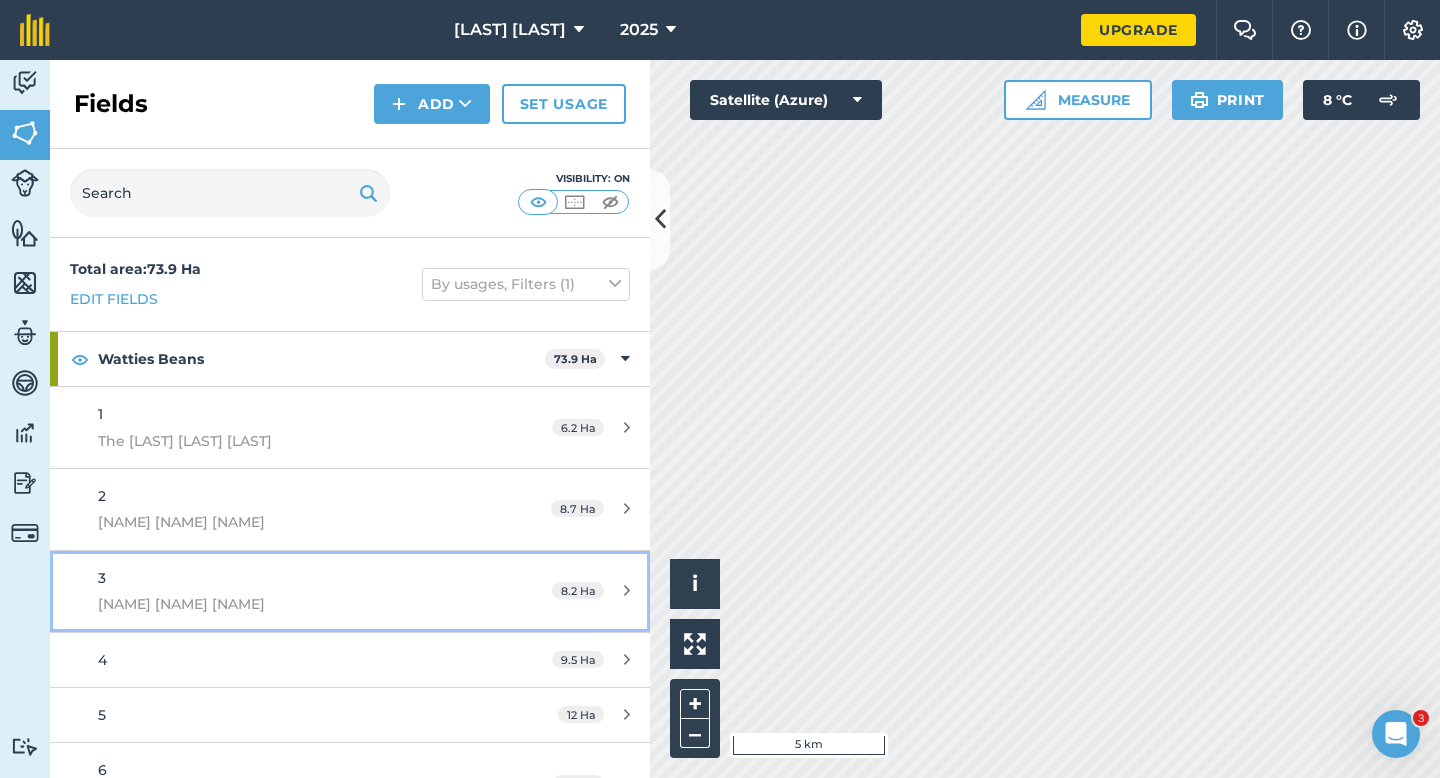 click on "3 [LAST] Farming Partnership" at bounding box center [286, 591] 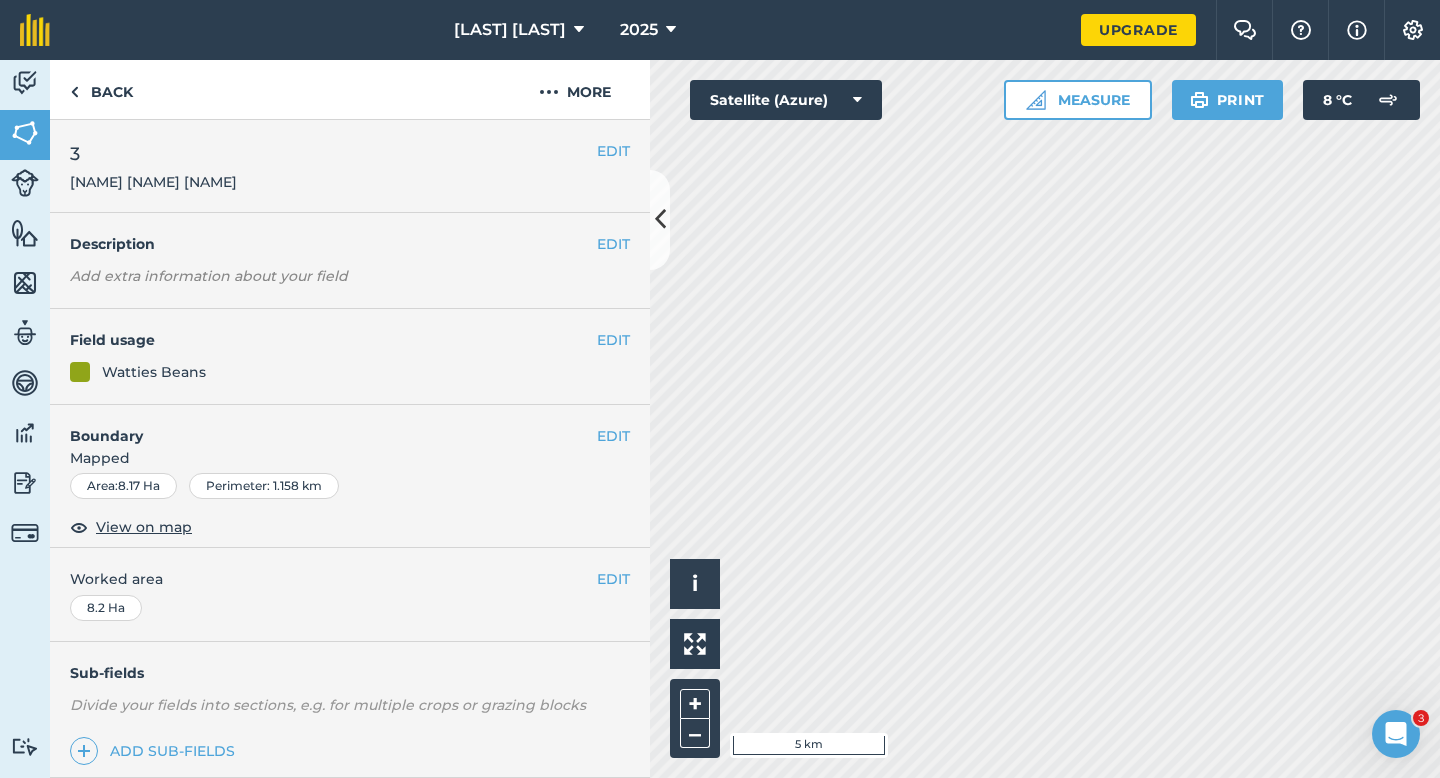 click on "EDIT 3[NAME] [NAME] [NAME]" at bounding box center [350, 166] 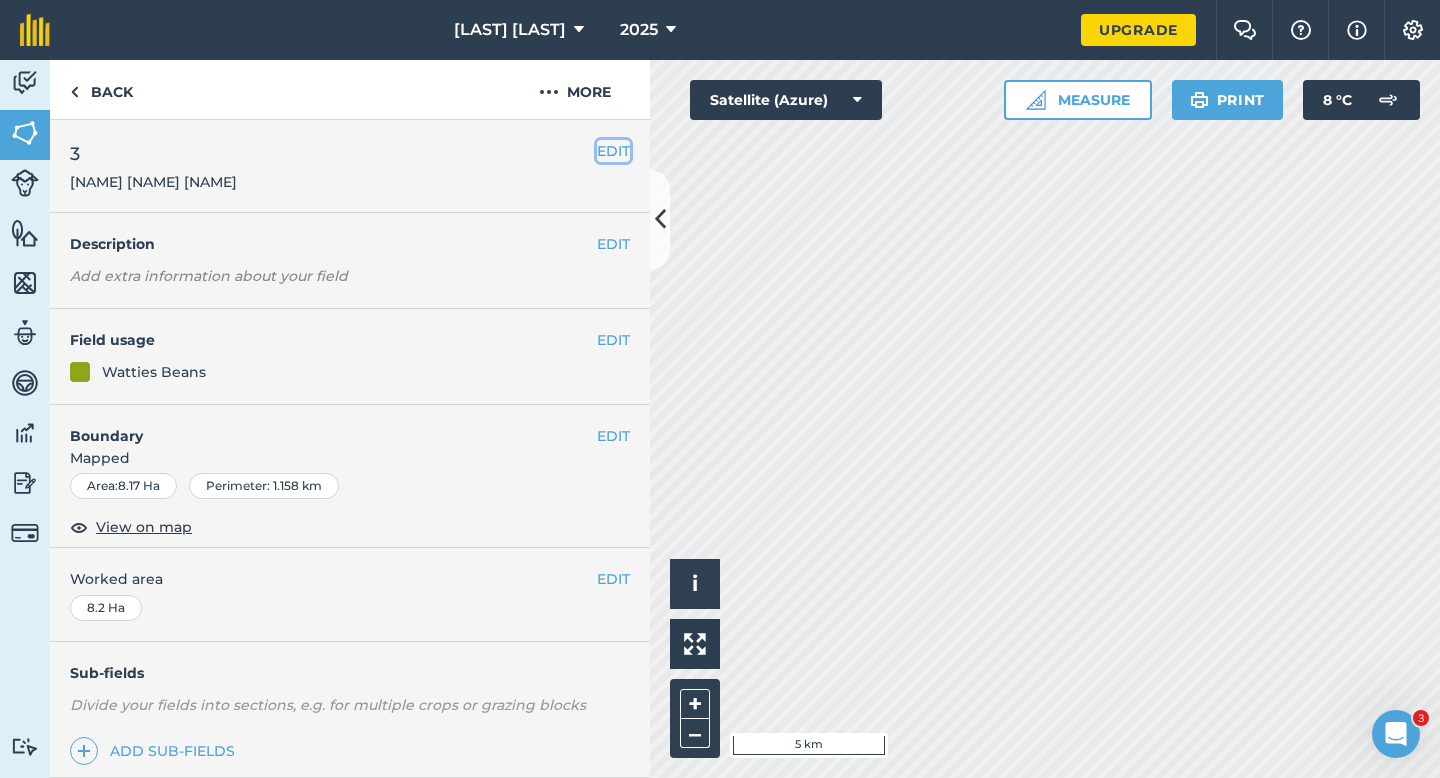 click on "EDIT" at bounding box center [613, 151] 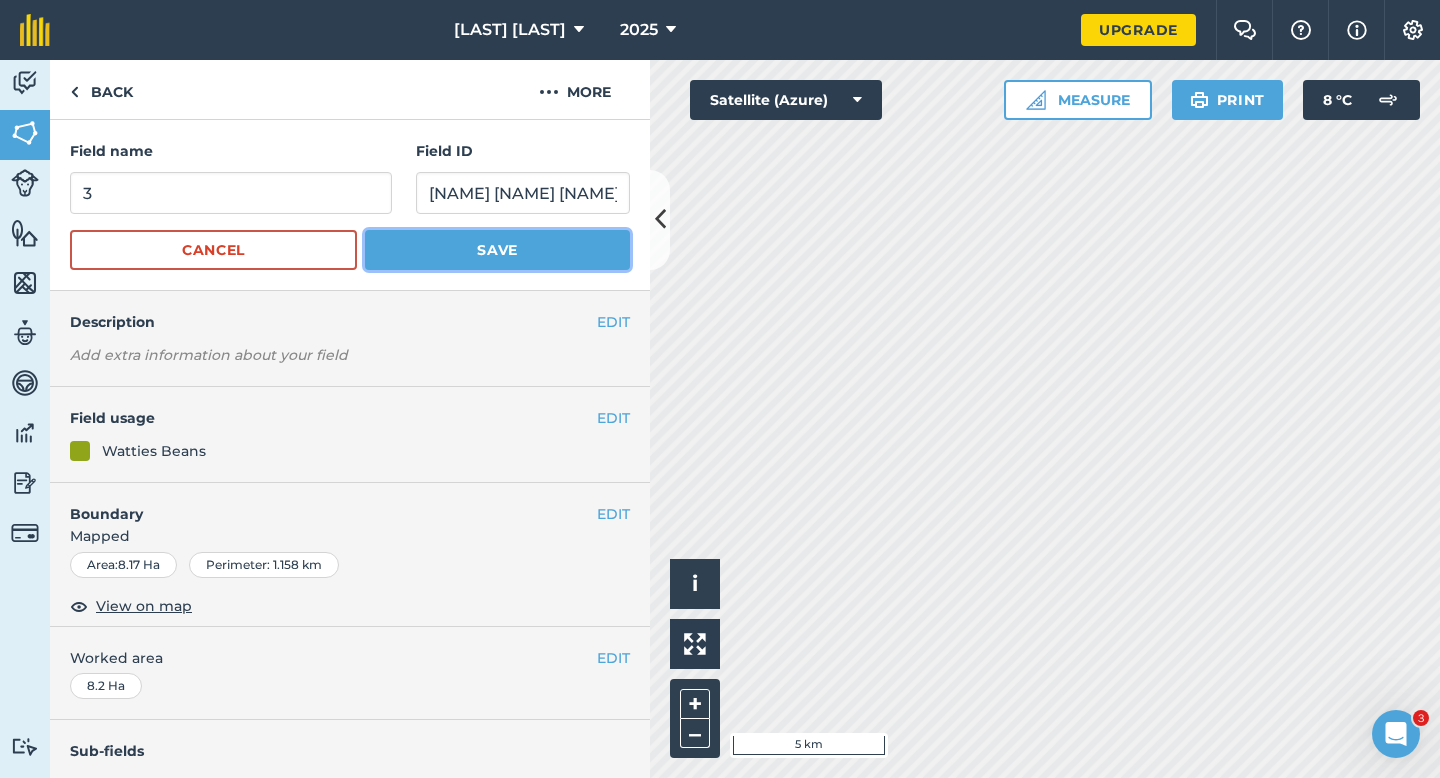 click on "Save" at bounding box center (497, 250) 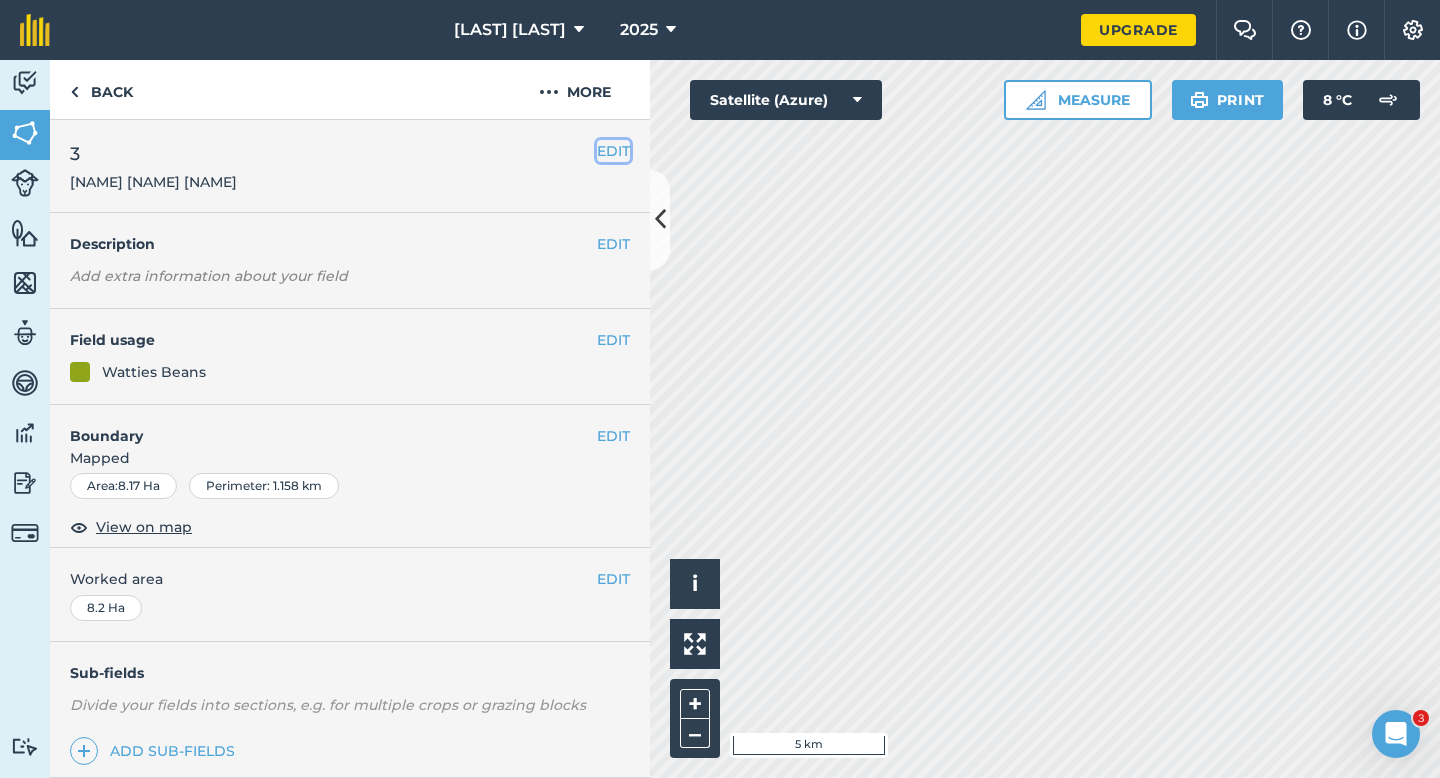 click on "EDIT" at bounding box center (613, 151) 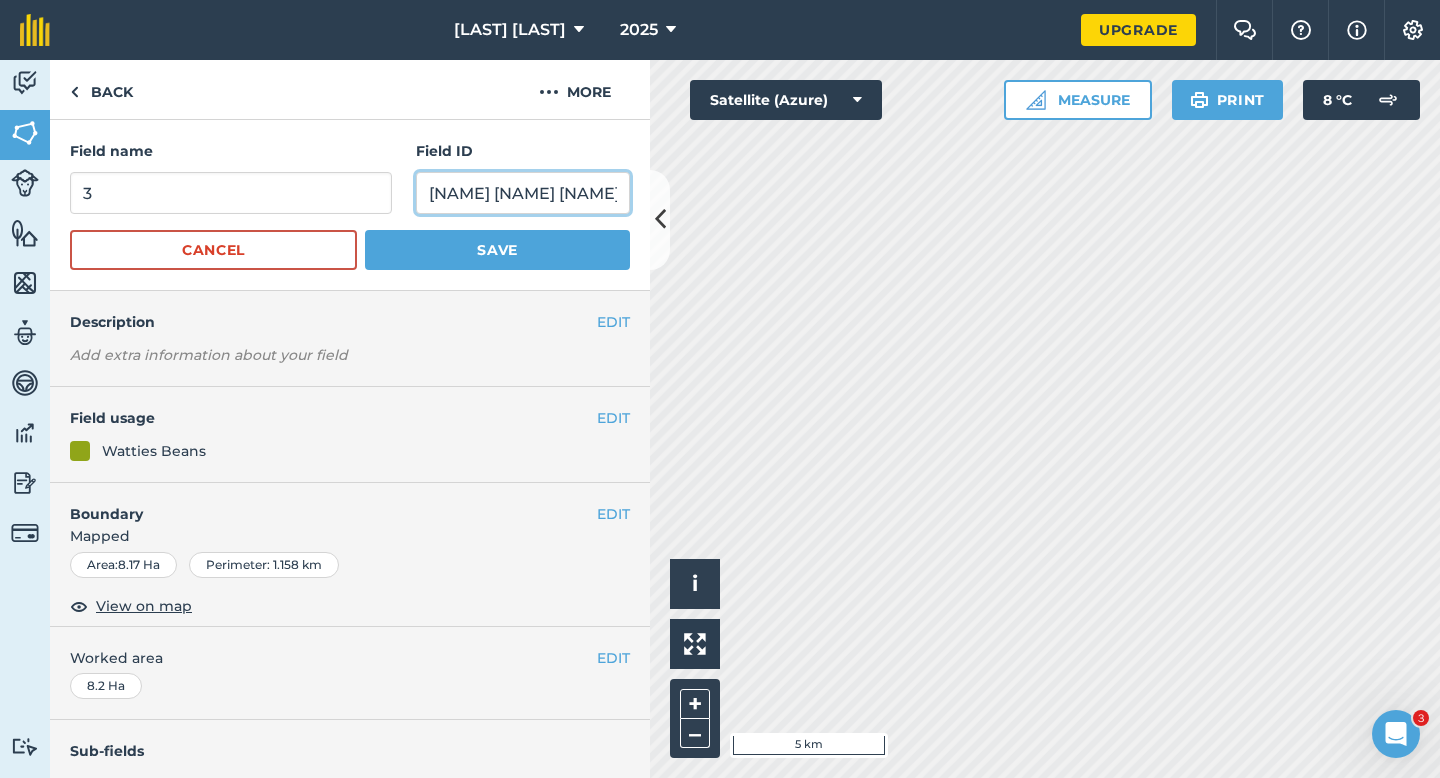 click on "[NAME] [NAME] [NAME]" at bounding box center (523, 193) 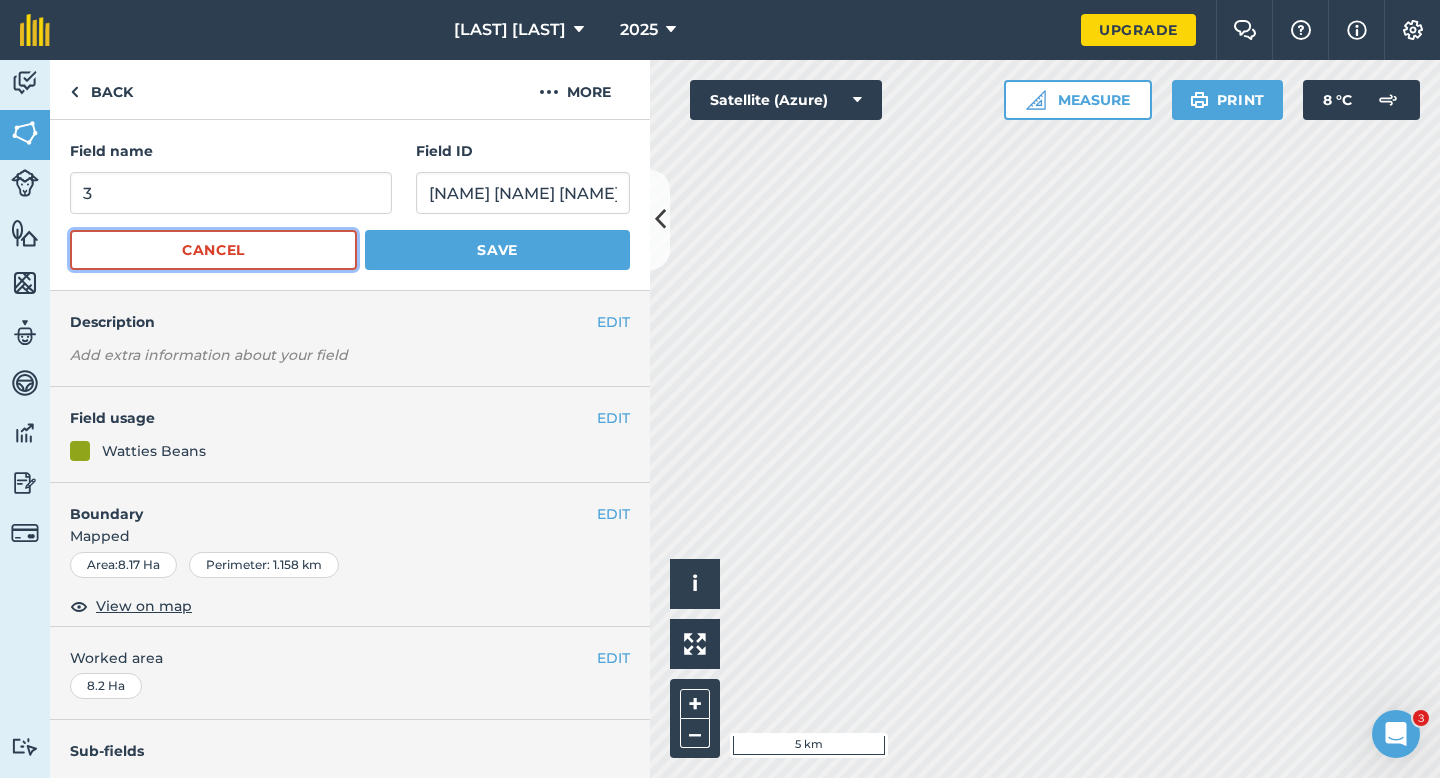click on "Cancel" at bounding box center [213, 250] 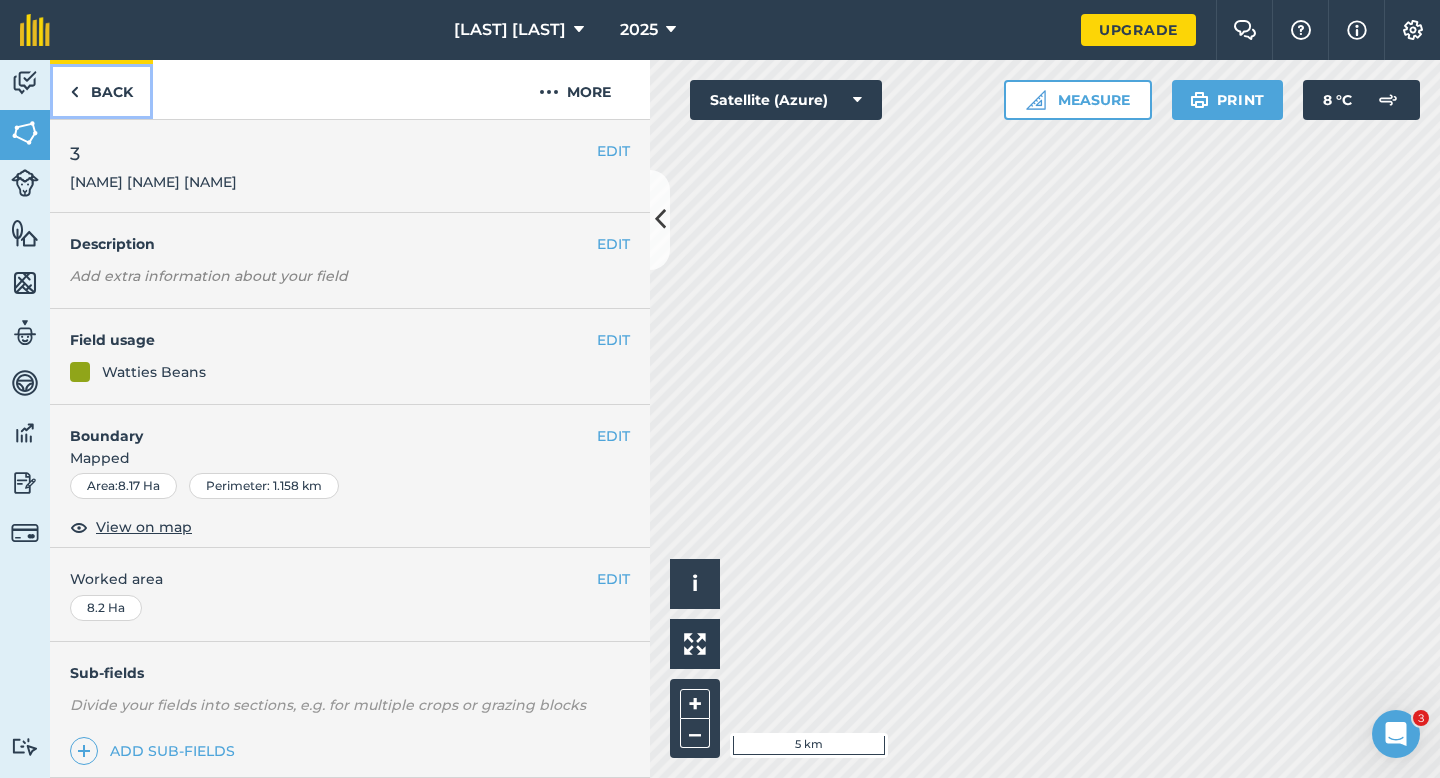 click on "Back" at bounding box center [101, 89] 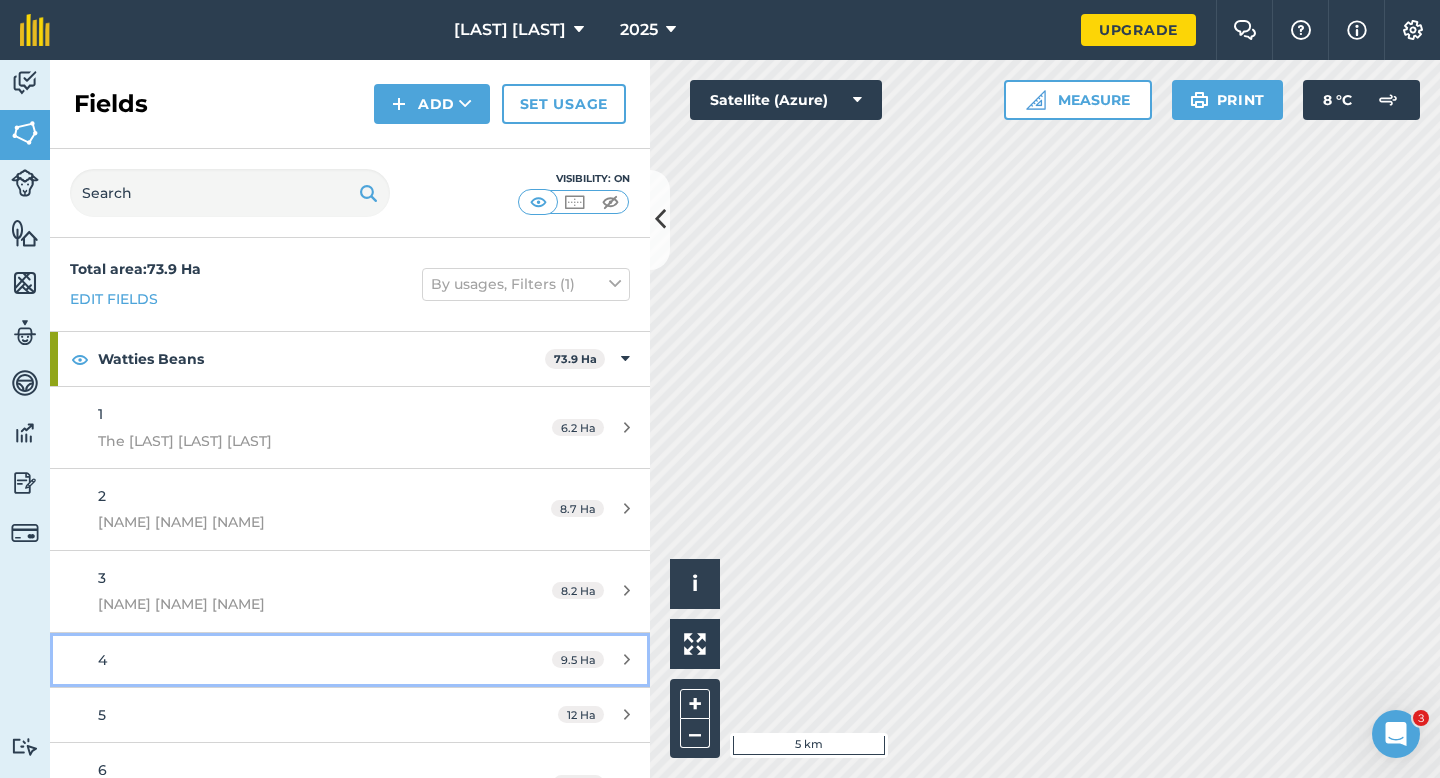 click on "9.5   Ha" at bounding box center [578, 659] 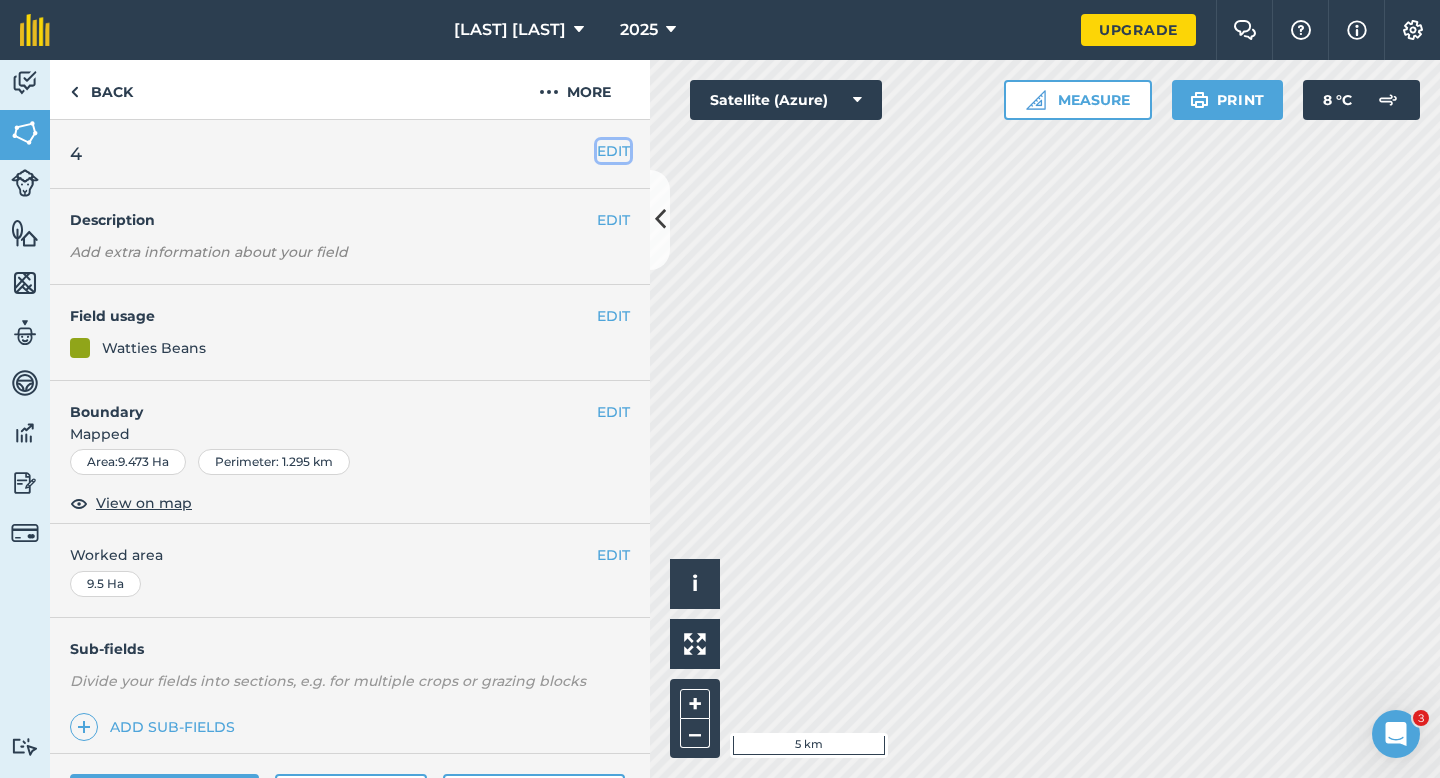 click on "EDIT" at bounding box center [613, 151] 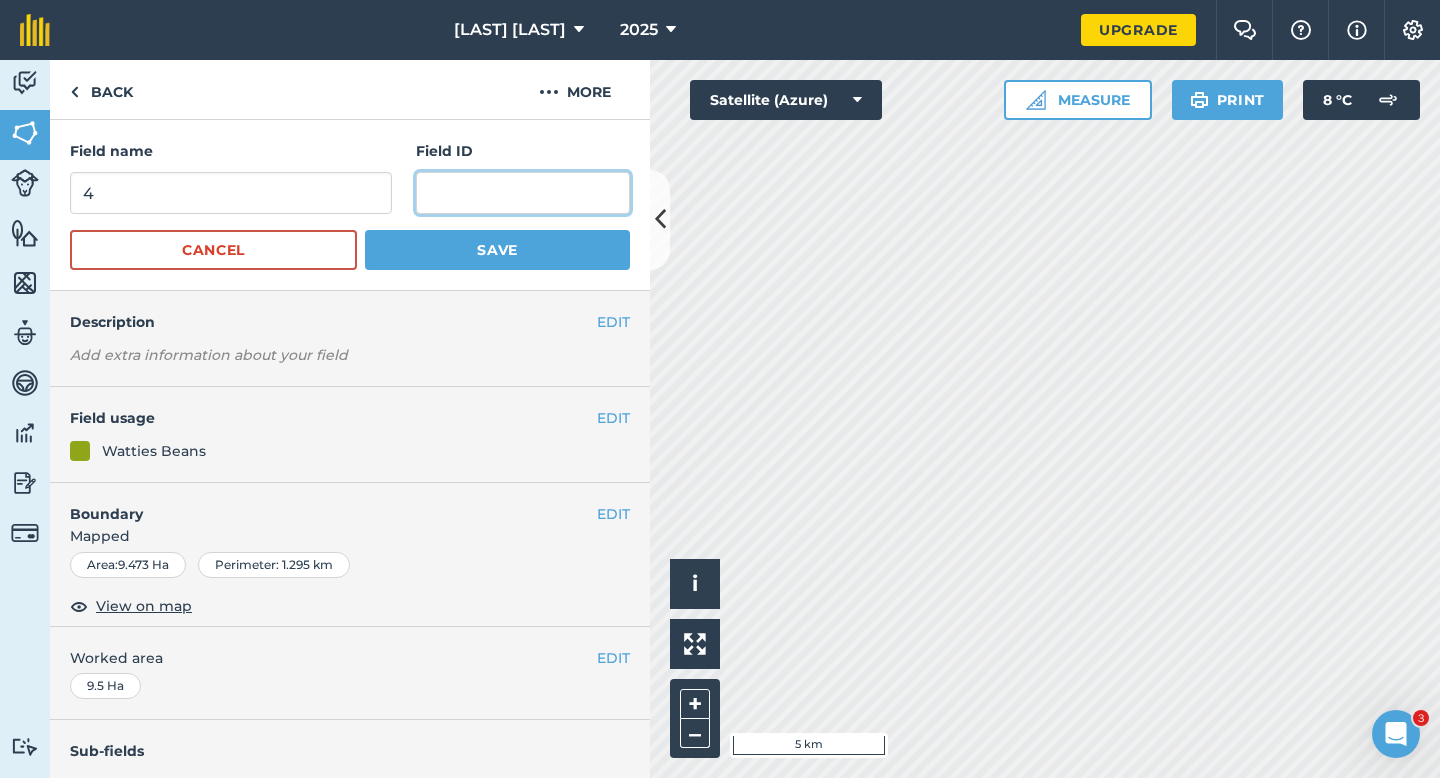 click at bounding box center (523, 193) 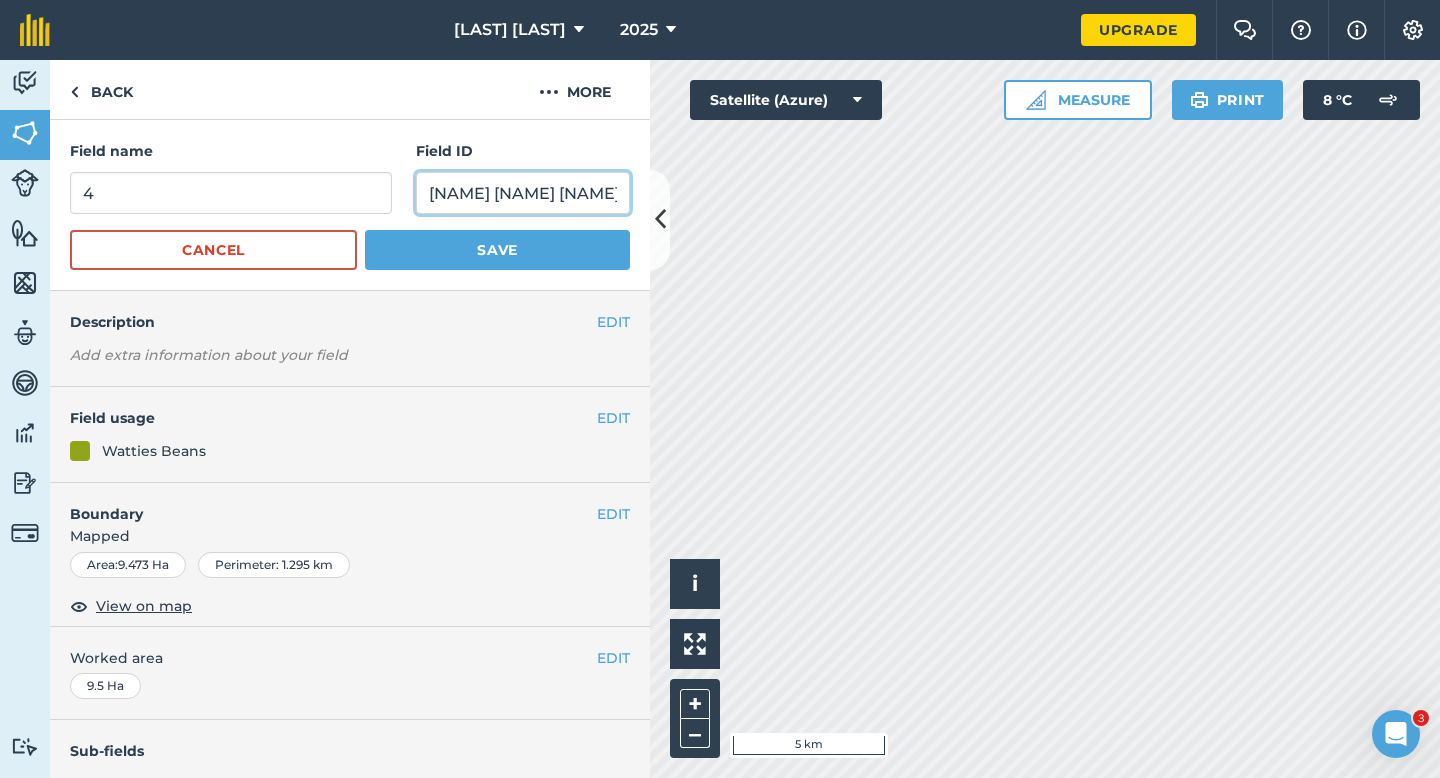 scroll, scrollTop: 0, scrollLeft: 47, axis: horizontal 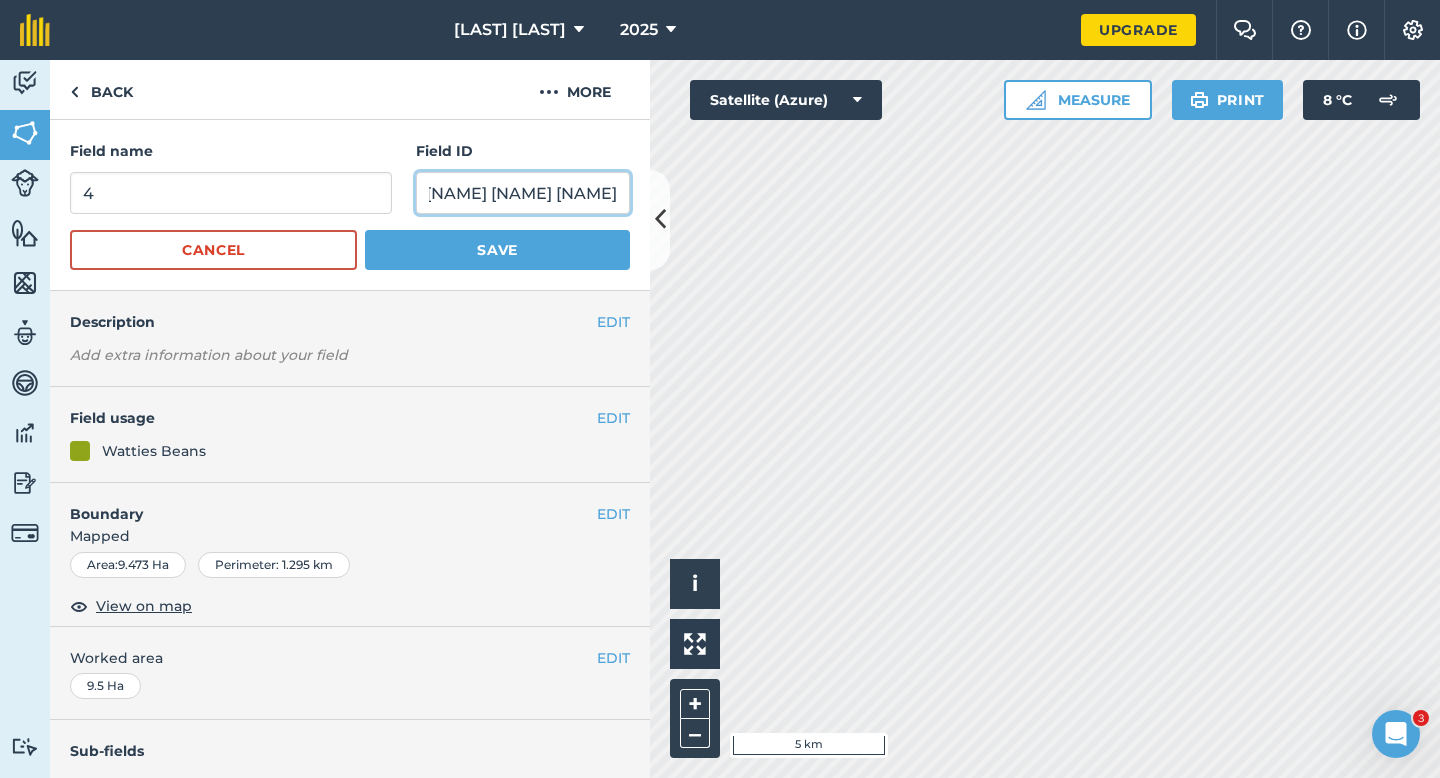 type on "[NAME] [NAME] [NAME]" 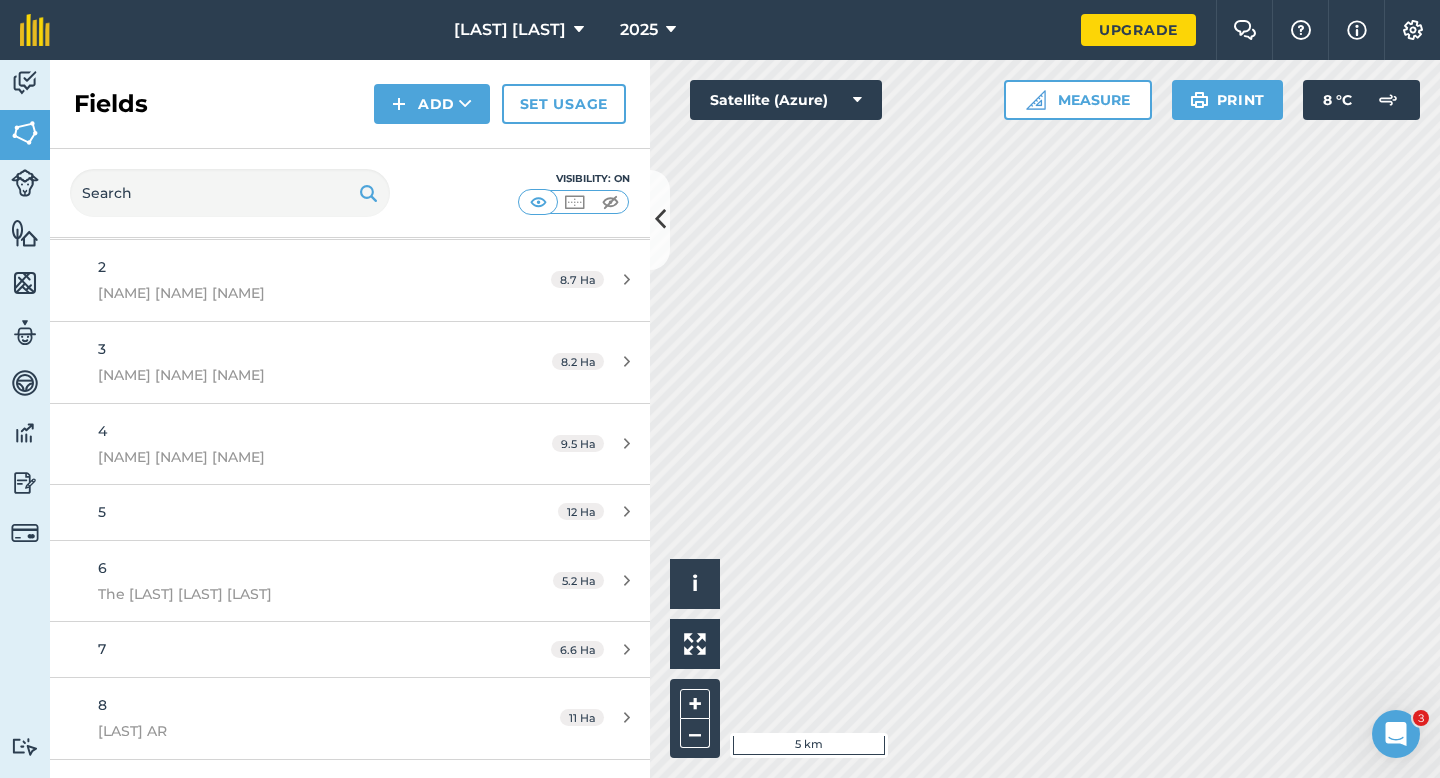 scroll, scrollTop: 274, scrollLeft: 0, axis: vertical 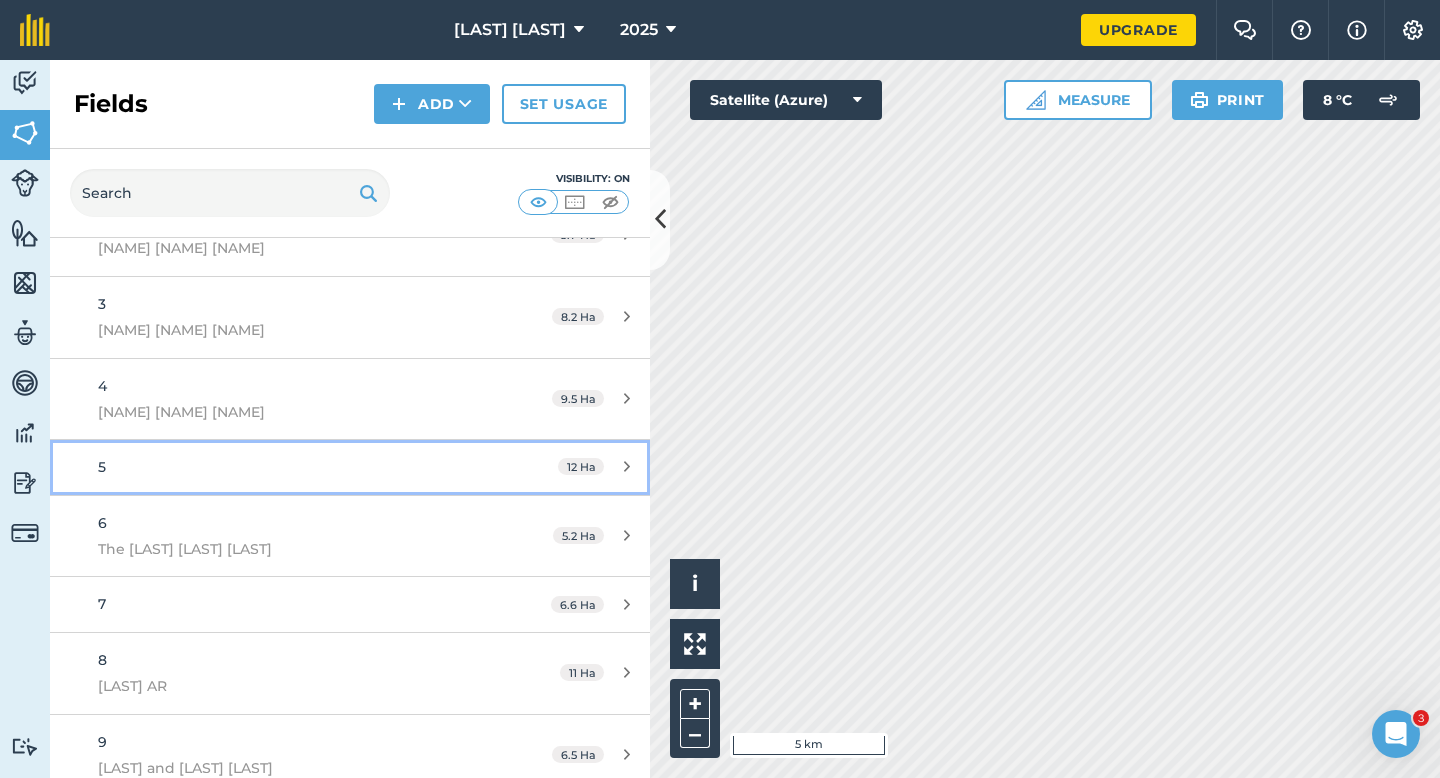 click on "5" at bounding box center [286, 467] 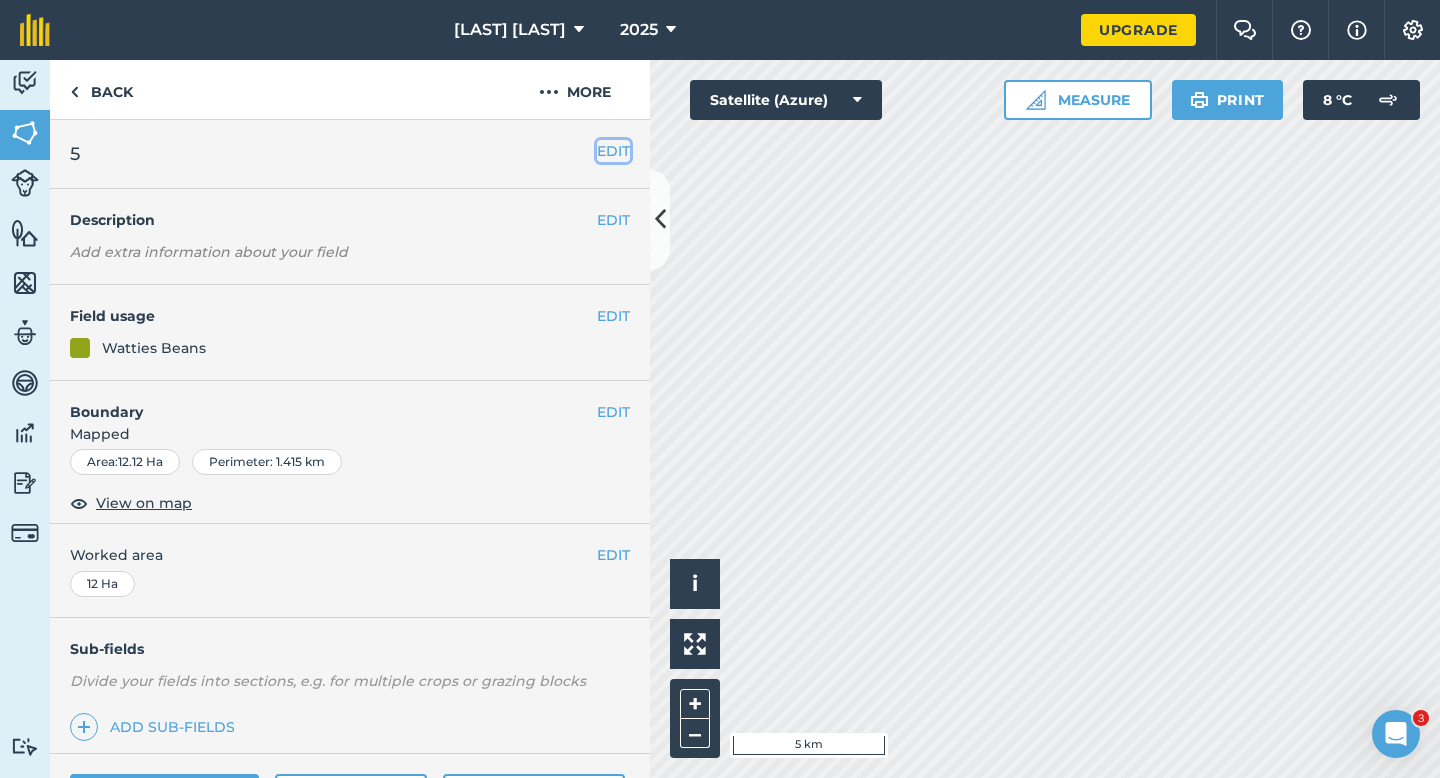 click on "EDIT" at bounding box center (613, 151) 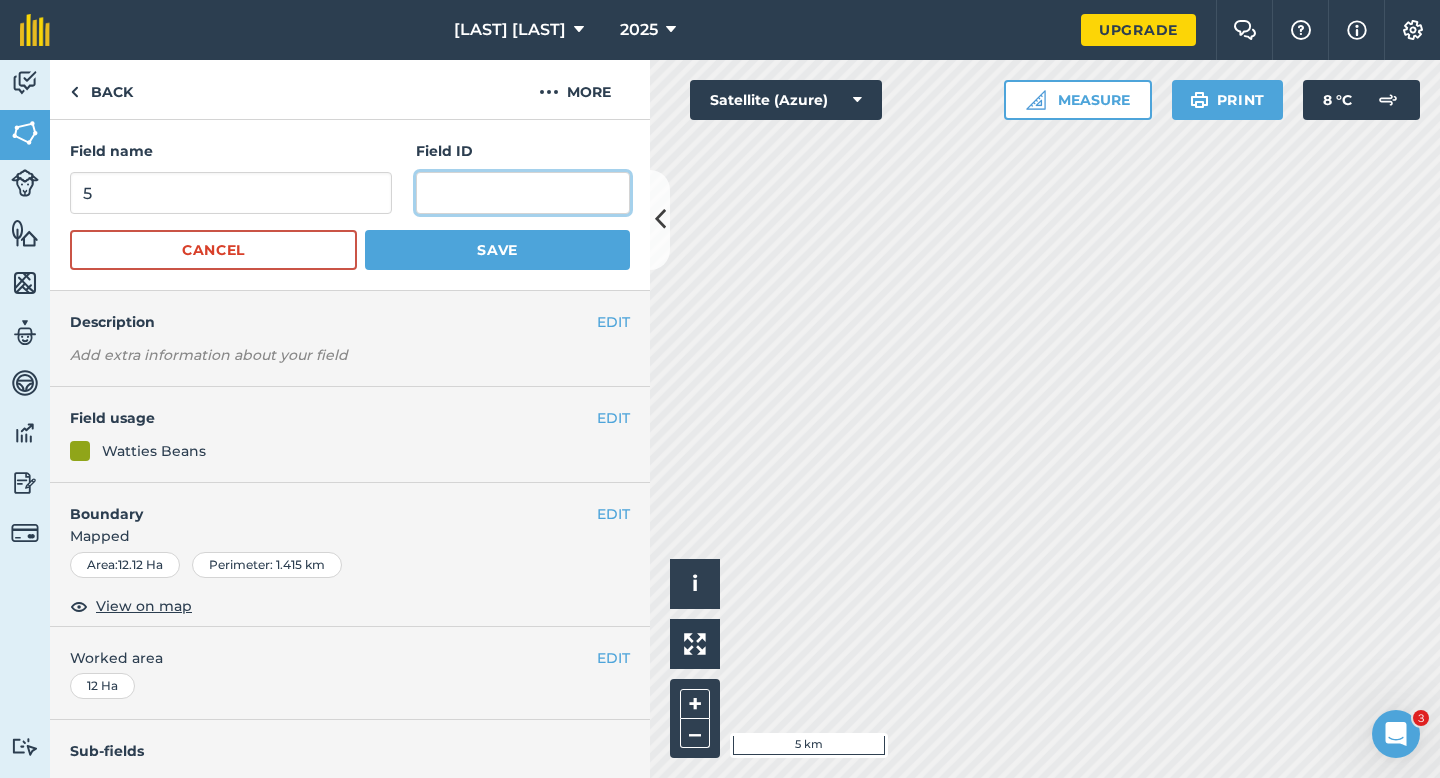 click at bounding box center (523, 193) 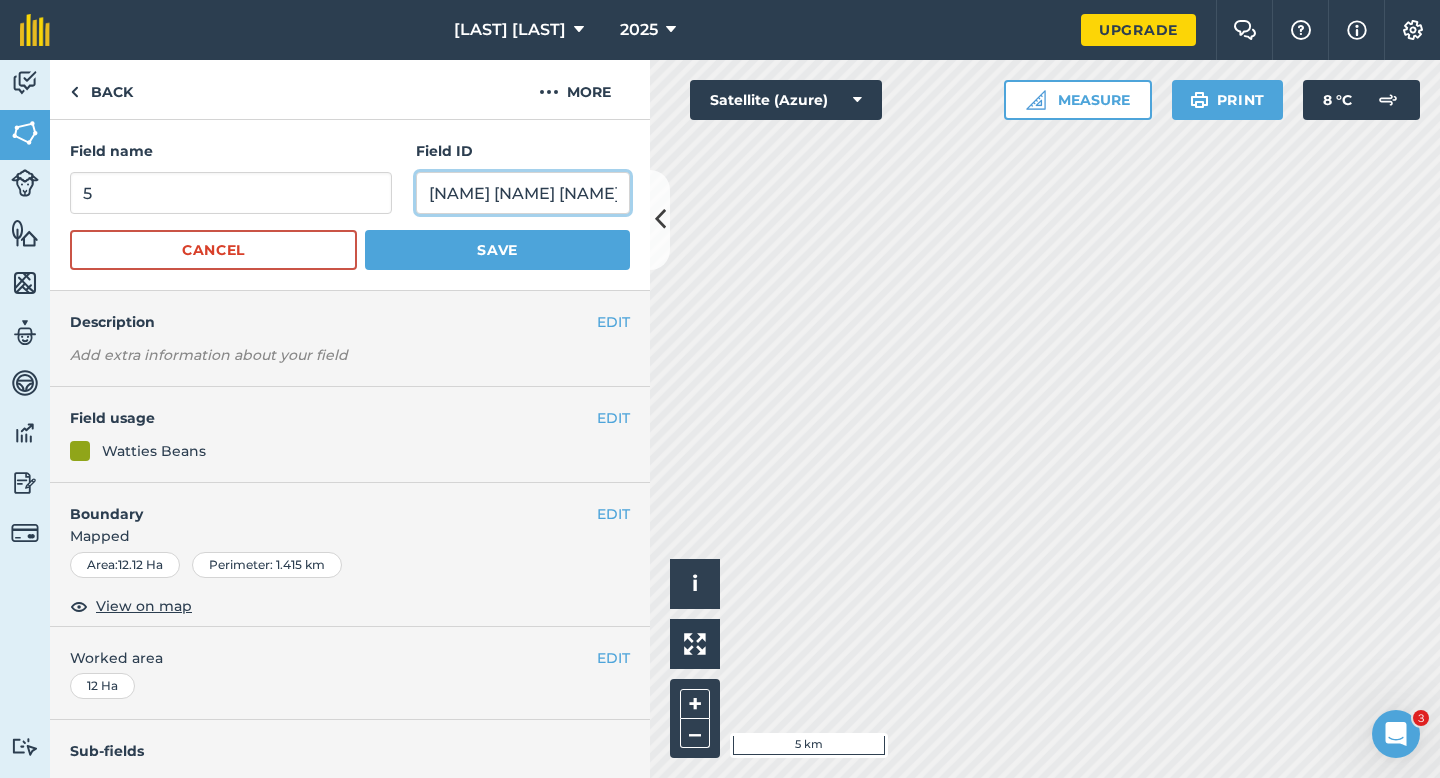 scroll, scrollTop: 0, scrollLeft: 13, axis: horizontal 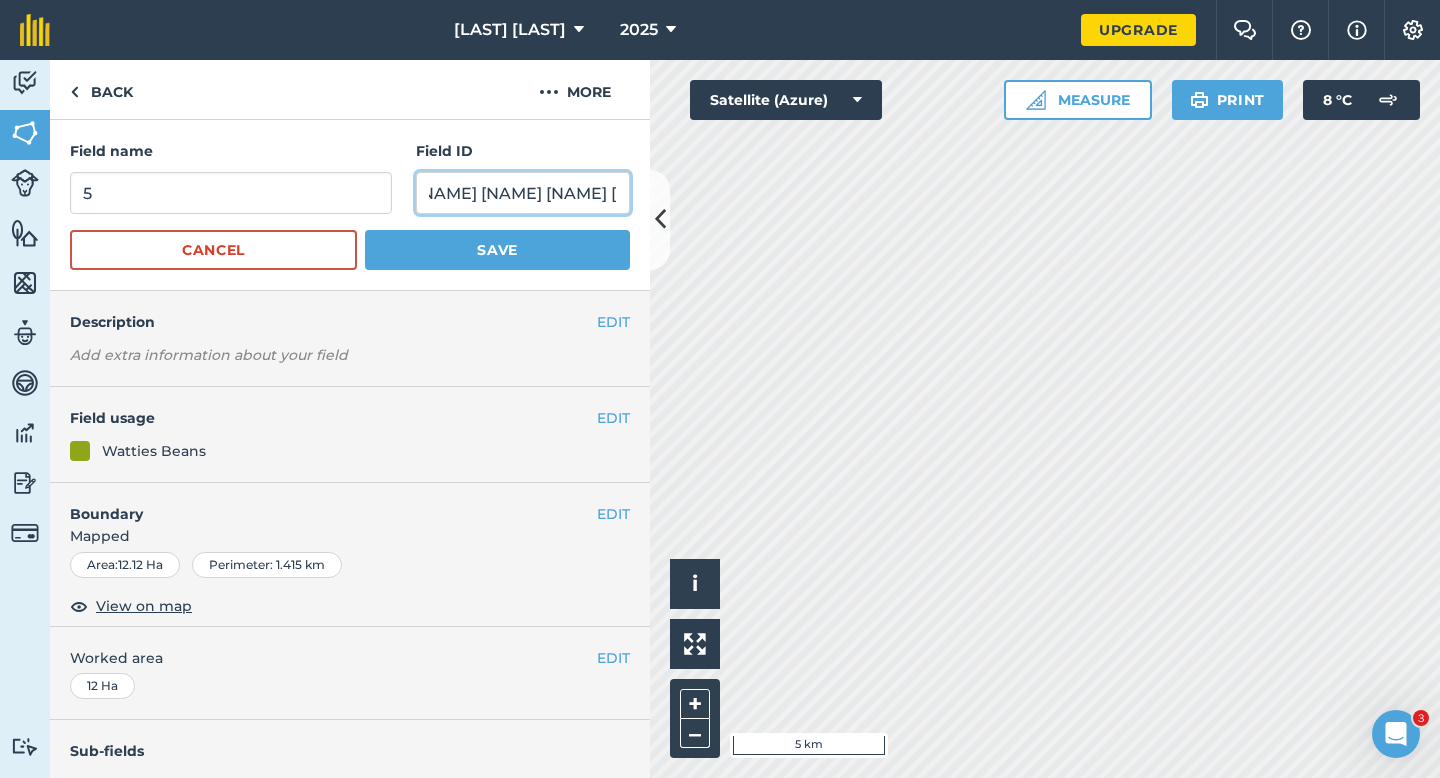 type on "[NAME] [NAME] [NAME] [NAME]" 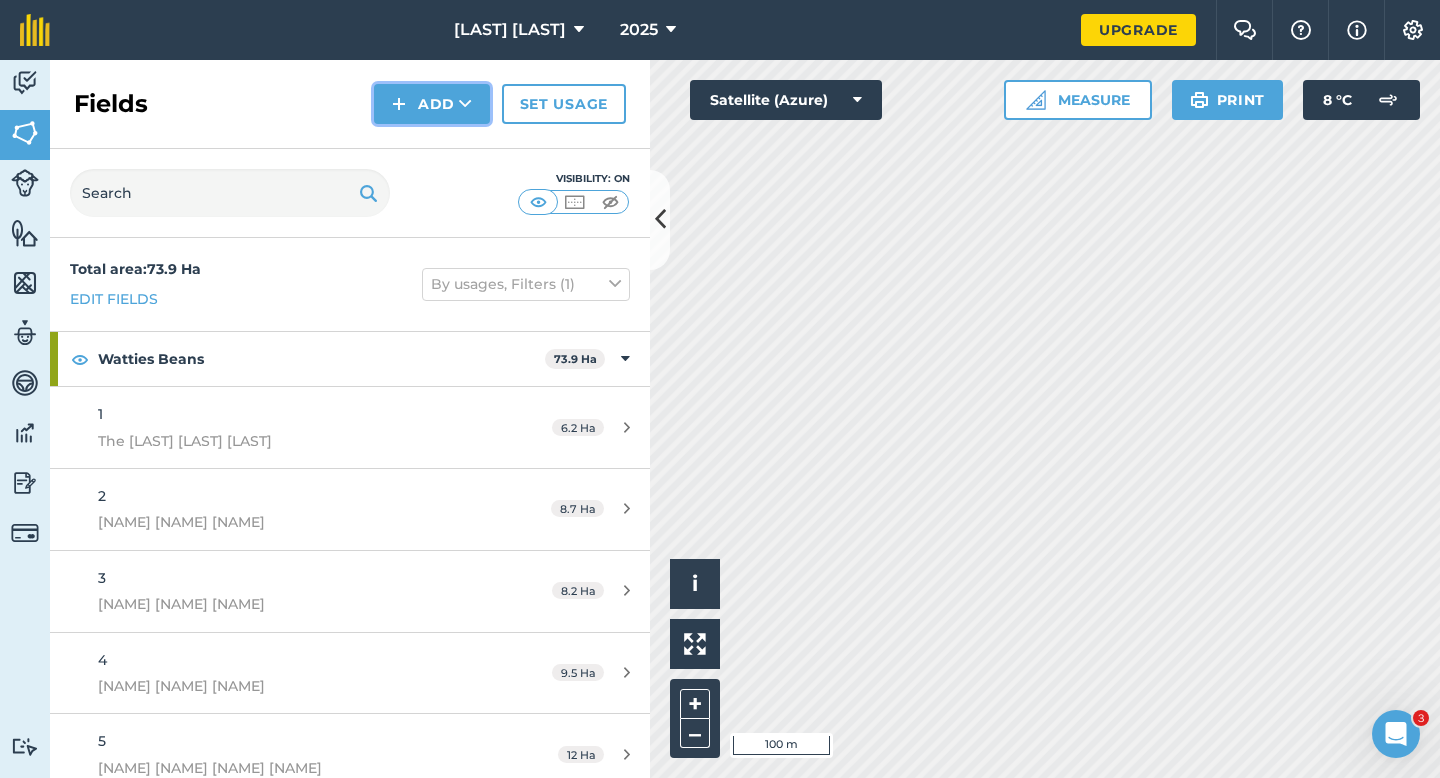 click at bounding box center (399, 104) 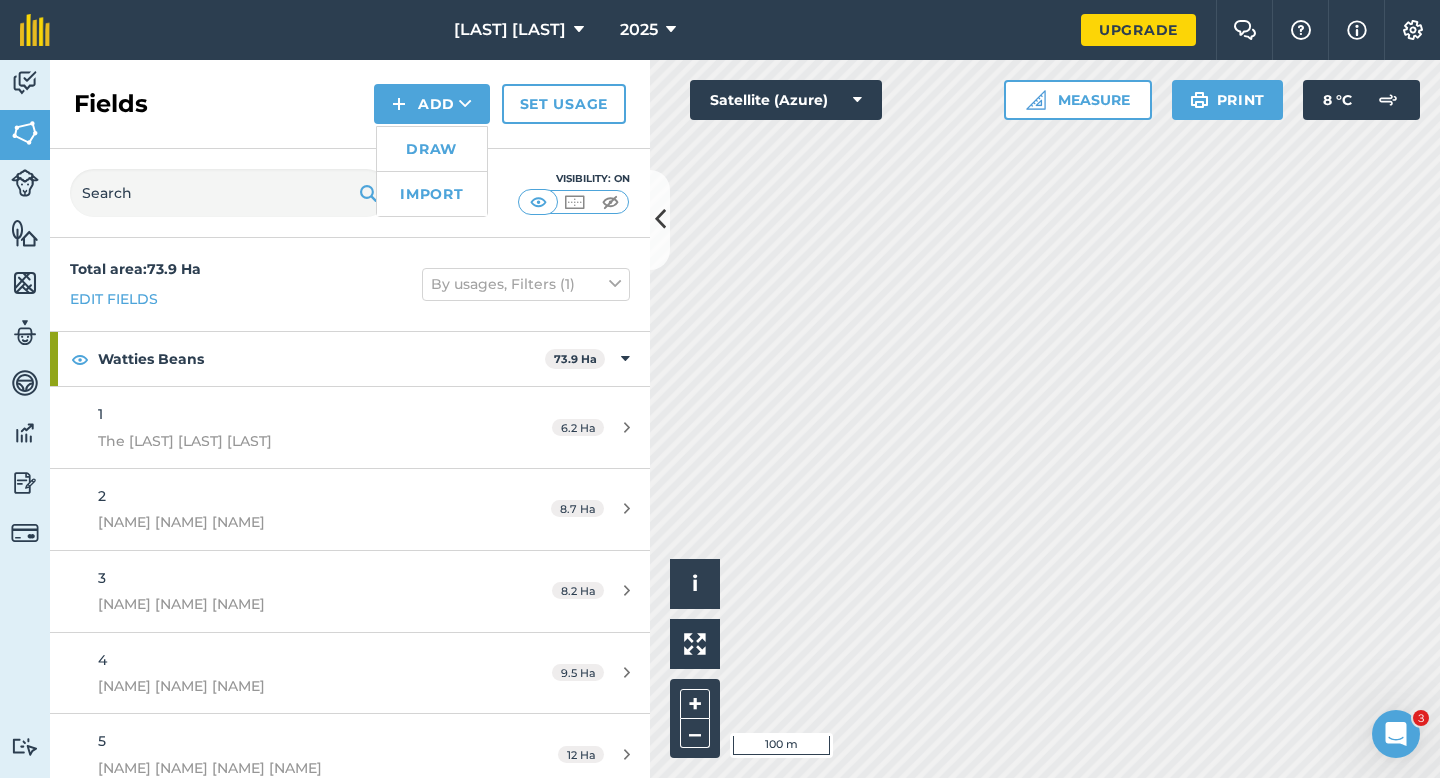 click on "Draw" at bounding box center [432, 149] 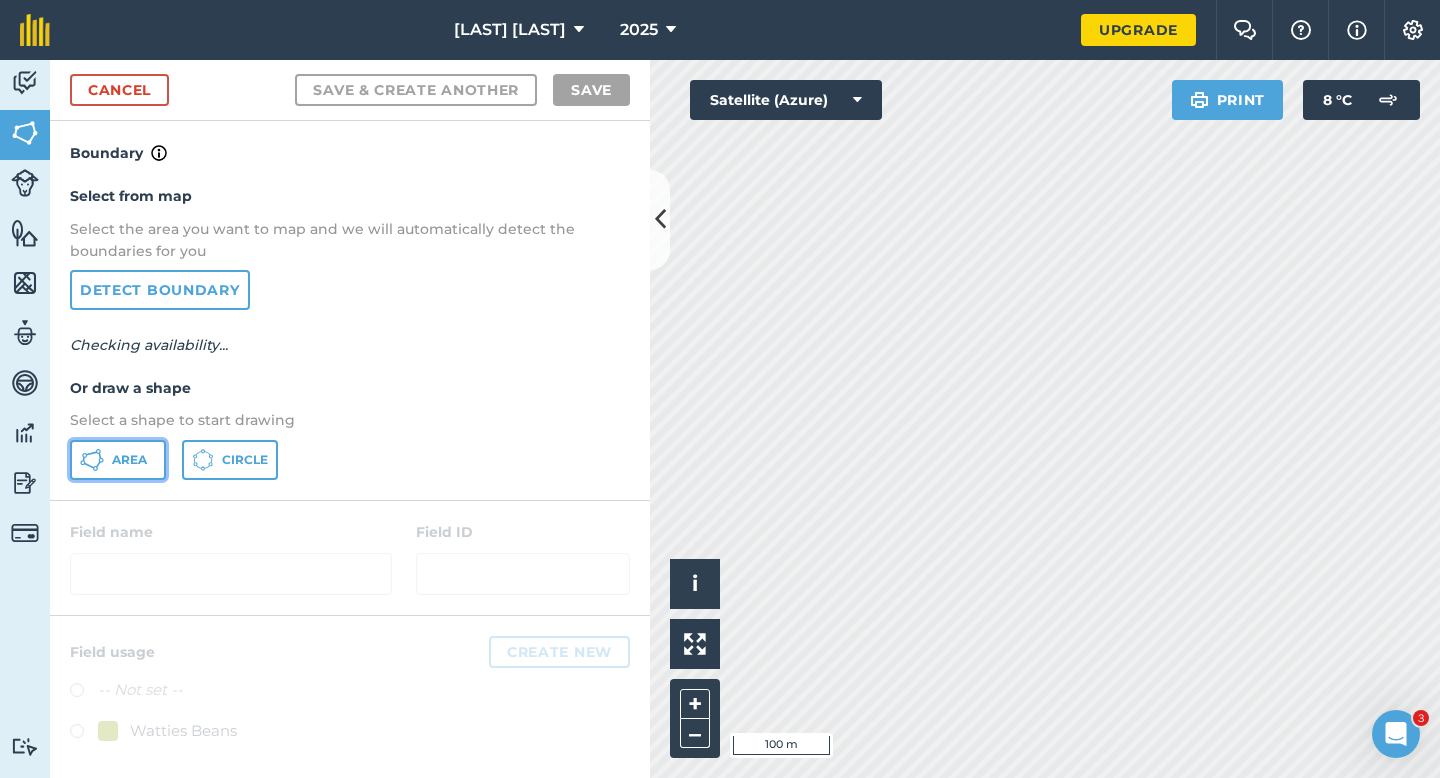 click on "Area" at bounding box center (118, 460) 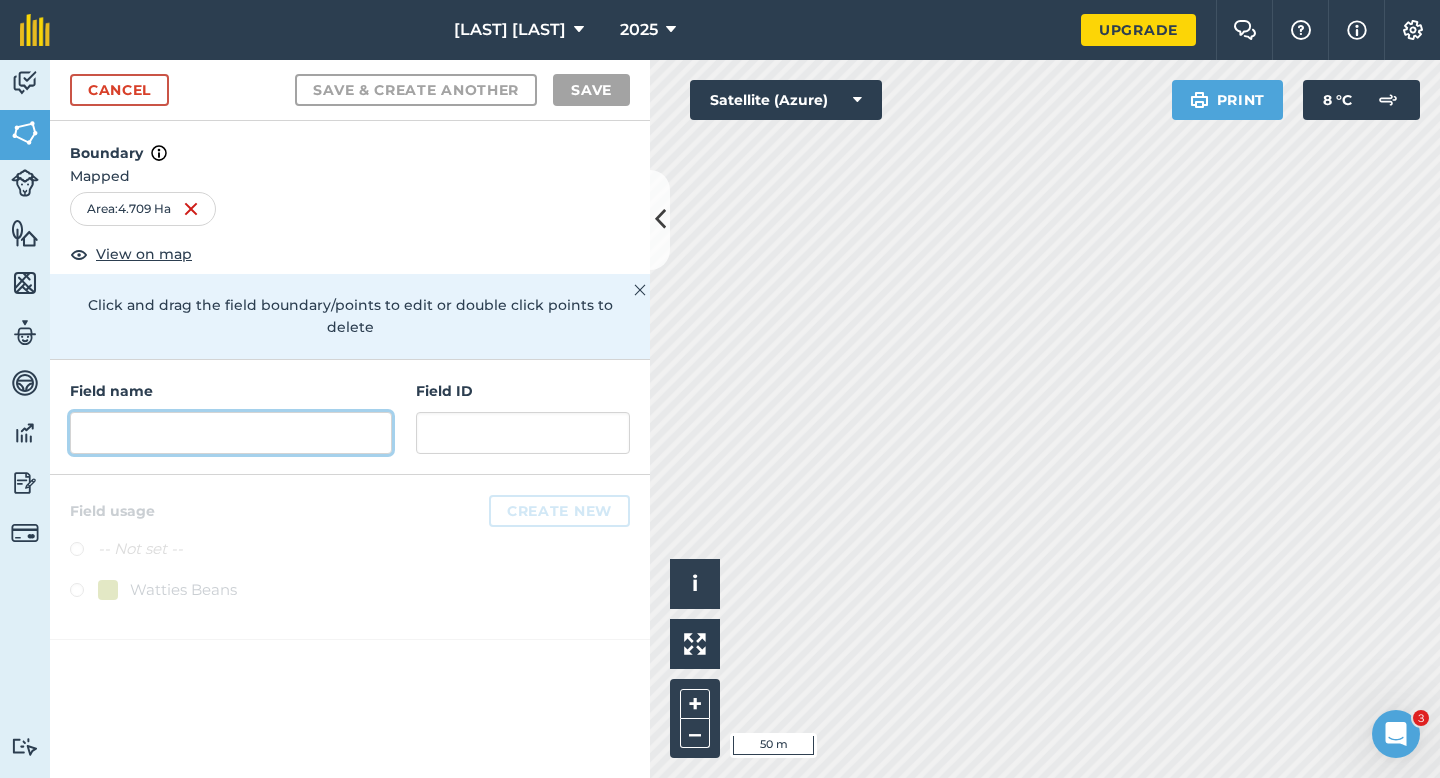 click at bounding box center (231, 433) 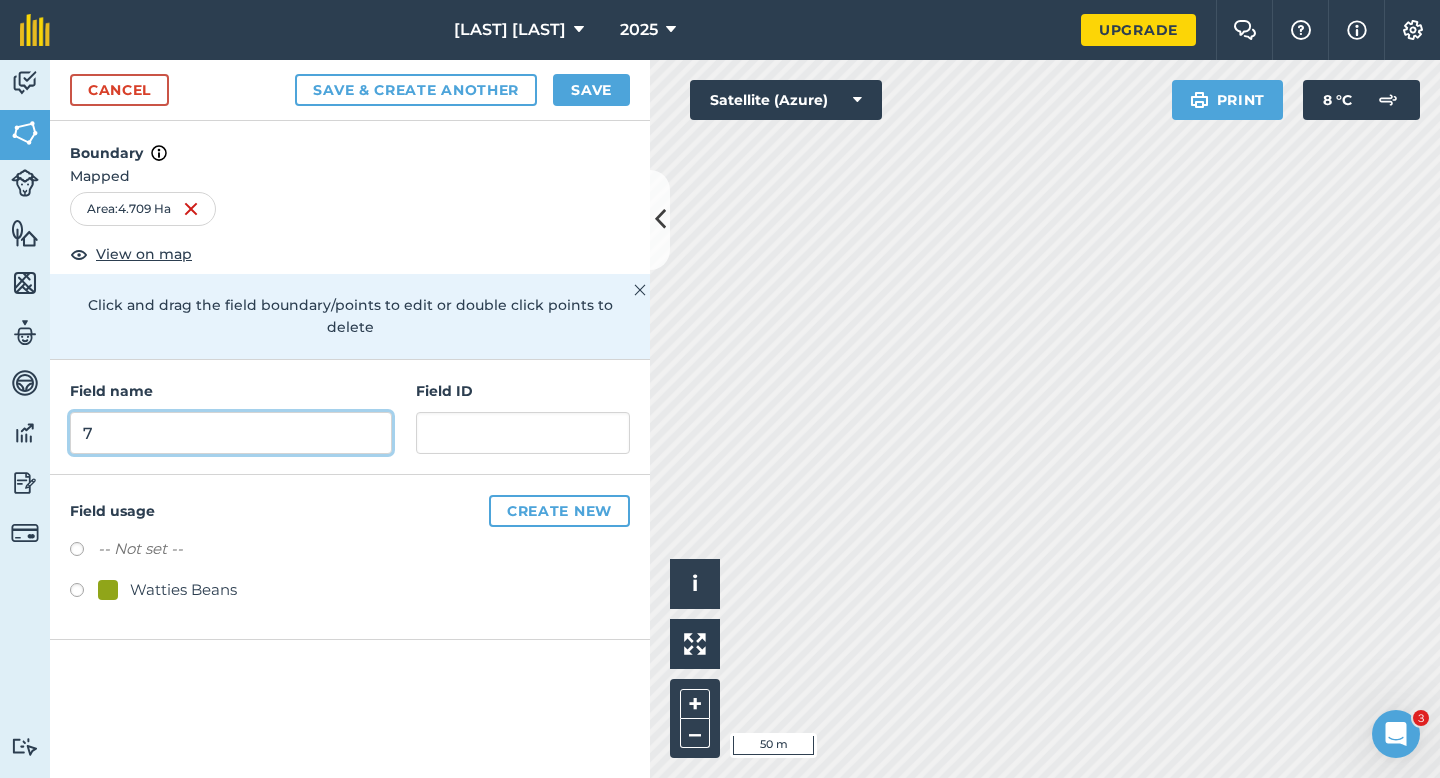 type on "7" 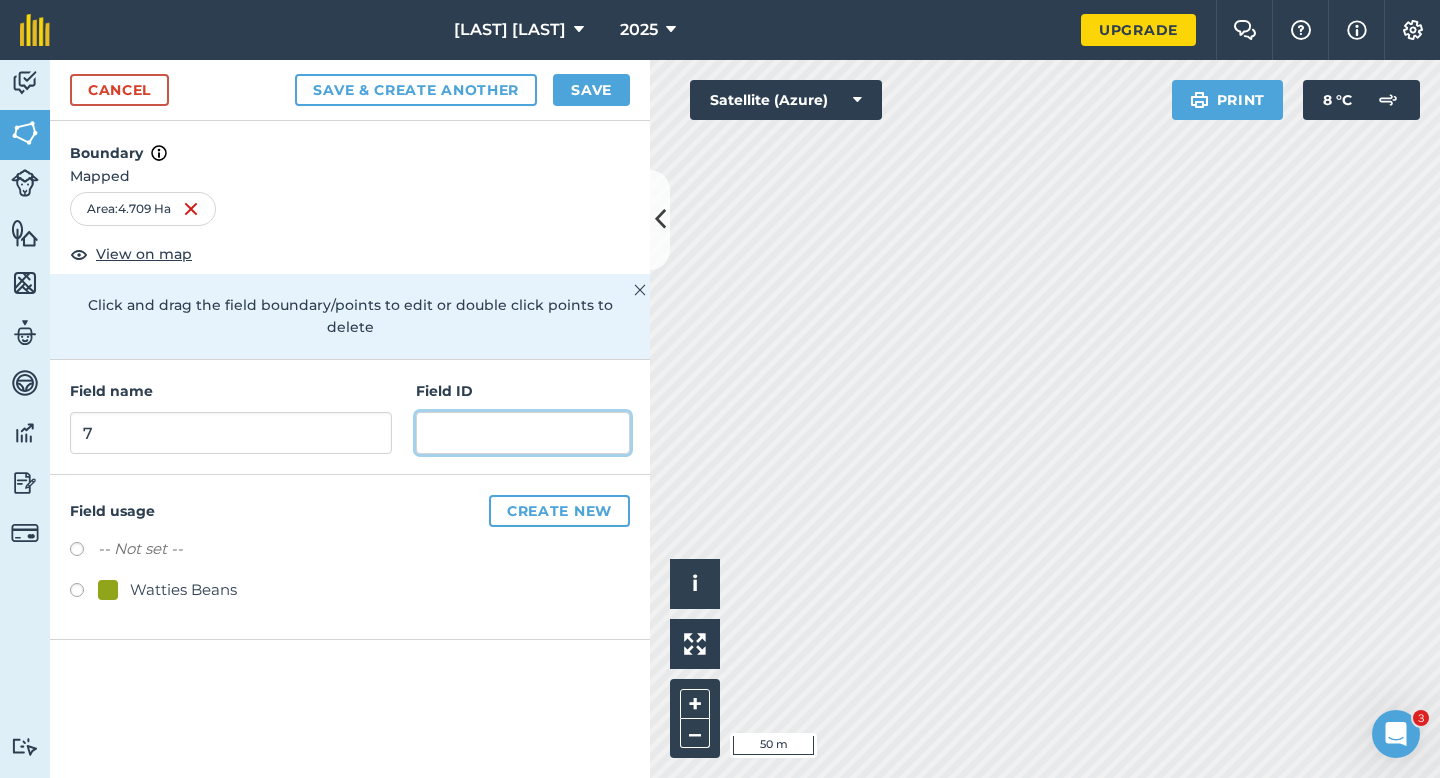 click at bounding box center [523, 433] 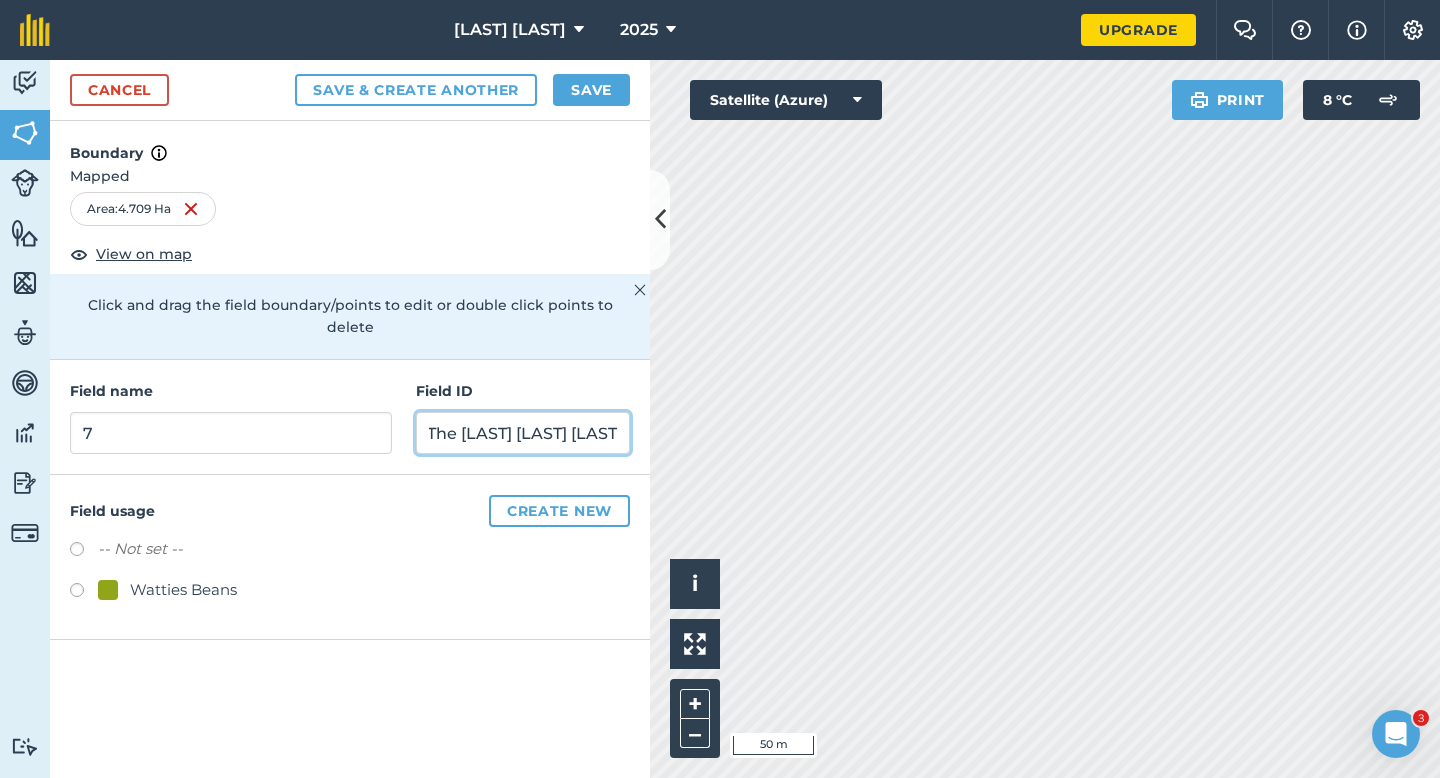 scroll, scrollTop: 0, scrollLeft: 9, axis: horizontal 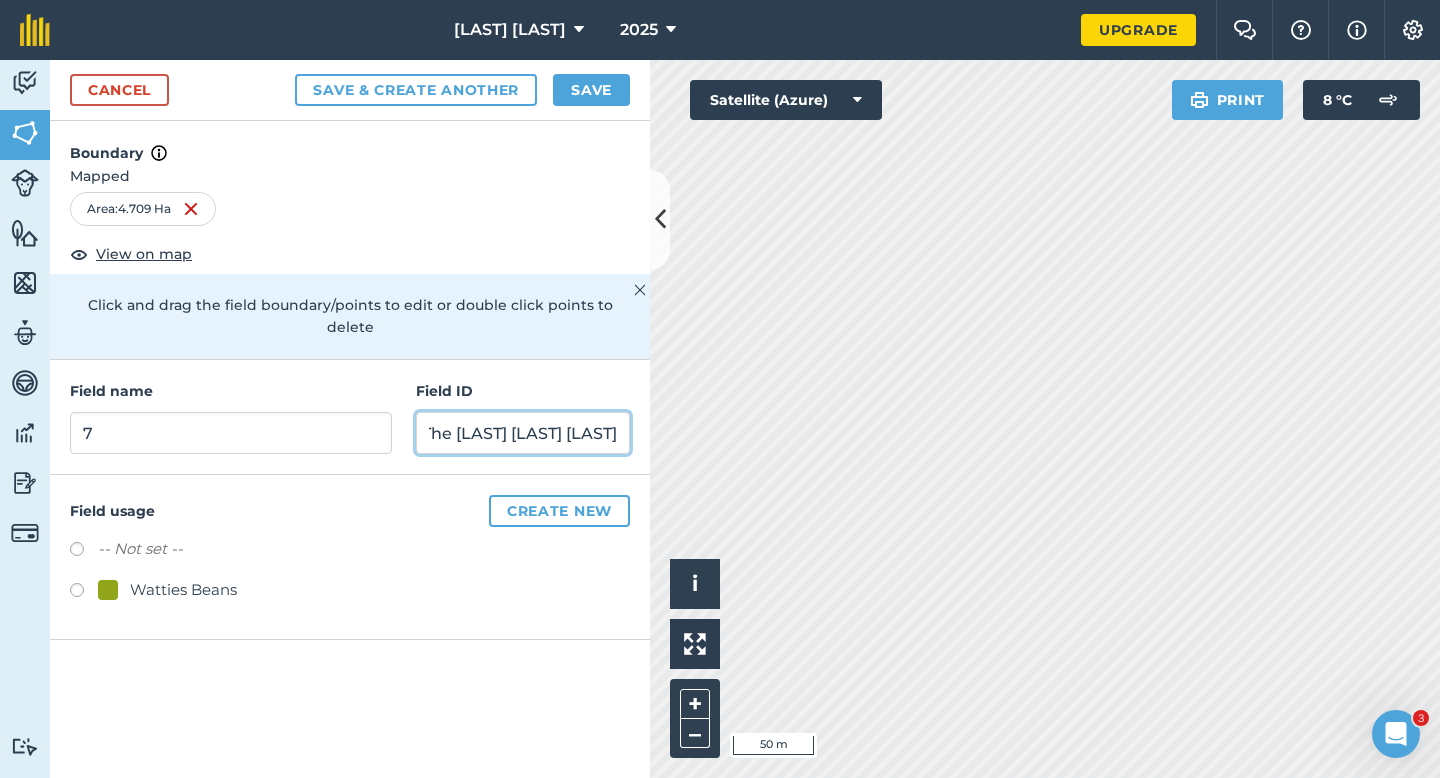 type on "The [LAST] [LAST] [LAST]" 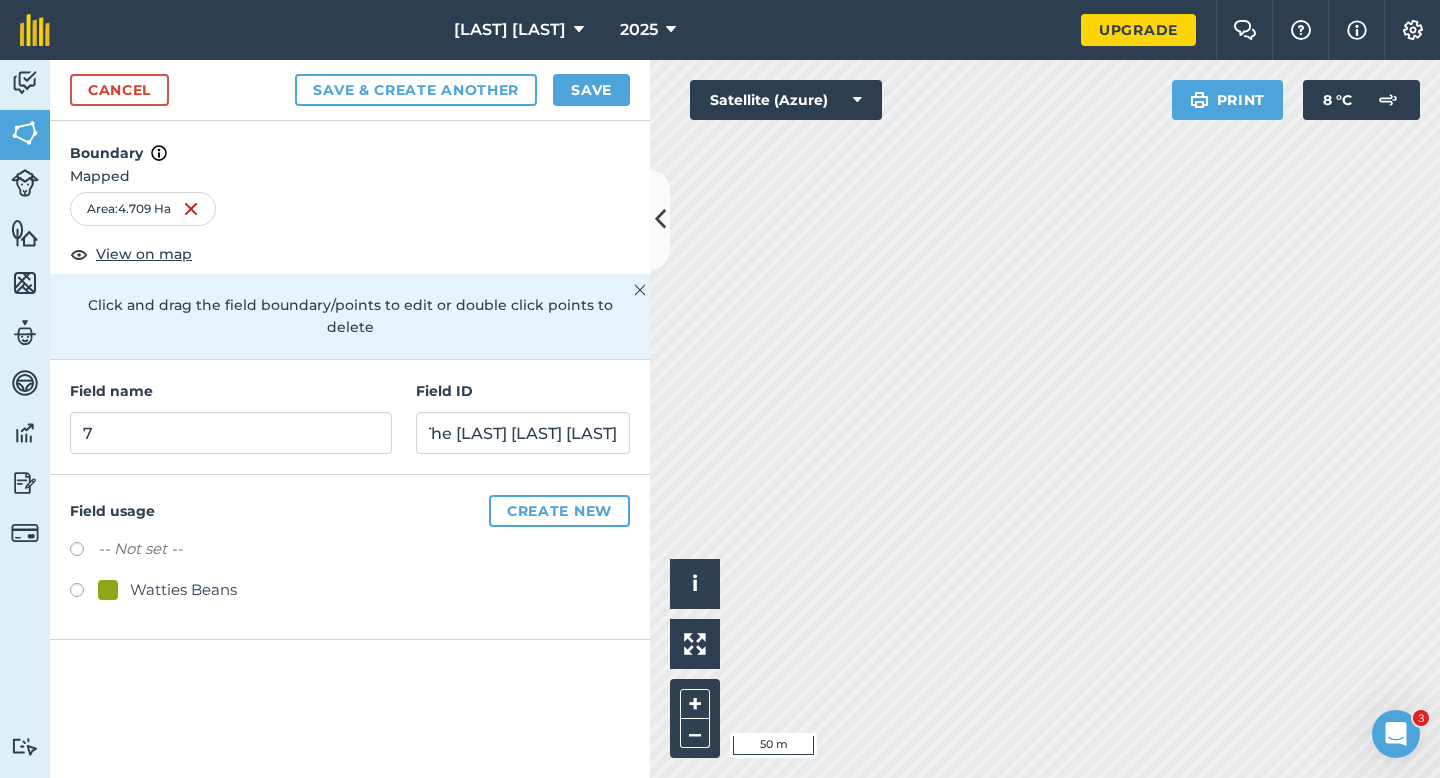 click on "Watties Beans" at bounding box center (183, 590) 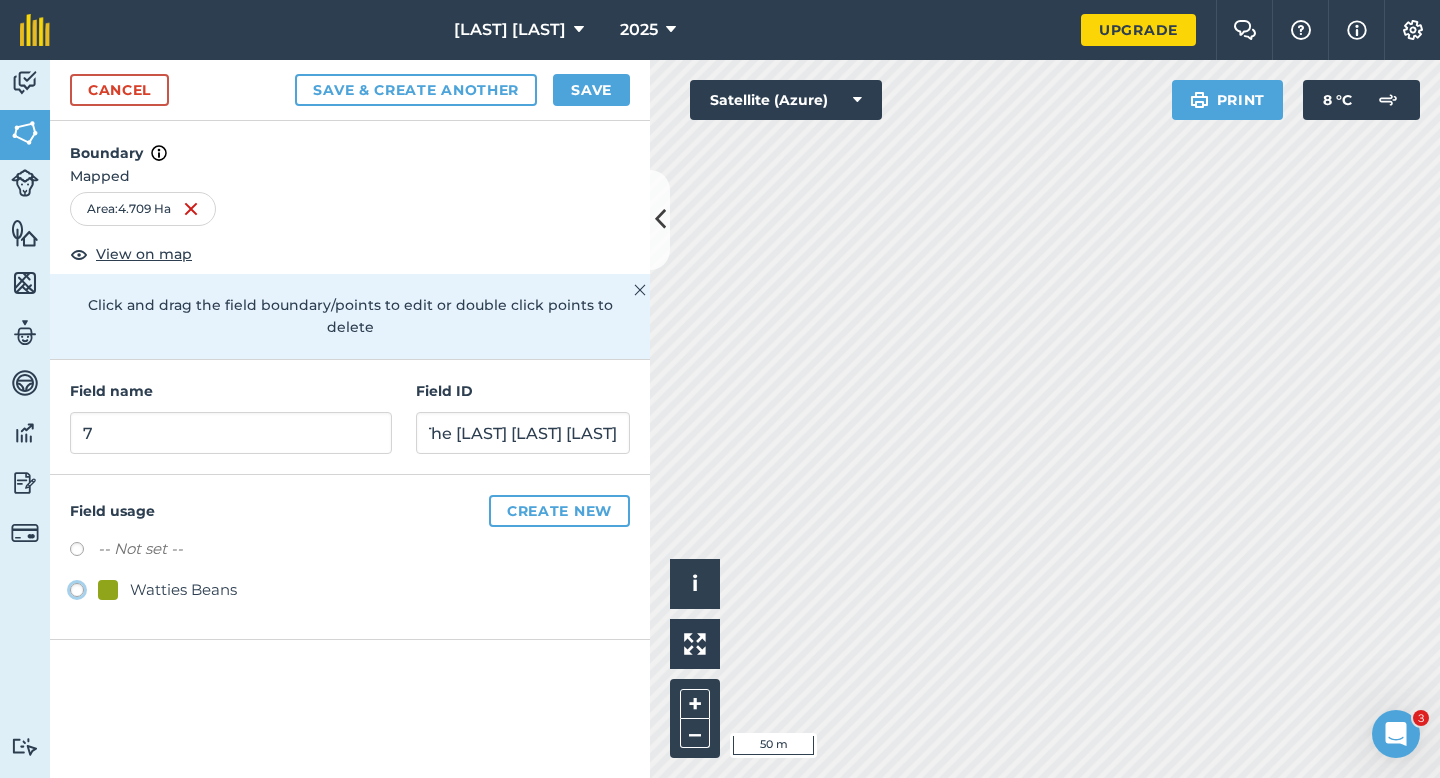 radio on "true" 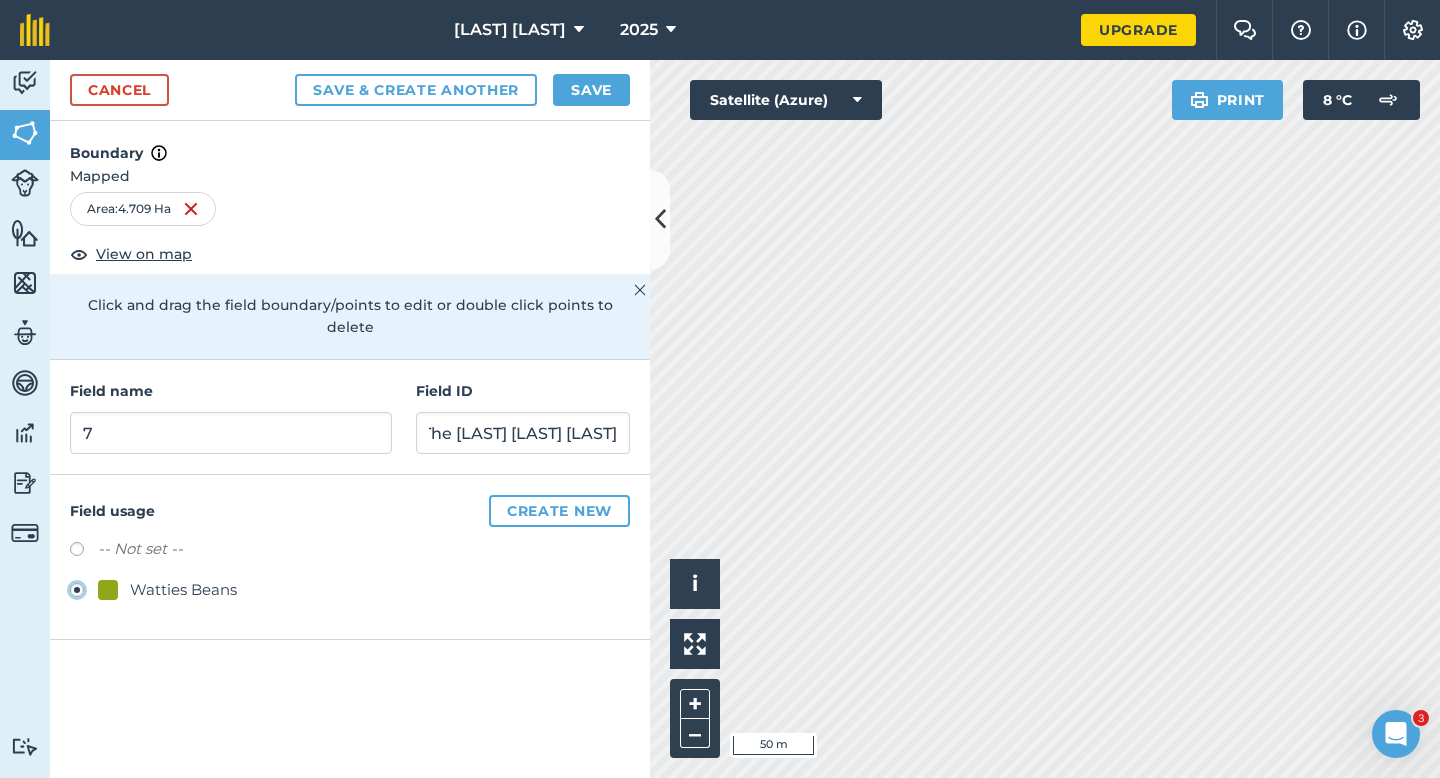 scroll, scrollTop: 0, scrollLeft: 0, axis: both 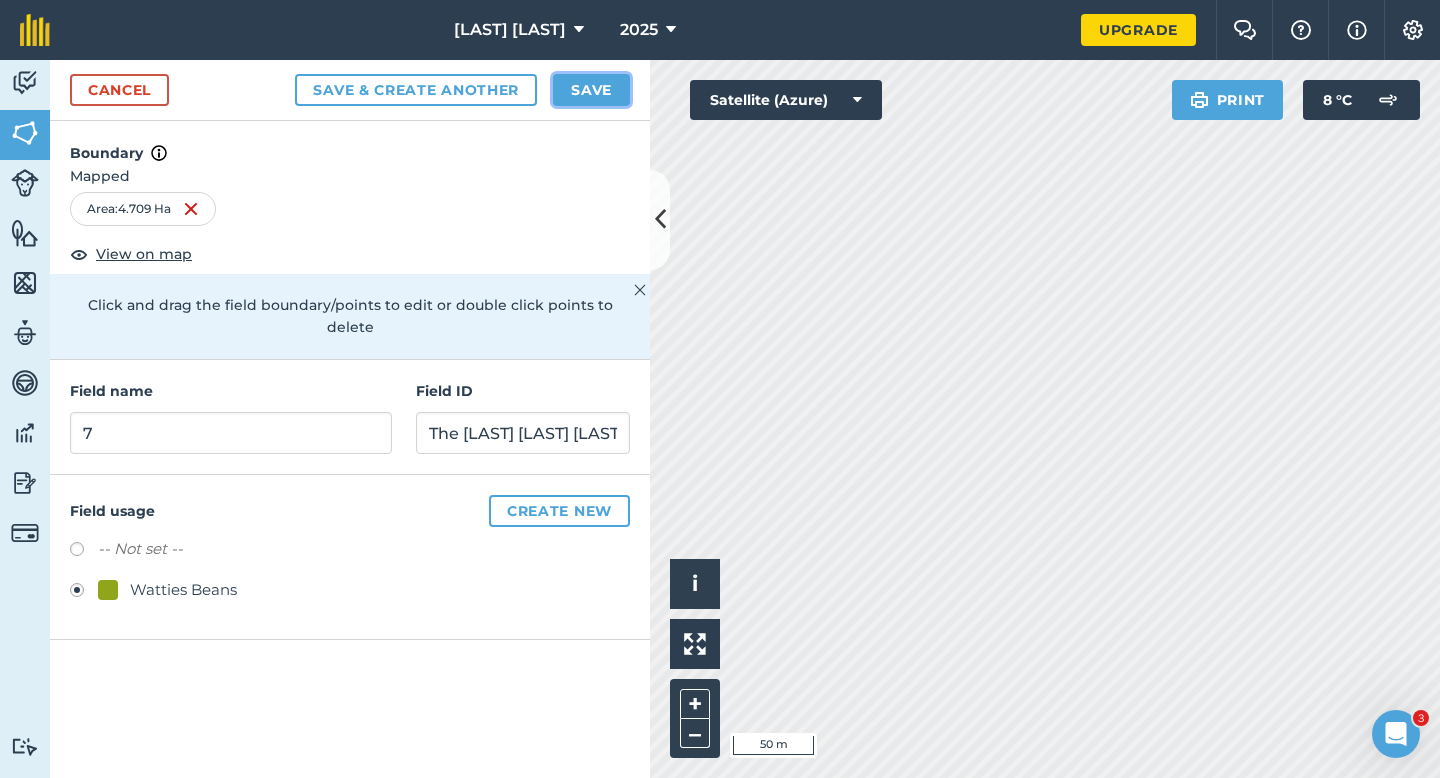click on "Save" at bounding box center (591, 90) 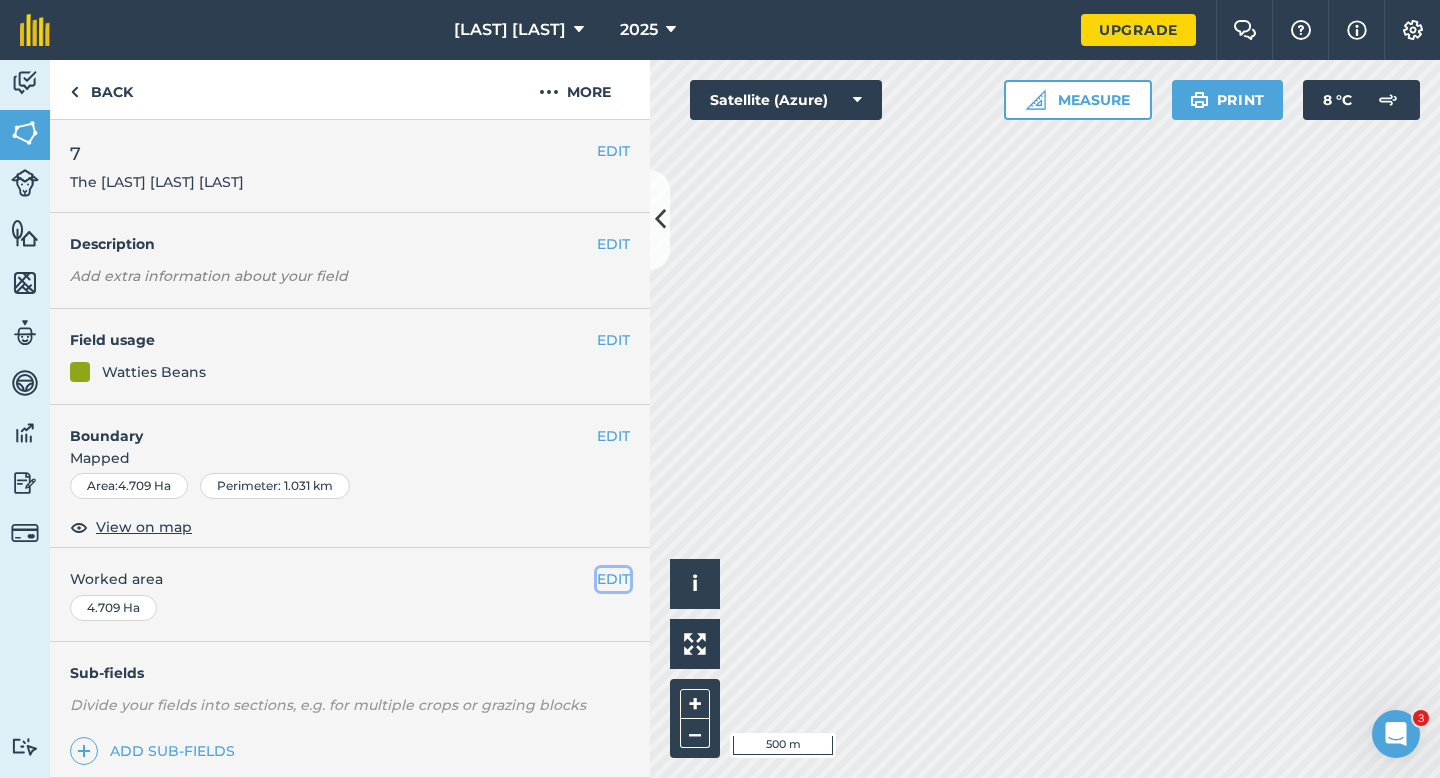 click on "EDIT" at bounding box center [613, 579] 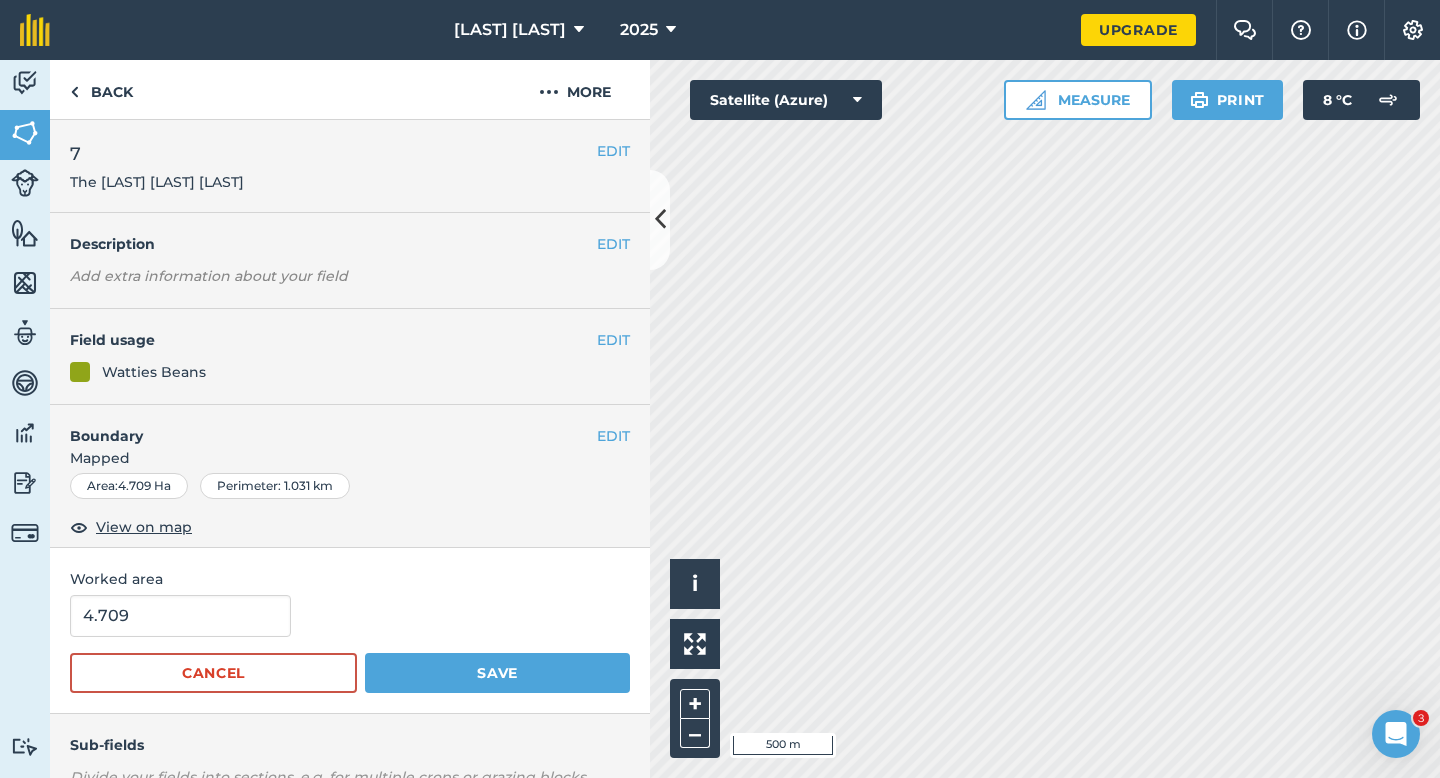 click on "[NUMBER] Cancel Save" at bounding box center (350, 644) 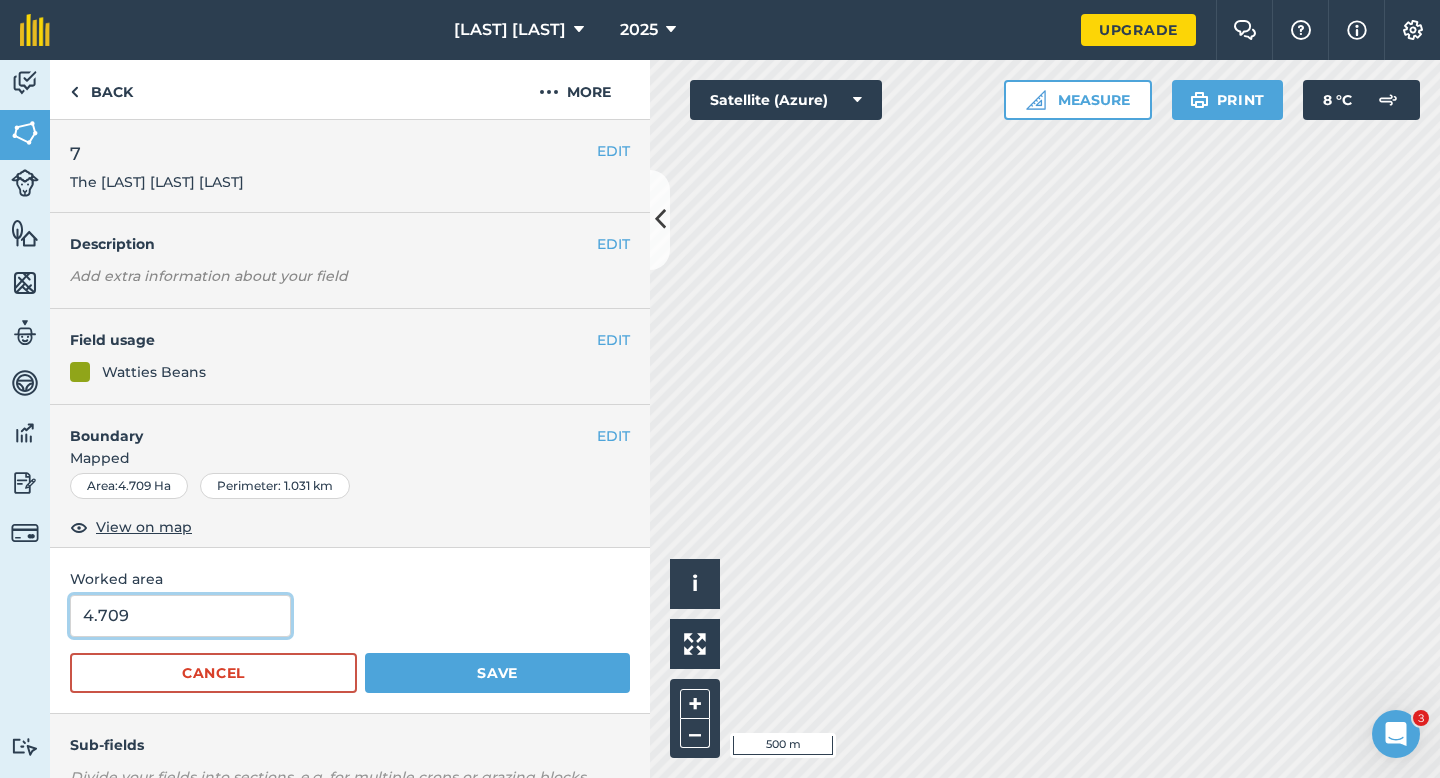click on "4.709" at bounding box center [180, 616] 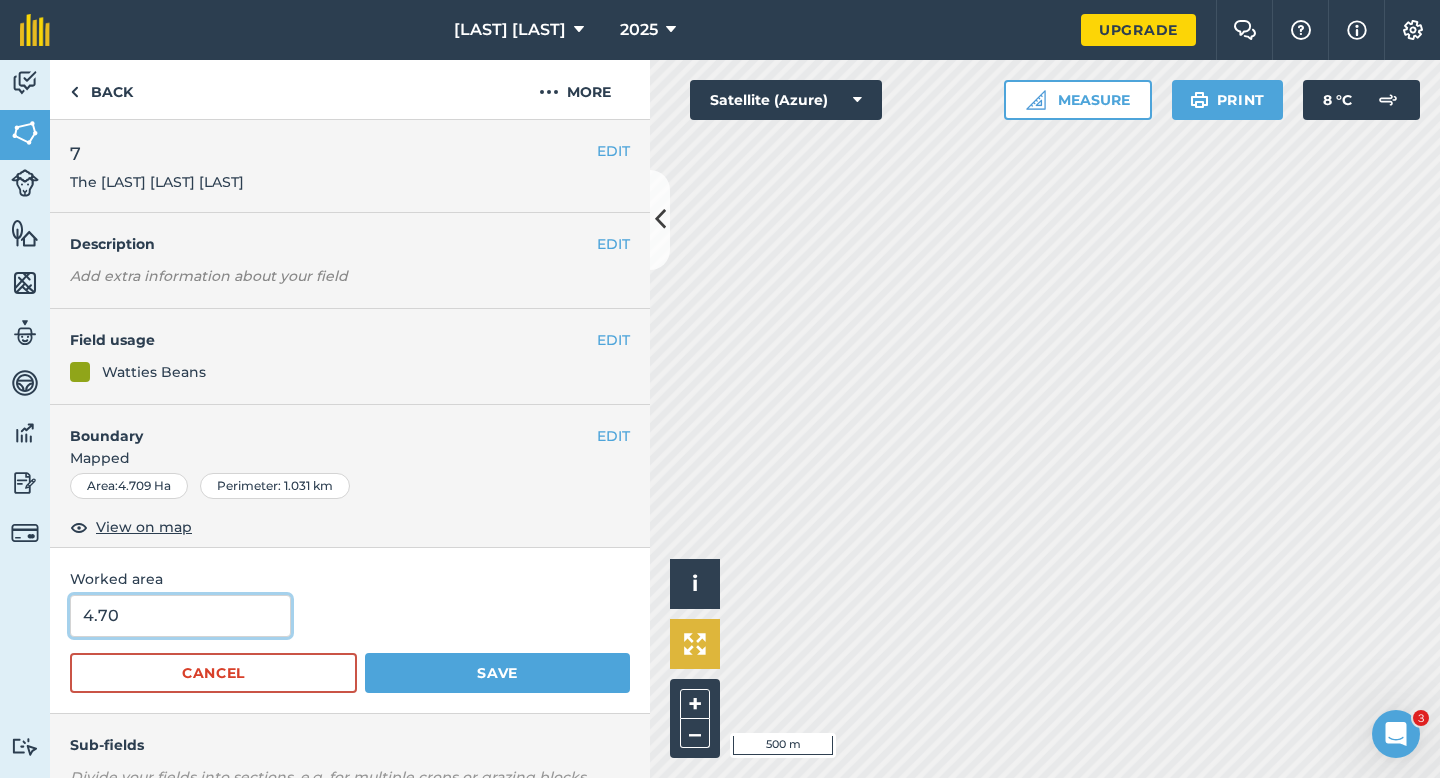 type on "4.7" 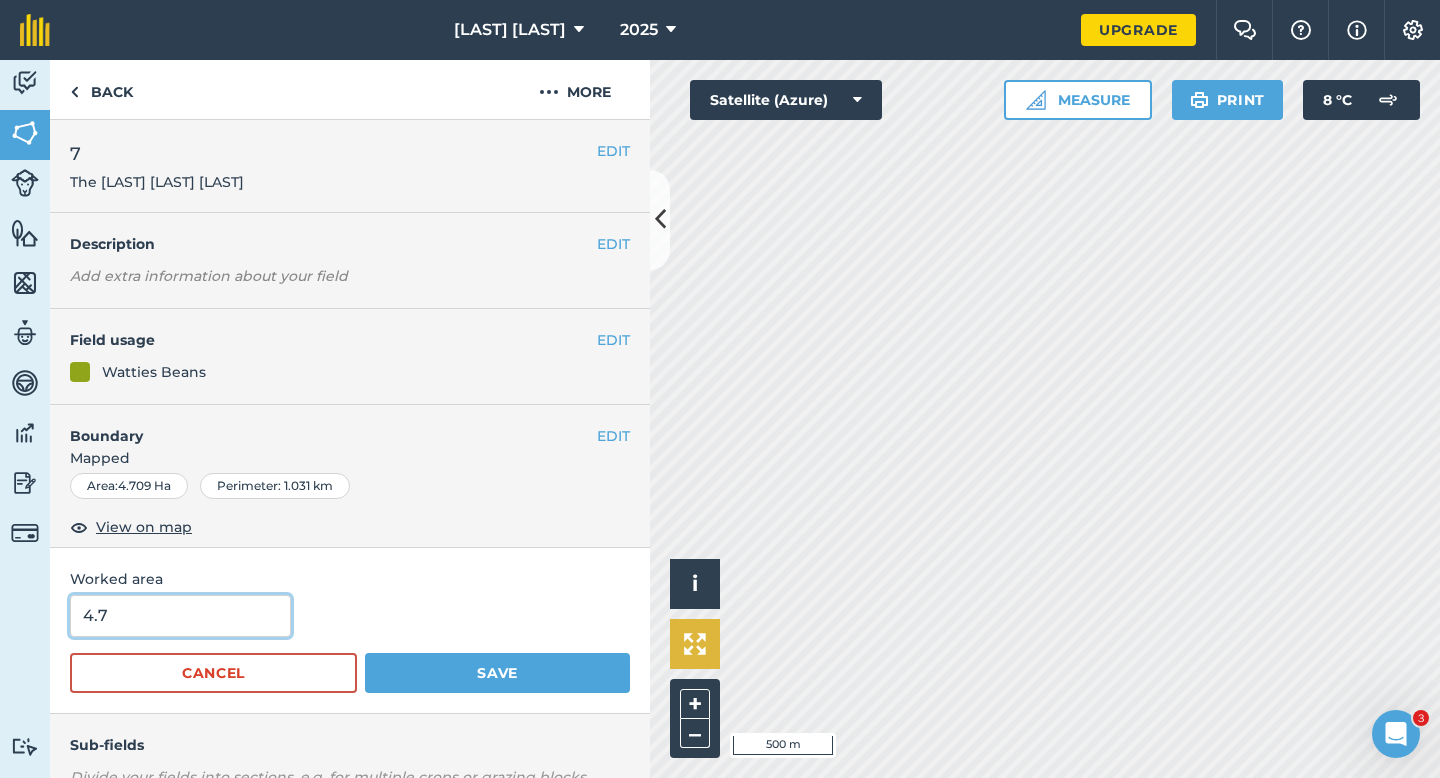 click on "Save" at bounding box center (497, 673) 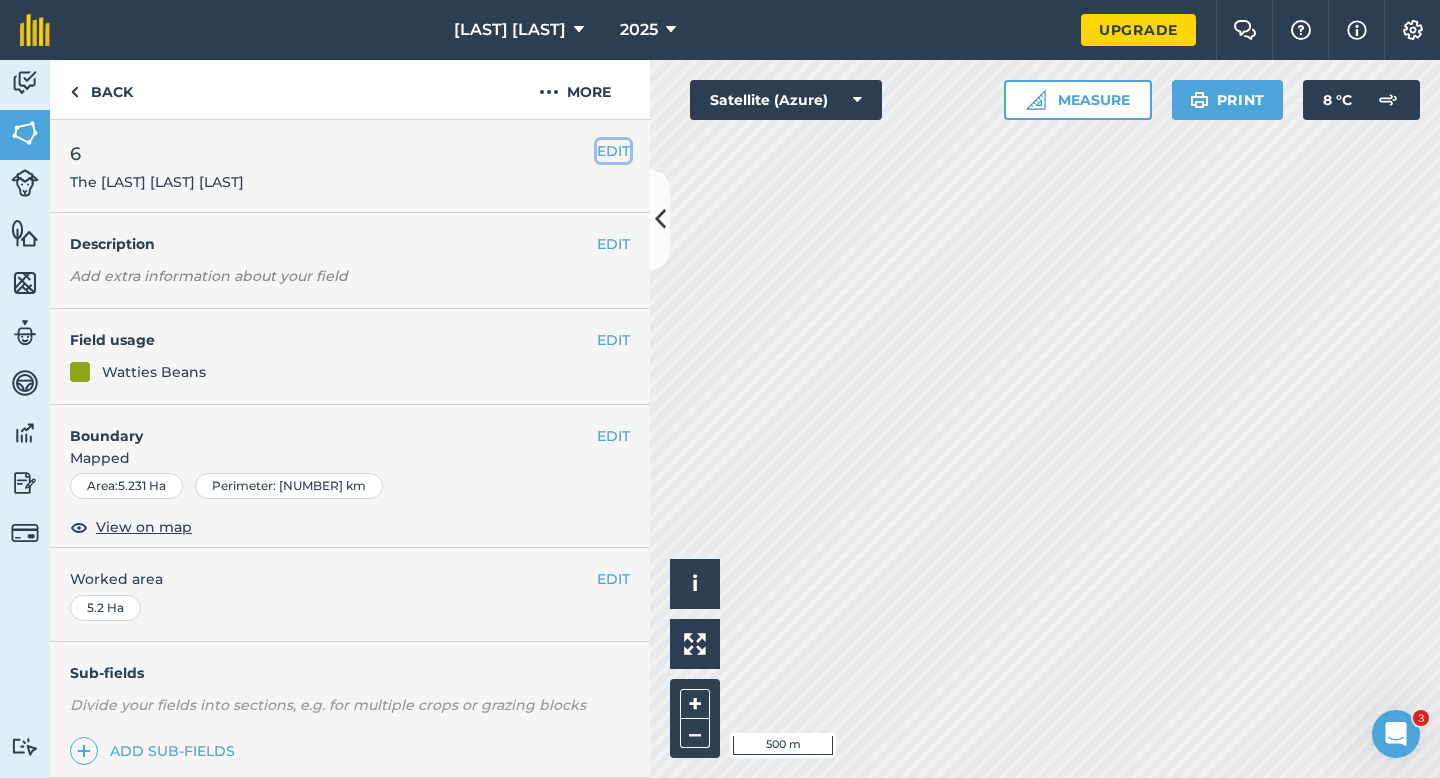 click on "EDIT" at bounding box center [613, 151] 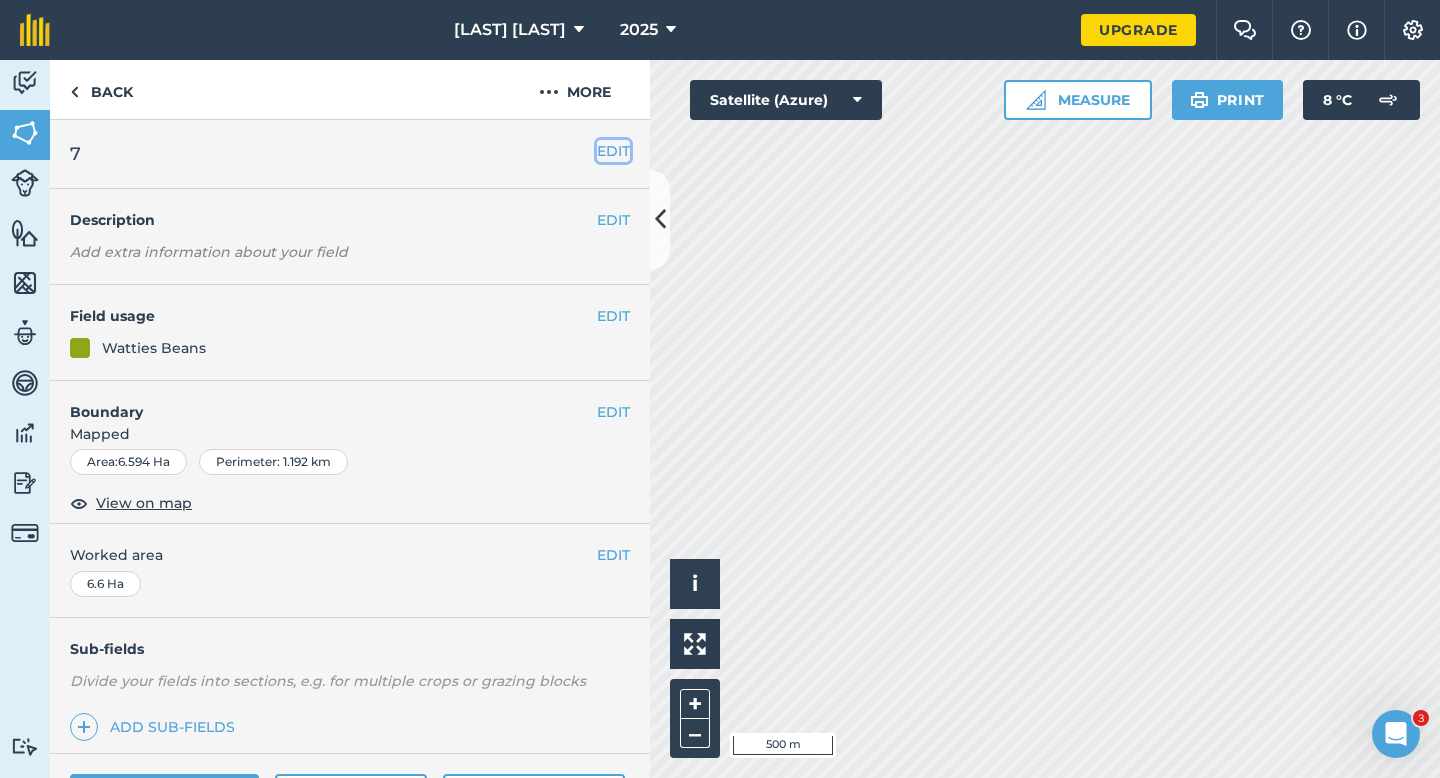 click on "EDIT" at bounding box center [613, 151] 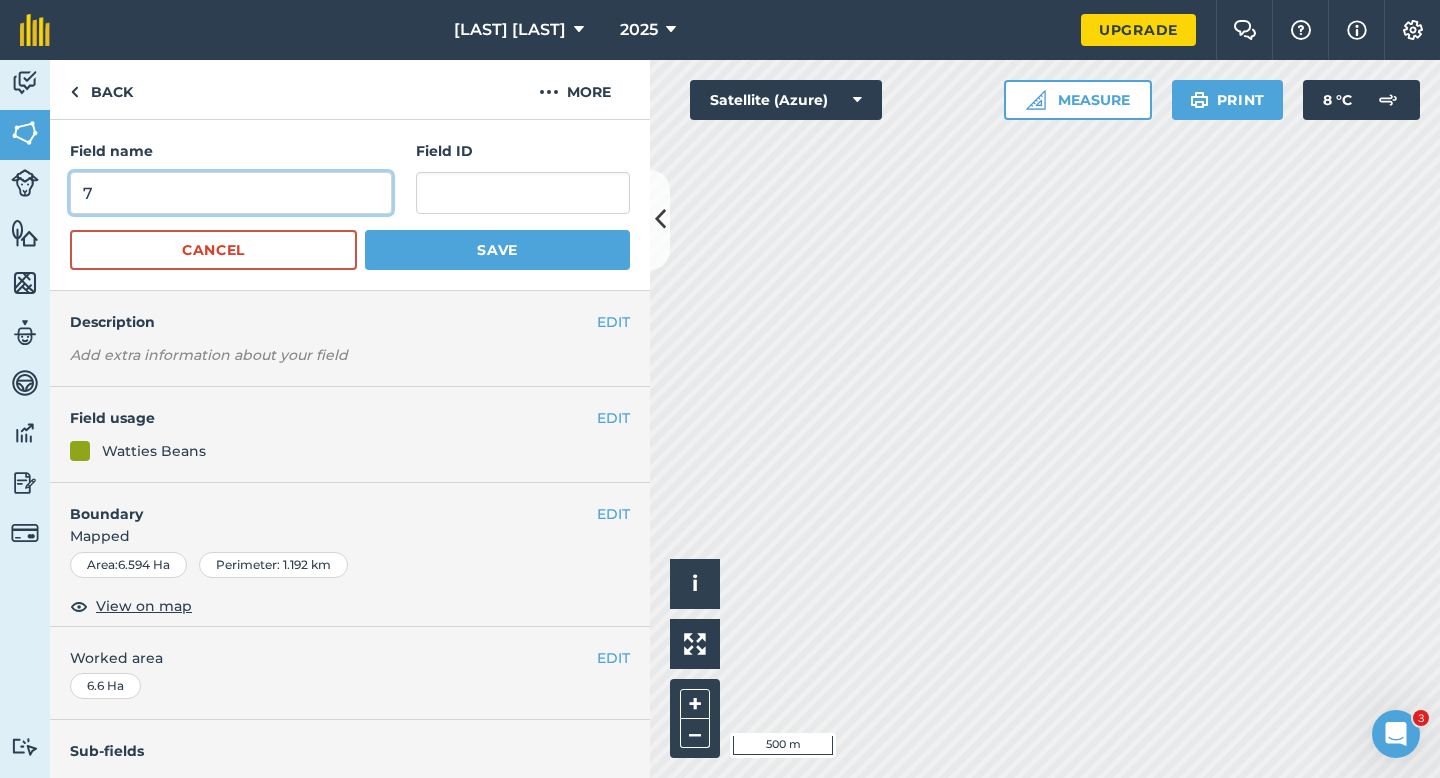 click on "7" at bounding box center [231, 193] 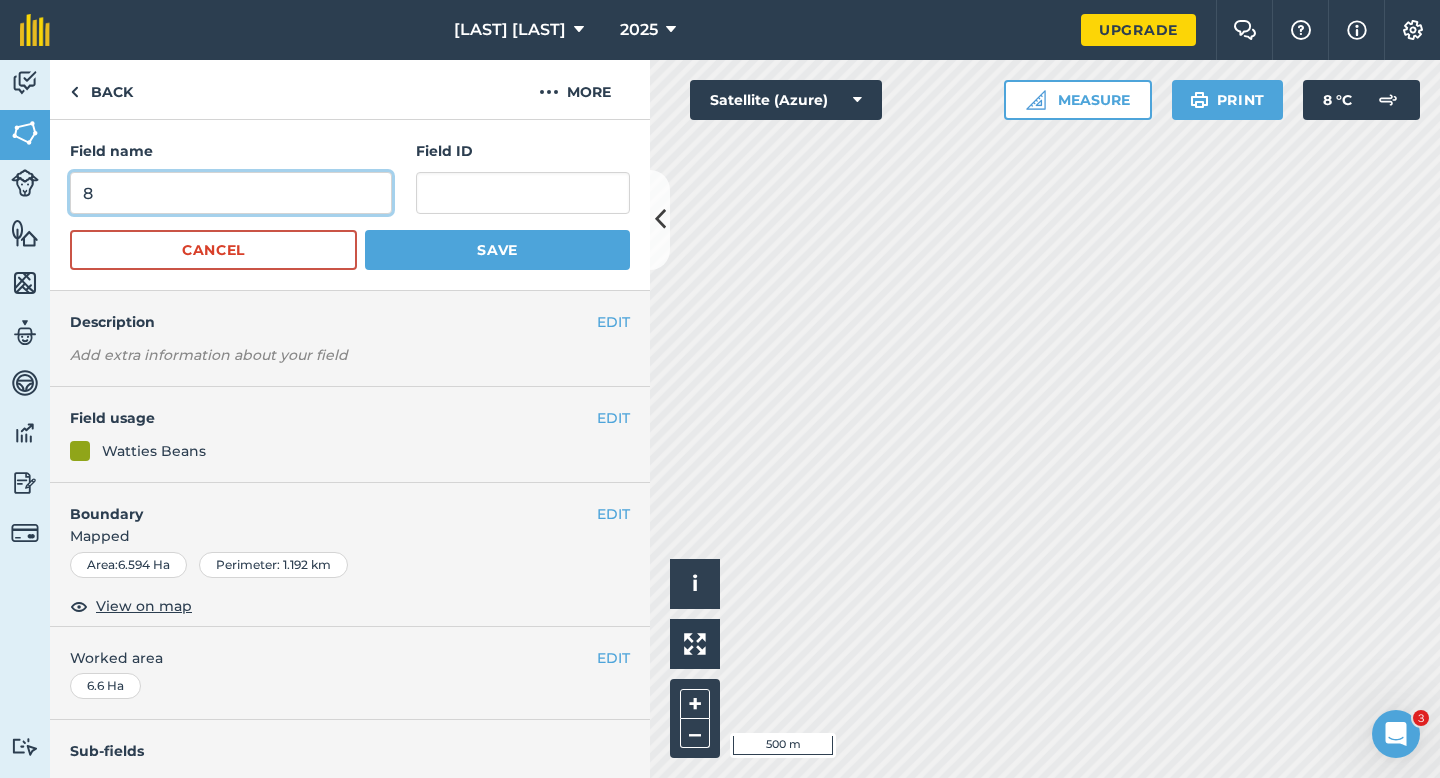 type on "8" 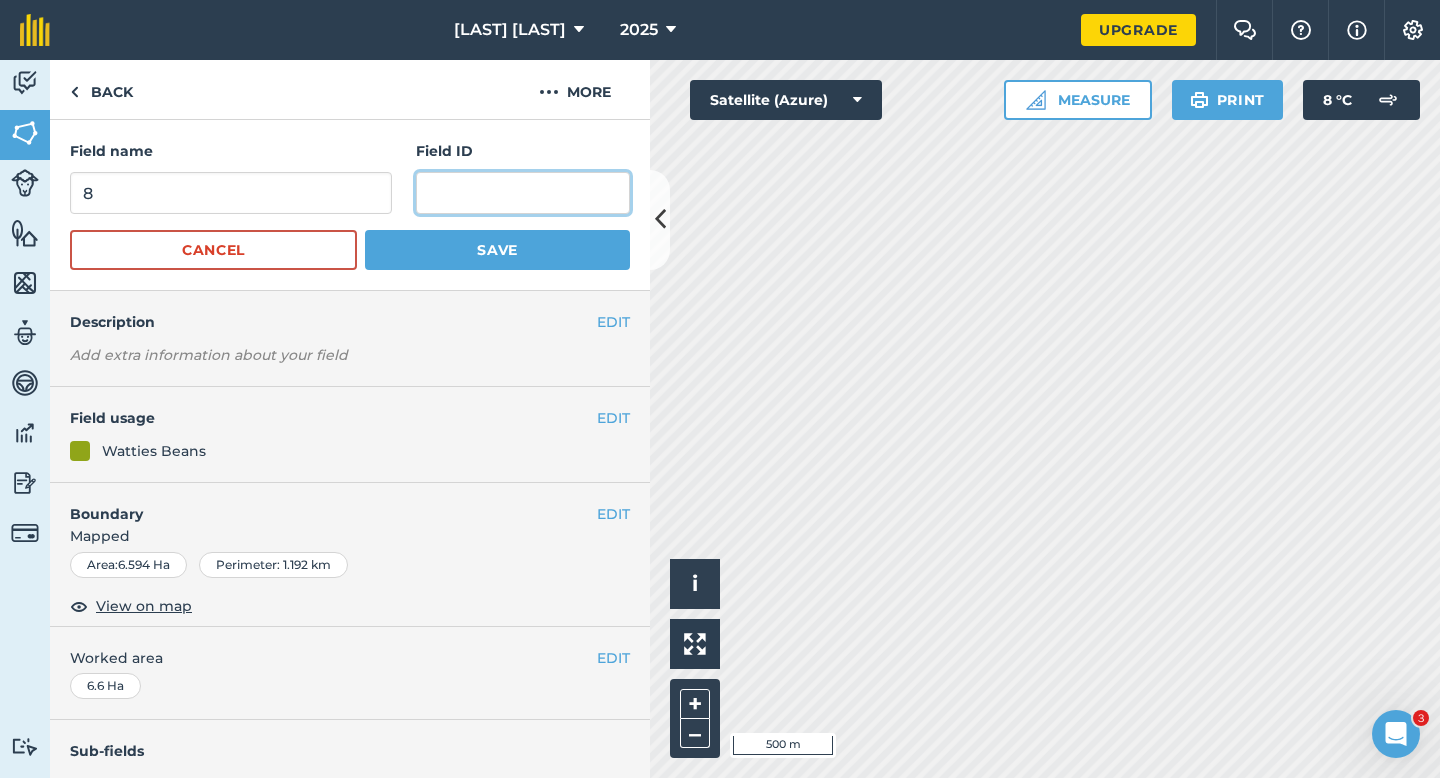 click at bounding box center (523, 193) 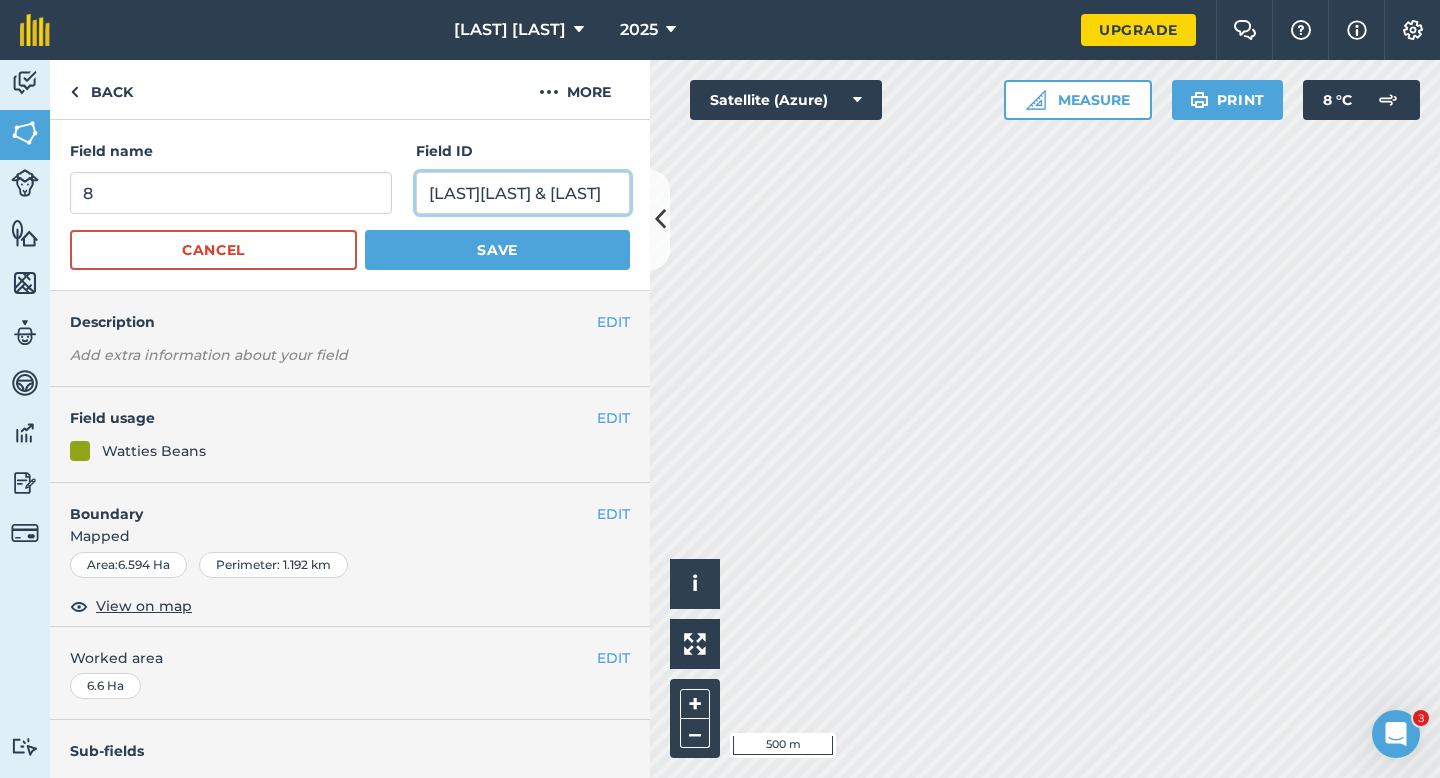 type on "[LAST][LAST] & [LAST]" 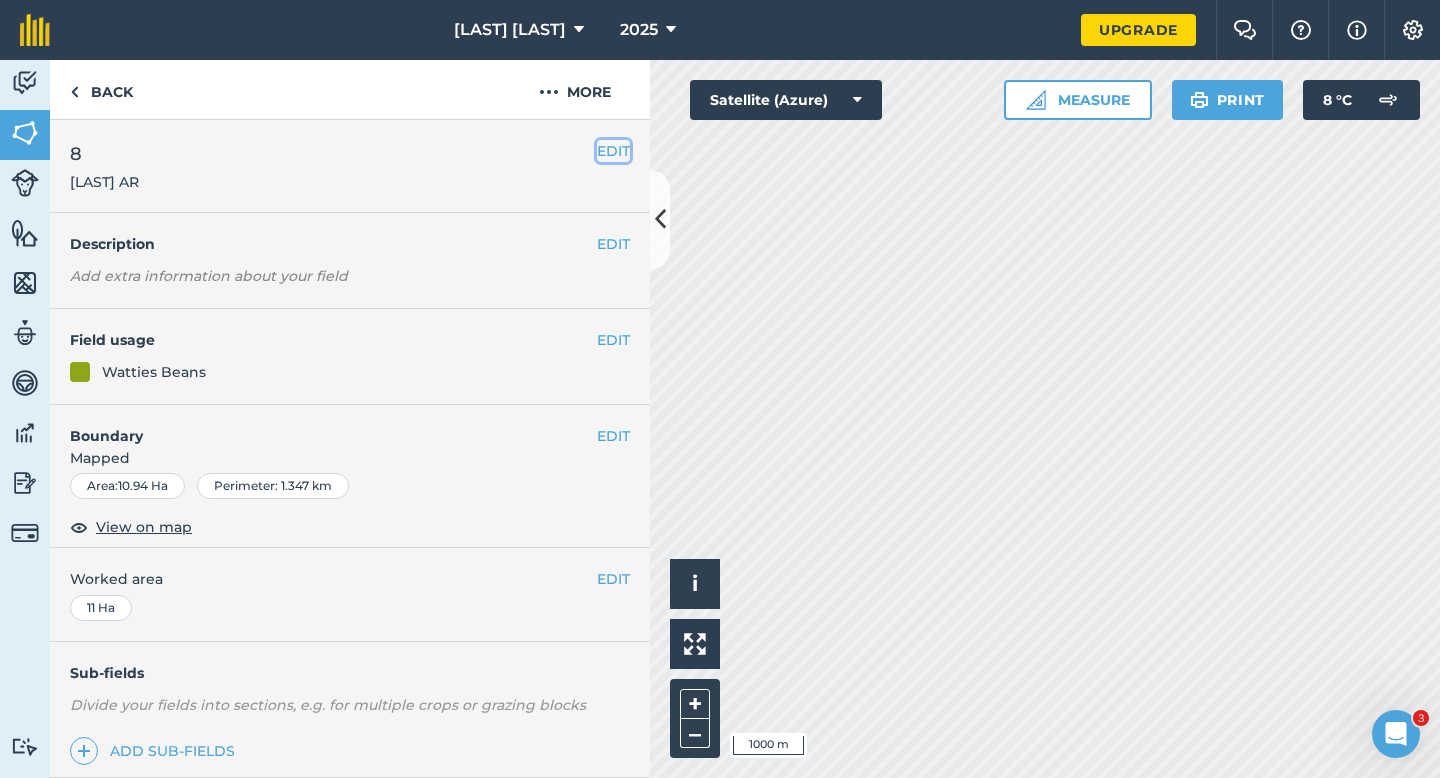 click on "EDIT" at bounding box center (613, 151) 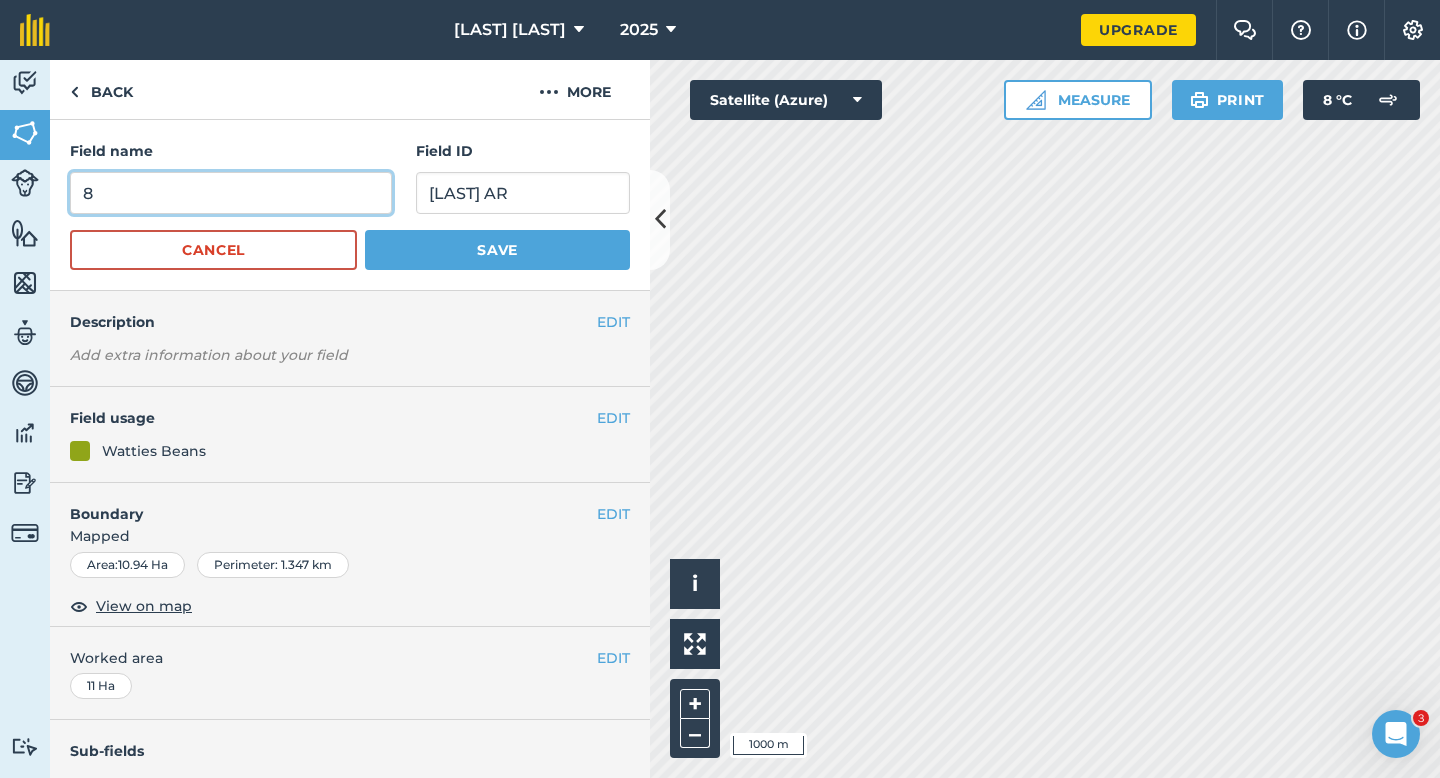 click on "8" at bounding box center (231, 193) 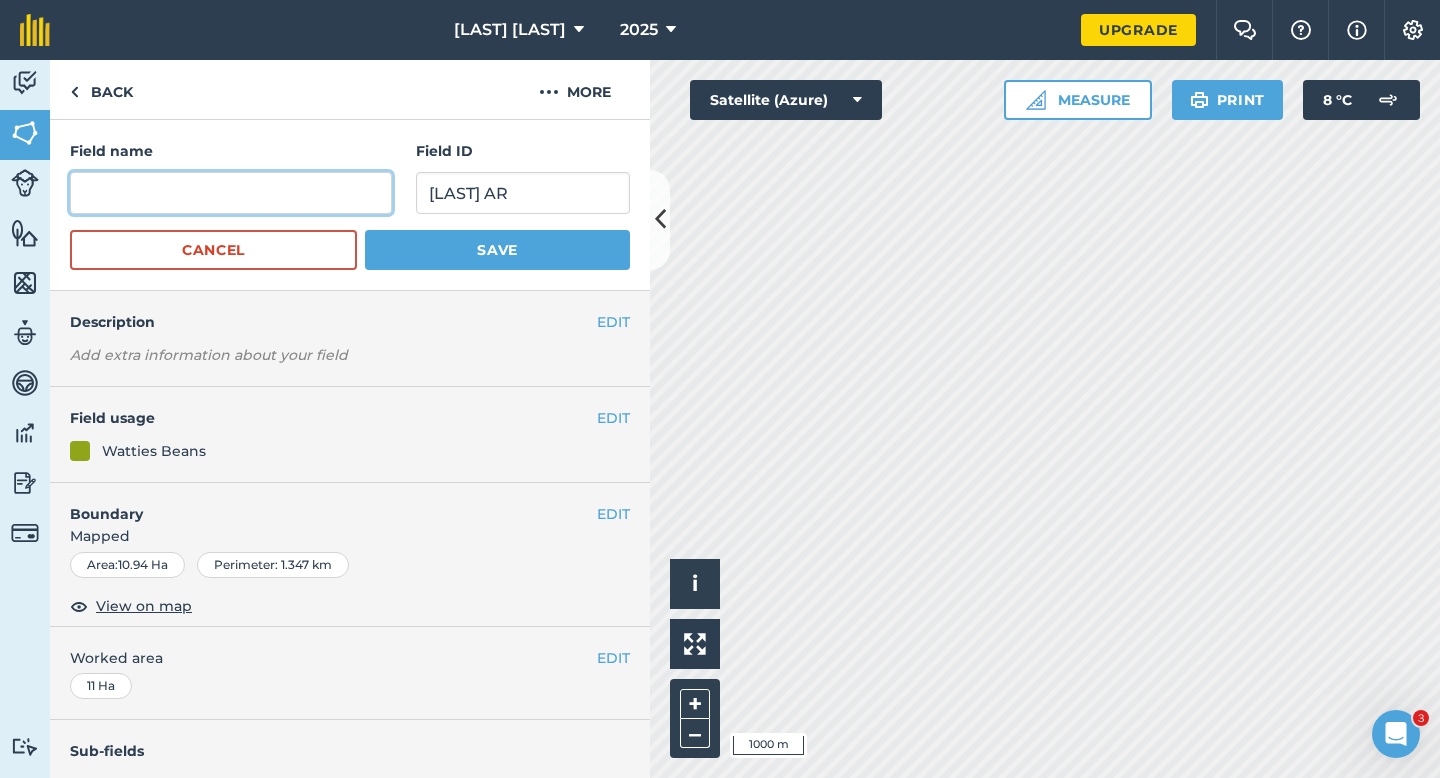 click at bounding box center [231, 193] 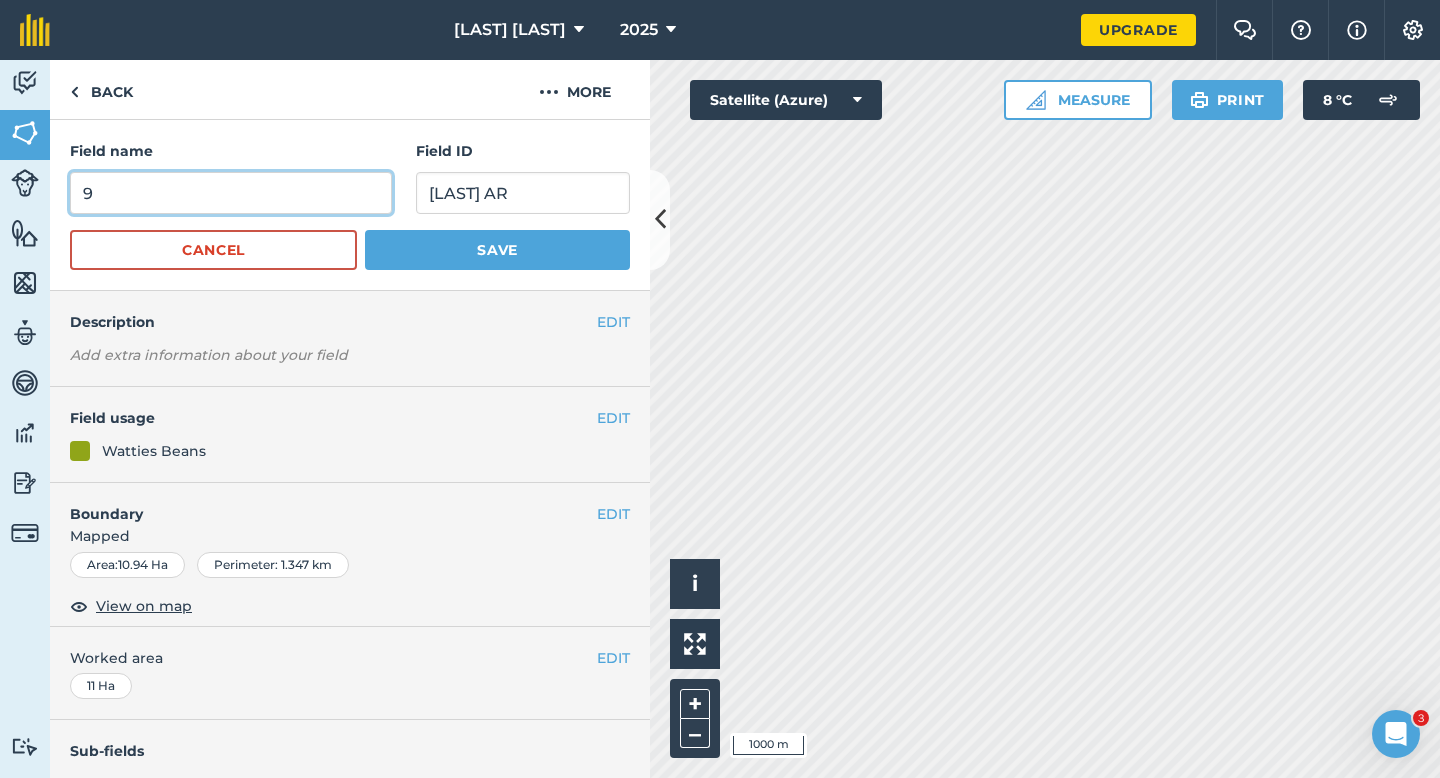 type on "9" 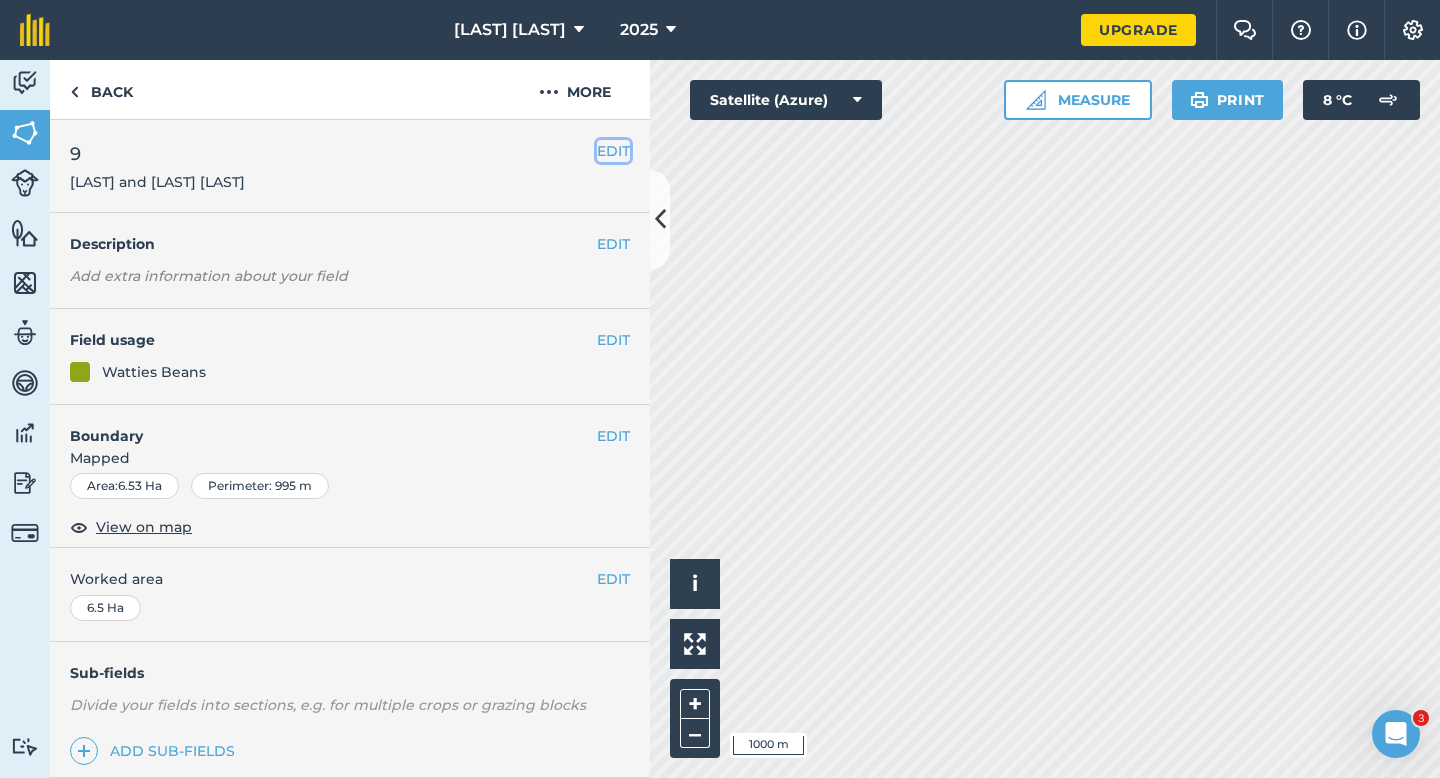 click on "EDIT" at bounding box center [613, 151] 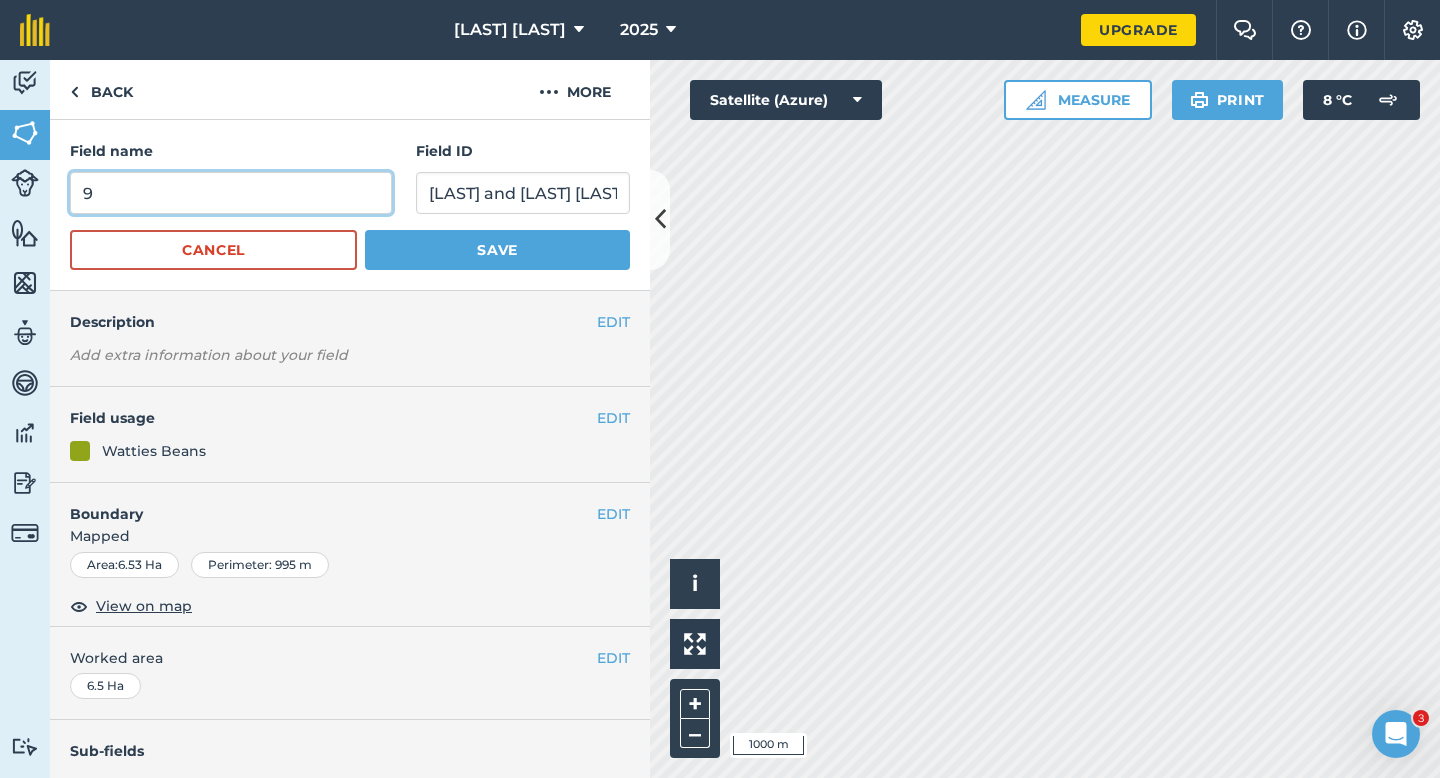 click on "9" at bounding box center (231, 193) 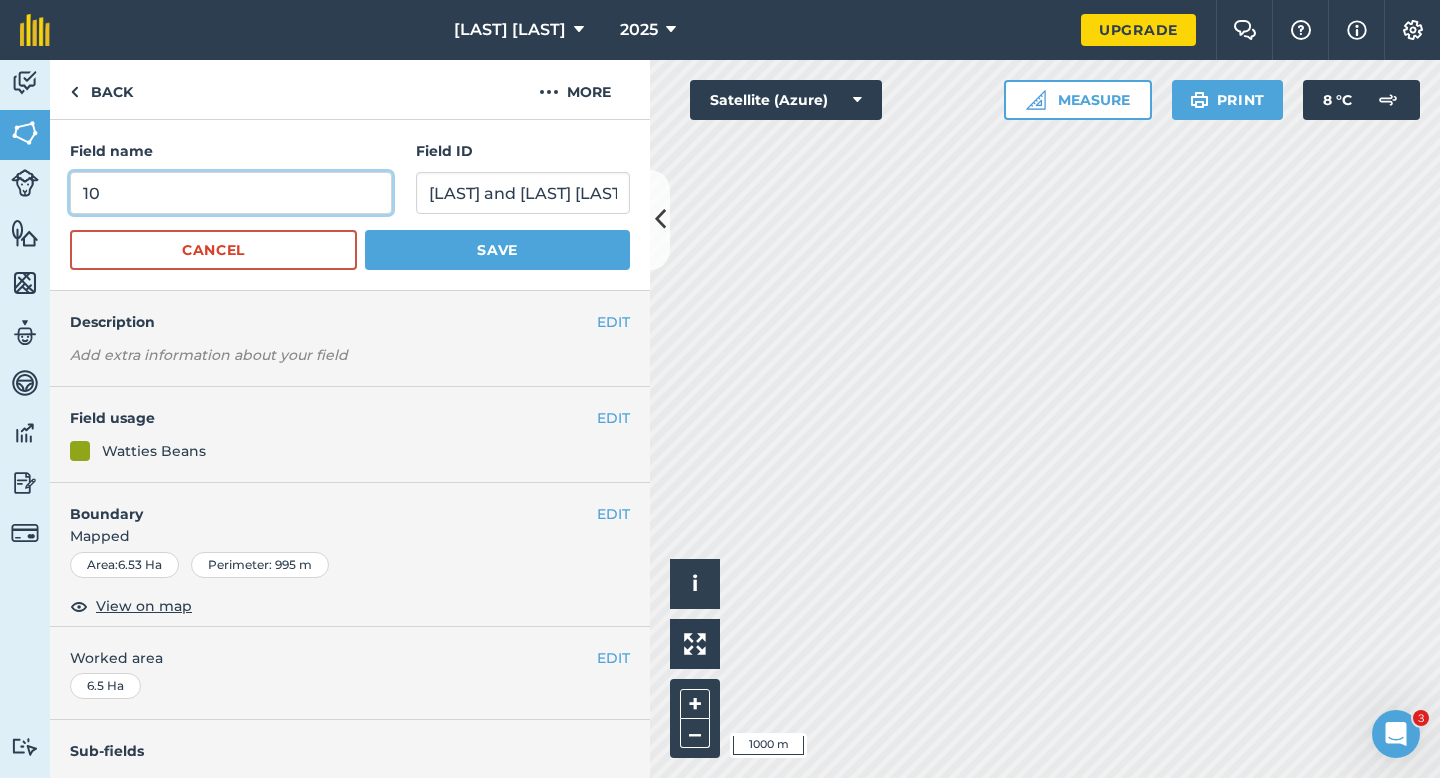 type on "10" 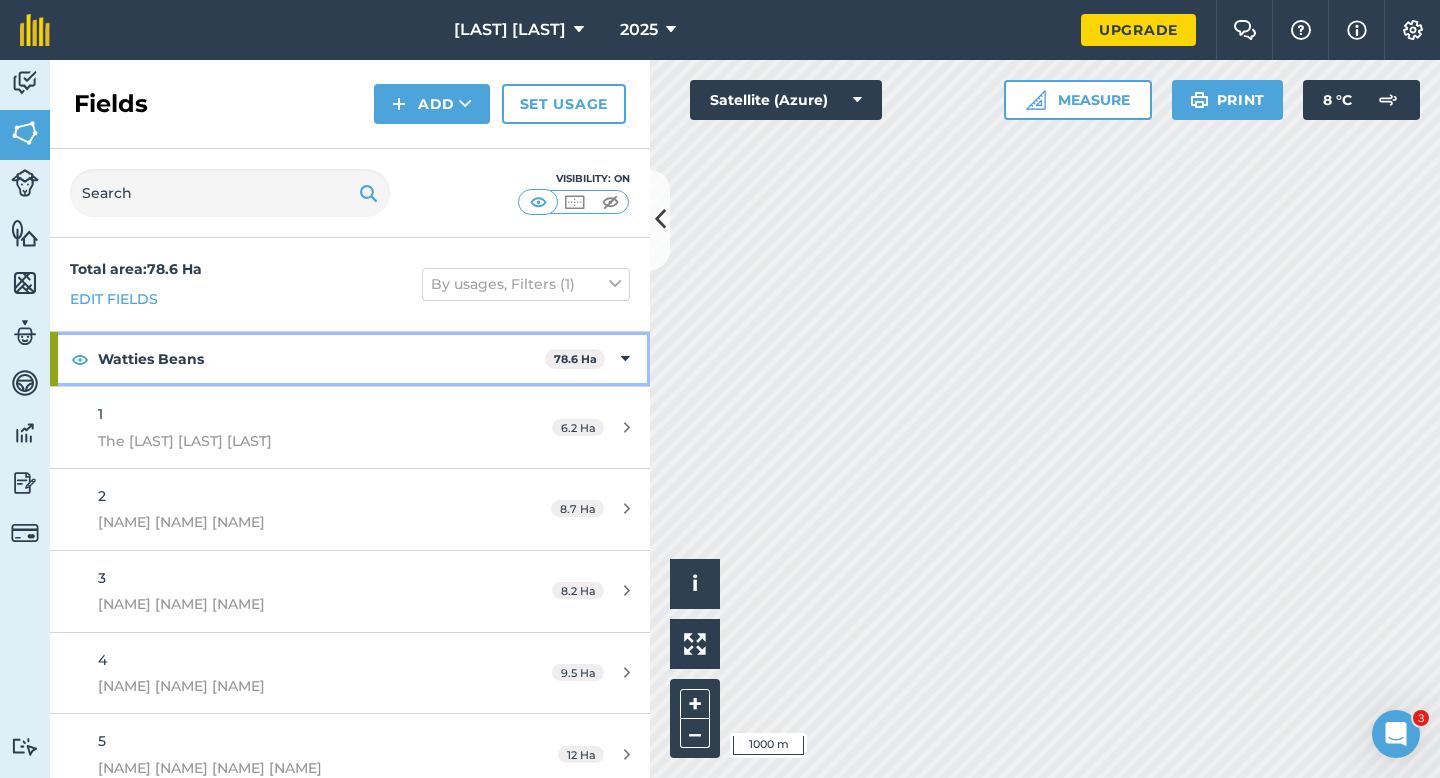 click on "[BRAND] Beans 78.6 Ha" at bounding box center [350, 359] 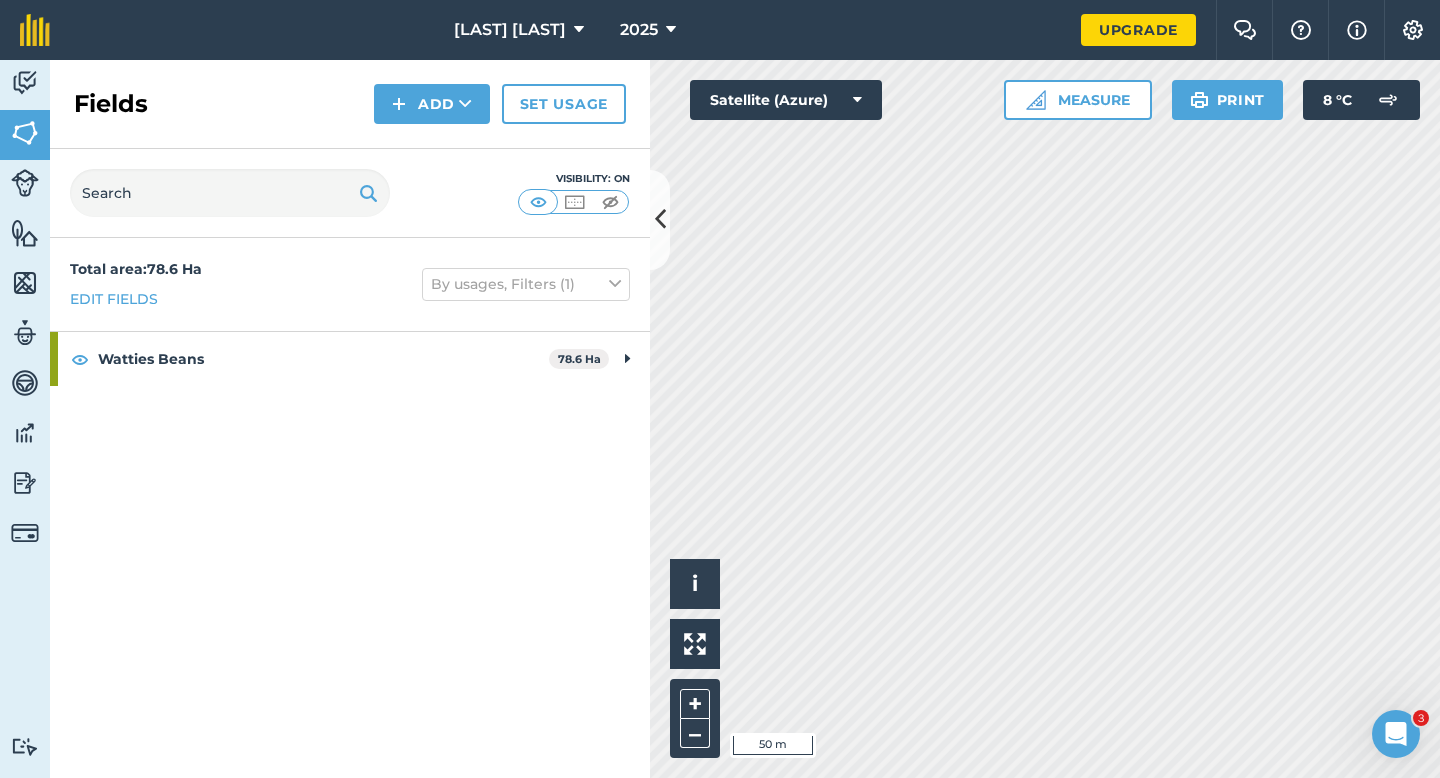 click on "Fields   Add   Set usage" at bounding box center (350, 104) 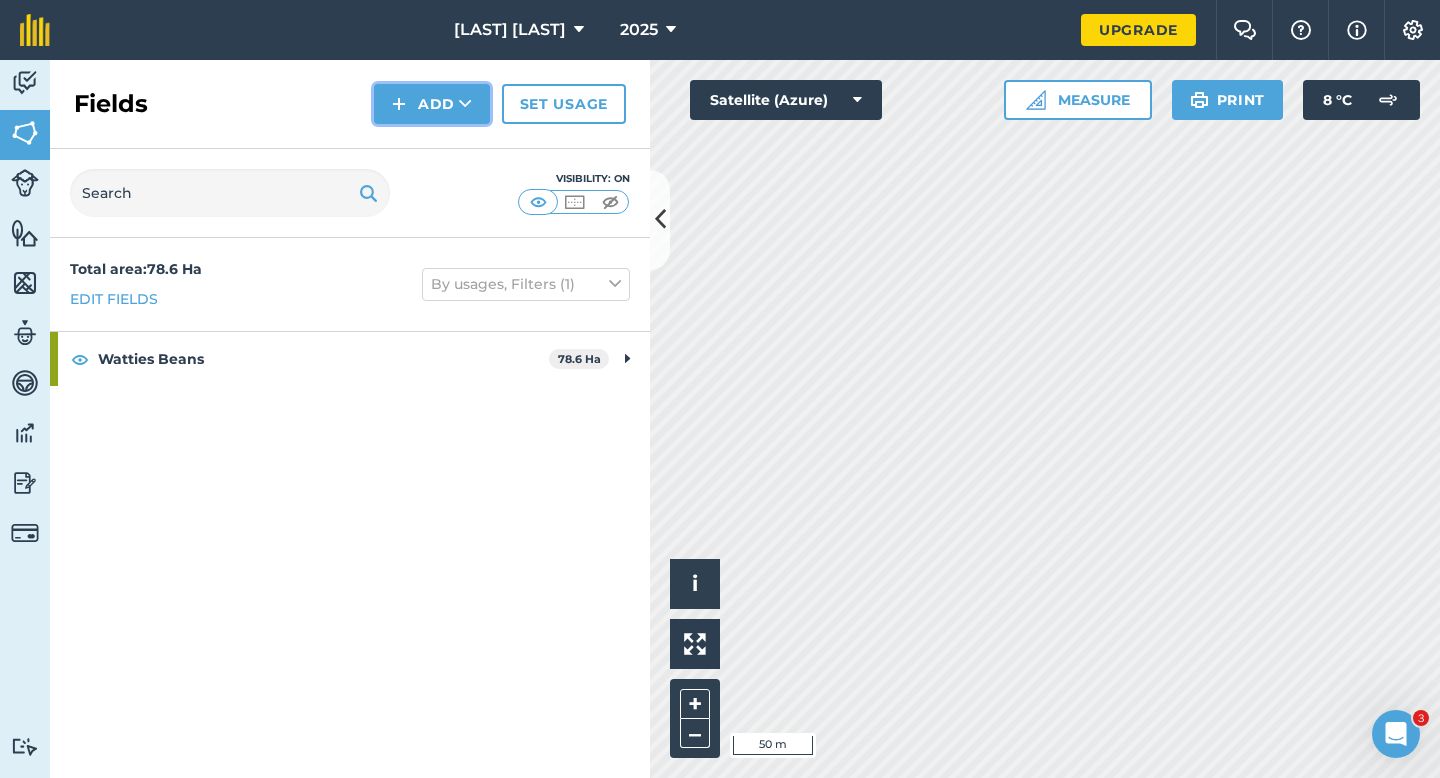 click on "Add" at bounding box center [432, 104] 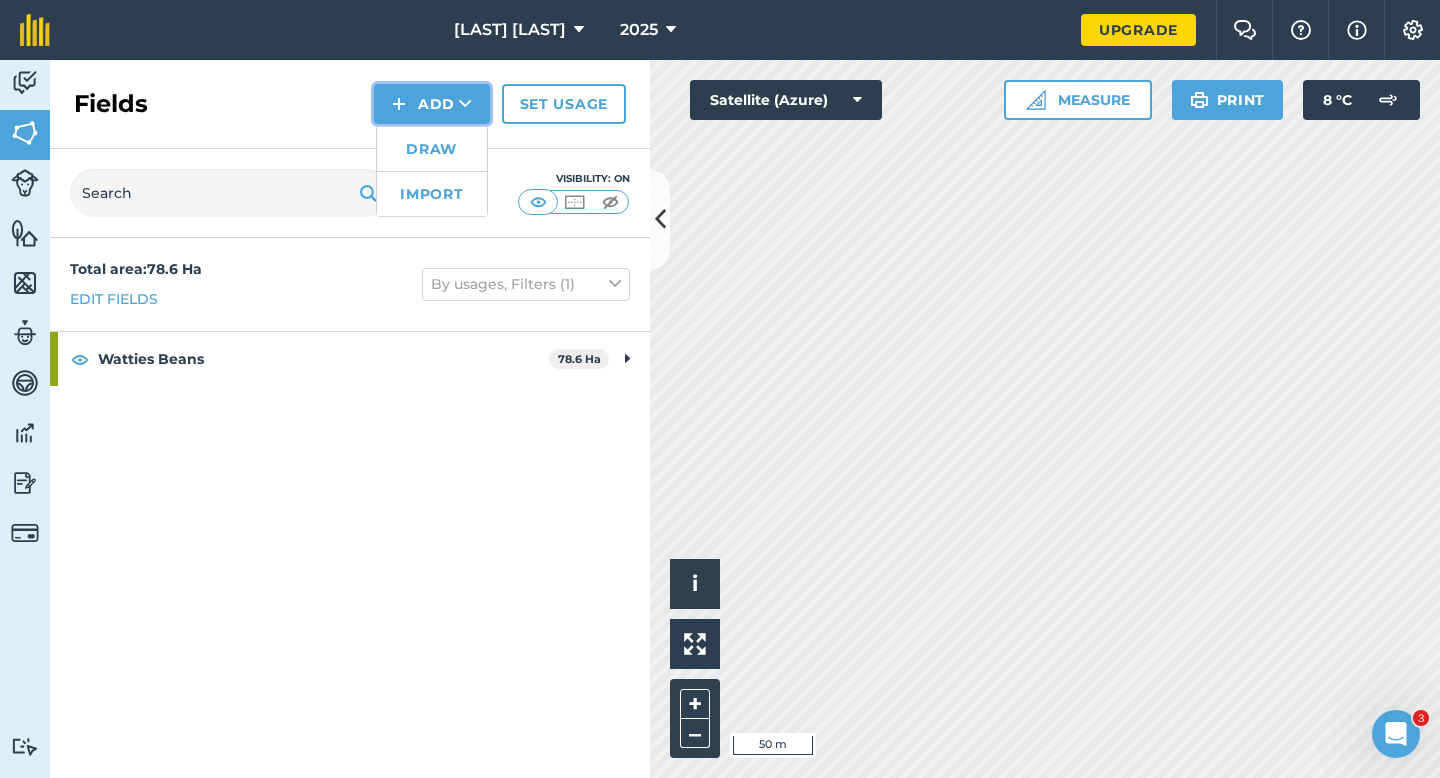 click on "Add   Draw Import" at bounding box center (432, 104) 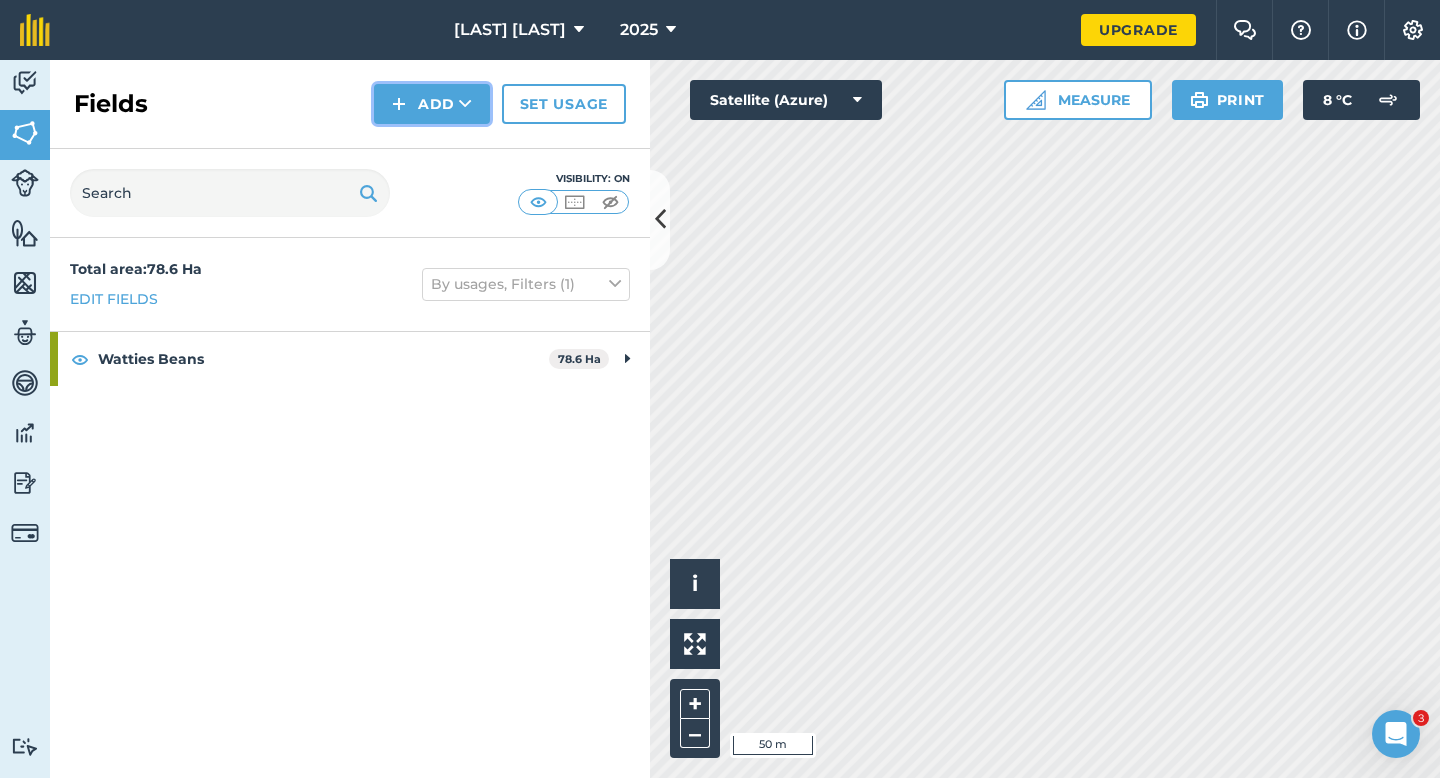 click on "Add" at bounding box center [432, 104] 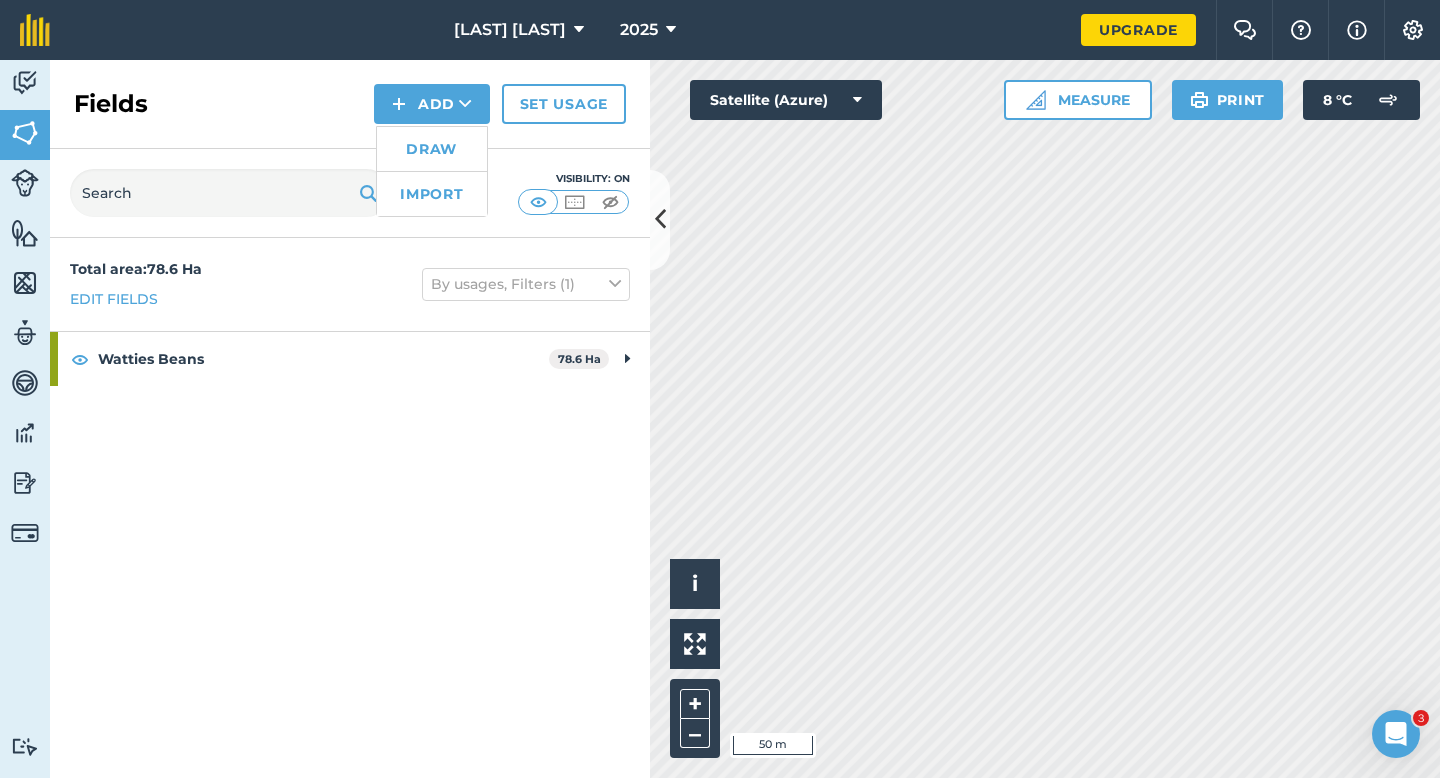 click on "Draw" at bounding box center [432, 149] 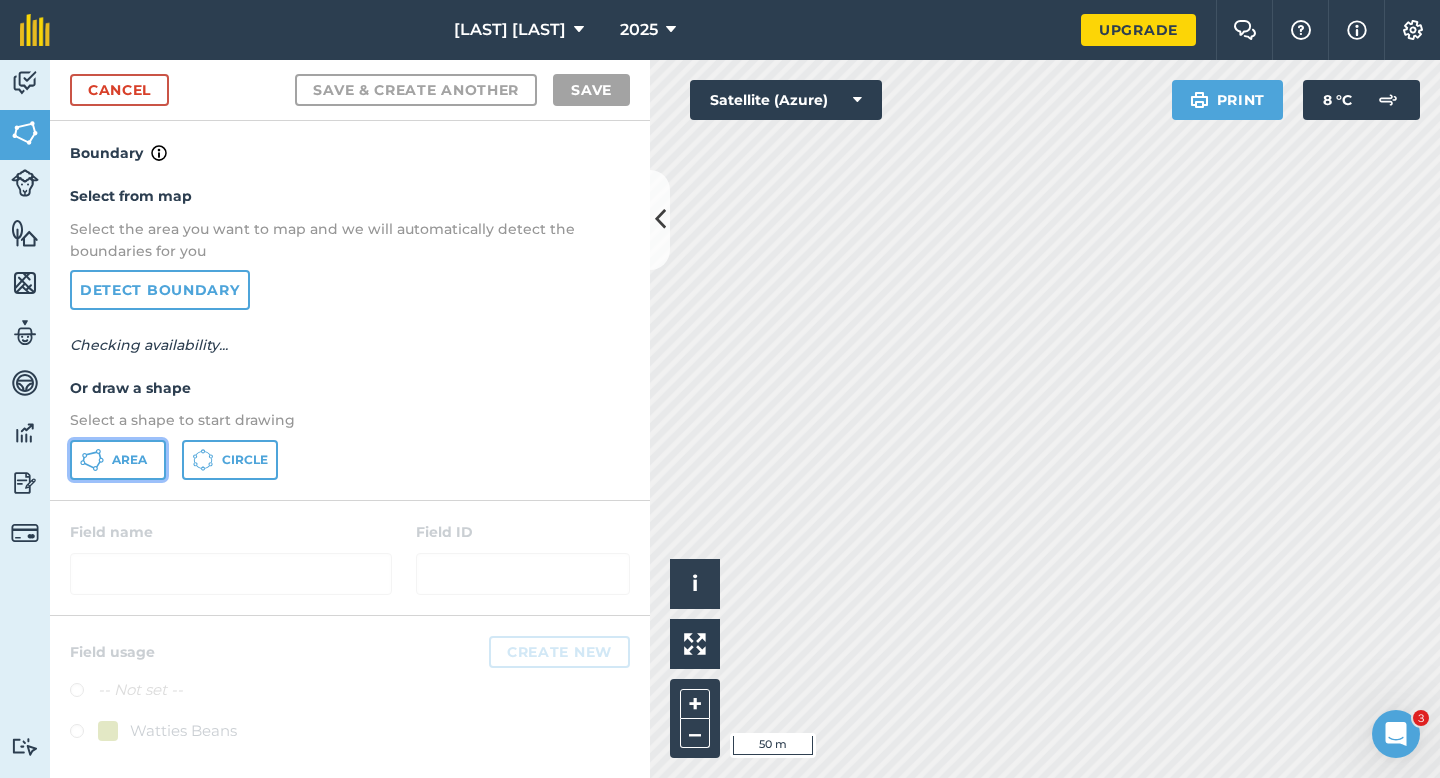 click on "Area" at bounding box center (118, 460) 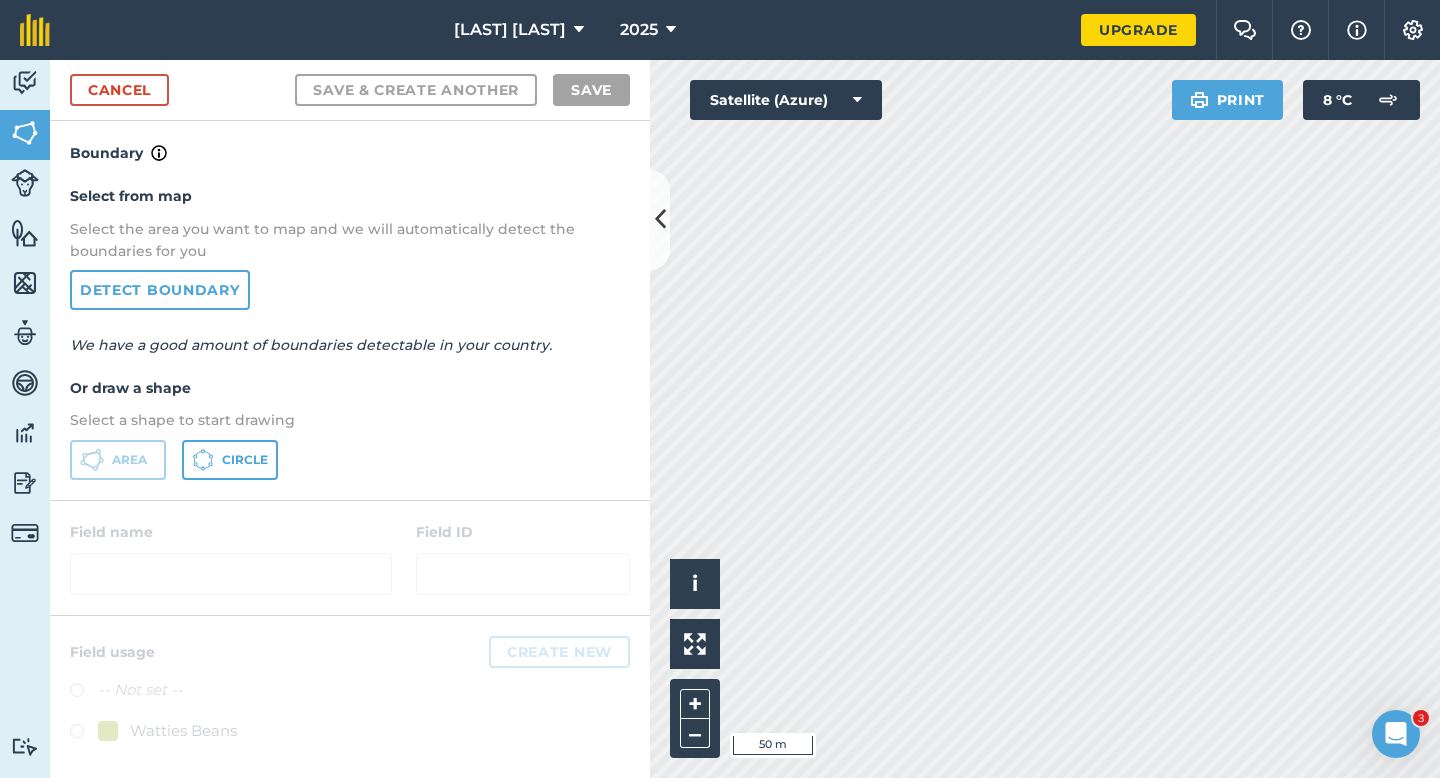 drag, startPoint x: 900, startPoint y: 24, endPoint x: 912, endPoint y: 33, distance: 15 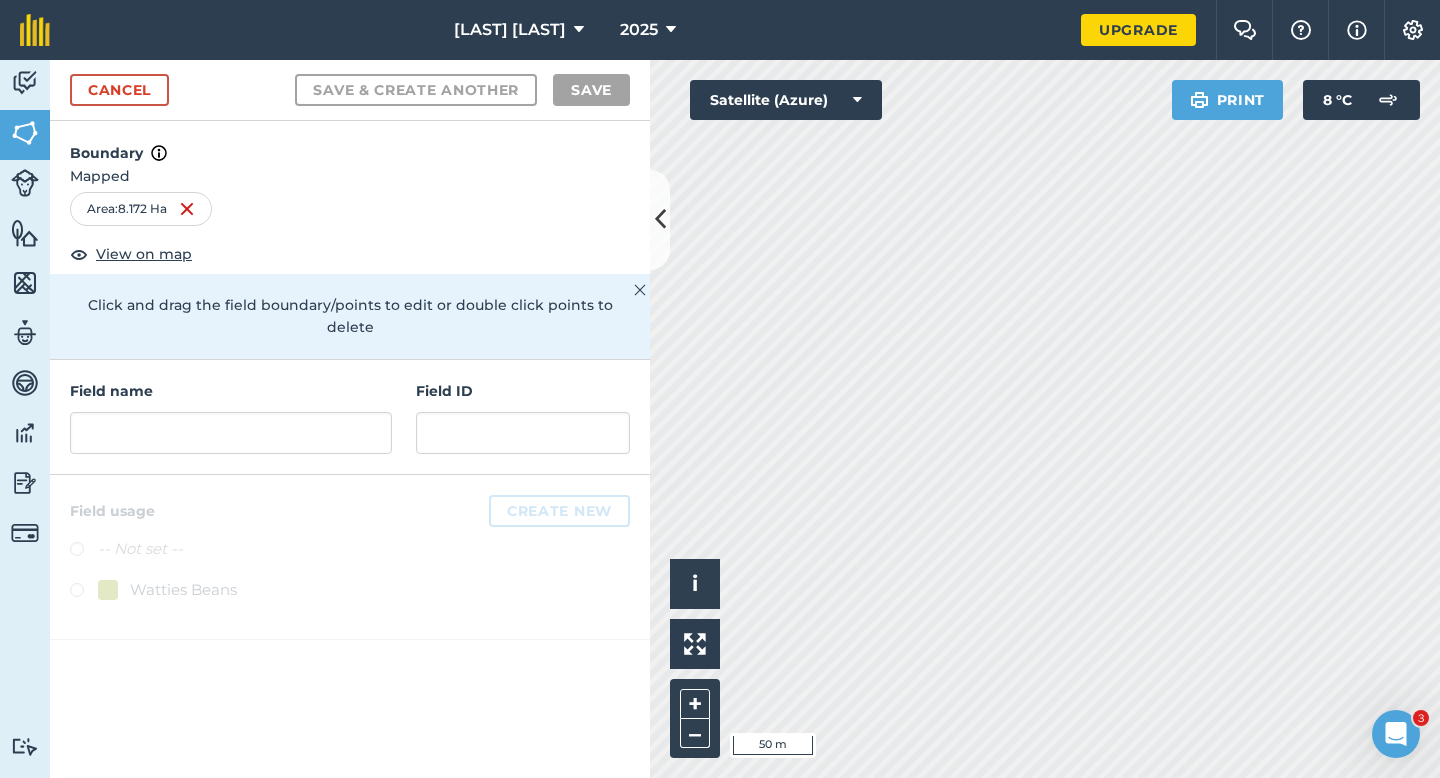 click on "Field ID" at bounding box center [523, 417] 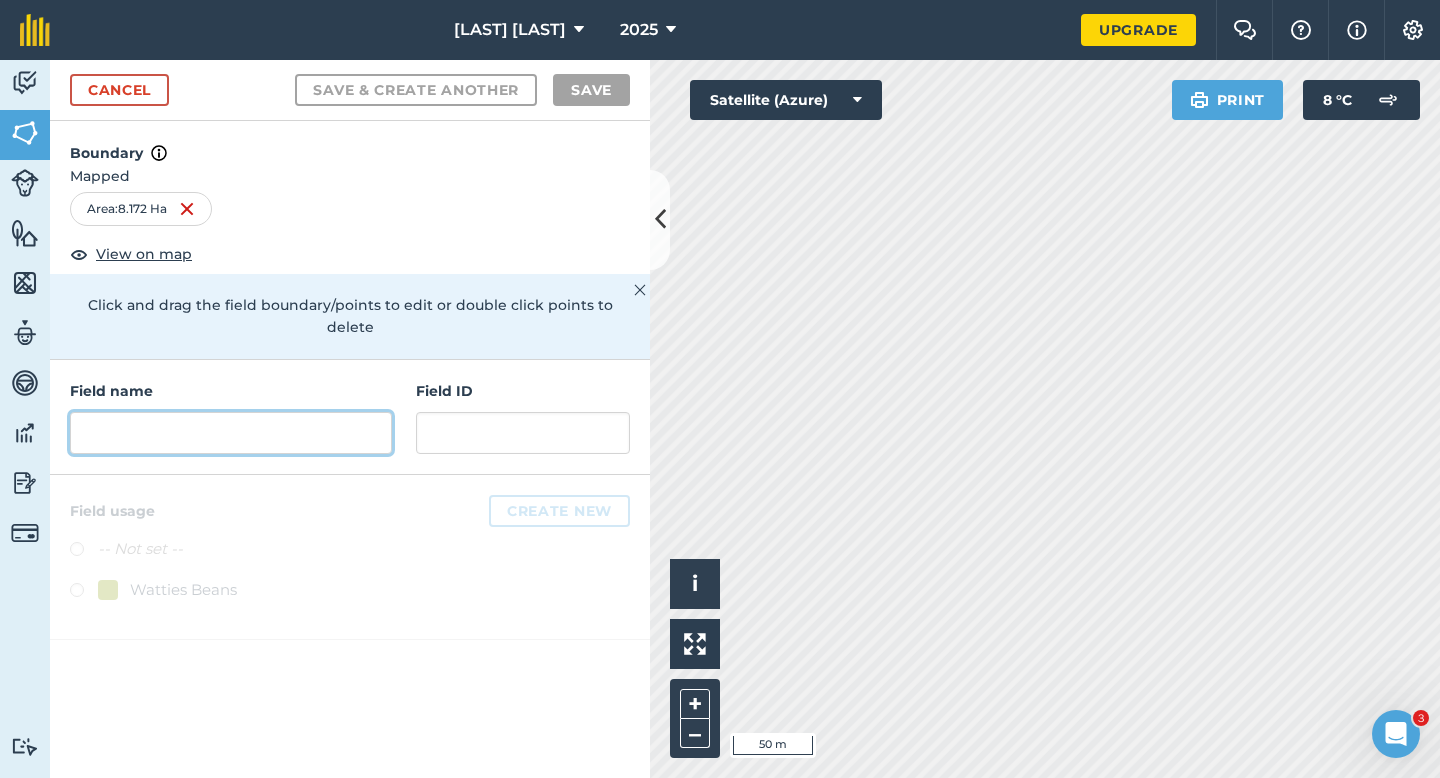 click at bounding box center [231, 433] 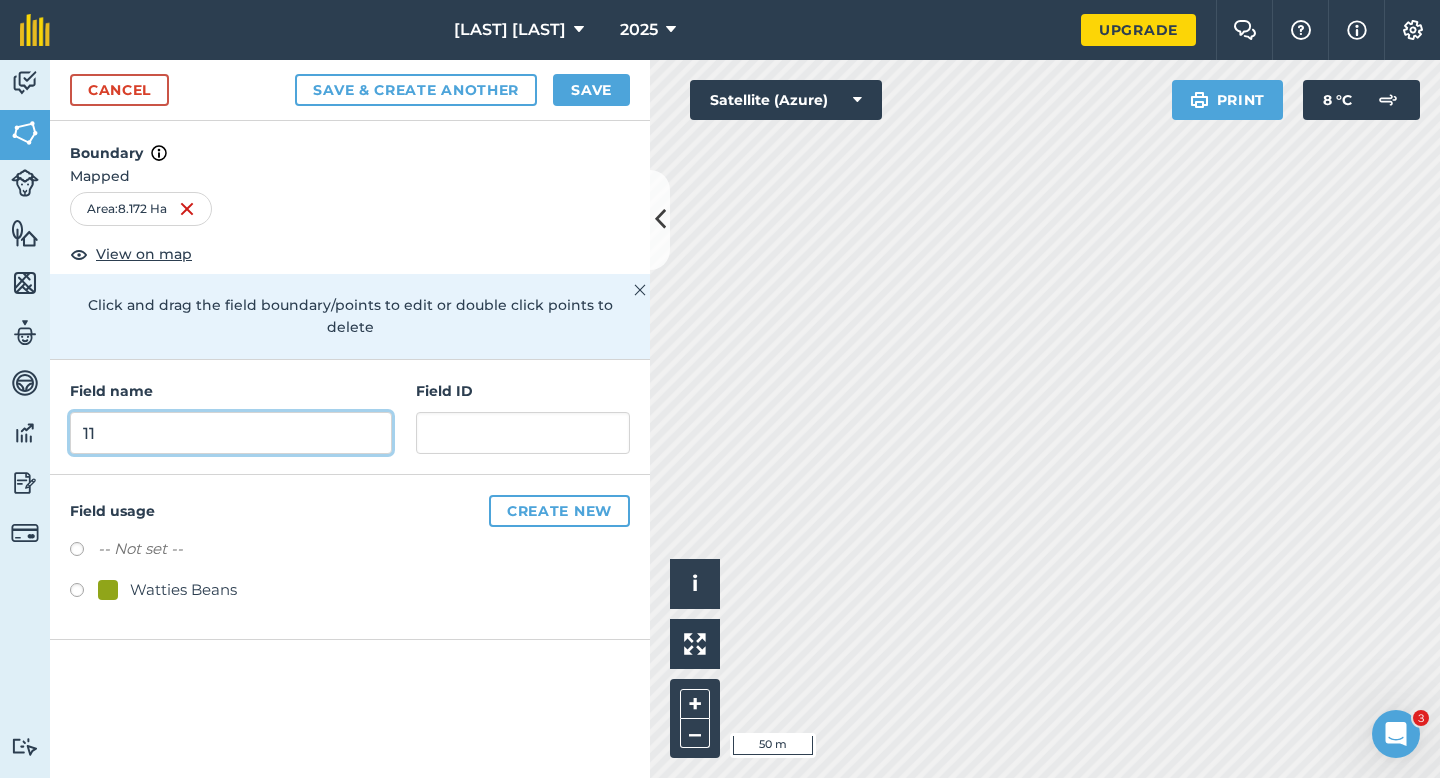 type on "11" 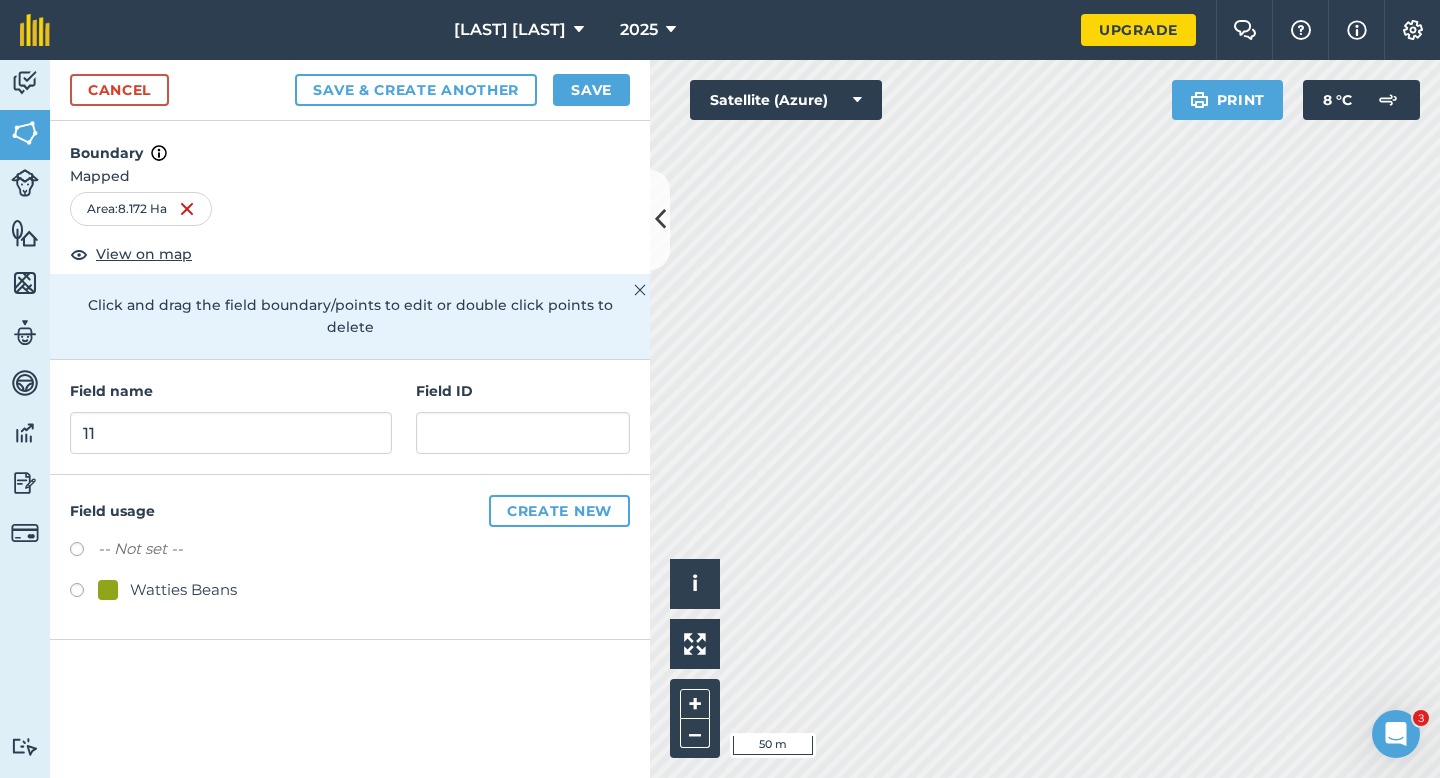 click on "Field ID" at bounding box center (523, 417) 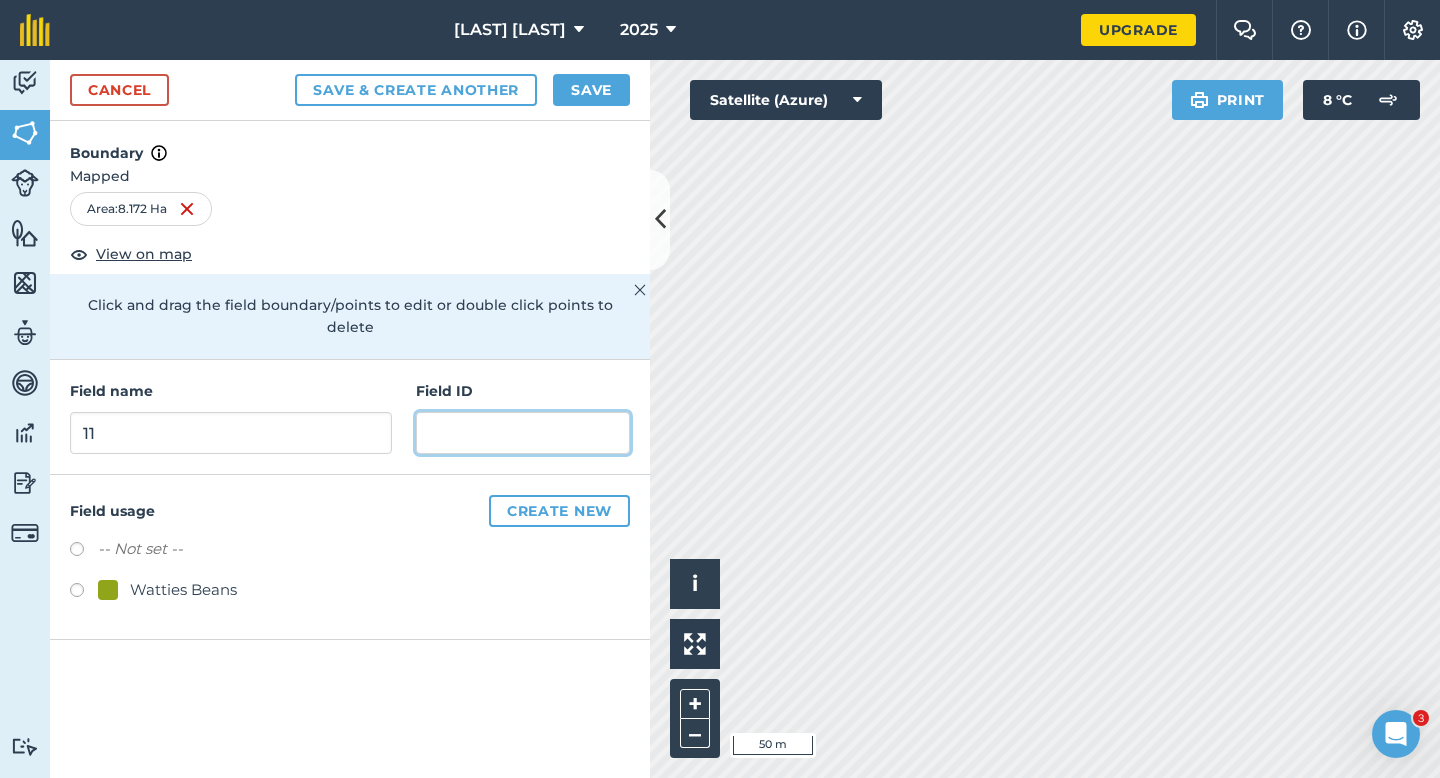 click at bounding box center [523, 433] 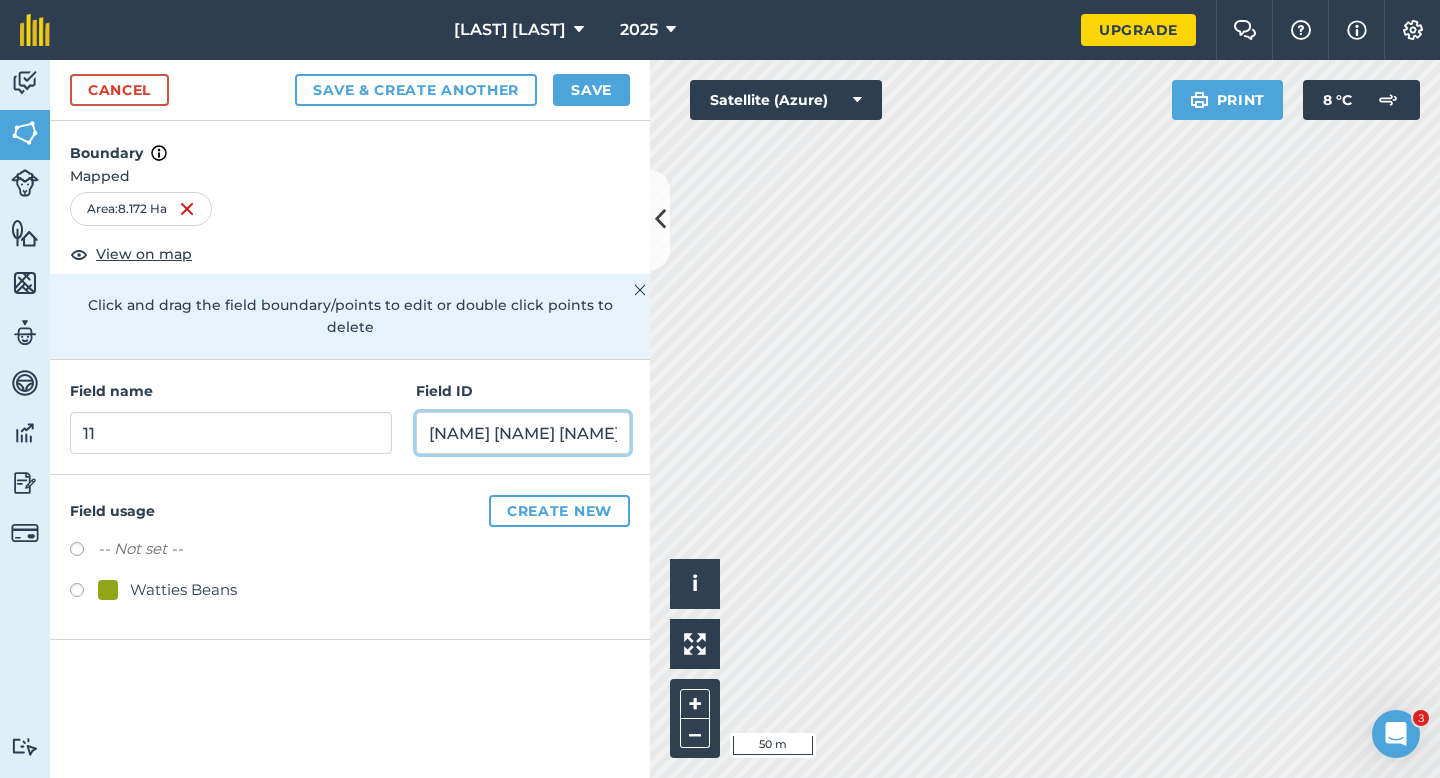 type on "[NAME] [NAME] [NAME]" 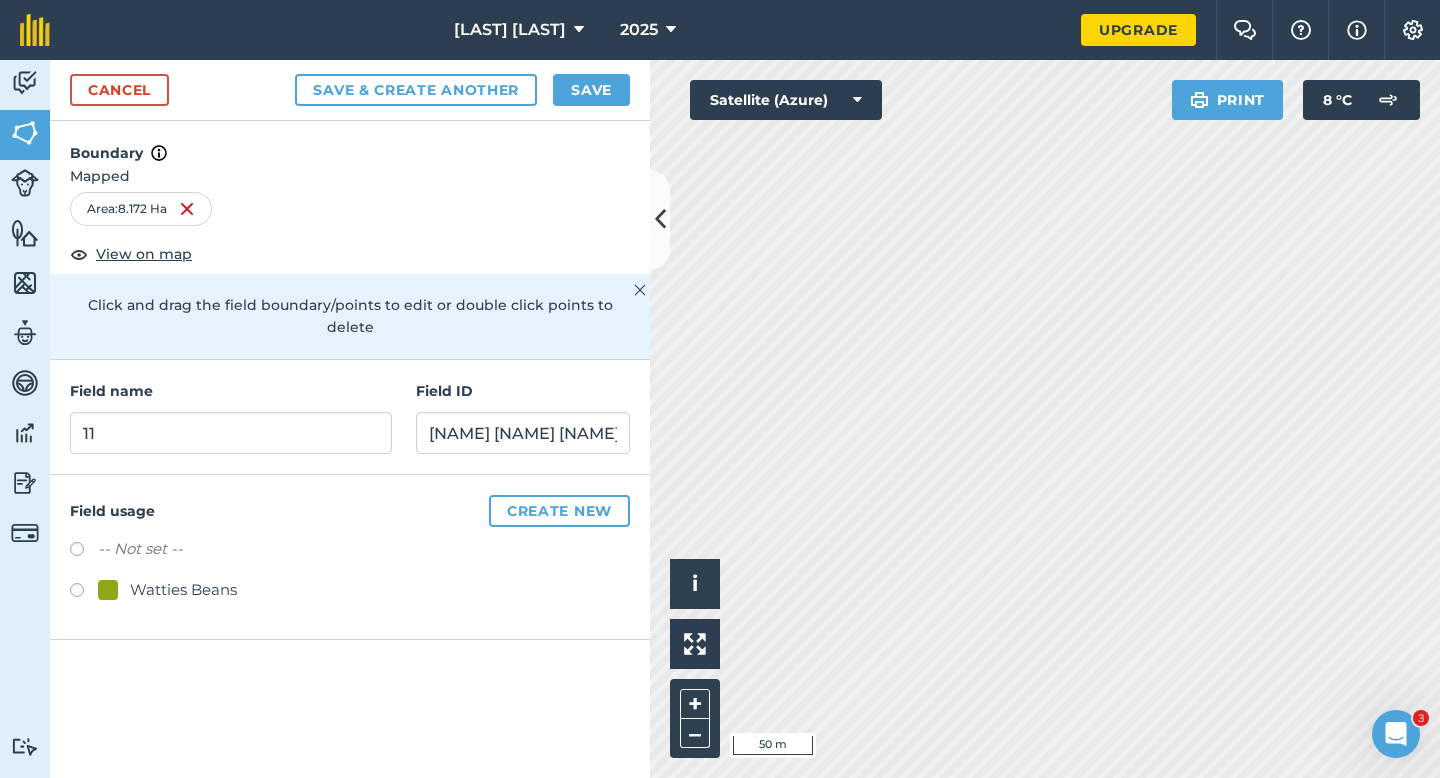click on "Watties Beans" at bounding box center [183, 590] 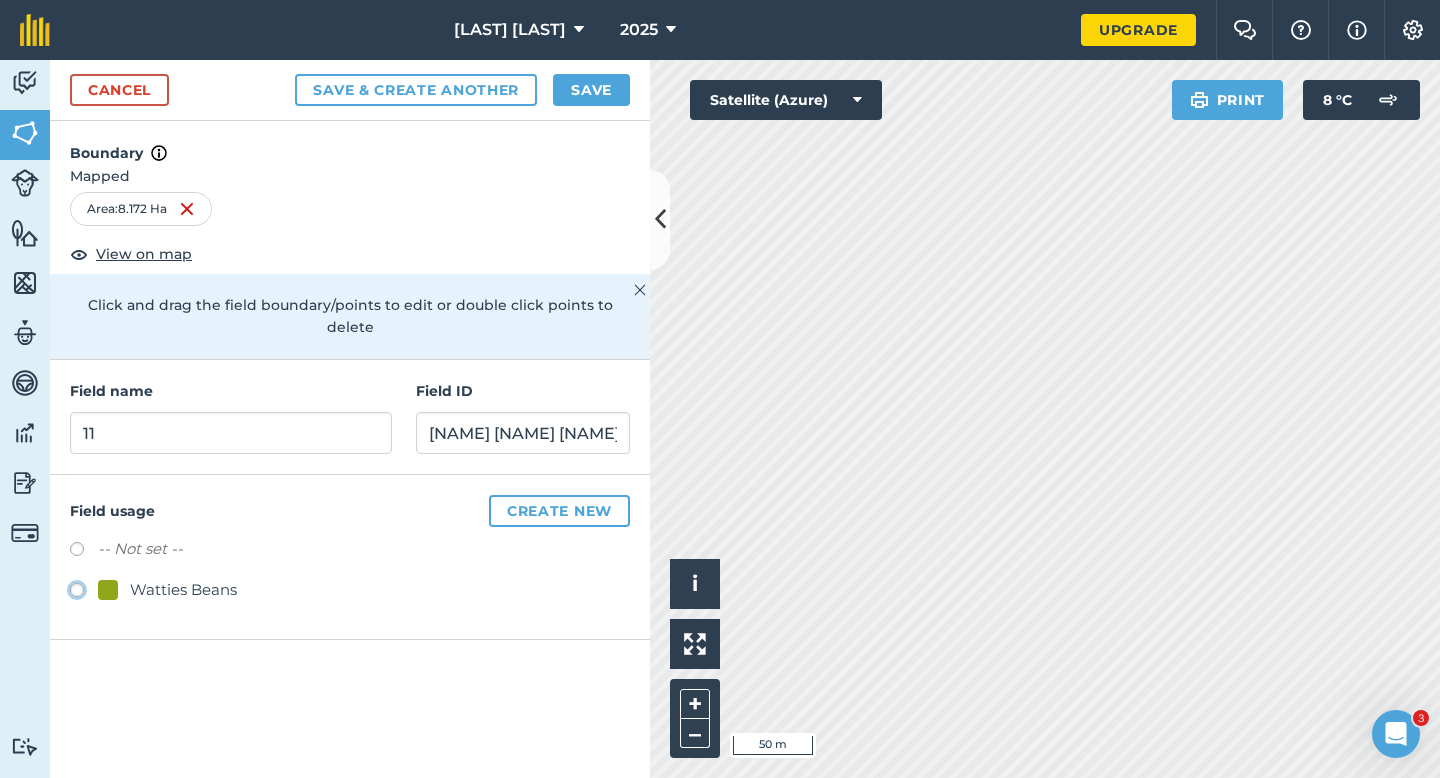 click on "Watties Beans" at bounding box center (-9923, 589) 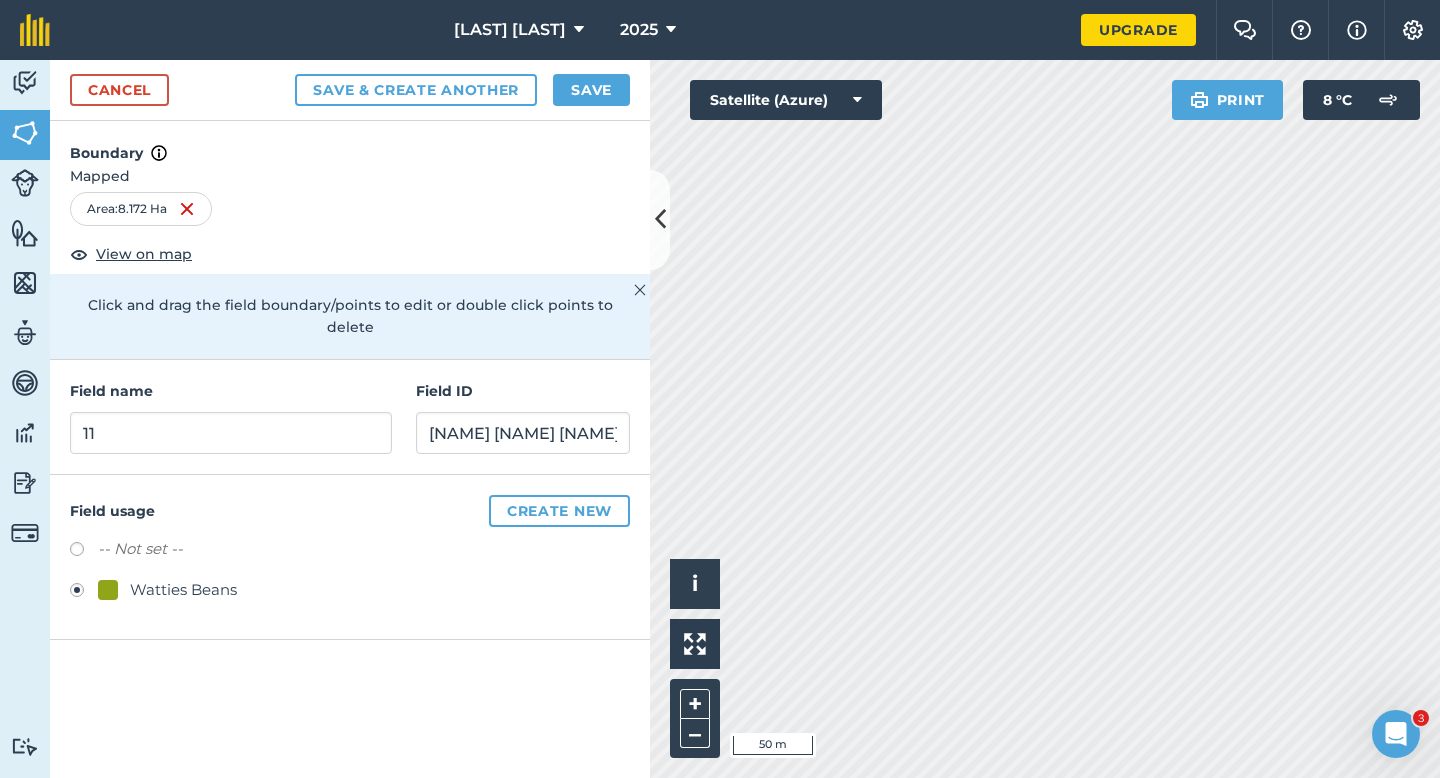 click on "Cancel Save & Create Another Save Boundary   Mapped Area :  [NUMBER]   Ha   View on map Click and drag the field boundary/points to edit or double click points to delete Field name [NUMBER] Field ID [LAST] [LAST] [LAST] Field usage   Create new -- Not set -- Watties Beans" at bounding box center (350, 419) 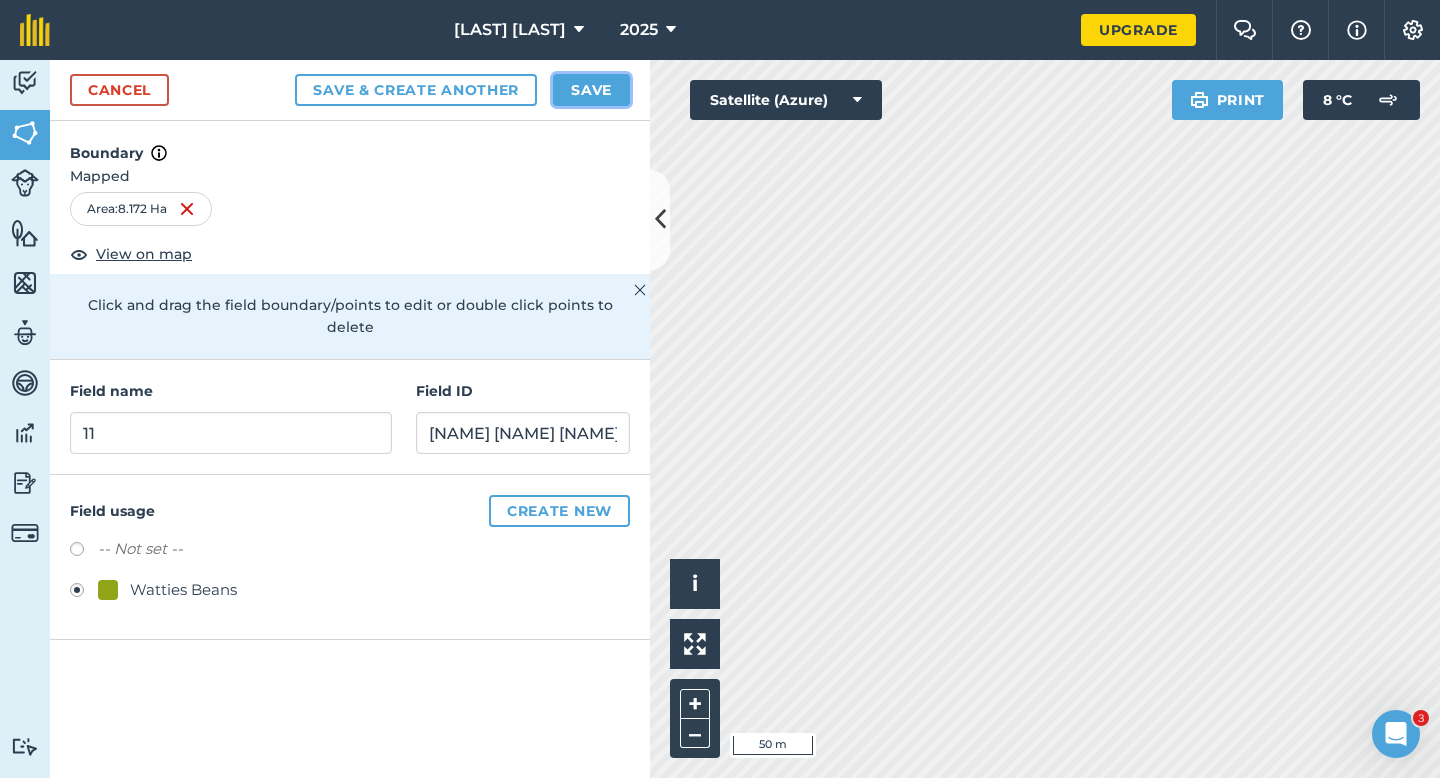 click on "Save" at bounding box center [591, 90] 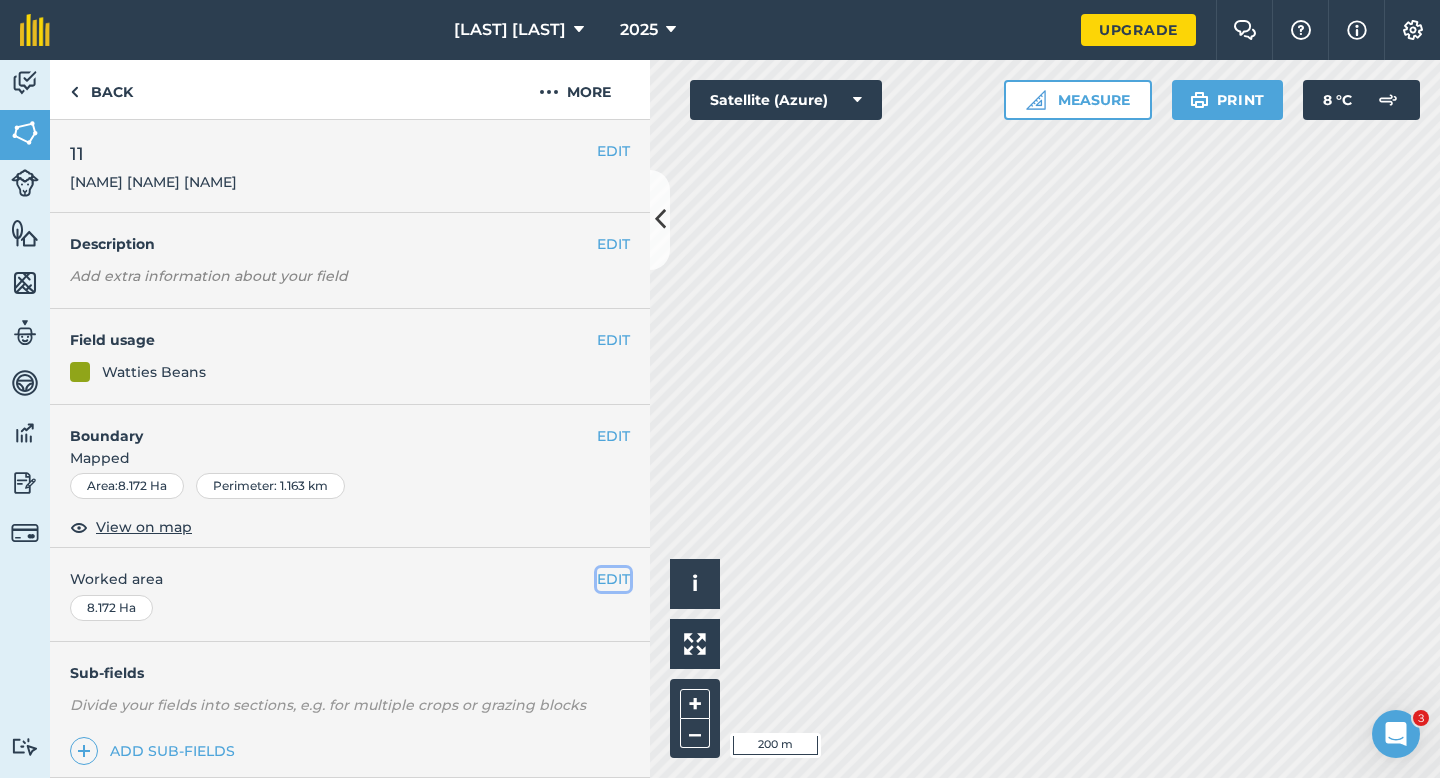 click on "EDIT" at bounding box center [613, 579] 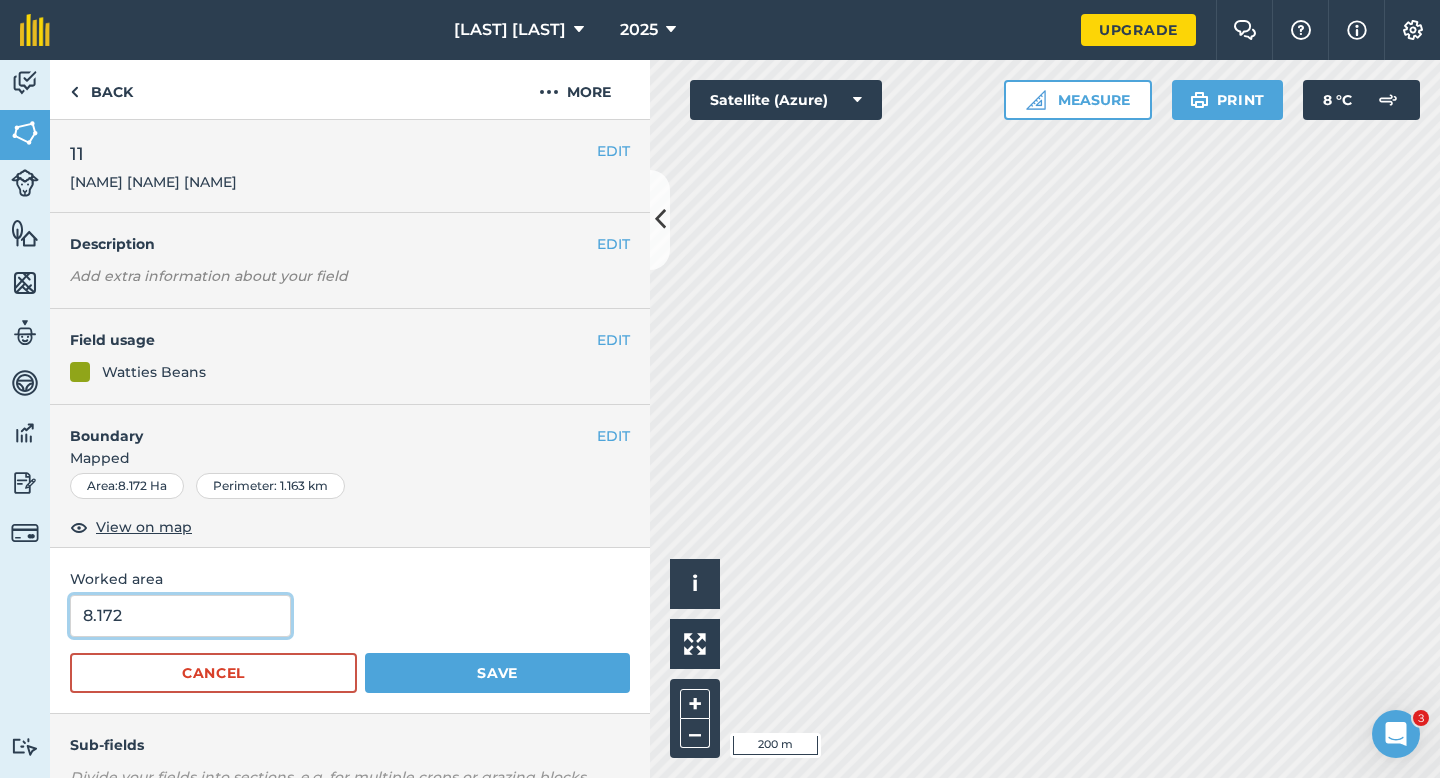 click on "8.172" at bounding box center (180, 616) 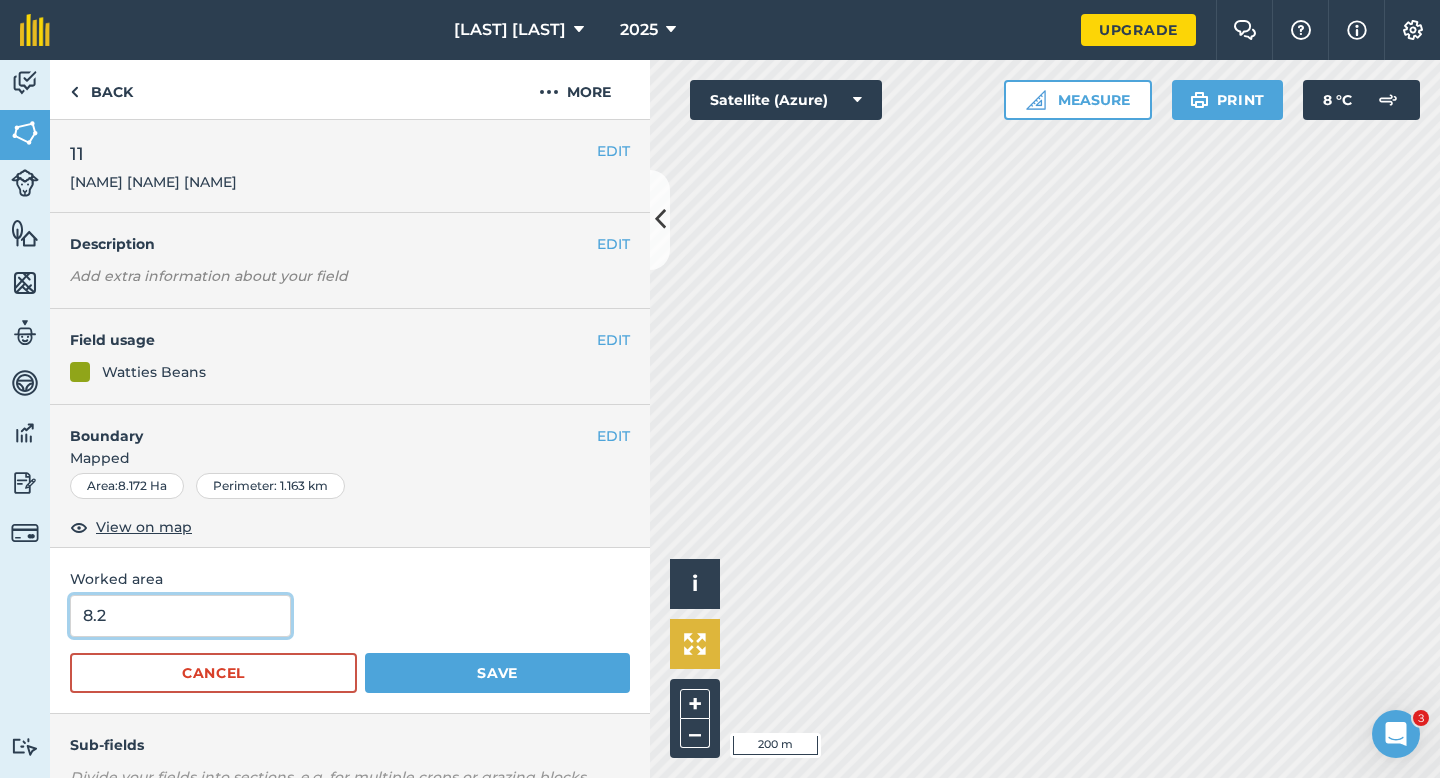 type on "8.2" 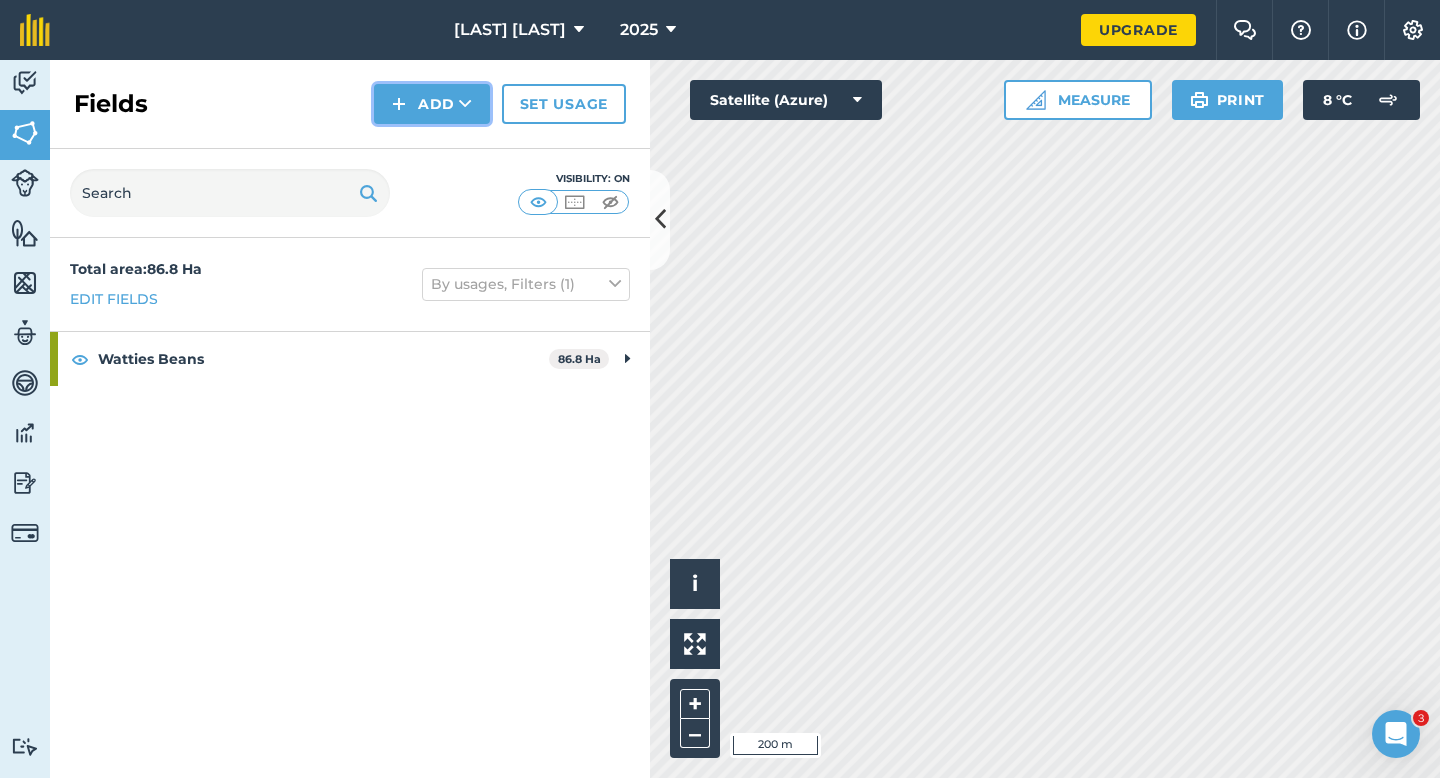 click on "Add" at bounding box center (432, 104) 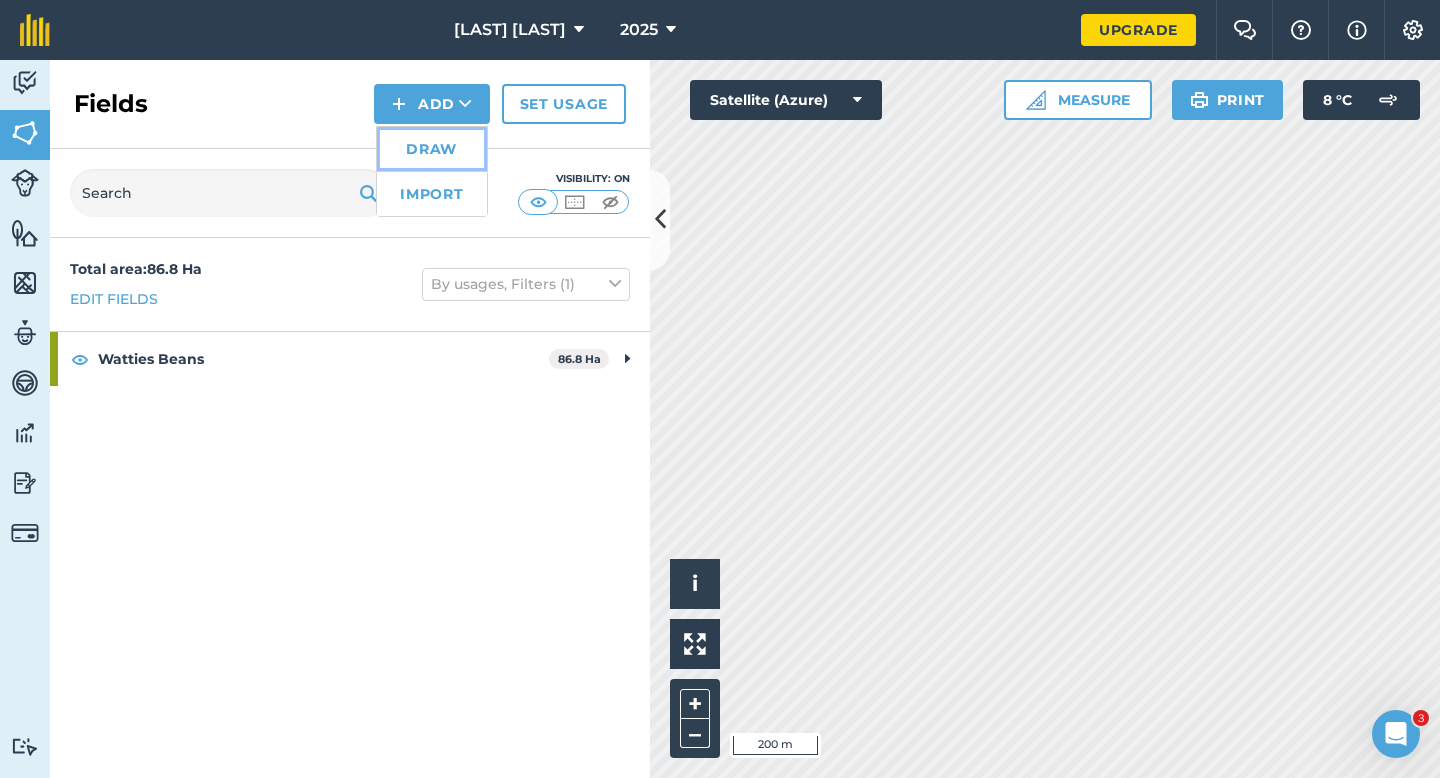 click on "Draw" at bounding box center [432, 149] 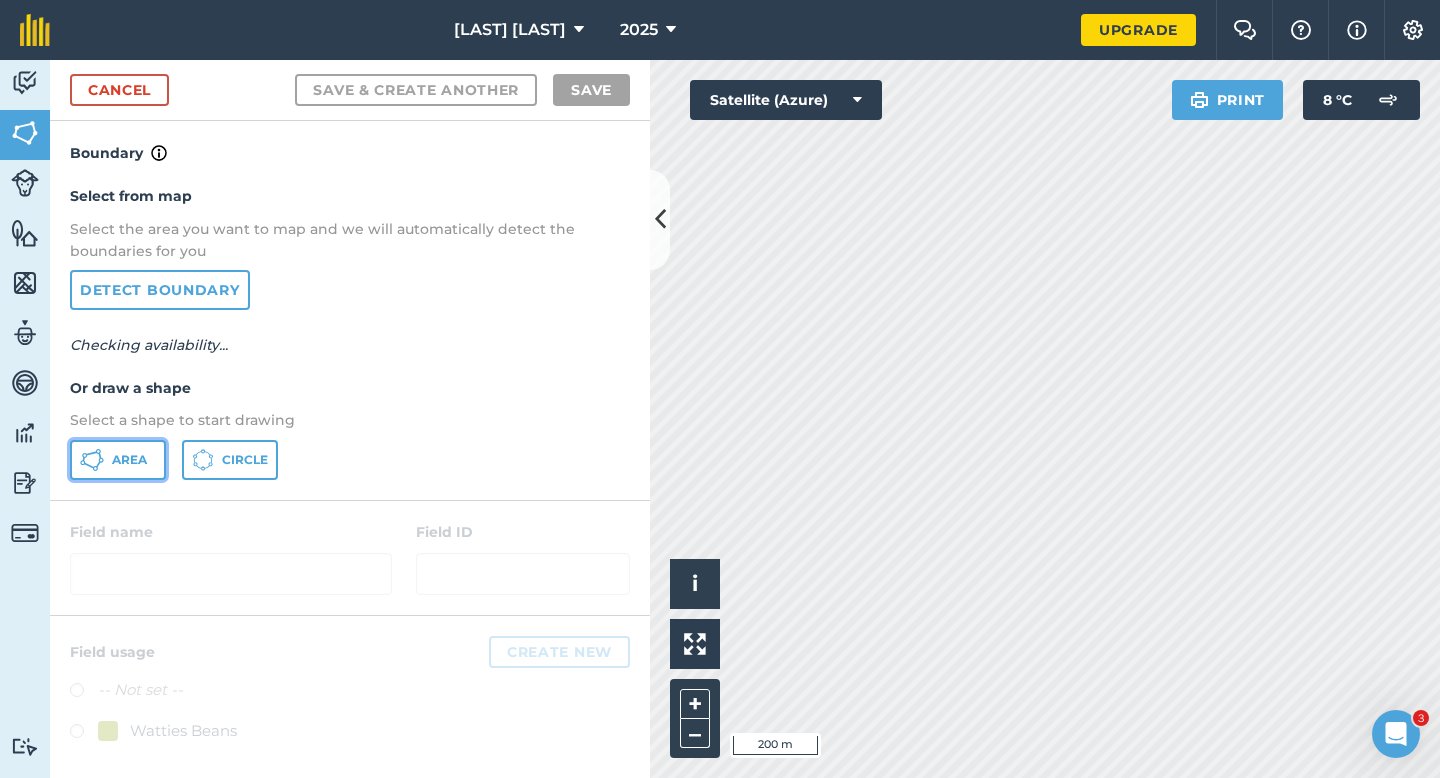 click on "Area" at bounding box center (129, 460) 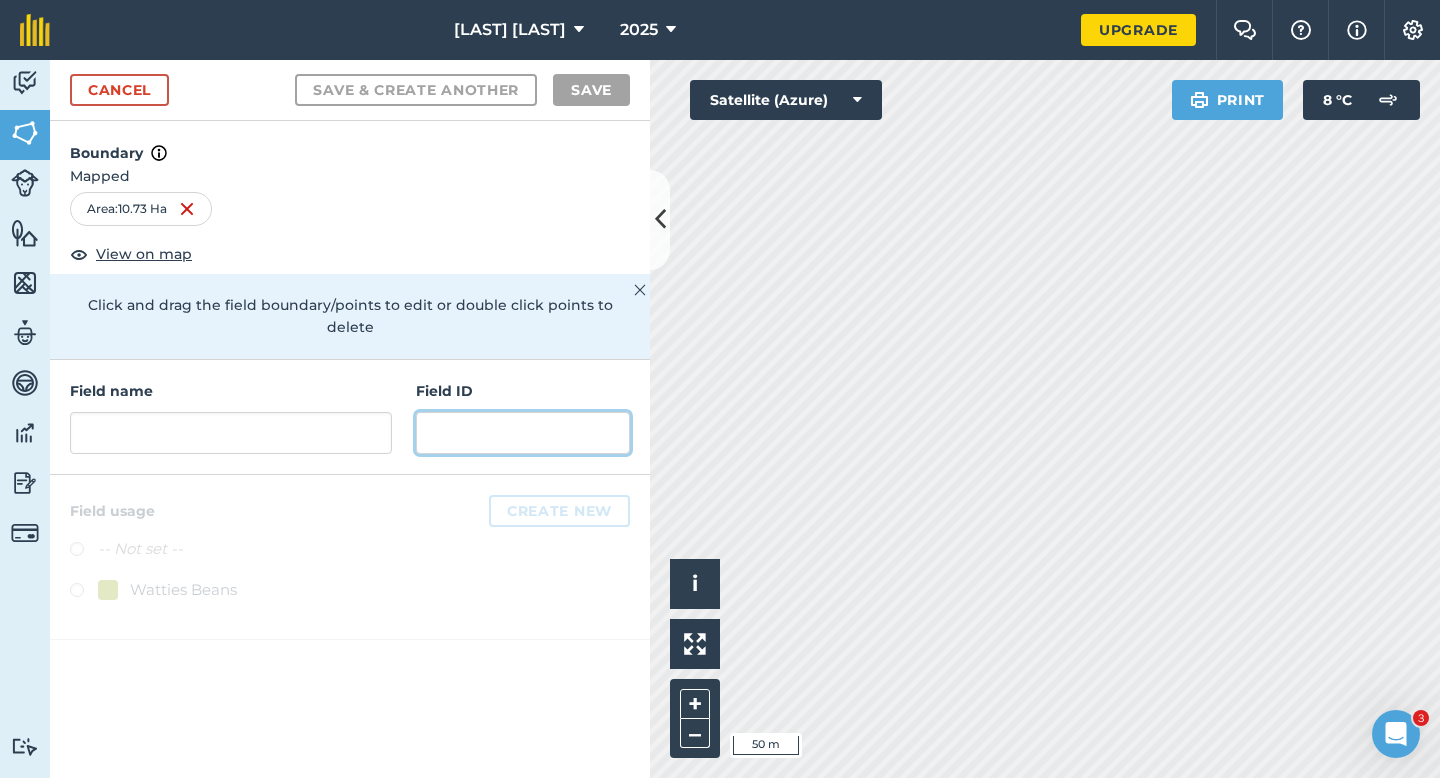 click at bounding box center [523, 433] 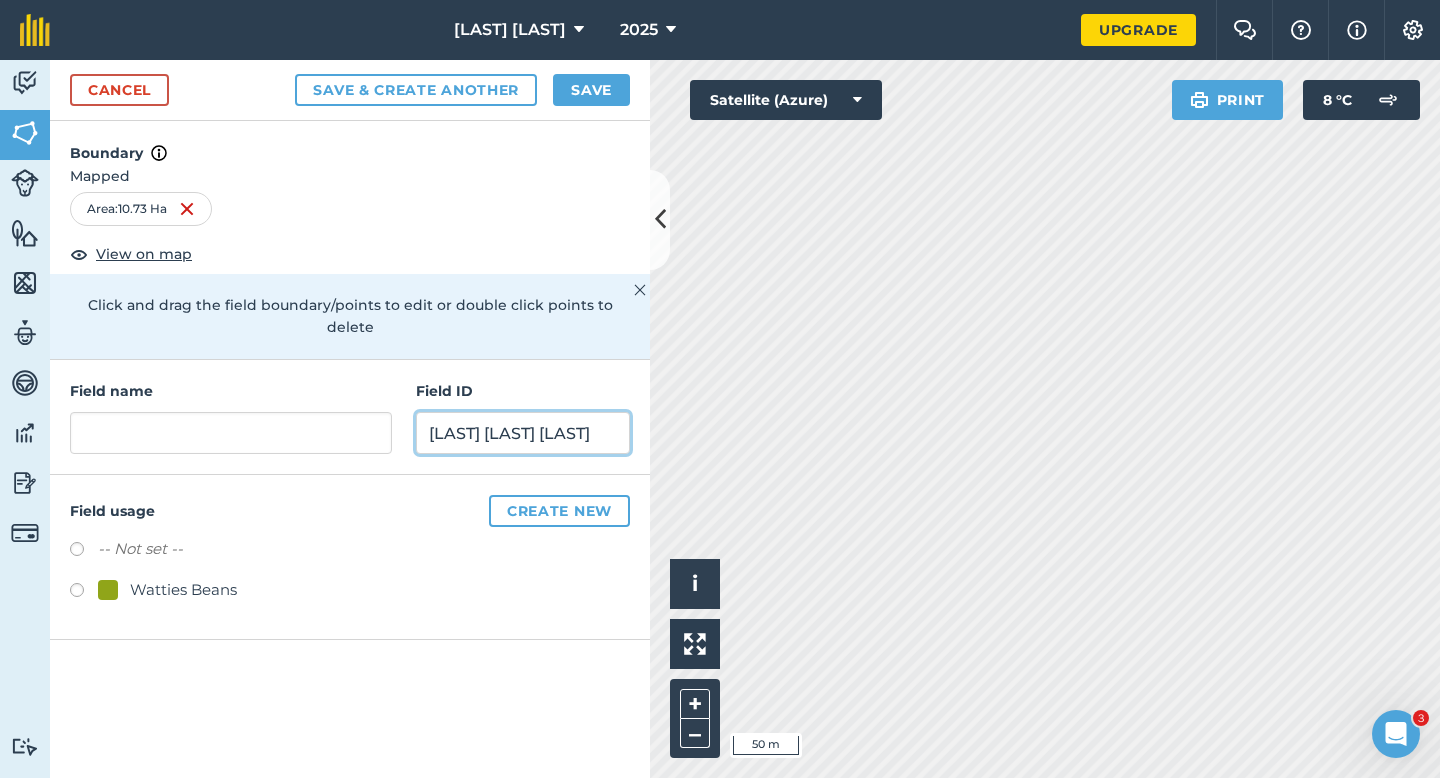 scroll, scrollTop: 0, scrollLeft: 8, axis: horizontal 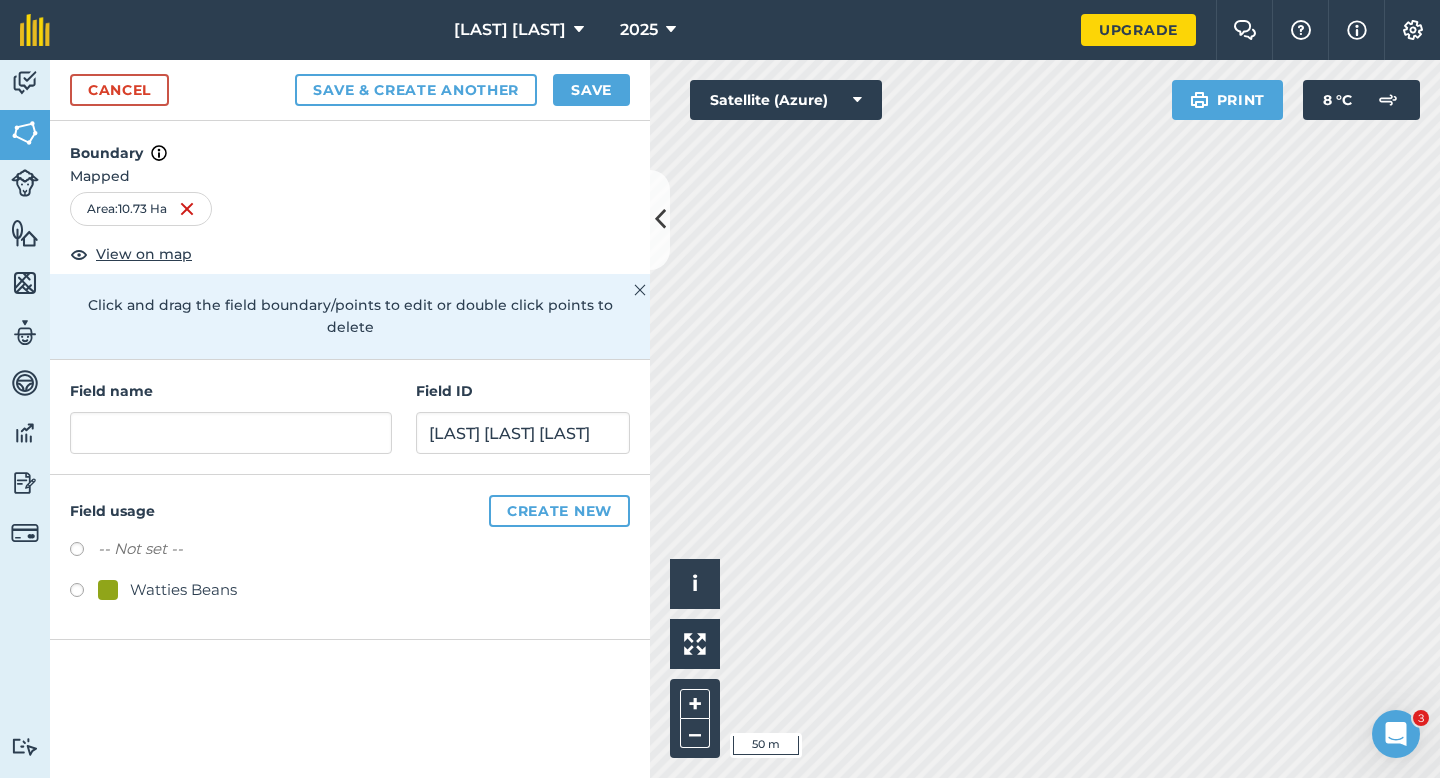 click on "Watties Beans" at bounding box center [183, 590] 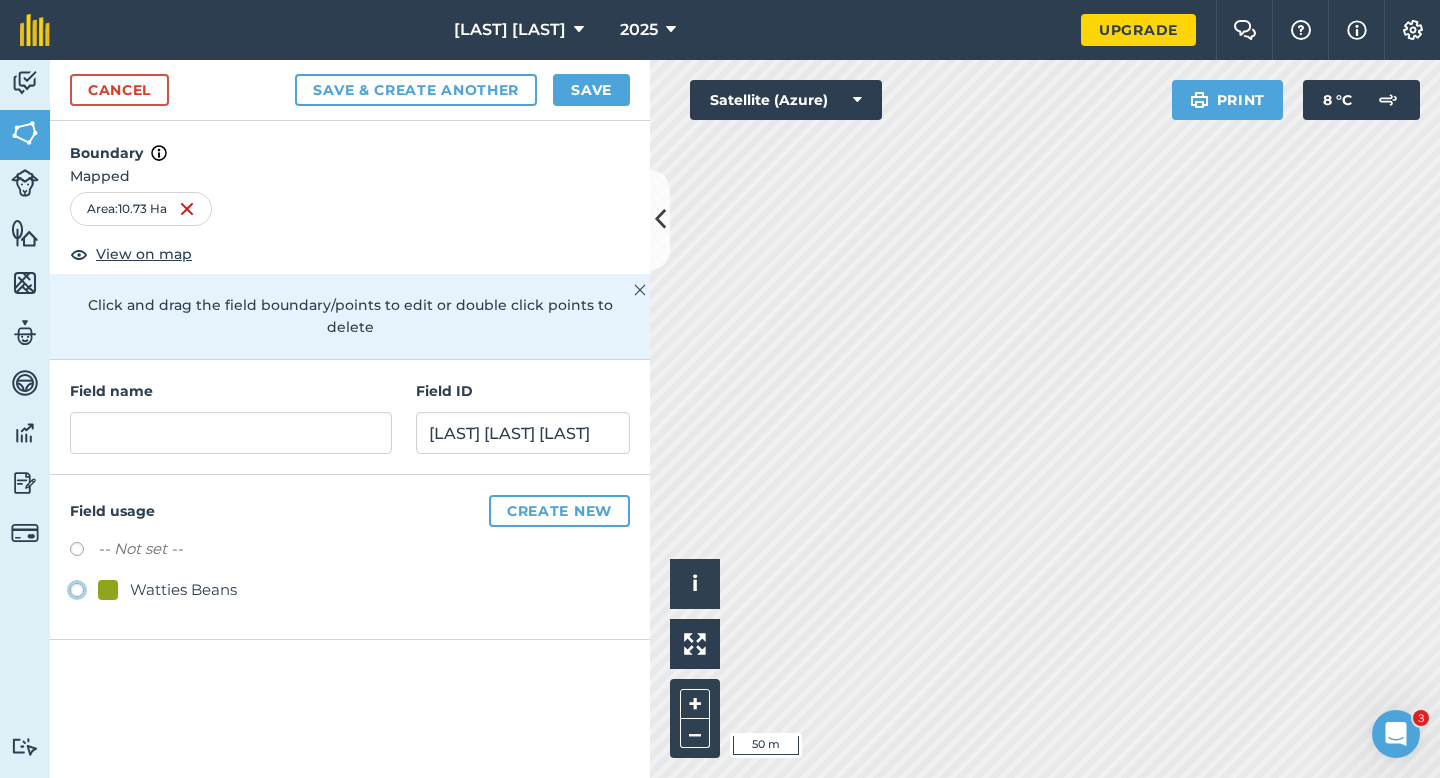 click on "Watties Beans" at bounding box center [-9923, 589] 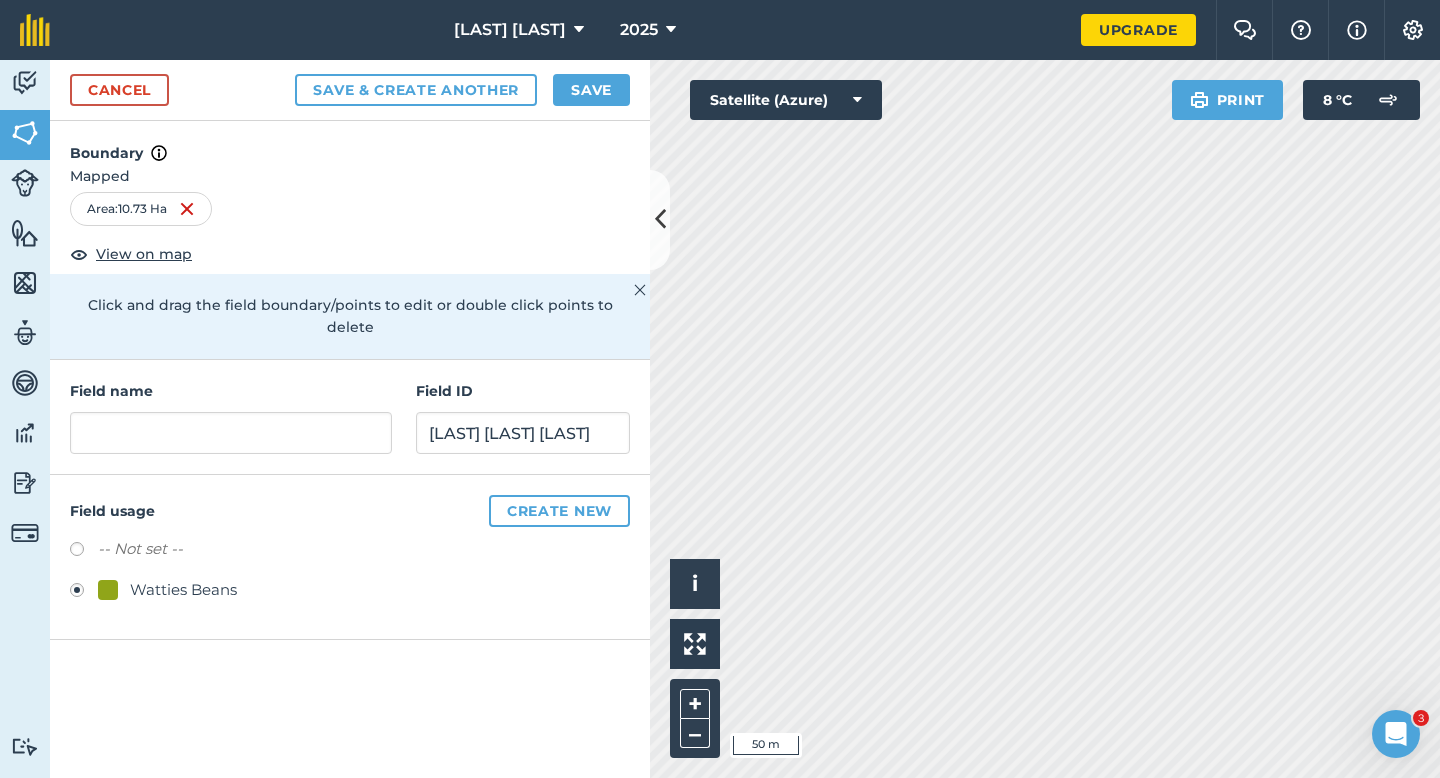click on "Field name" at bounding box center [231, 391] 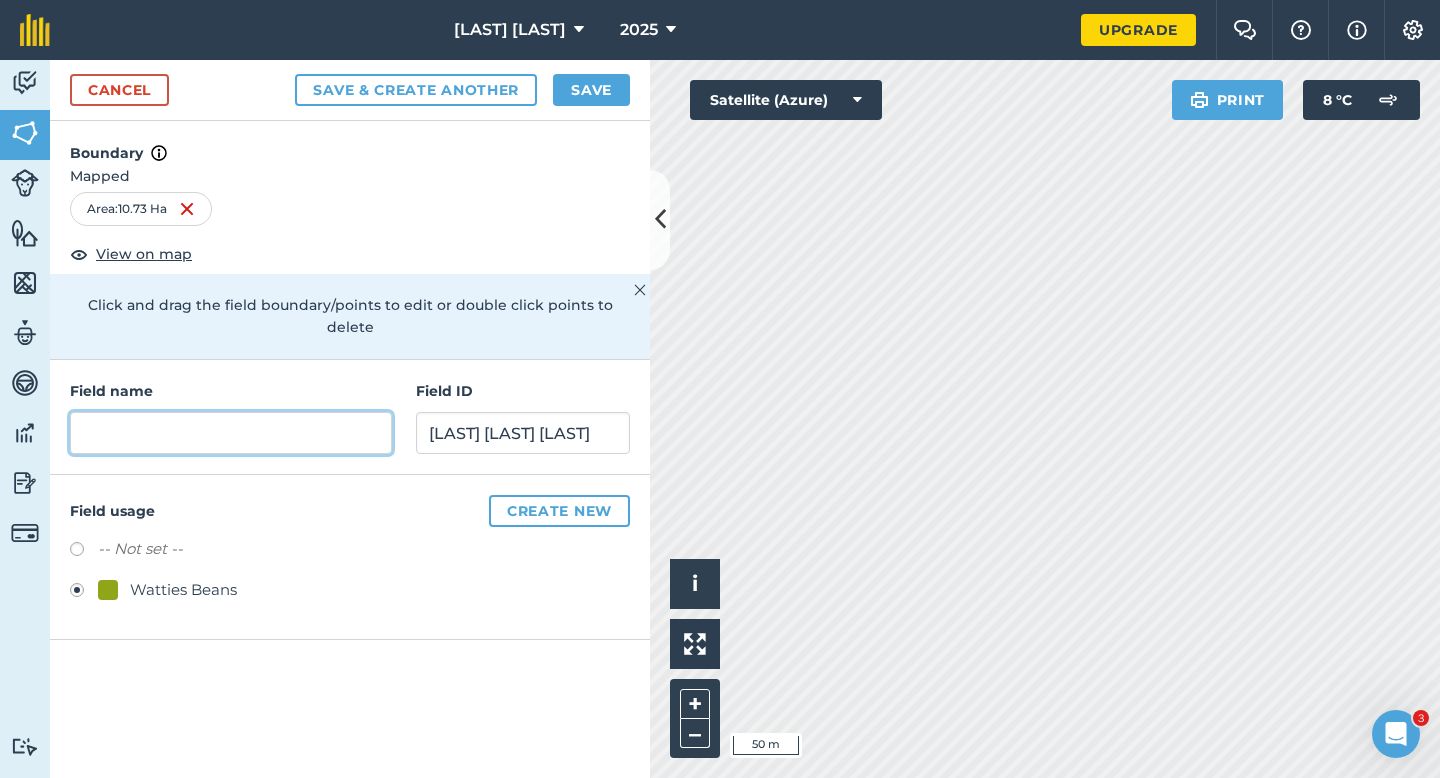 click at bounding box center (231, 433) 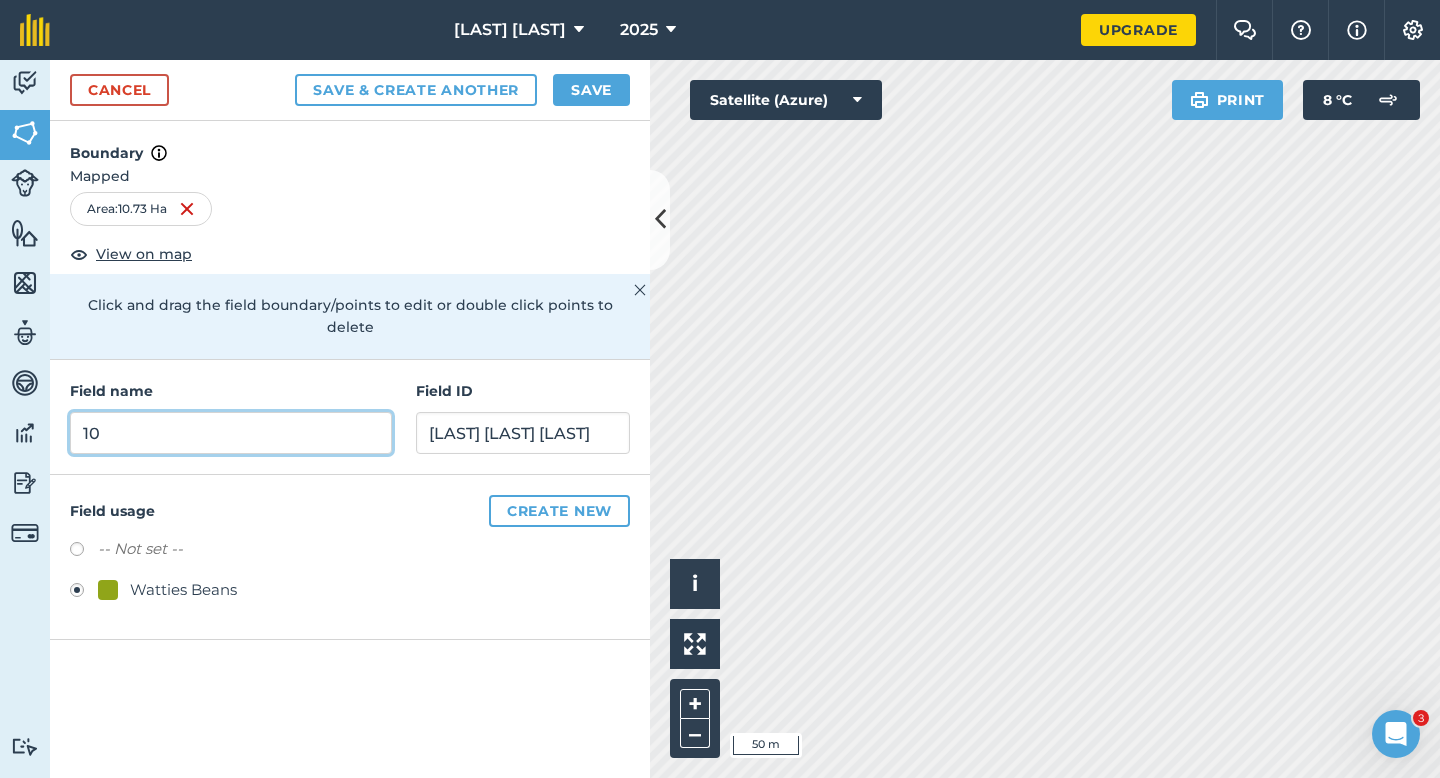 type on "1" 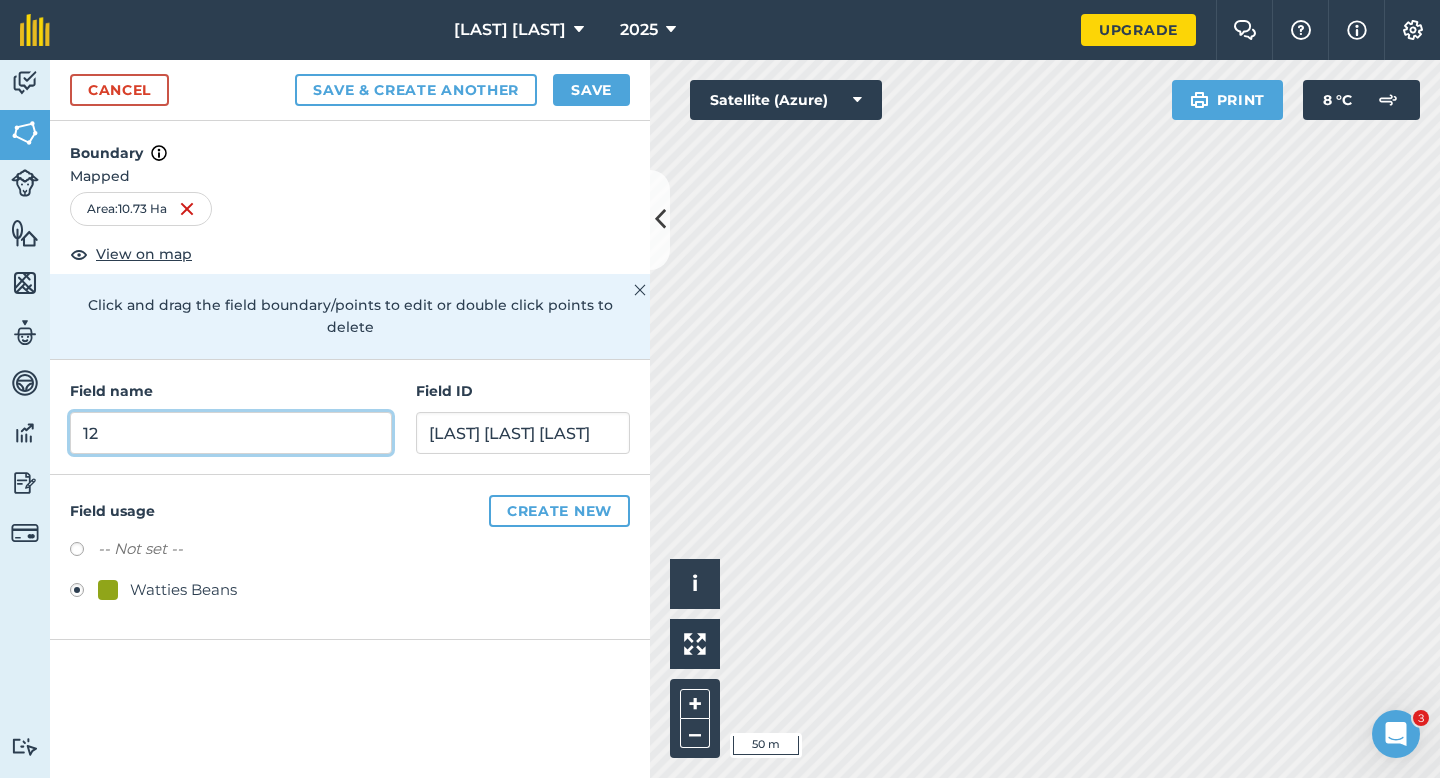type on "12" 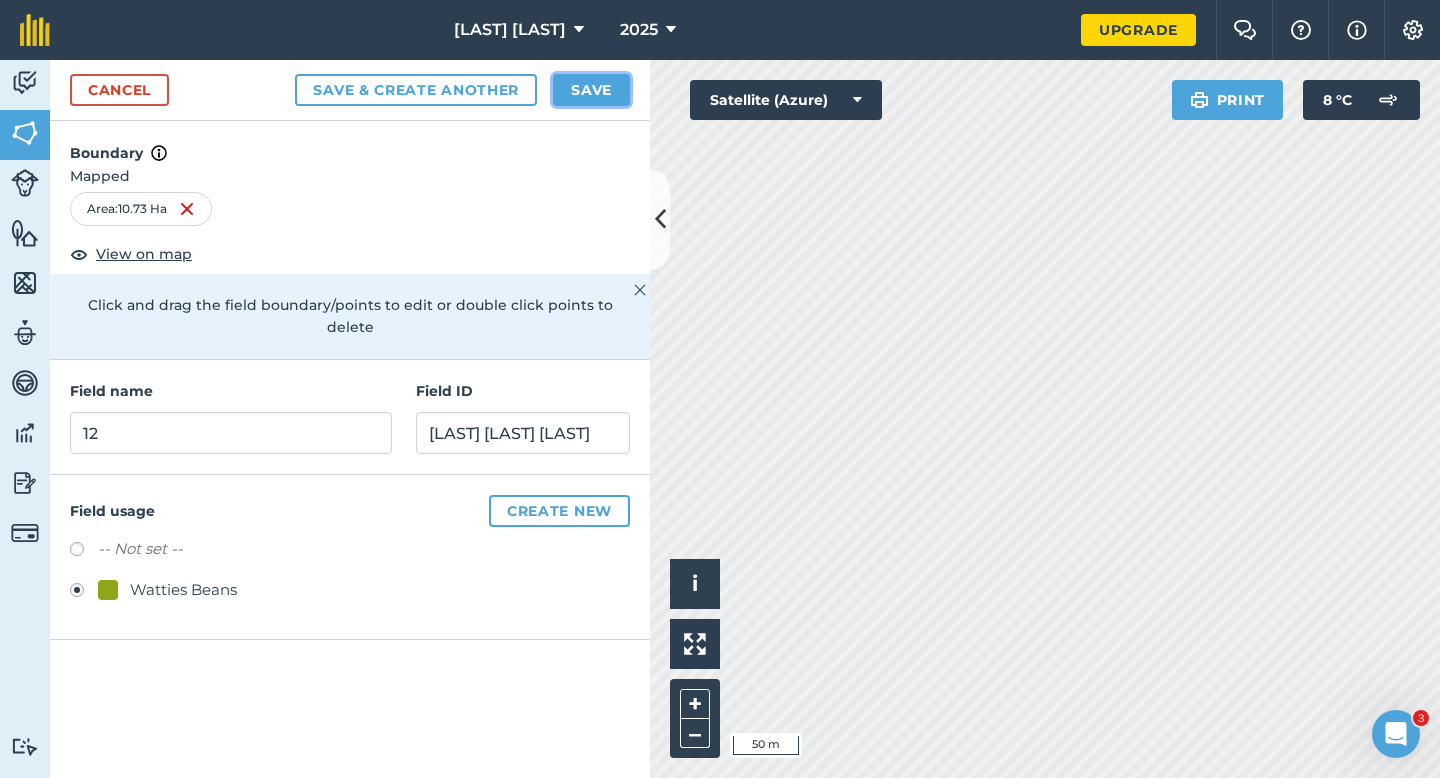click on "Save" at bounding box center (591, 90) 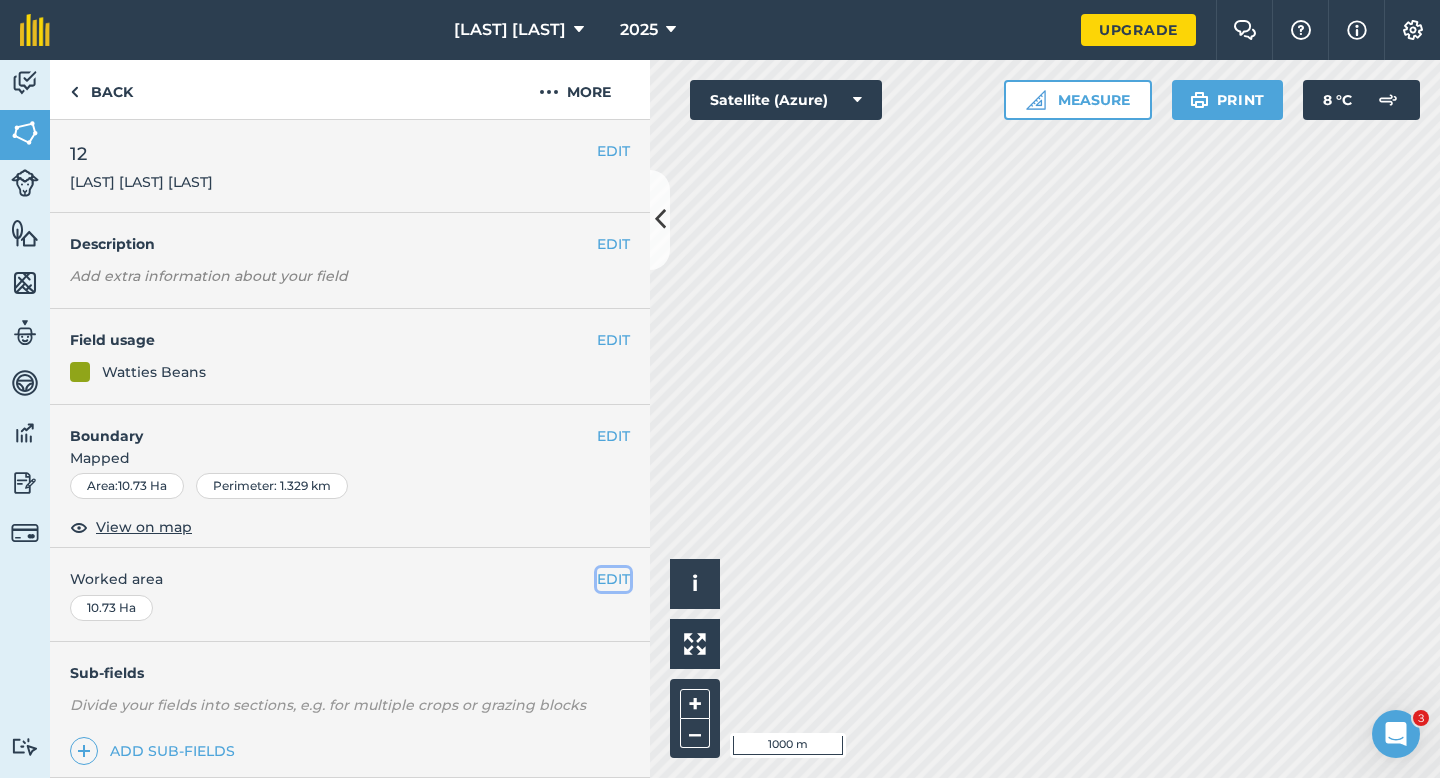 click on "EDIT" at bounding box center (613, 579) 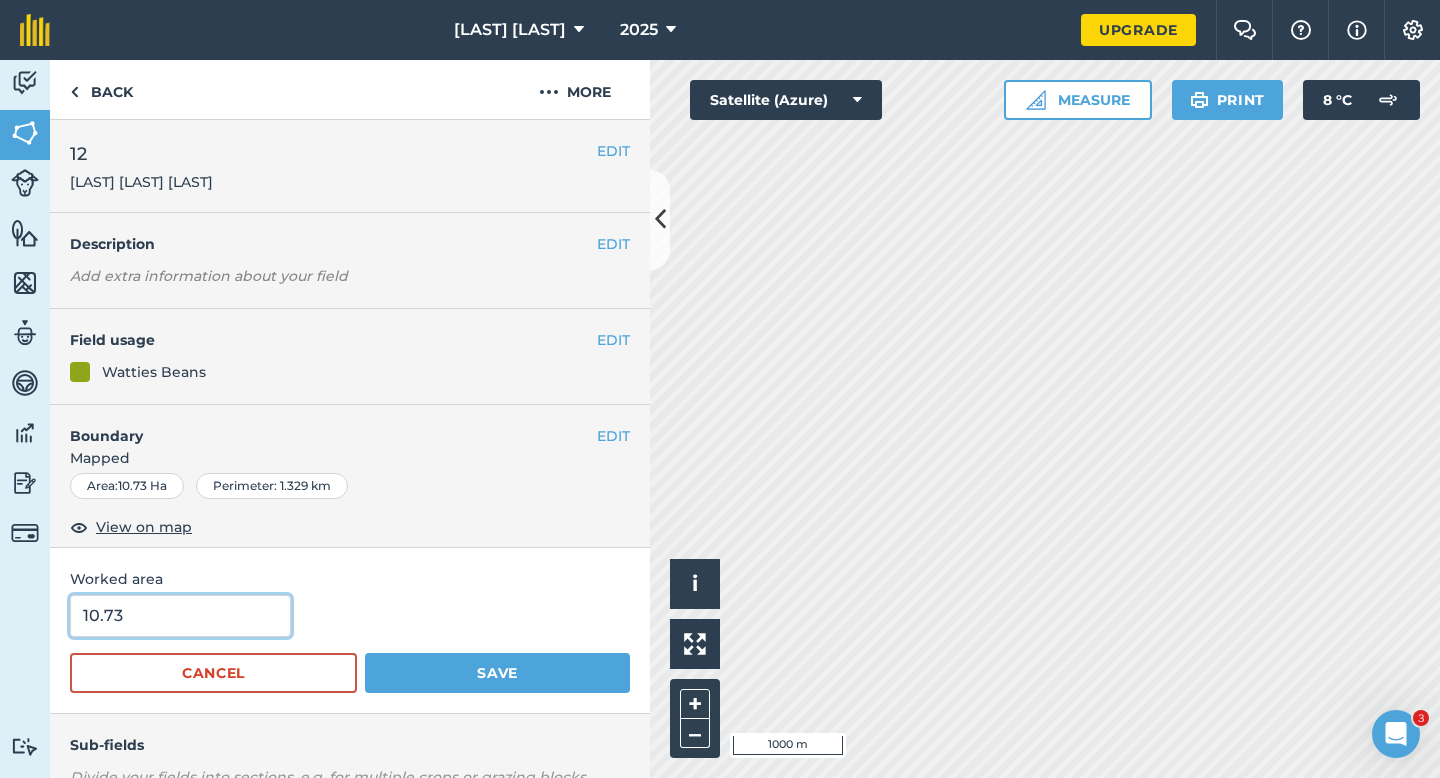 click on "10.73" at bounding box center (180, 616) 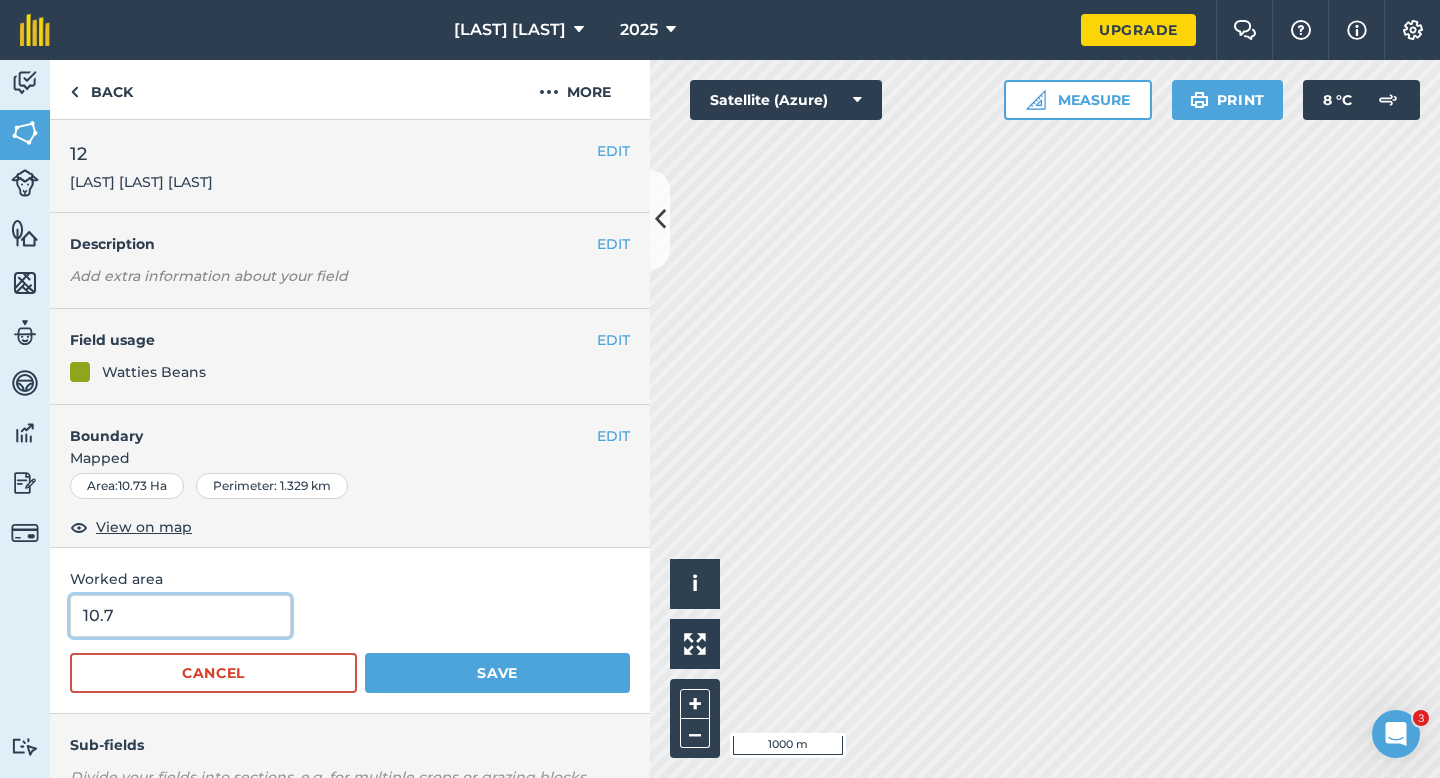 type on "10.7" 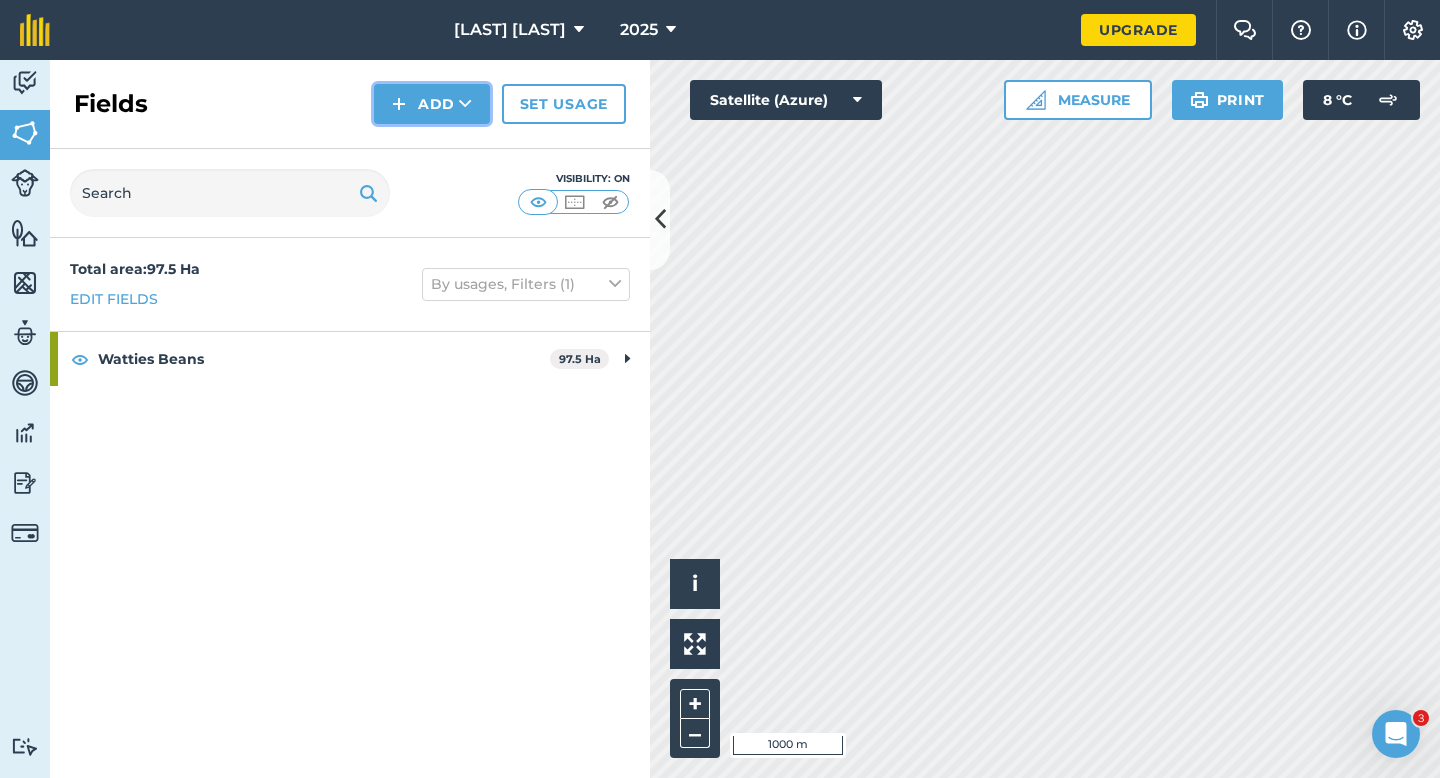 click on "Add" at bounding box center [432, 104] 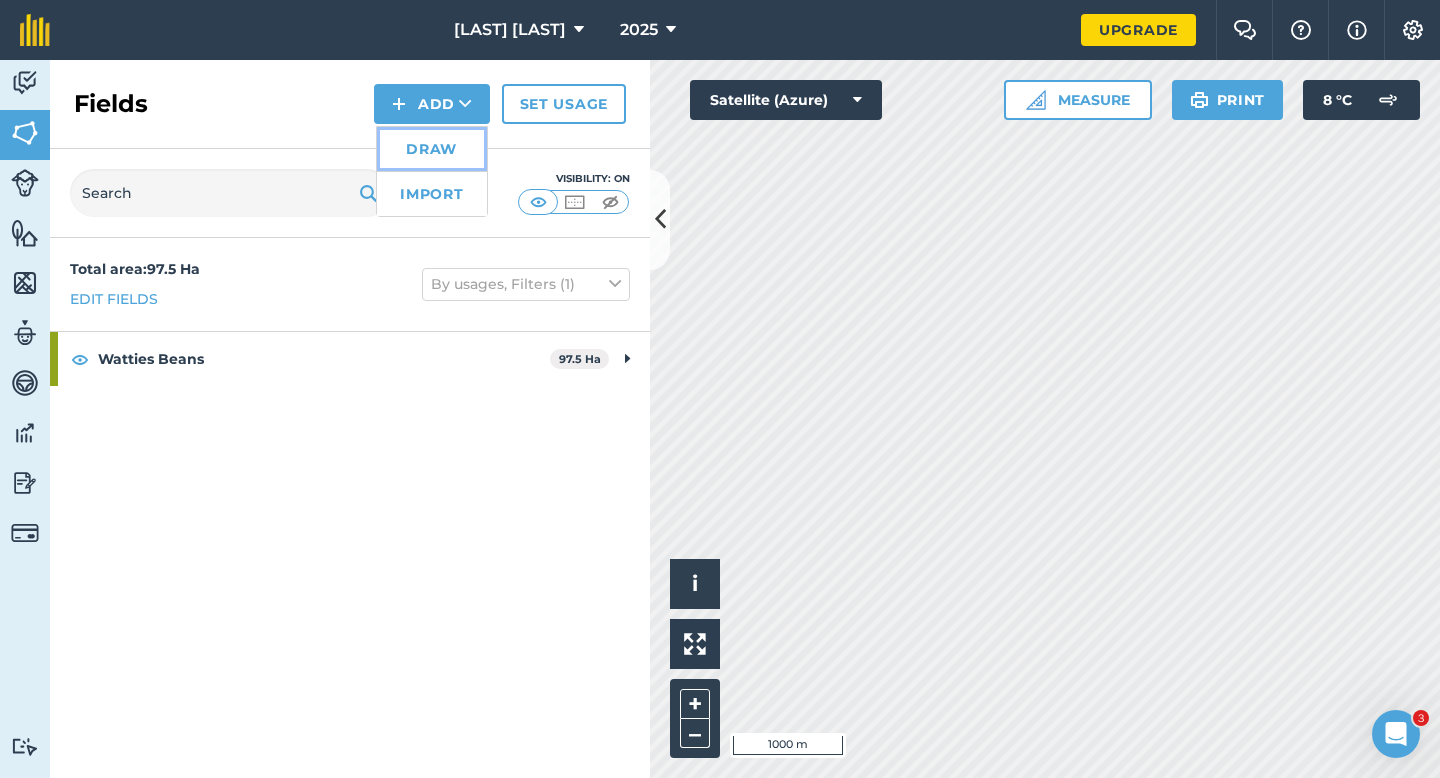 click on "Draw" at bounding box center [432, 149] 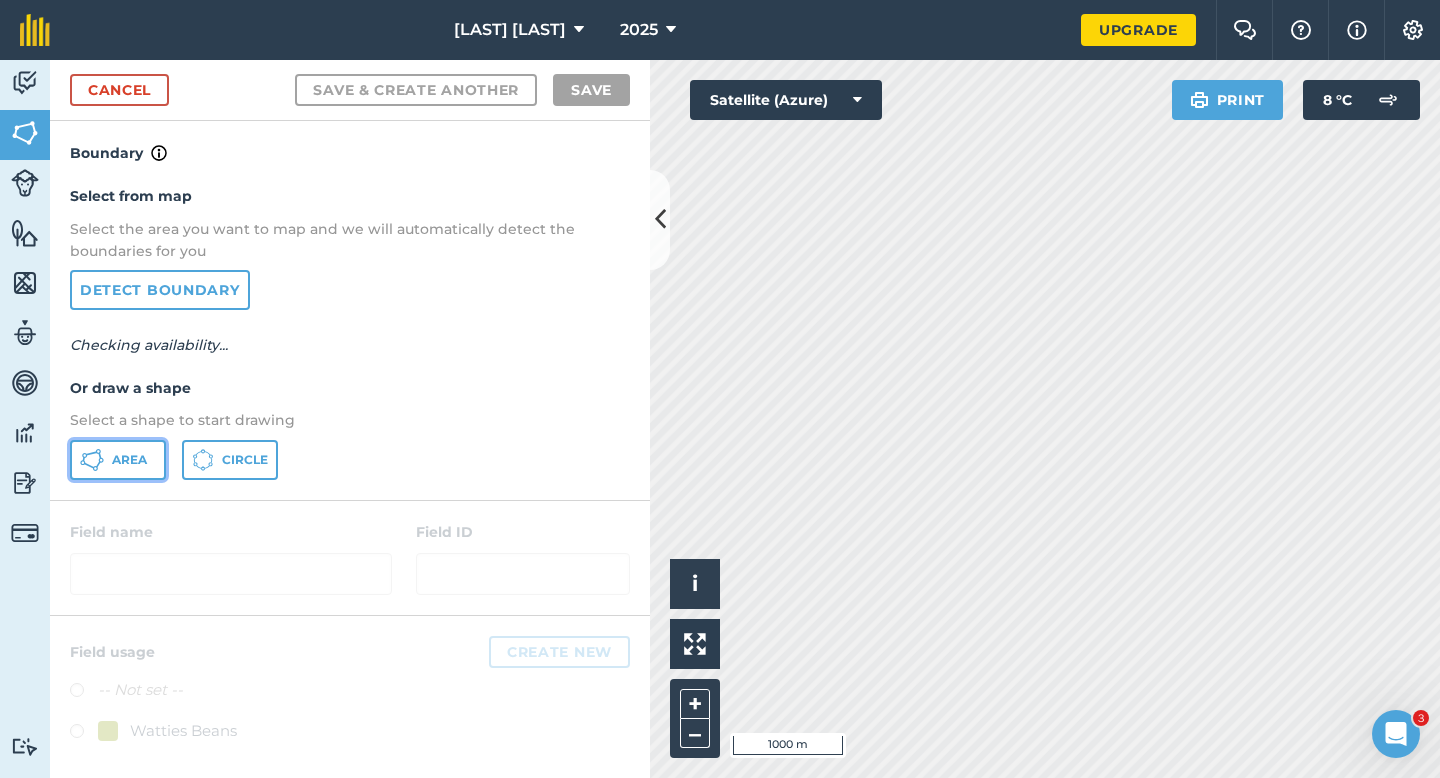 click on "Area" at bounding box center [118, 460] 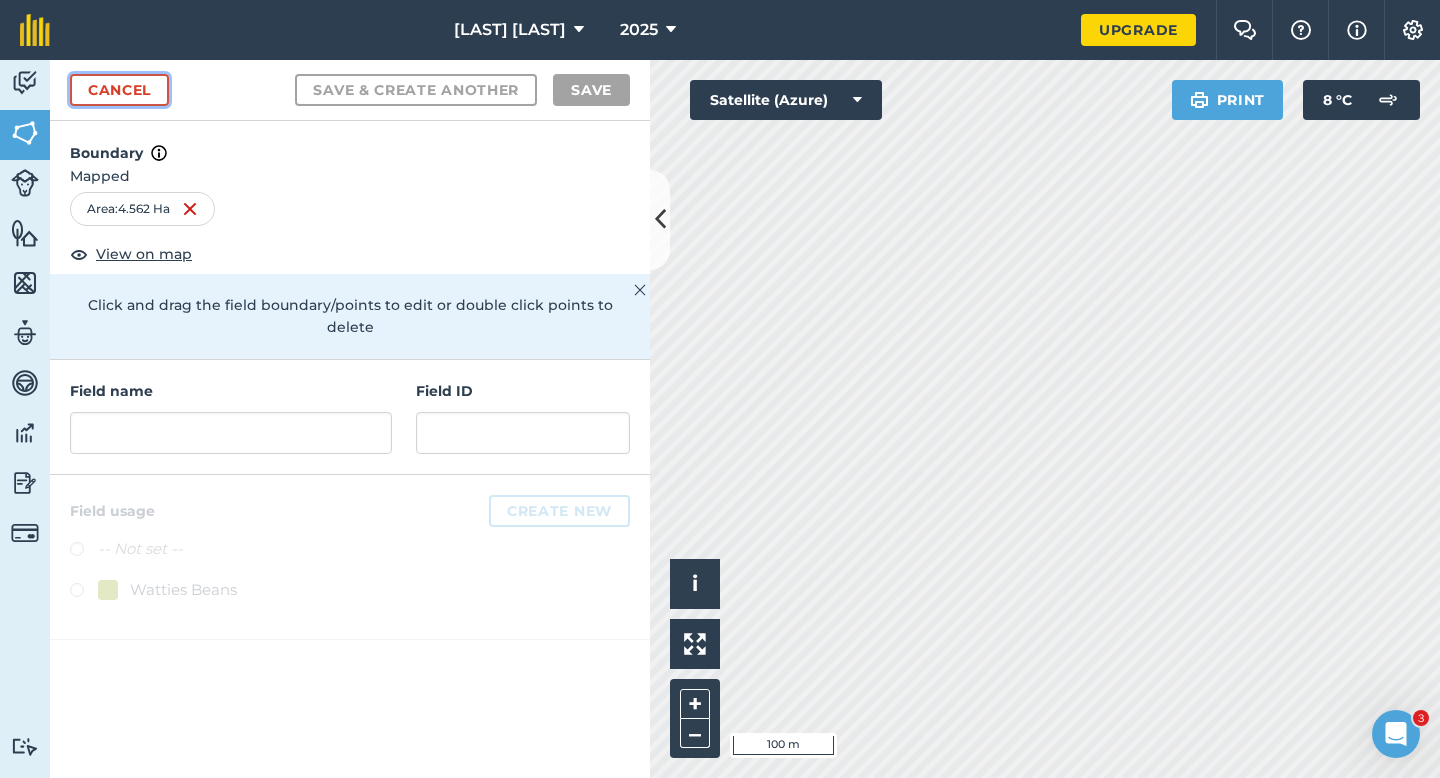 click on "Cancel" at bounding box center (119, 90) 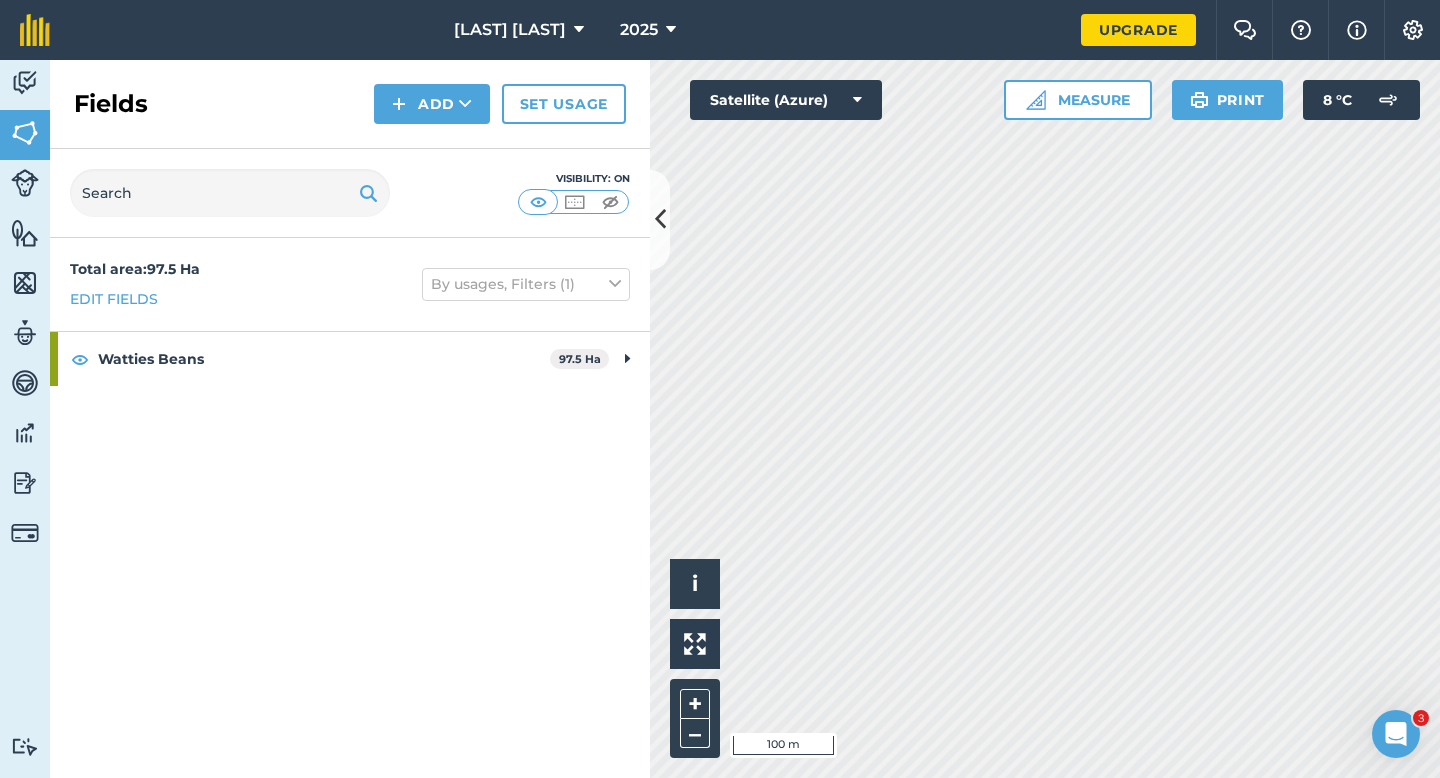 click on "Fields   Add   Set usage" at bounding box center [350, 104] 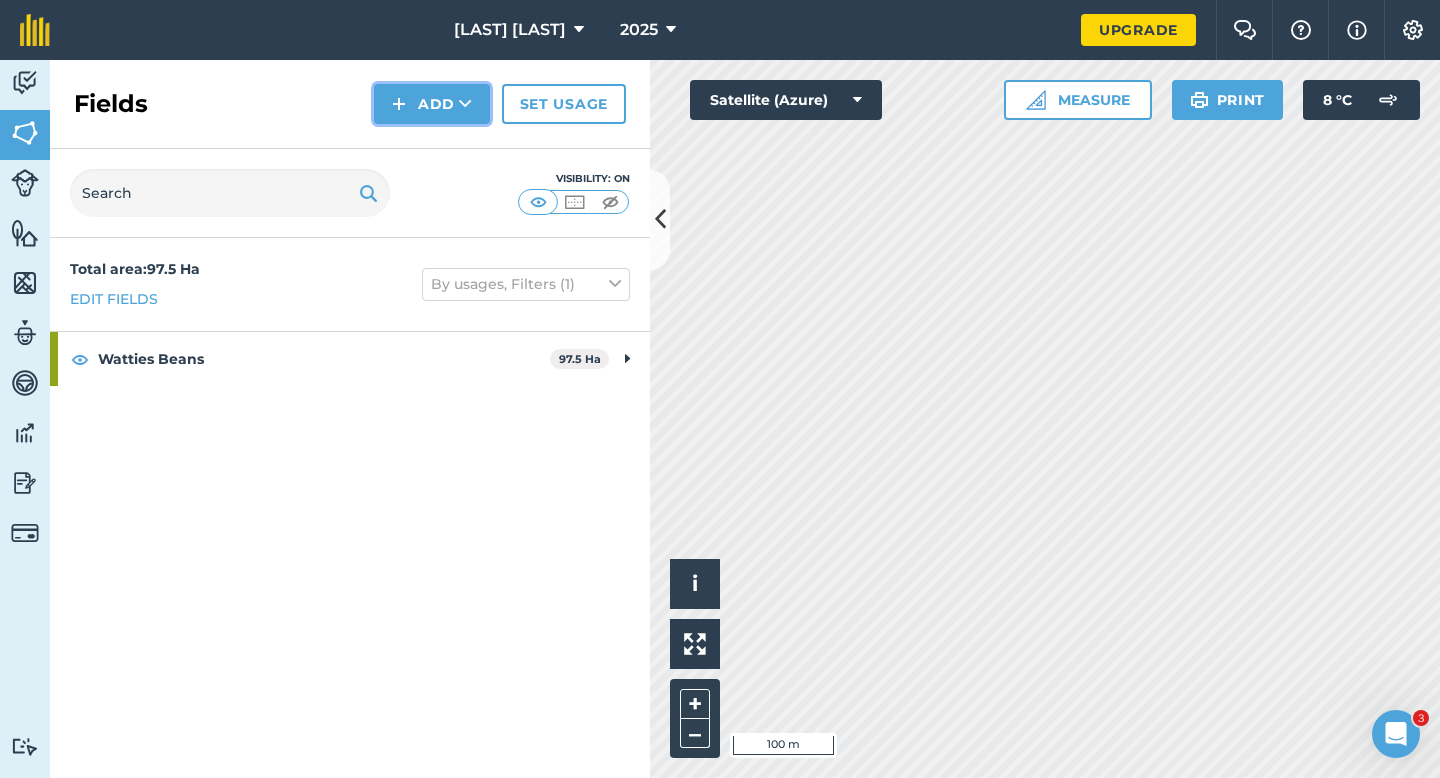 click at bounding box center [399, 104] 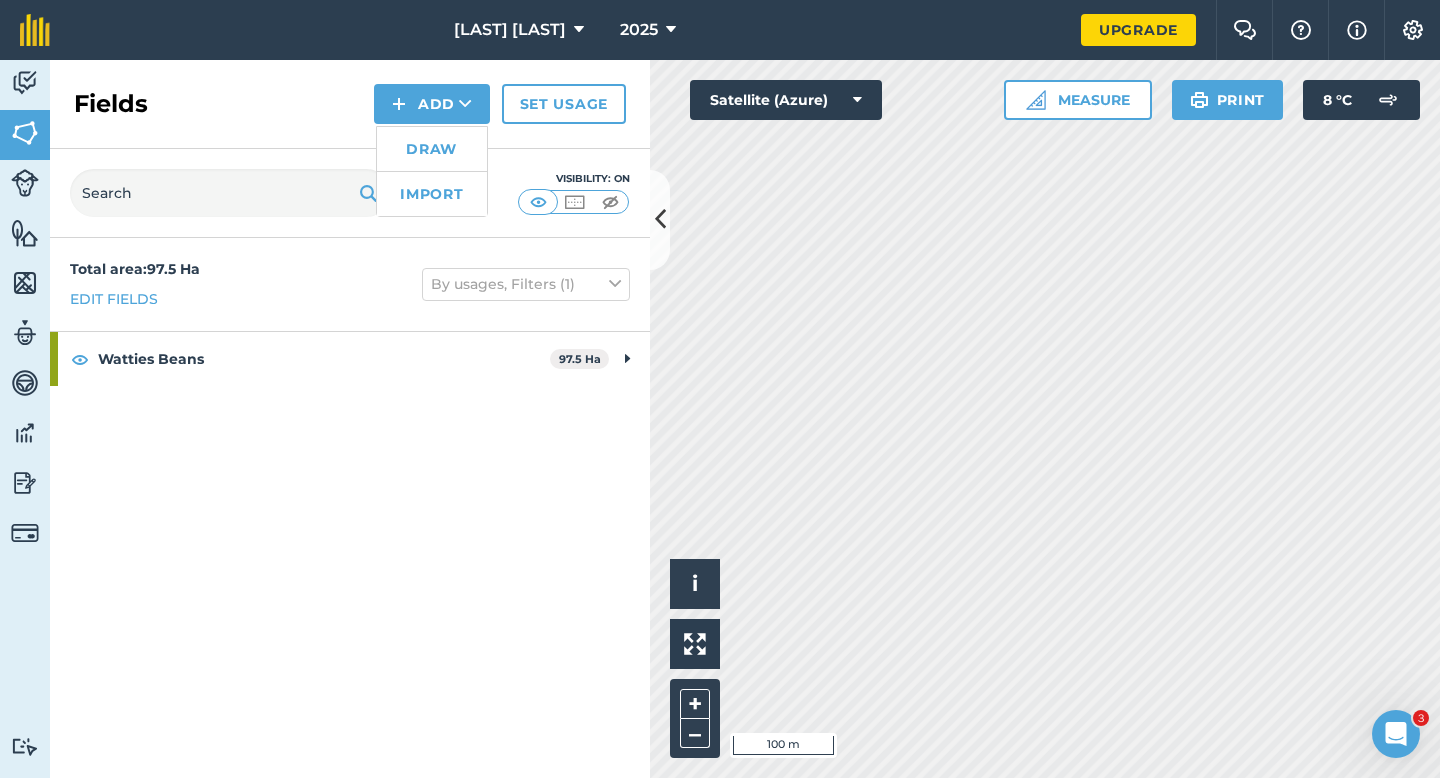 click on "Draw" at bounding box center [432, 149] 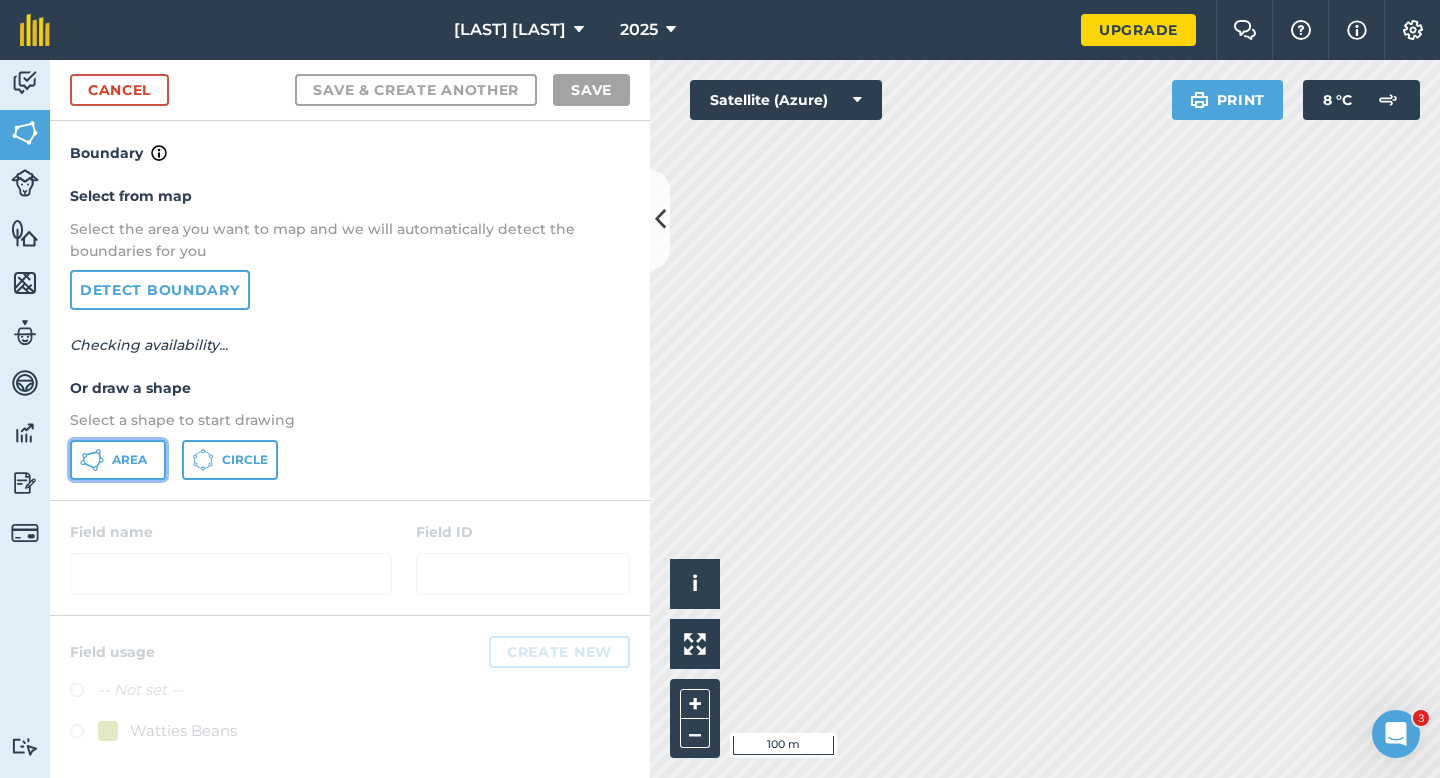 click on "Area" at bounding box center (118, 460) 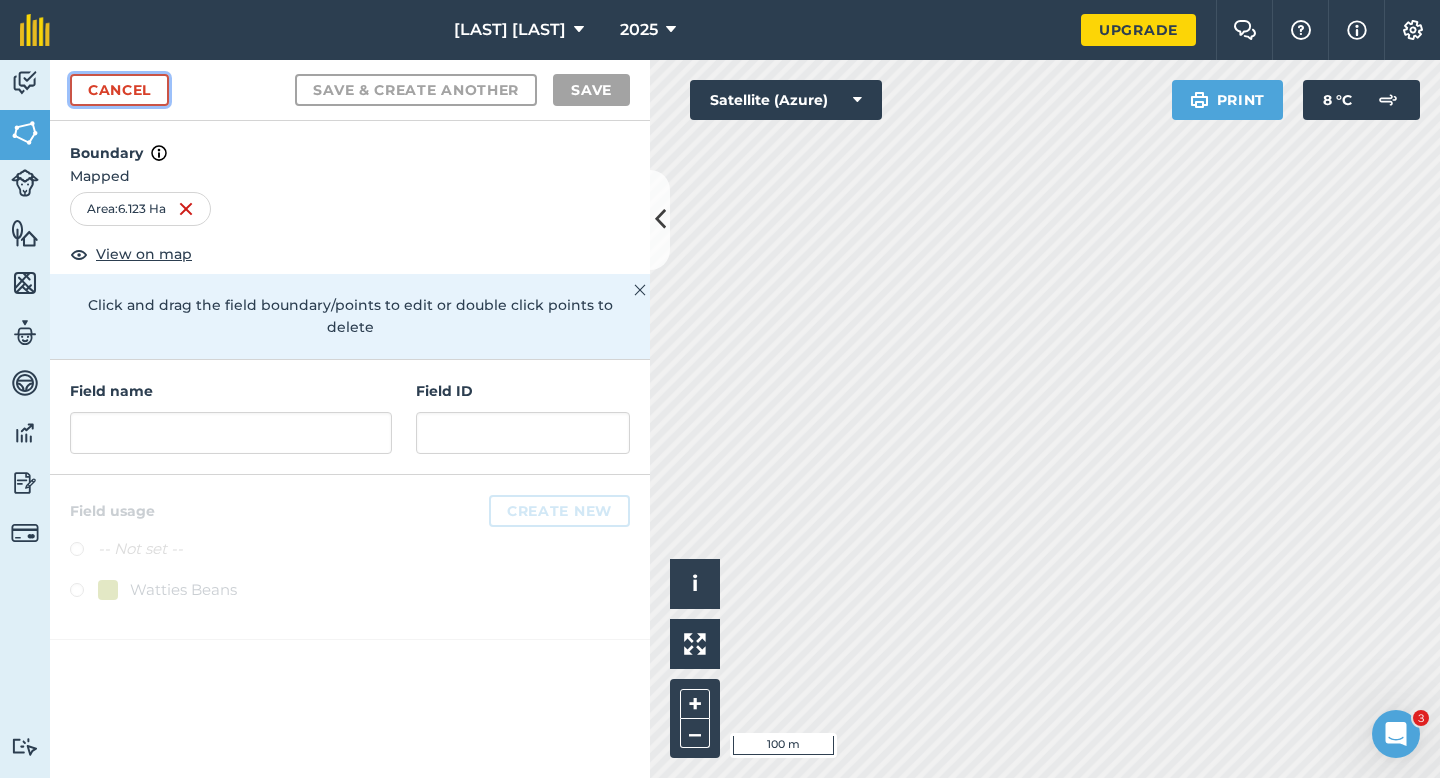 click on "Cancel" at bounding box center (119, 90) 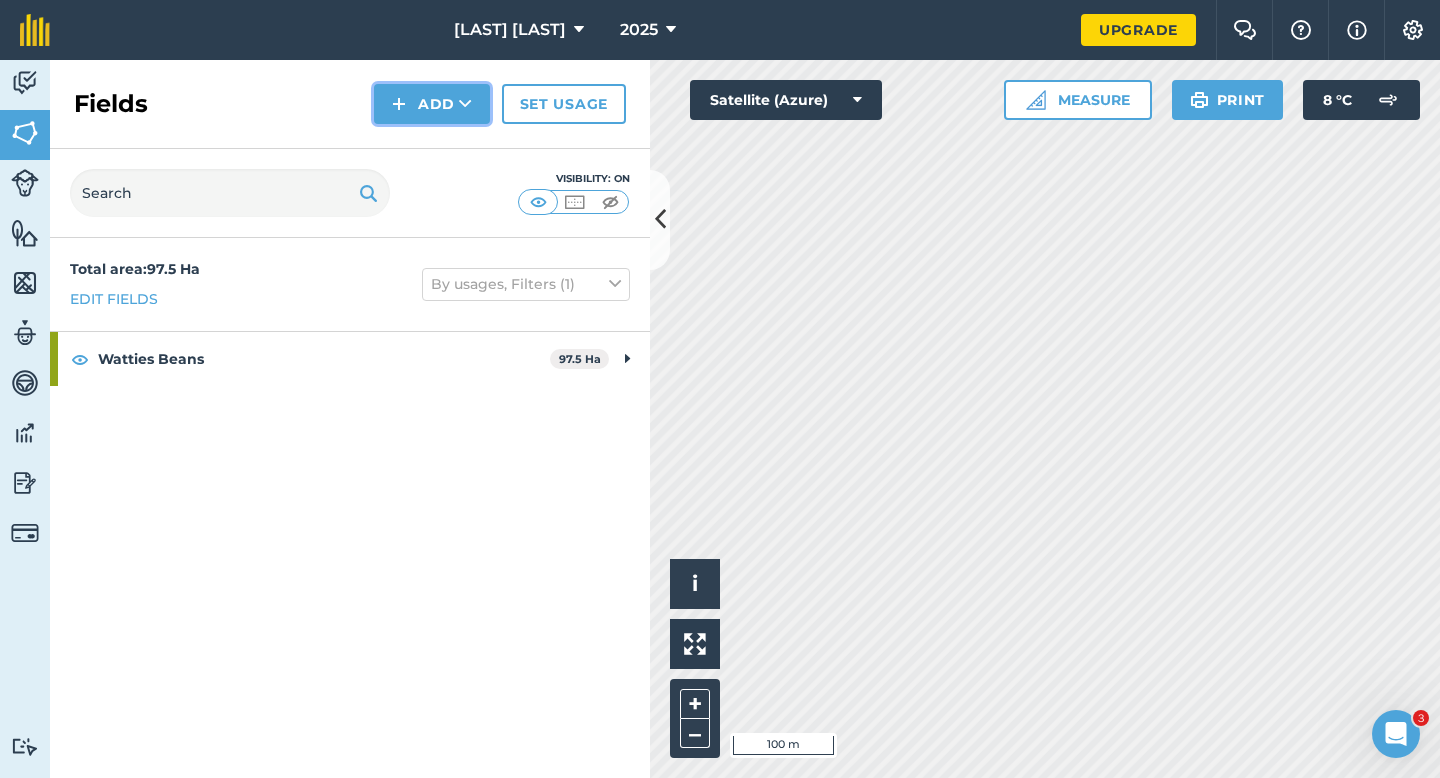 click on "Add" at bounding box center (432, 104) 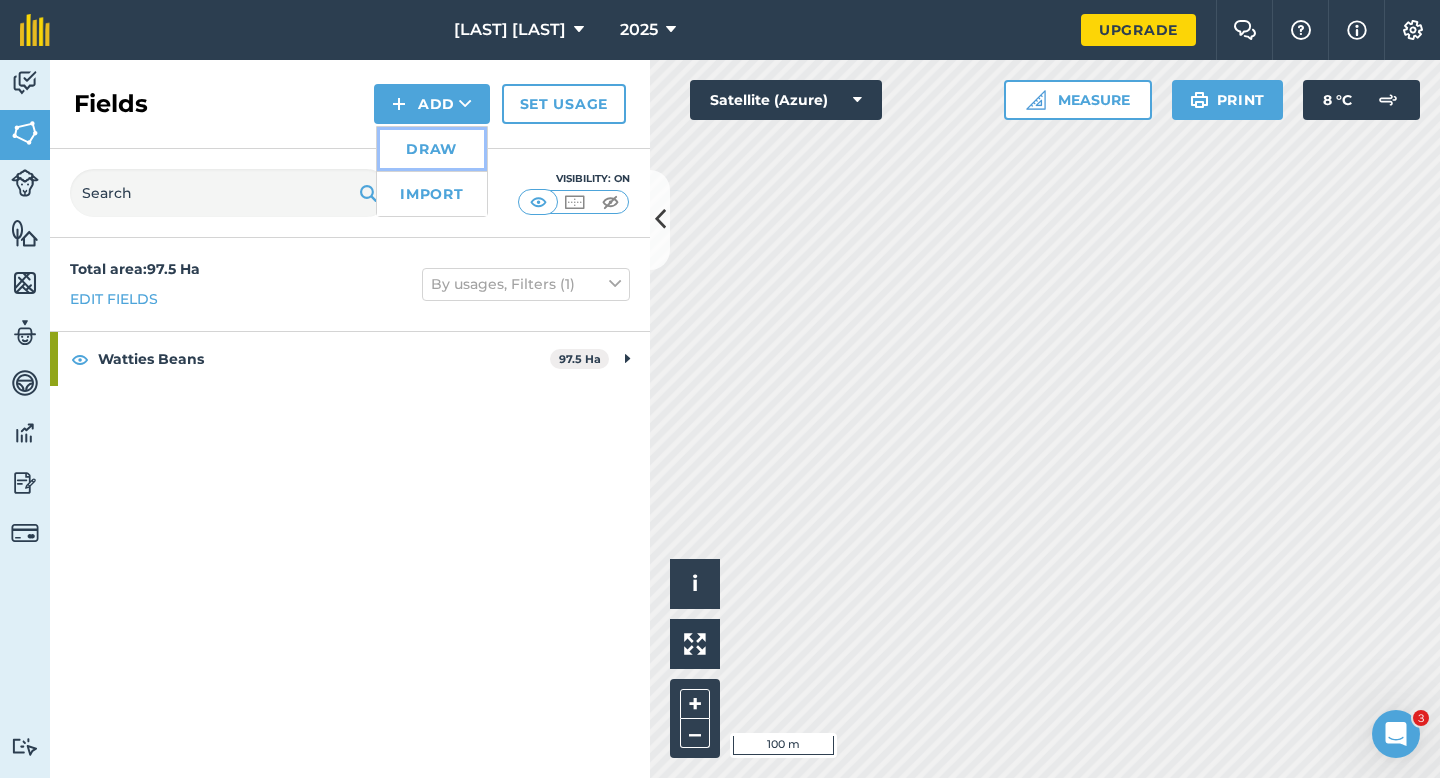 click on "Draw" at bounding box center (432, 149) 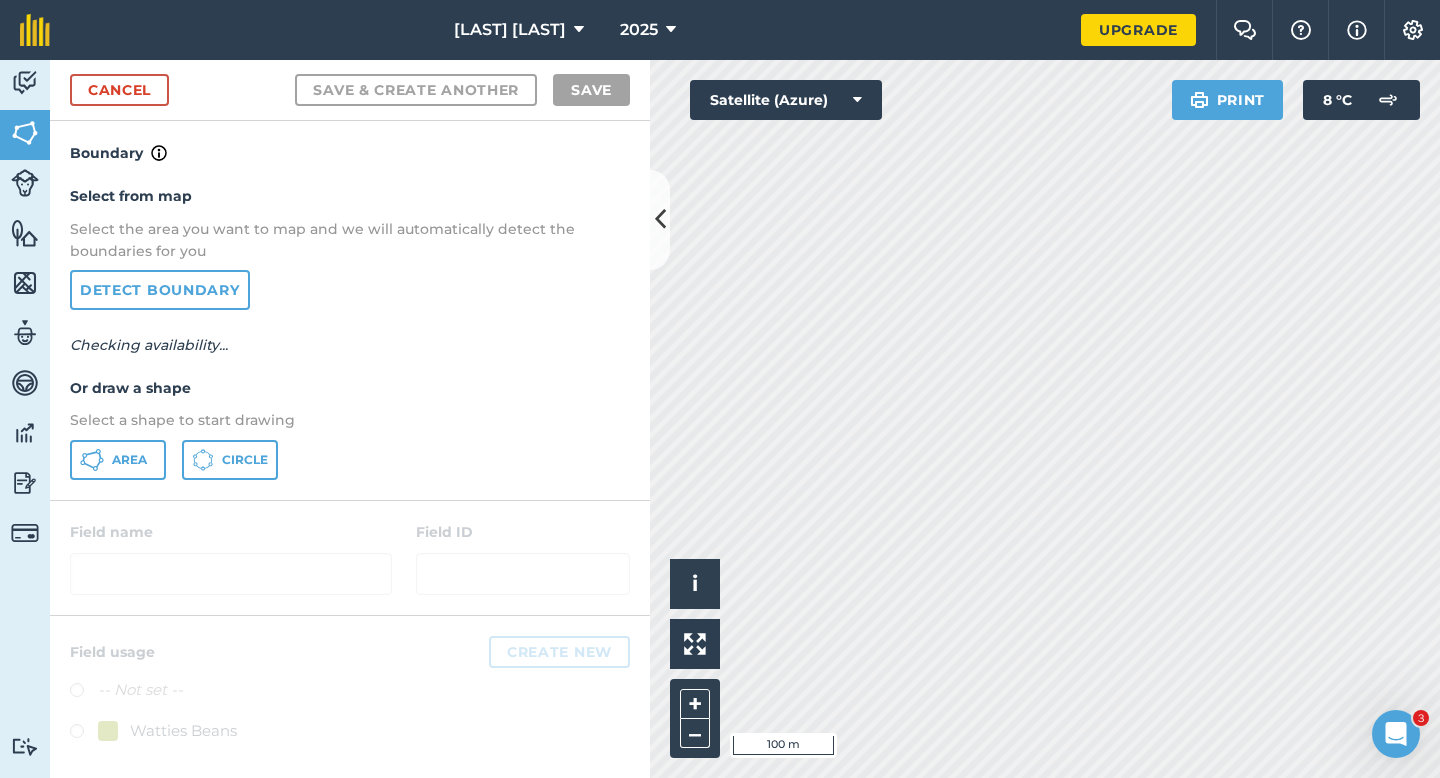 click on "Select from map Select the area you want to map and we will automatically detect the boundaries for you Detect boundary Checking availability... Or draw a shape Select a shape to start drawing Area Circle" at bounding box center [350, 332] 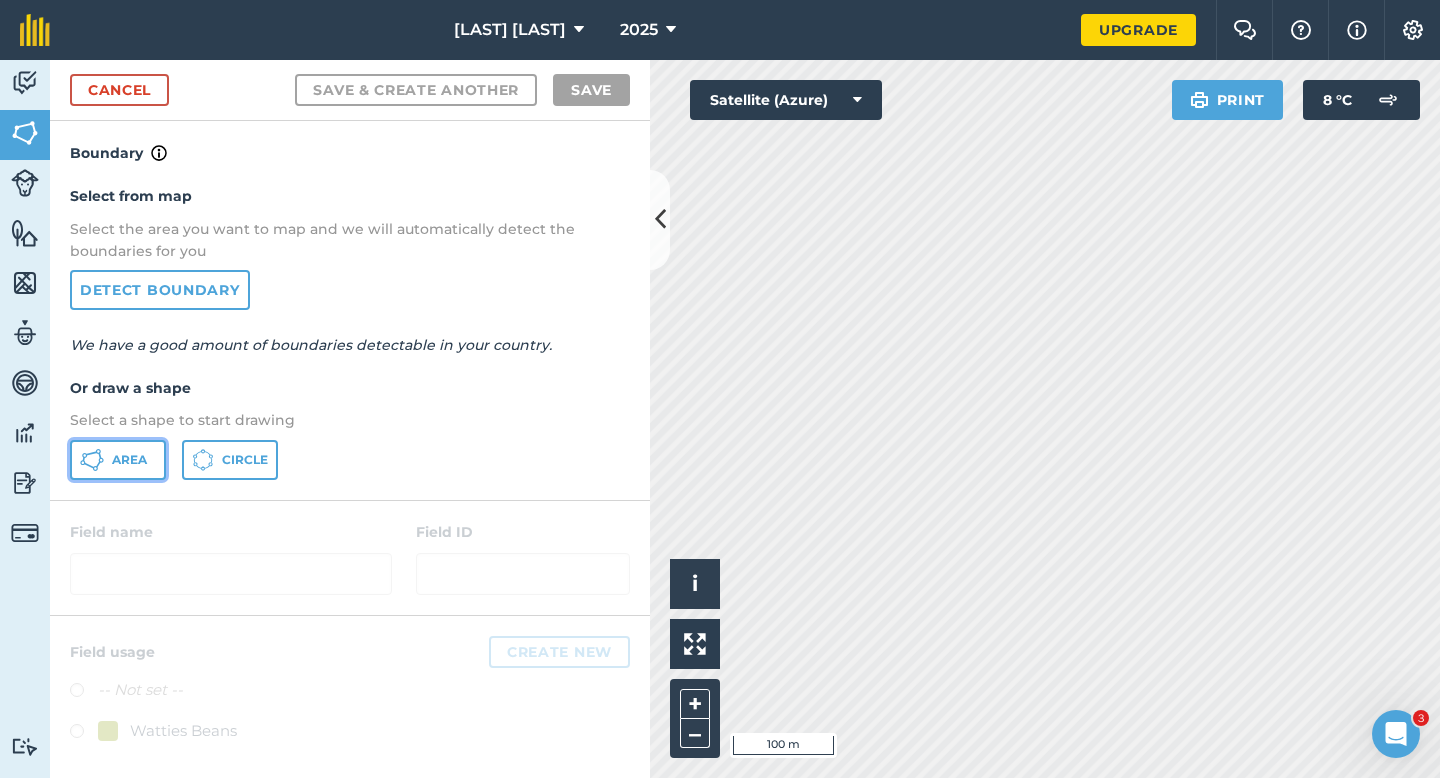 click on "Area" at bounding box center (129, 460) 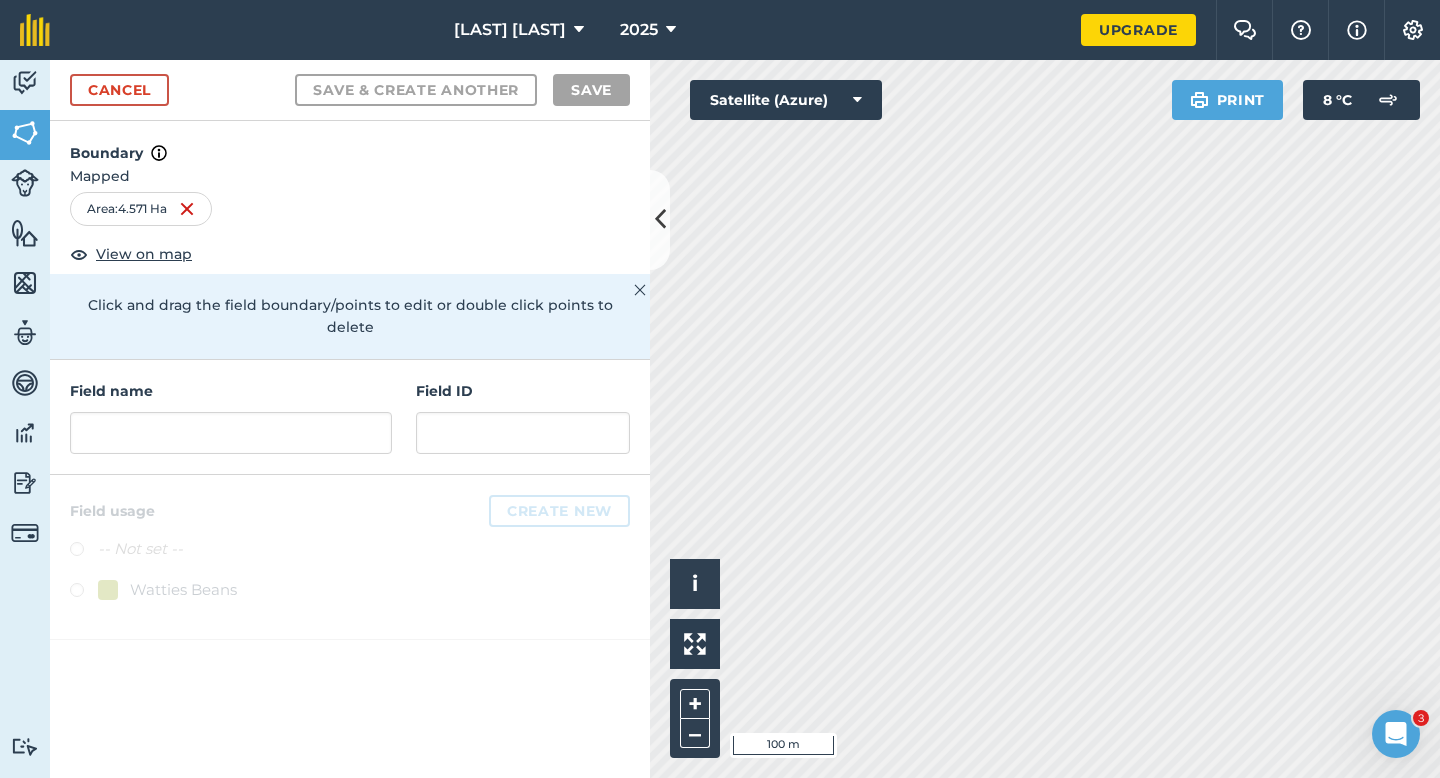 click on "Field name Field ID" at bounding box center (350, 417) 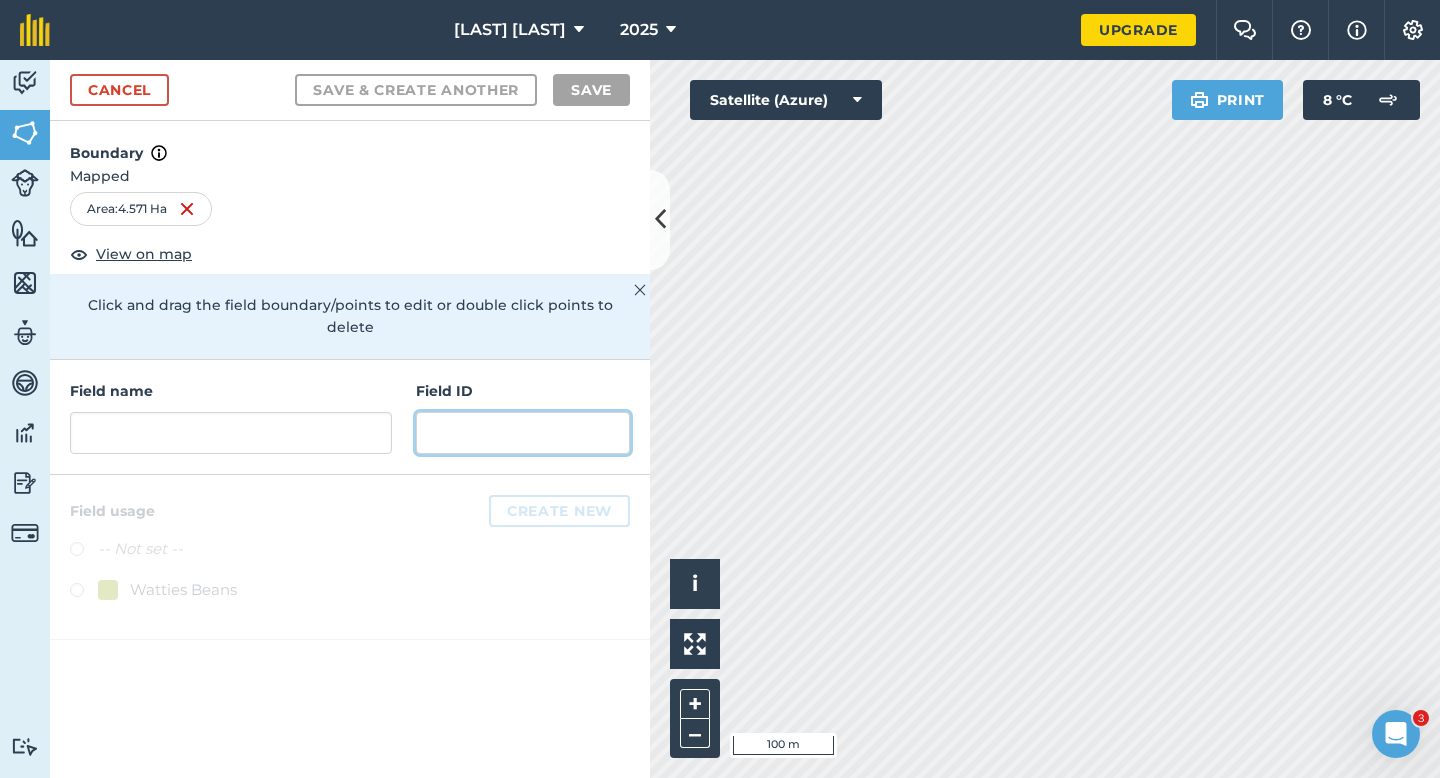 click at bounding box center (523, 433) 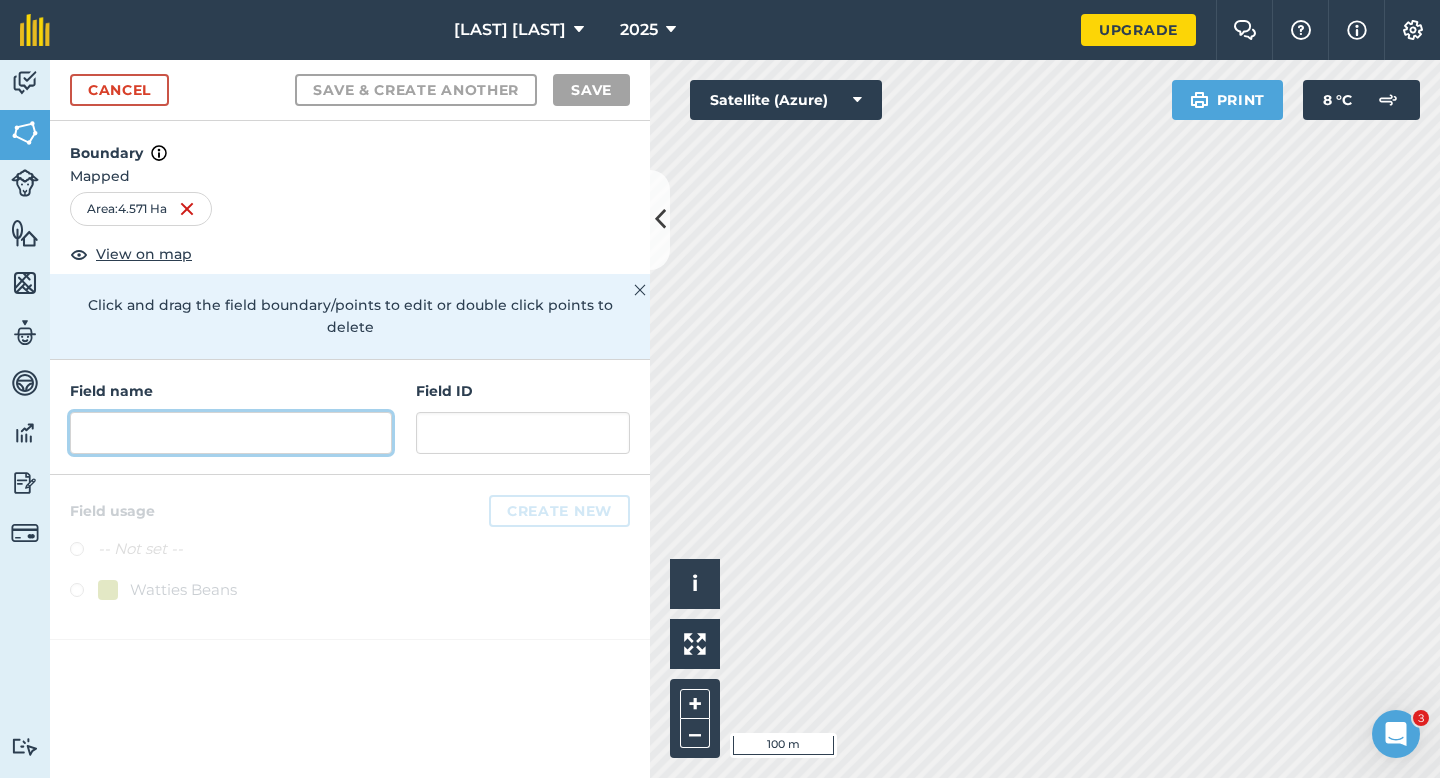 click at bounding box center (231, 433) 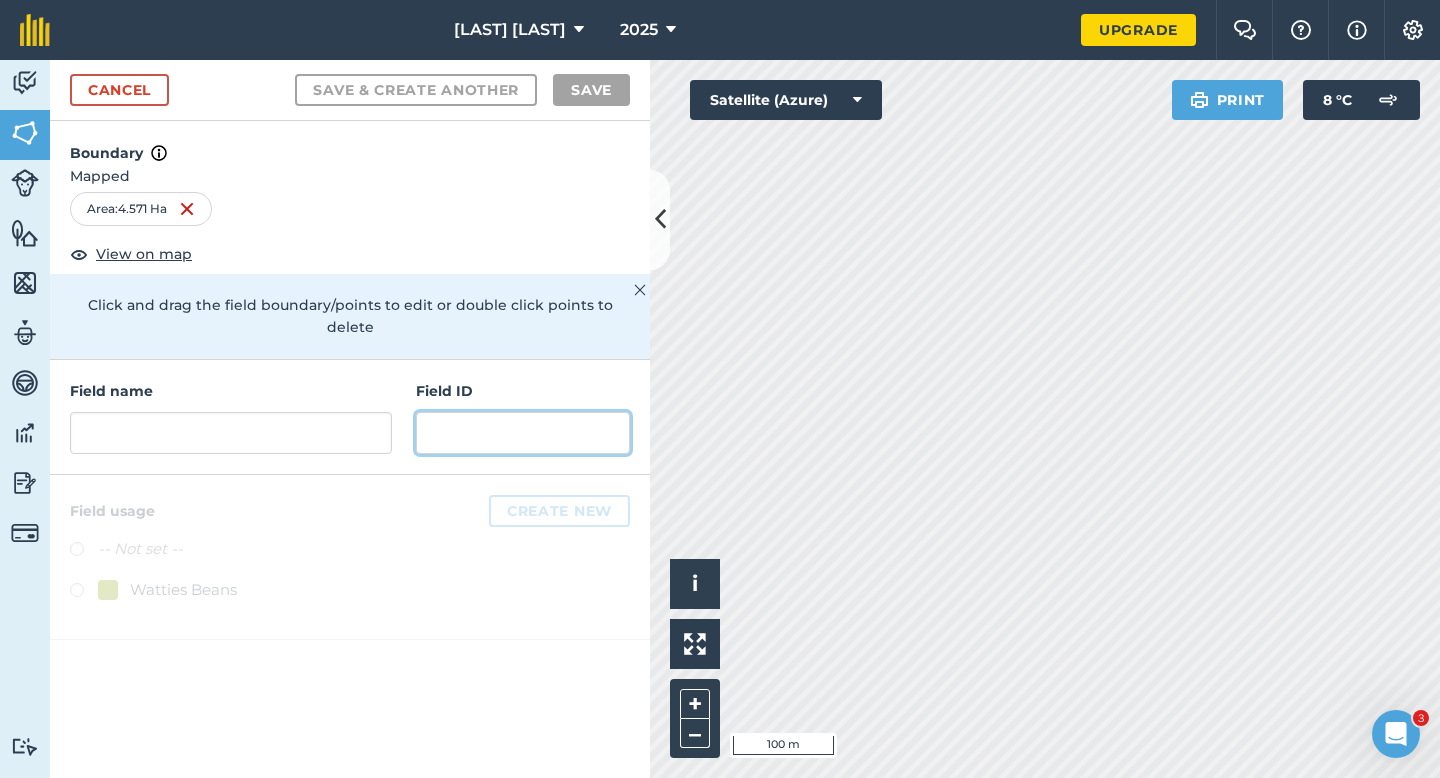 click at bounding box center (523, 433) 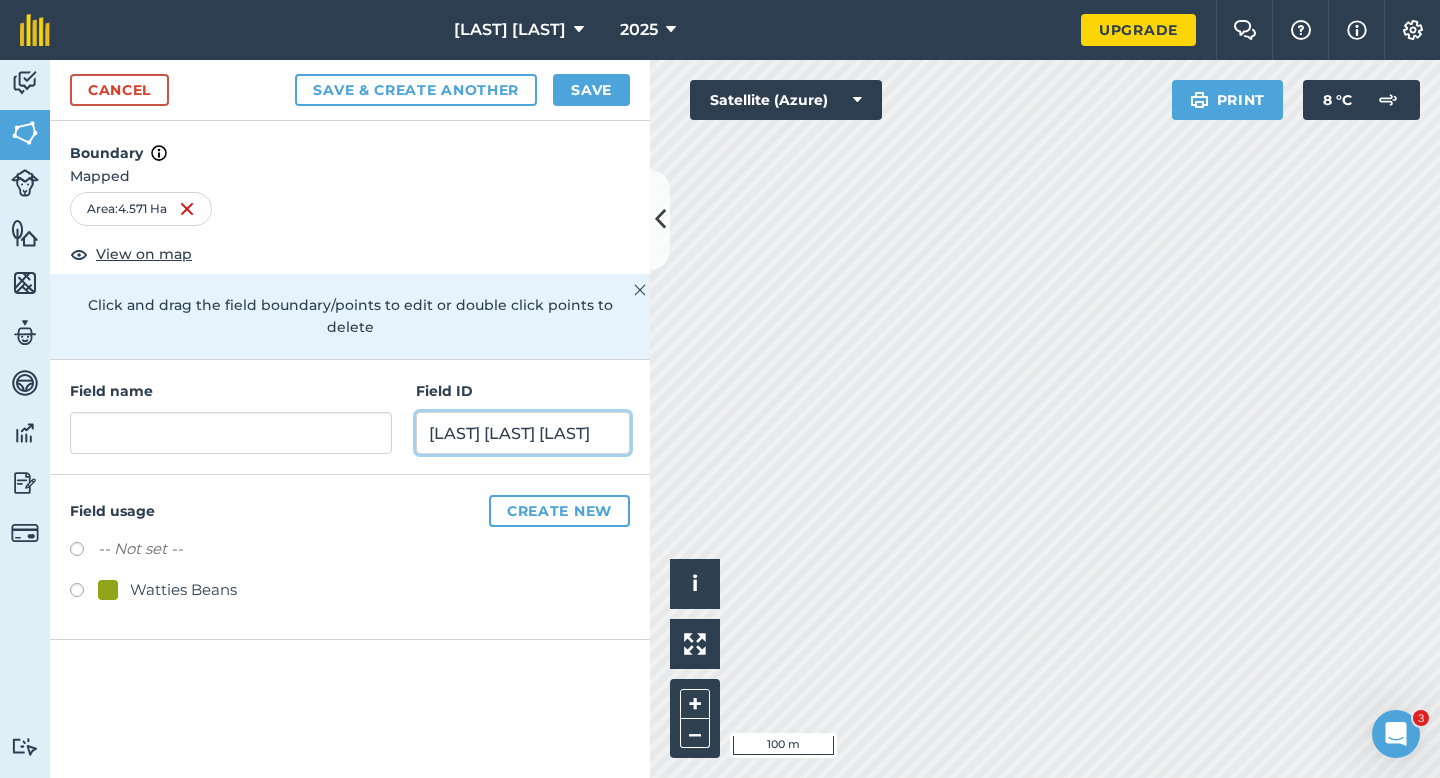 scroll, scrollTop: 0, scrollLeft: 8, axis: horizontal 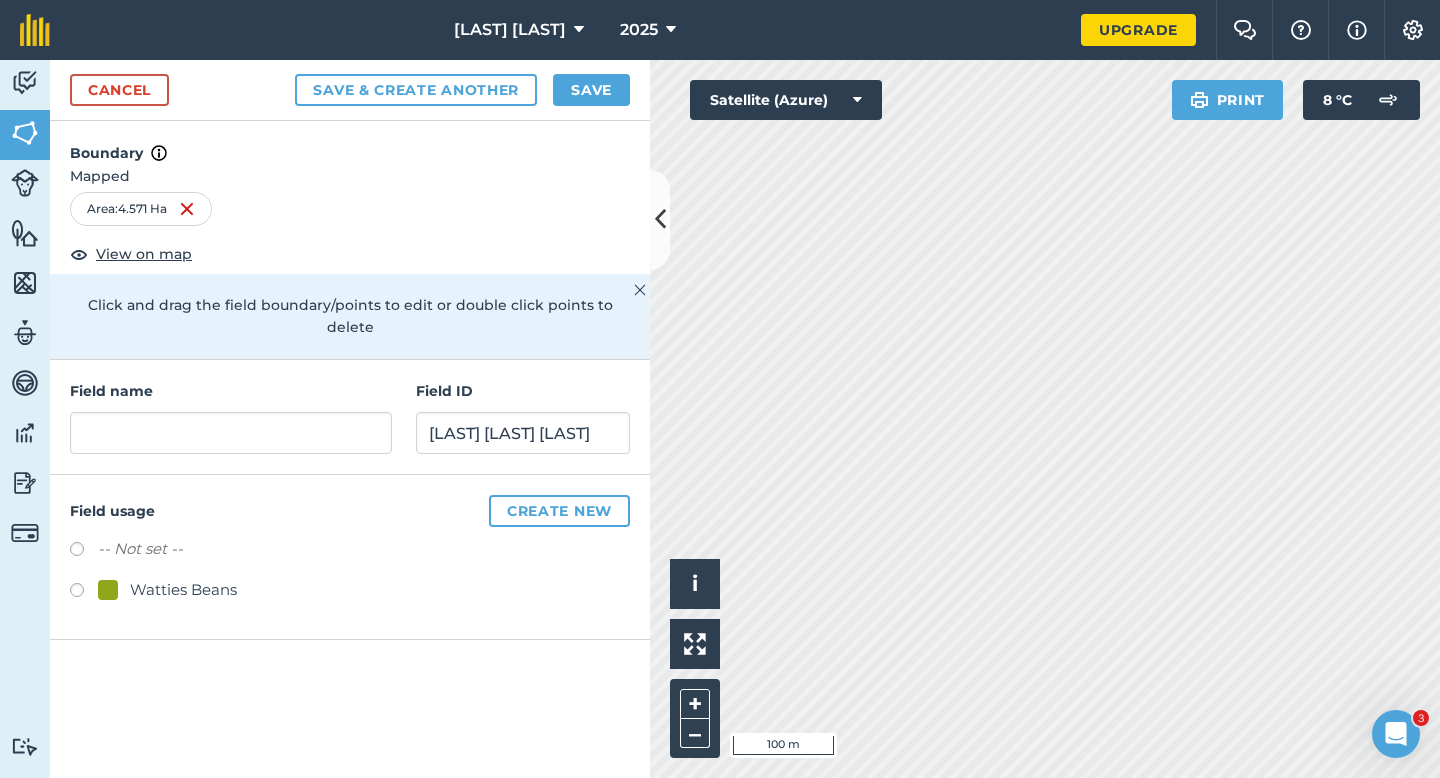click on "Watties Beans" at bounding box center [167, 590] 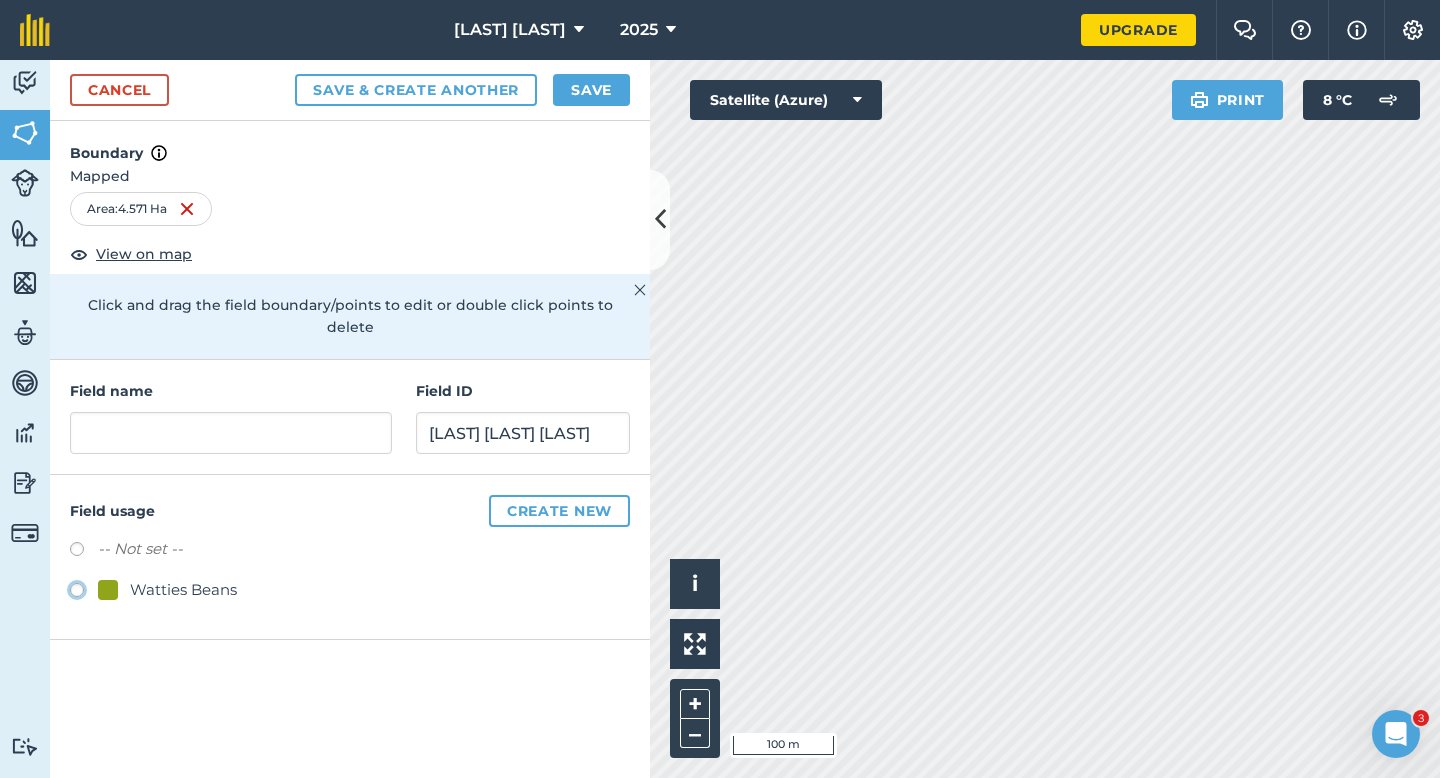 click on "Watties Beans" at bounding box center [-9923, 589] 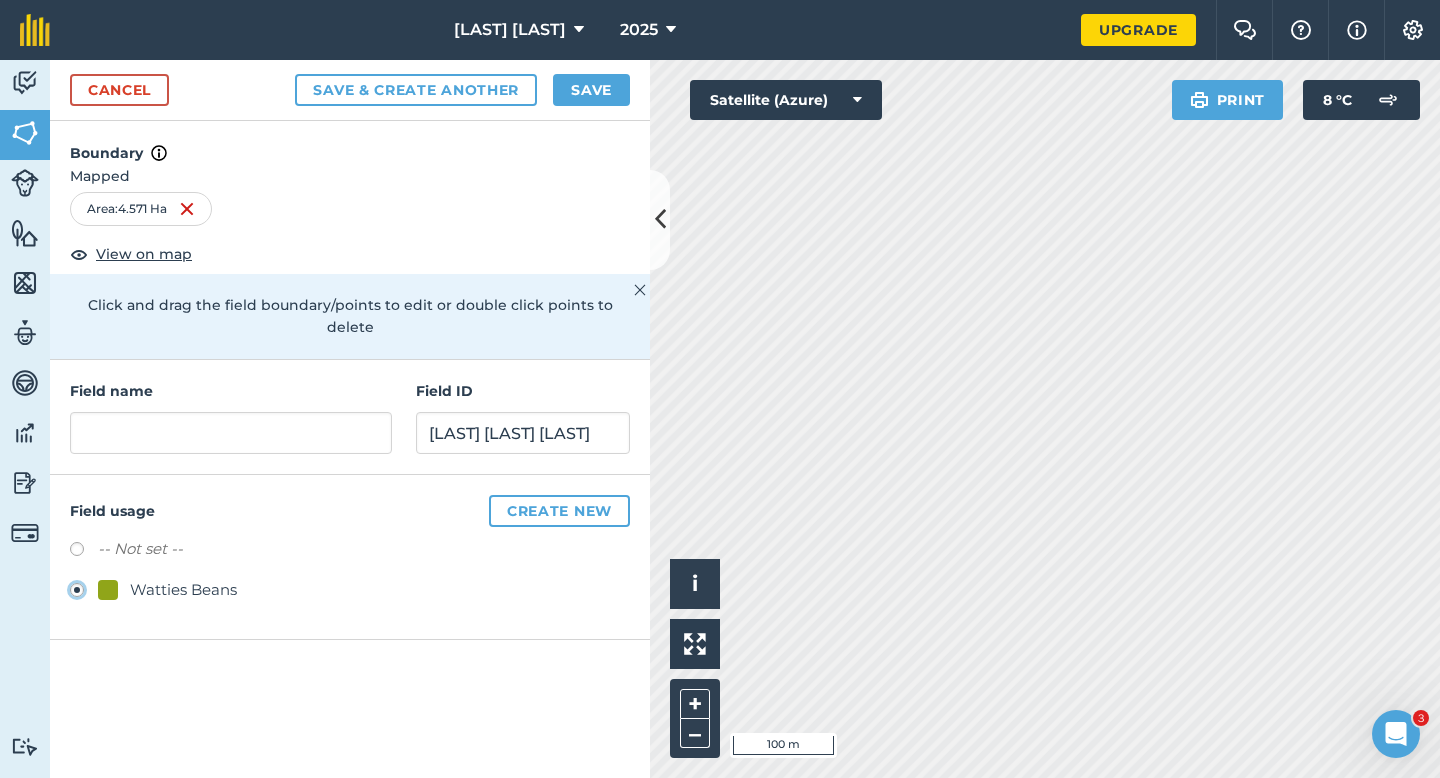 scroll, scrollTop: 0, scrollLeft: 0, axis: both 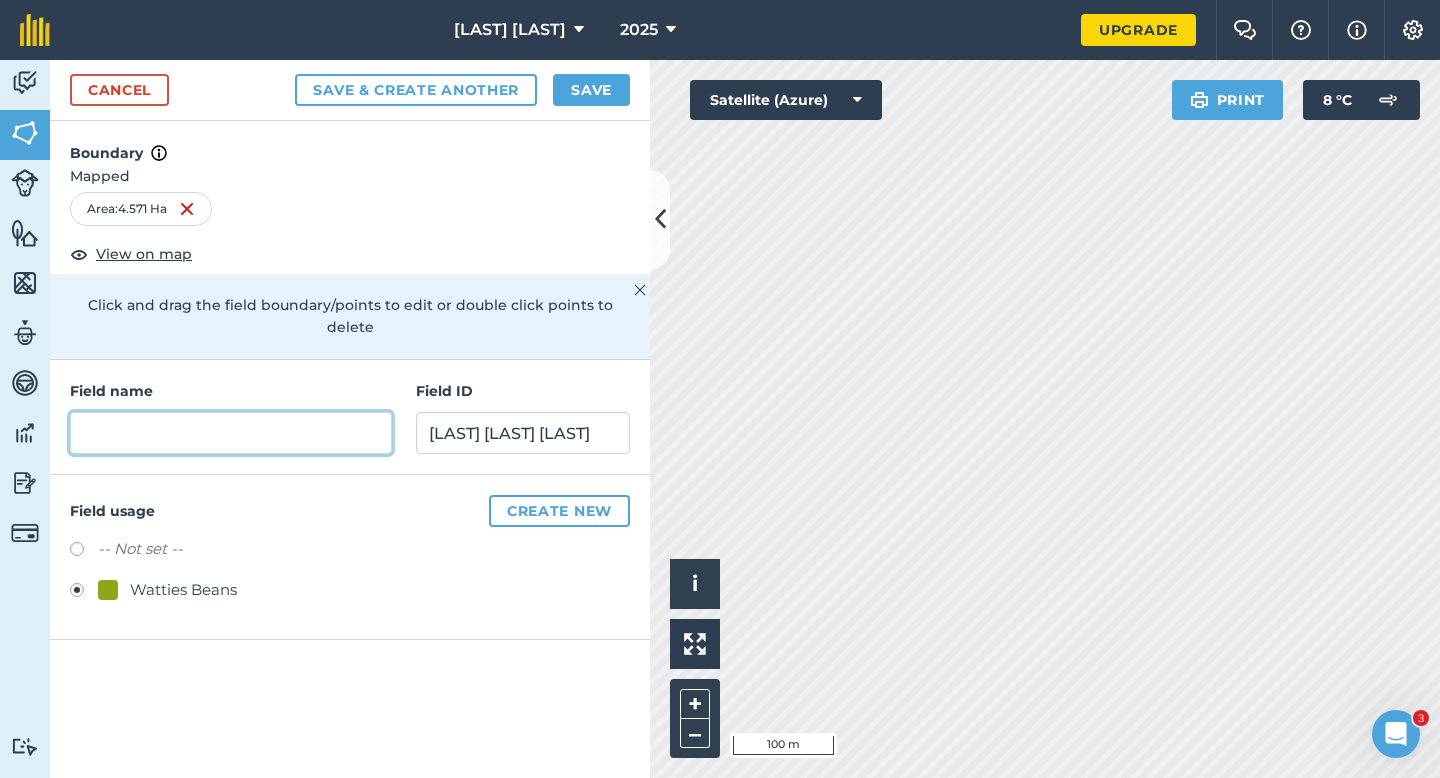 click at bounding box center (231, 433) 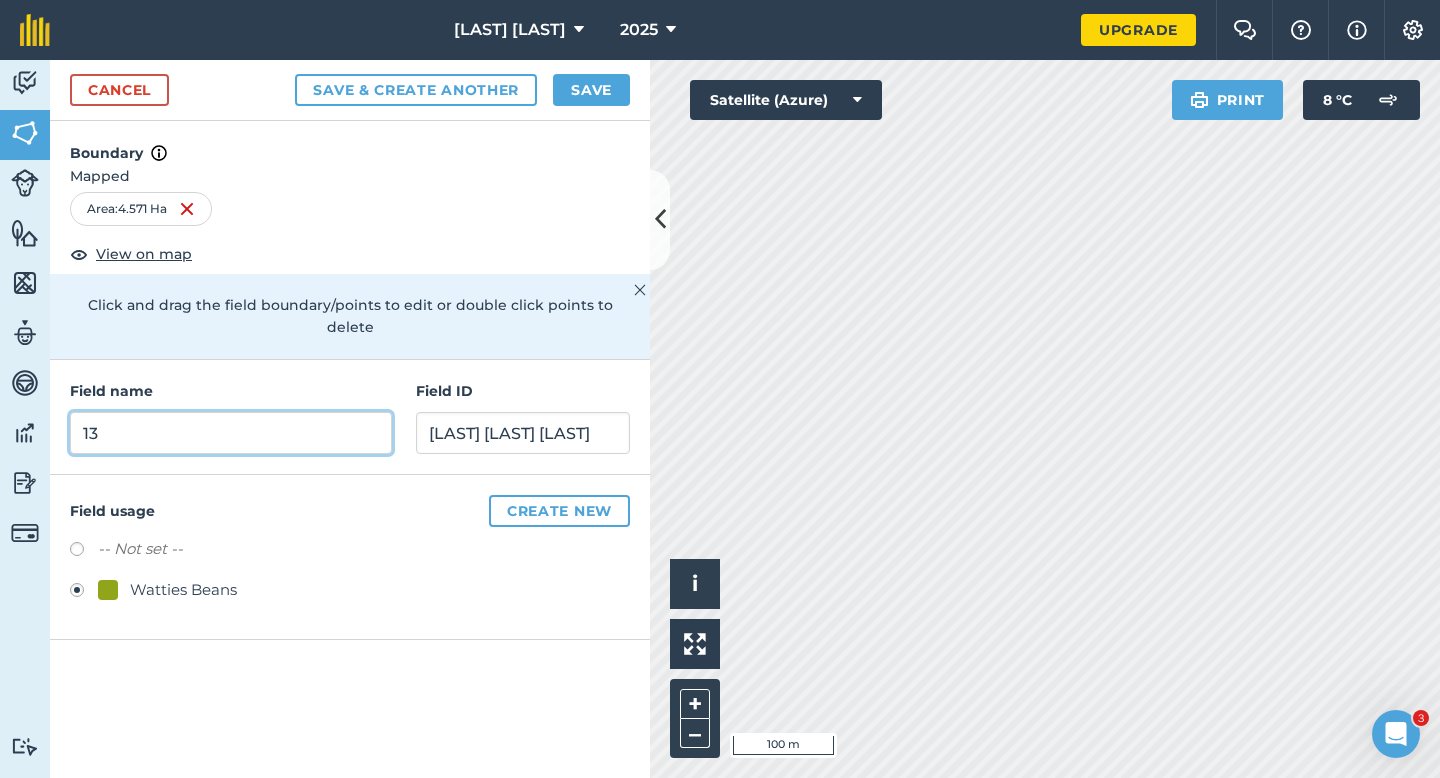 type on "13" 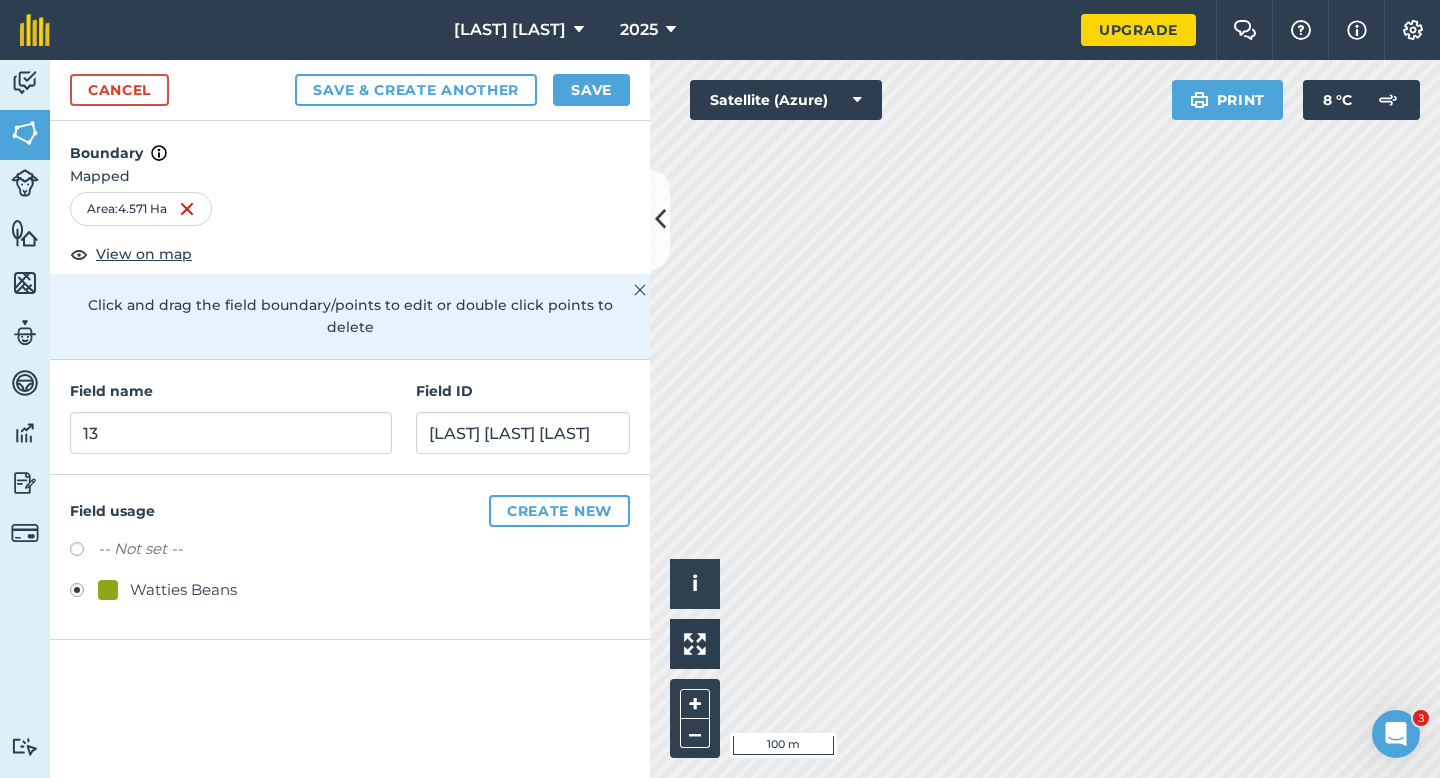 click on "Cancel Save & Create Another Save" at bounding box center [350, 90] 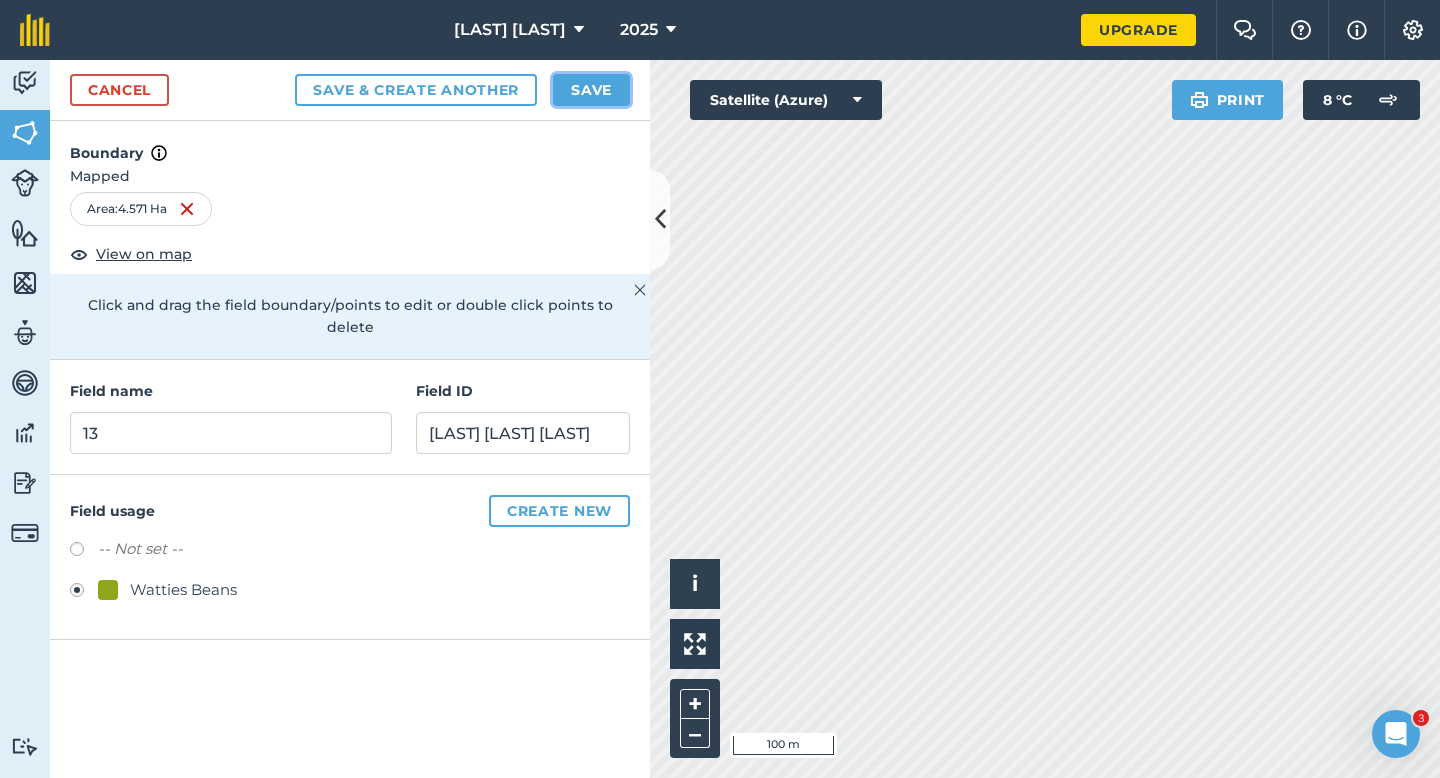 click on "Save" at bounding box center (591, 90) 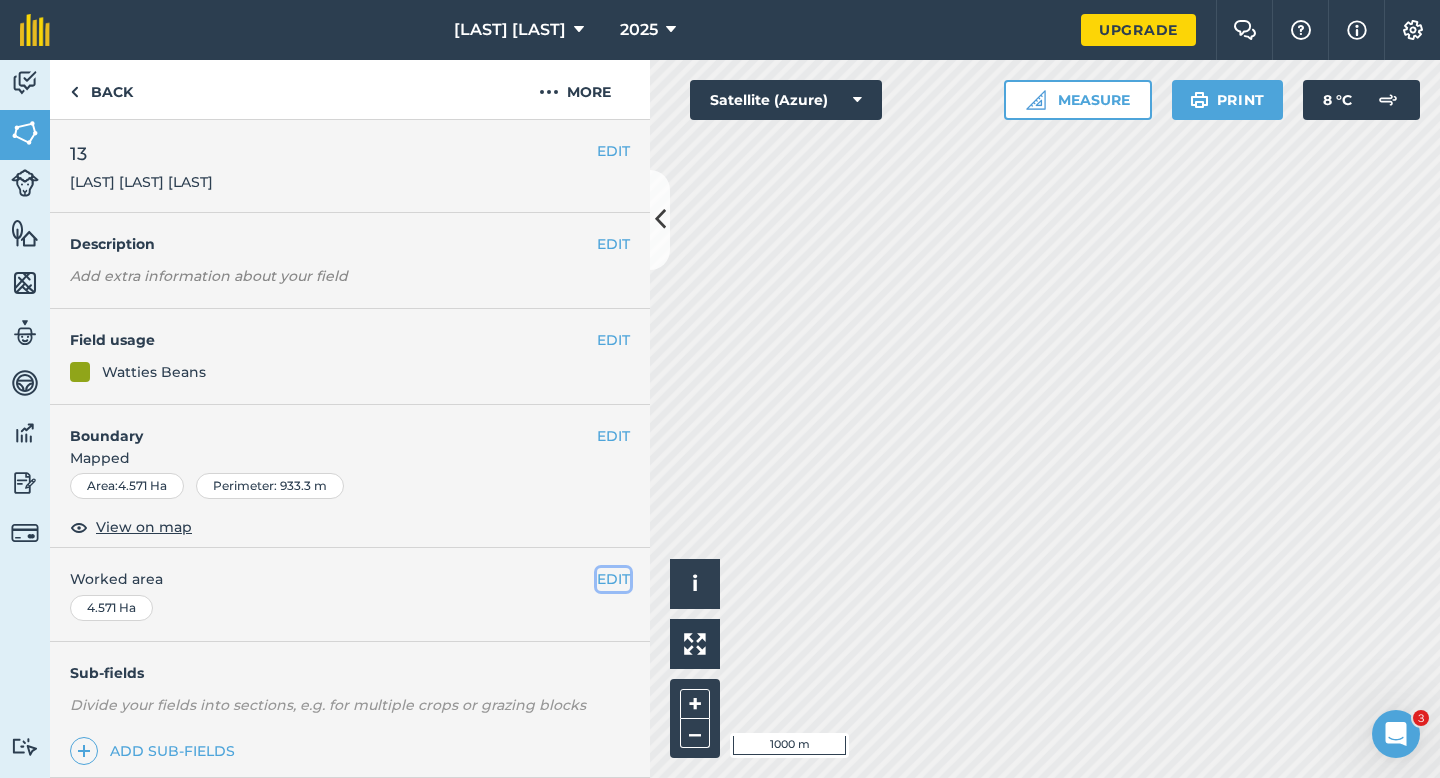 click on "EDIT" at bounding box center [613, 579] 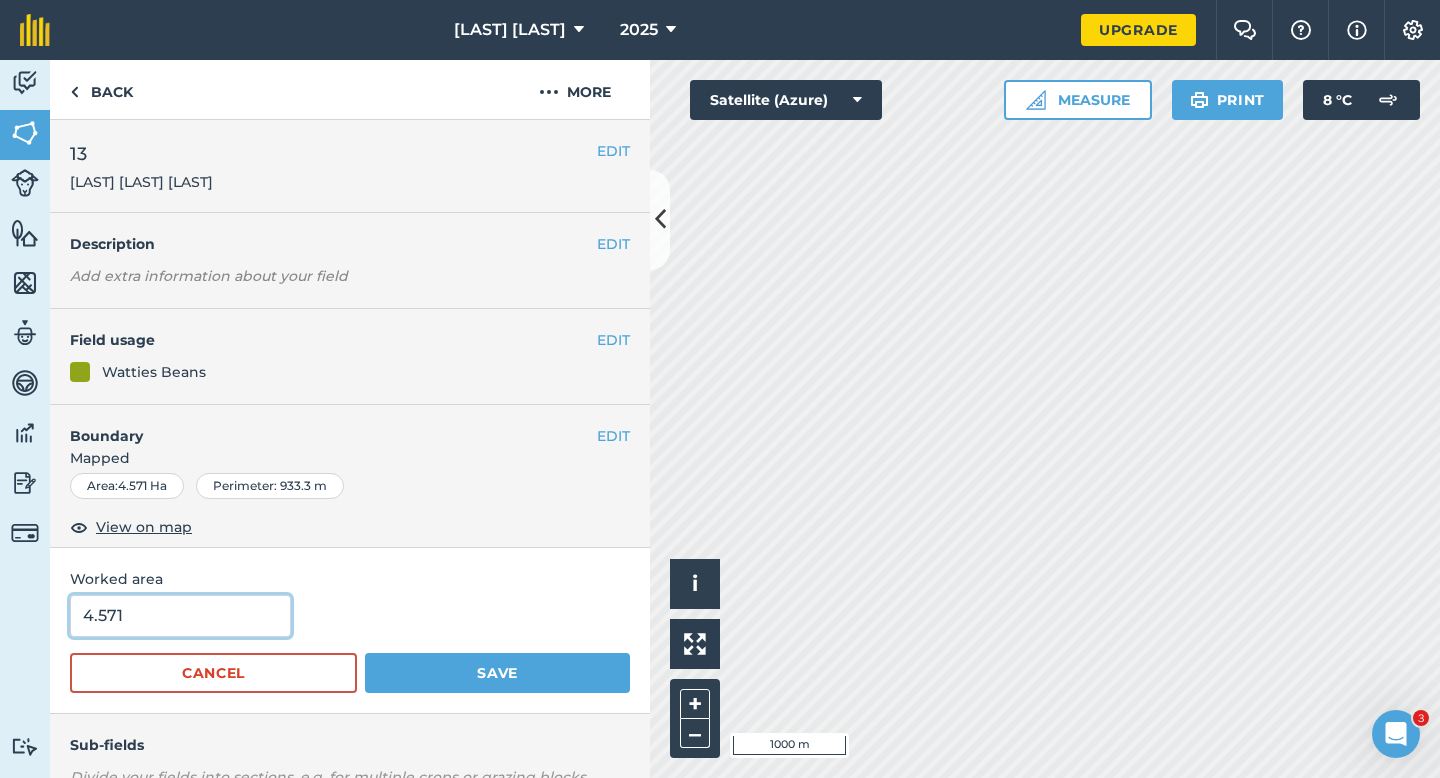click on "4.571" at bounding box center [180, 616] 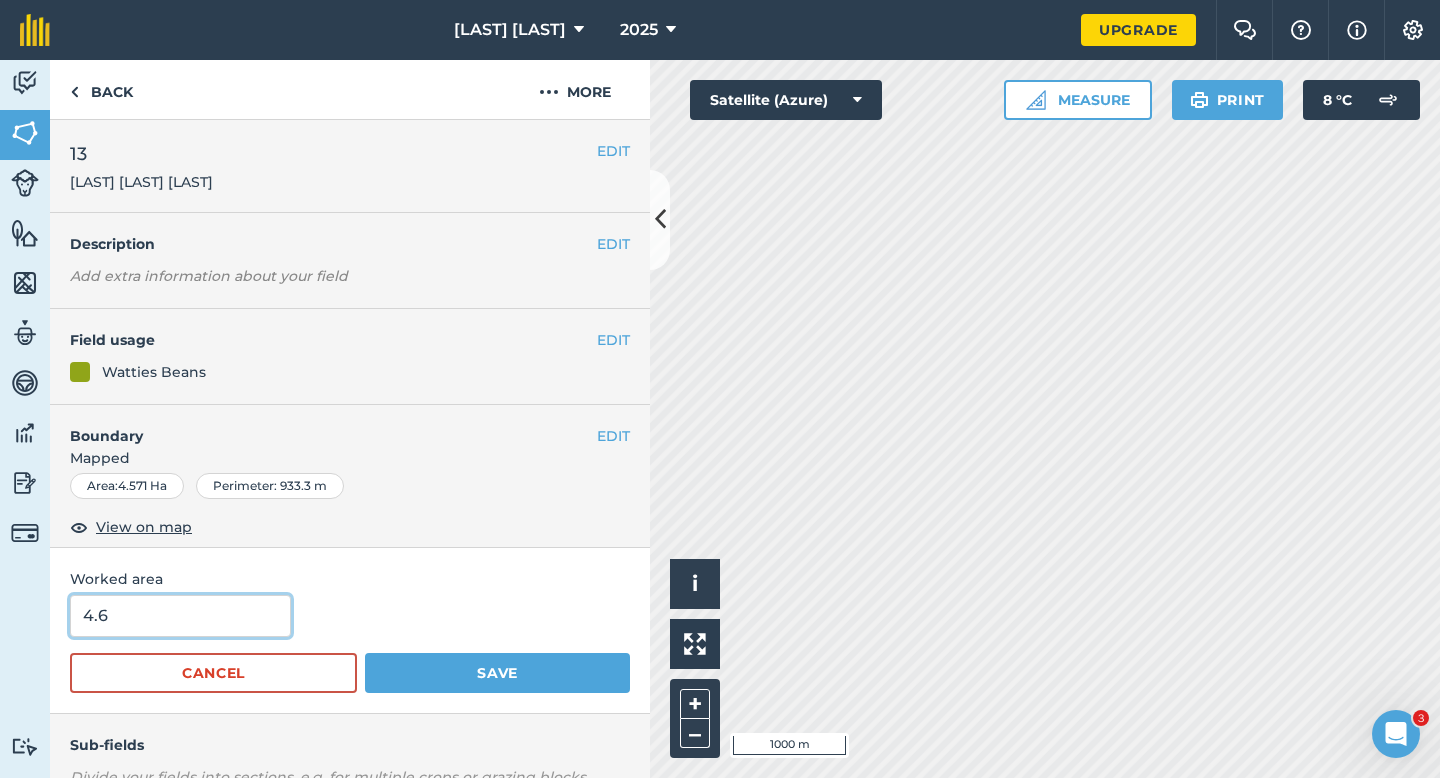 type on "4.6" 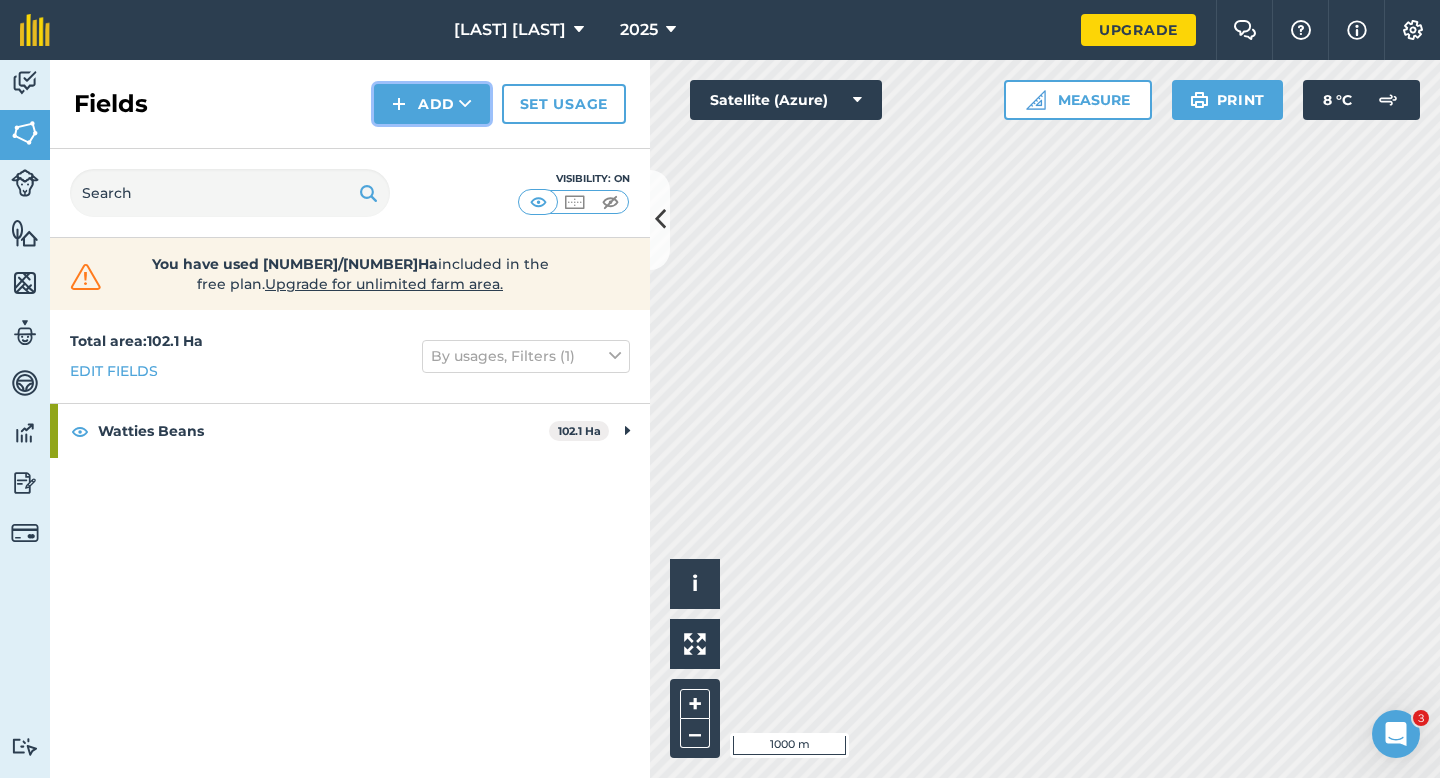 click on "Add" at bounding box center [432, 104] 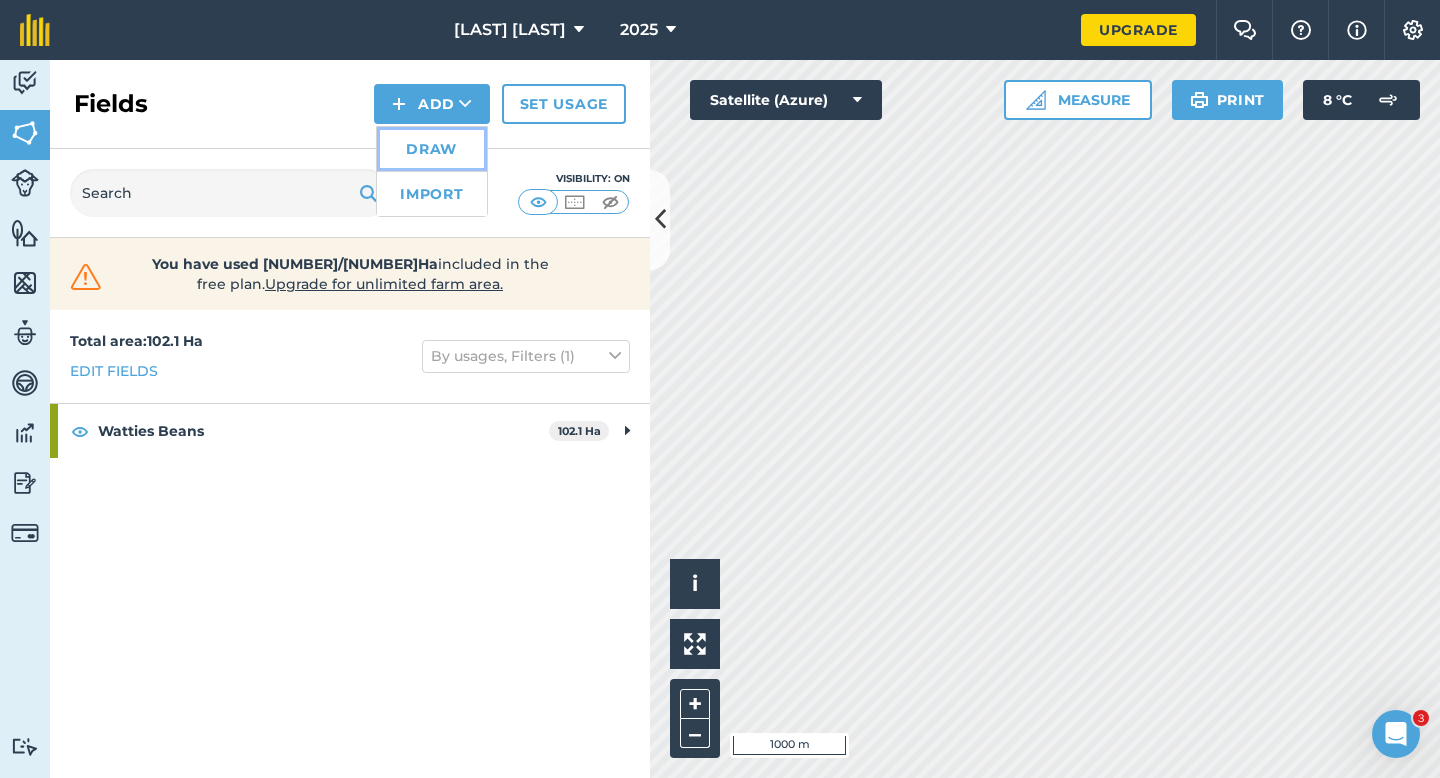click on "Draw" at bounding box center (432, 149) 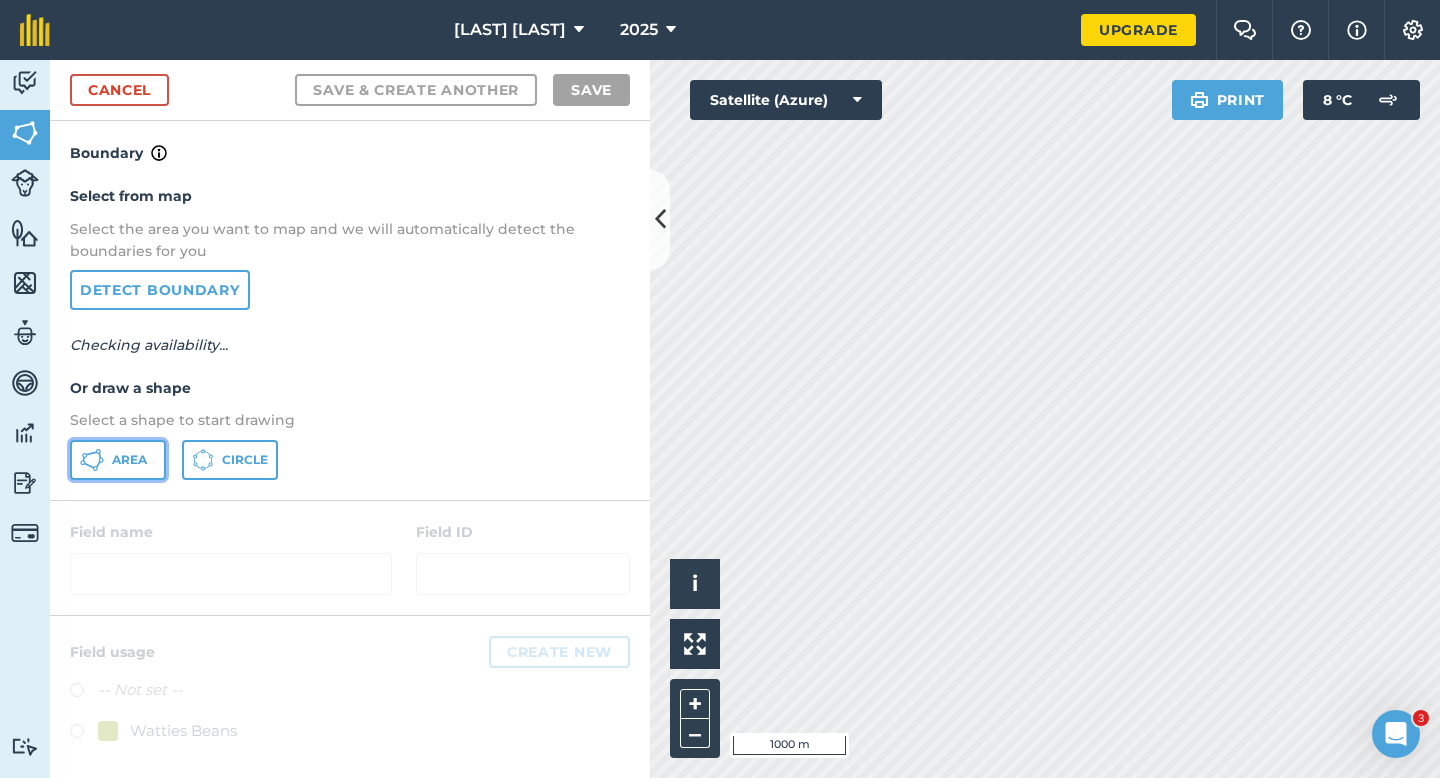 click on "Area" at bounding box center (118, 460) 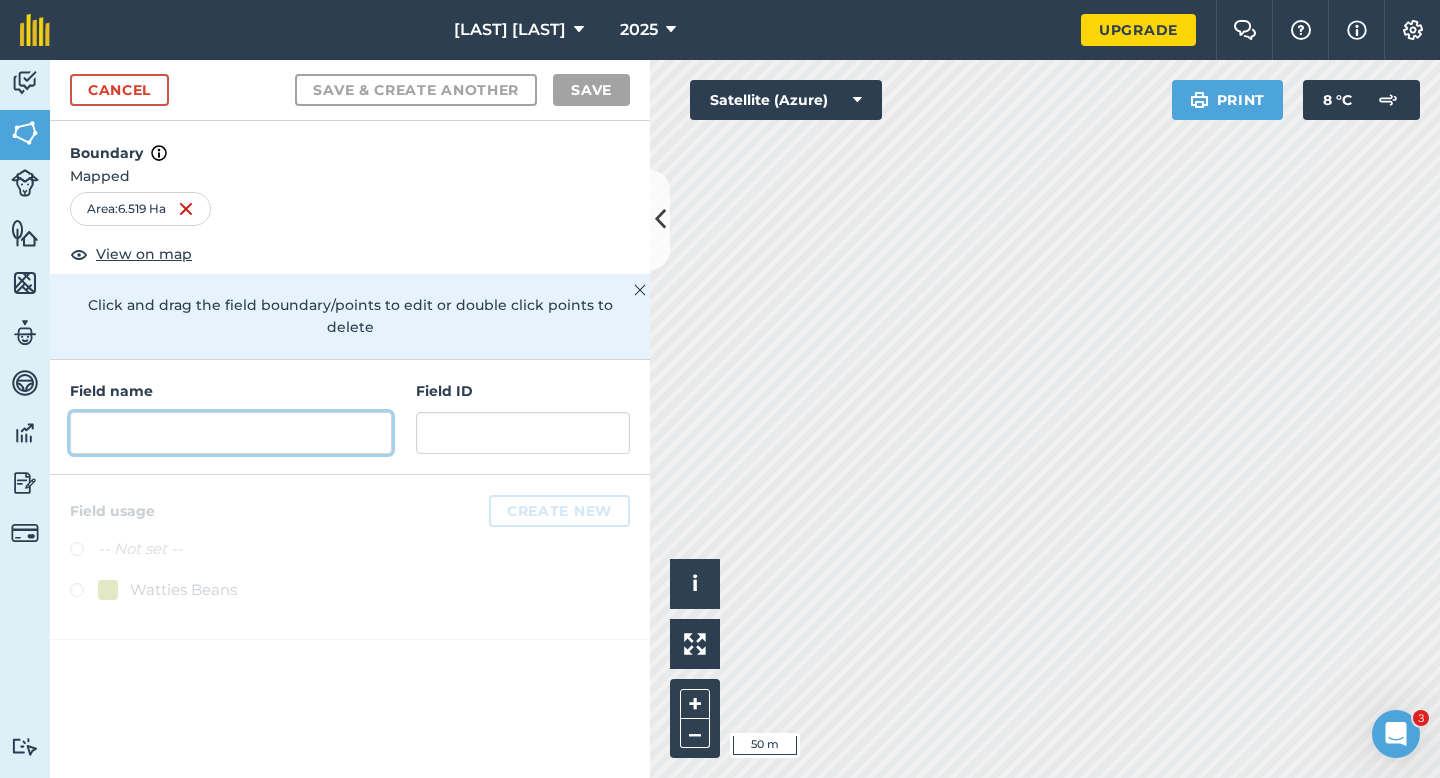 click at bounding box center [231, 433] 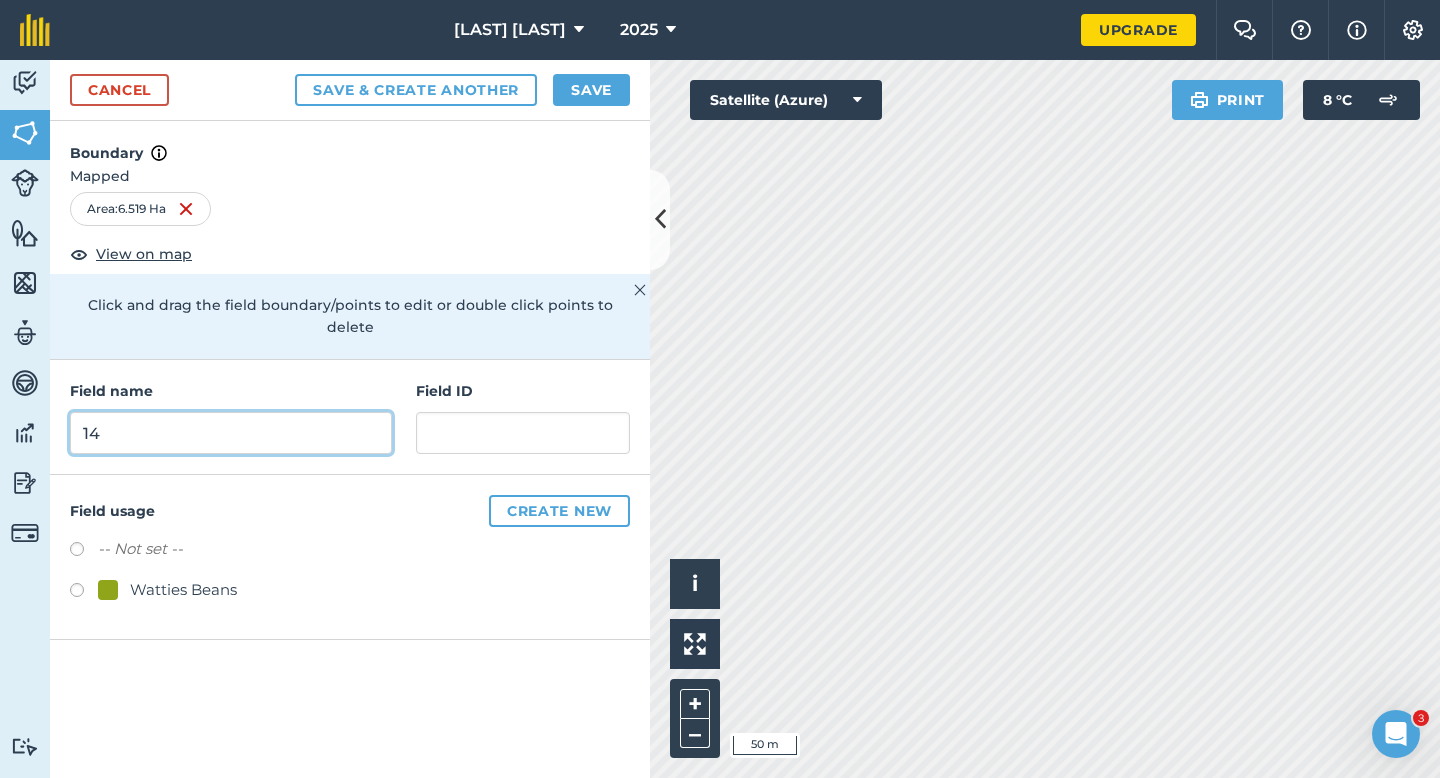 type on "14" 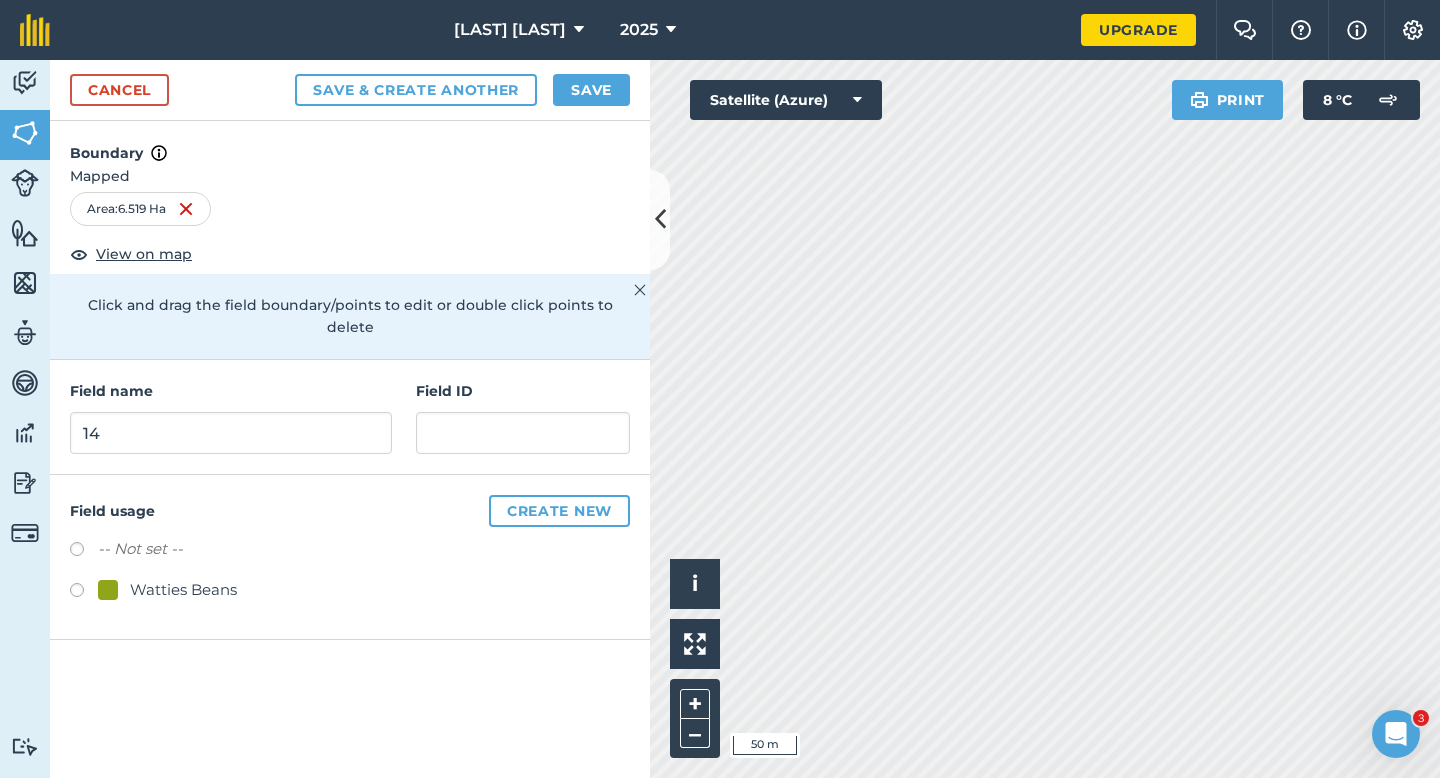 click on "Field usage   Create new -- Not set -- Watties Beans" at bounding box center [350, 557] 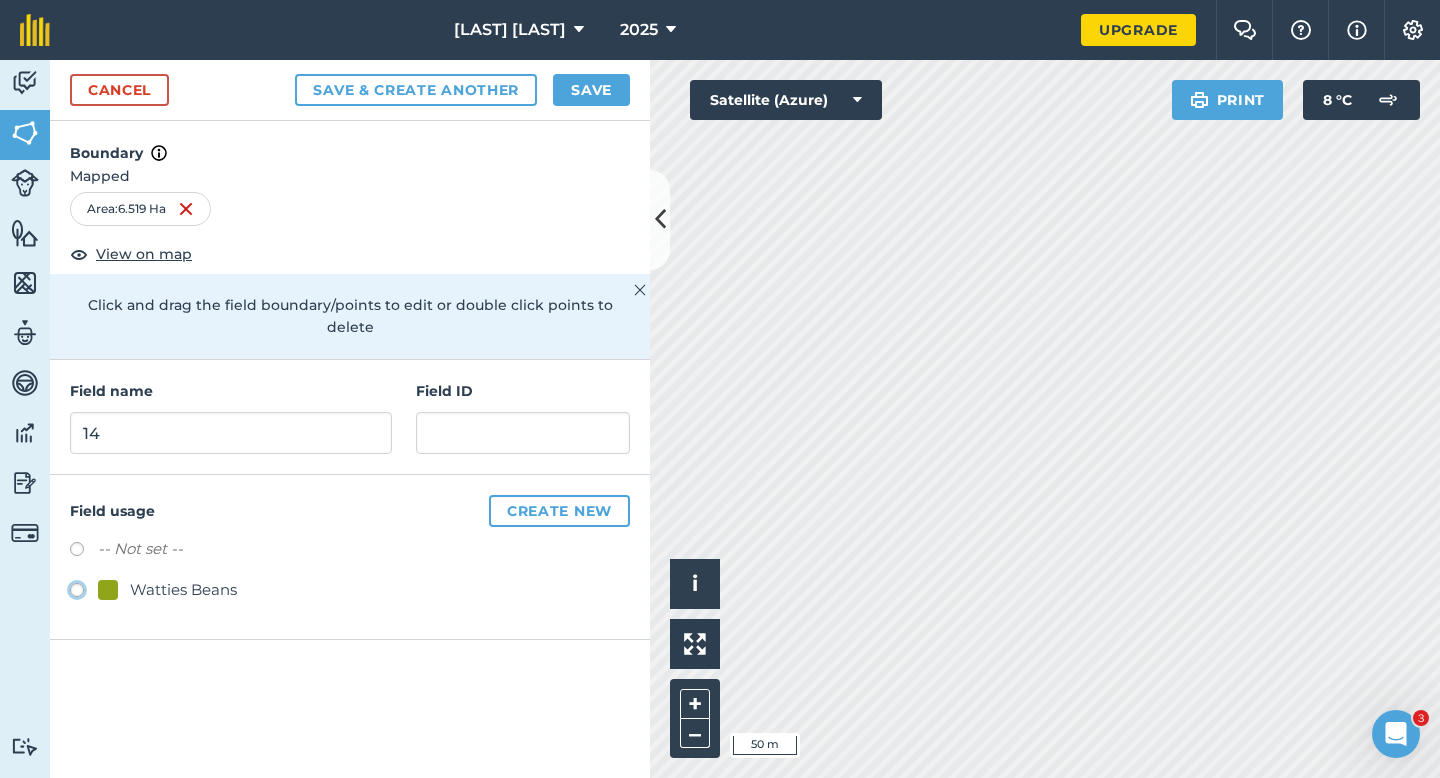 click on "Watties Beans" at bounding box center [-9923, 589] 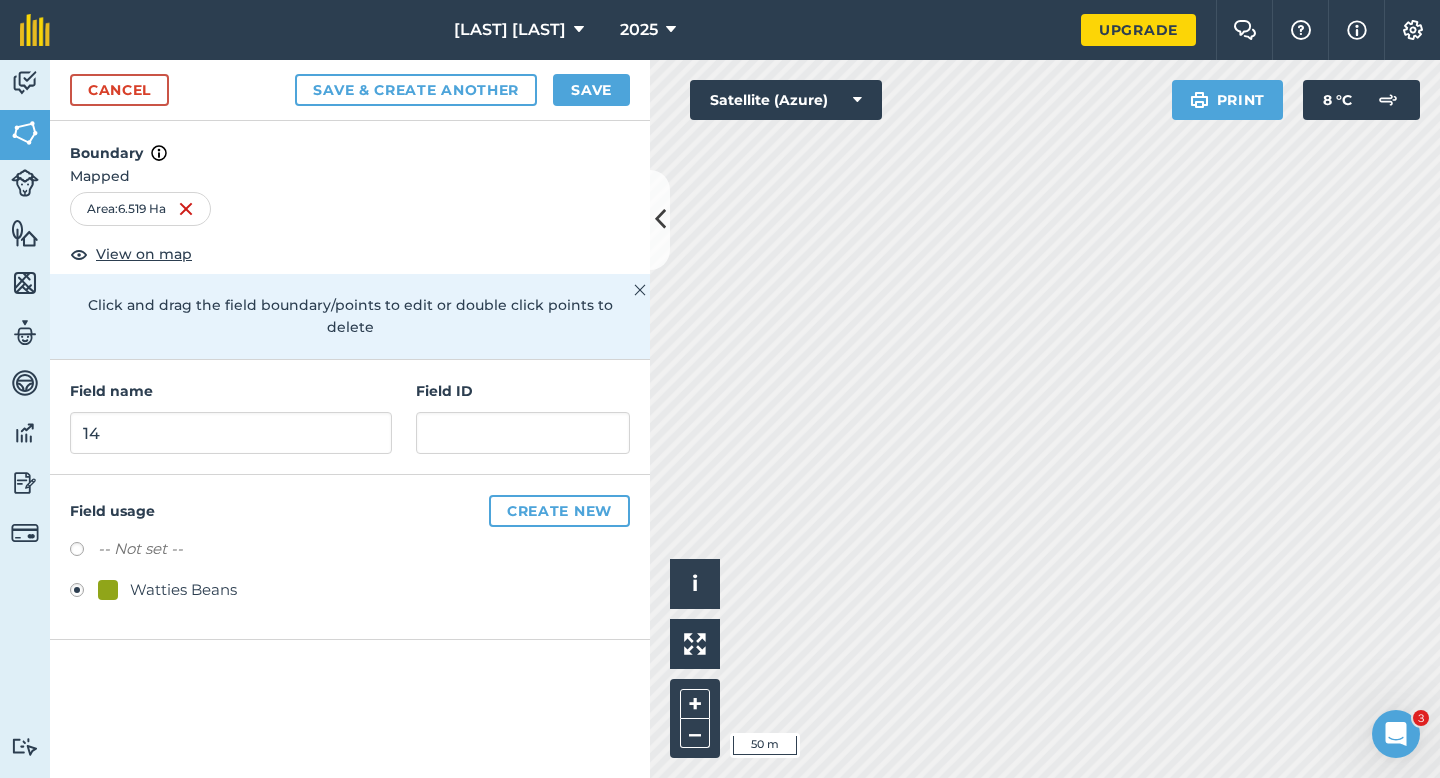 drag, startPoint x: 576, startPoint y: 444, endPoint x: 576, endPoint y: 431, distance: 13 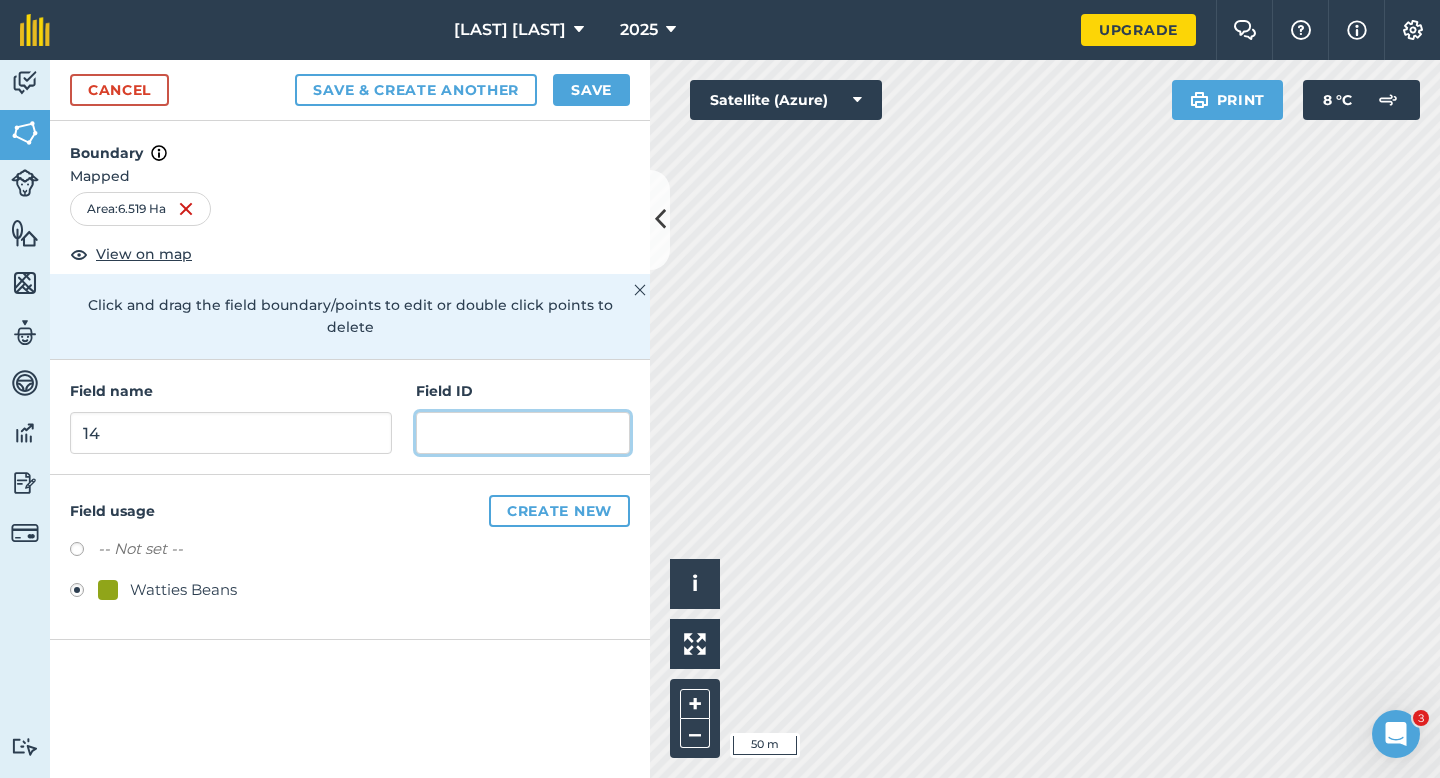 click at bounding box center (523, 433) 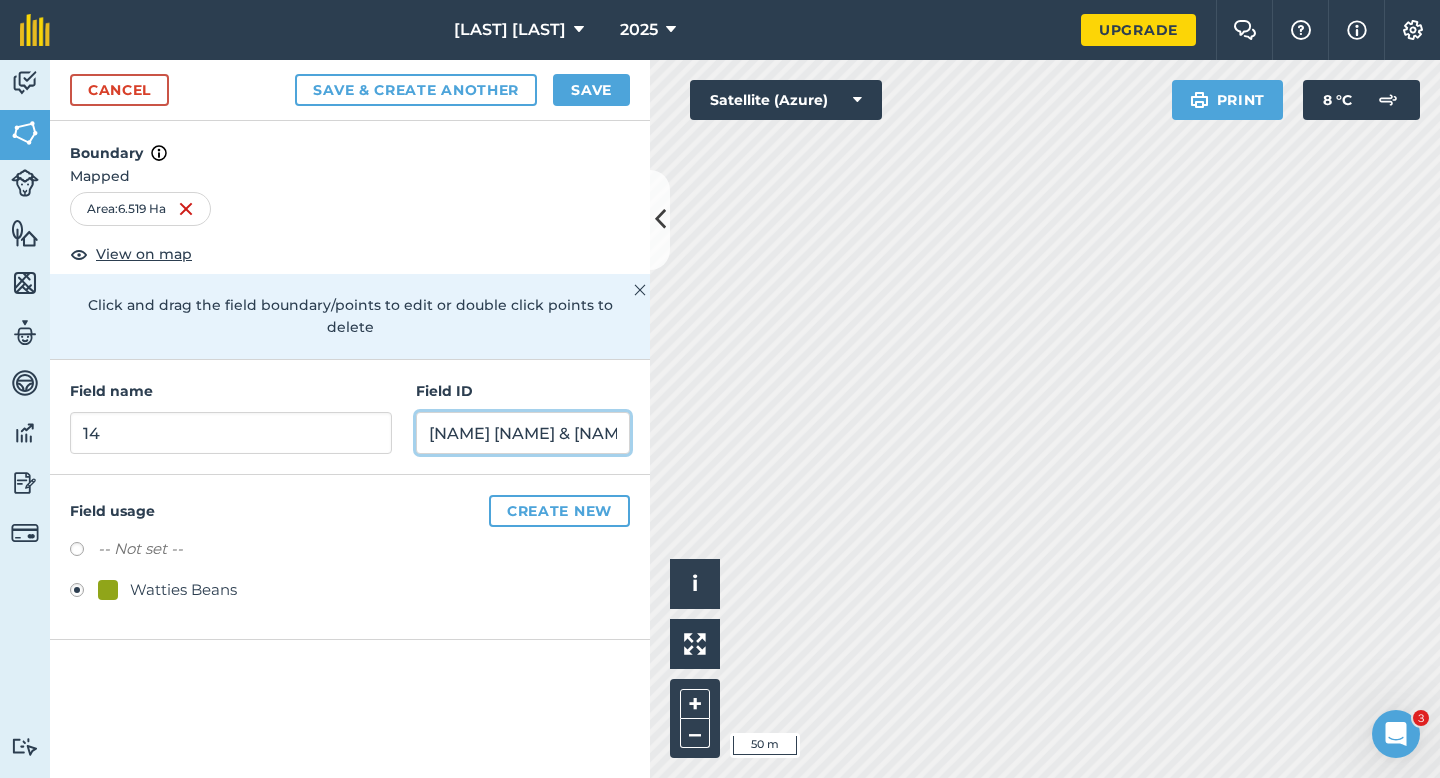 type on "[NAME] [NAME] & [NAME]" 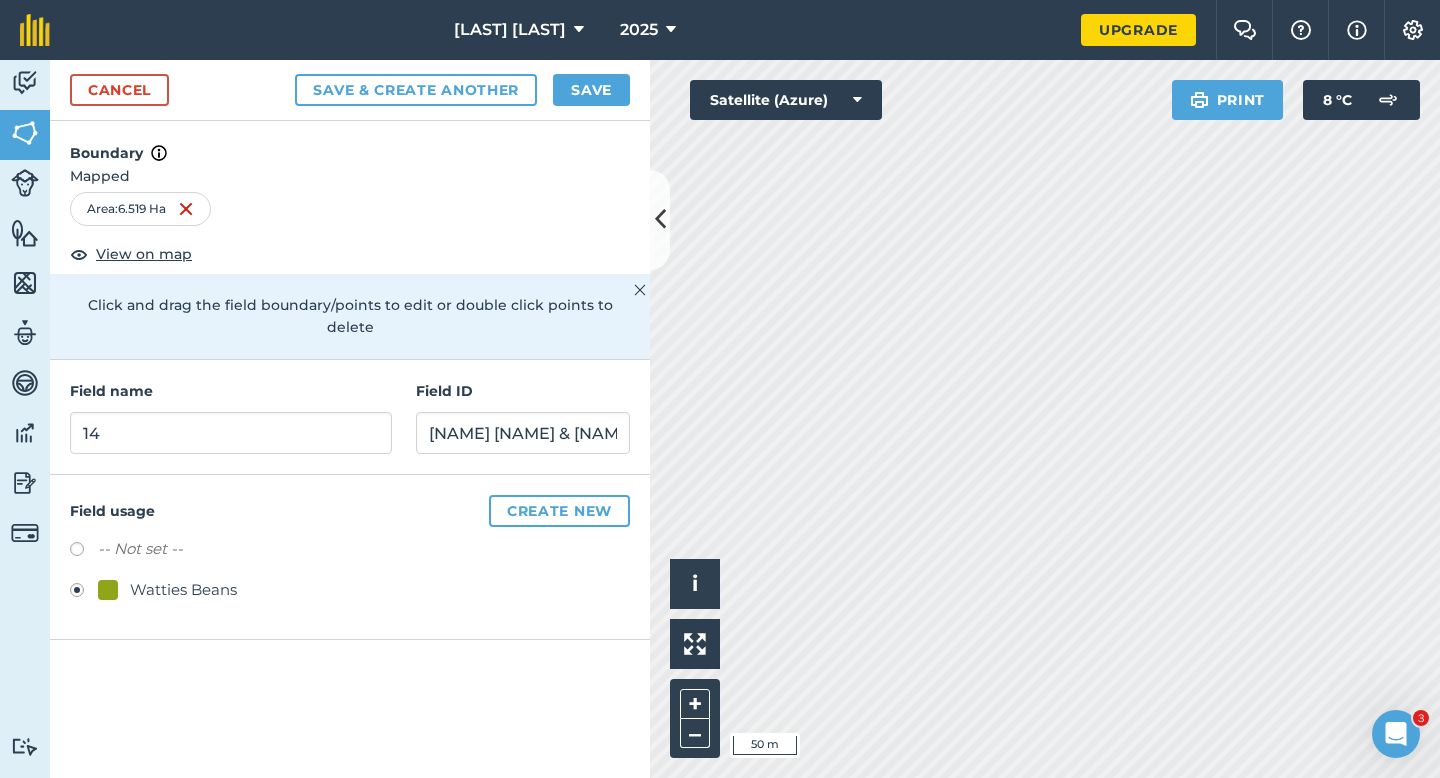 click on "Cancel Save & Create Another Save" at bounding box center (350, 90) 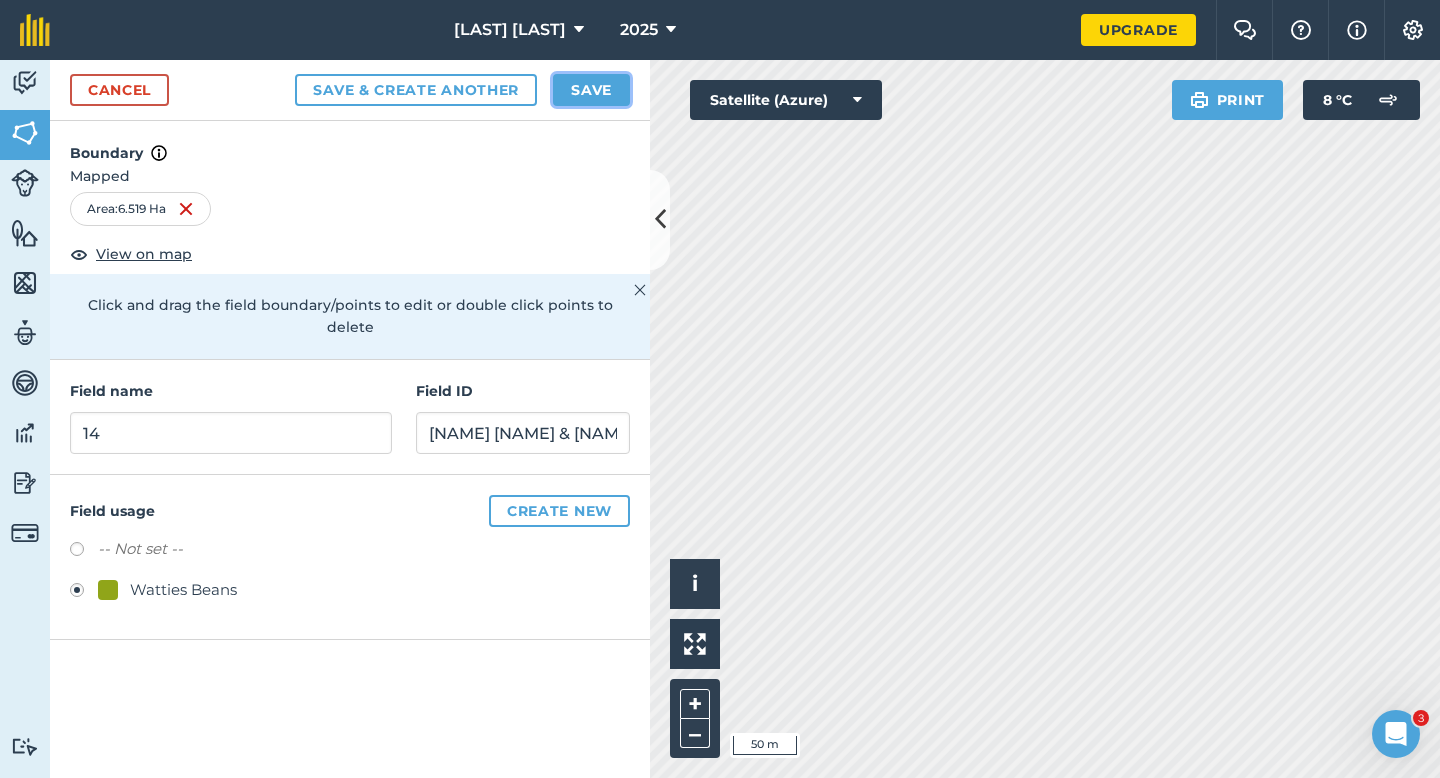 click on "Save" at bounding box center (591, 90) 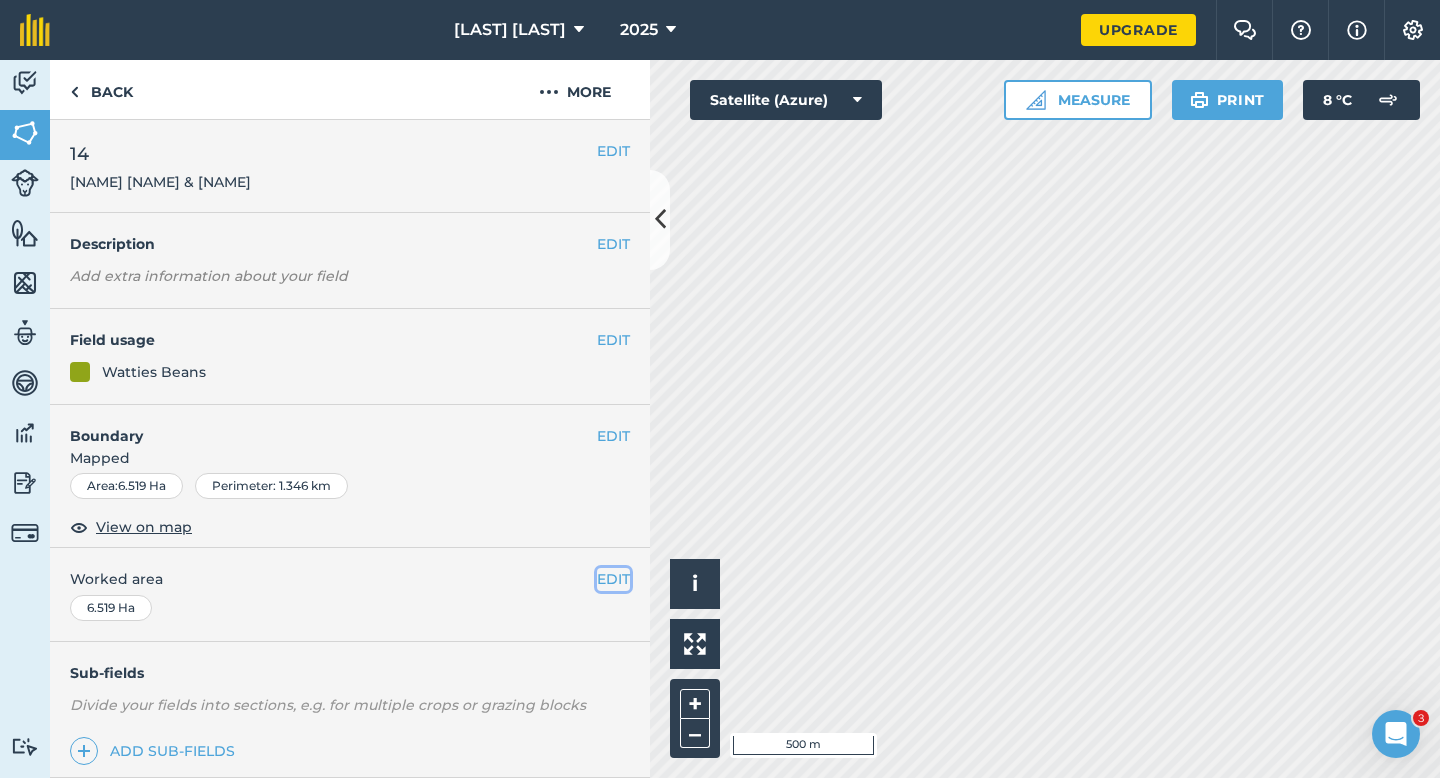 click on "EDIT" at bounding box center (613, 579) 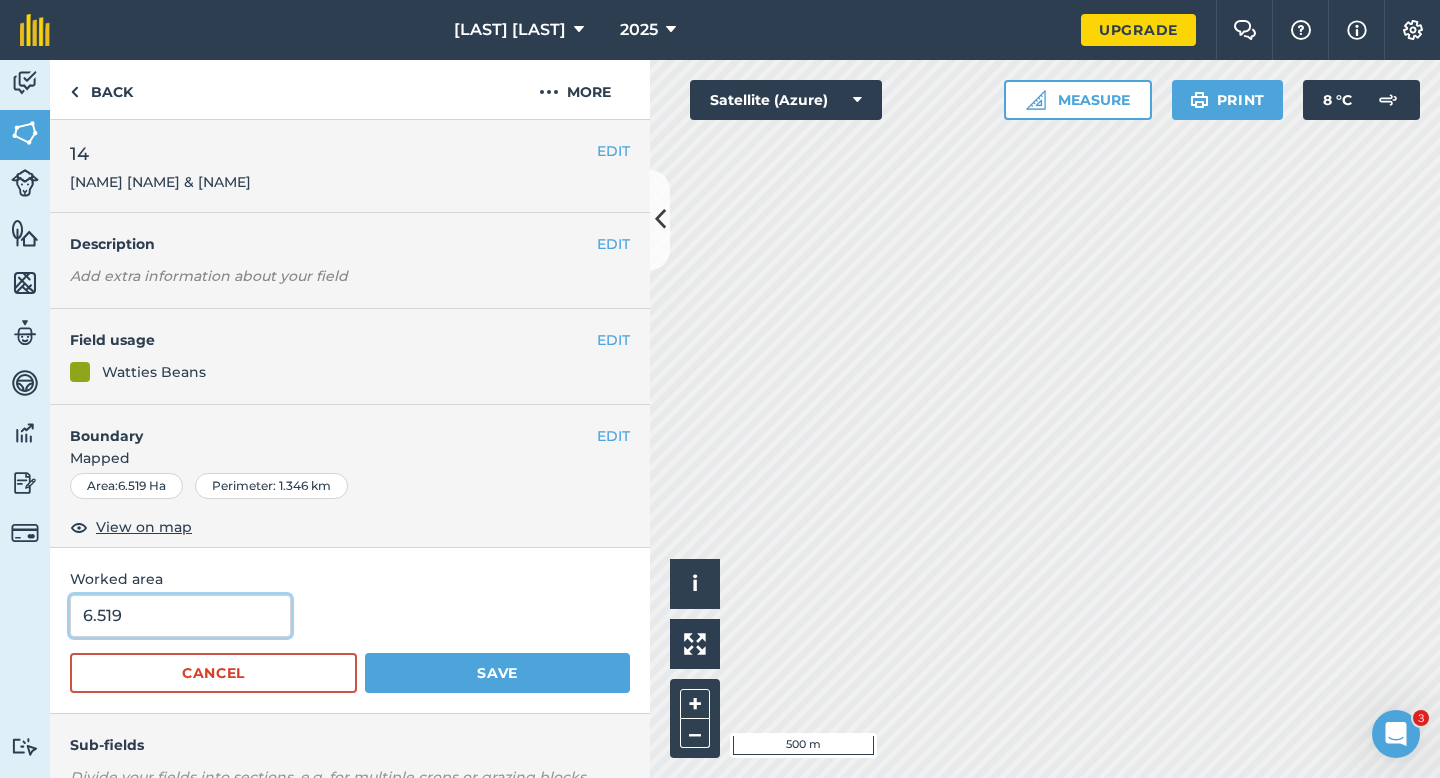 click on "6.519" at bounding box center [180, 616] 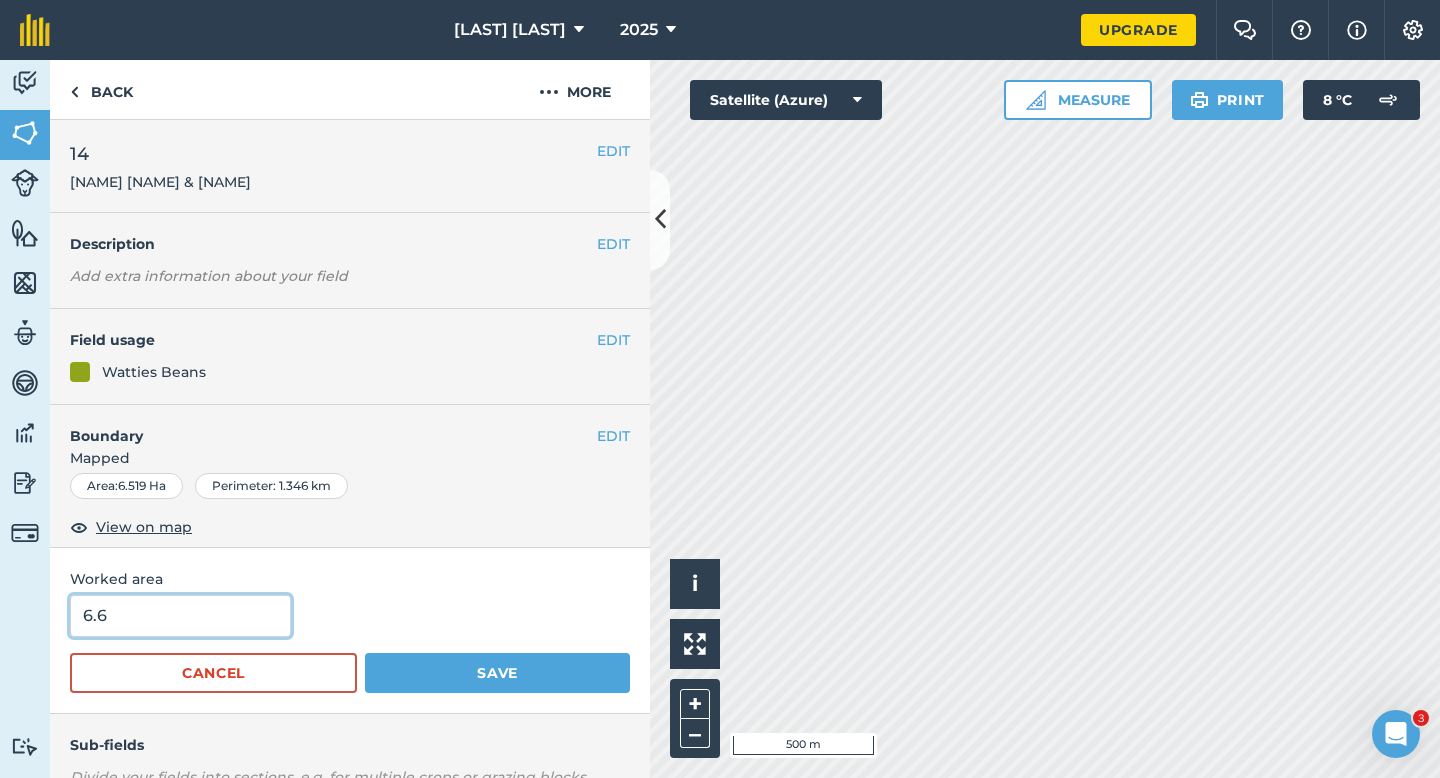 type on "6.6" 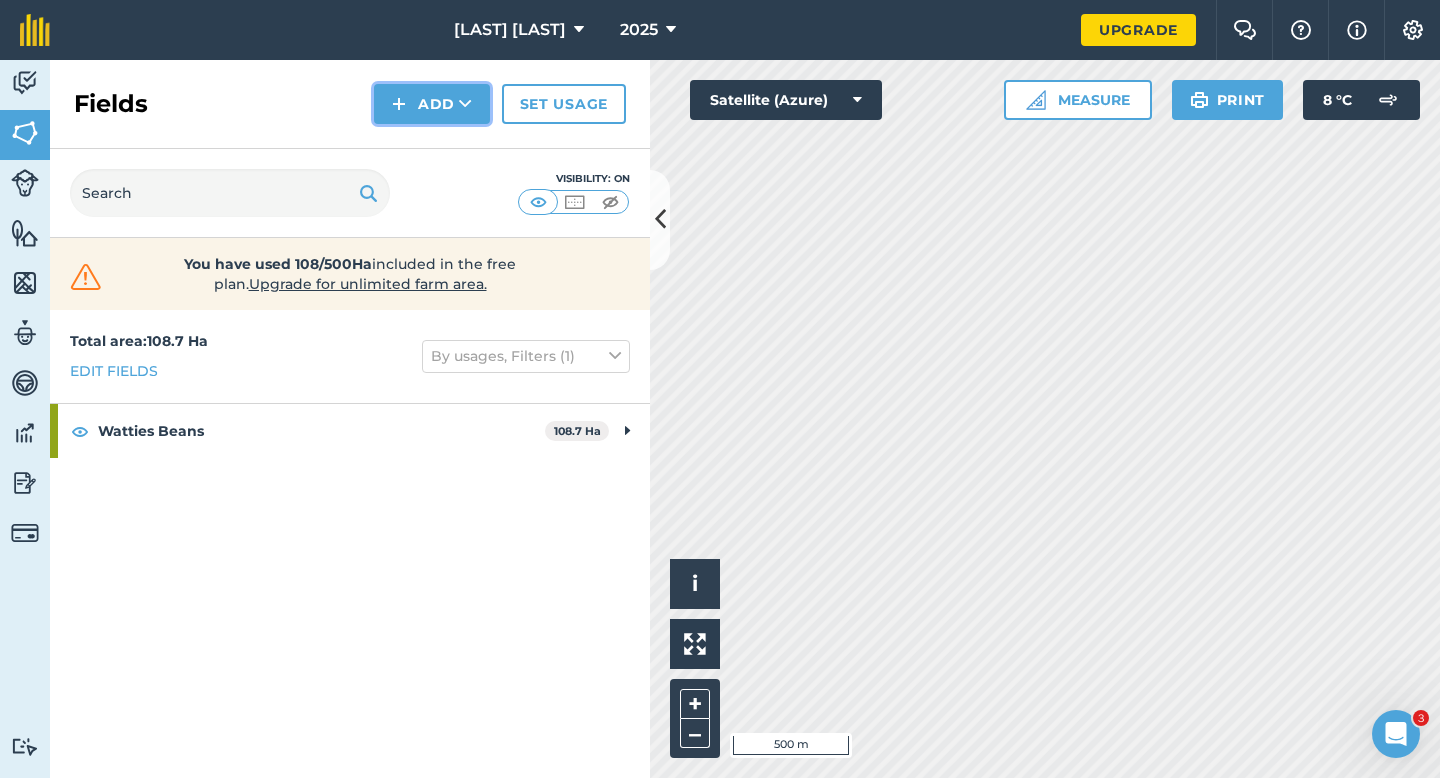 click on "Add" at bounding box center [432, 104] 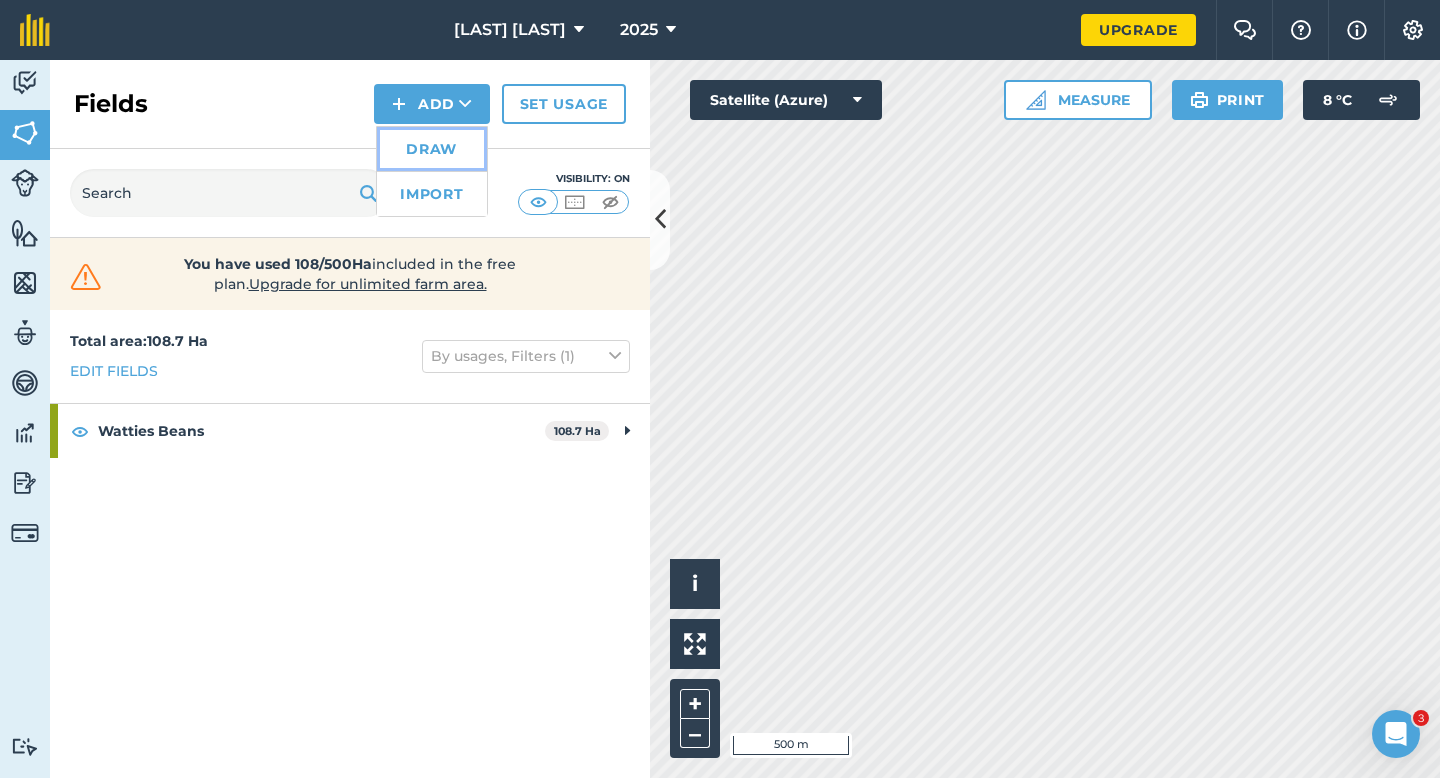 click on "Draw" at bounding box center [432, 149] 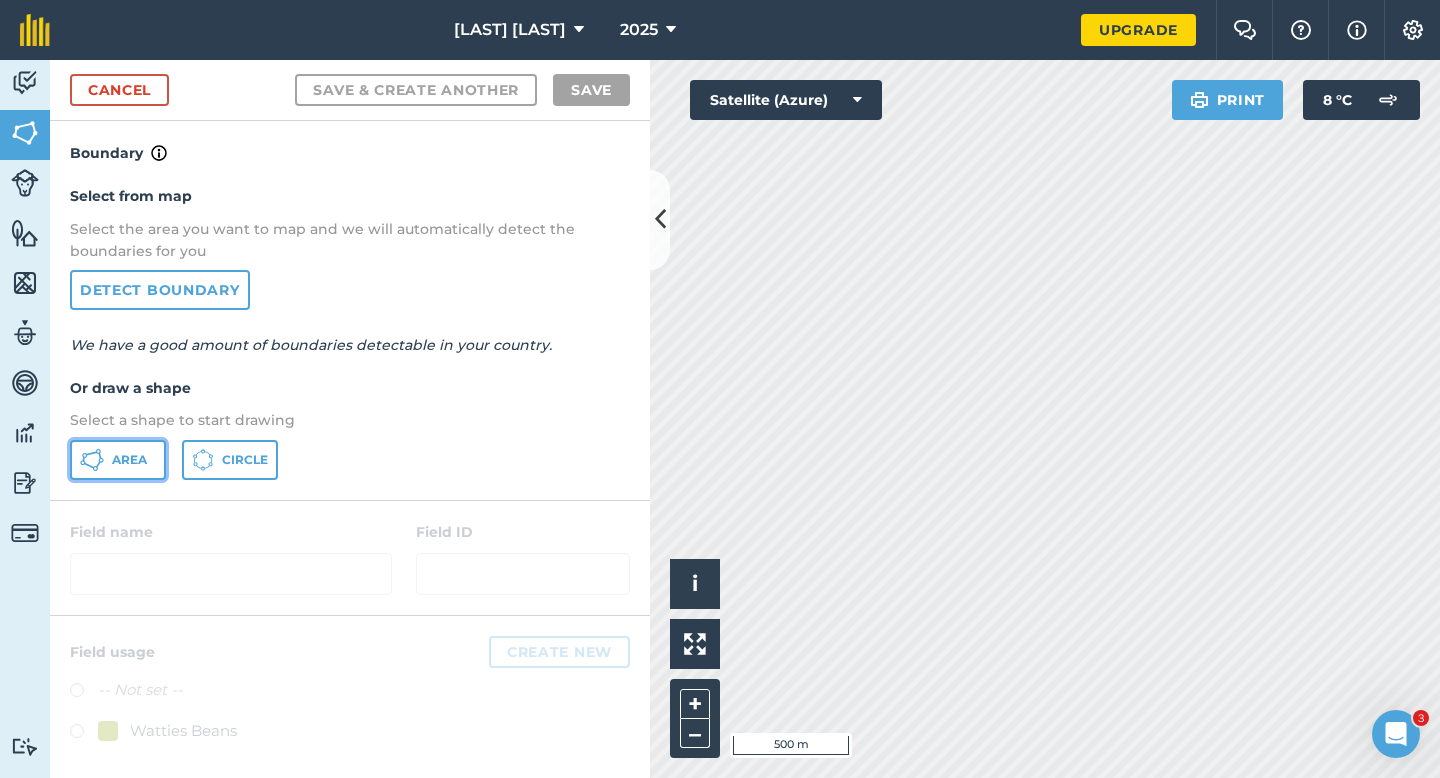 click on "Area" at bounding box center [118, 460] 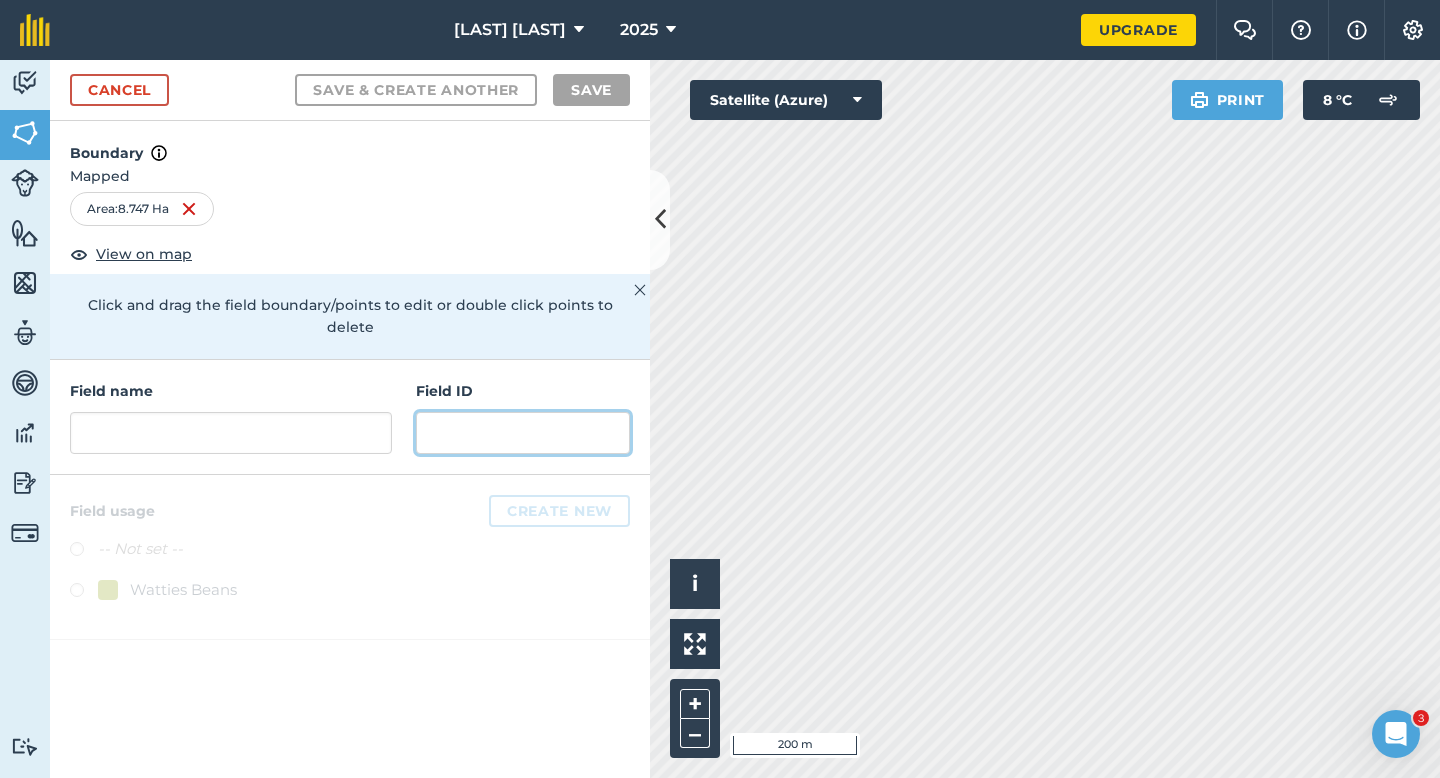 click at bounding box center [523, 433] 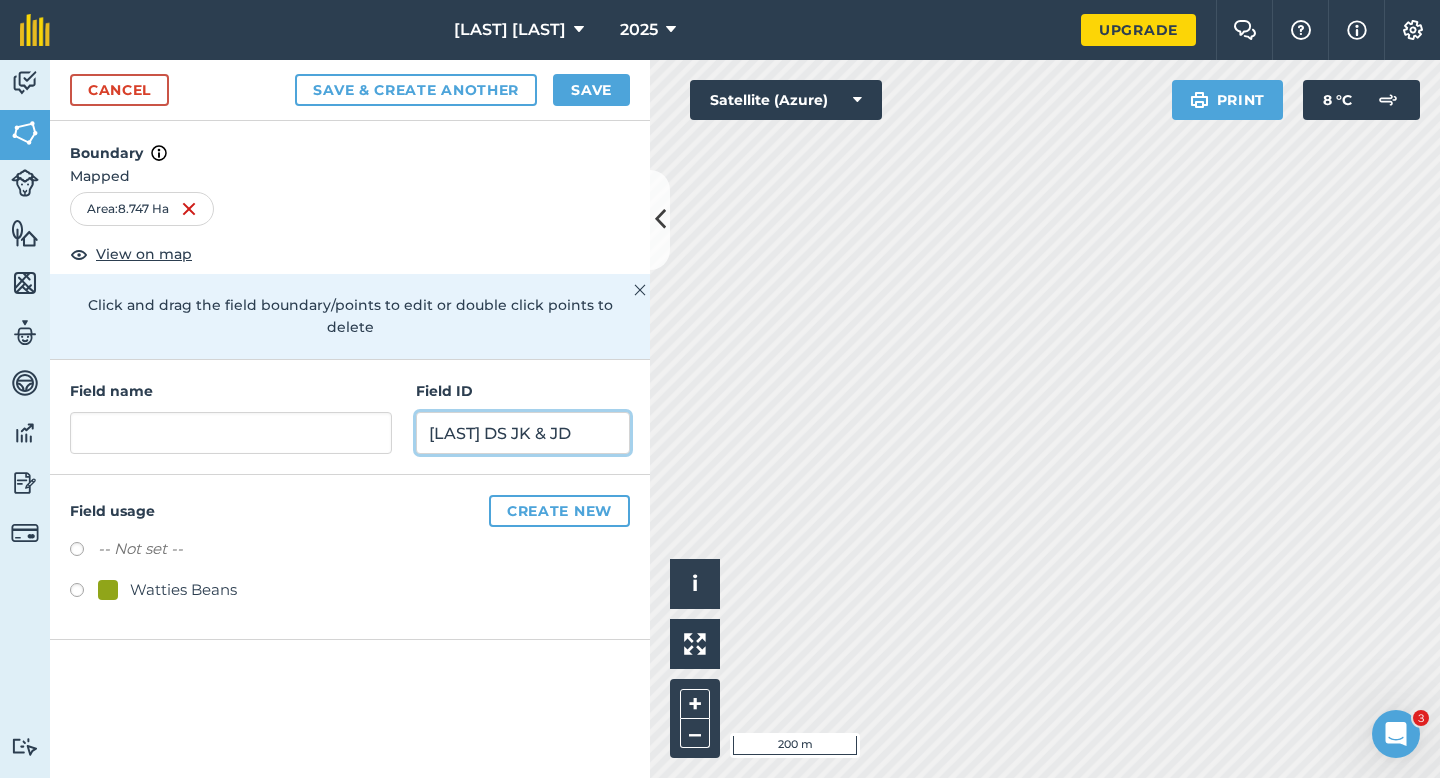 type on "[LAST] DS JK & JD" 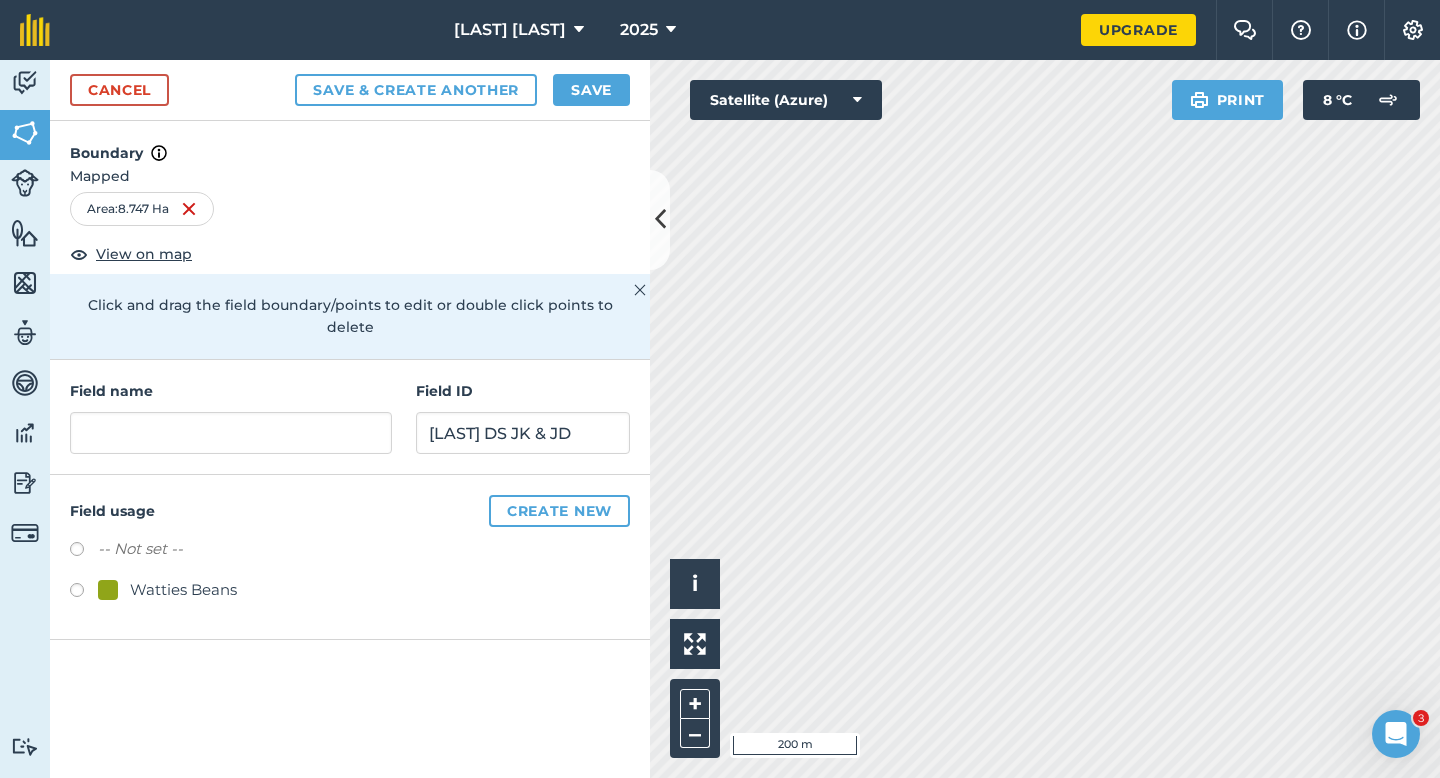 click on "Watties Beans" at bounding box center [183, 590] 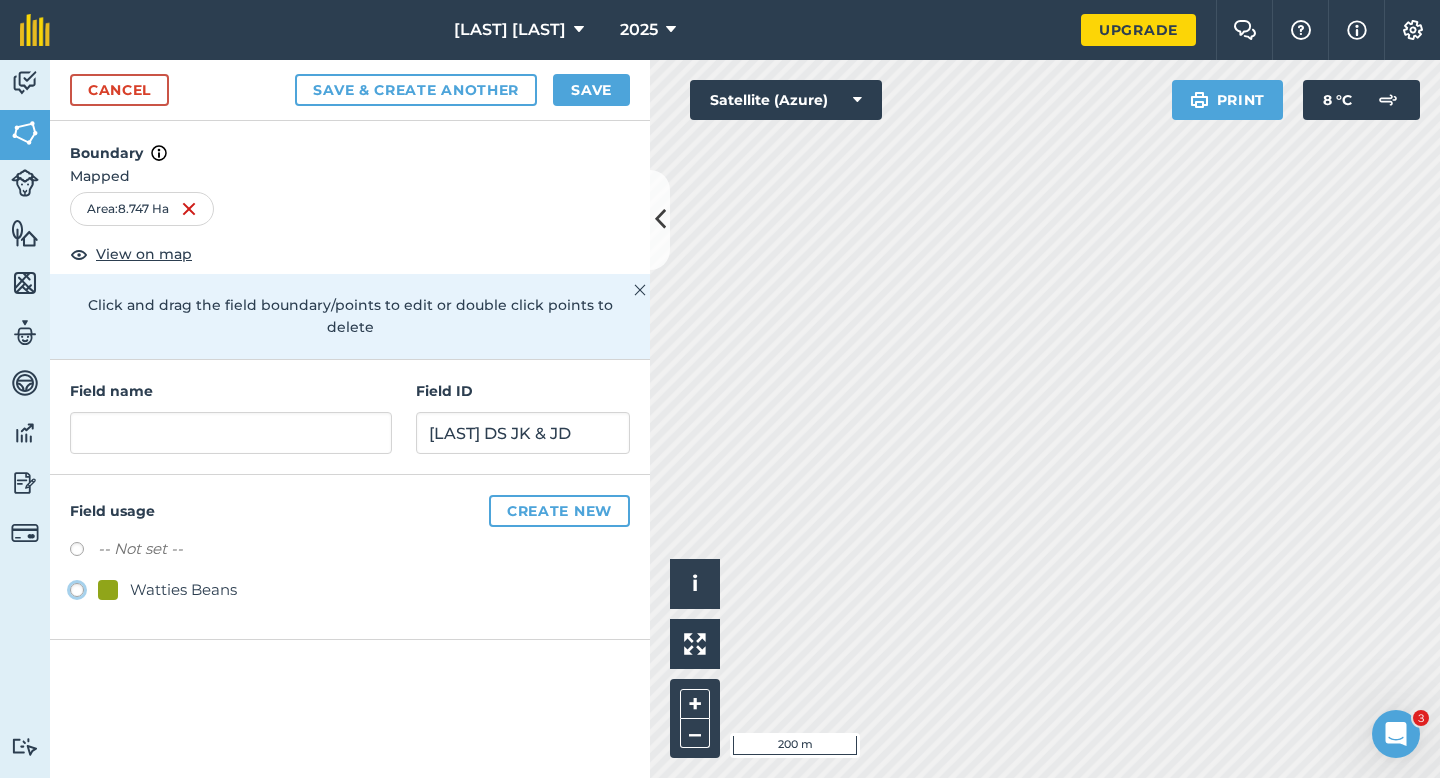 click on "Watties Beans" at bounding box center [-9923, 589] 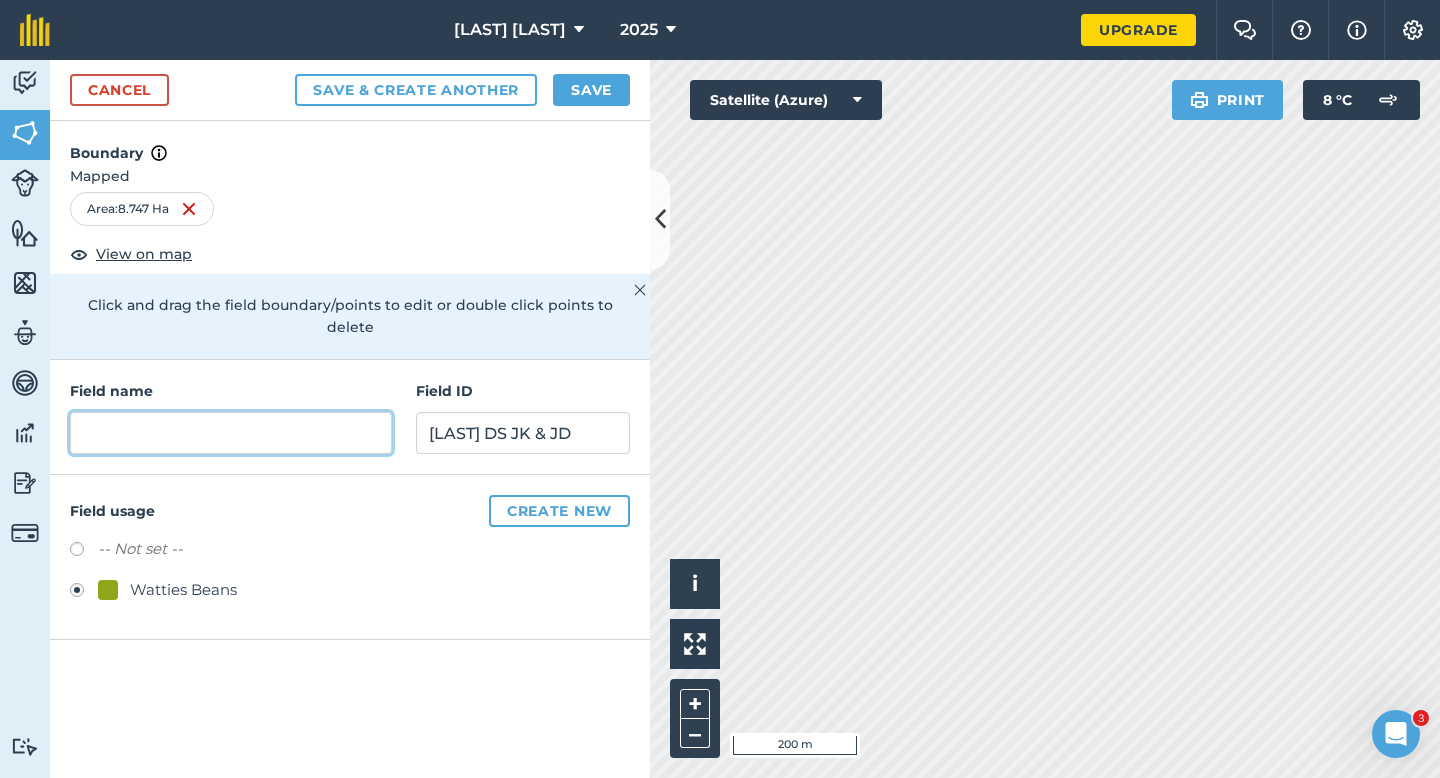 click at bounding box center [231, 433] 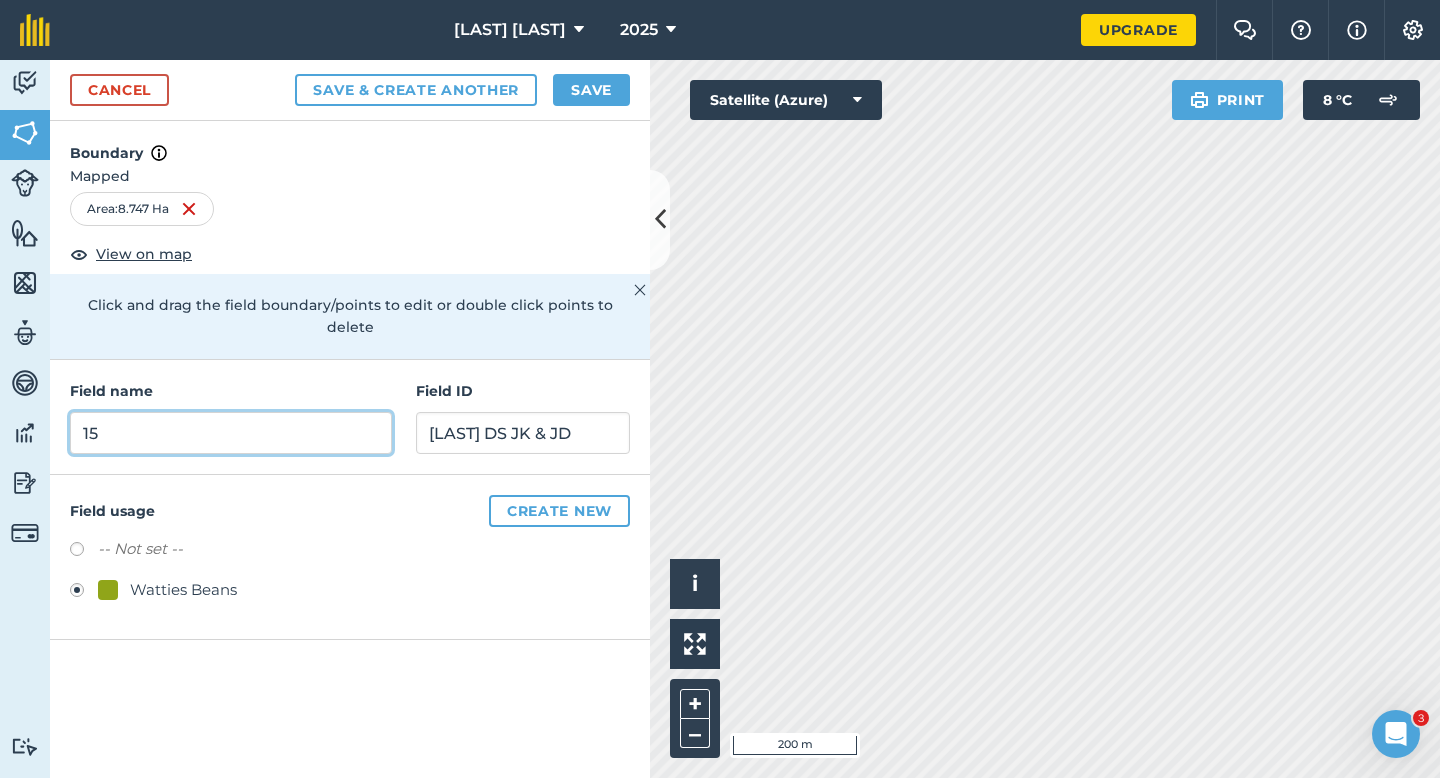 type on "15" 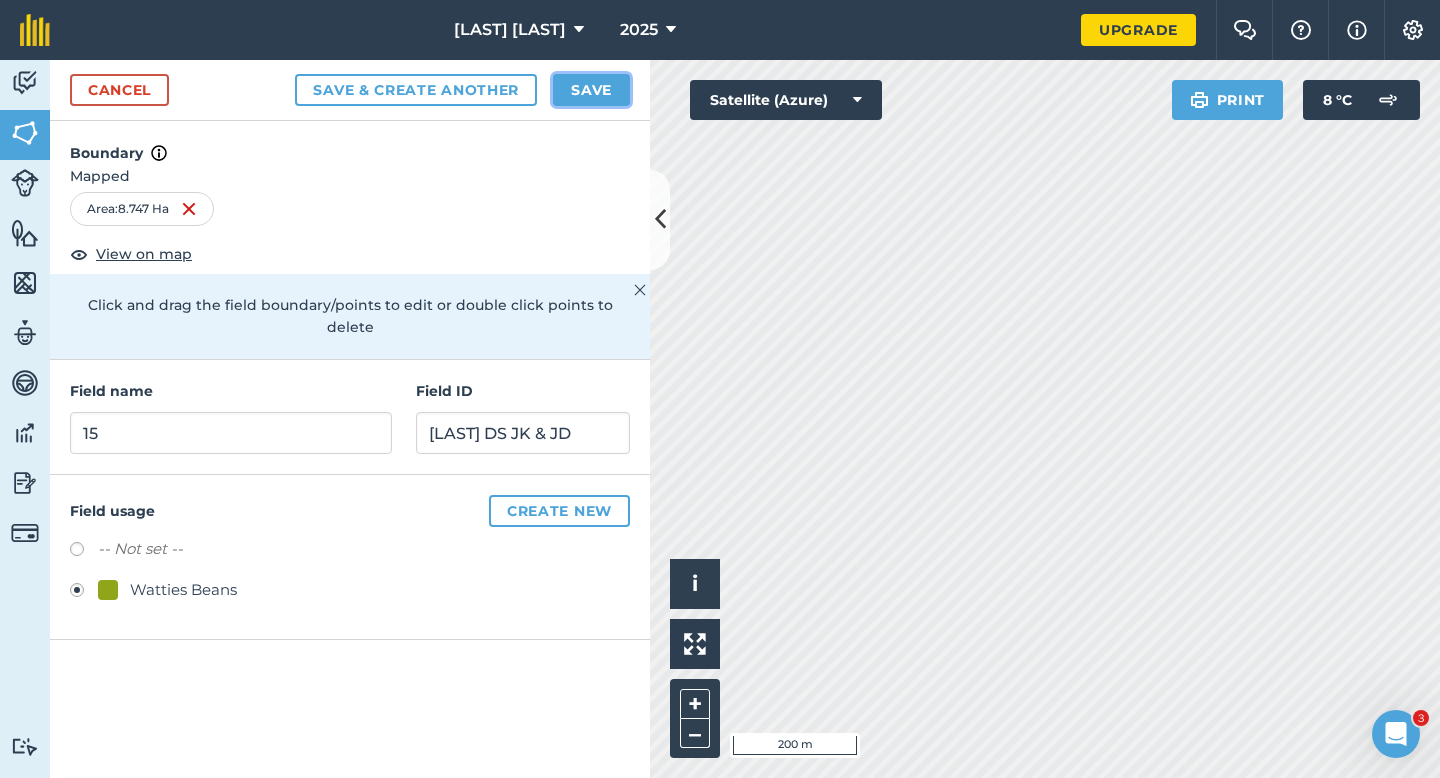 click on "Save" at bounding box center [591, 90] 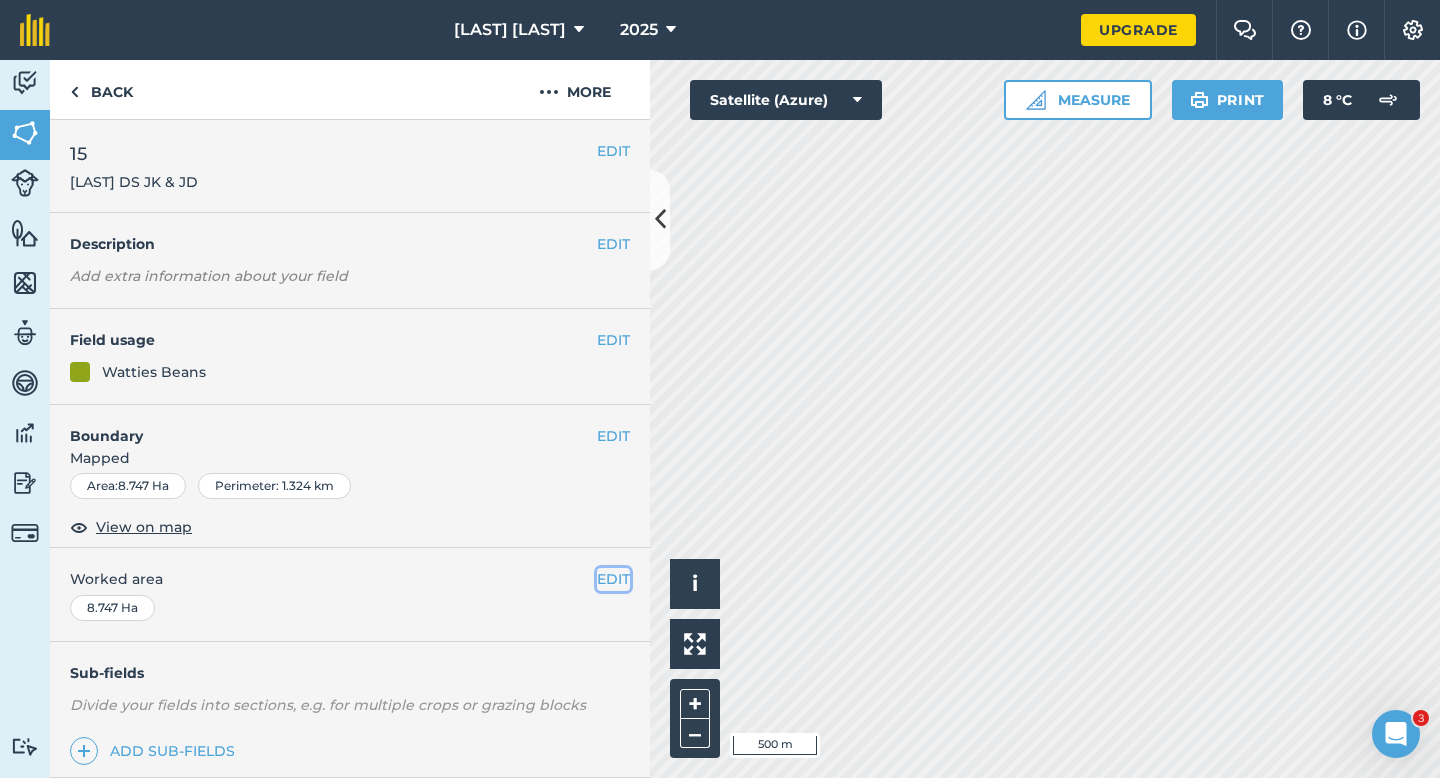 click on "EDIT" at bounding box center [613, 579] 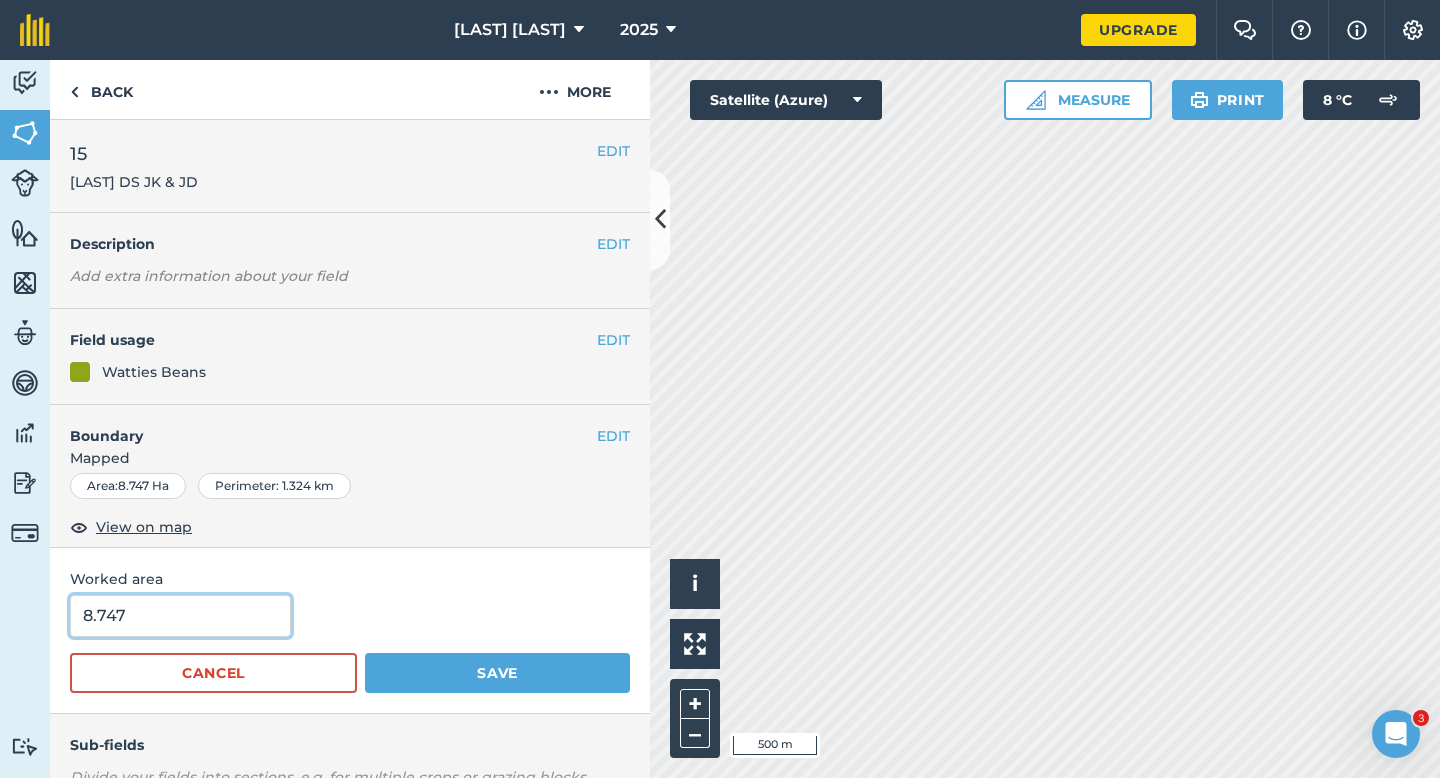 click on "8.747" at bounding box center [180, 616] 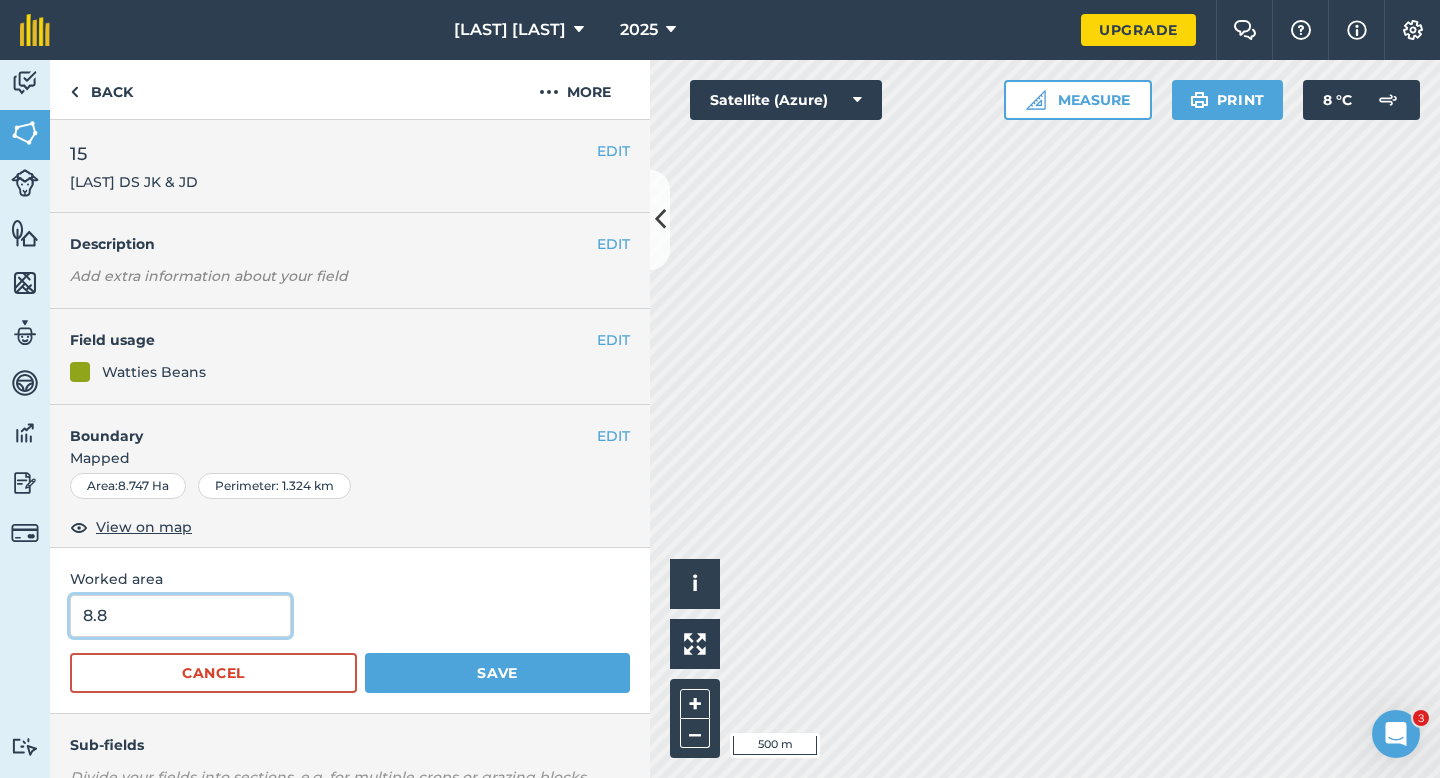 type on "8.8" 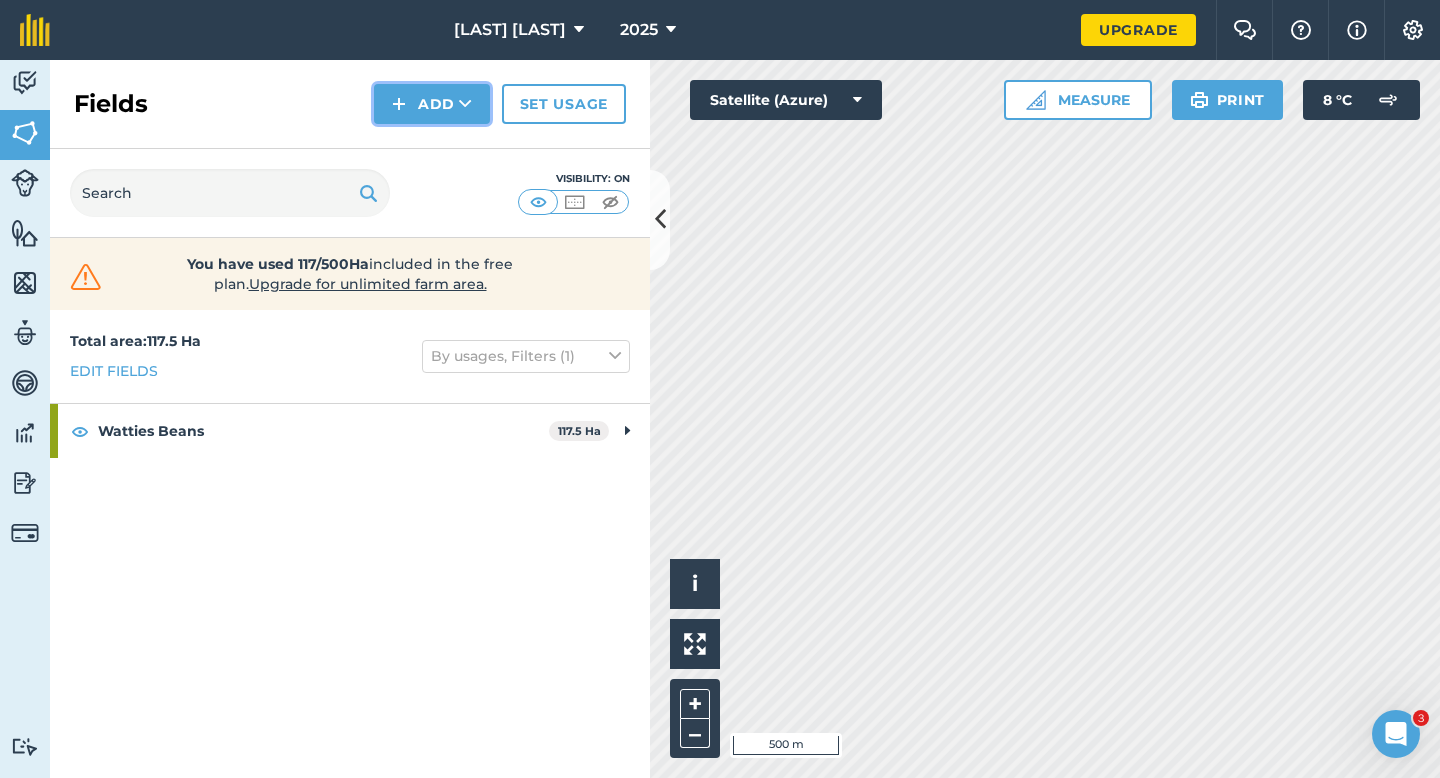 click on "Add" at bounding box center [432, 104] 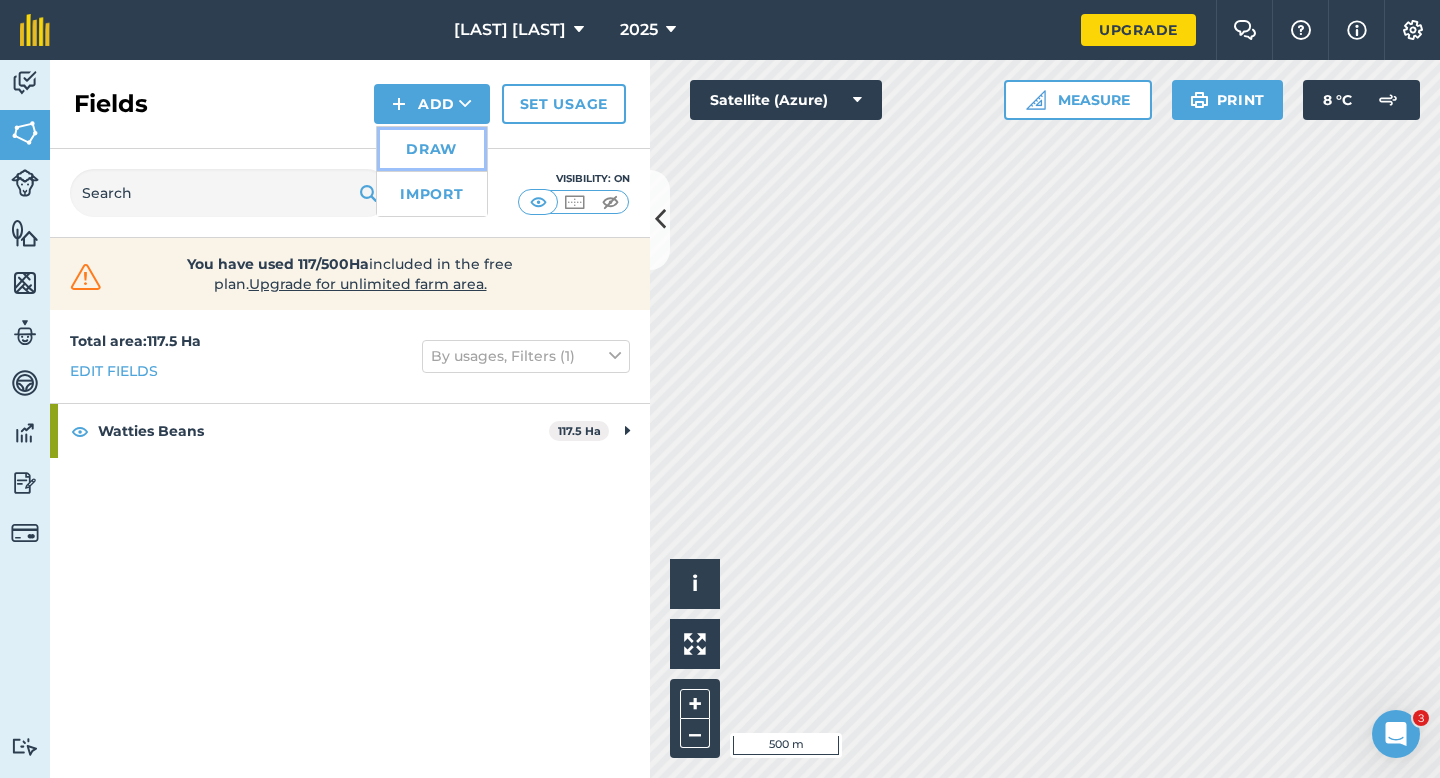 click on "Draw" at bounding box center (432, 149) 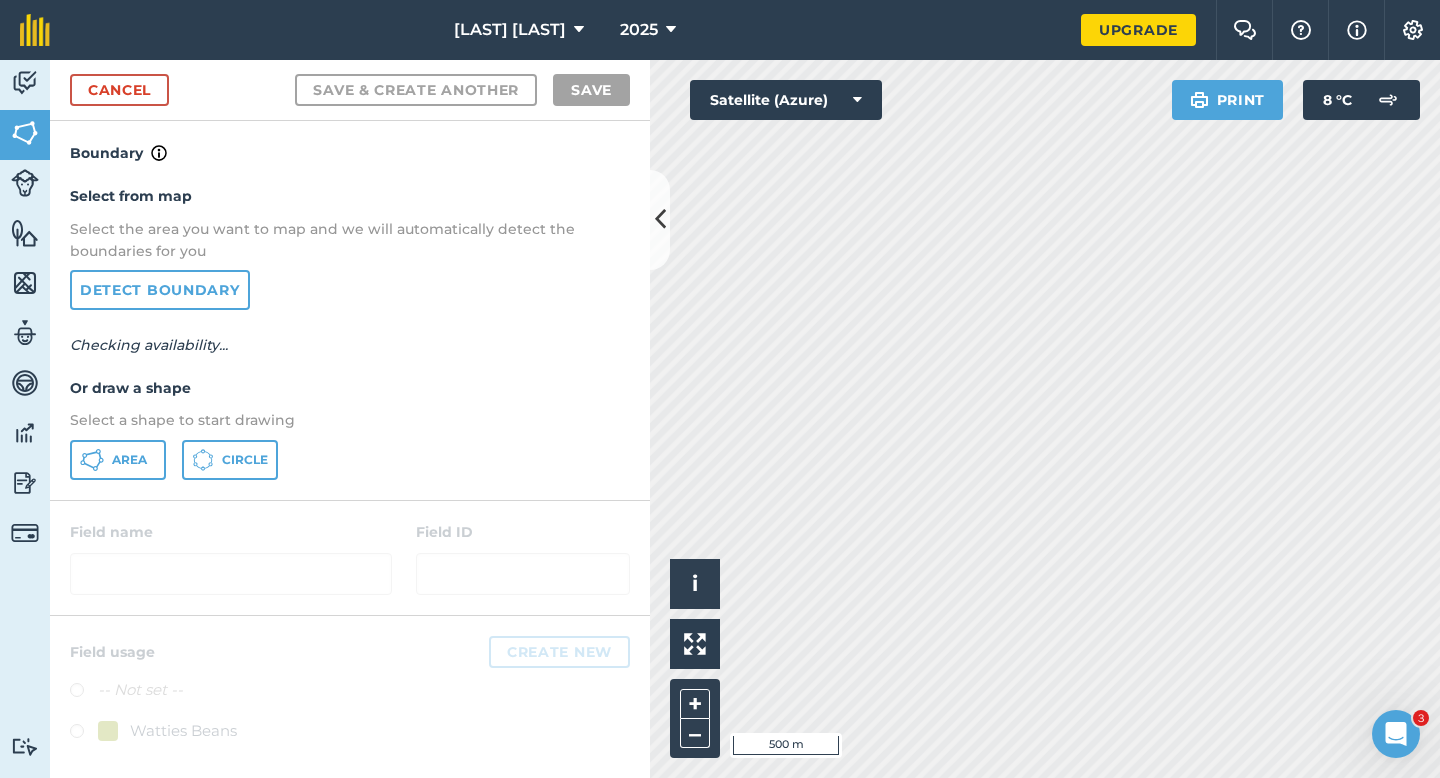 click on "Select from map Select the area you want to map and we will automatically detect the boundaries for you Detect boundary Checking availability... Or draw a shape Select a shape to start drawing Area Circle" at bounding box center (350, 332) 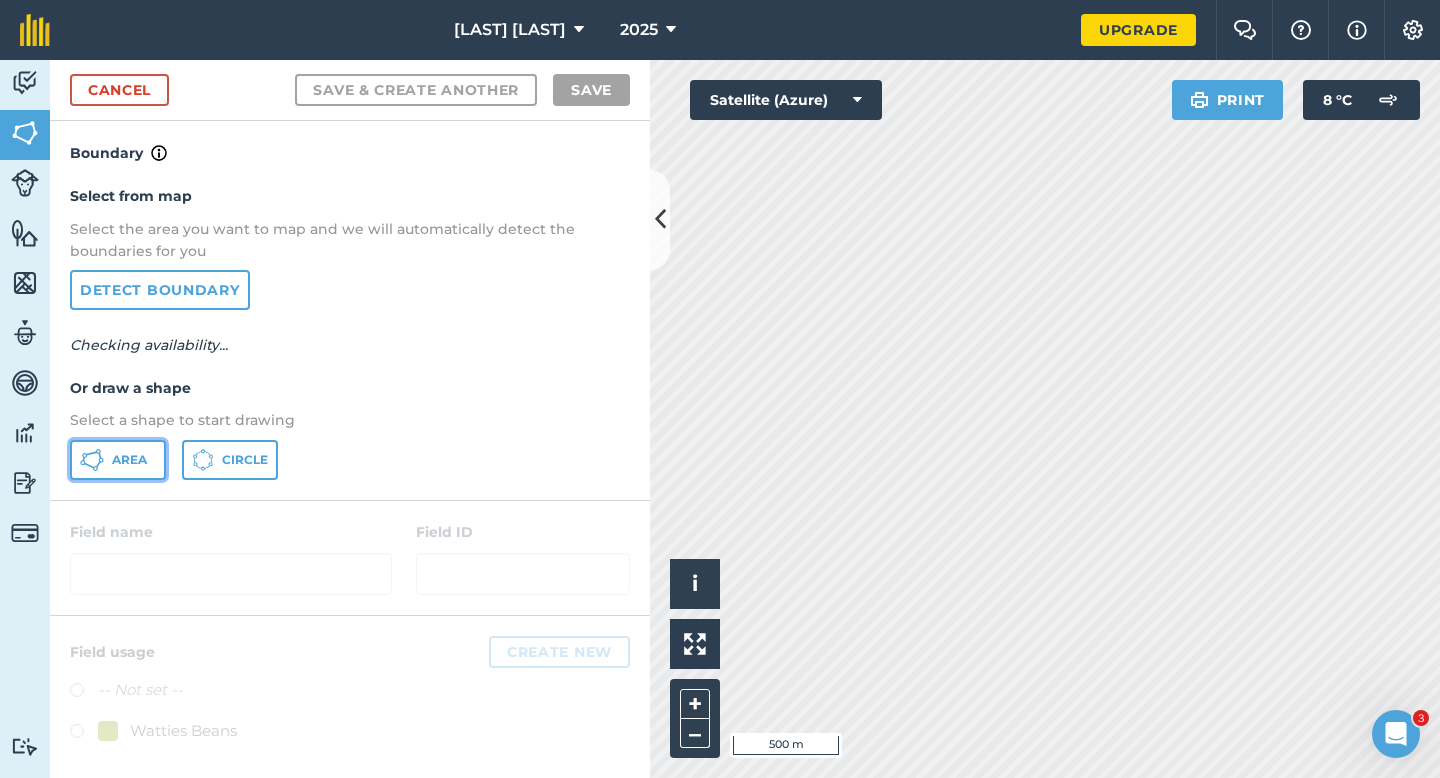 drag, startPoint x: 130, startPoint y: 472, endPoint x: 145, endPoint y: 471, distance: 15.033297 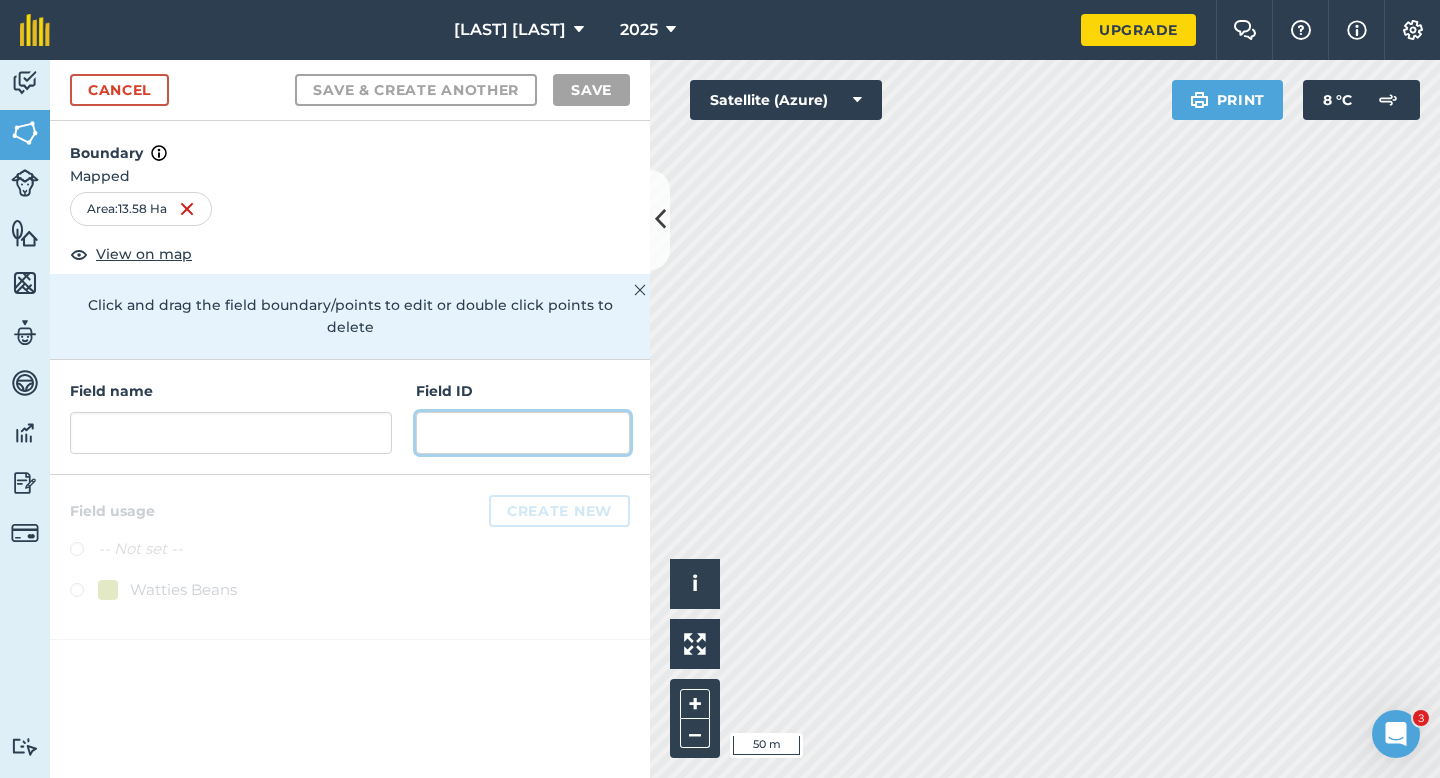 click at bounding box center (523, 433) 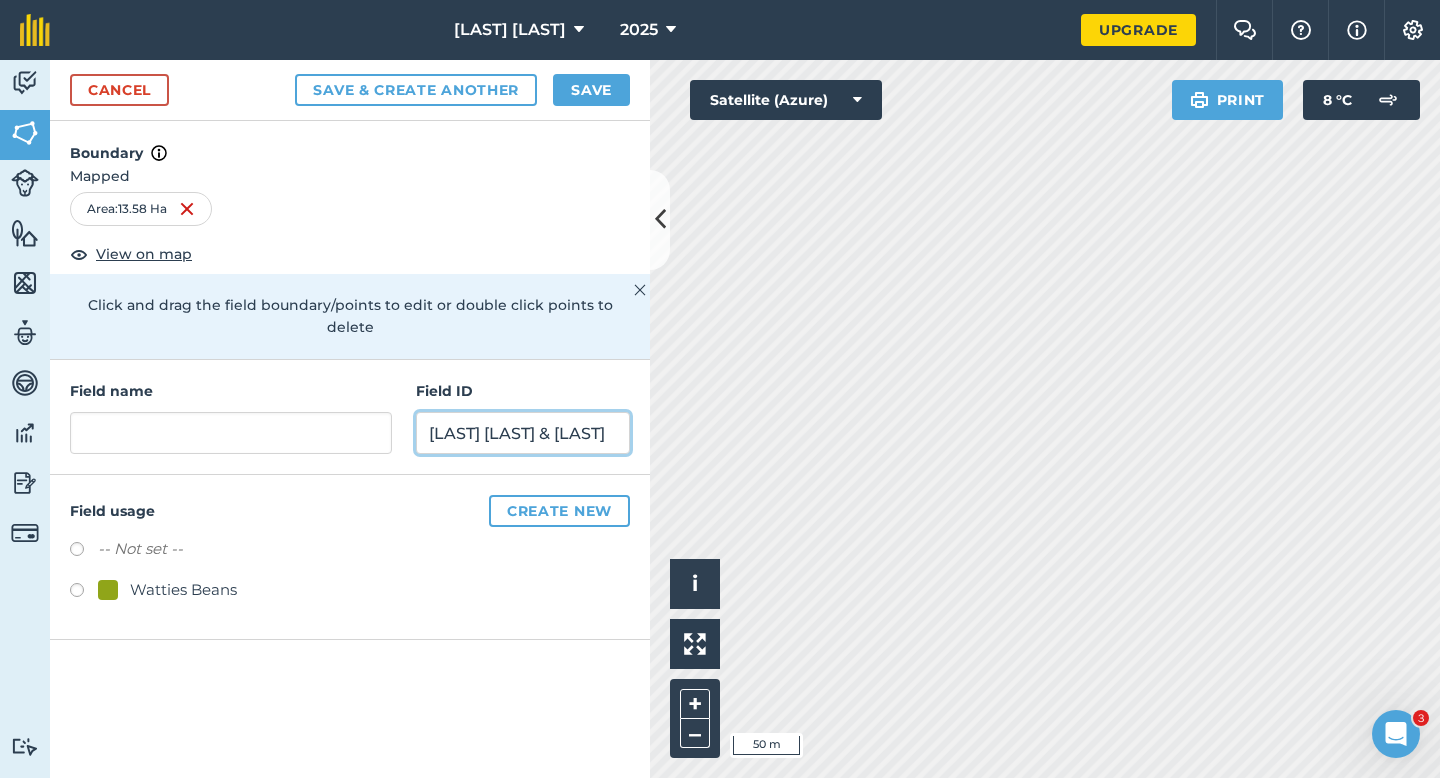 type on "[LAST] [LAST] & [LAST]" 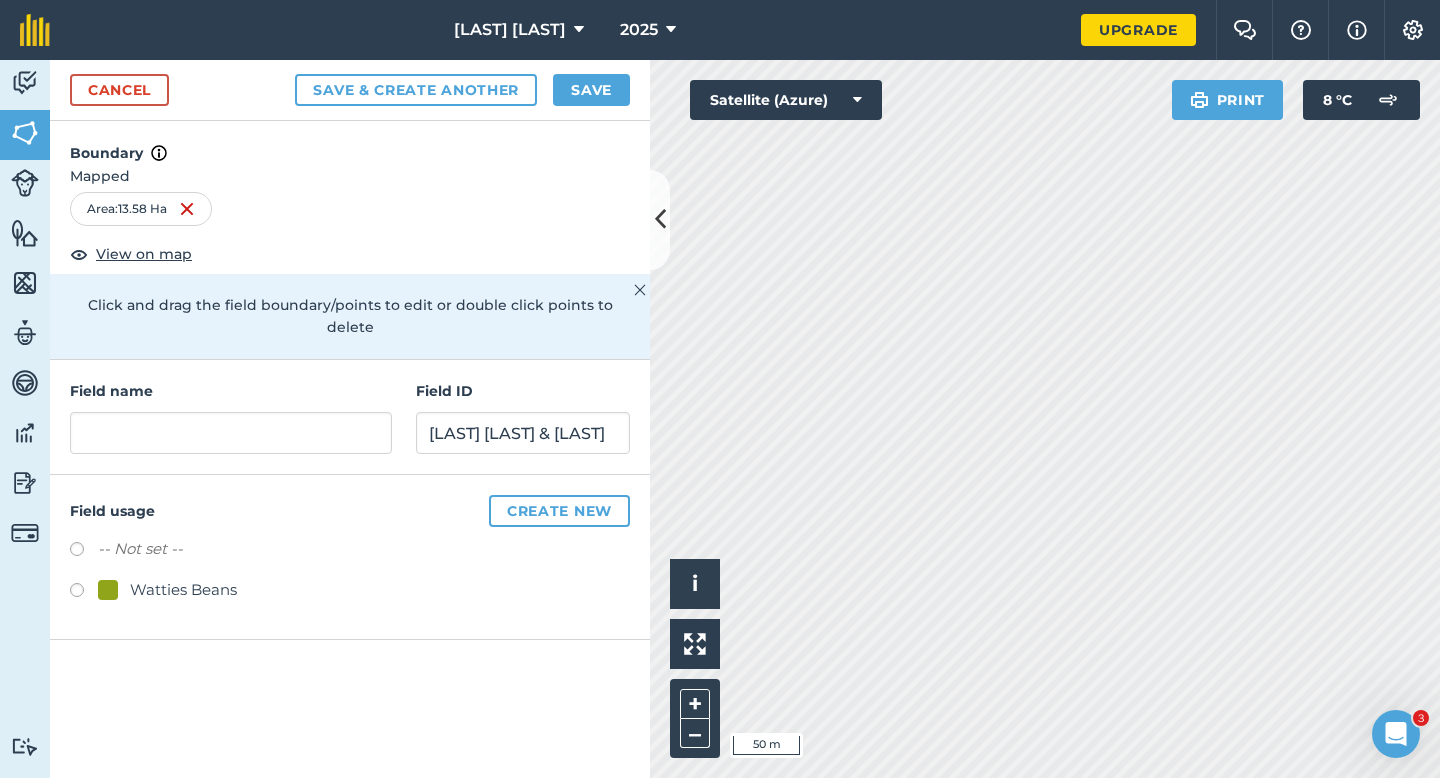 click at bounding box center [84, 593] 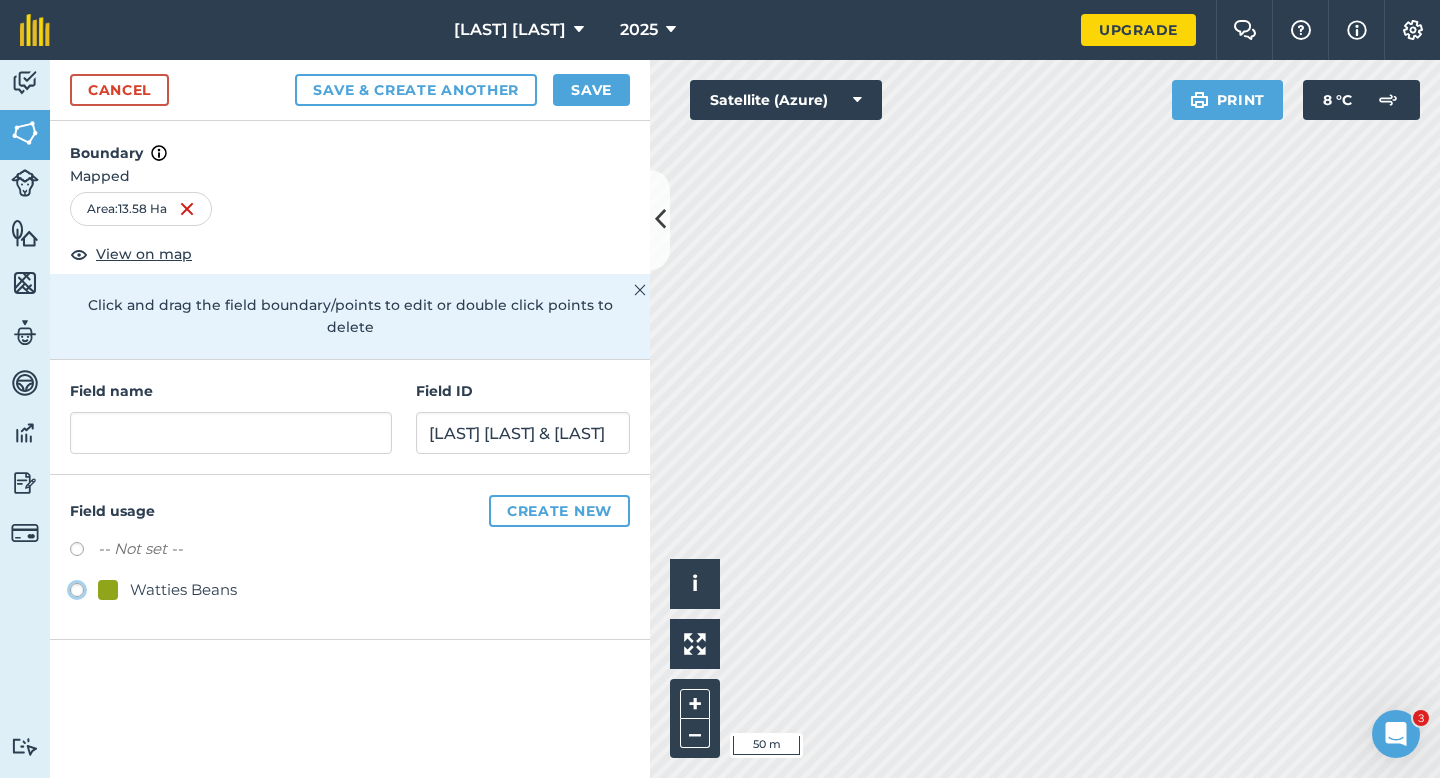 click on "Watties Beans" at bounding box center (-9923, 589) 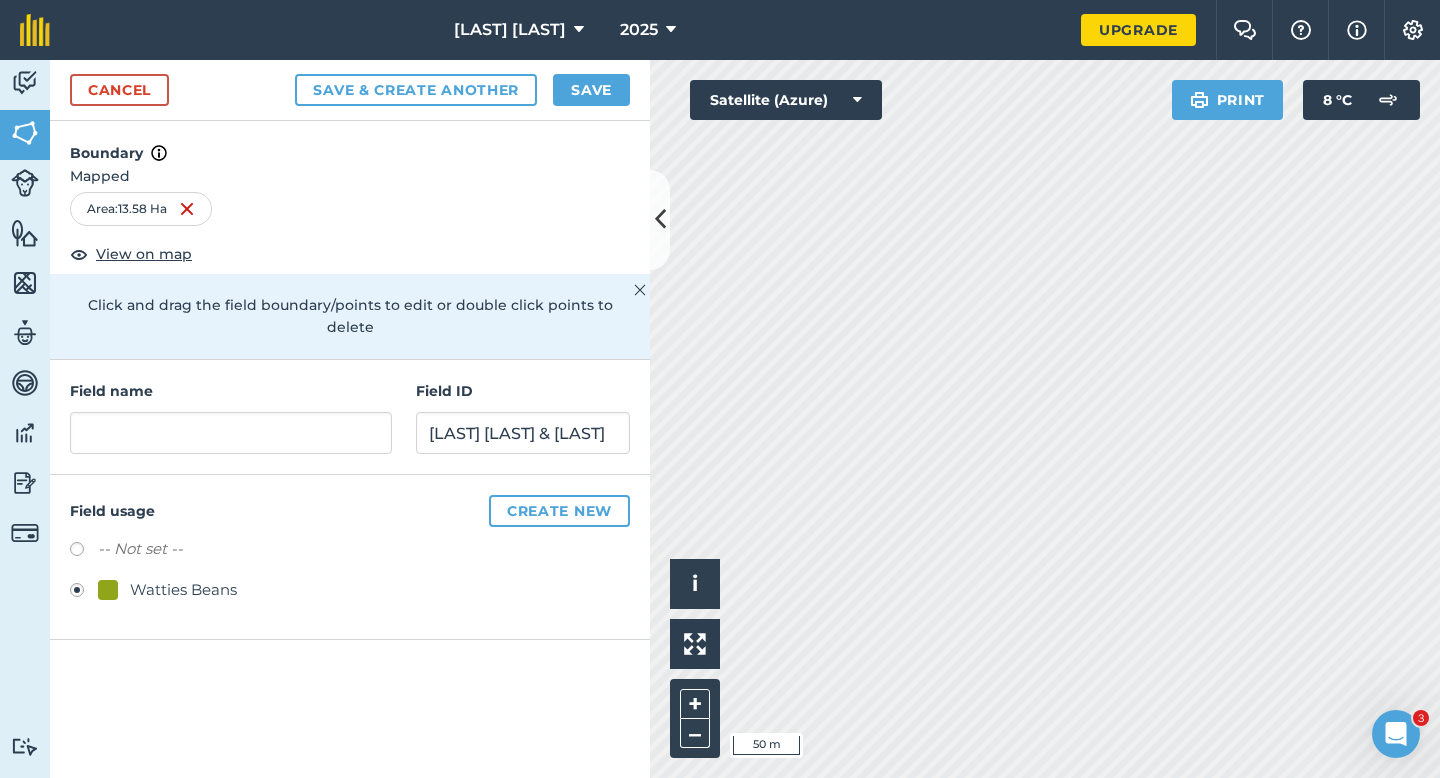 click on "Field name Field ID [LAST] GT & JT" at bounding box center (350, 417) 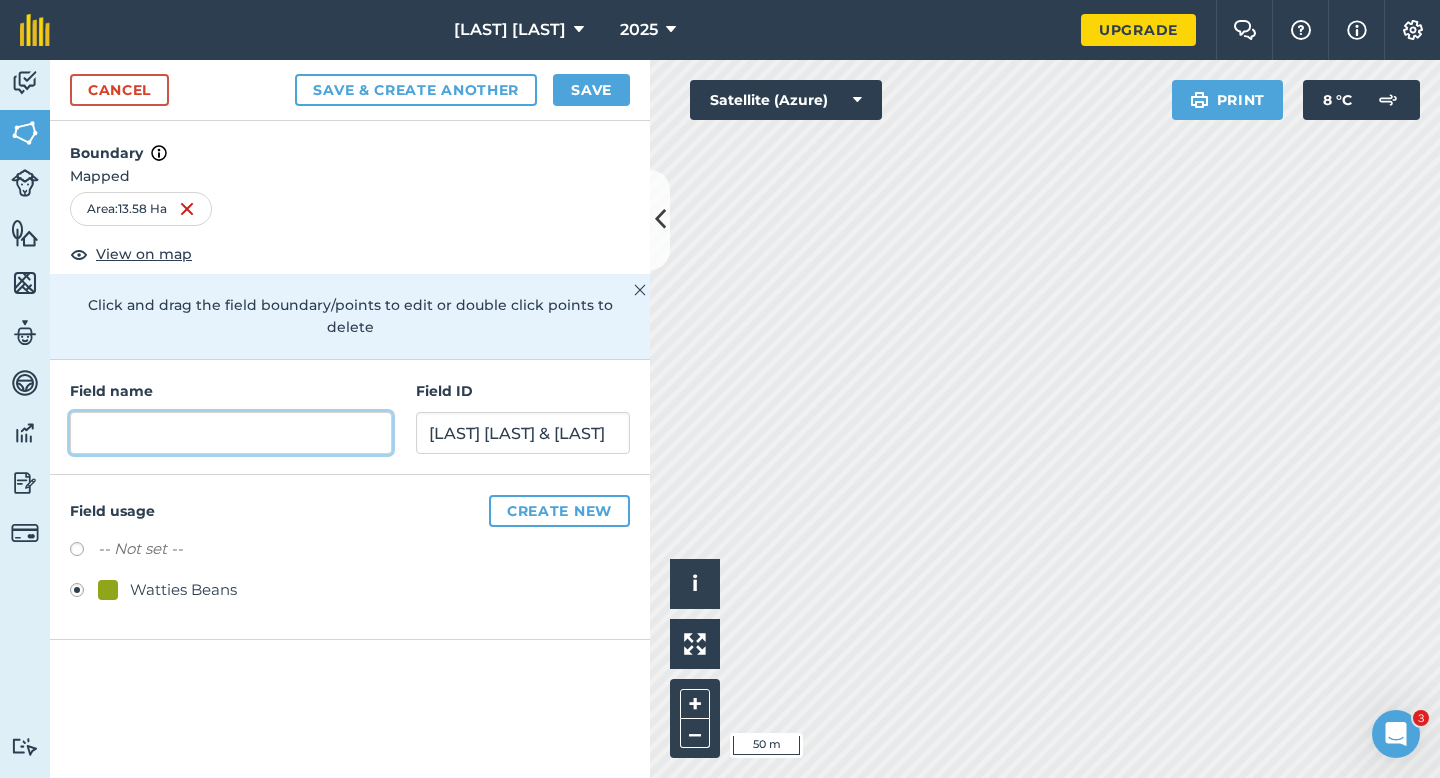 click at bounding box center [231, 433] 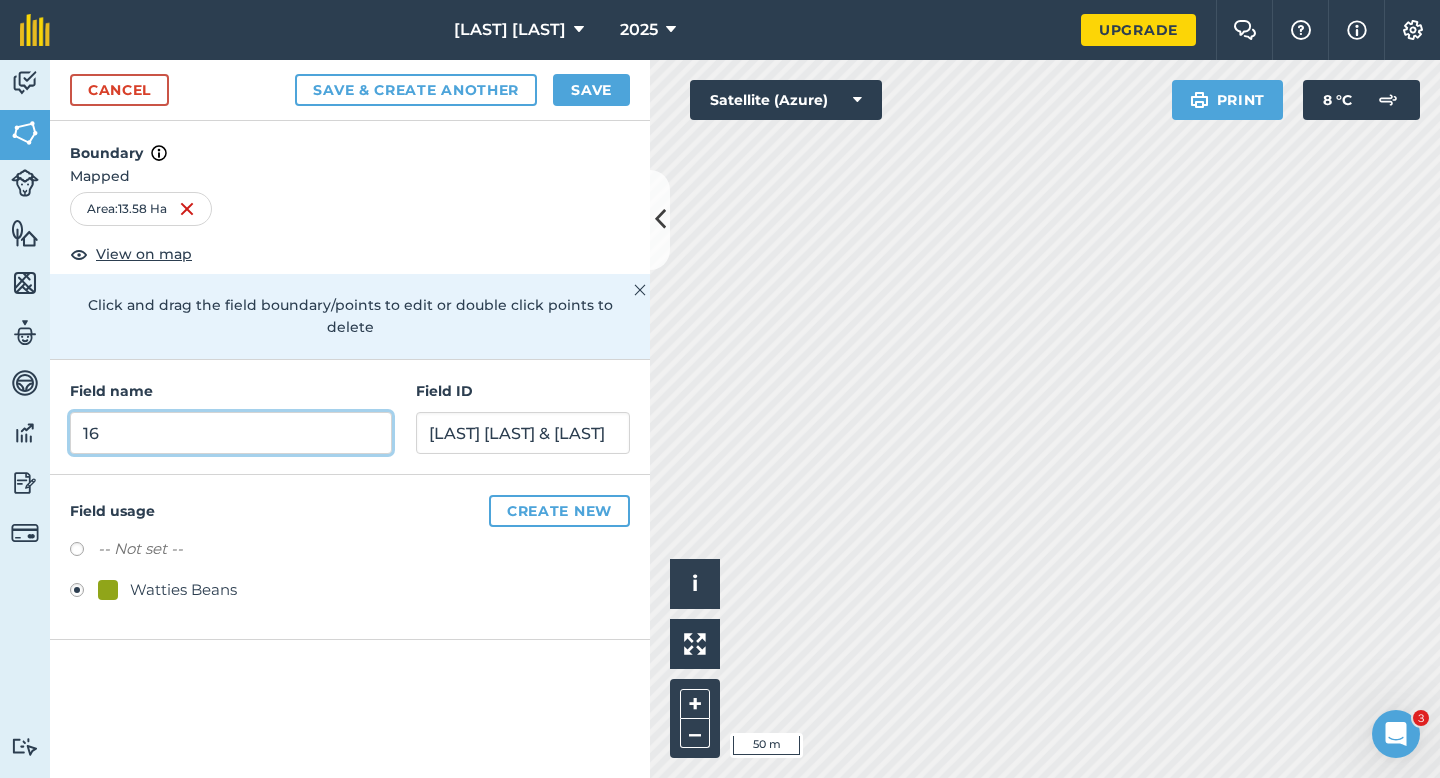 type on "16" 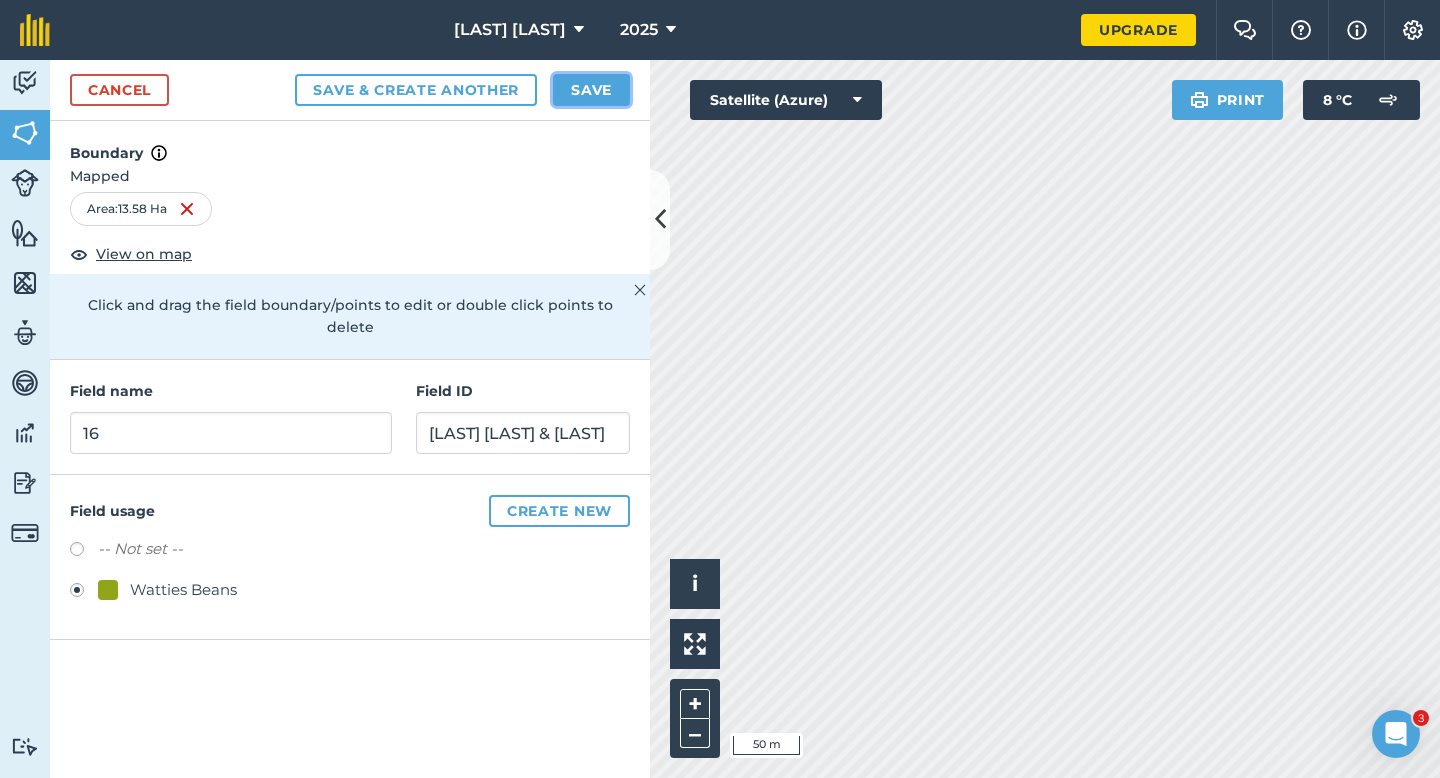 click on "Save" at bounding box center [591, 90] 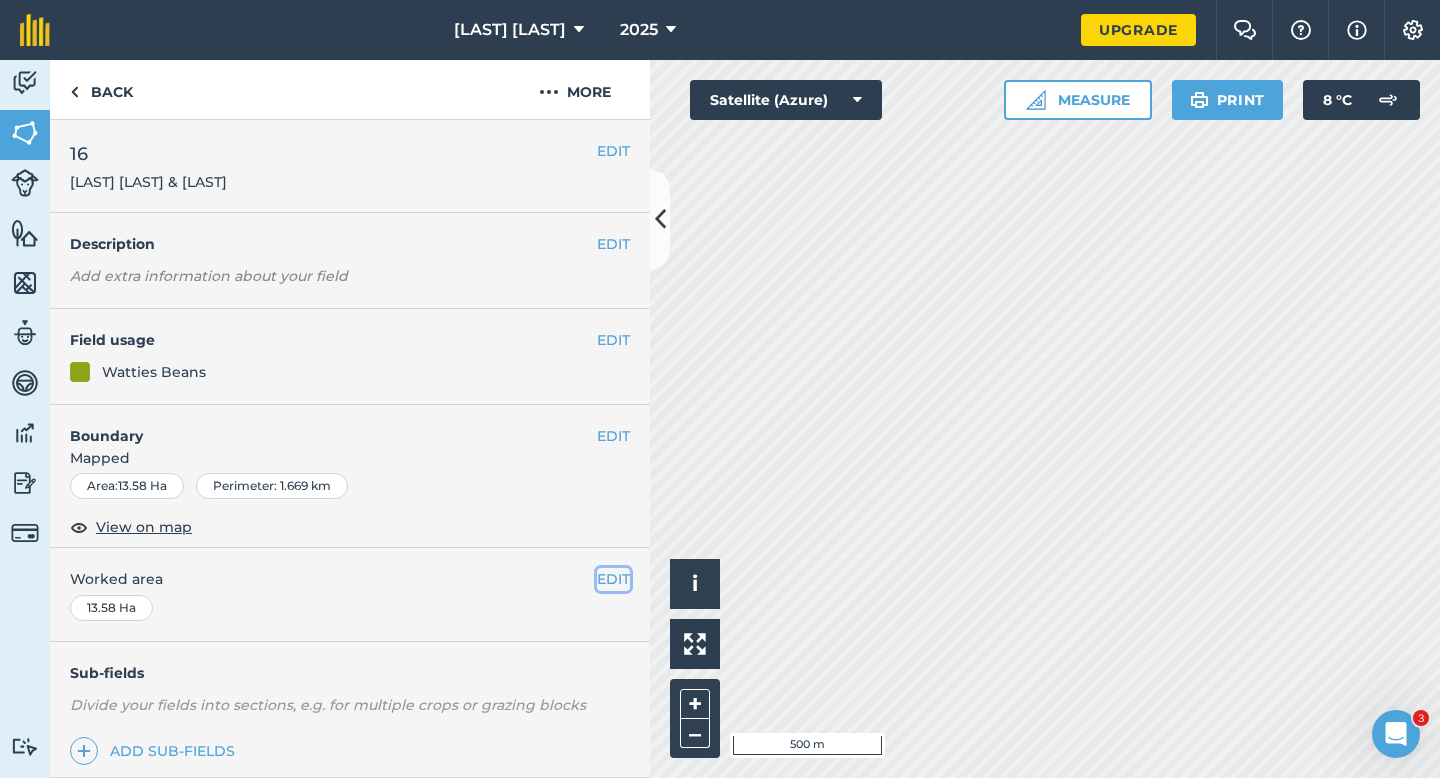 click on "EDIT" at bounding box center [613, 579] 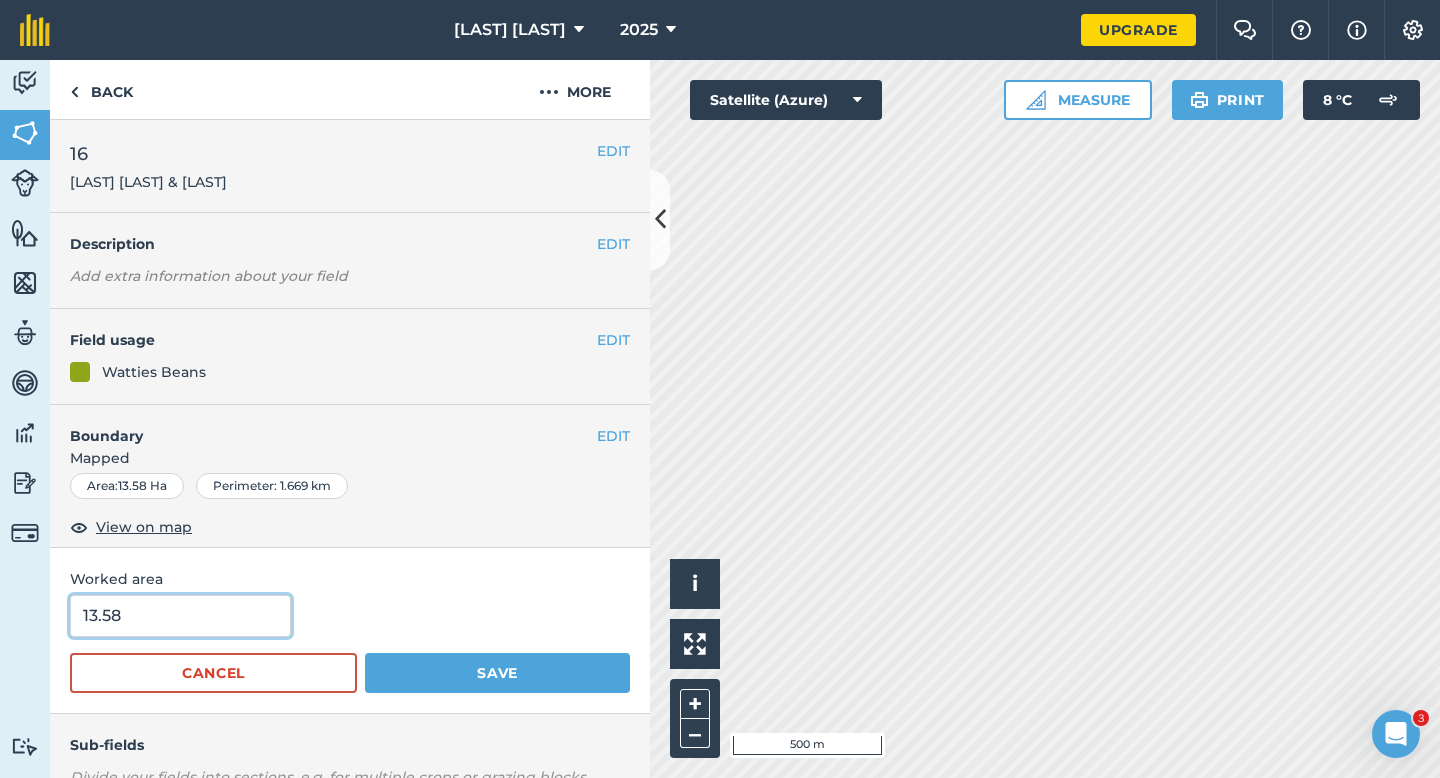 click on "13.58" at bounding box center (180, 616) 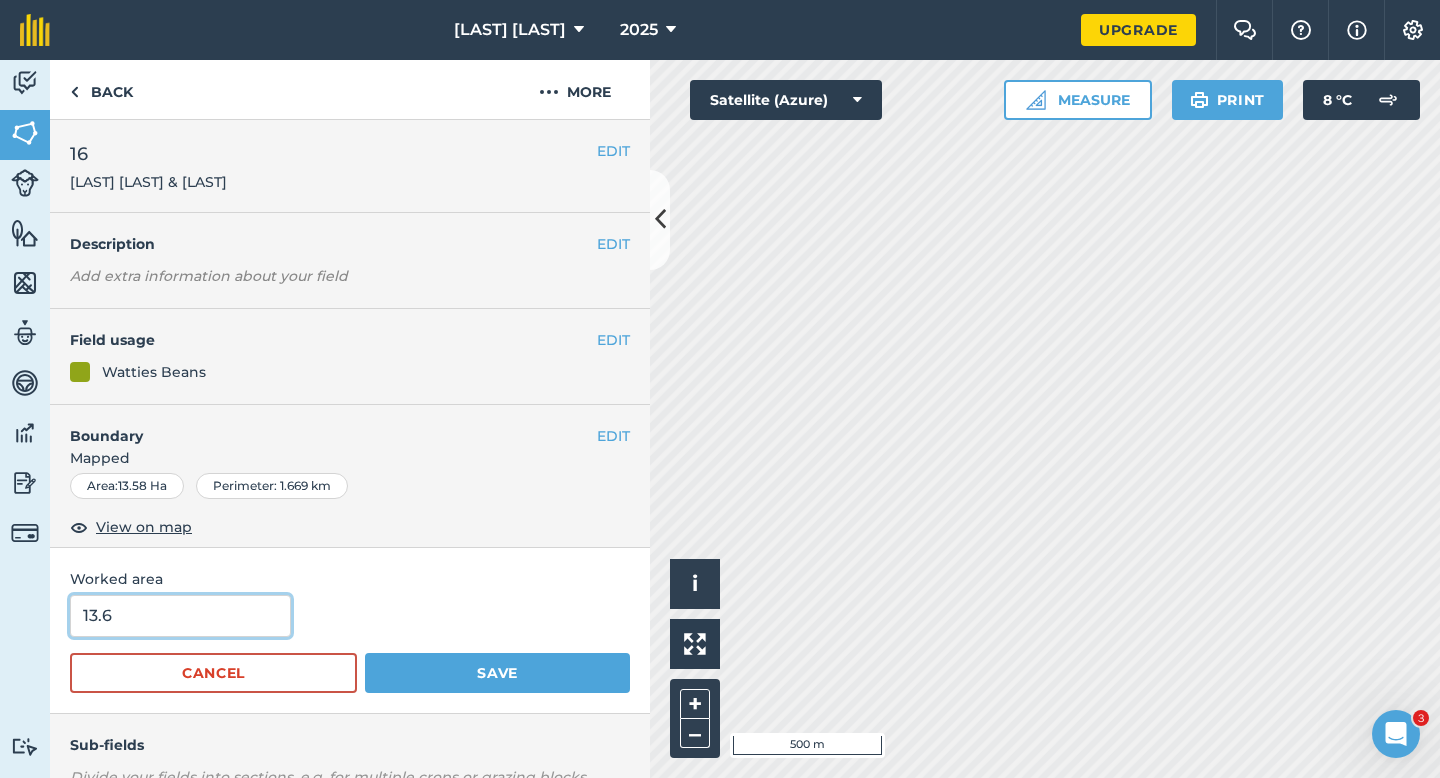 type on "13.6" 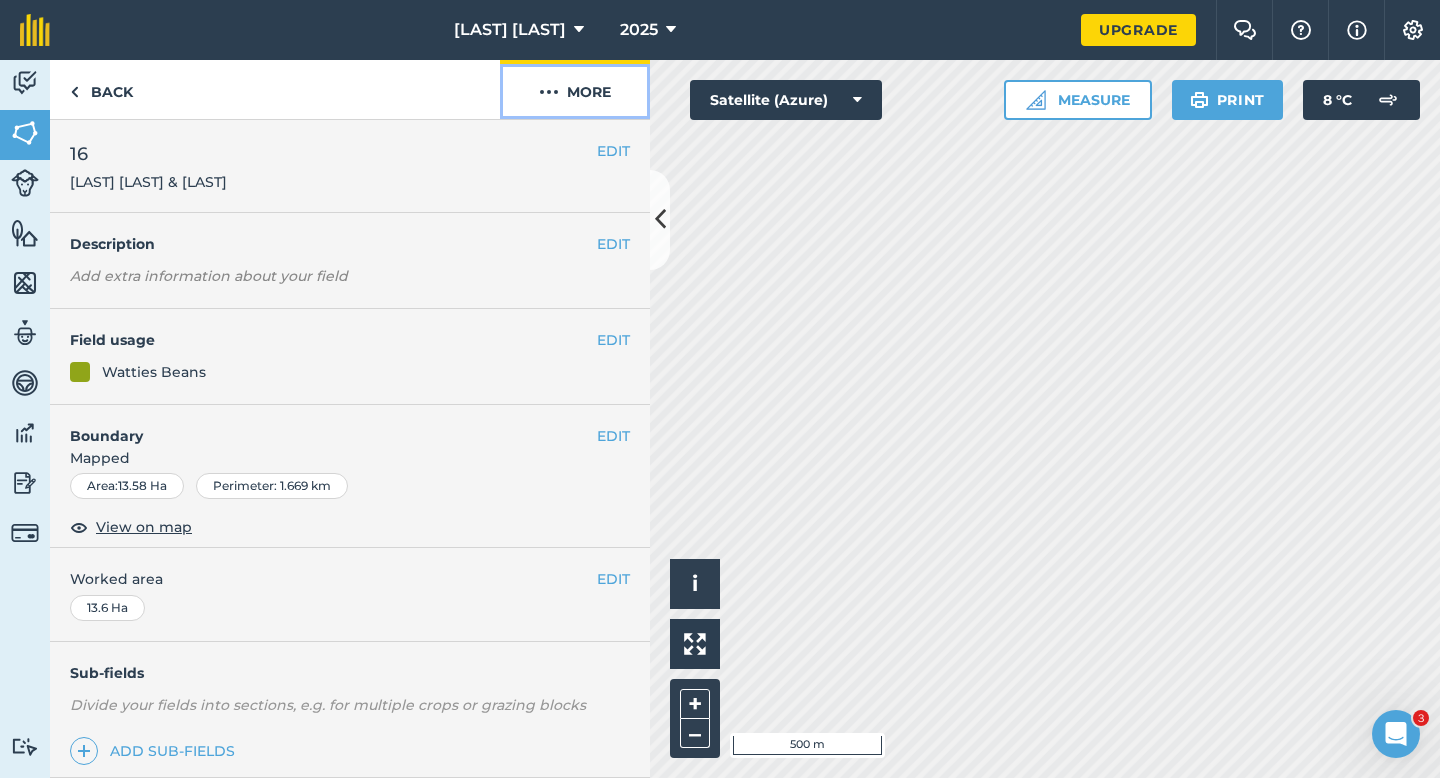 click on "More" at bounding box center (575, 89) 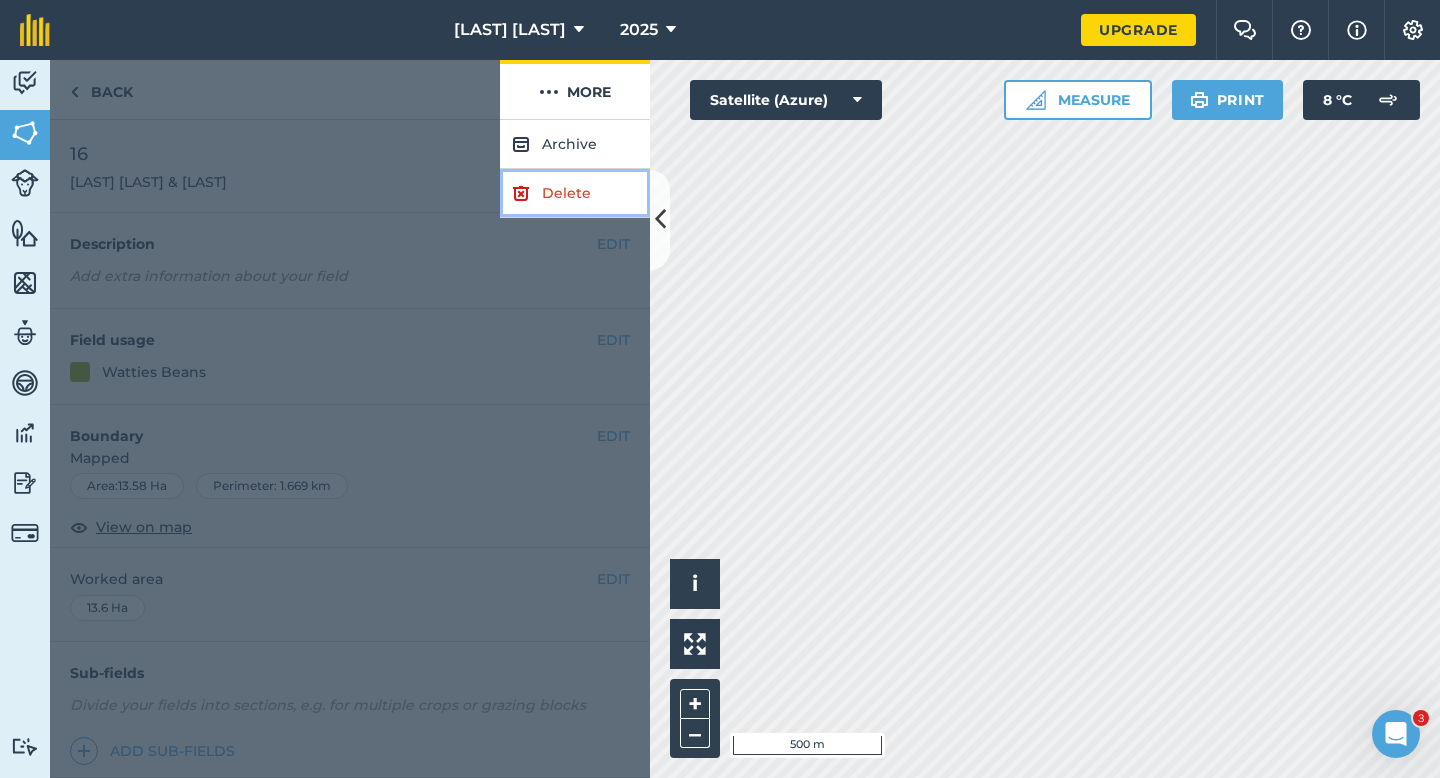 click on "Delete" at bounding box center [575, 193] 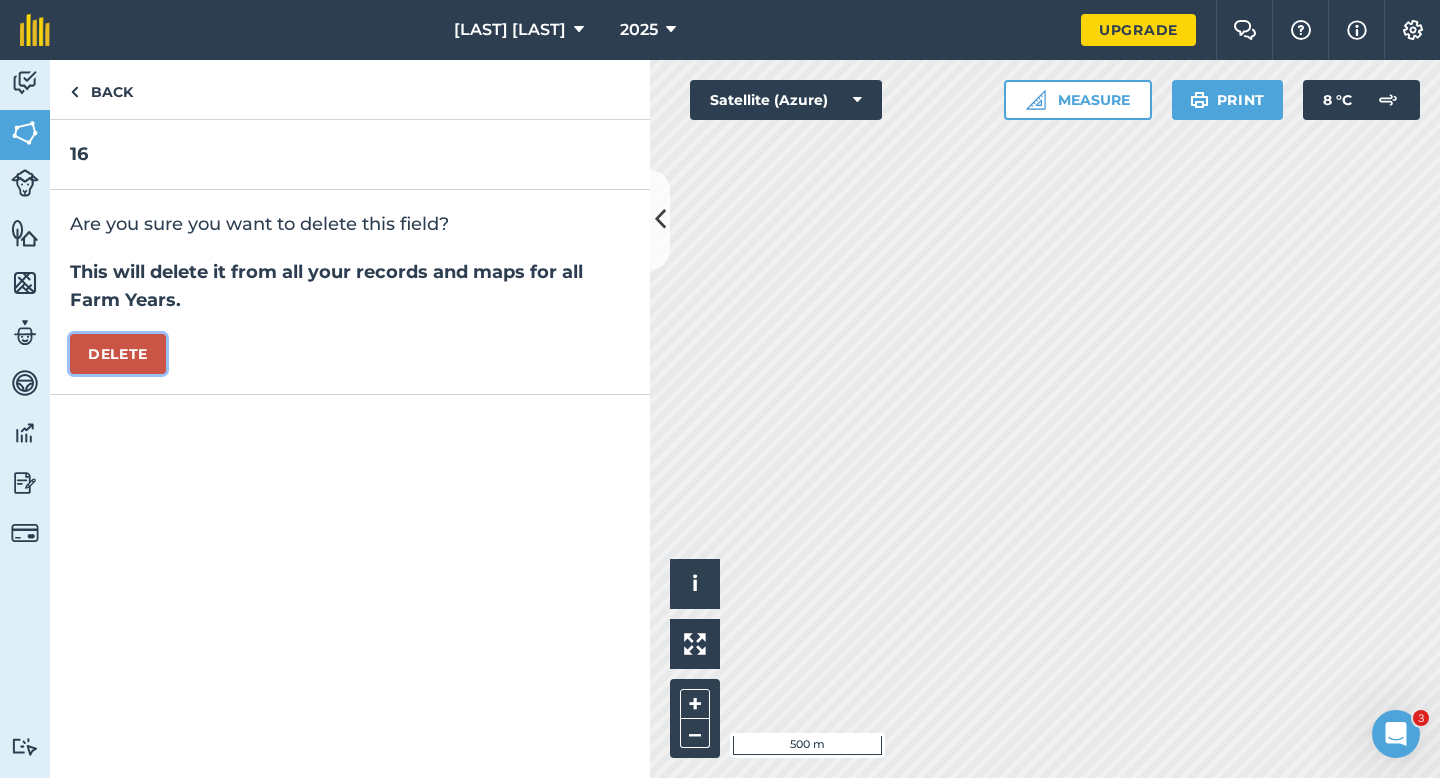 click on "Delete" at bounding box center [118, 354] 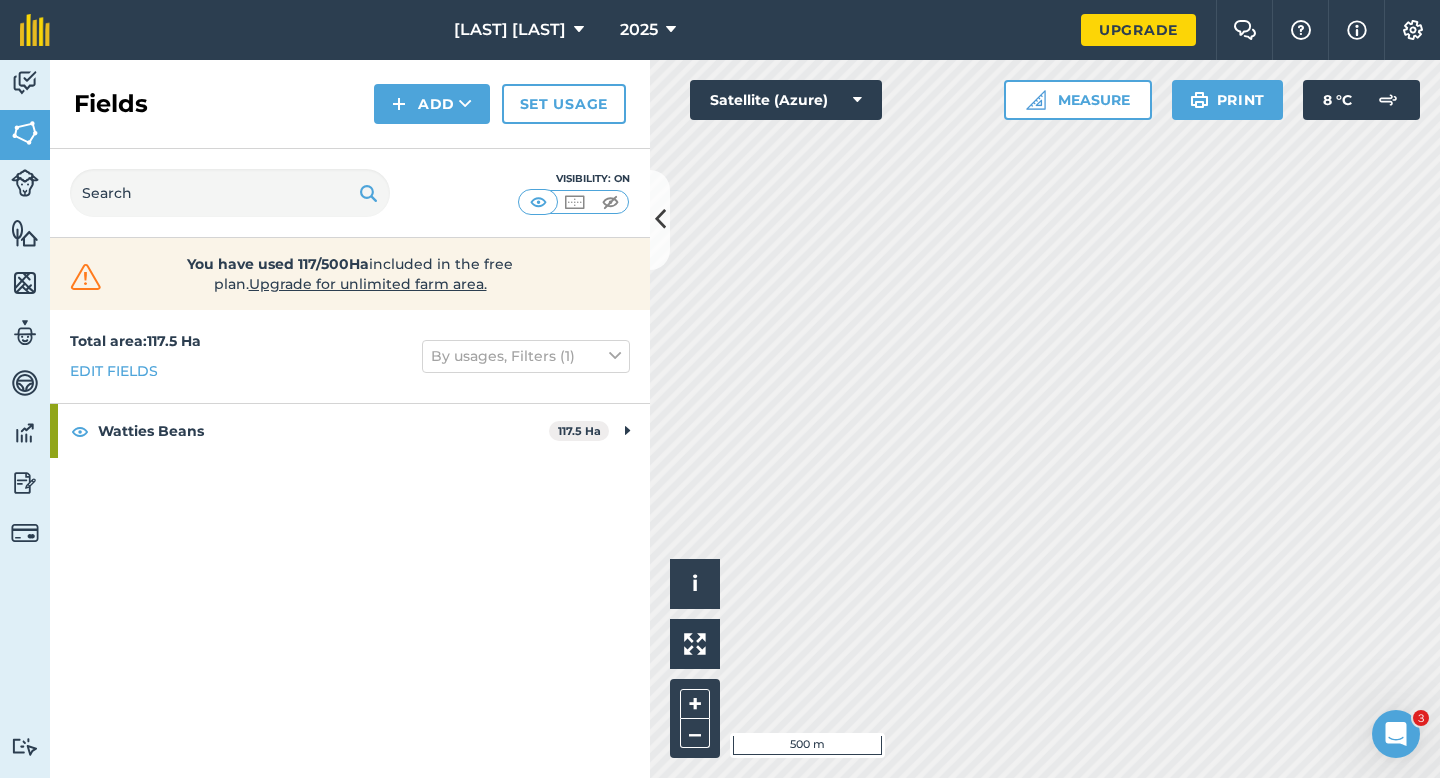 click on "Fields   Add   Set usage" at bounding box center (350, 104) 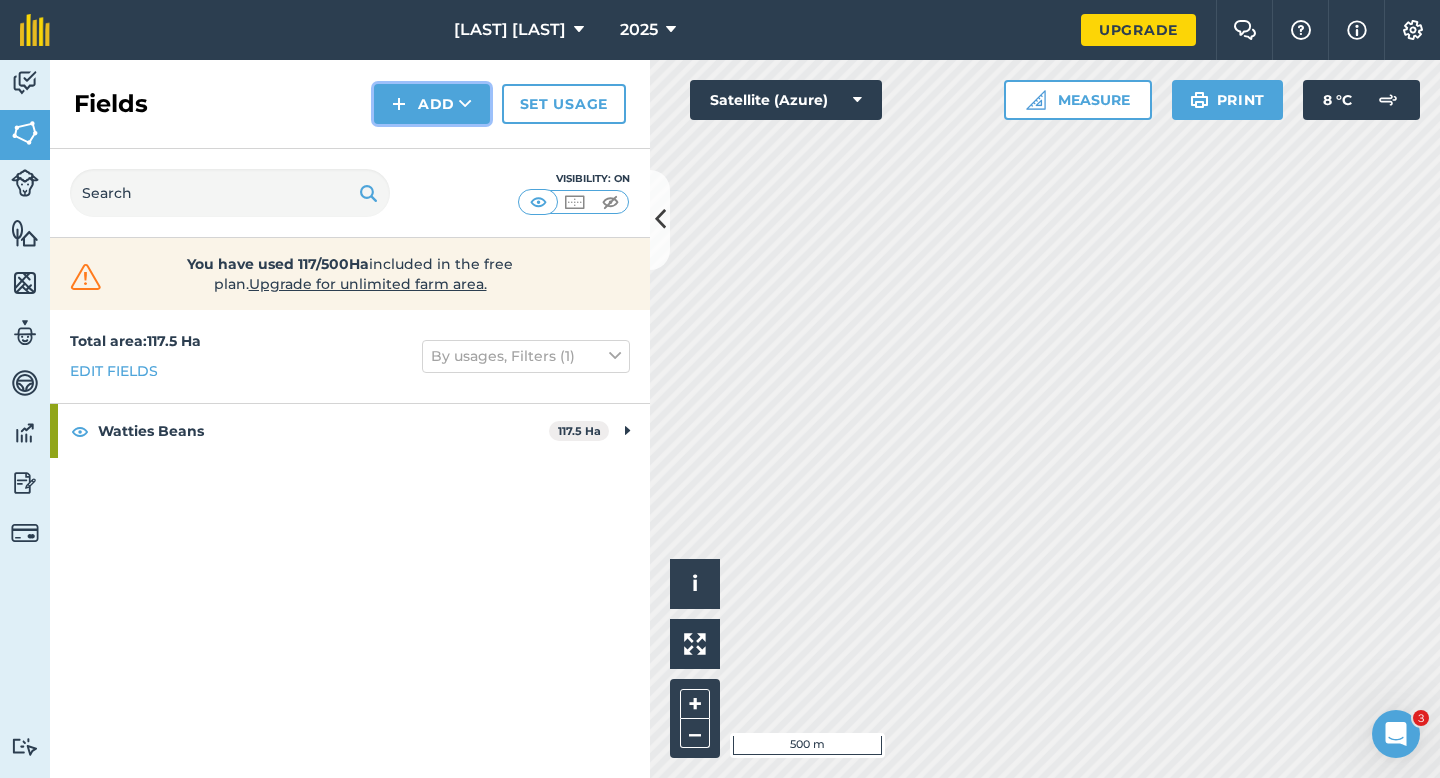 click on "Add" at bounding box center (432, 104) 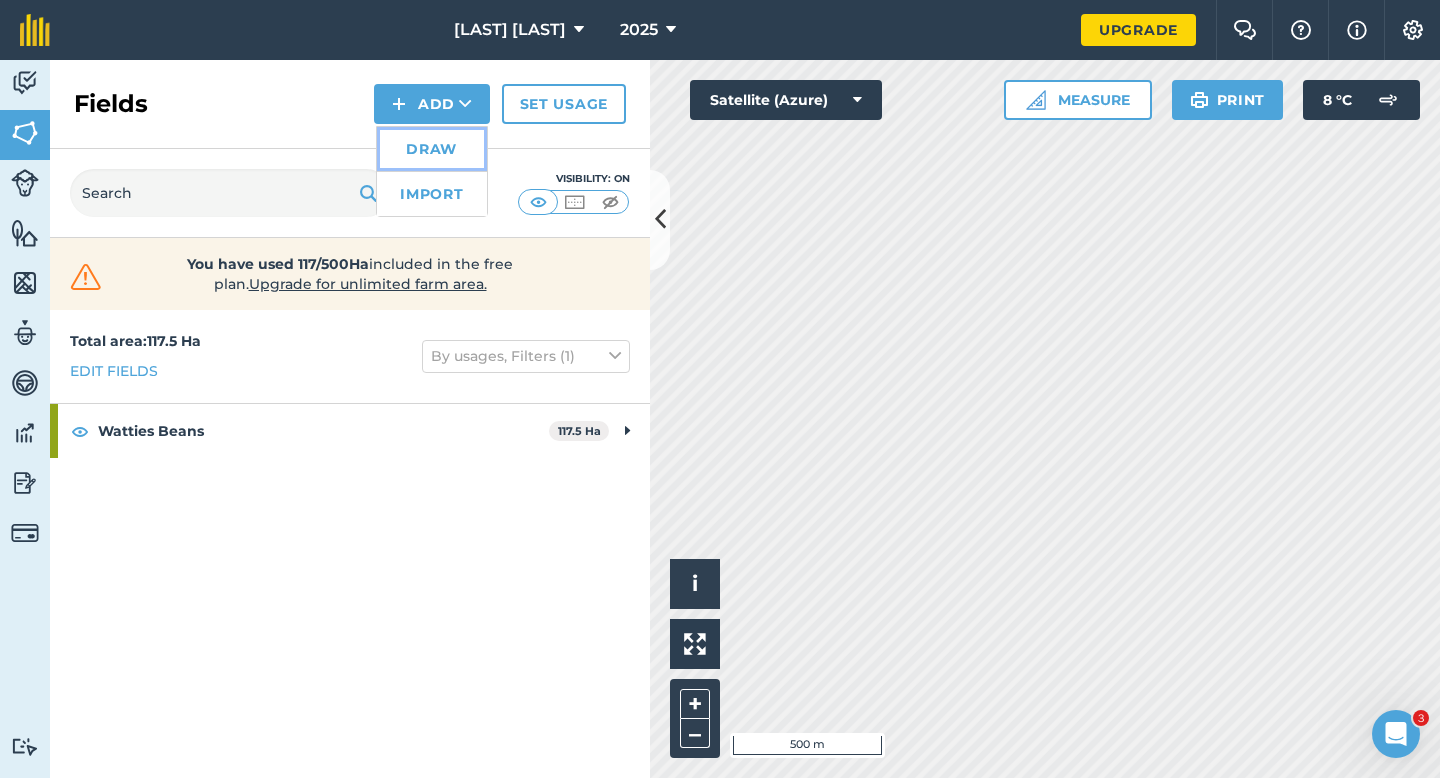click on "Draw" at bounding box center (432, 149) 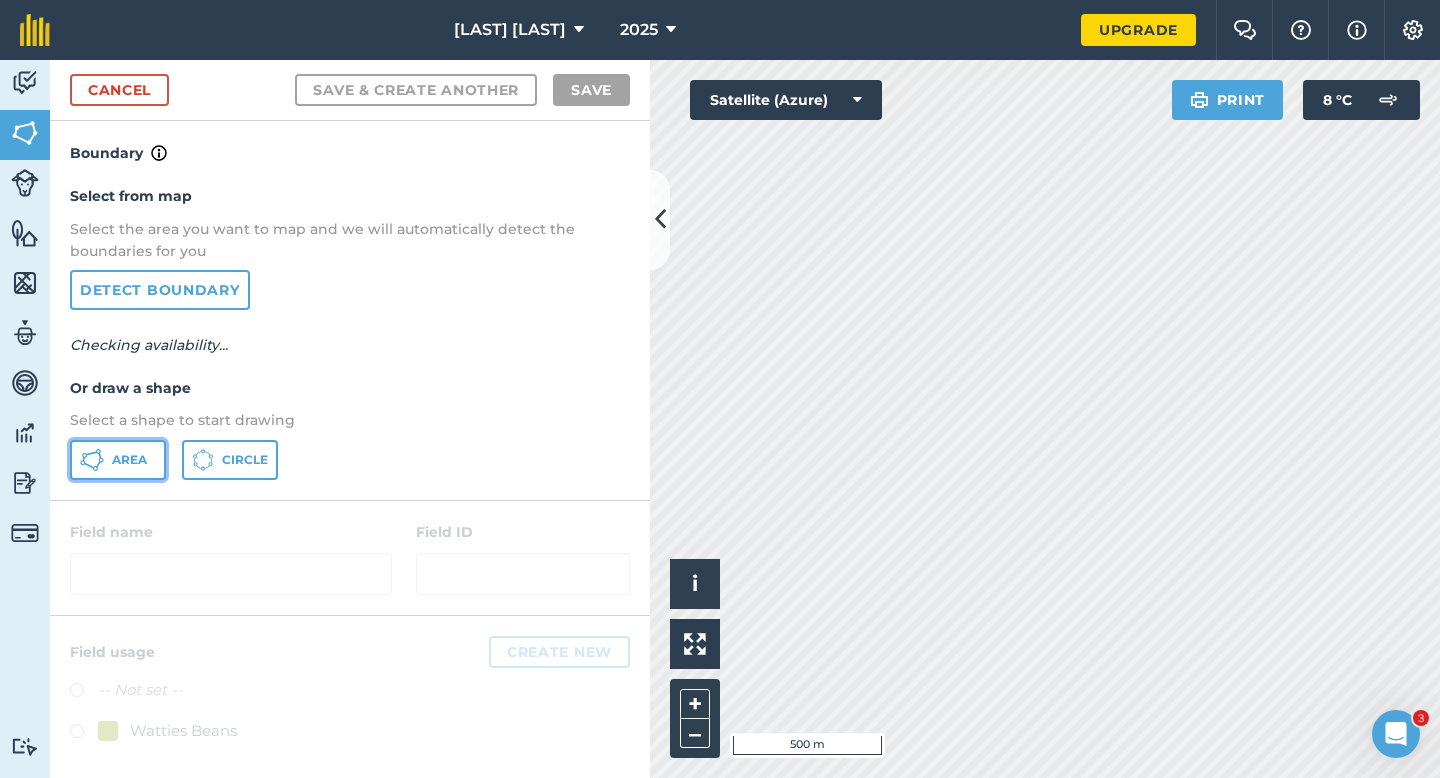 click on "Area" at bounding box center [118, 460] 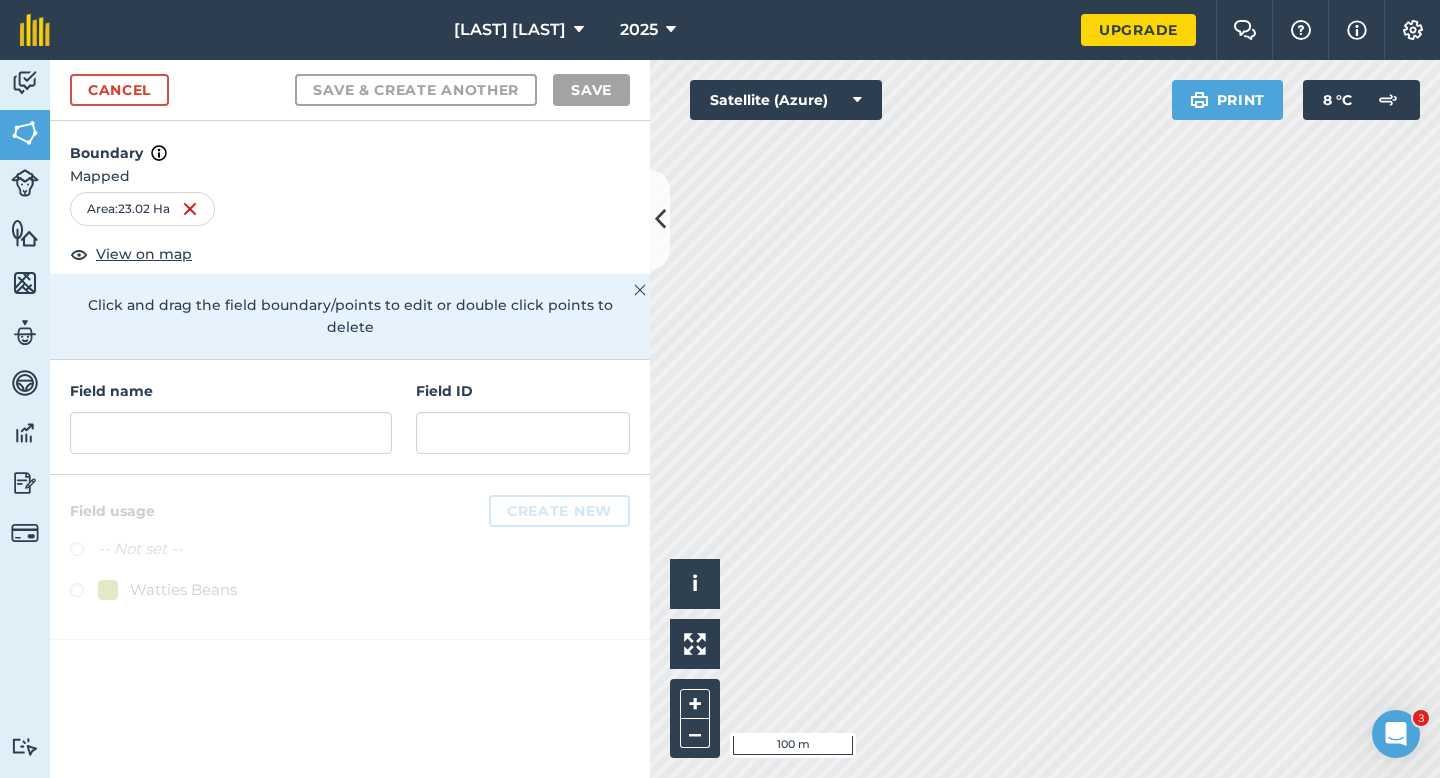 click on "Field name Field ID" at bounding box center [350, 417] 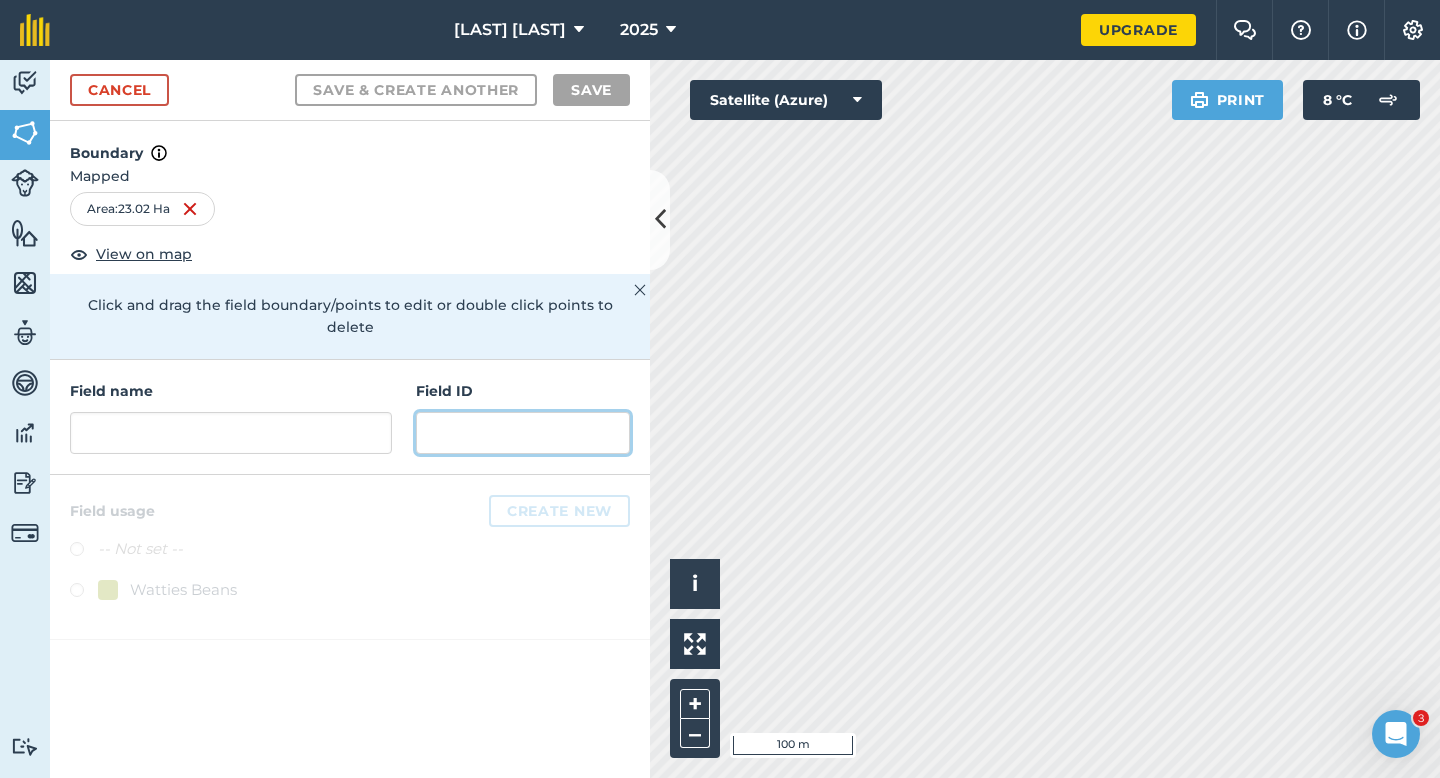click at bounding box center [523, 433] 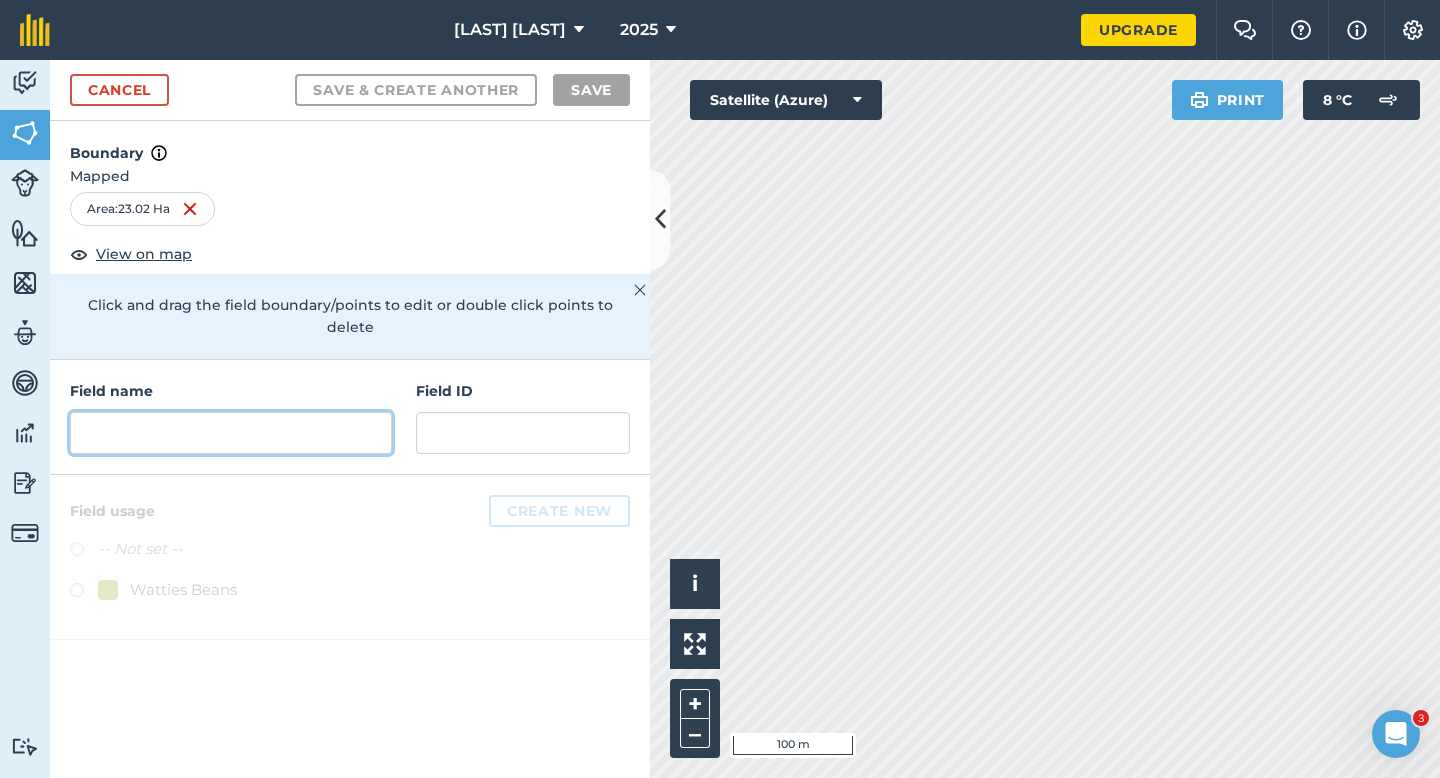 click at bounding box center [231, 433] 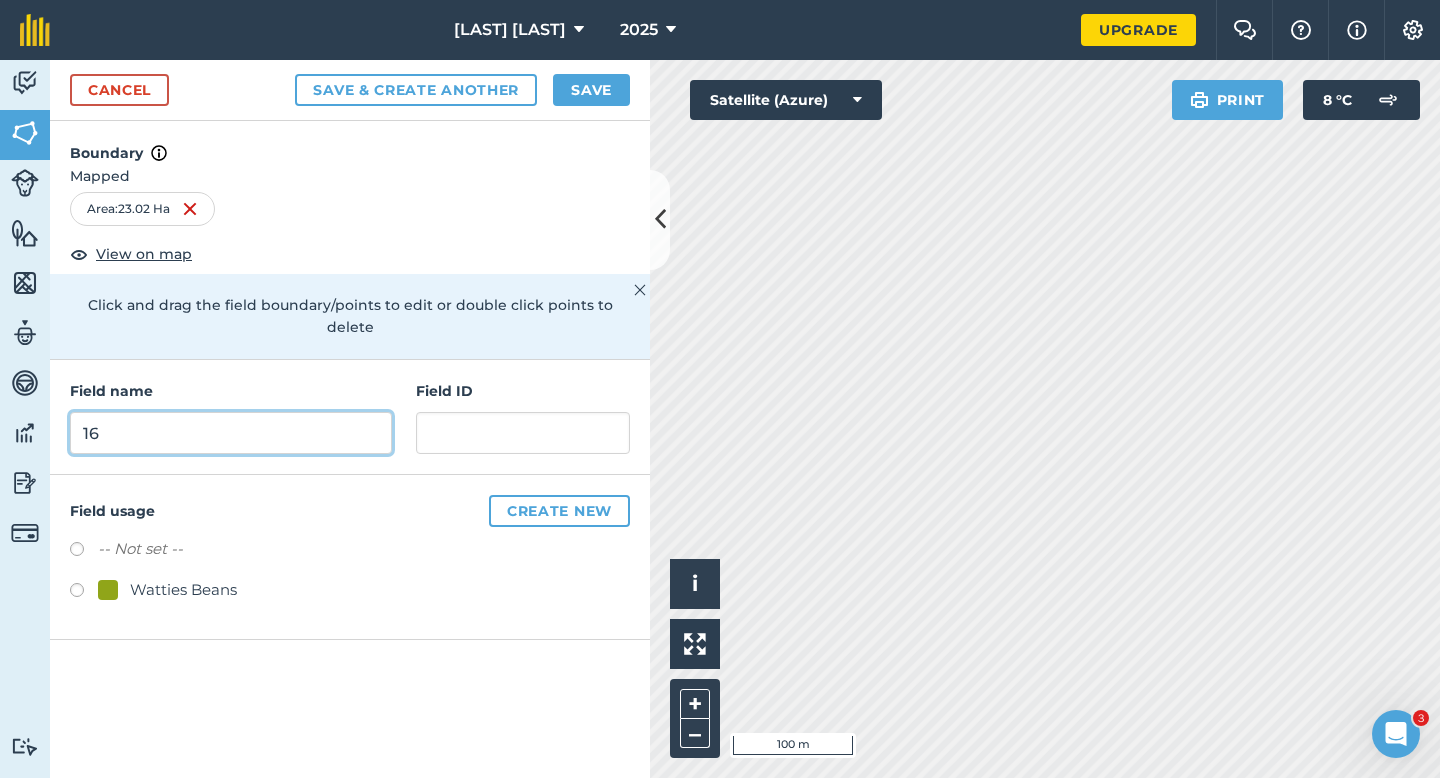 type on "16" 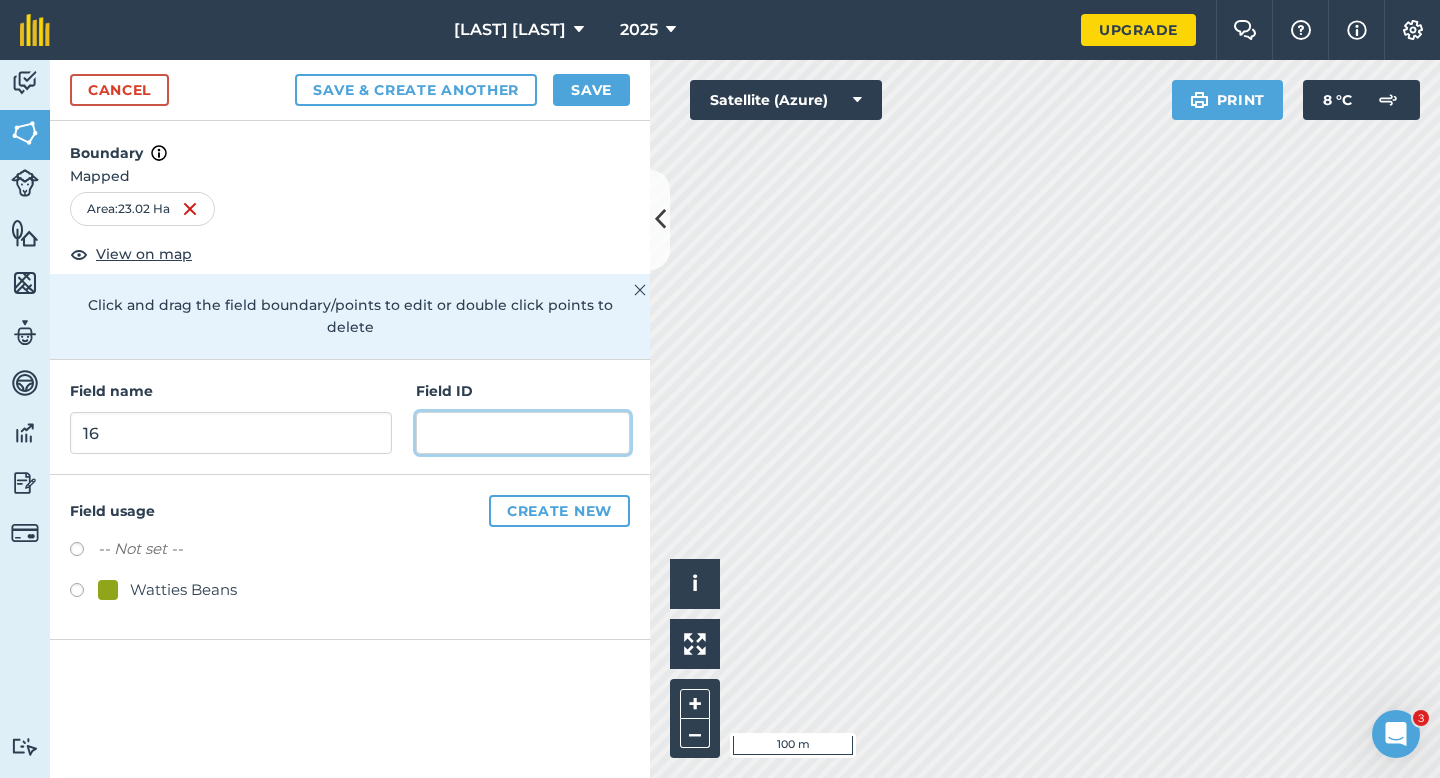 click at bounding box center [523, 433] 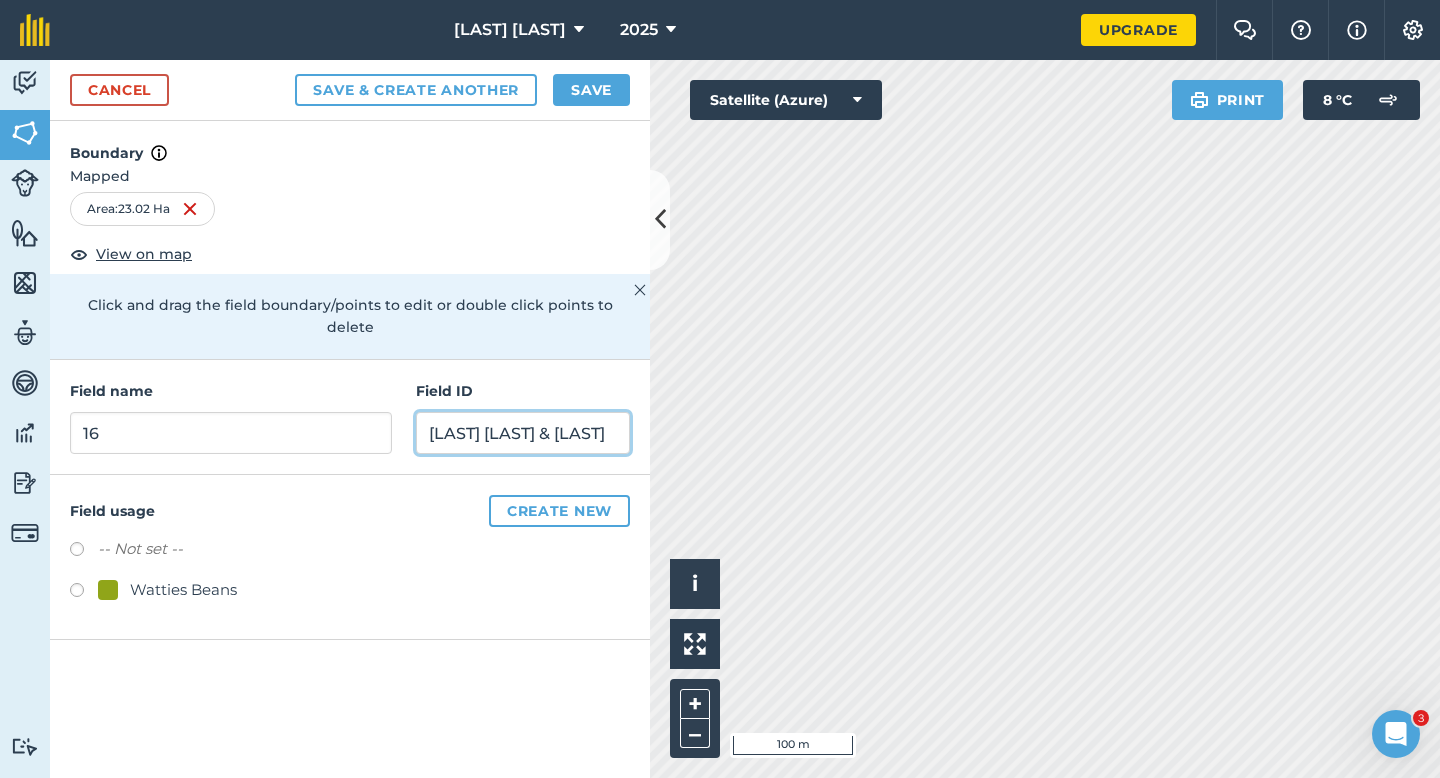 type on "[LAST] [LAST] & [LAST]" 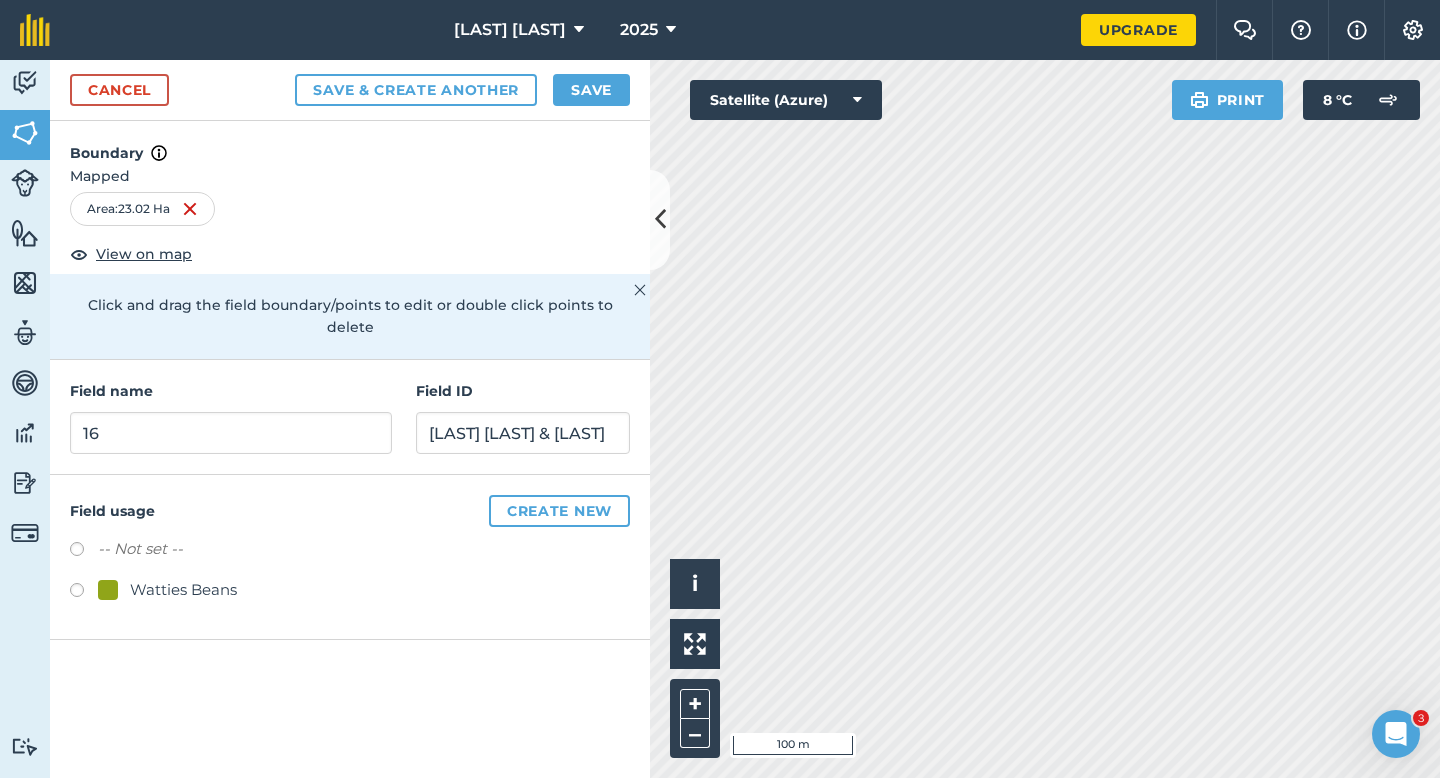 click on "-- Not set --" at bounding box center [350, 551] 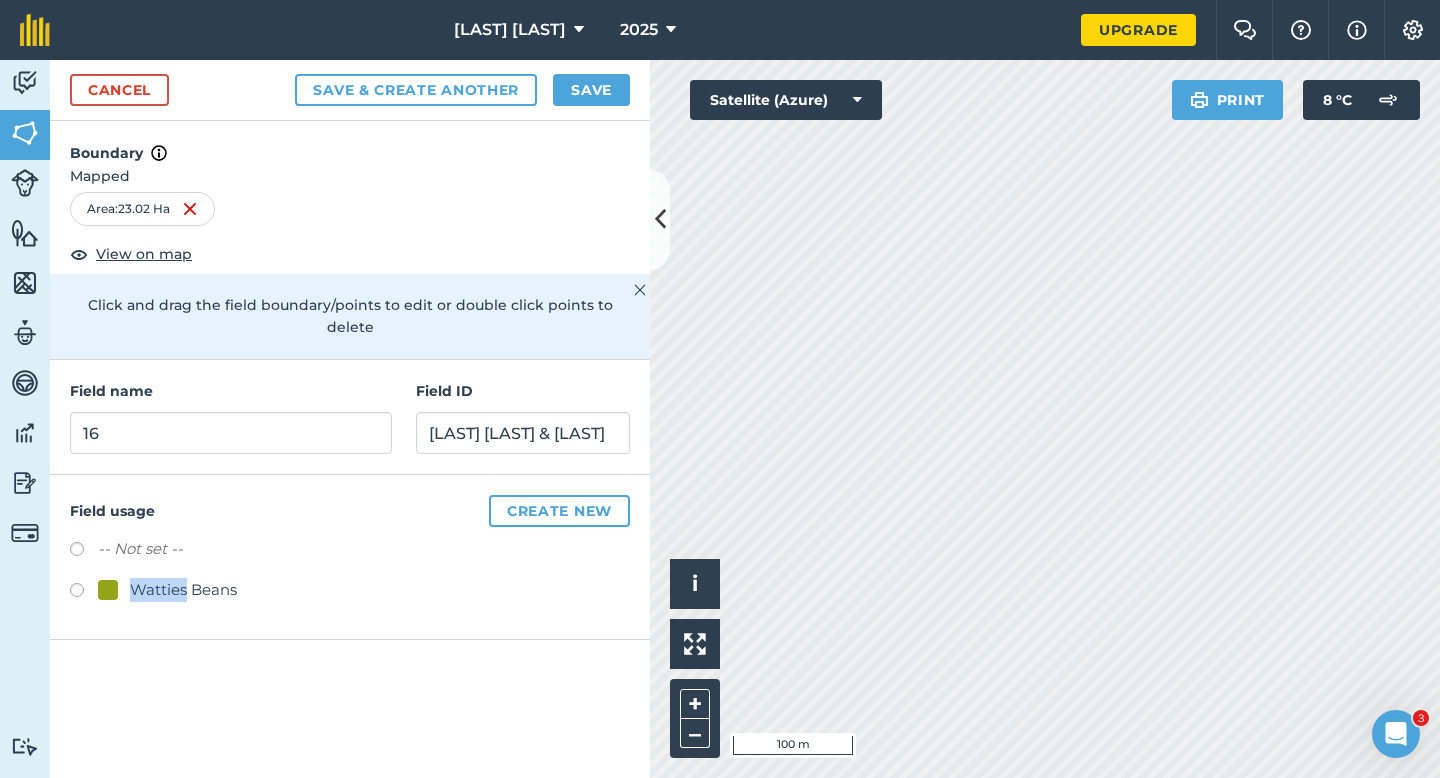 click on "-- Not set -- [BRAND]" at bounding box center [350, 572] 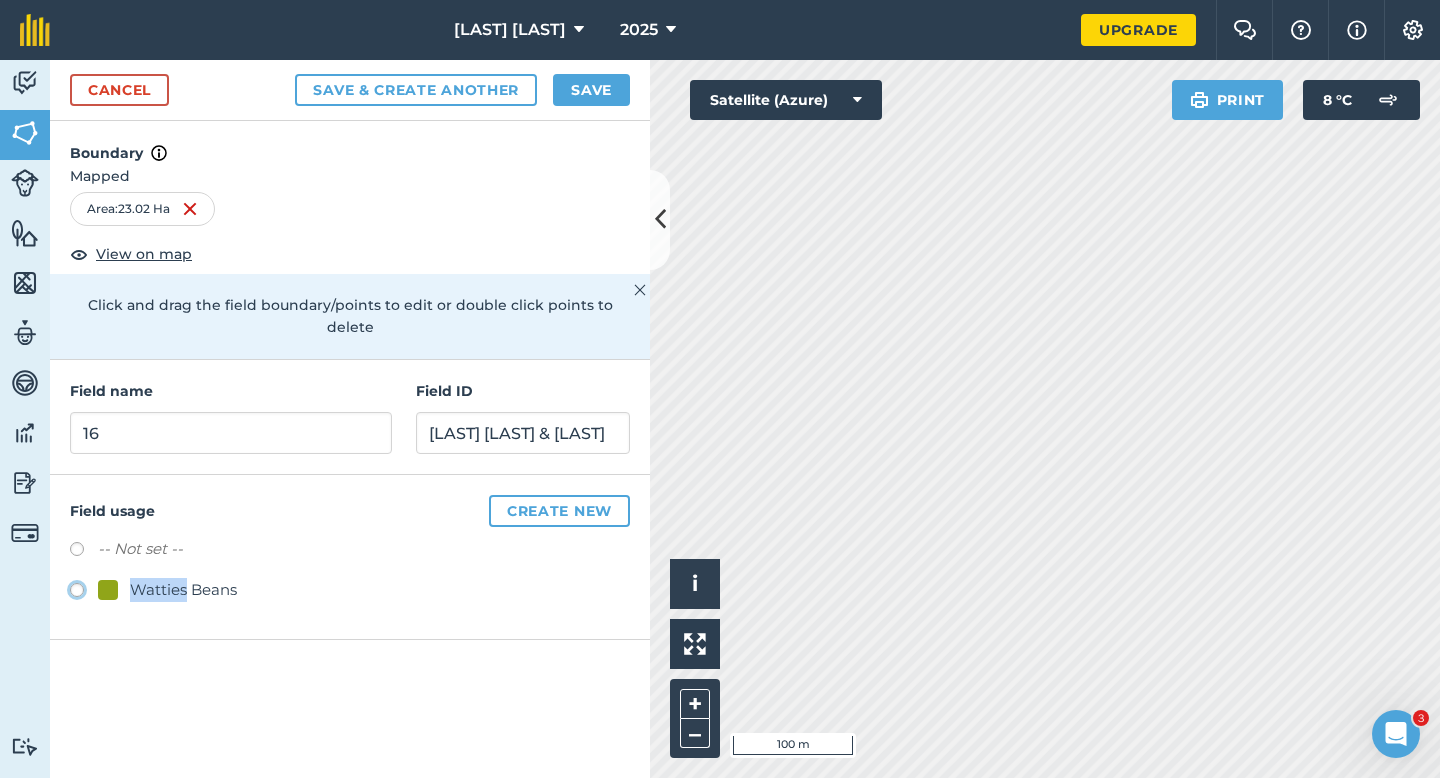 click on "Watties Beans" at bounding box center [-9923, 589] 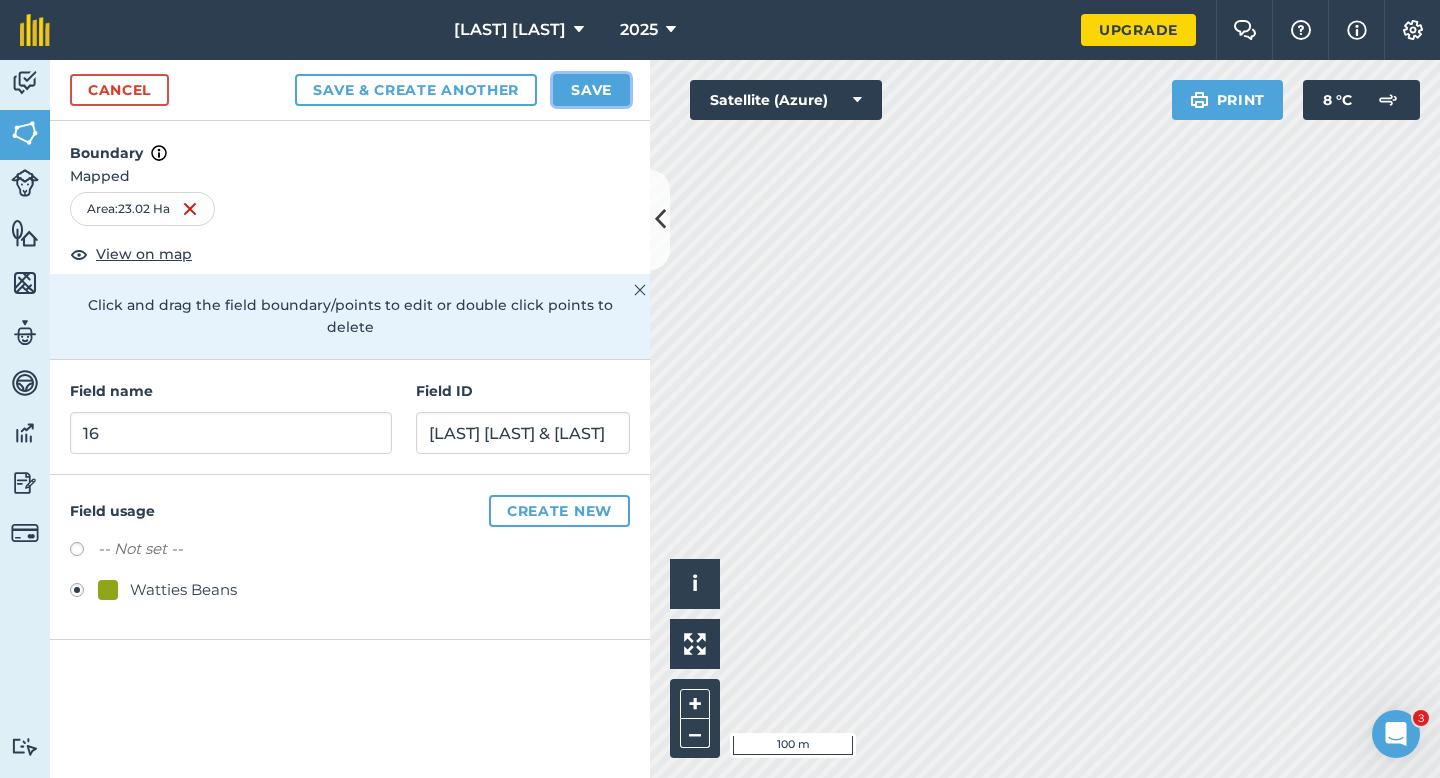 click on "Save" at bounding box center [591, 90] 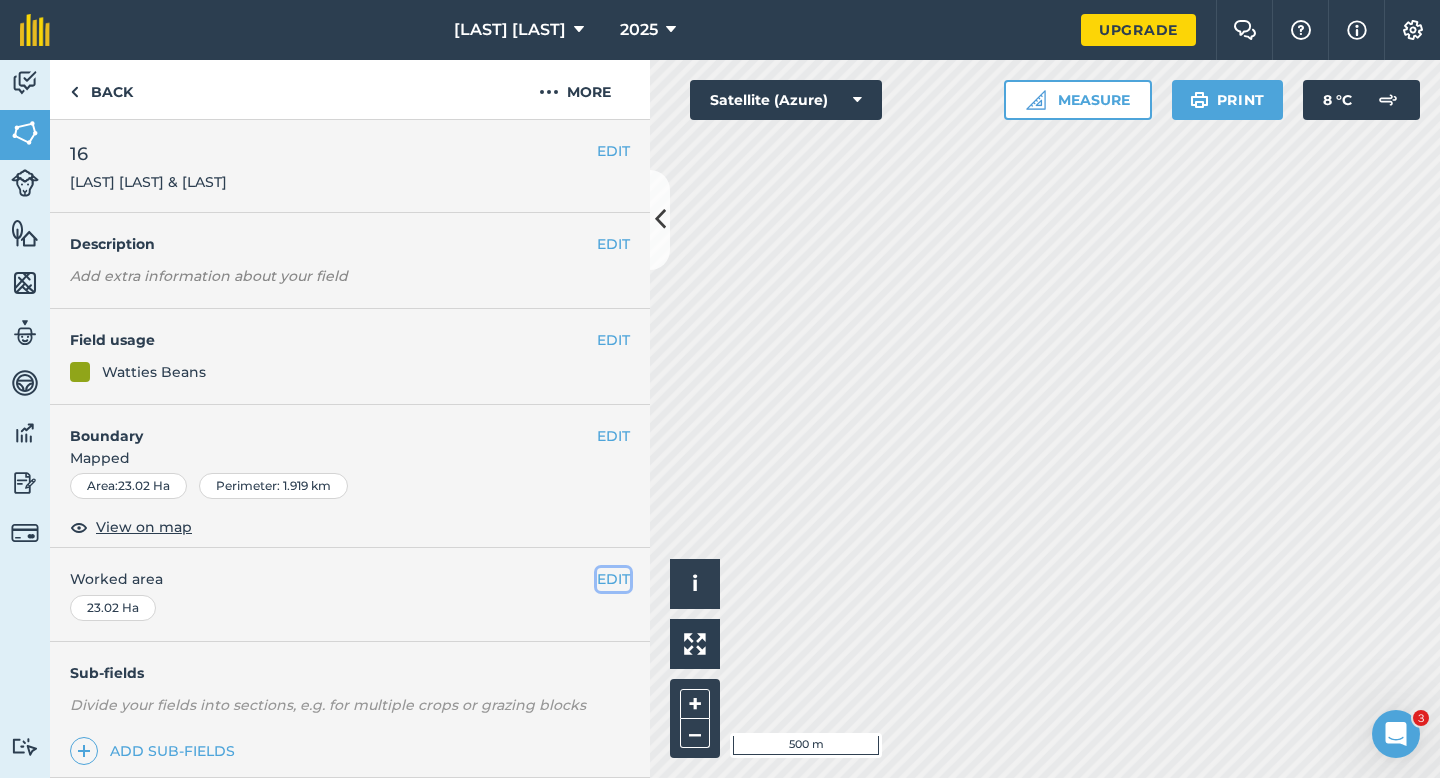 click on "EDIT" at bounding box center [613, 579] 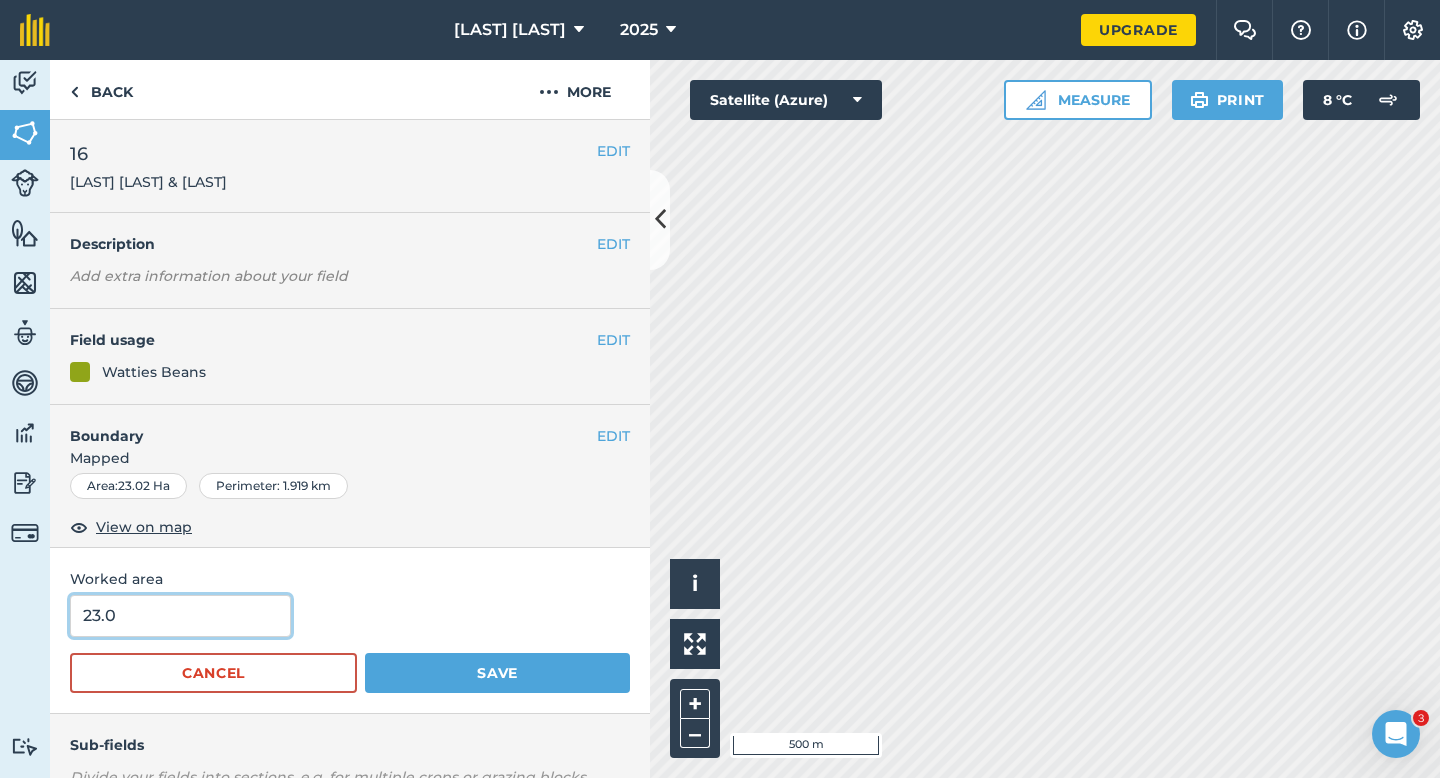 click on "23.0" at bounding box center [180, 616] 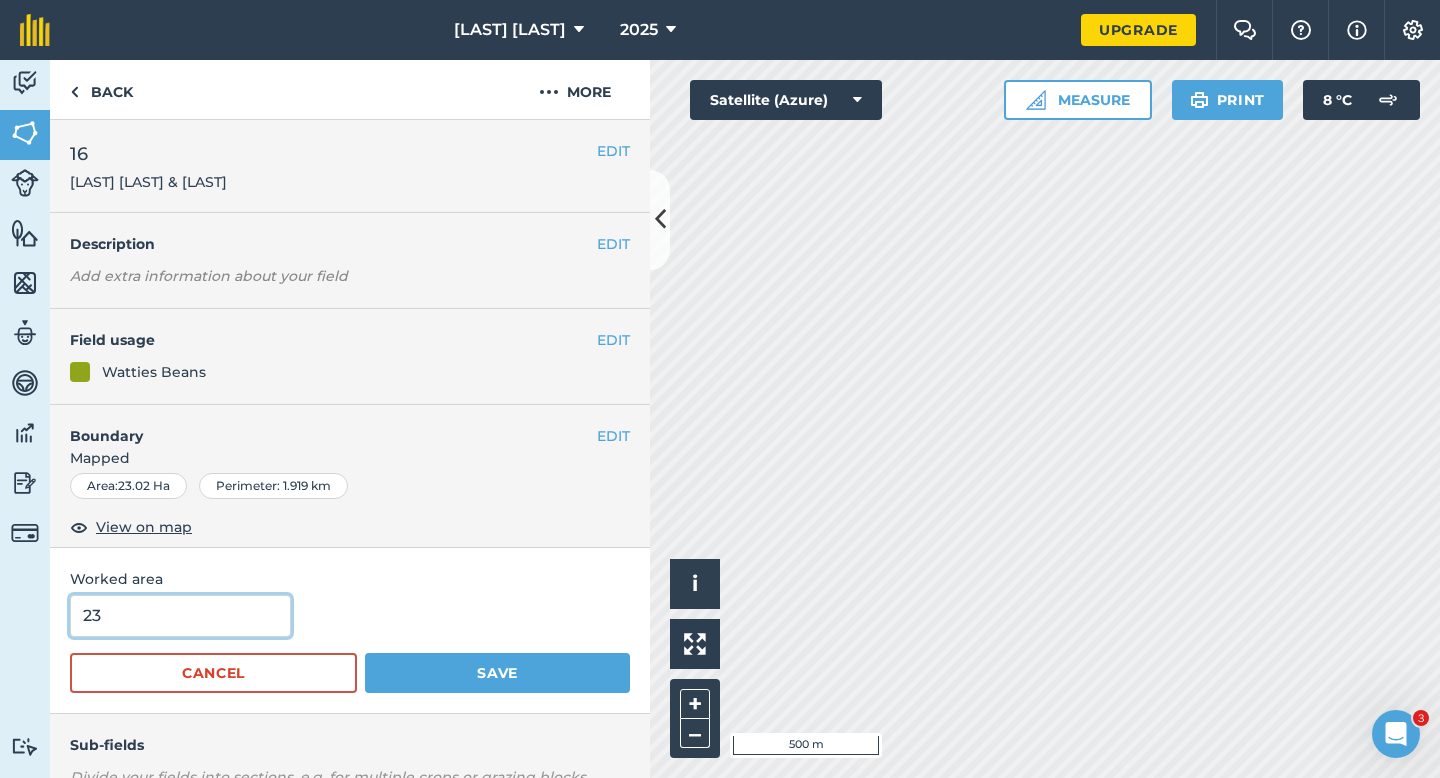 click on "Save" at bounding box center (497, 673) 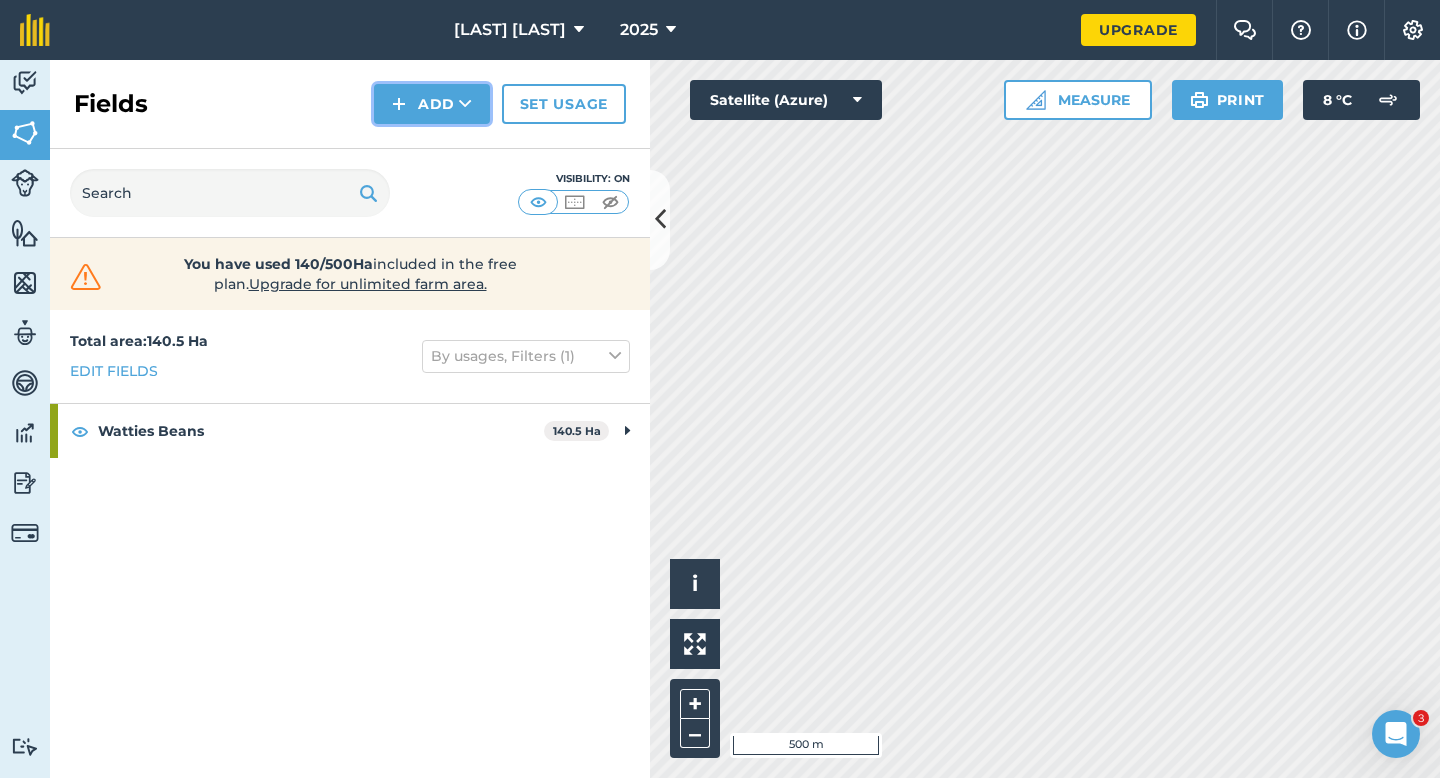 click on "Add" at bounding box center (432, 104) 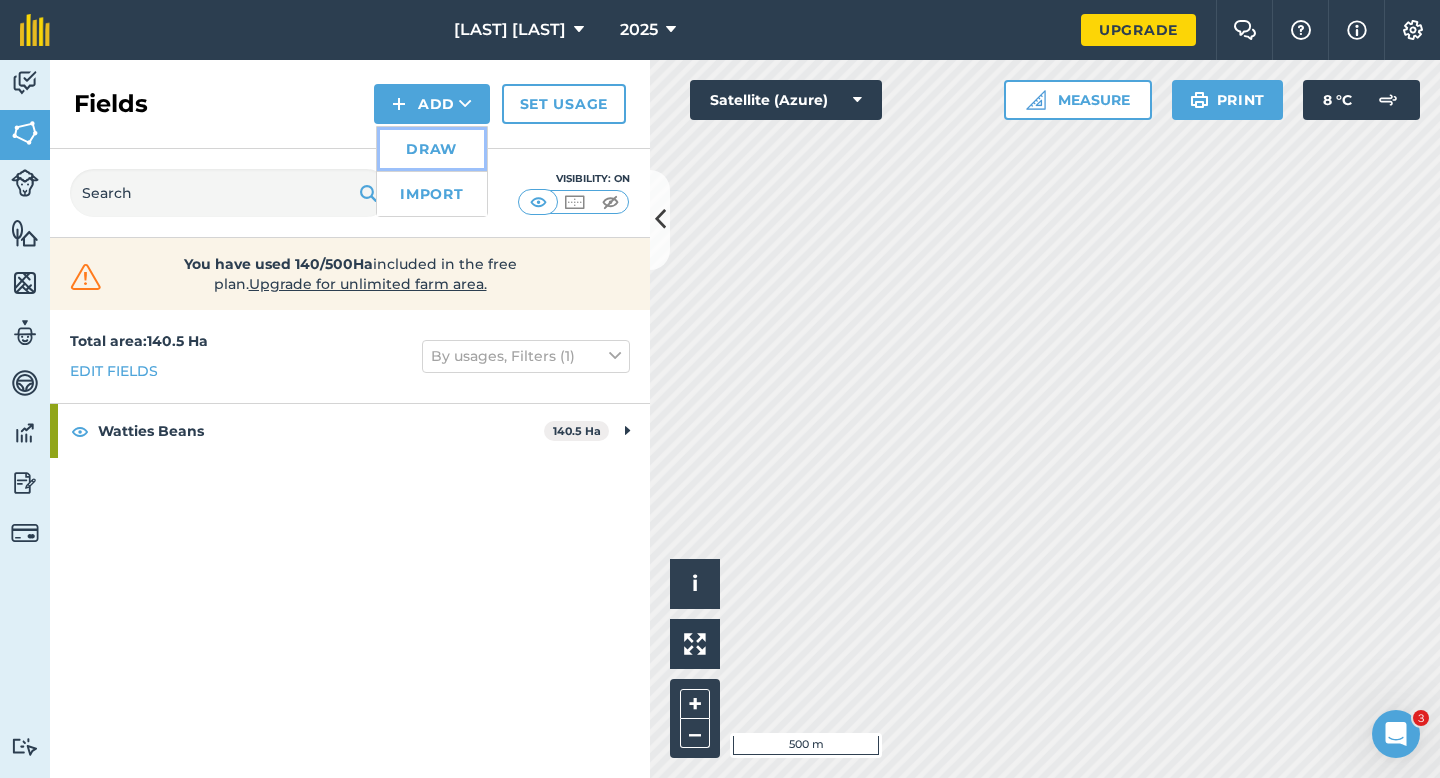 click on "Draw" at bounding box center [432, 149] 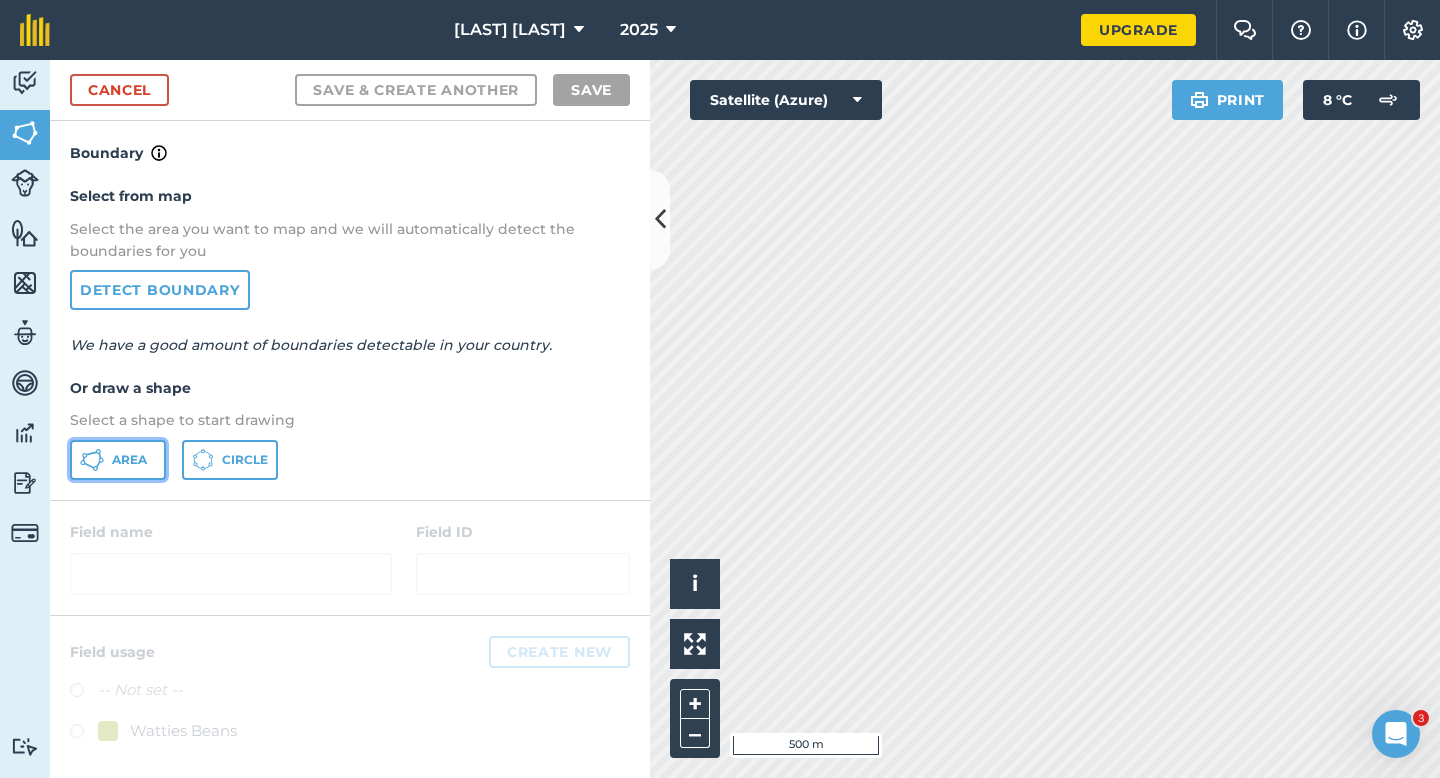 click on "Area" at bounding box center [129, 460] 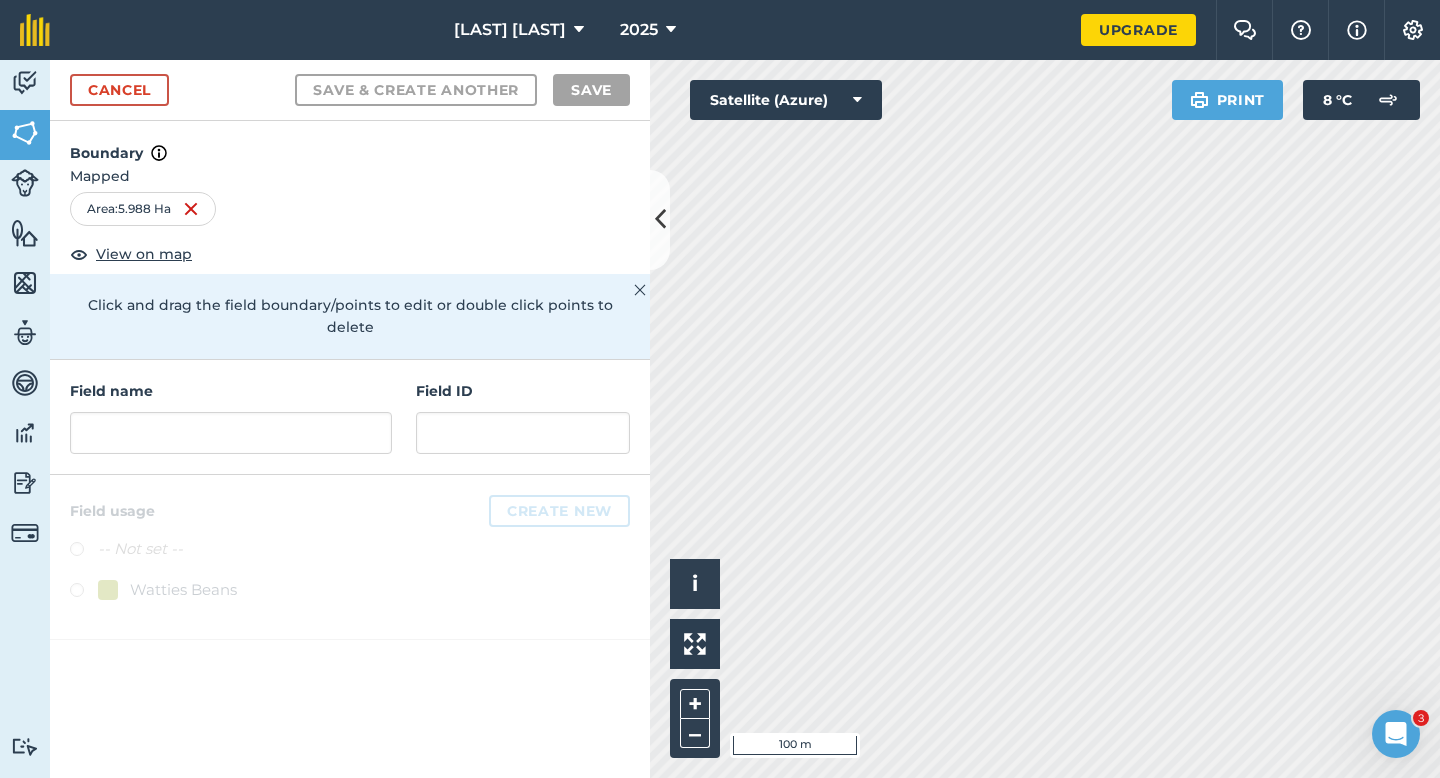 click on "Field ID" at bounding box center [523, 391] 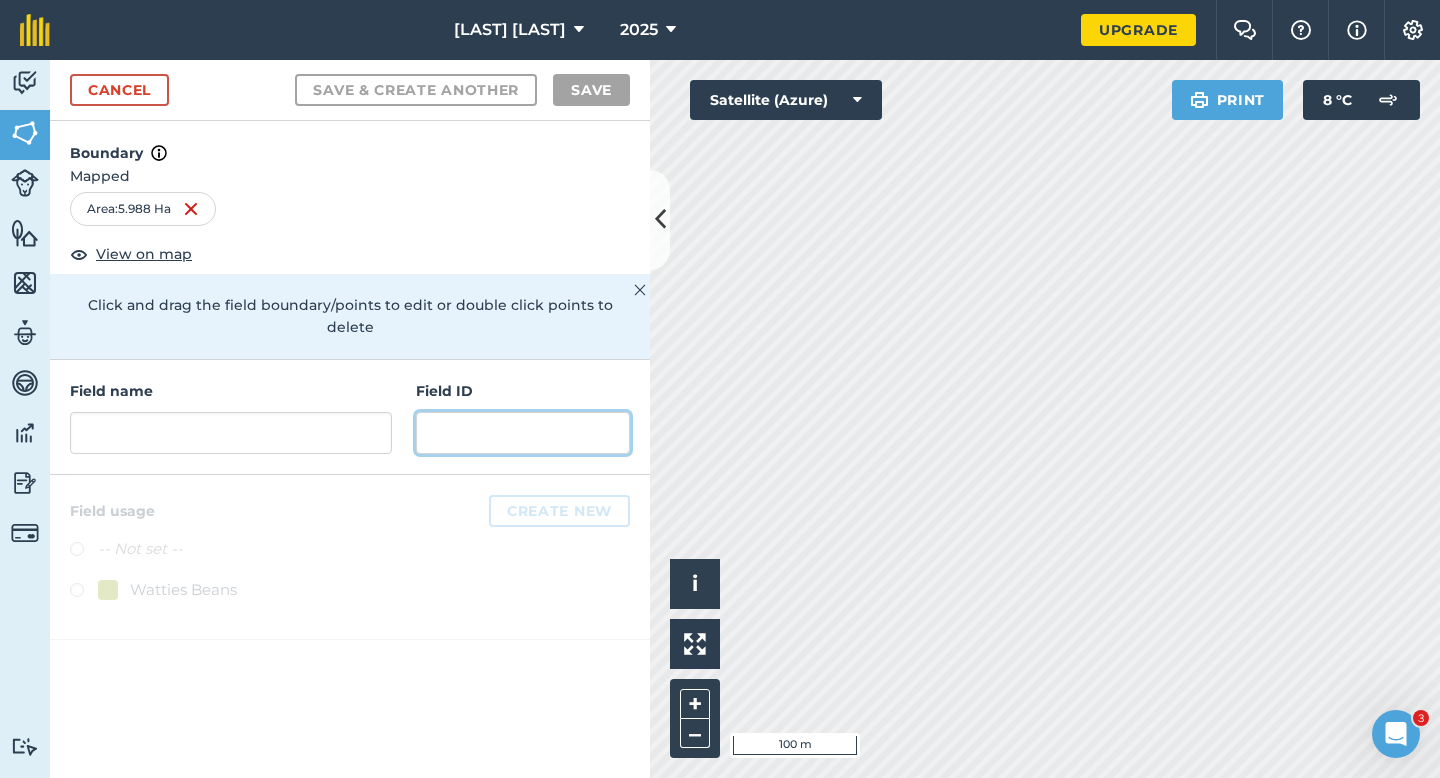 click at bounding box center (523, 433) 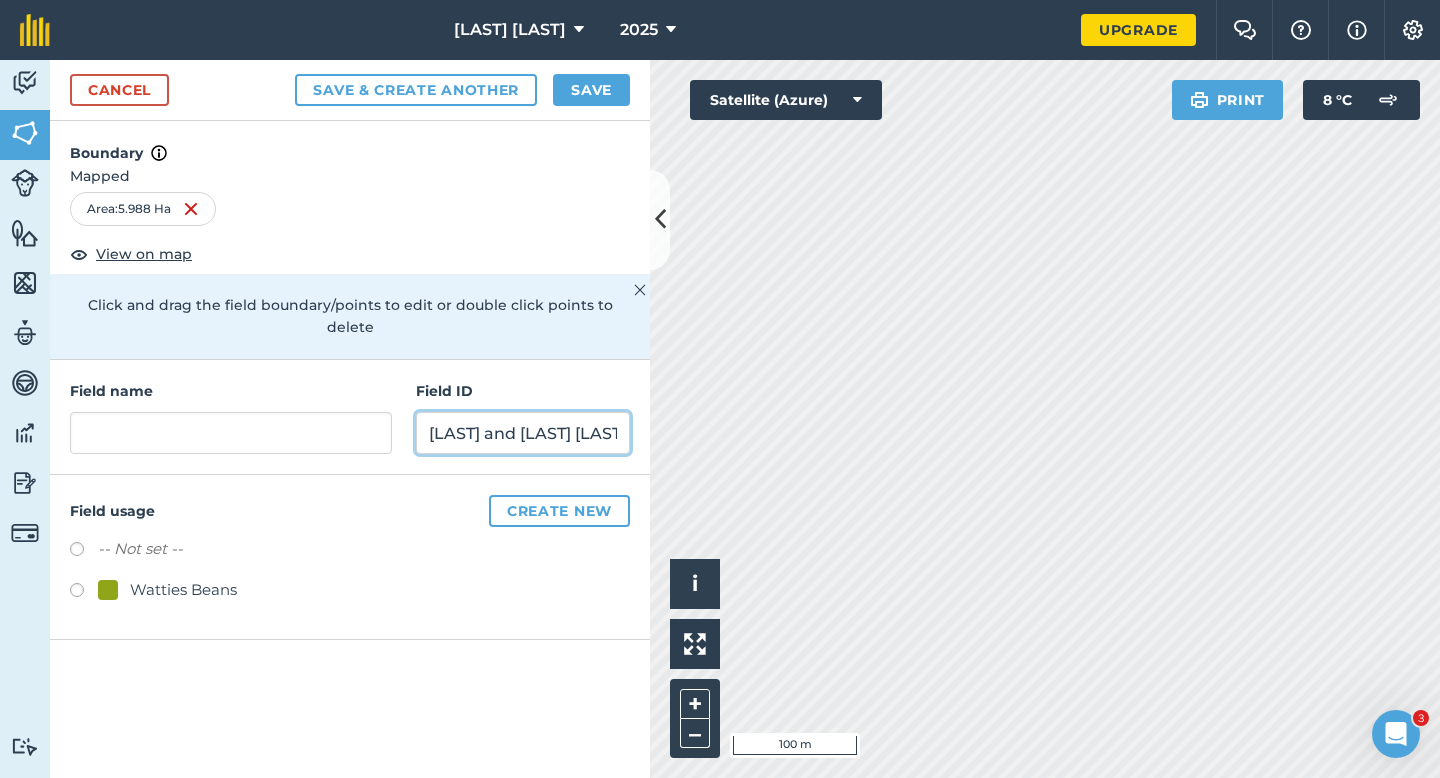 type on "[LAST] and [LAST] [LAST]" 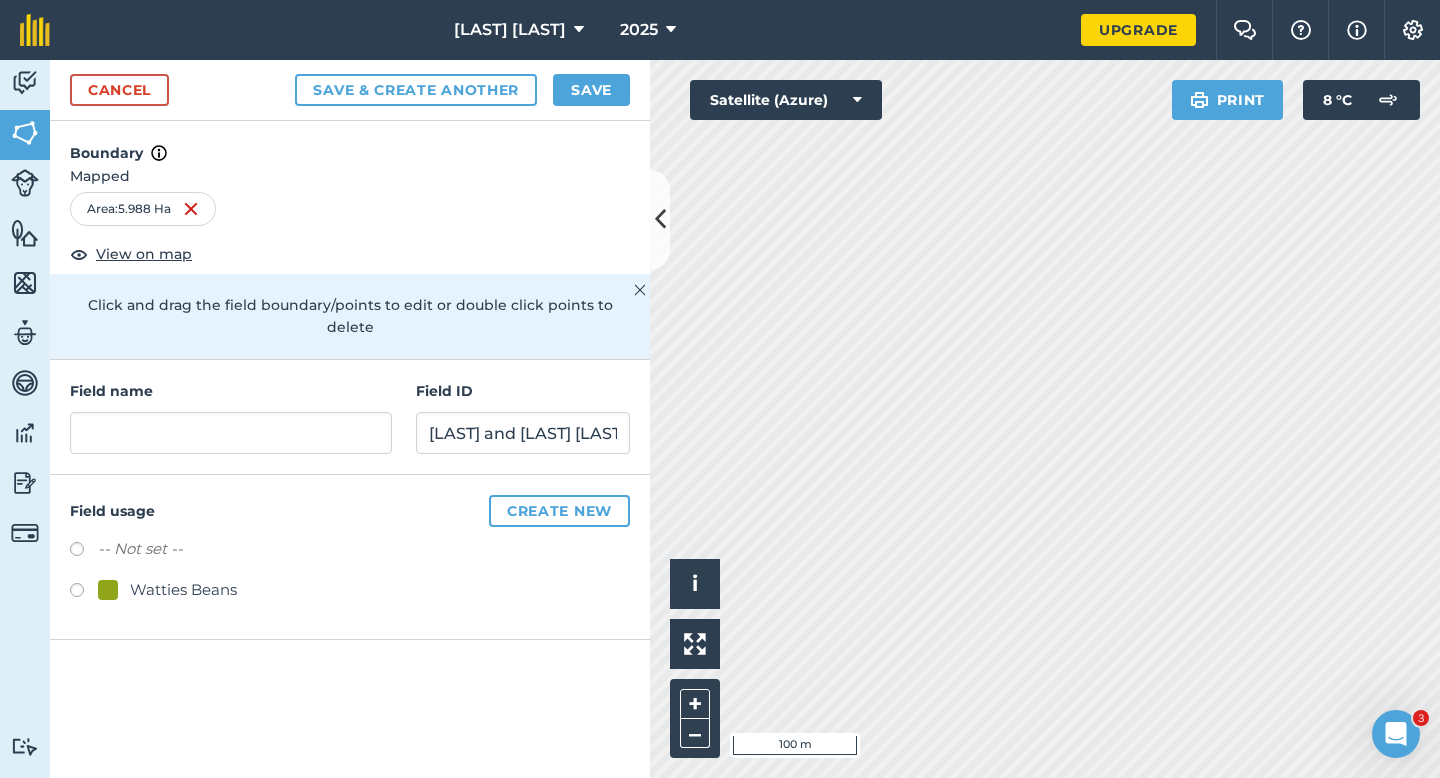 click on "Watties Beans" at bounding box center [183, 590] 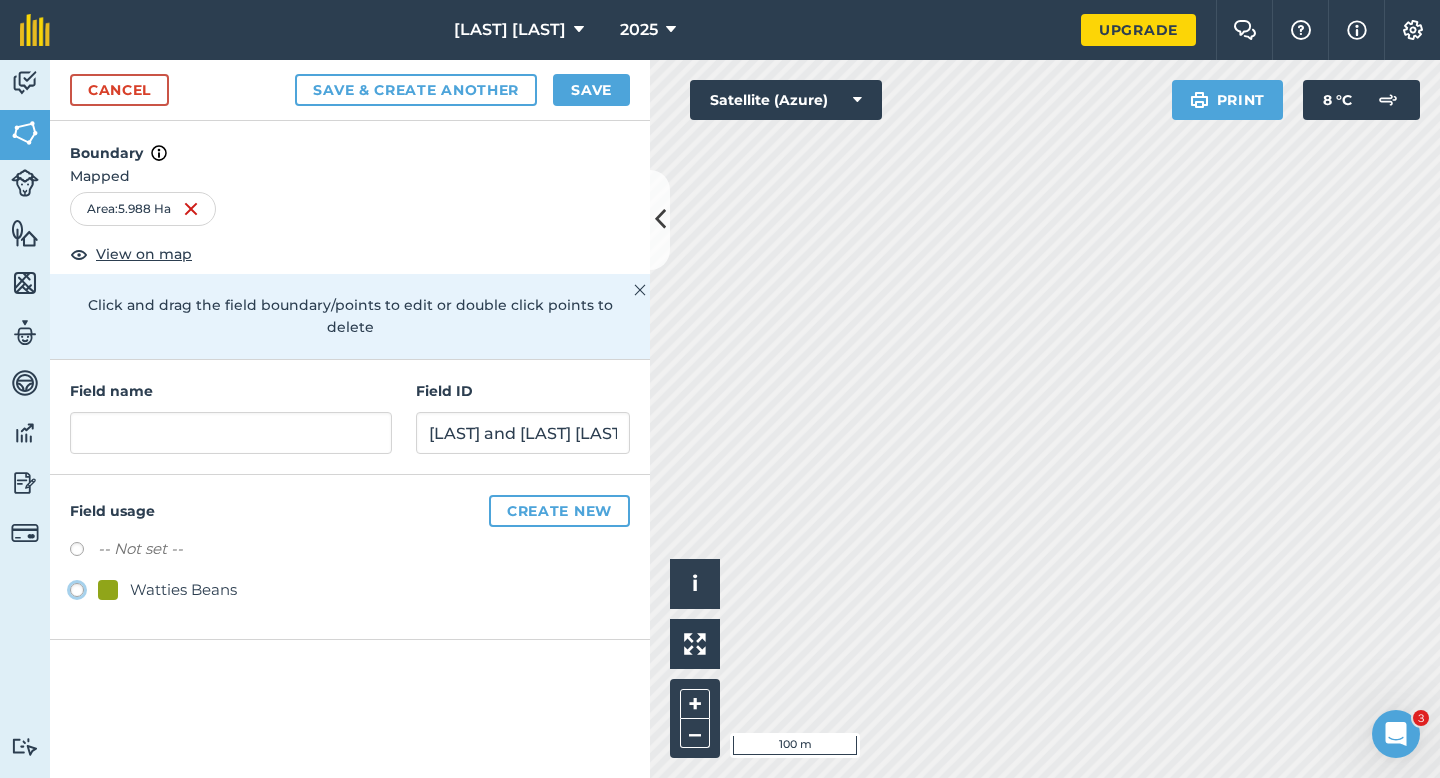 click on "Watties Beans" at bounding box center (-9923, 589) 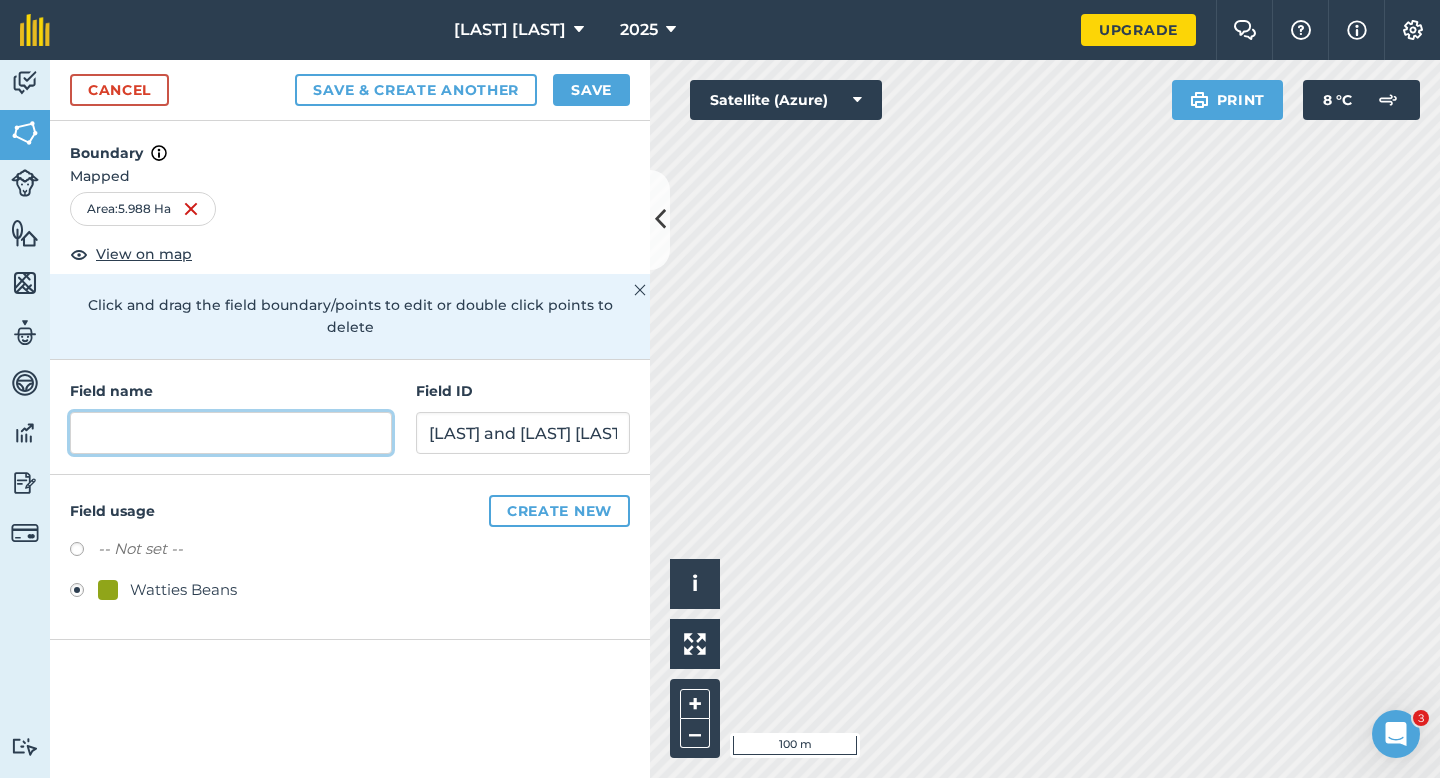 click at bounding box center [231, 433] 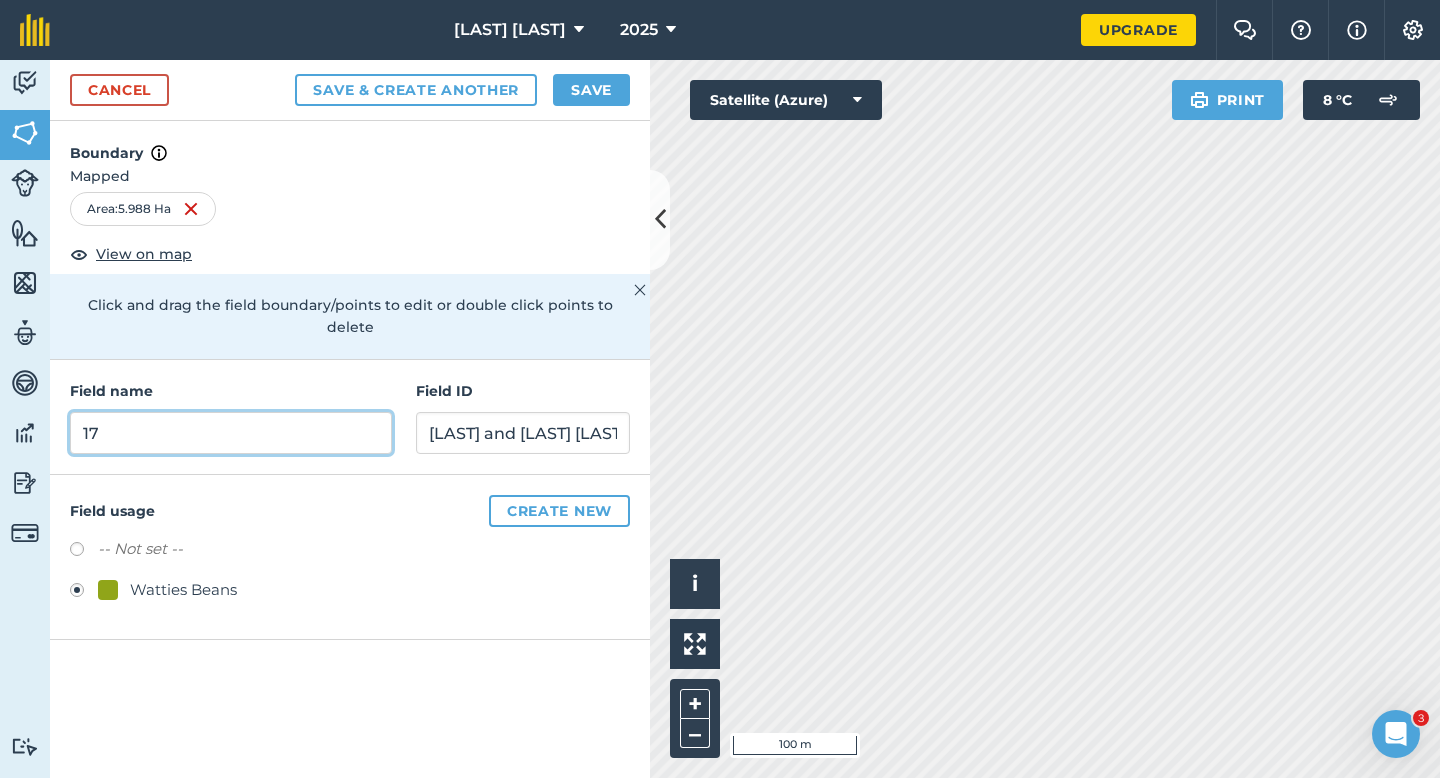 type on "17" 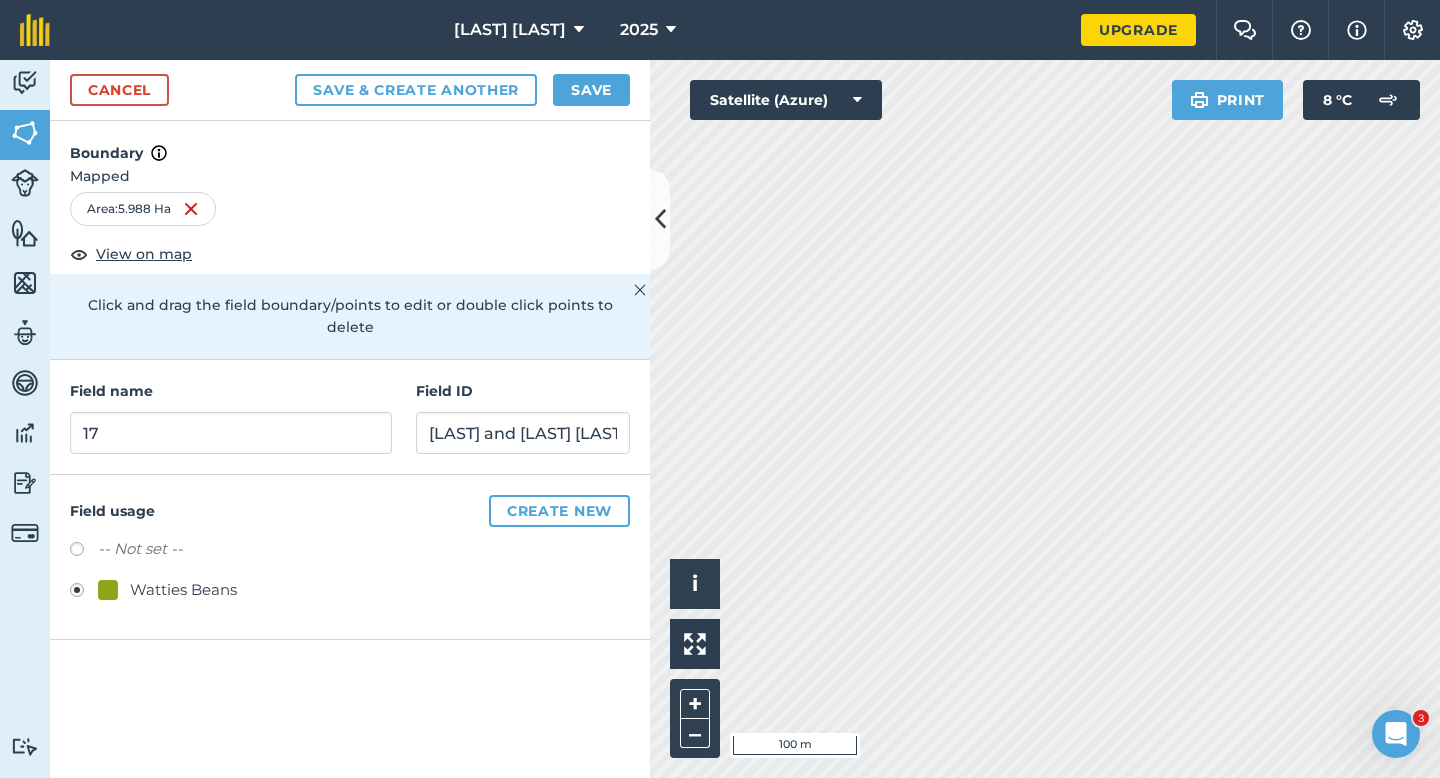 click on "Cancel Save & Create Another Save" at bounding box center [350, 90] 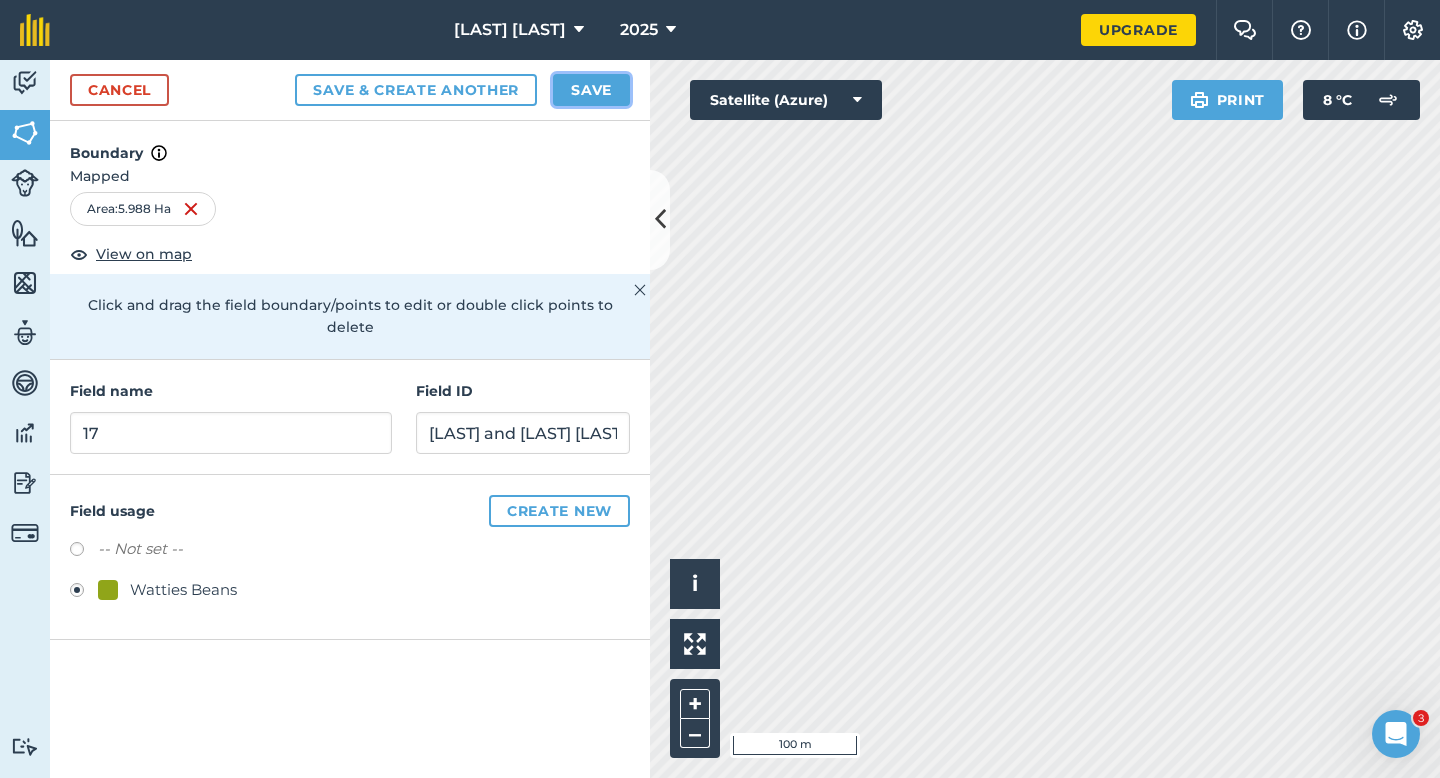click on "Save" at bounding box center (591, 90) 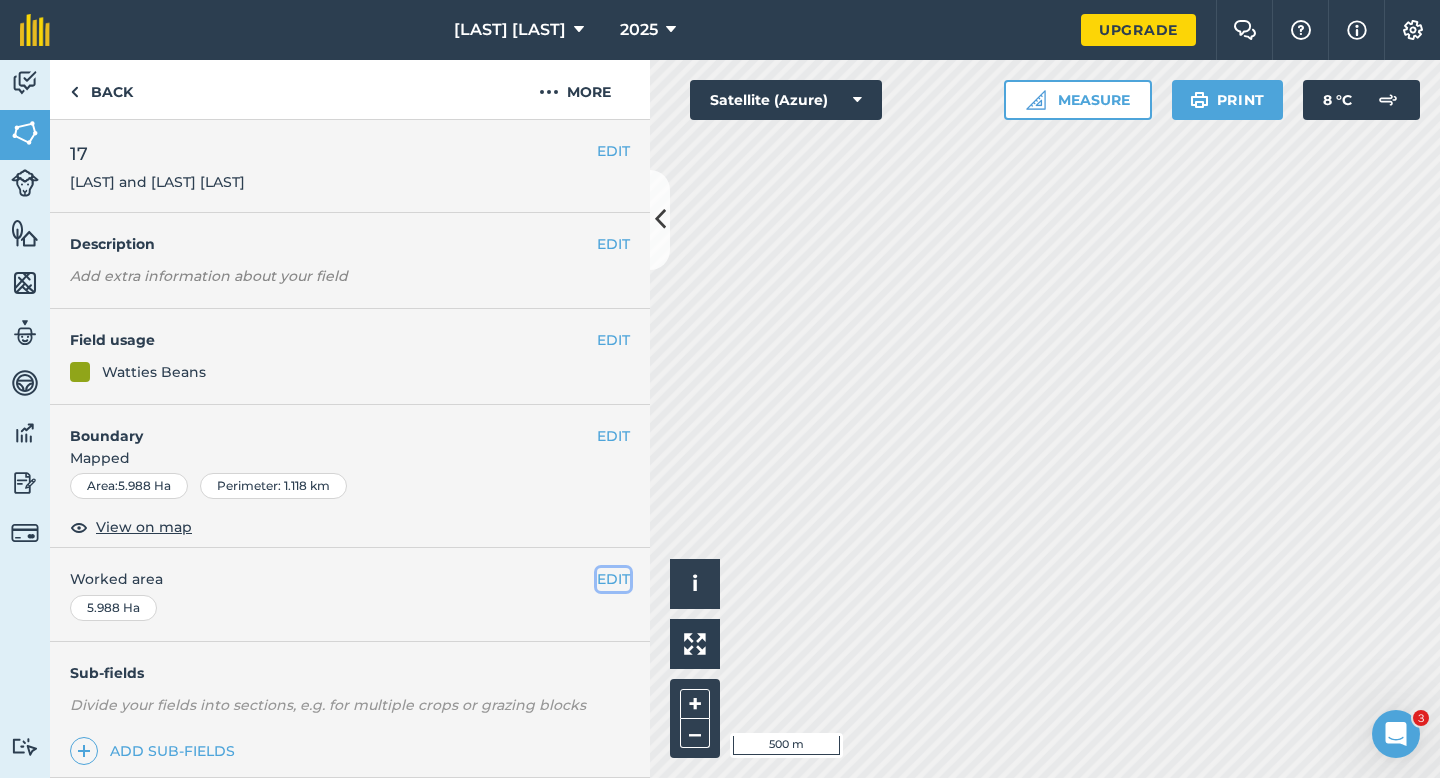 click on "EDIT" at bounding box center [613, 579] 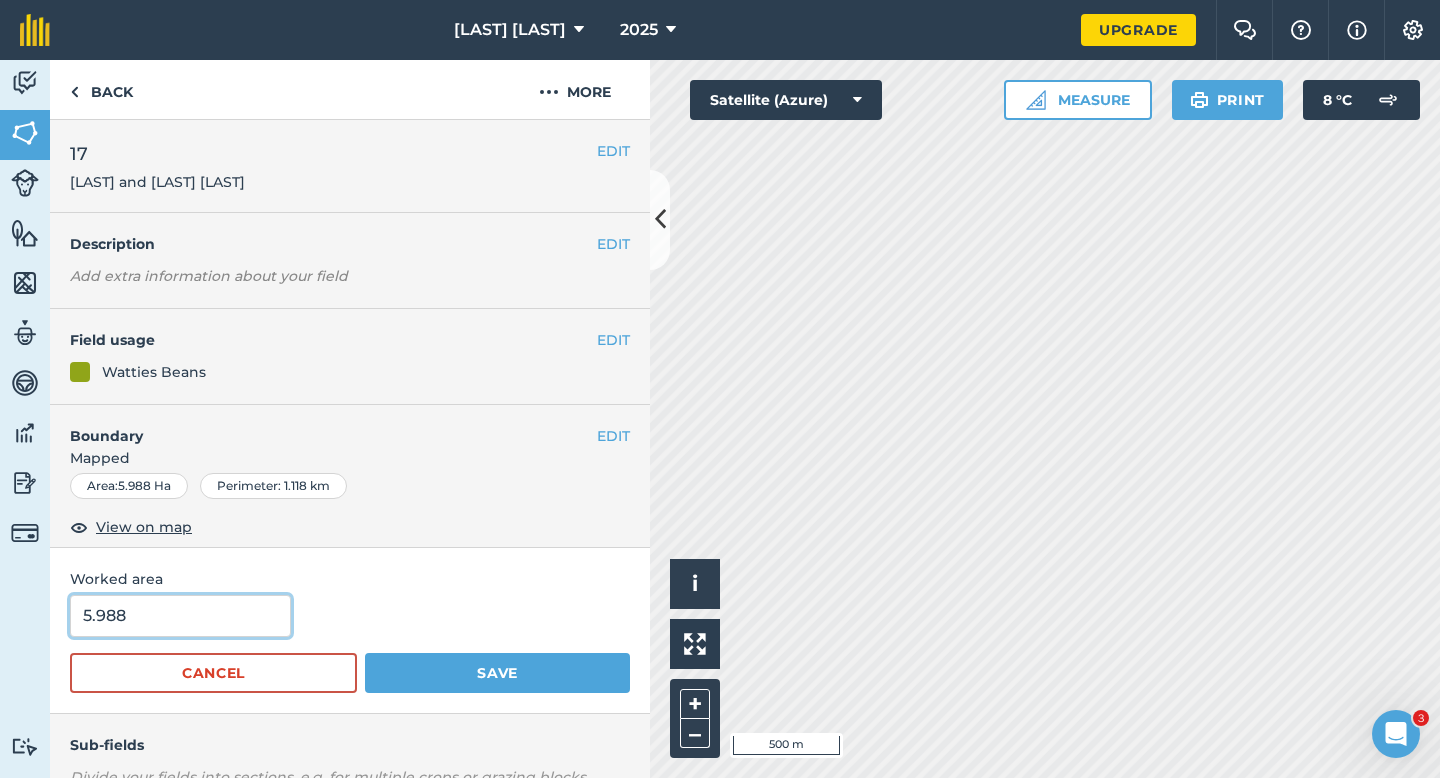 click on "5.988" at bounding box center [180, 616] 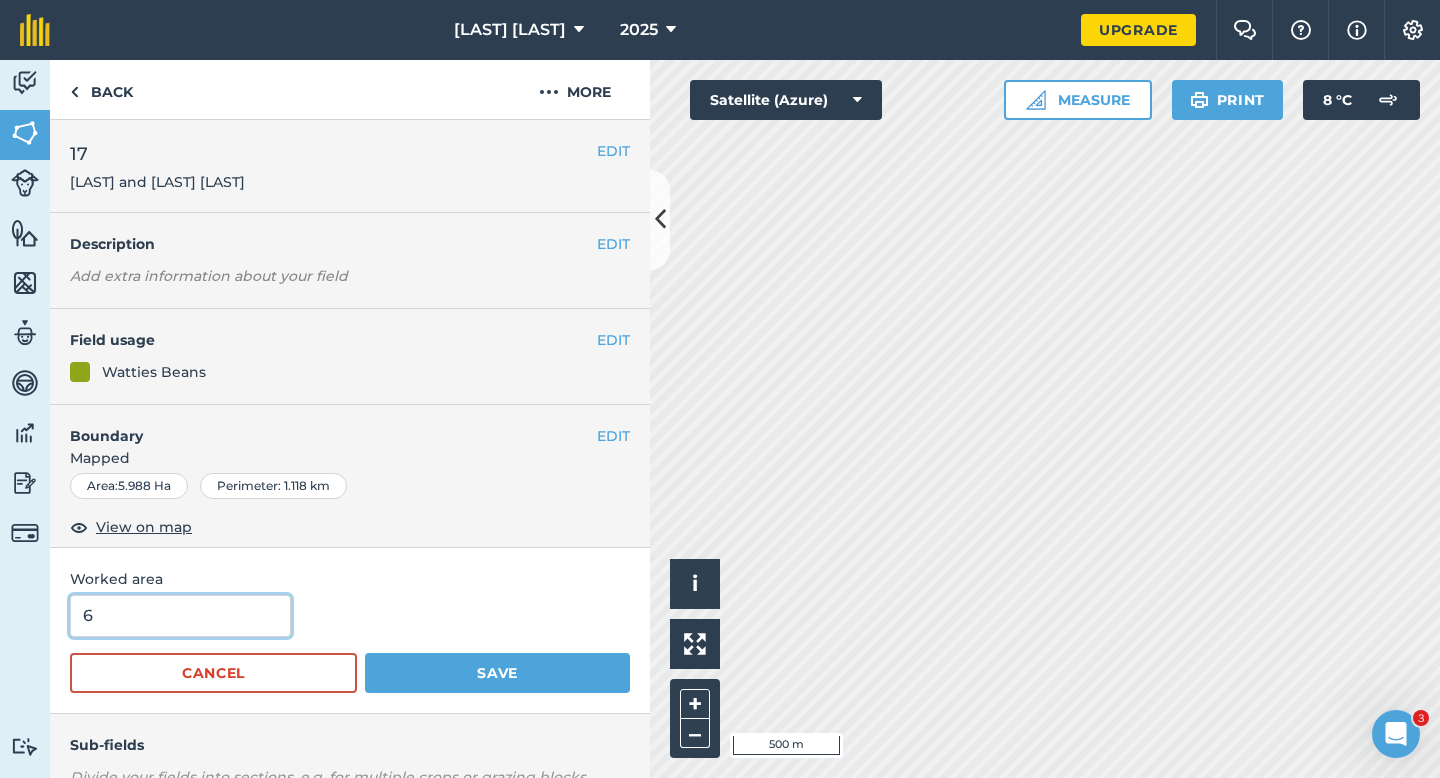 click on "Save" at bounding box center (497, 673) 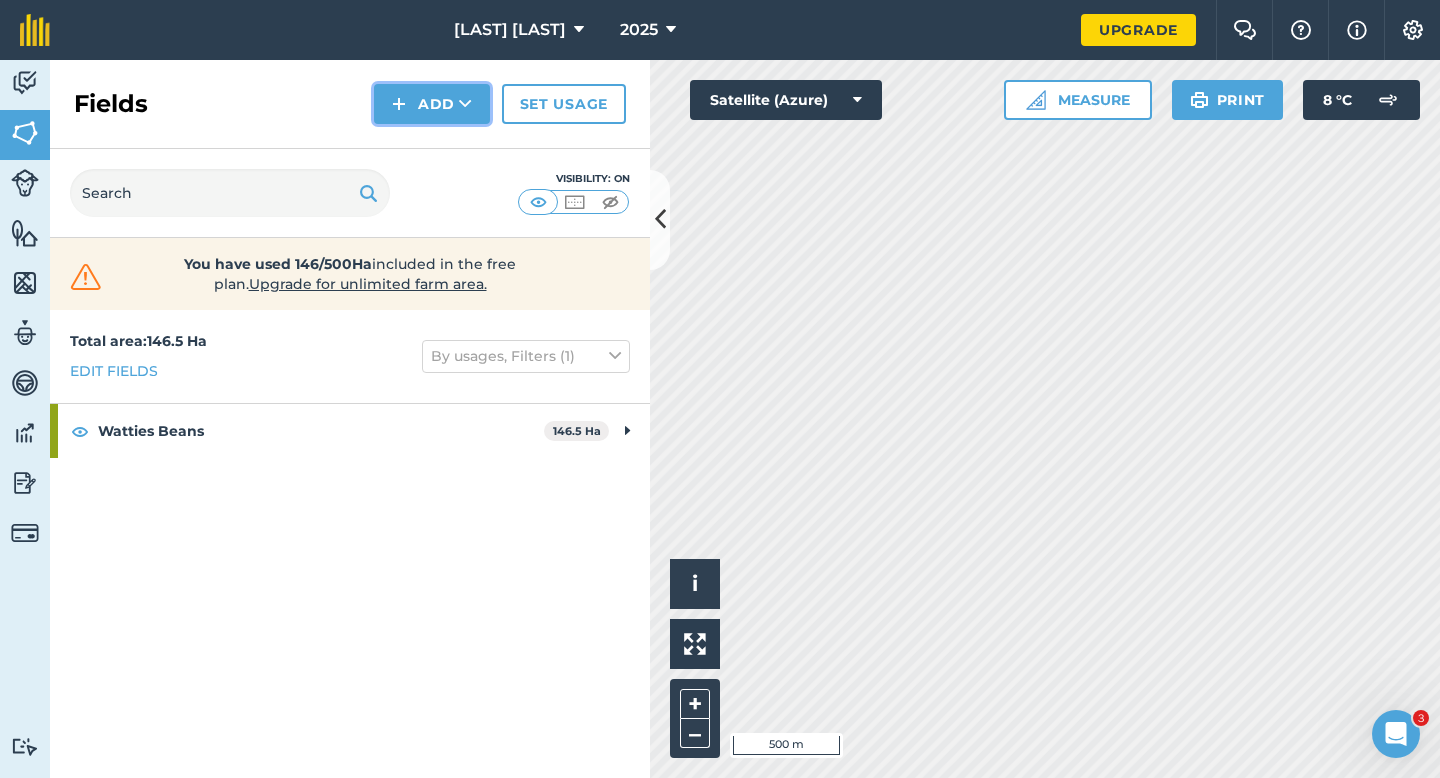 click on "Add" at bounding box center [432, 104] 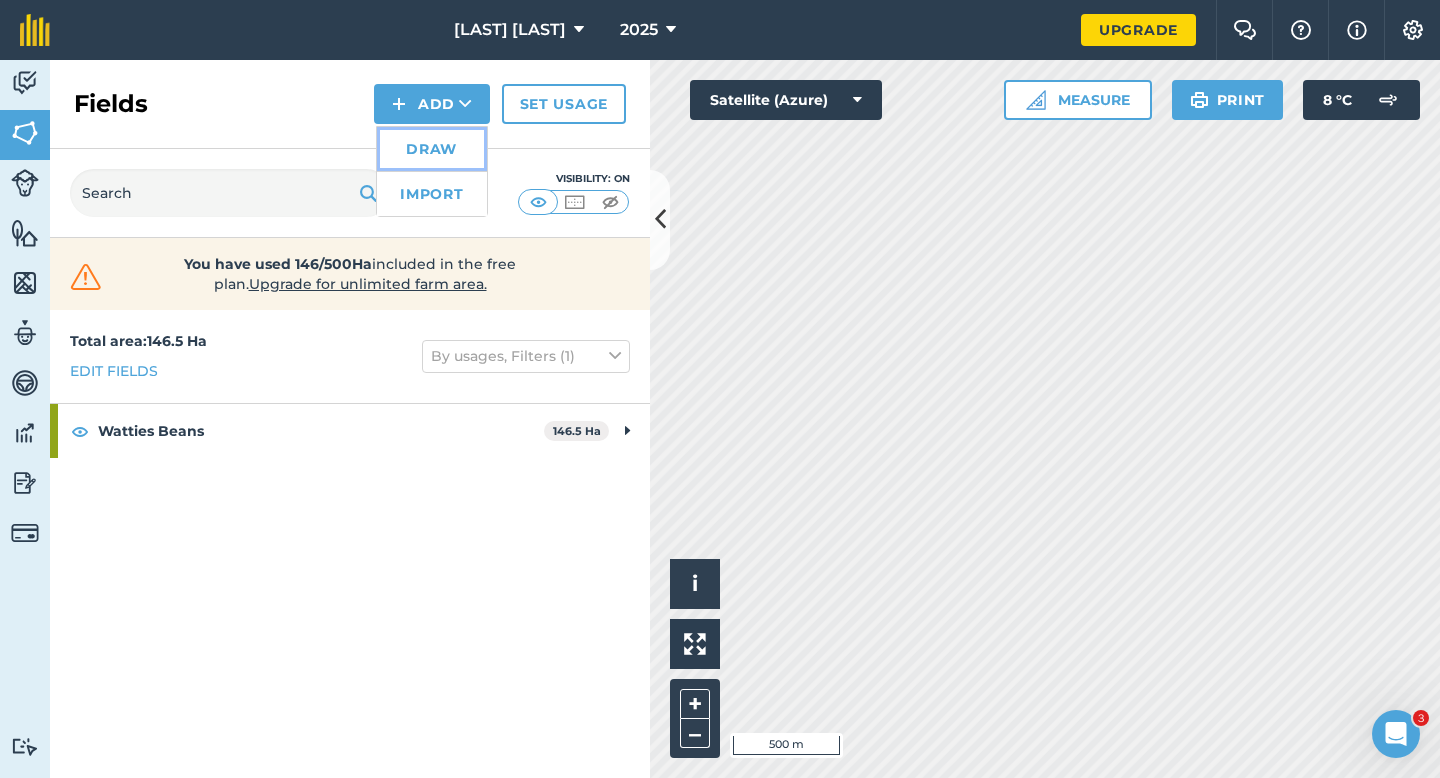 click on "Draw" at bounding box center (432, 149) 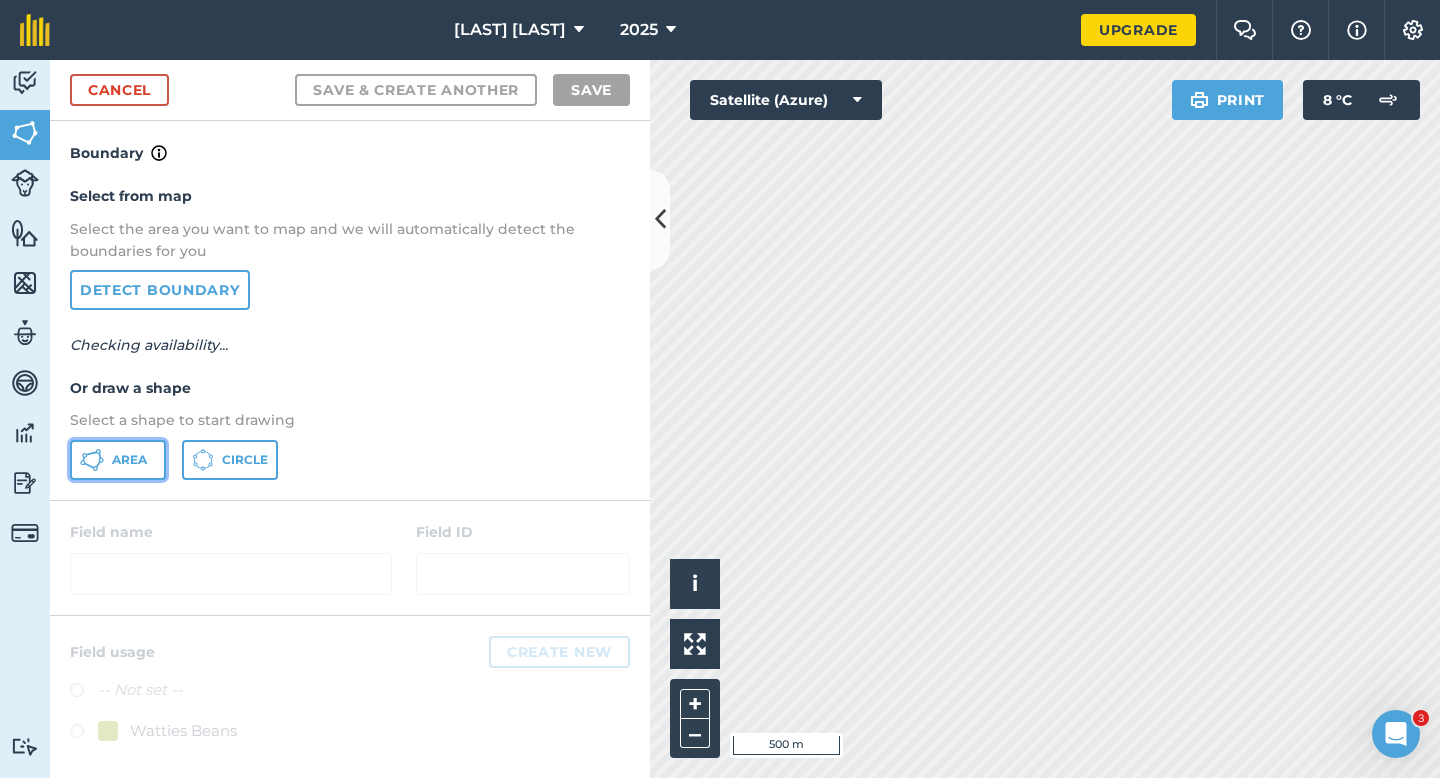 click on "Area" at bounding box center (129, 460) 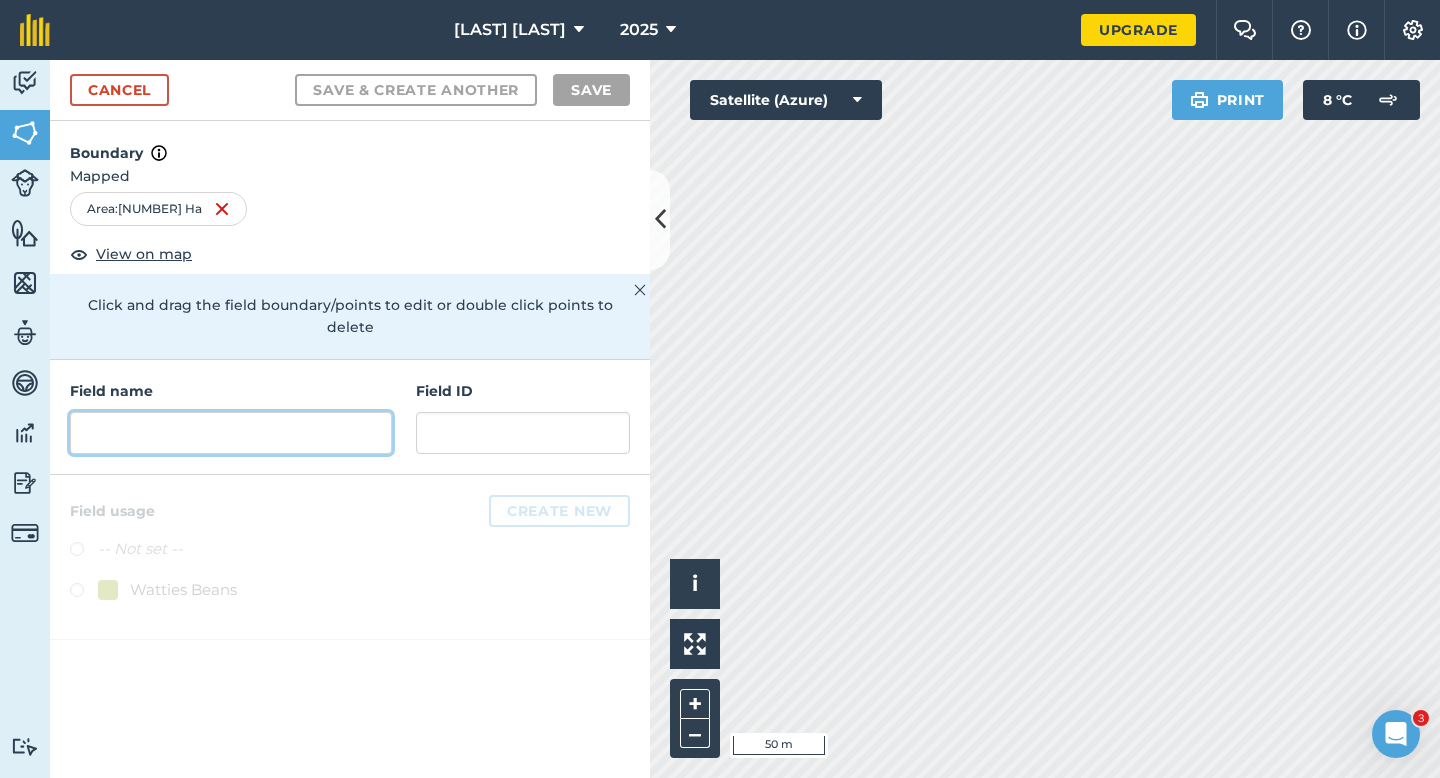 click at bounding box center [231, 433] 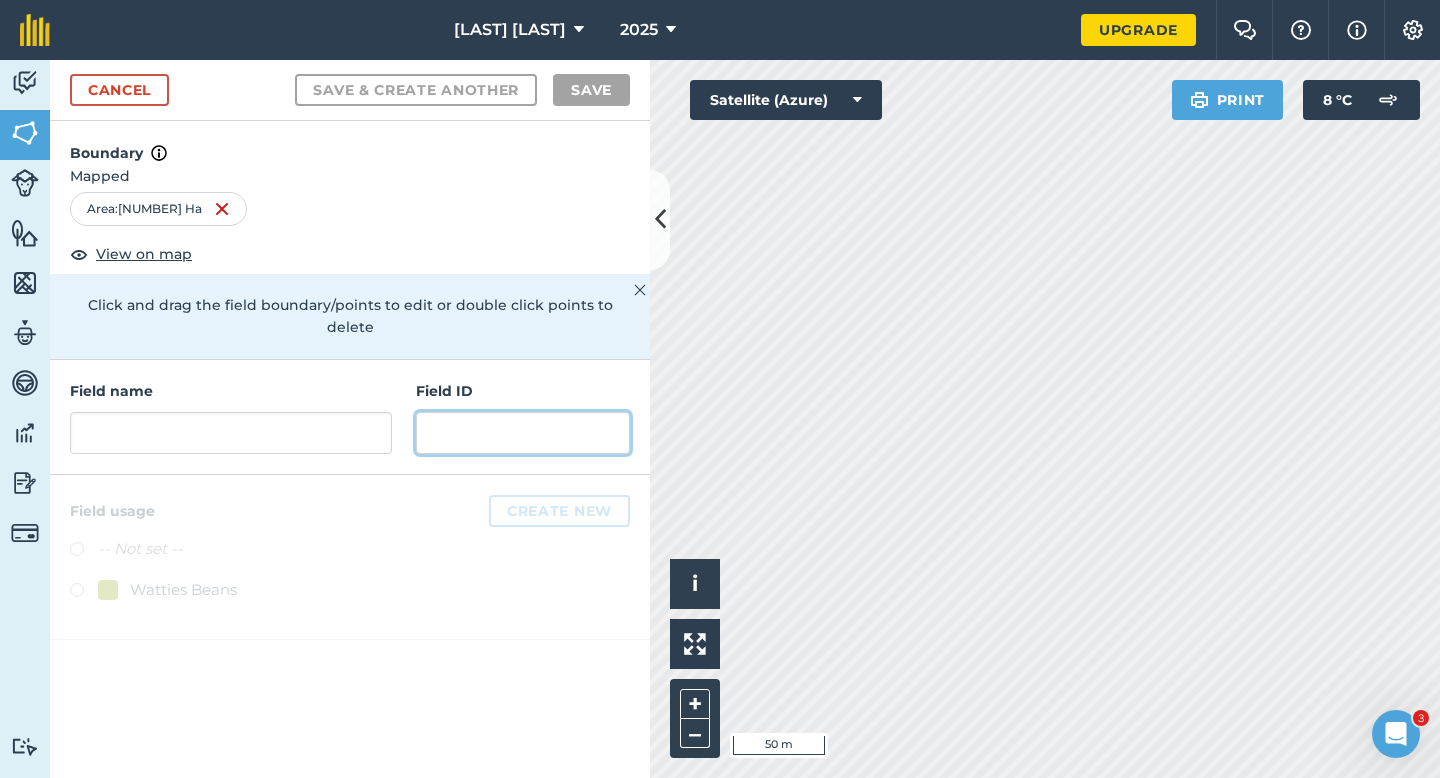 click at bounding box center [523, 433] 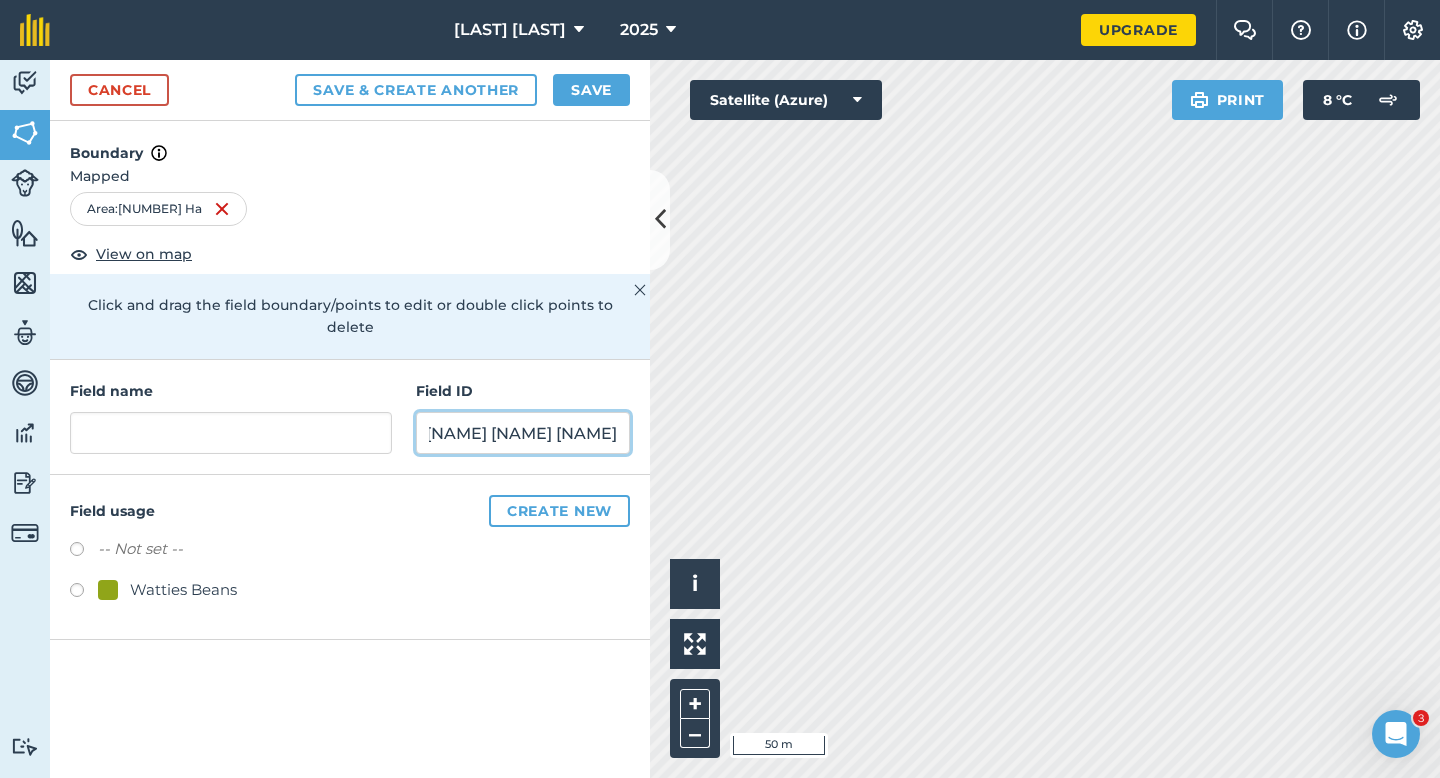 scroll, scrollTop: 0, scrollLeft: 24, axis: horizontal 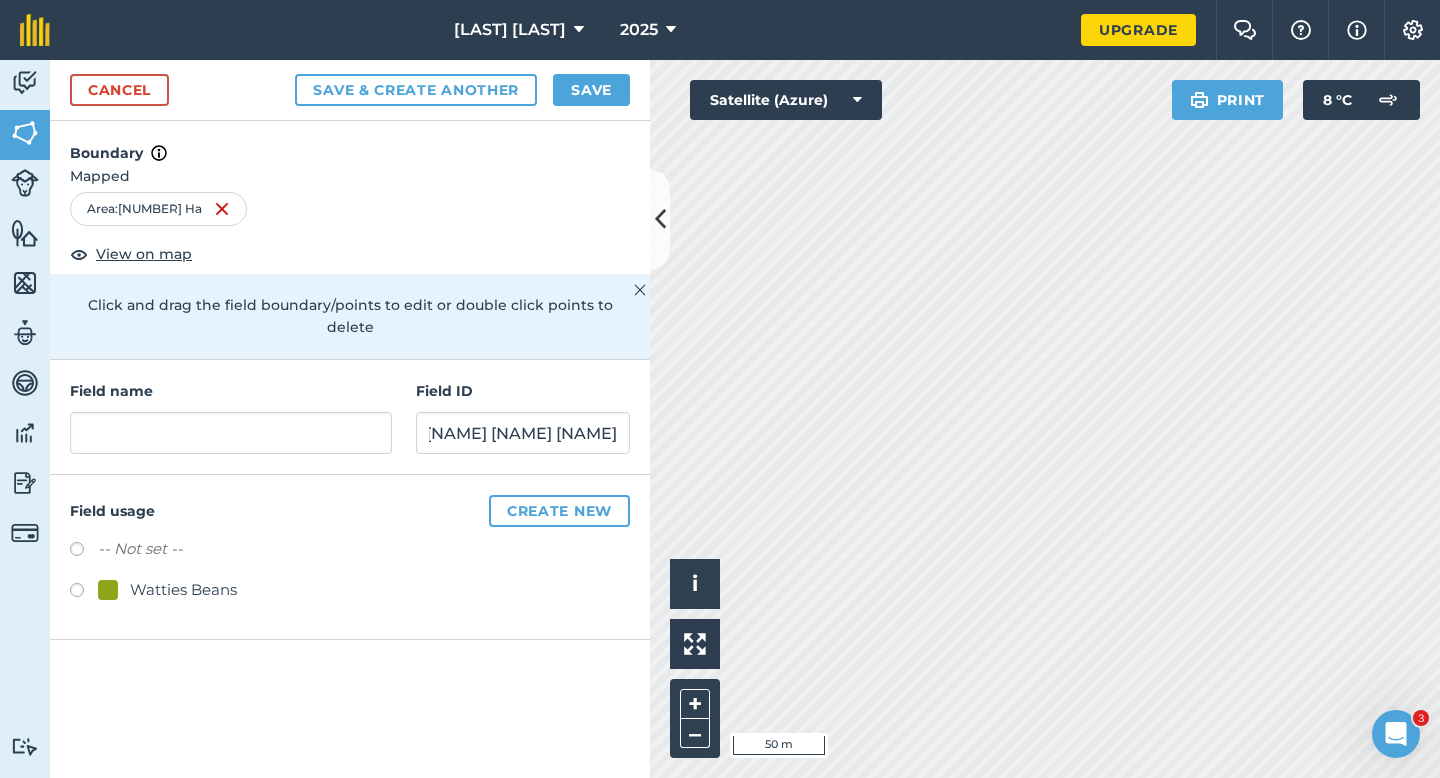 click at bounding box center [84, 593] 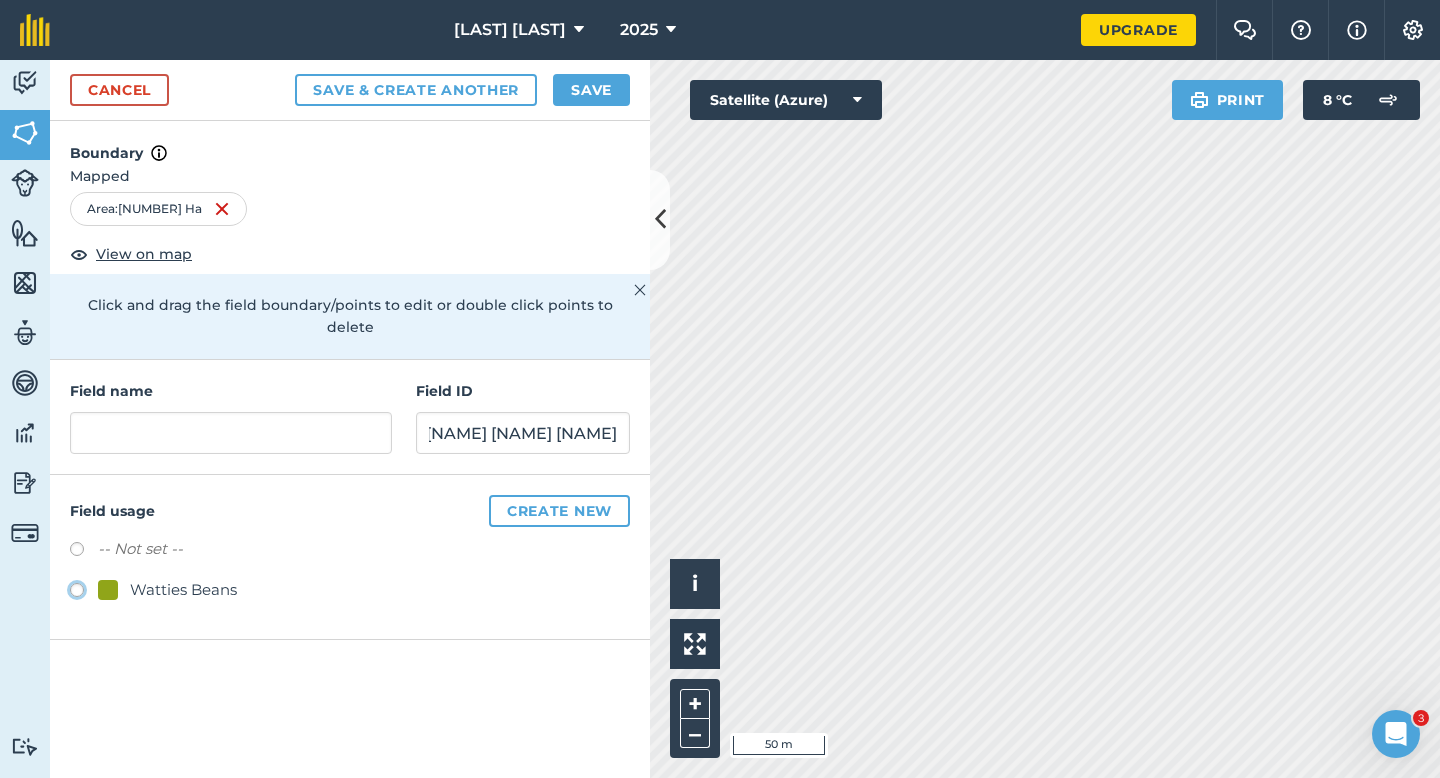 click on "Watties Beans" at bounding box center (-9923, 589) 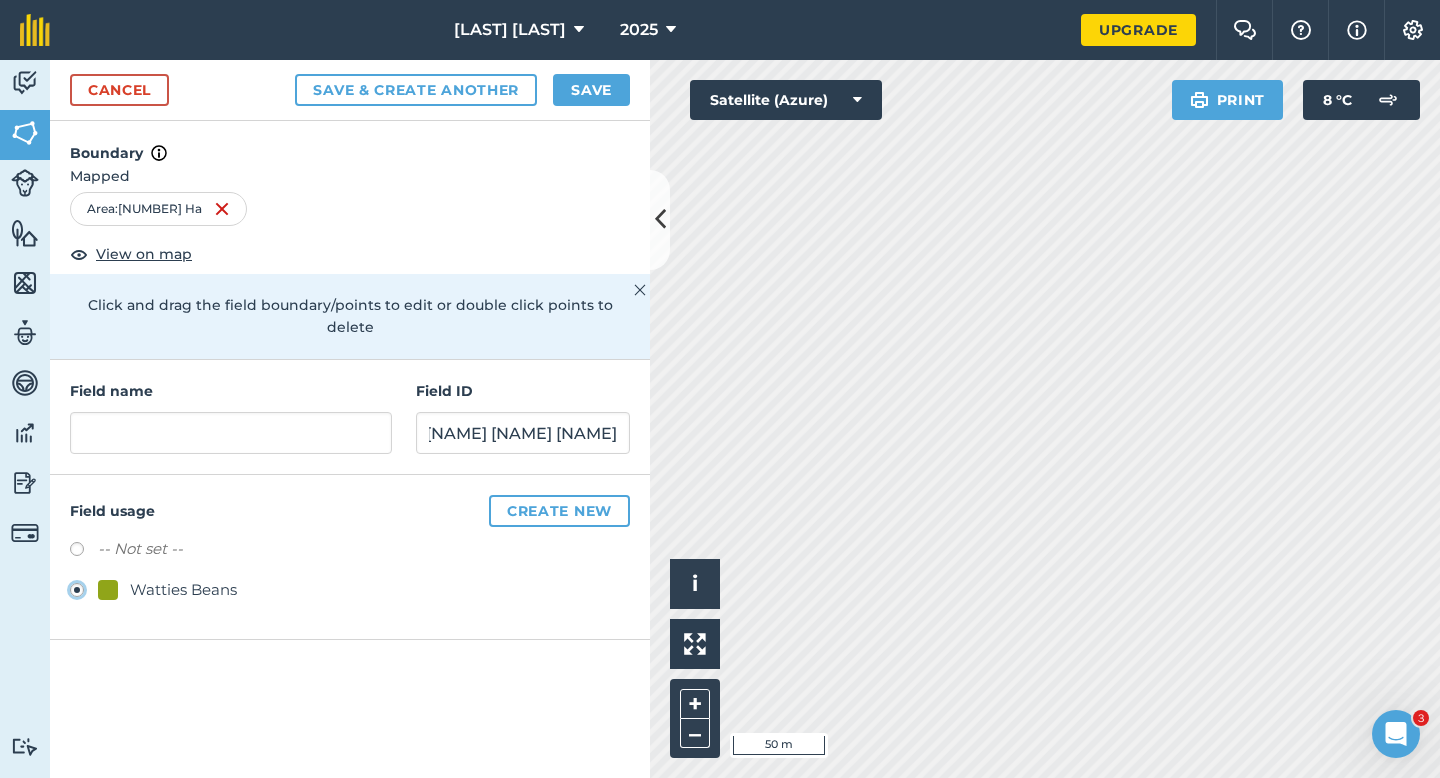 scroll, scrollTop: 0, scrollLeft: 0, axis: both 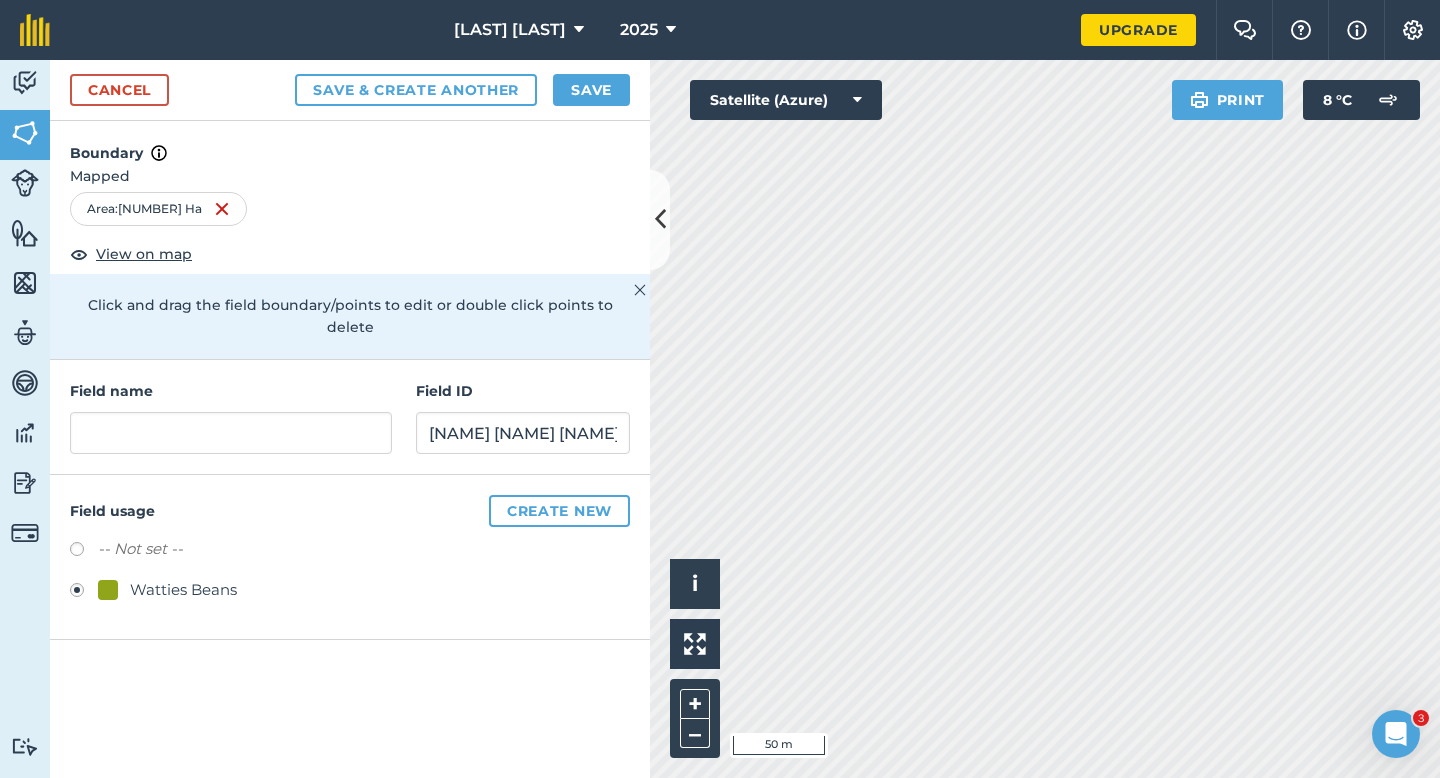 click on "Field usage   Create new -- Not set -- Watties Beans" at bounding box center (350, 557) 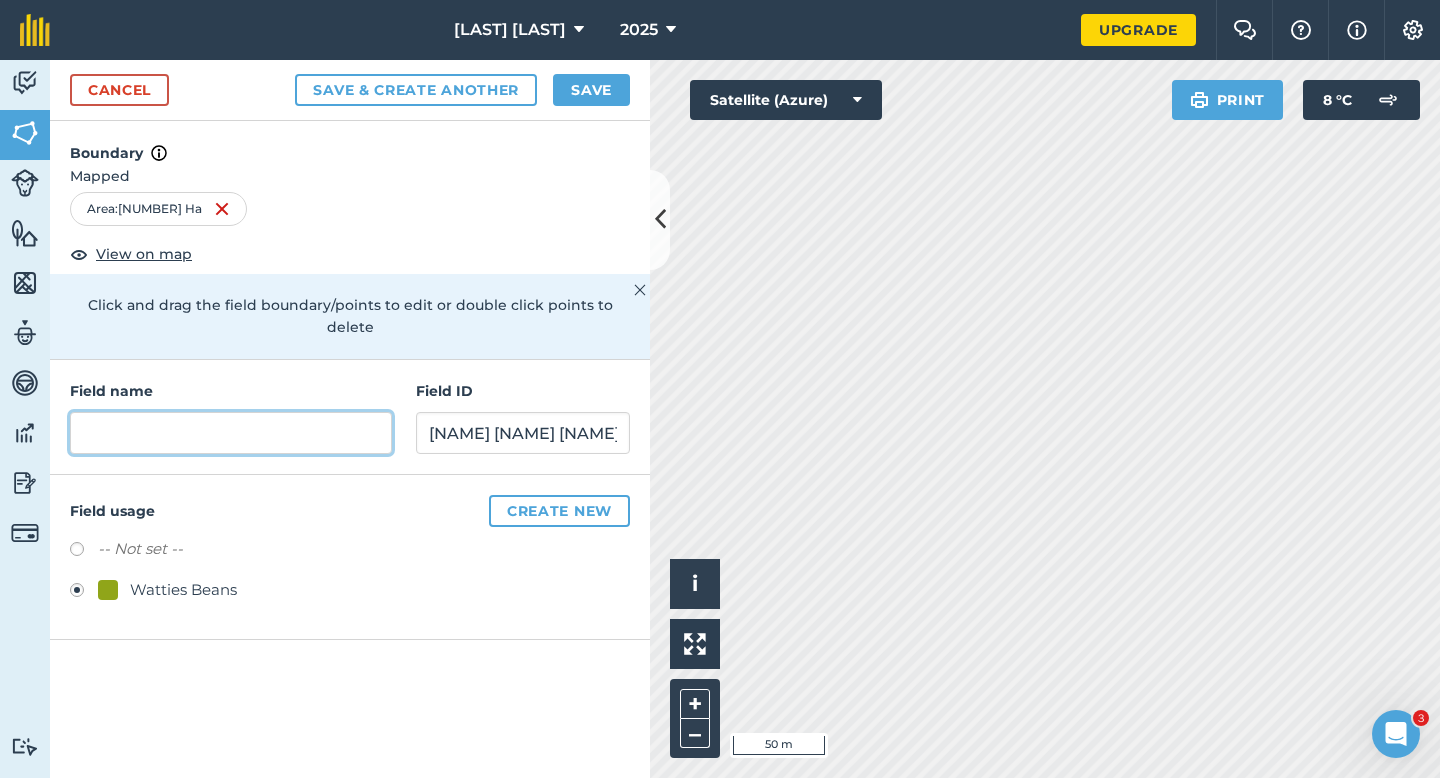 click at bounding box center [231, 433] 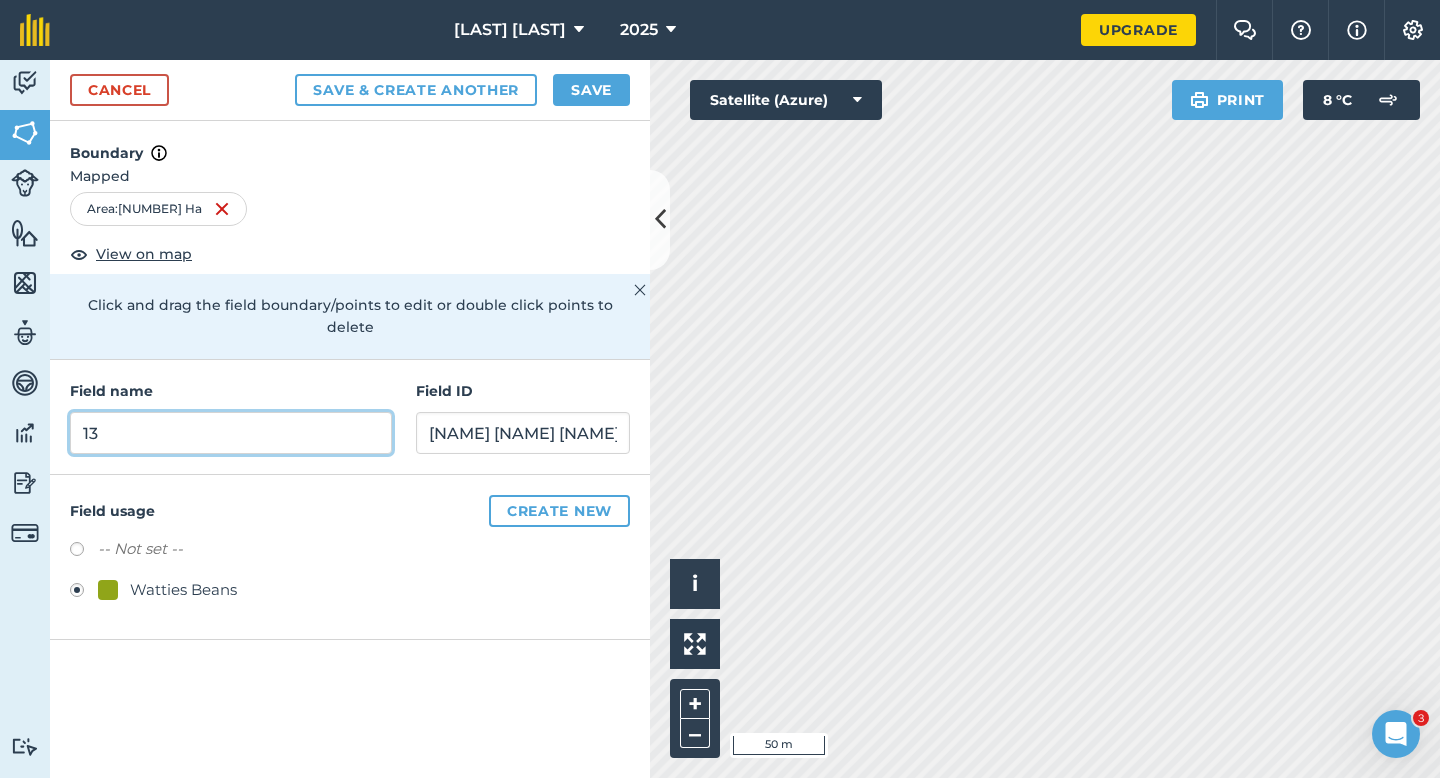 type on "1" 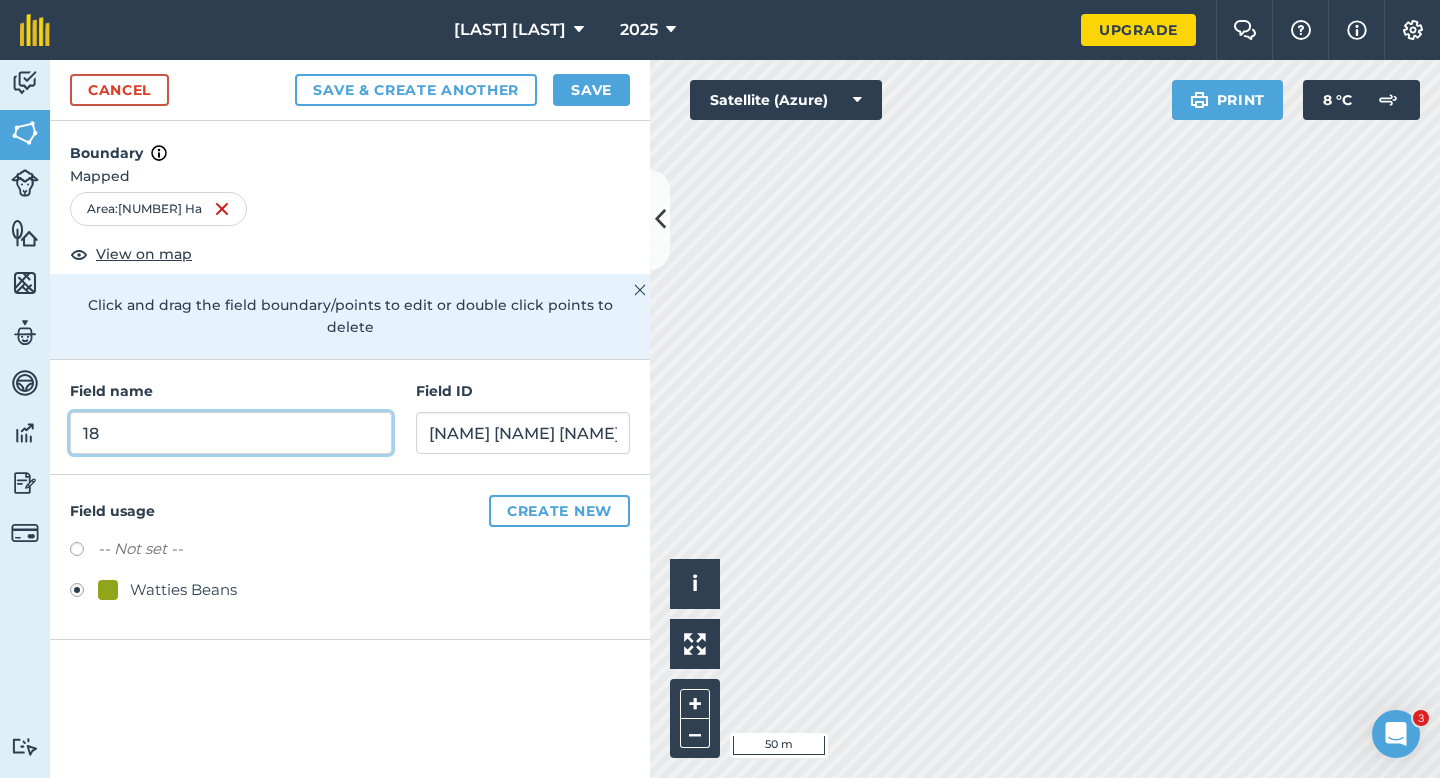 type on "18" 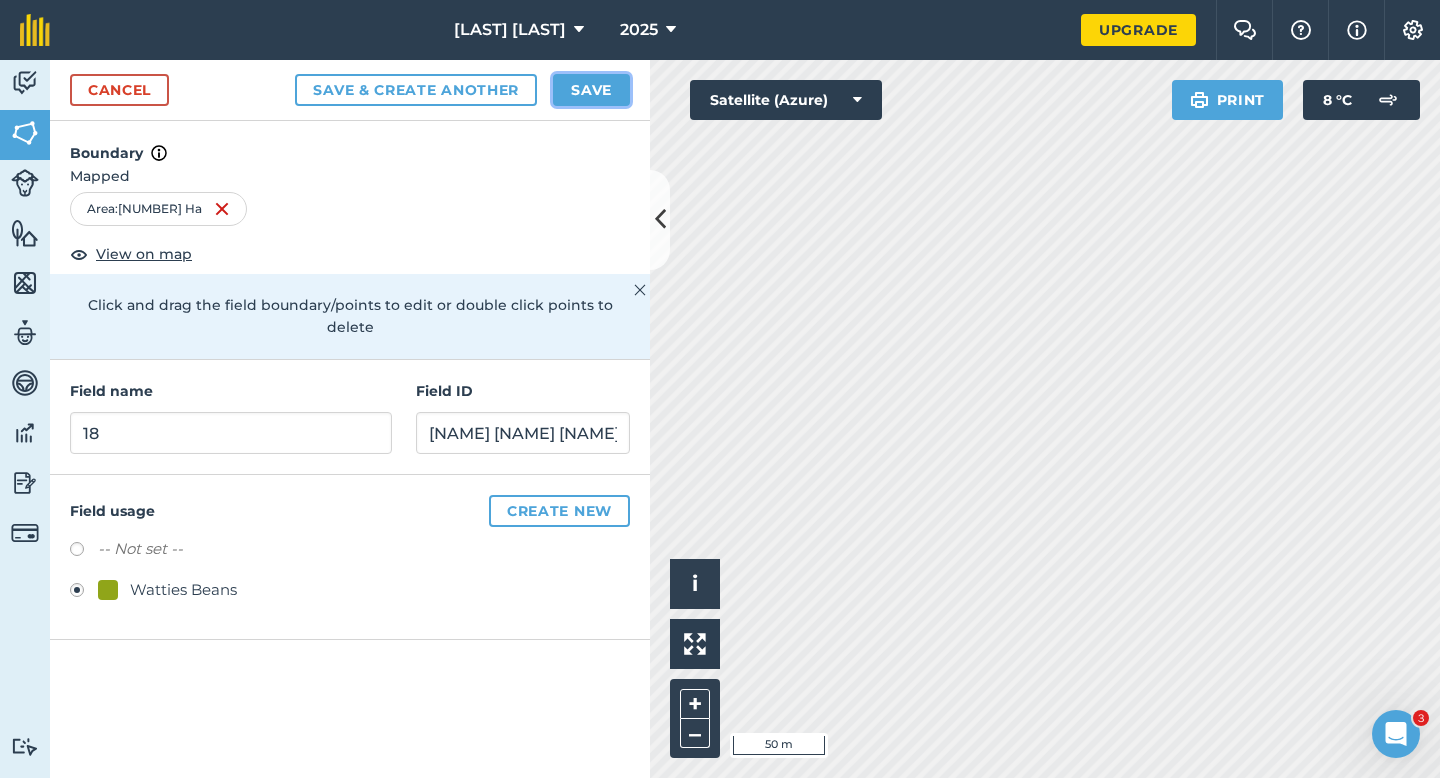 click on "Save" at bounding box center [591, 90] 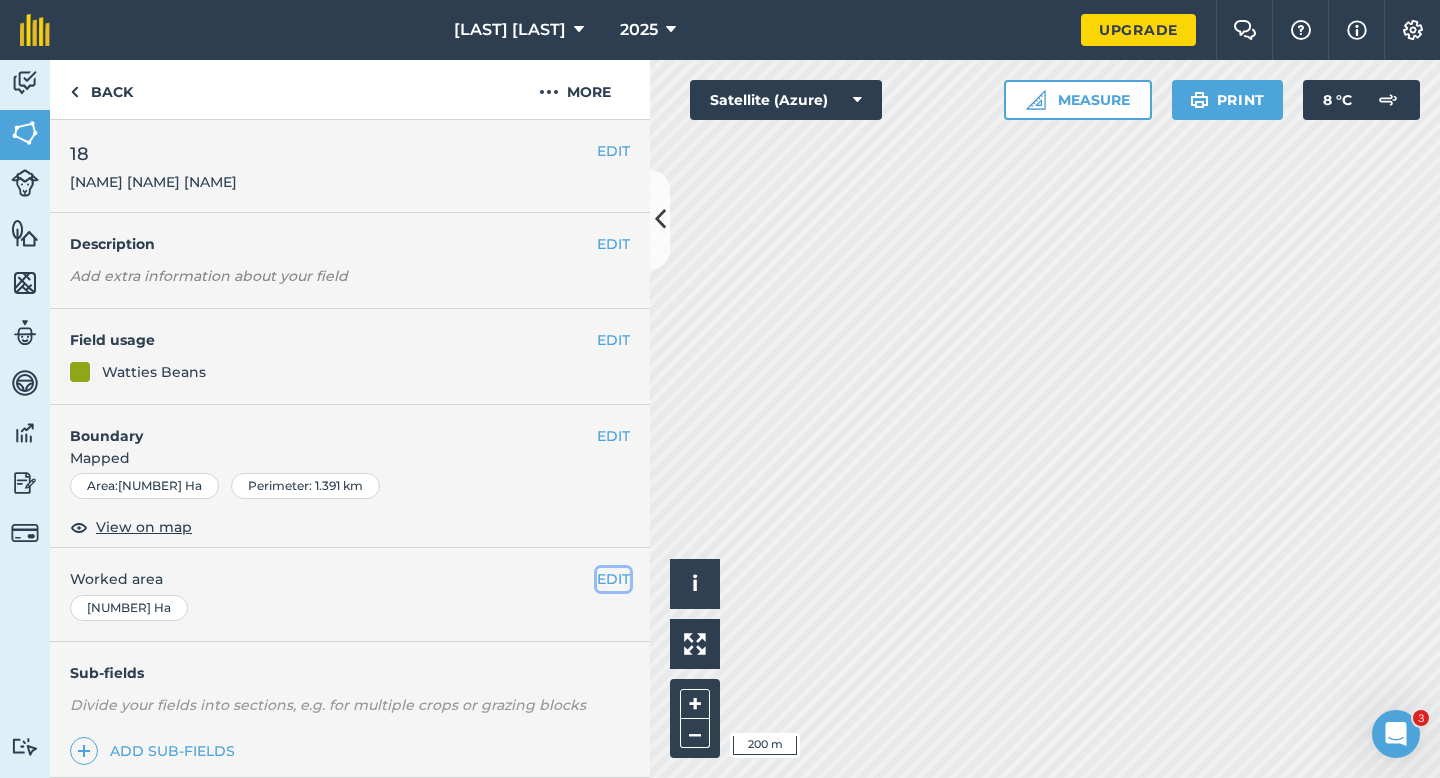 click on "EDIT" at bounding box center [613, 579] 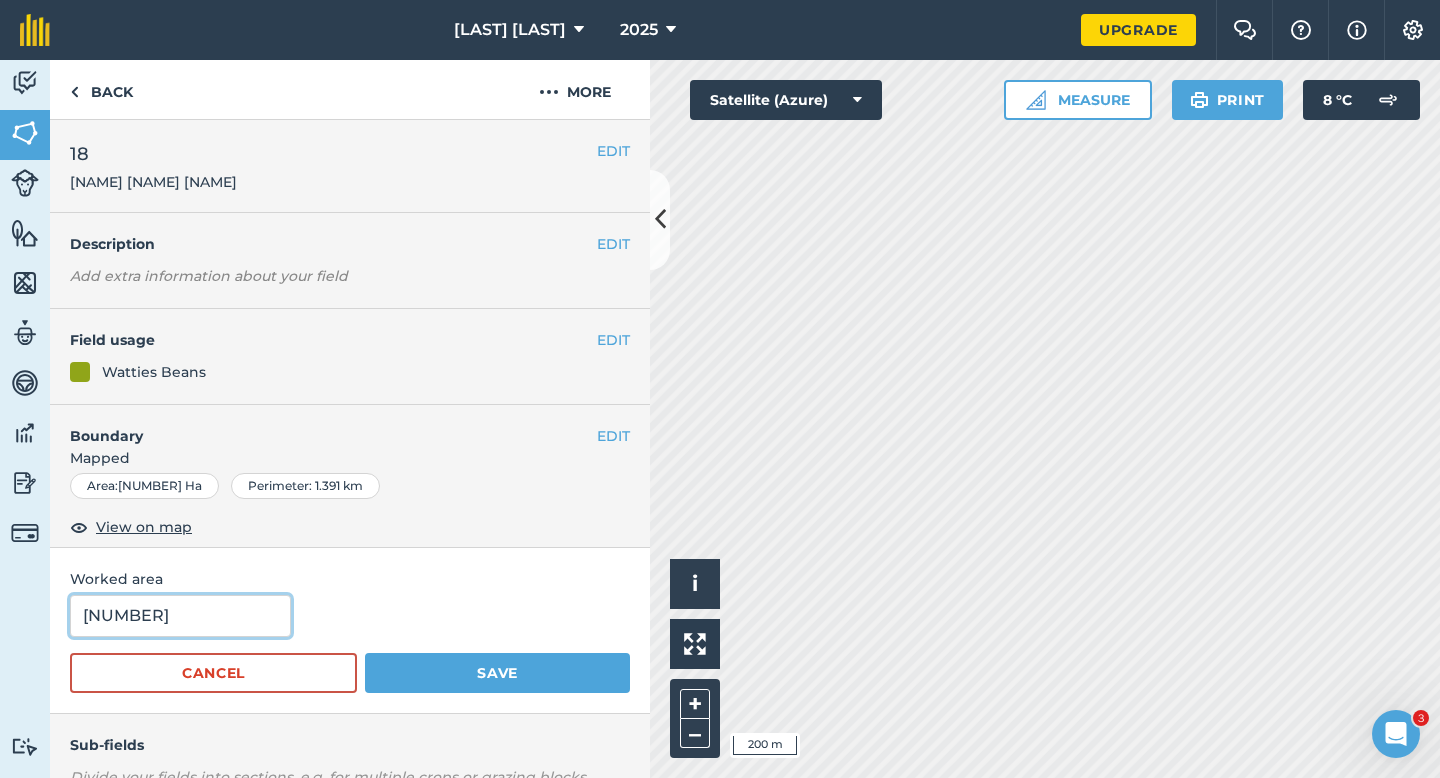 click on "[NUMBER]" at bounding box center [180, 616] 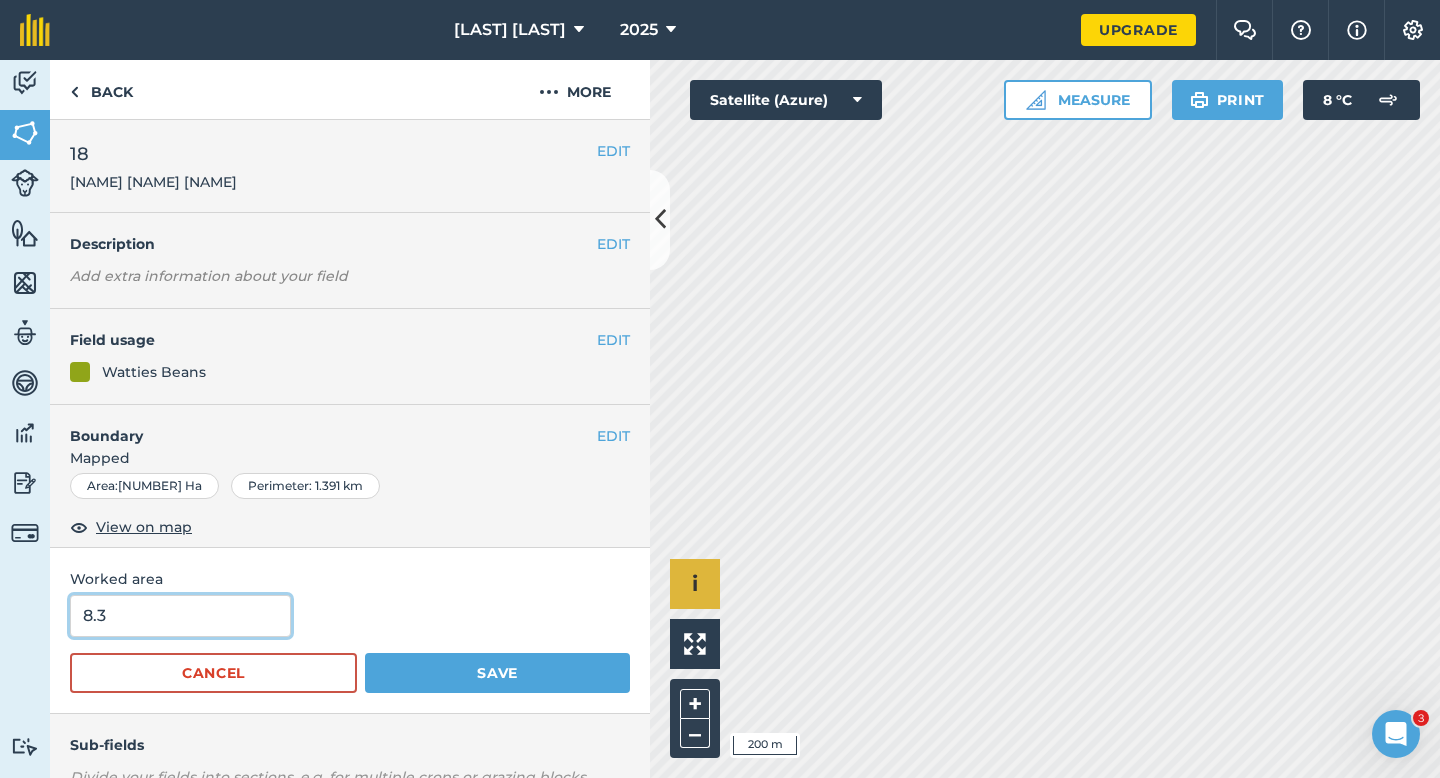 type on "8.3" 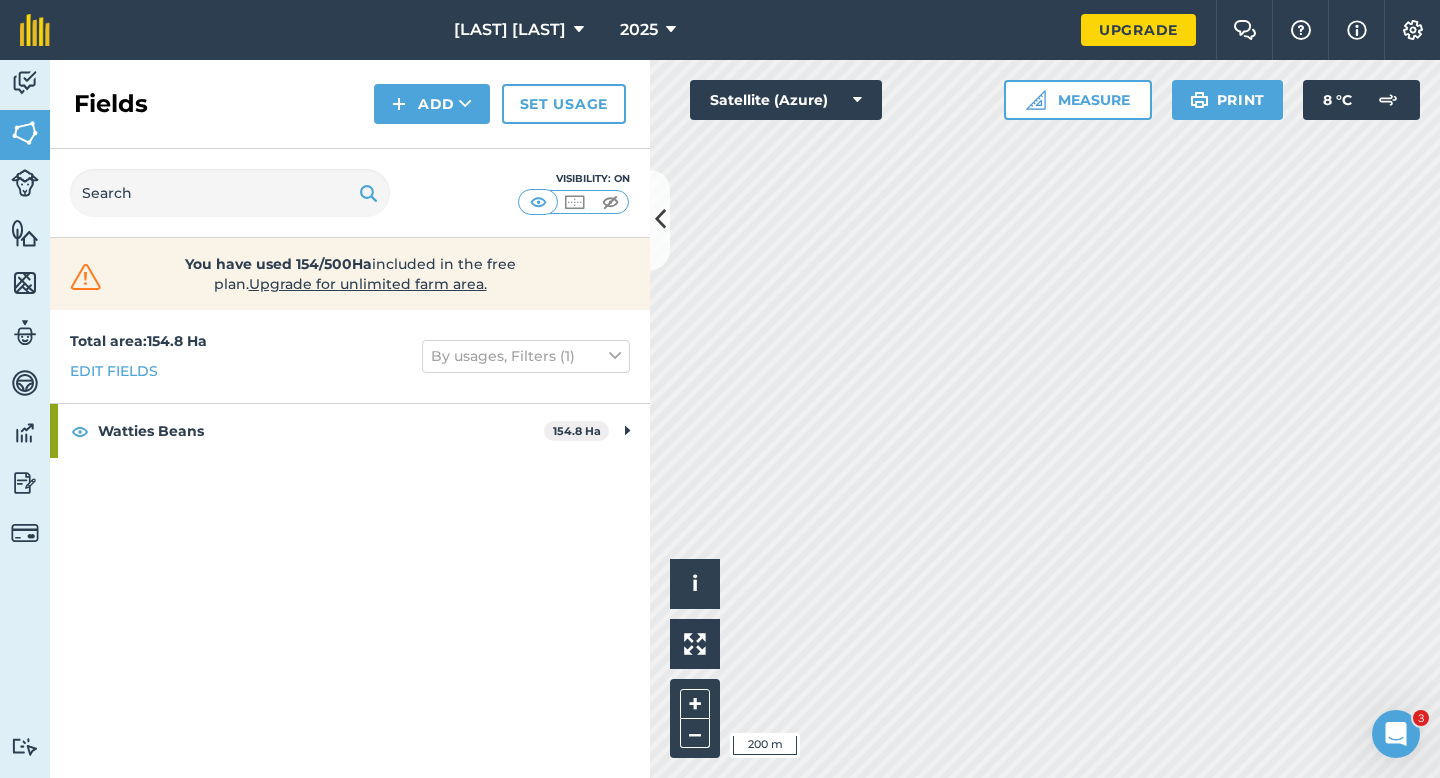 click on "Fields   Add   Set usage" at bounding box center [350, 104] 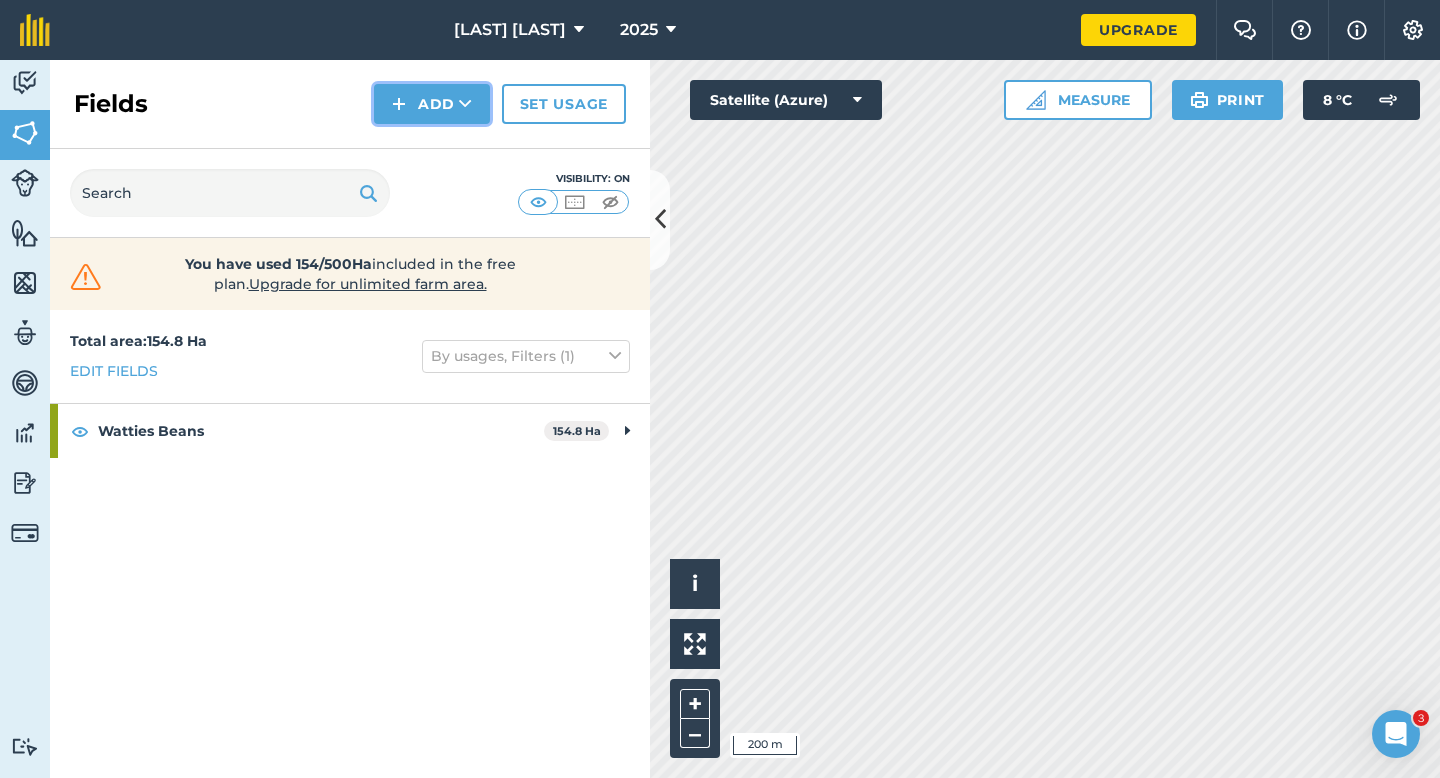 click on "Add" at bounding box center (432, 104) 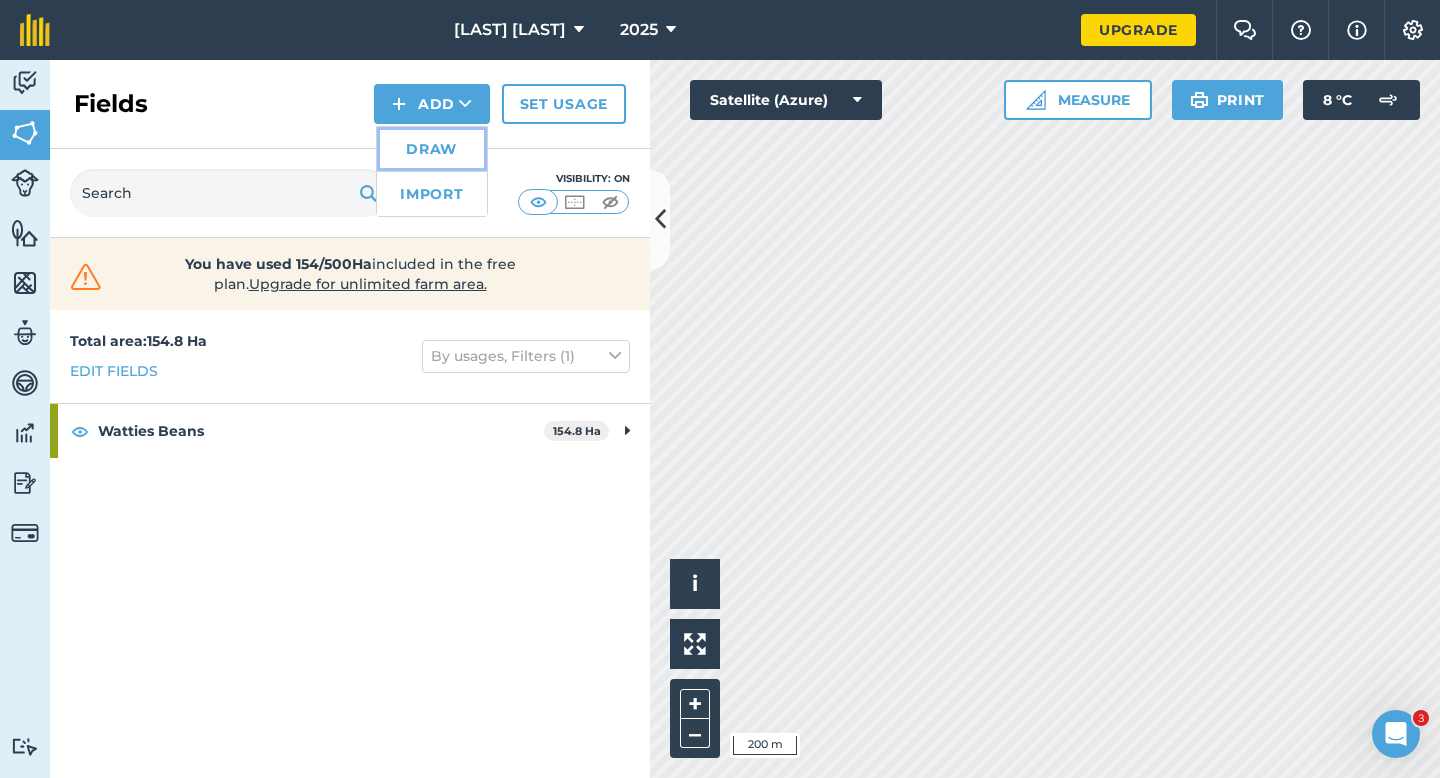 click on "Draw" at bounding box center (432, 149) 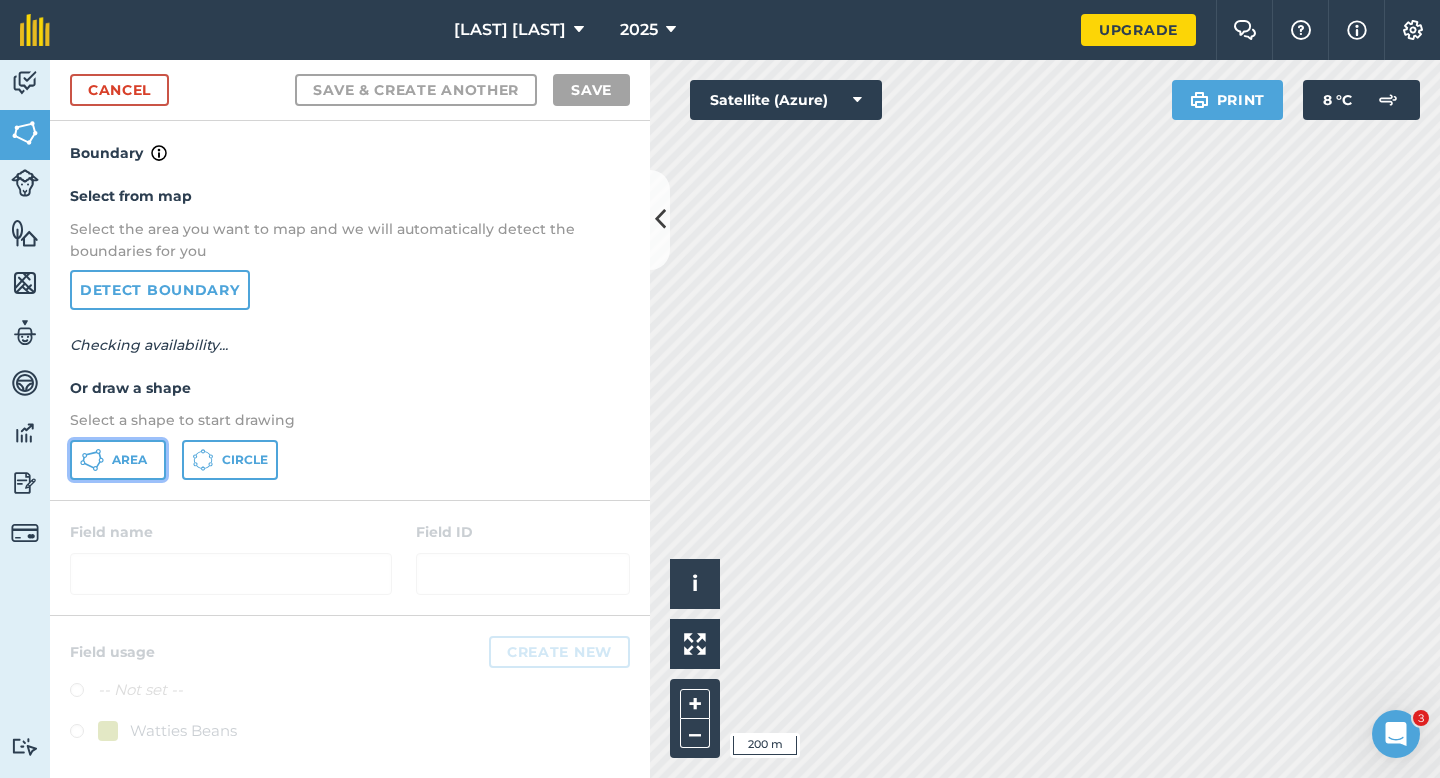 click on "Area" at bounding box center [118, 460] 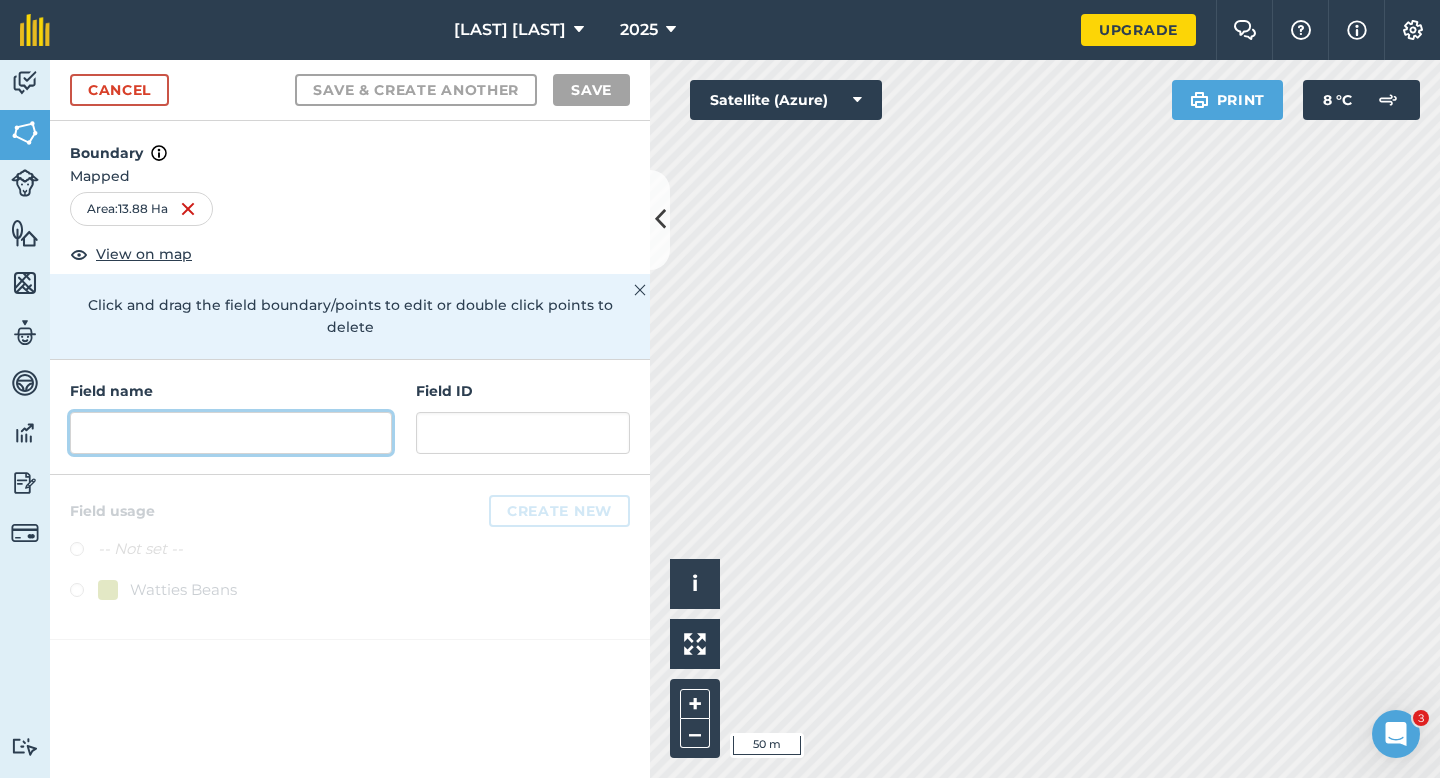 click at bounding box center (231, 433) 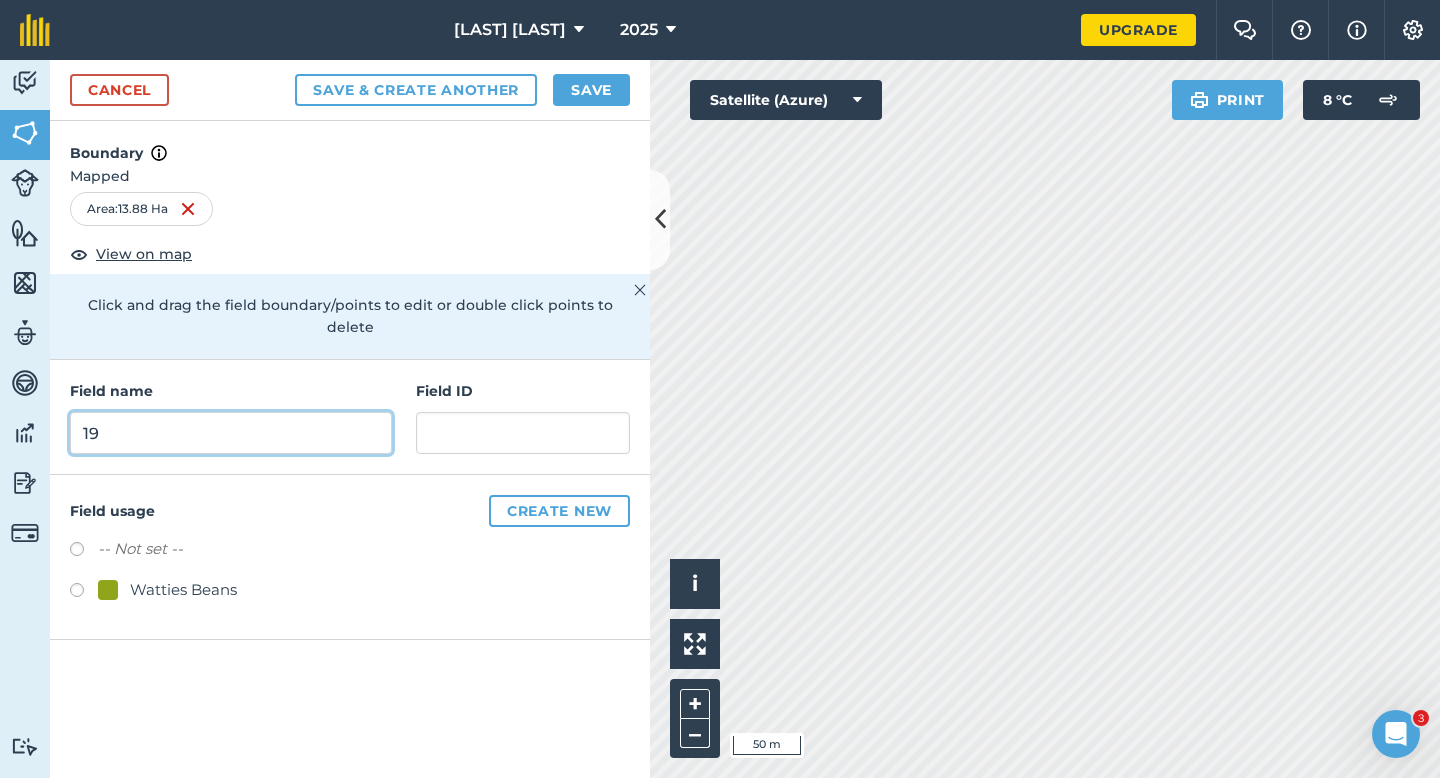 type on "19" 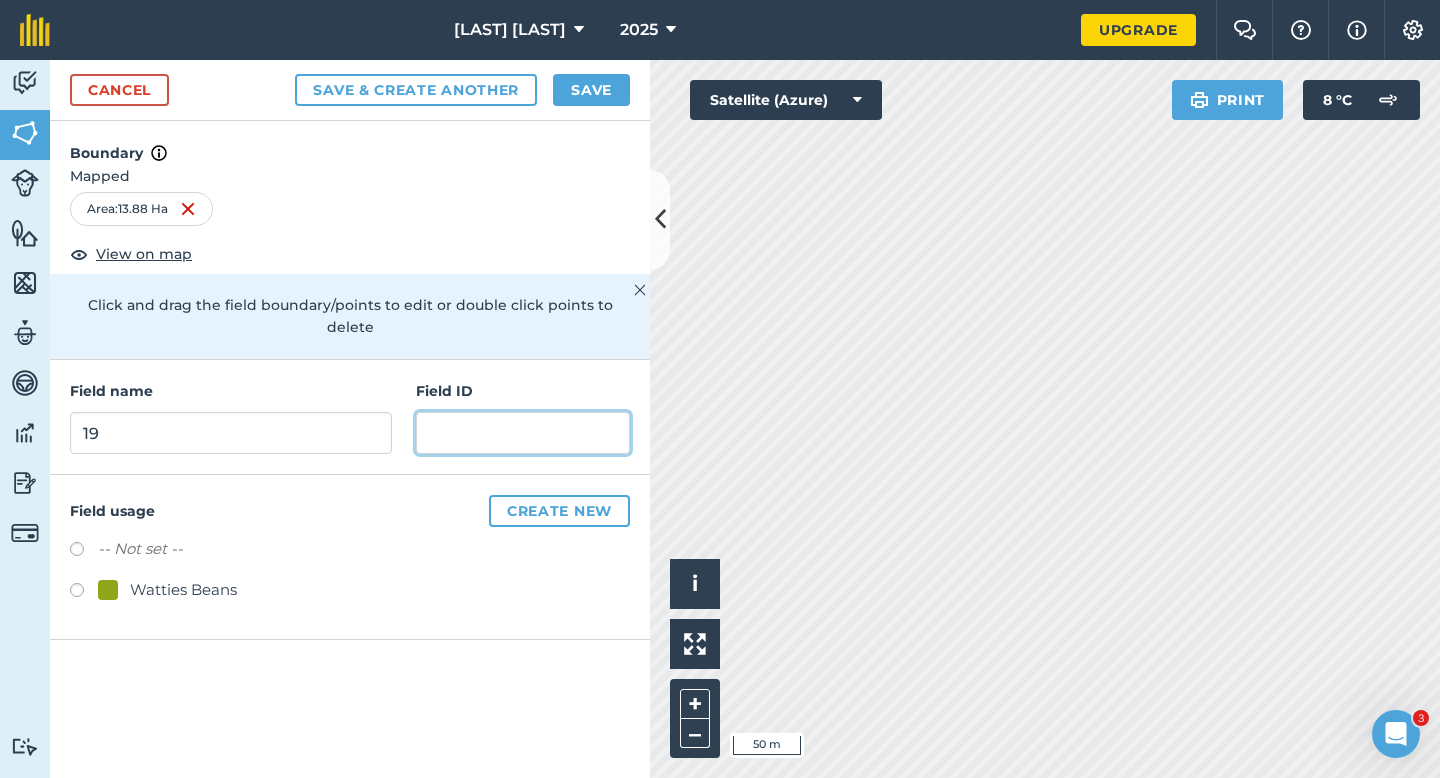 click at bounding box center (523, 433) 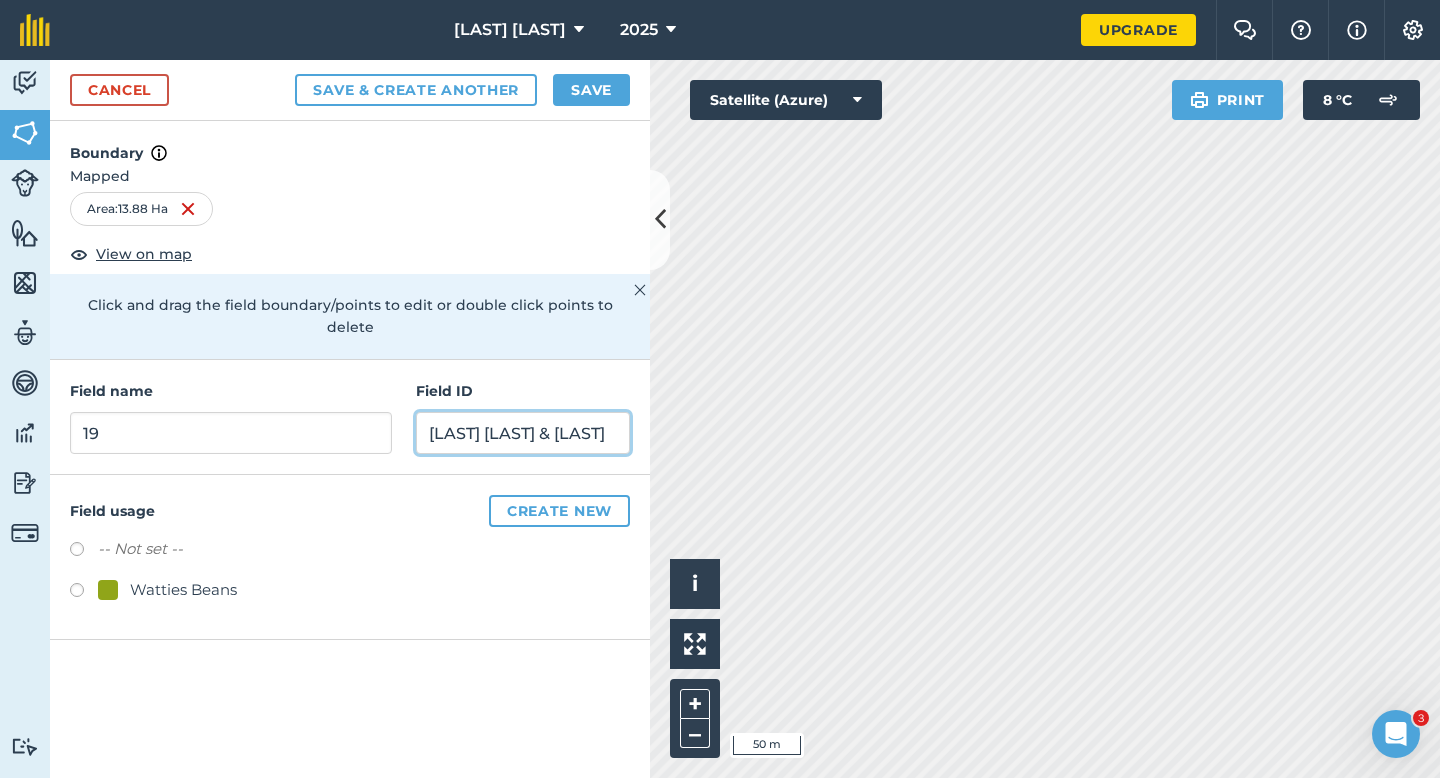 type on "[LAST] [LAST] & [LAST]" 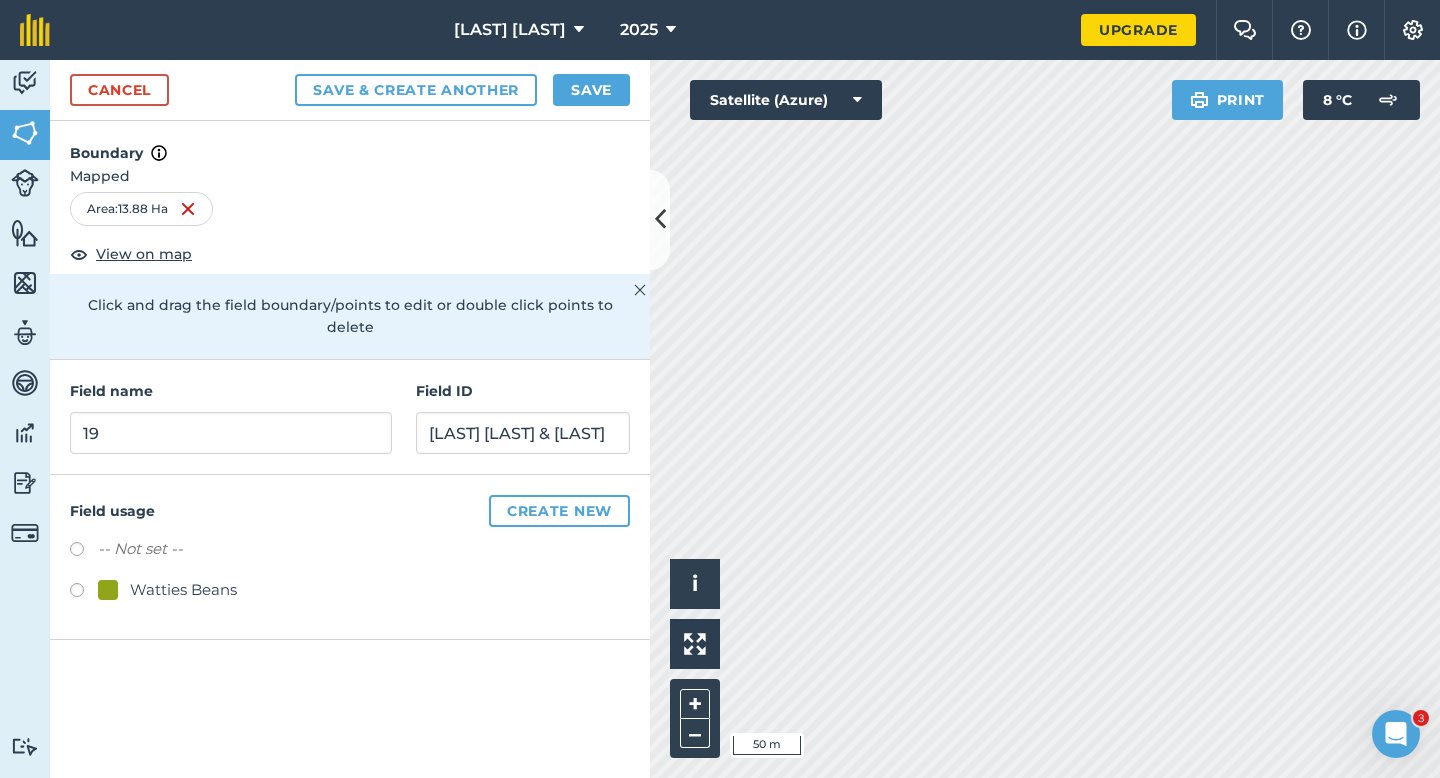 click on "Watties Beans" at bounding box center (183, 590) 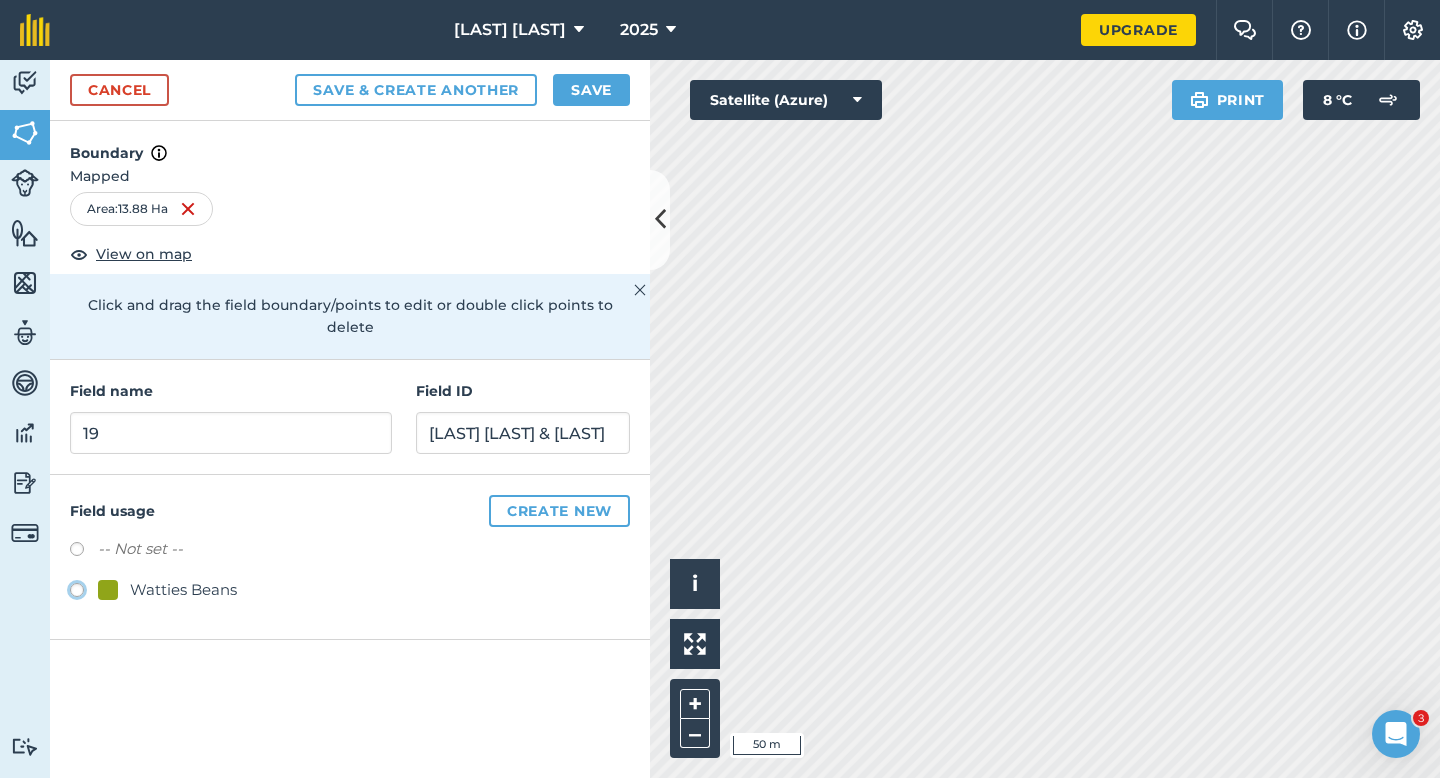 radio on "true" 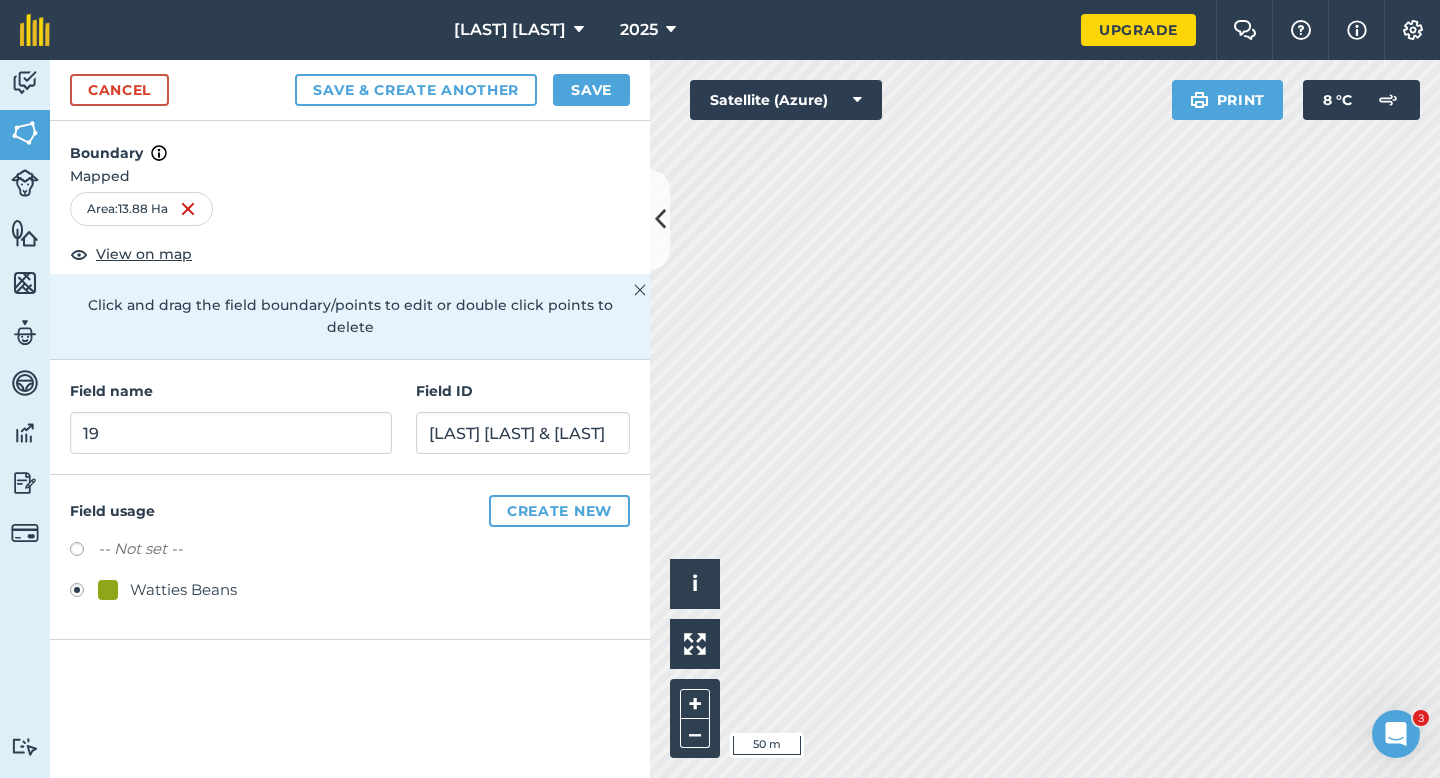 click on "Cancel Save & Create Another Save" at bounding box center (350, 90) 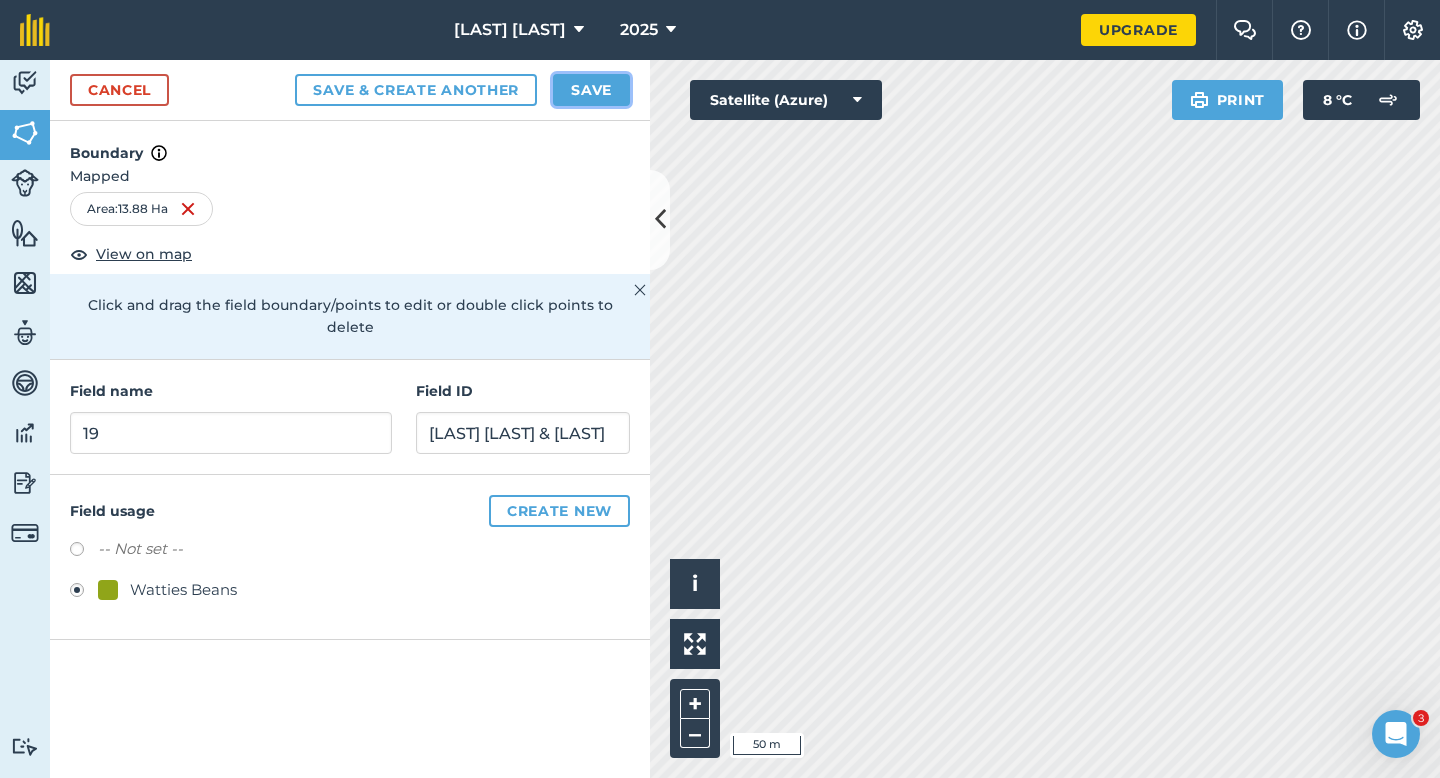 click on "Save" at bounding box center [591, 90] 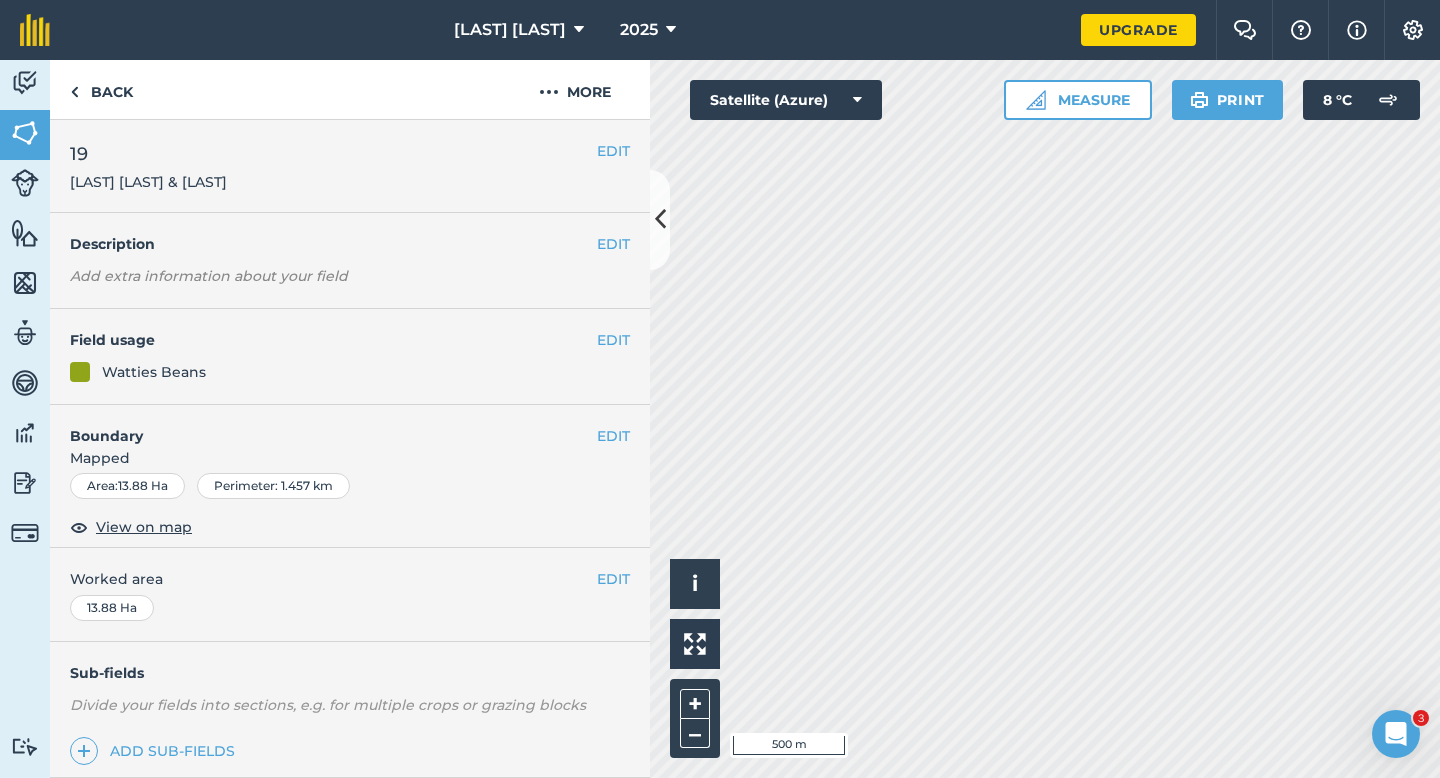 click on "EDIT Worked area 13.88   Ha" at bounding box center [350, 594] 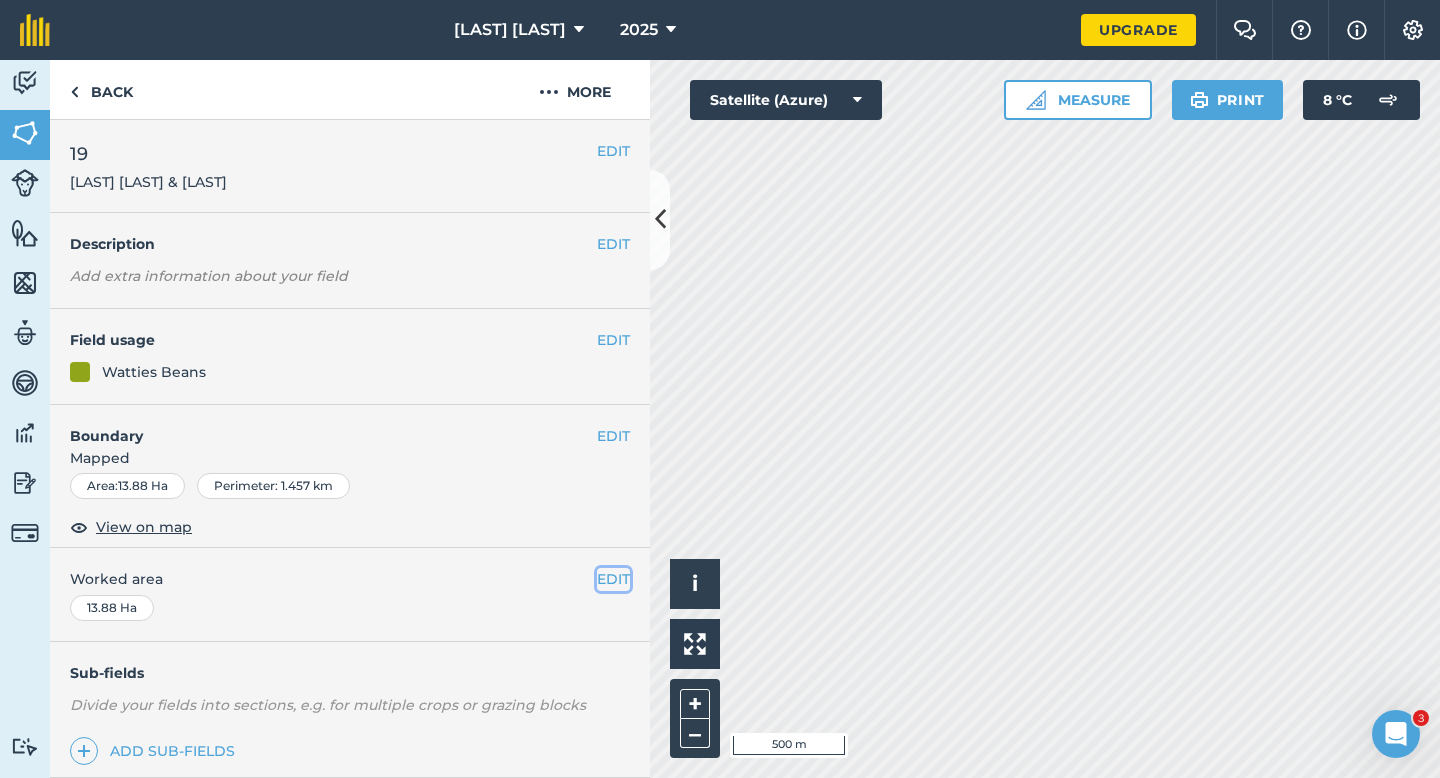 click on "EDIT" at bounding box center (613, 579) 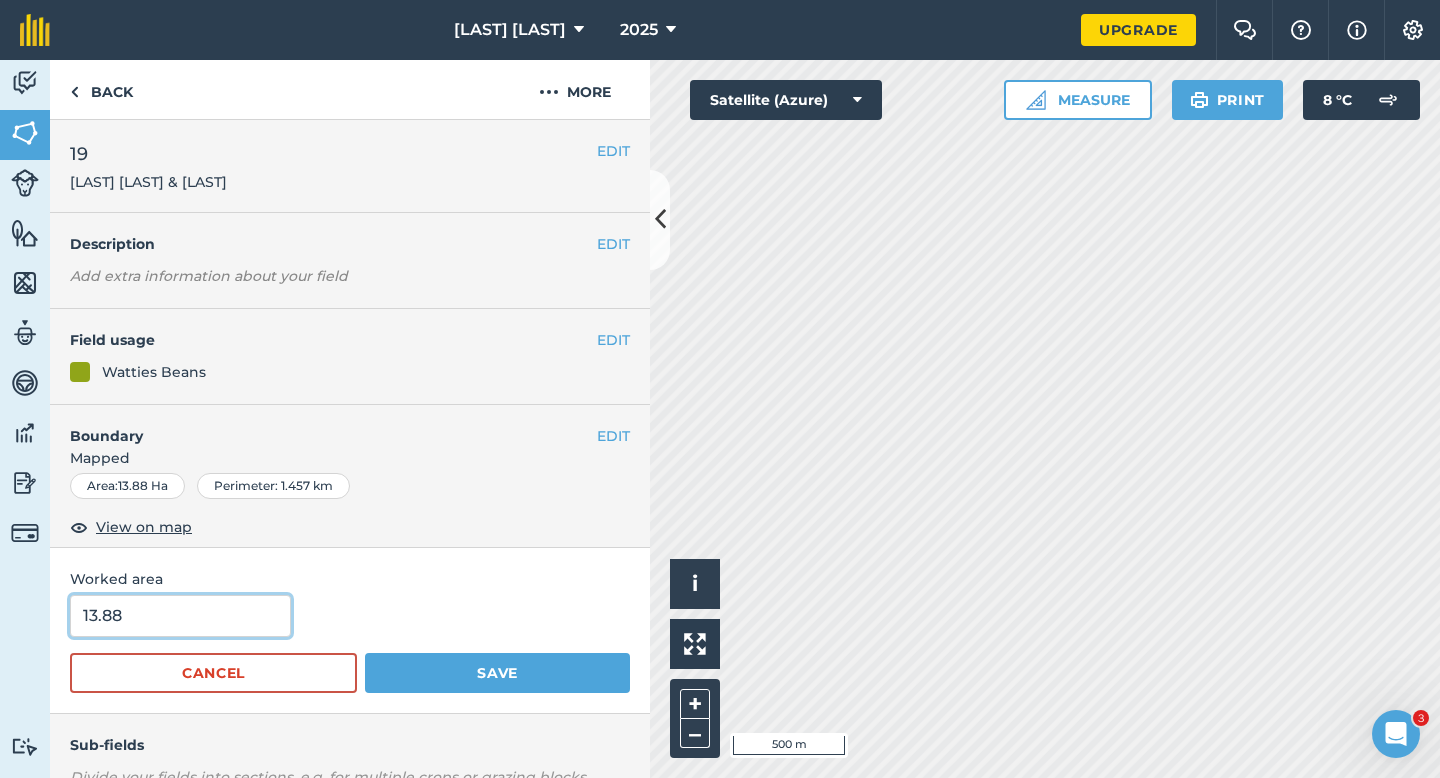 click on "13.88" at bounding box center [180, 616] 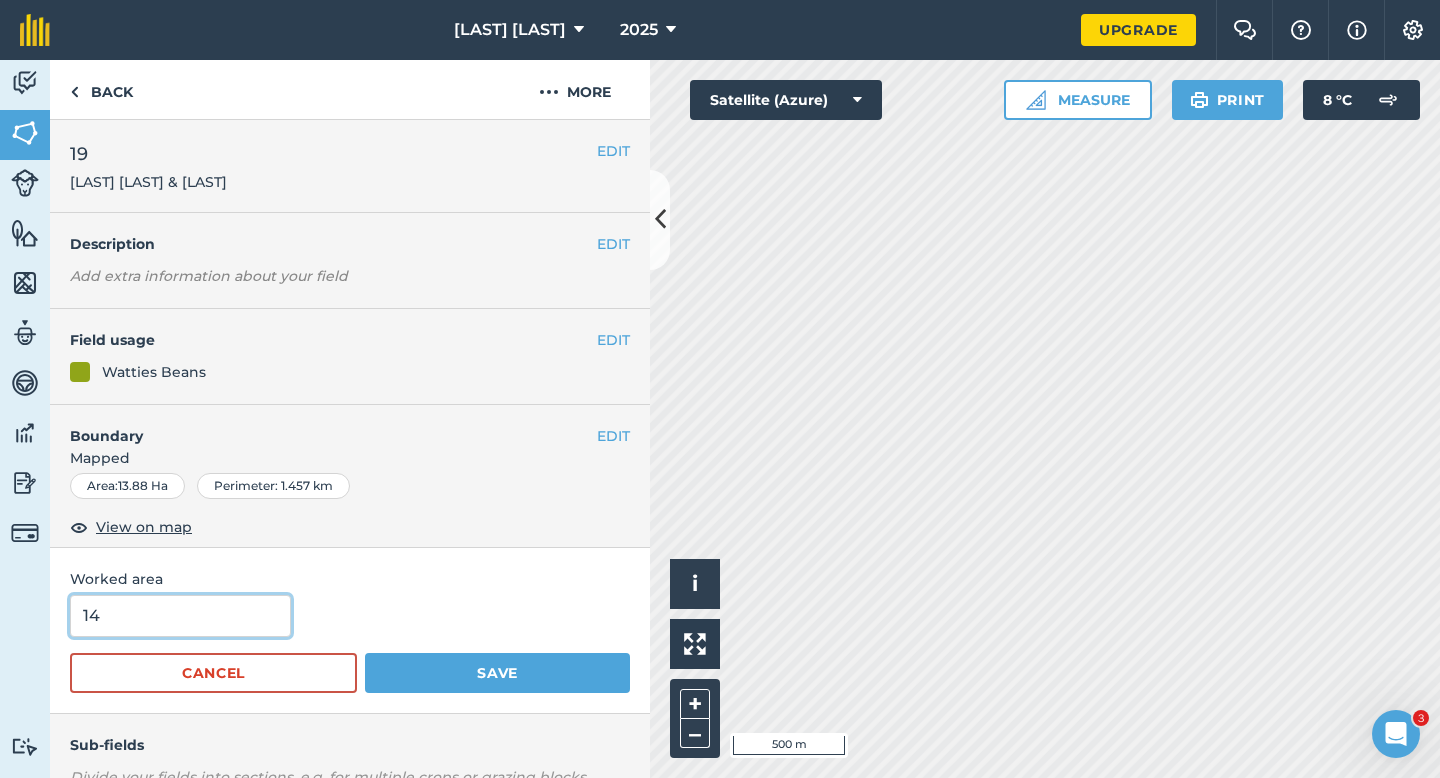 click on "Save" at bounding box center [497, 673] 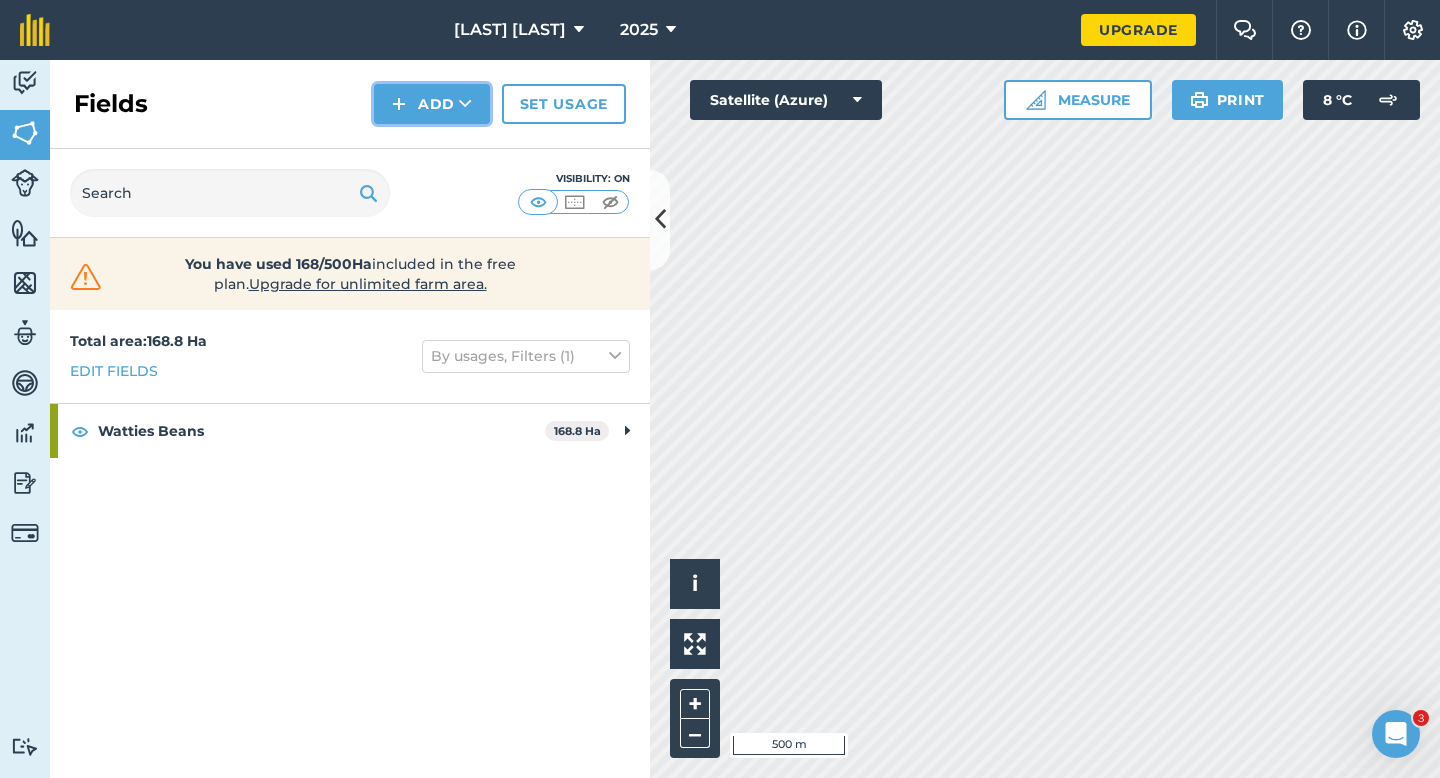 click on "Add" at bounding box center [432, 104] 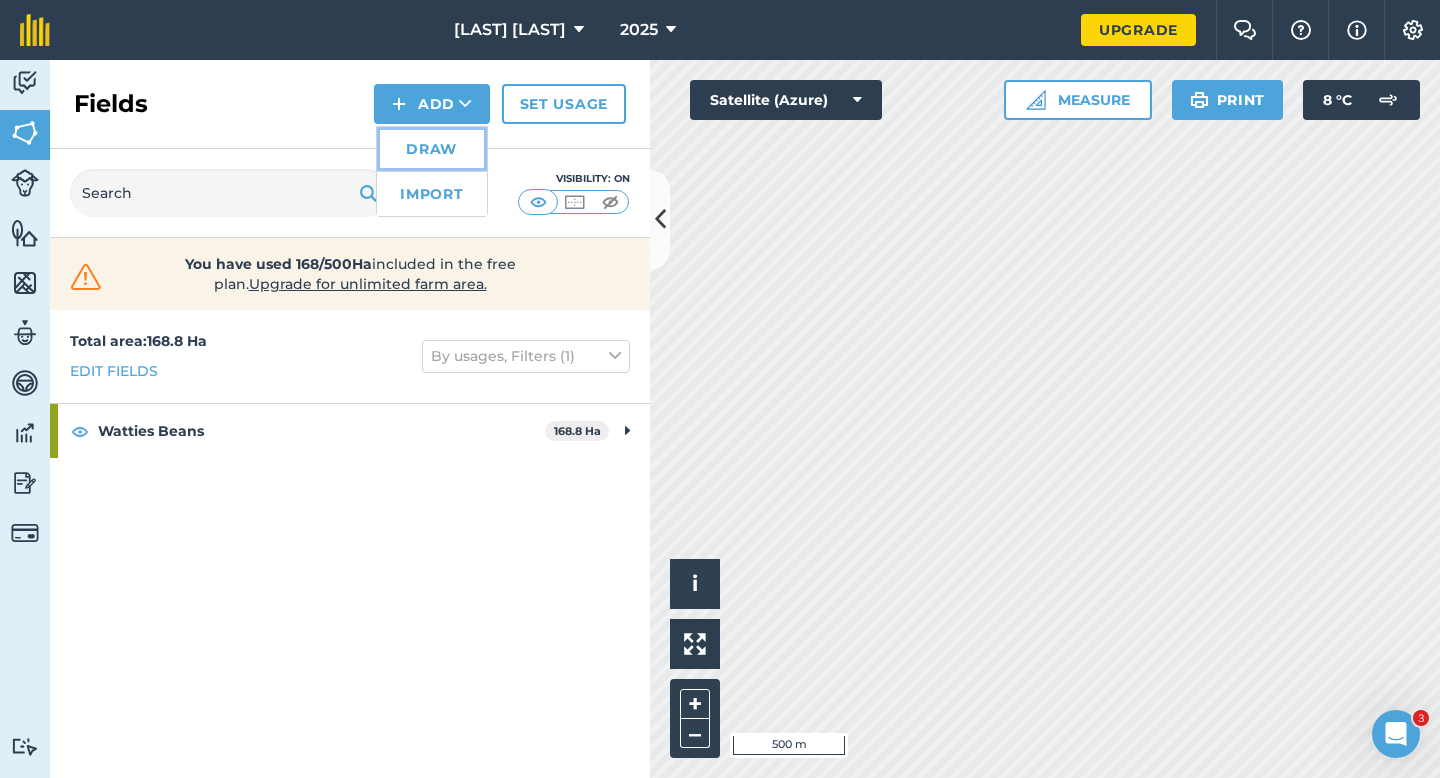 click on "Draw" at bounding box center [432, 149] 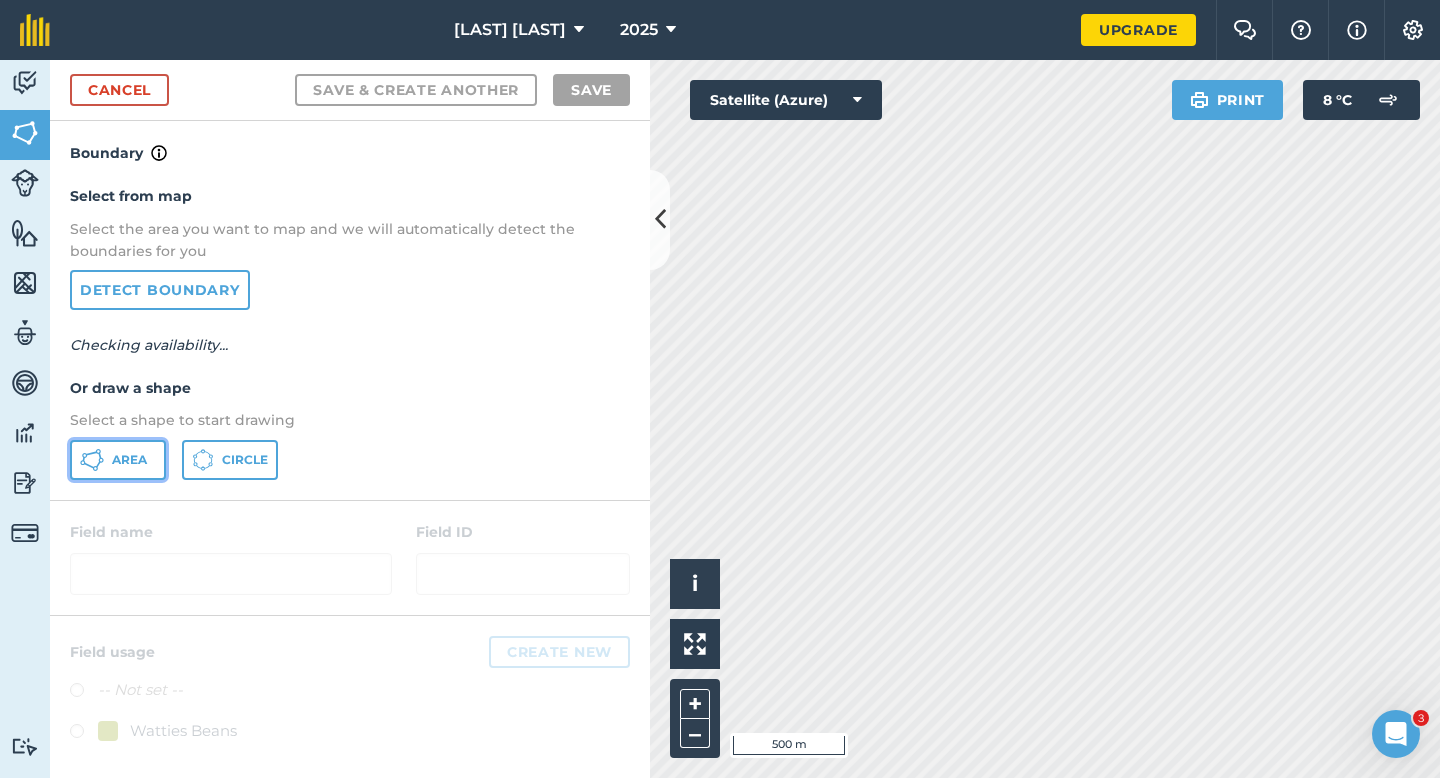 click on "Area" at bounding box center [118, 460] 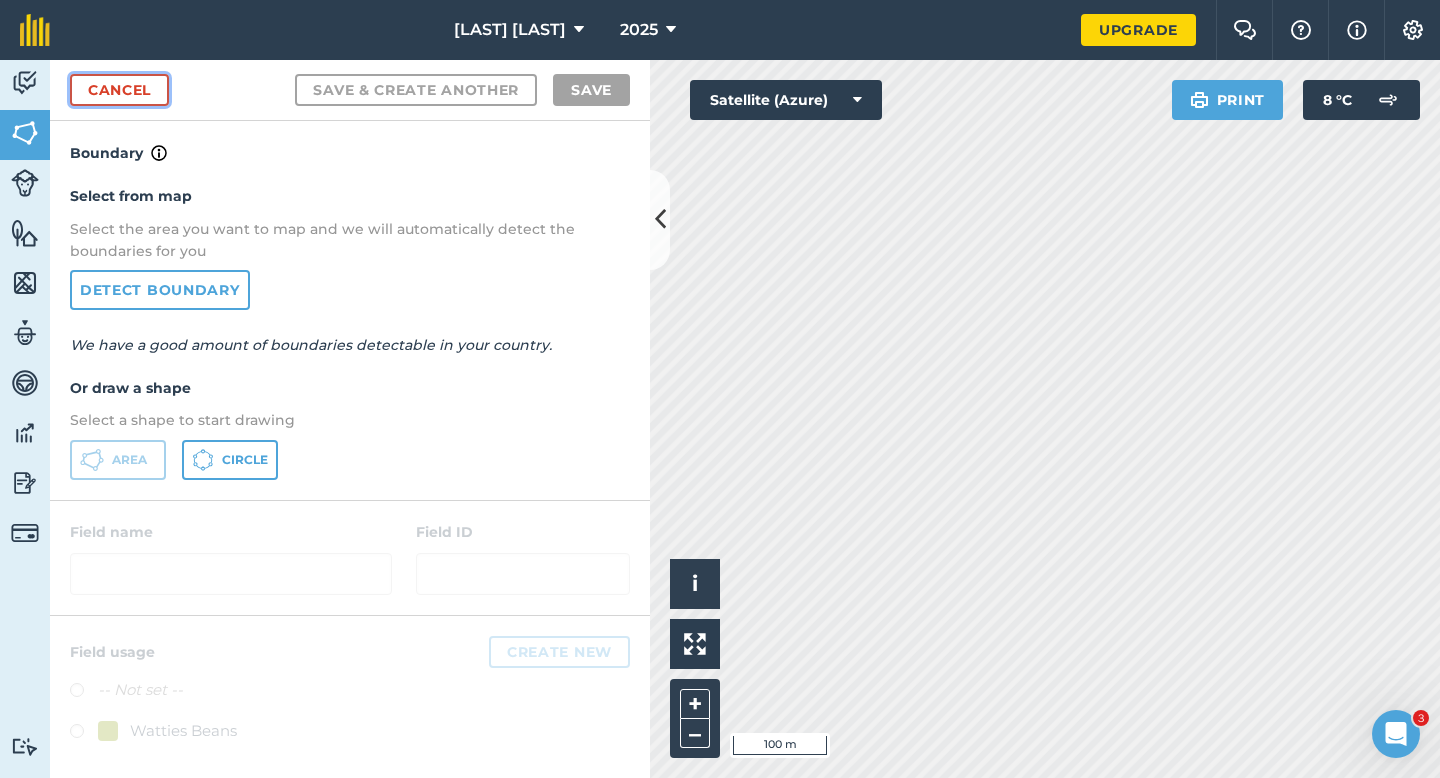 click on "Cancel" at bounding box center (119, 90) 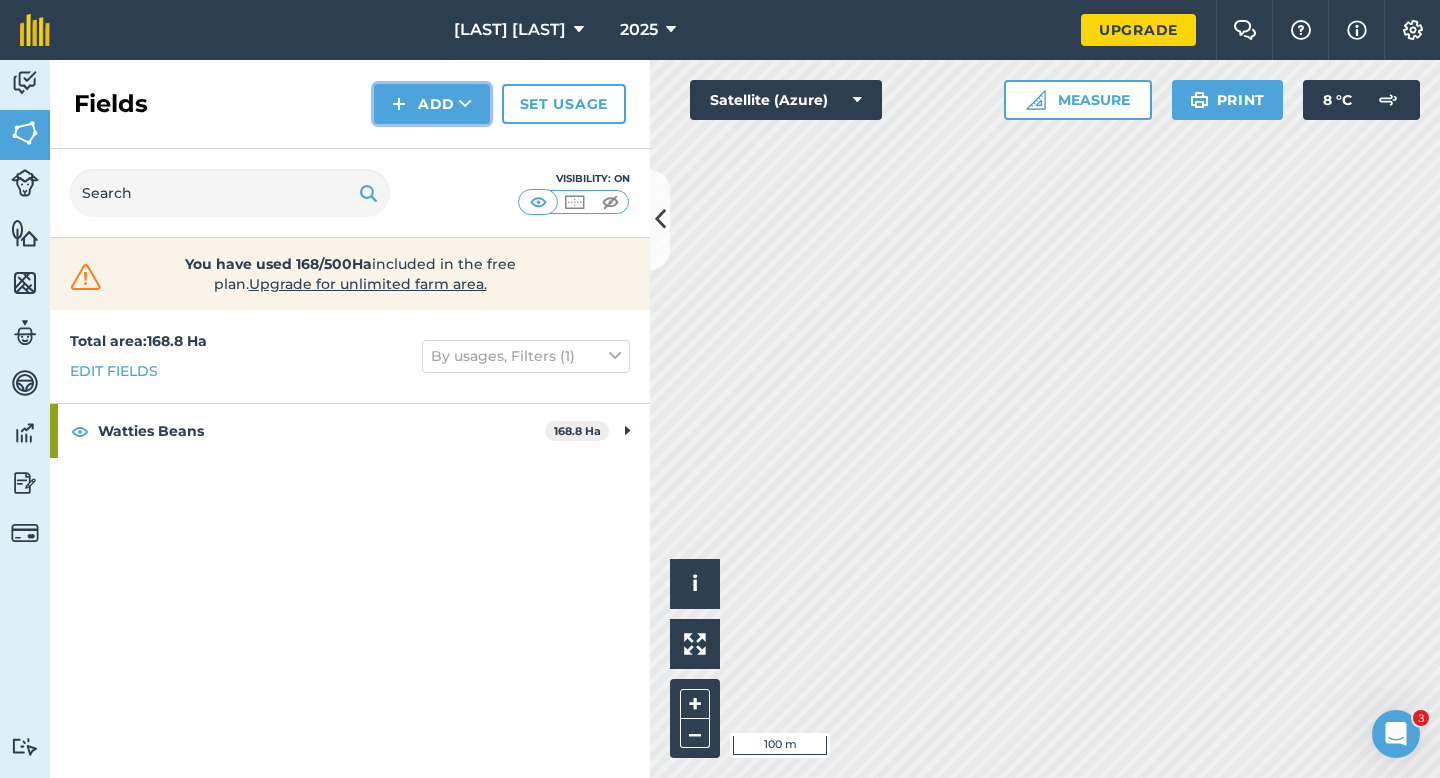 click on "Add" at bounding box center (432, 104) 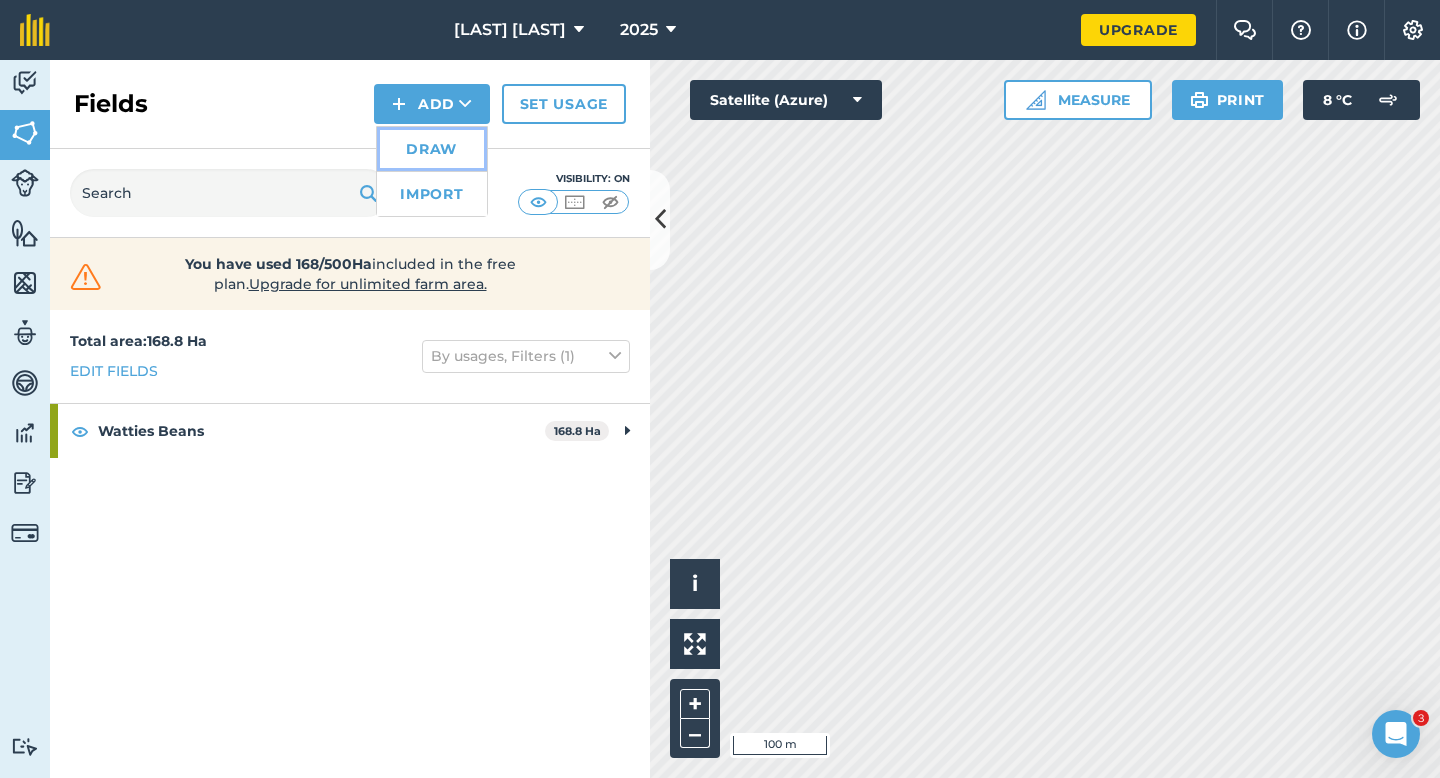 click on "Draw" at bounding box center (432, 149) 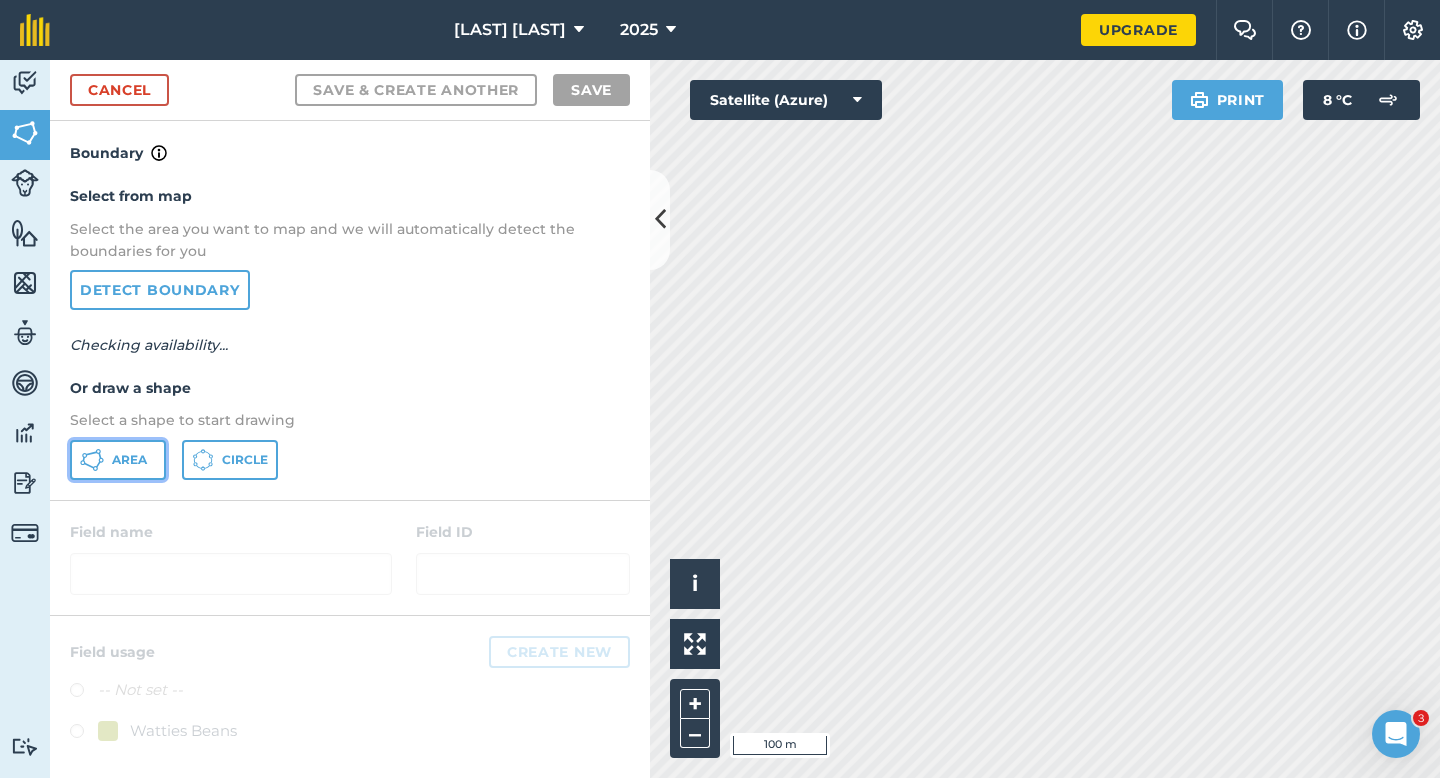 click on "Area" at bounding box center (129, 460) 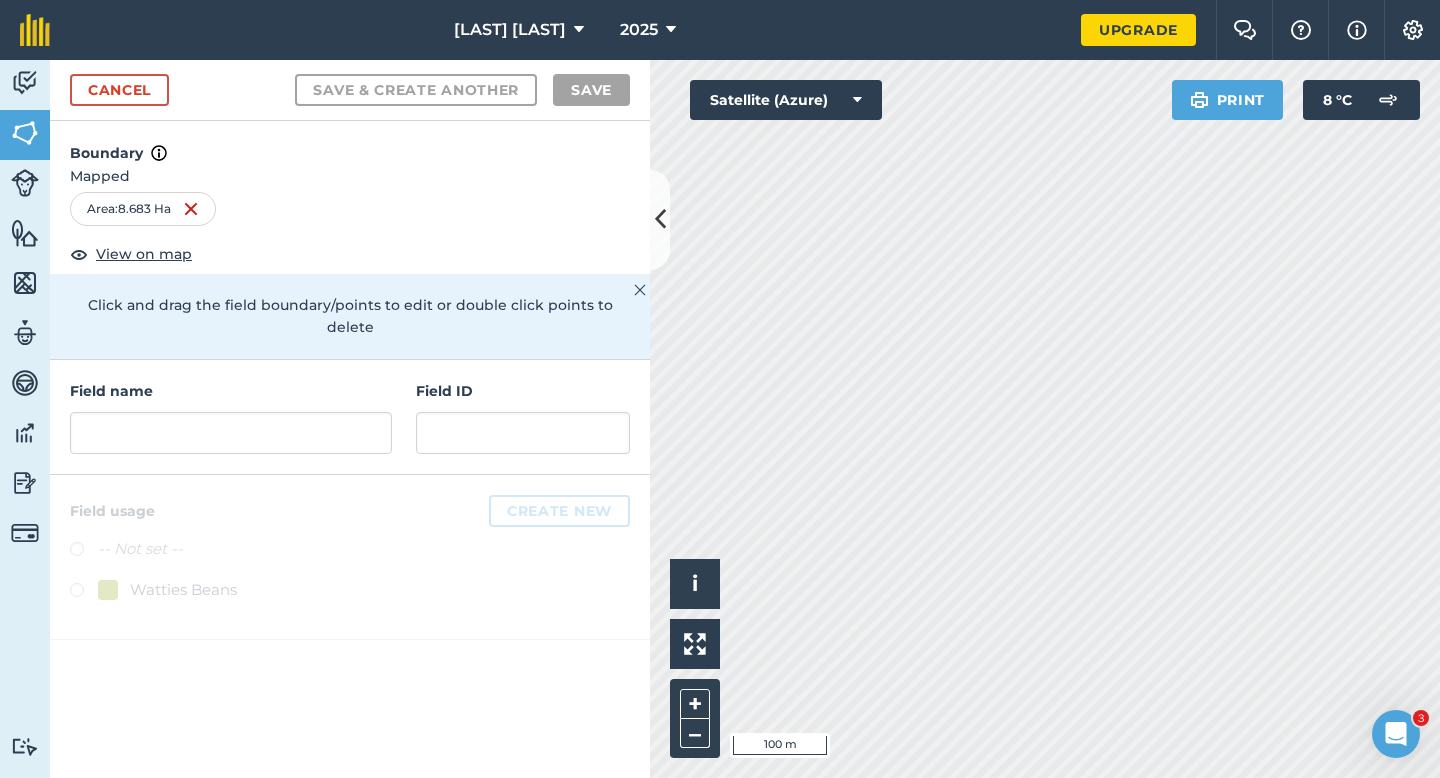 click on "Field ID" at bounding box center [523, 391] 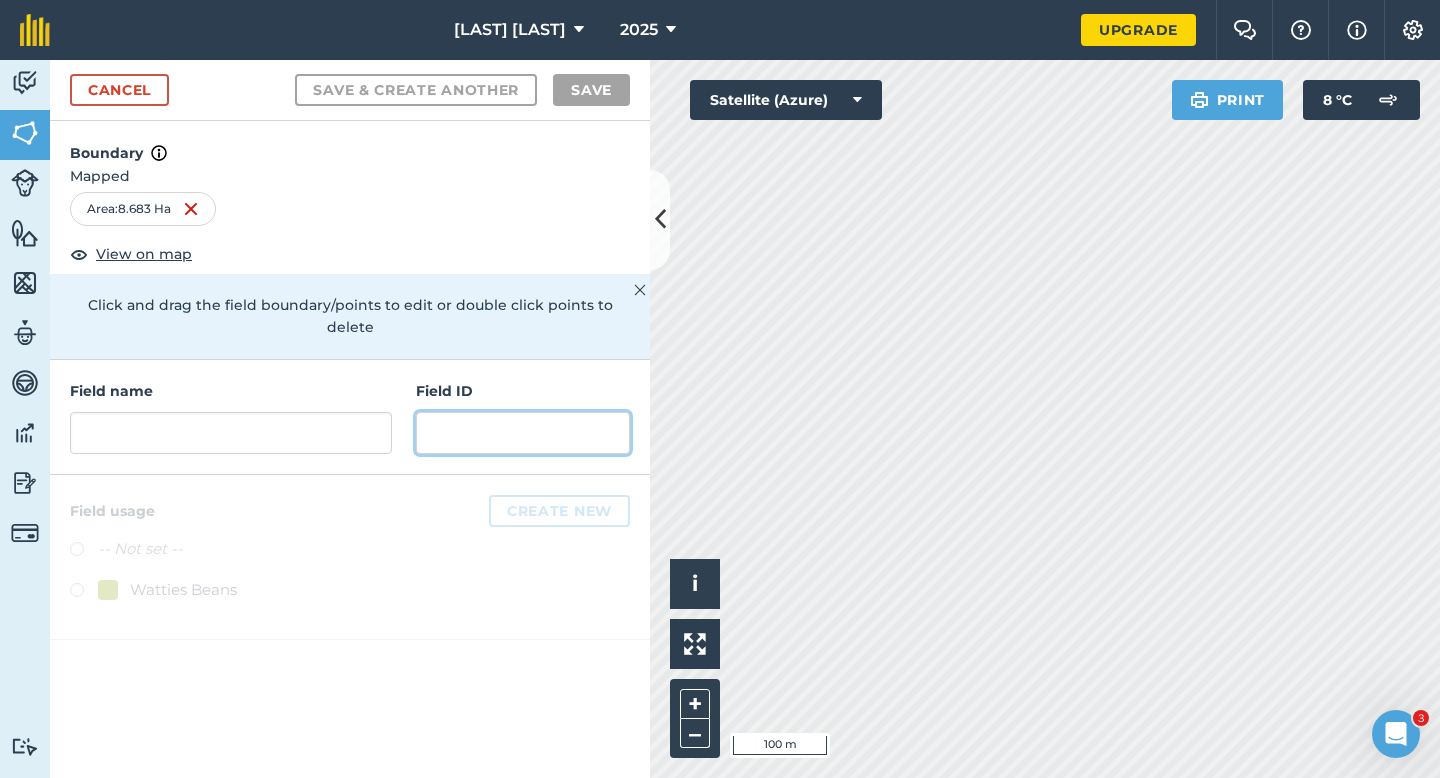 click at bounding box center [523, 433] 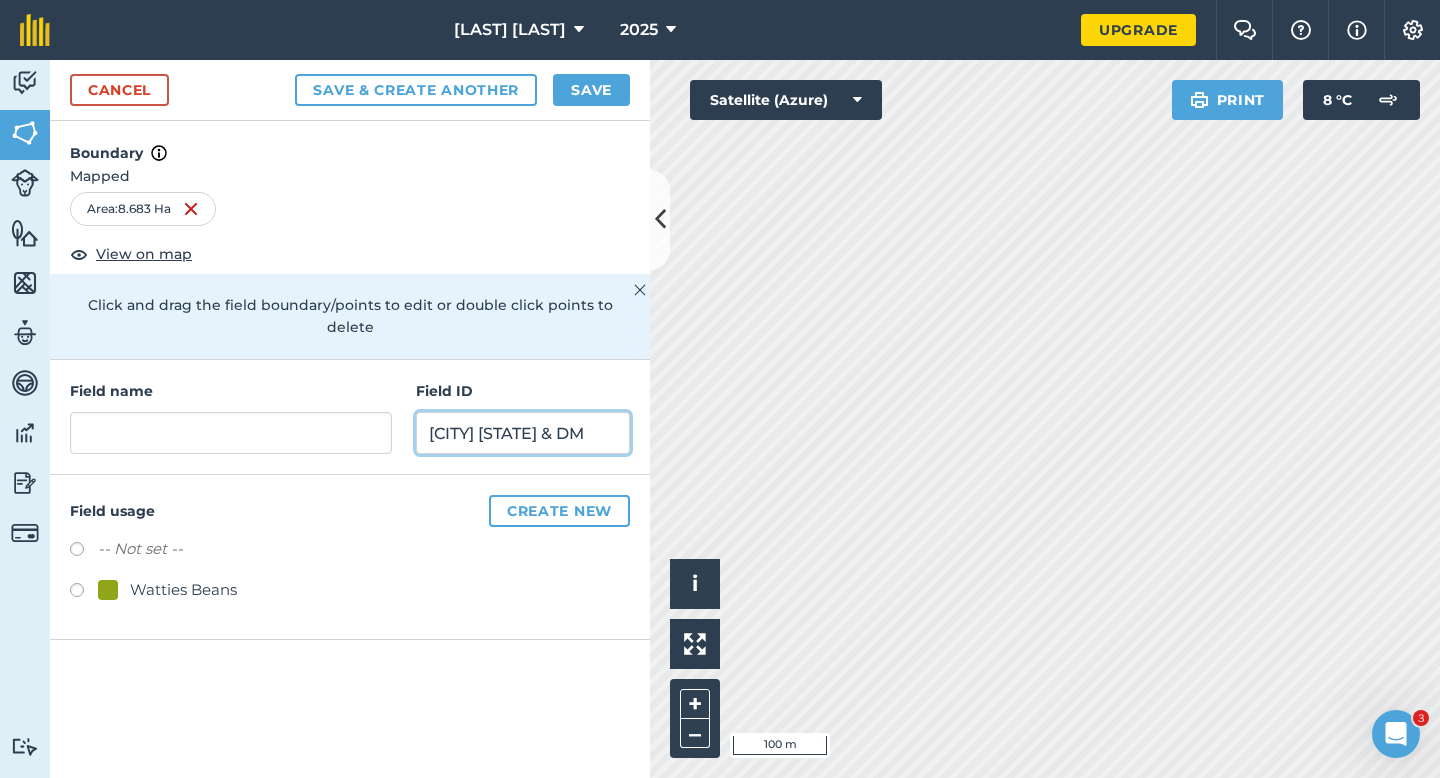 type on "[CITY] [STATE] & DM" 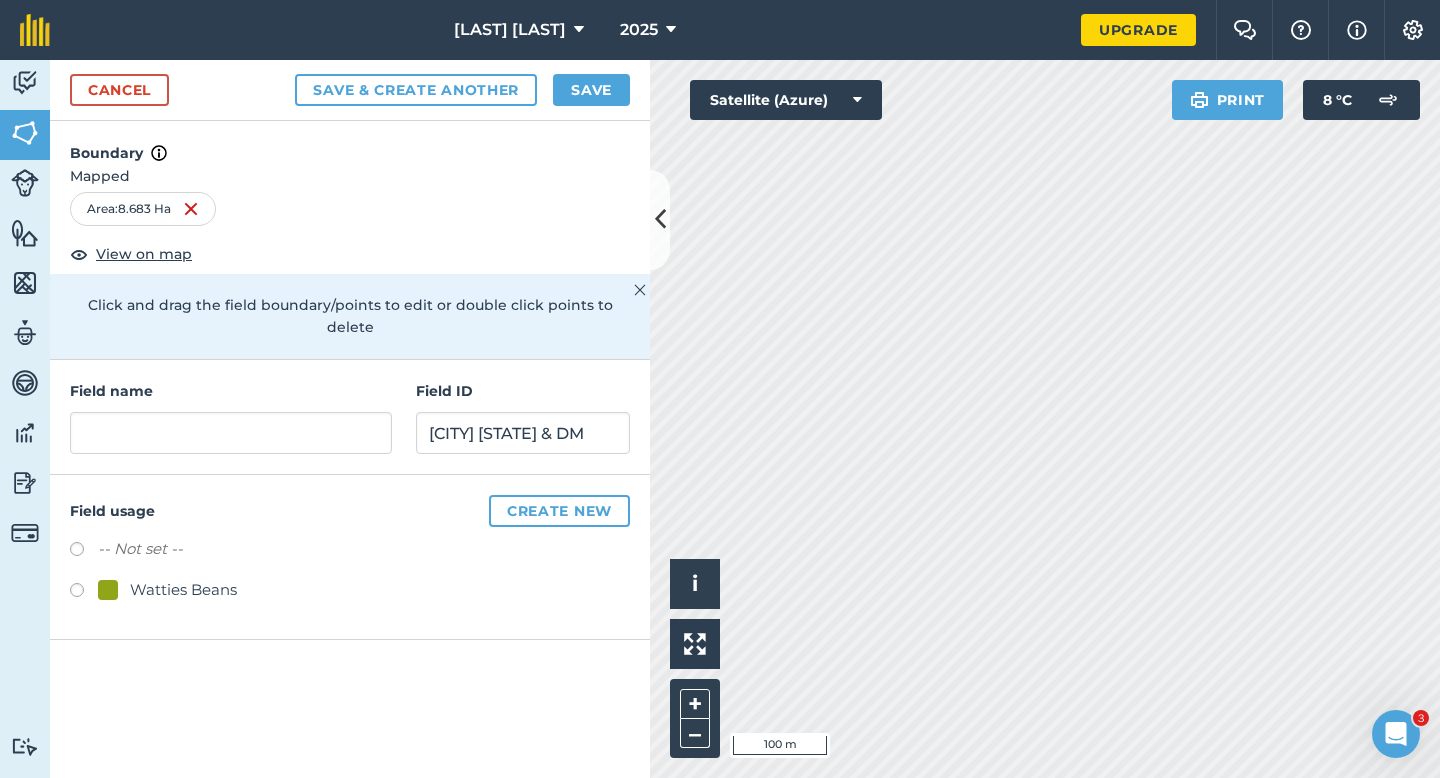 click on "Watties Beans" at bounding box center (183, 590) 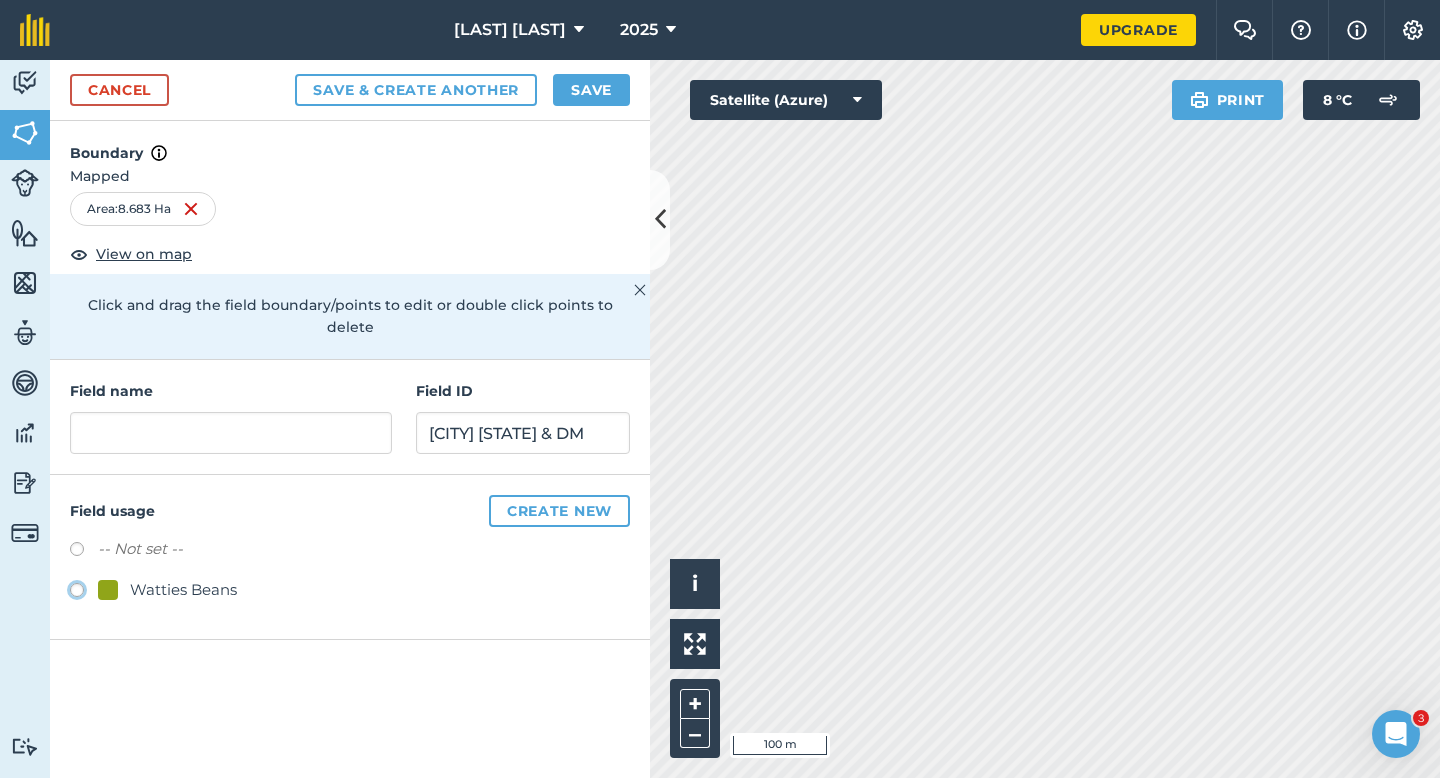 click on "Watties Beans" at bounding box center [-9923, 589] 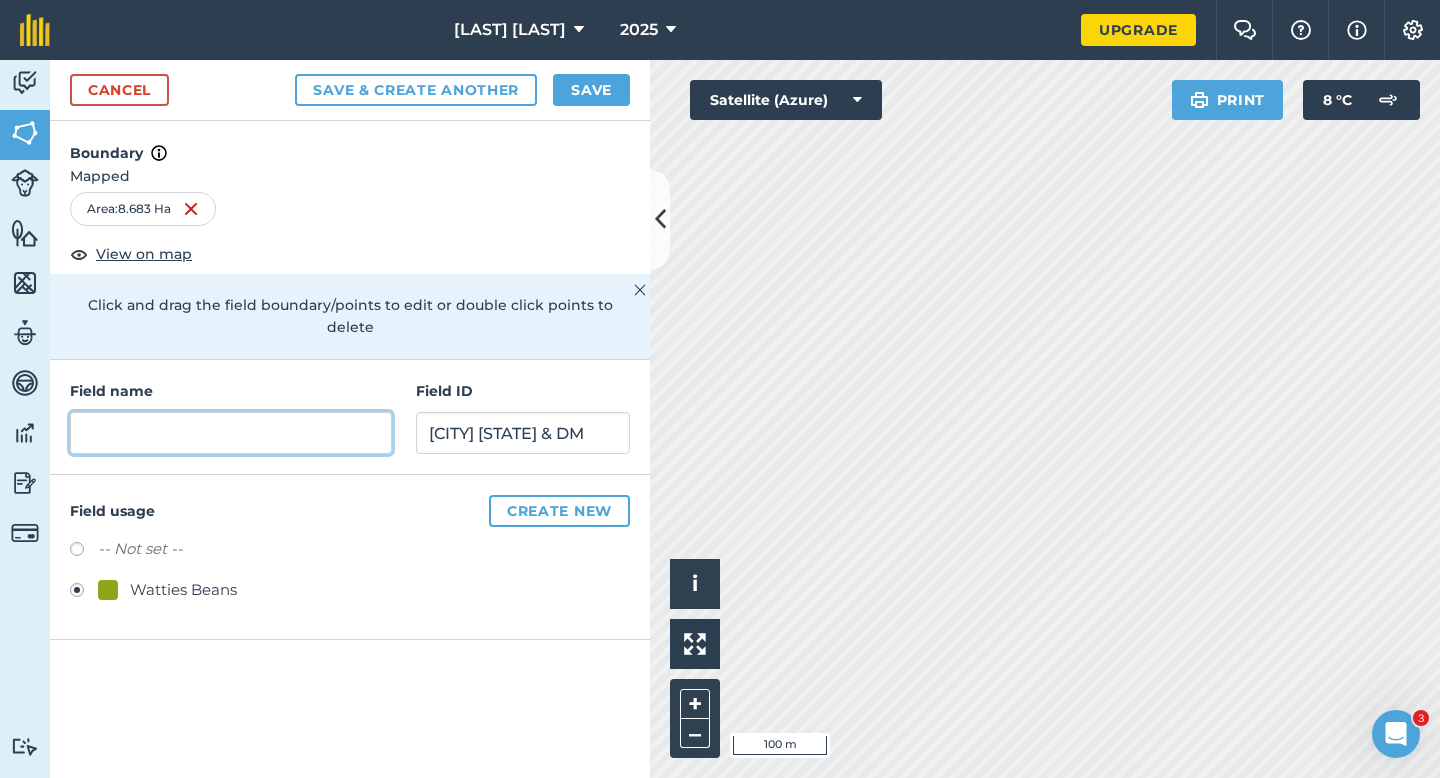 click at bounding box center [231, 433] 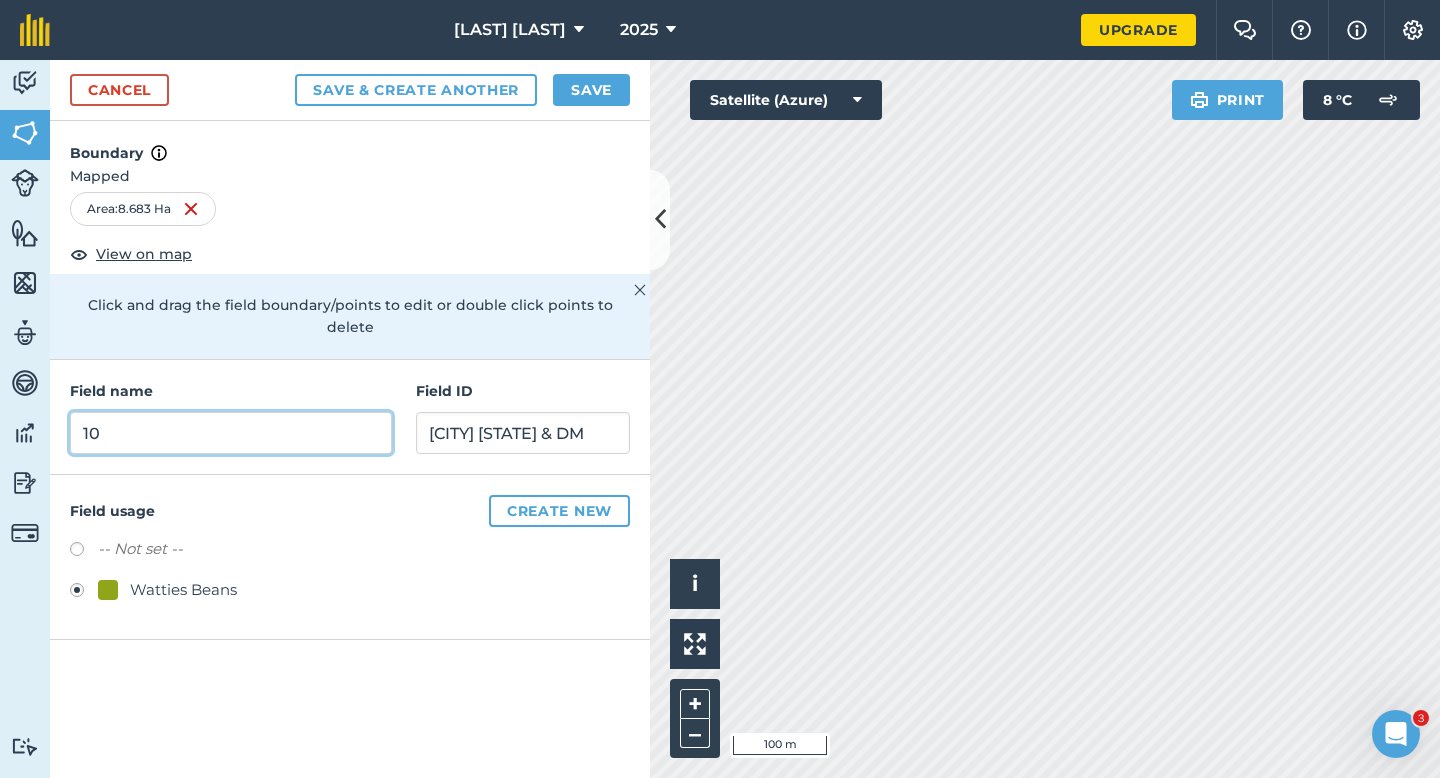 type on "1" 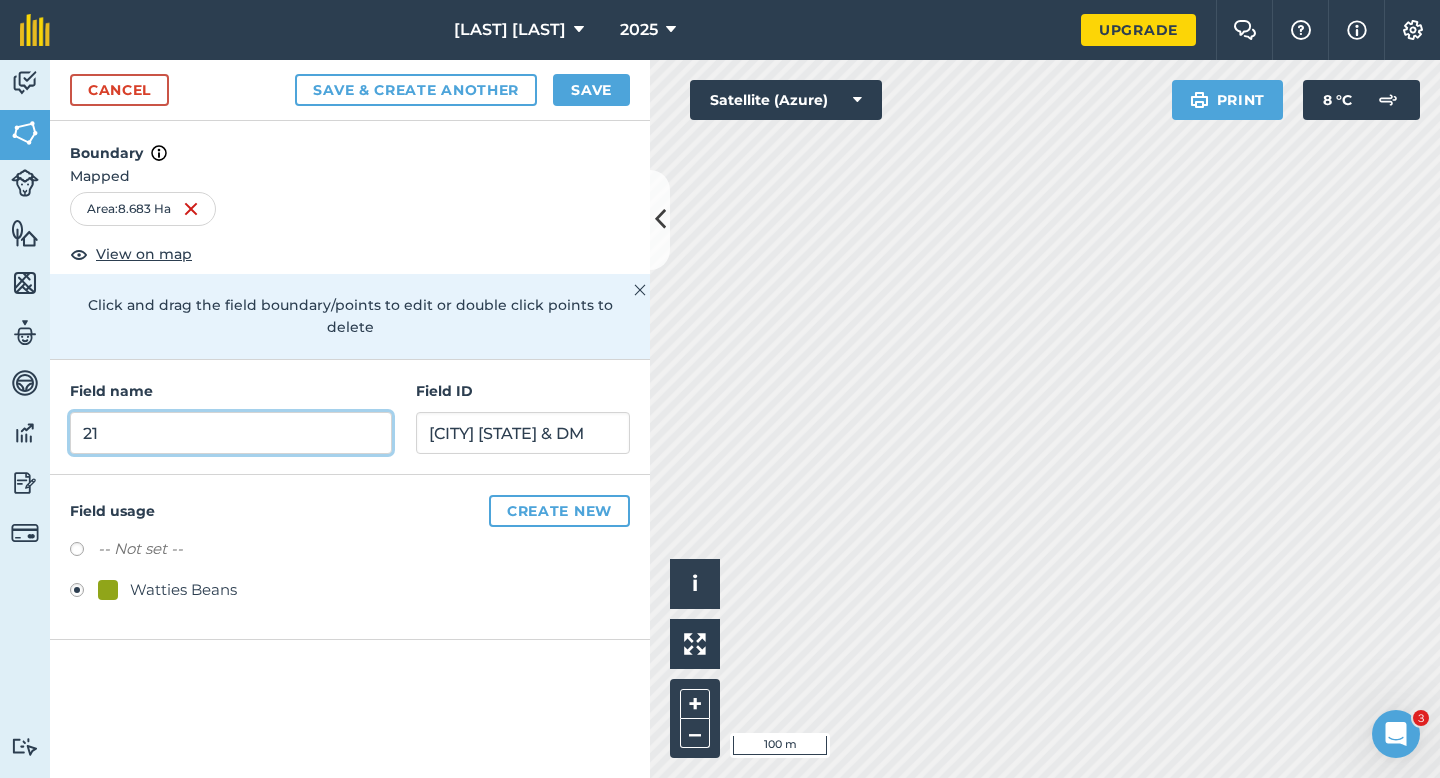 type on "21" 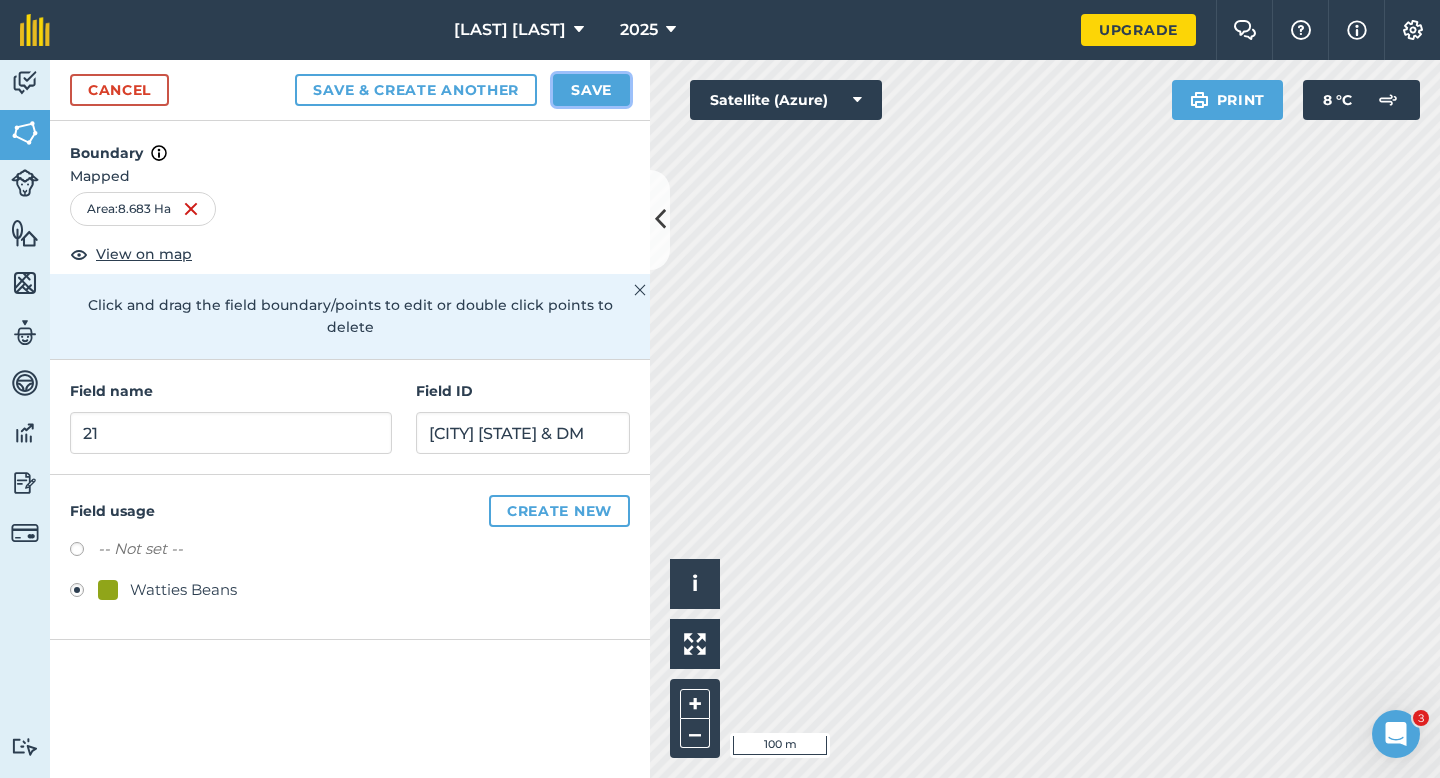 click on "Save" at bounding box center (591, 90) 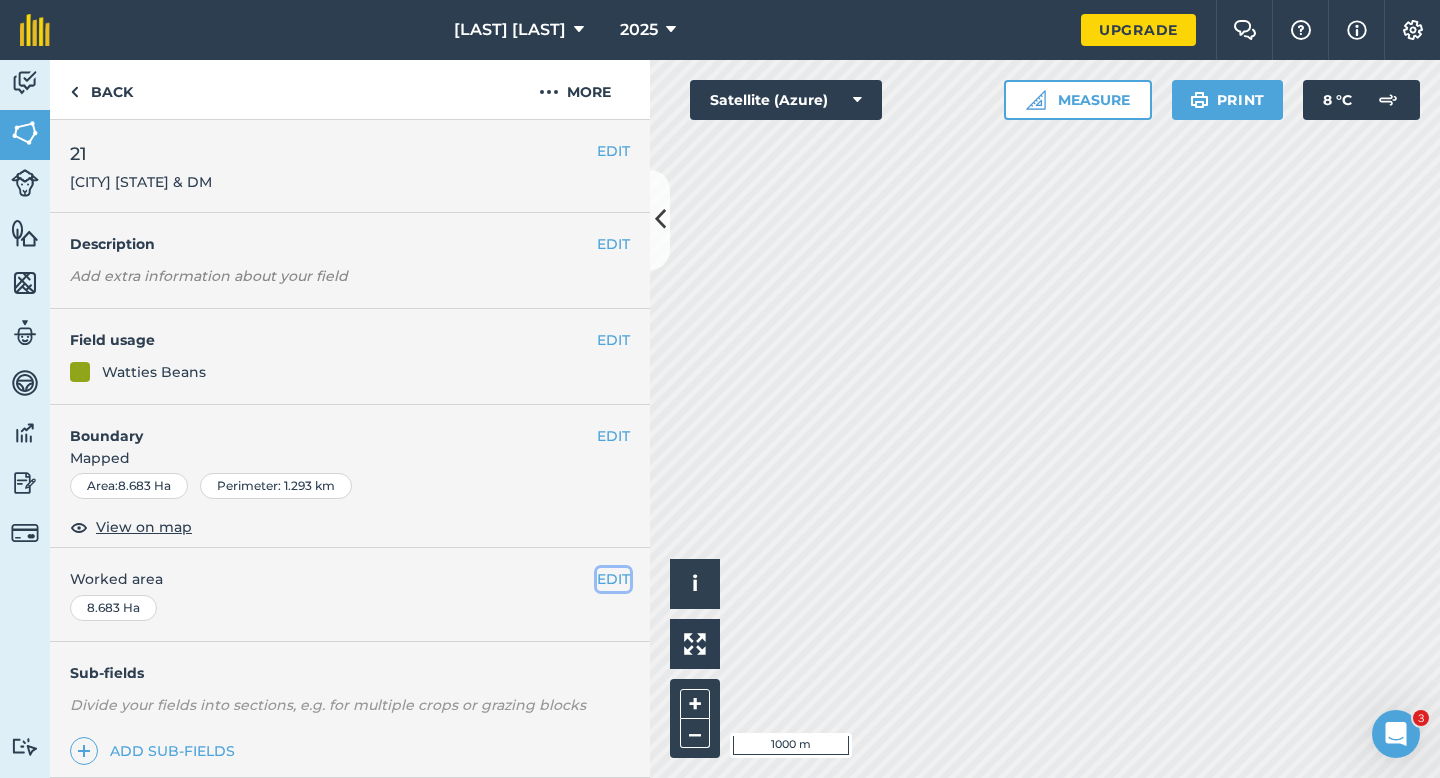click on "EDIT" at bounding box center (613, 579) 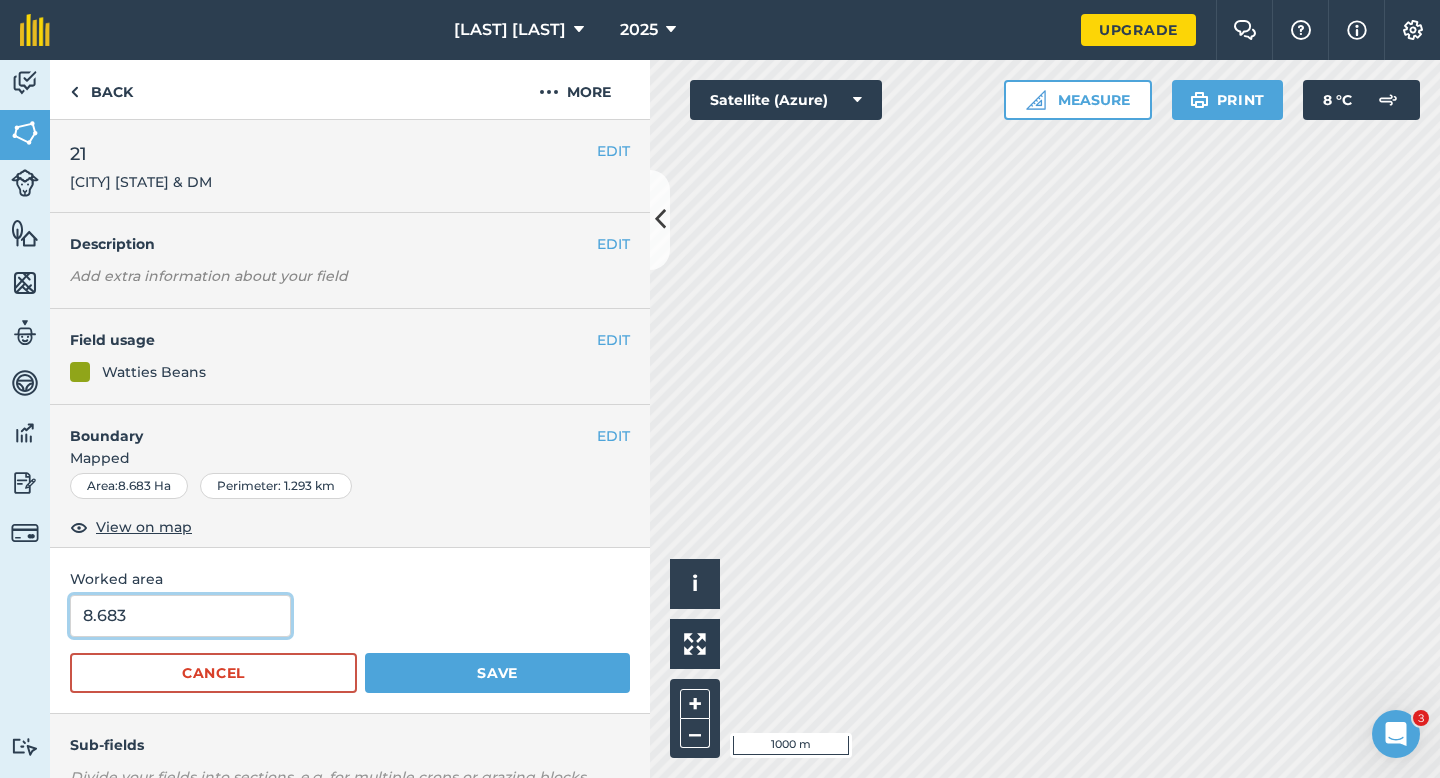 click on "8.683" at bounding box center (180, 616) 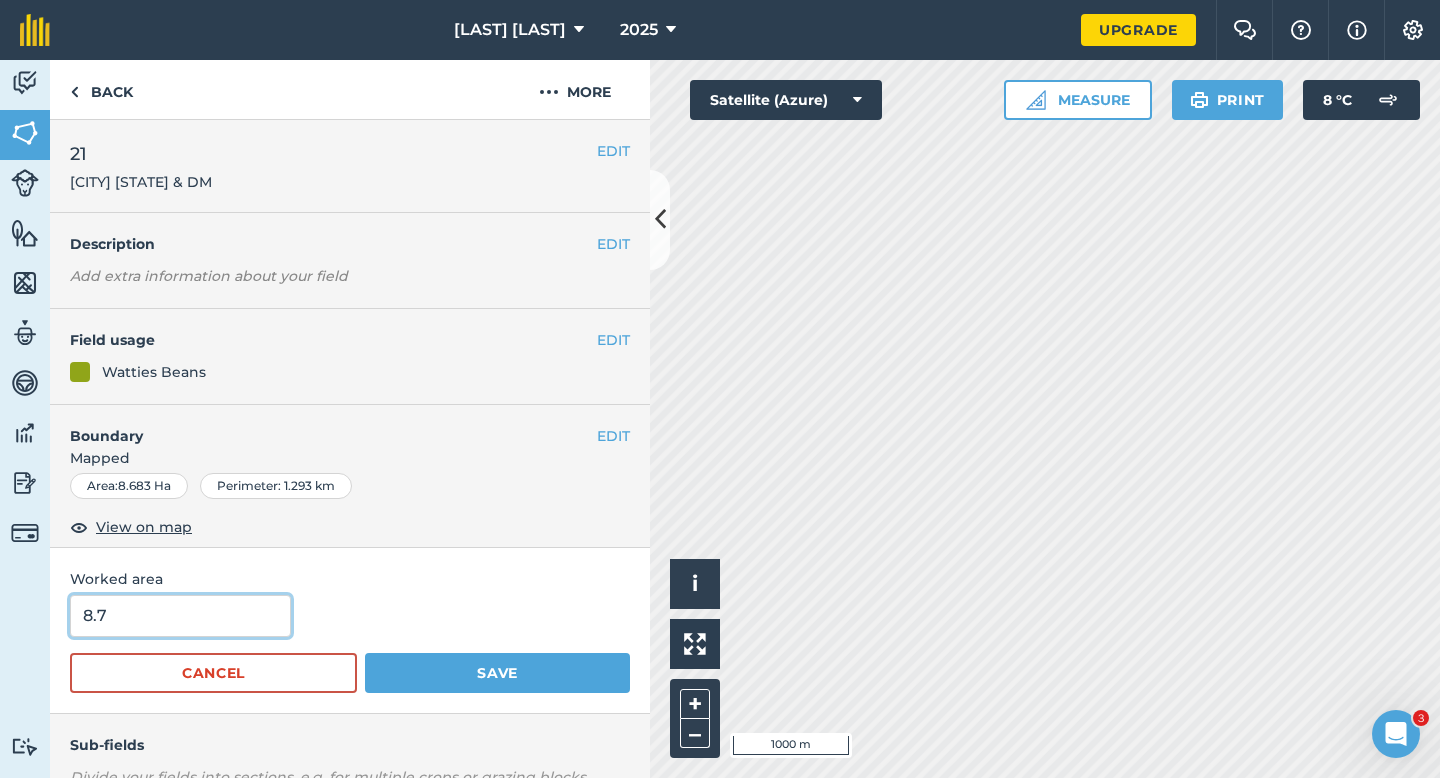 type on "8.7" 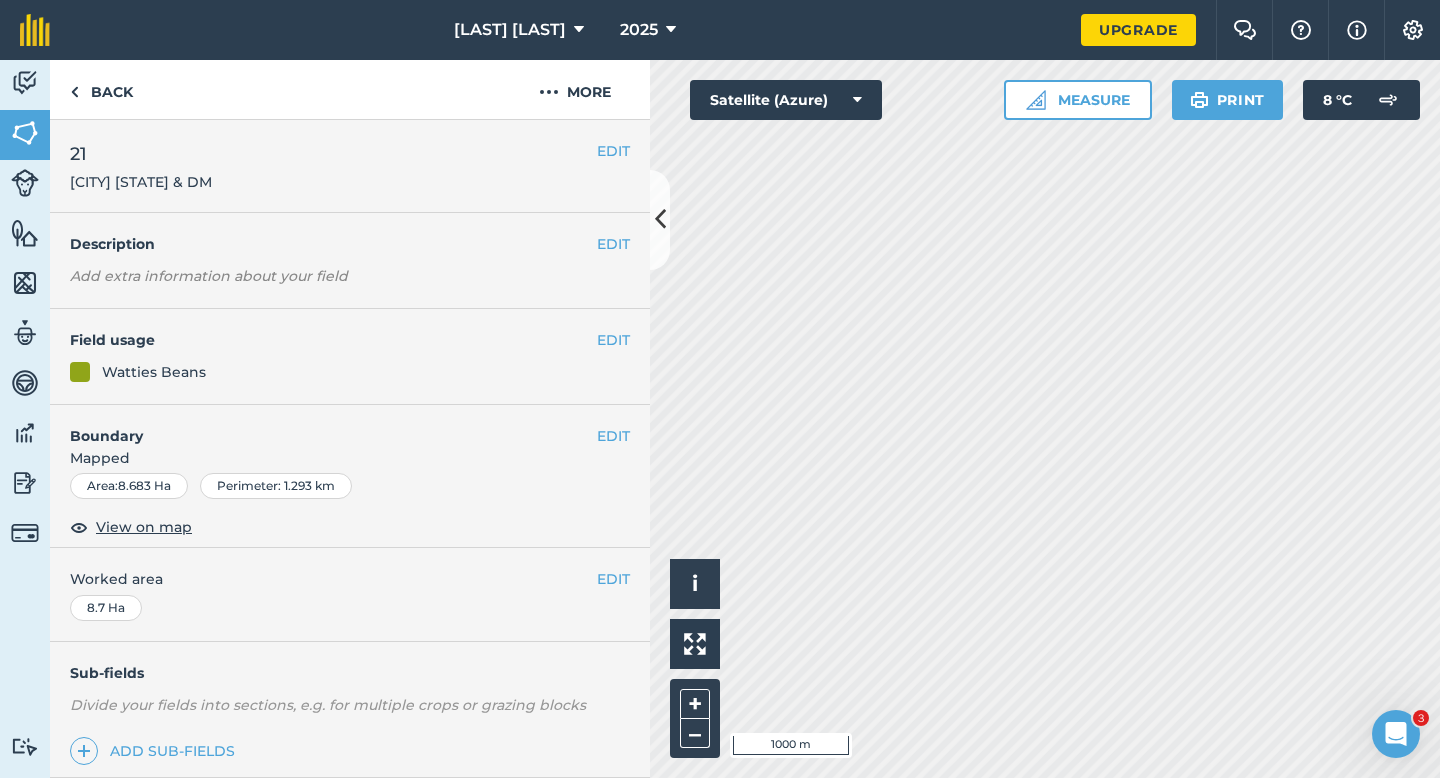 click on "South Island Viners 2025 Upgrade Farm Chat Help Info Settings Map printing is not available on our free plan Please upgrade to our Essentials, Plus or Pro plan to access this feature. Activity Fields Livestock Features Maps Team Vehicles Data Reporting Billing Tutorials Tutorials Back More EDIT 21 [CITY] NC & DM EDIT Description Add extra information about your field EDIT Field usage [BRAND] Beans EDIT Boundary Mapped Area : 8.683 Ha Perimeter : 1.293 km View on map EDIT Worked area 8.7 Ha Sub-fields Divide your fields into sections, e.g. for multiple crops or grazing blocks Add sub-fields Add field job Add note Field Health To-Do Field History Reports There are no outstanding tasks for this field. Click to start drawing i © 2025 TomTom, Microsoft 1000 m + – Satellite (Azure) Measure Print 8 ° C" at bounding box center [720, 389] 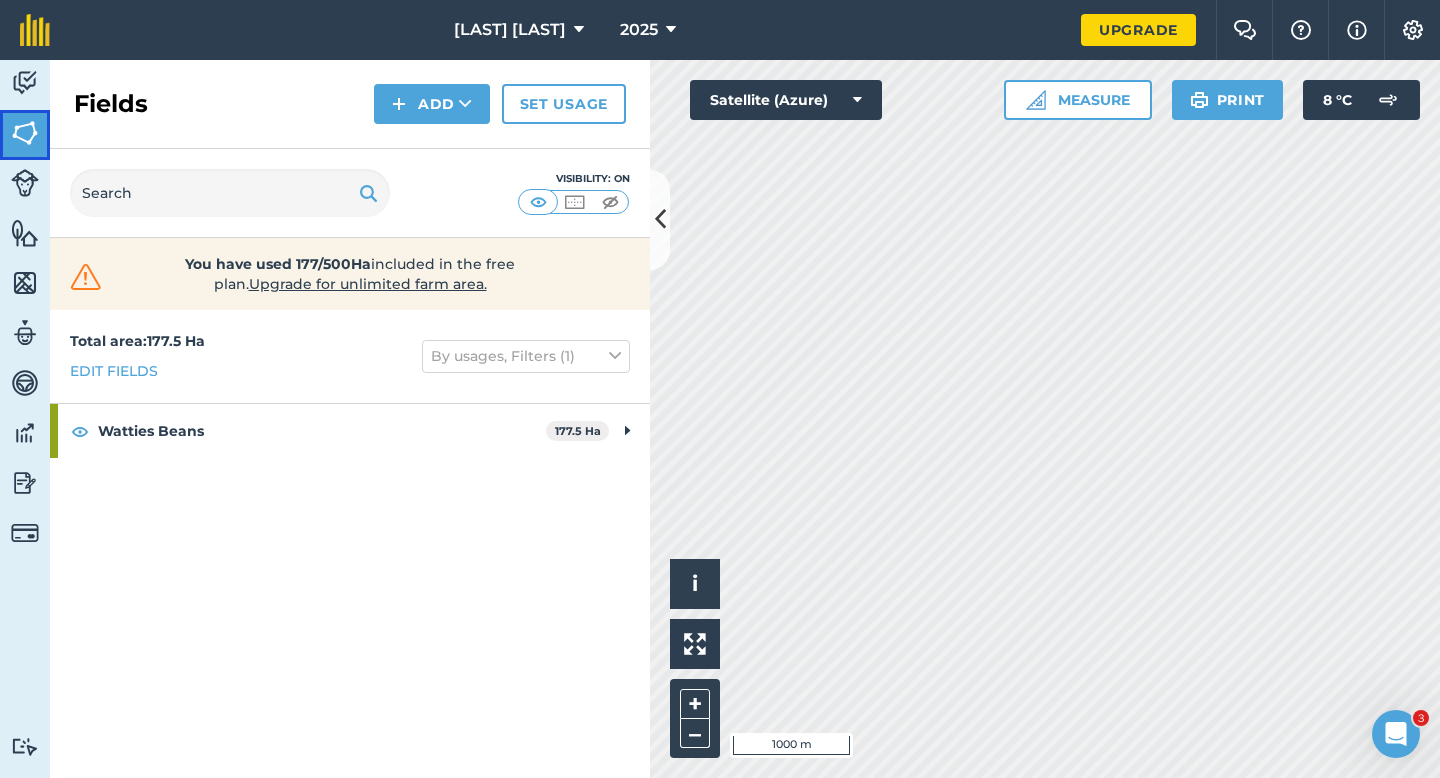 click on "Fields" at bounding box center [25, 135] 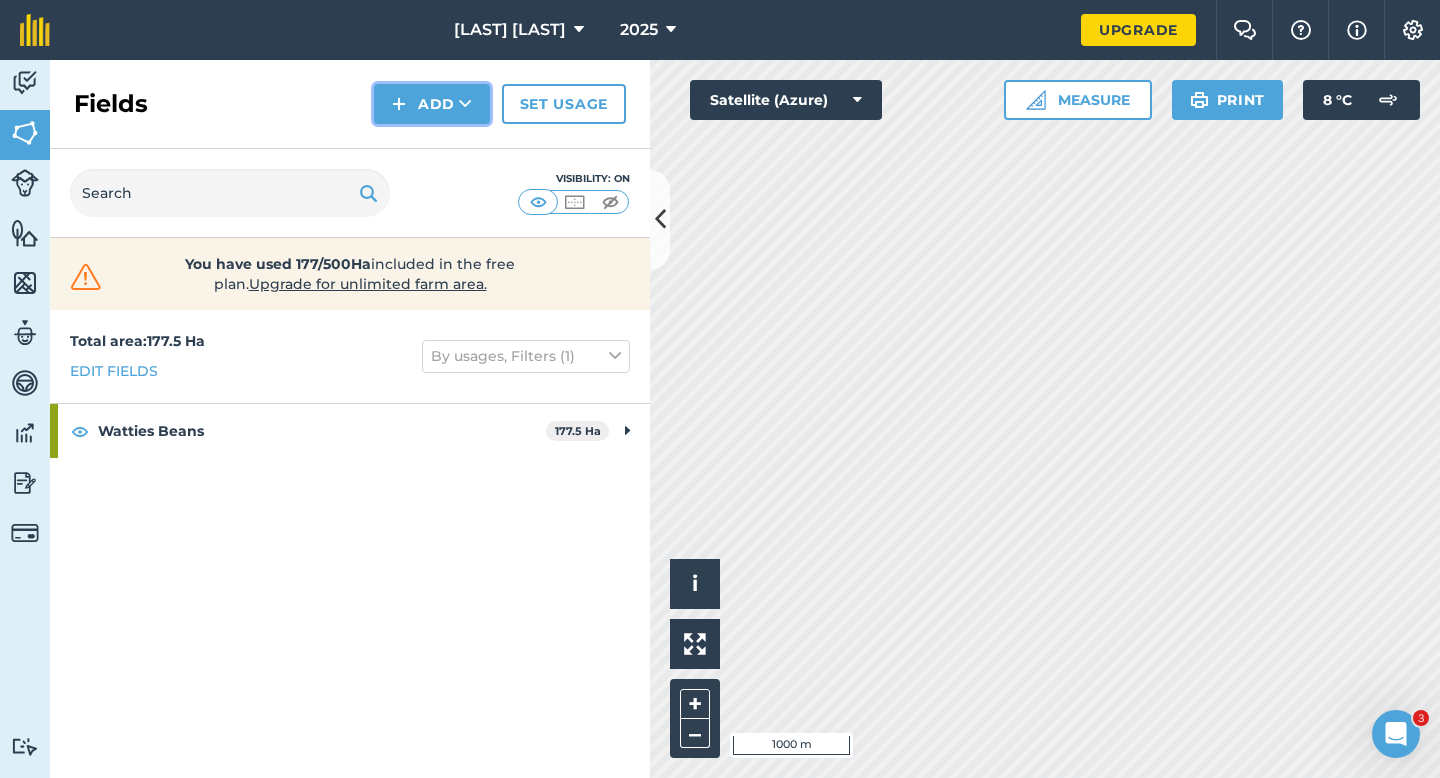 click on "Add" at bounding box center [432, 104] 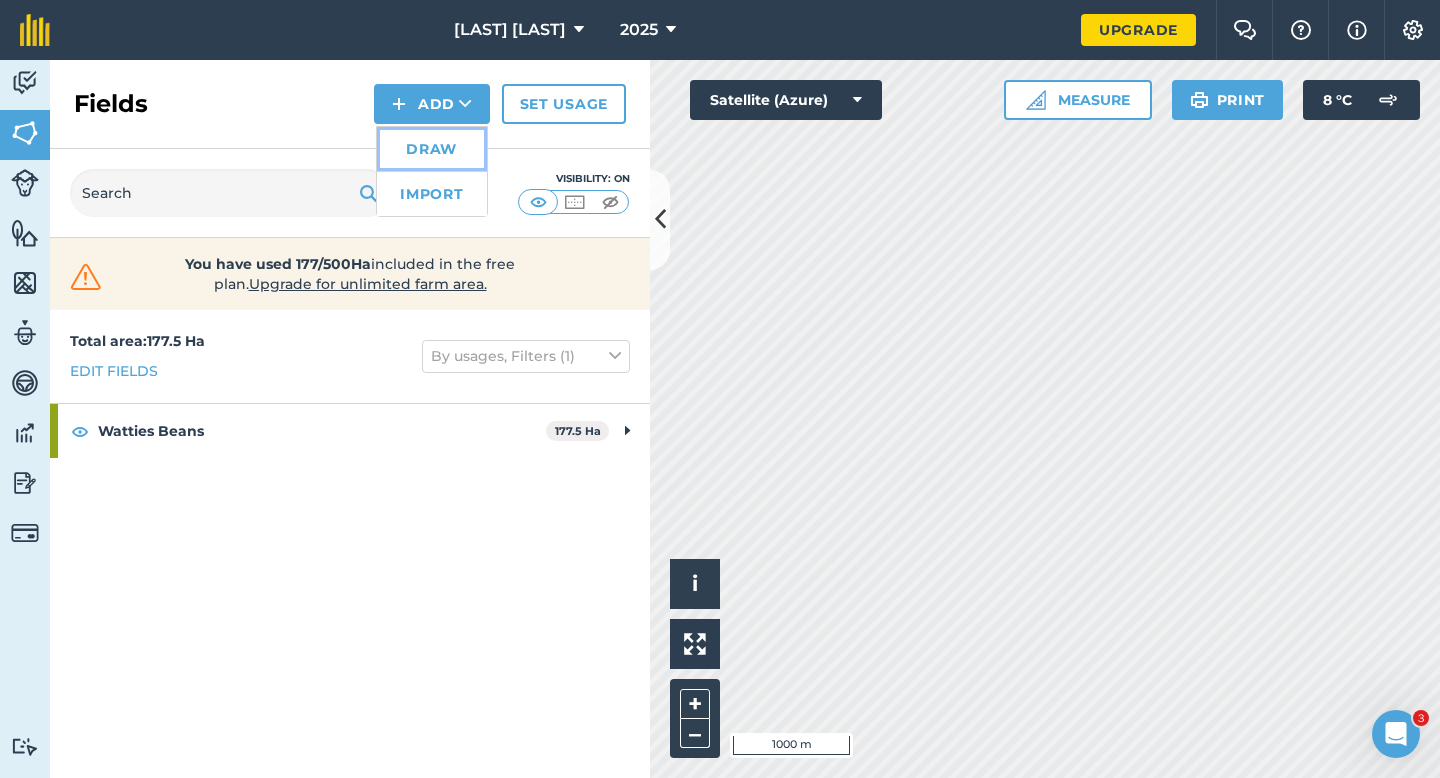 click on "Draw" at bounding box center (432, 149) 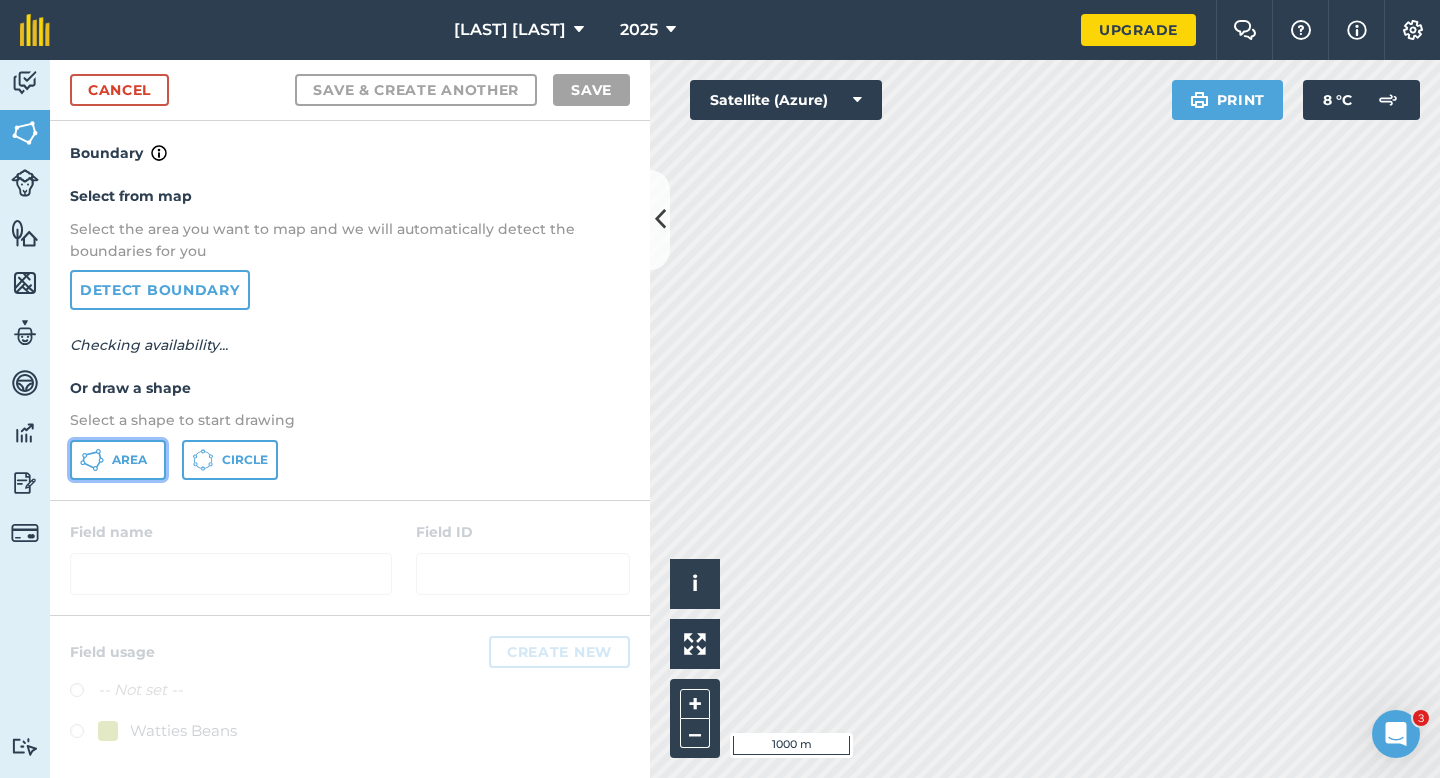 click on "Area" at bounding box center [118, 460] 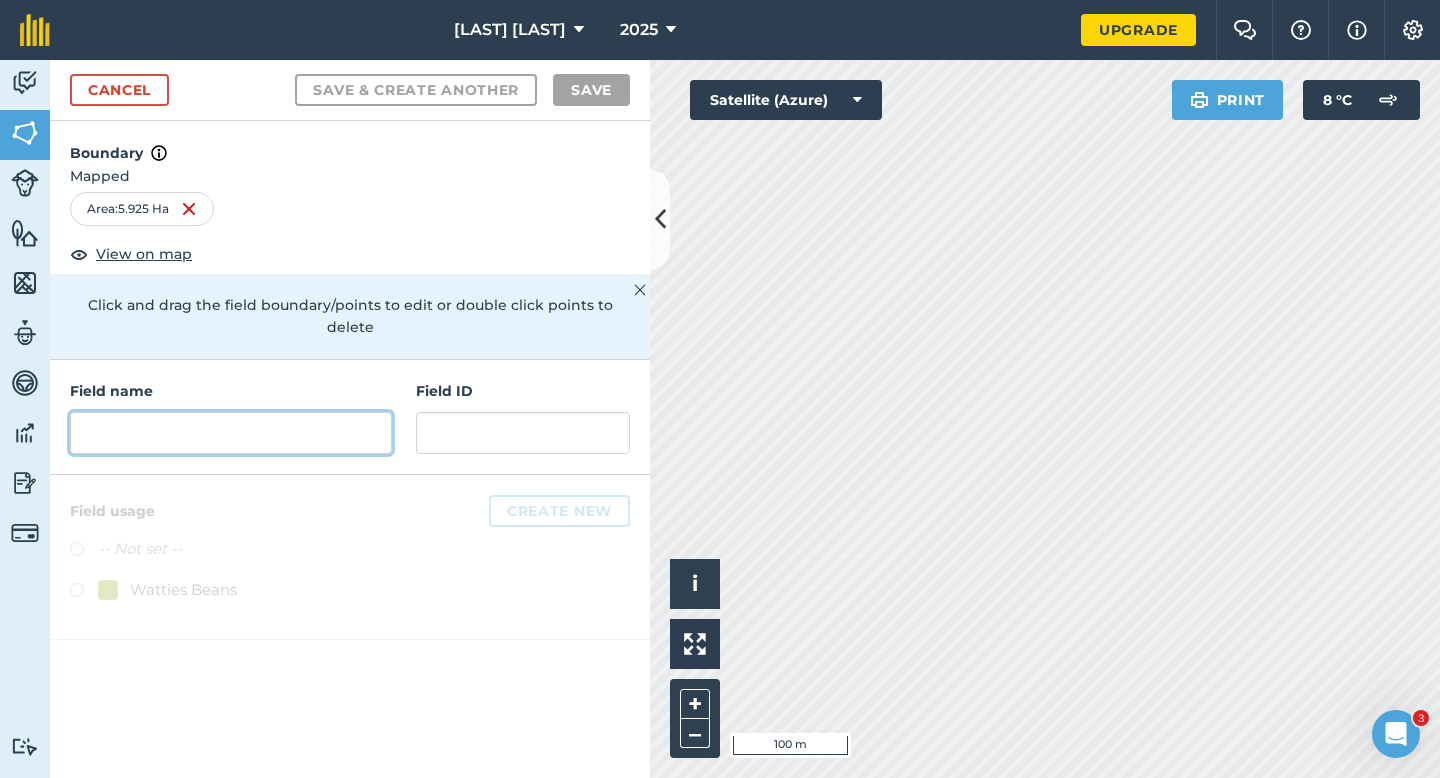 click at bounding box center (231, 433) 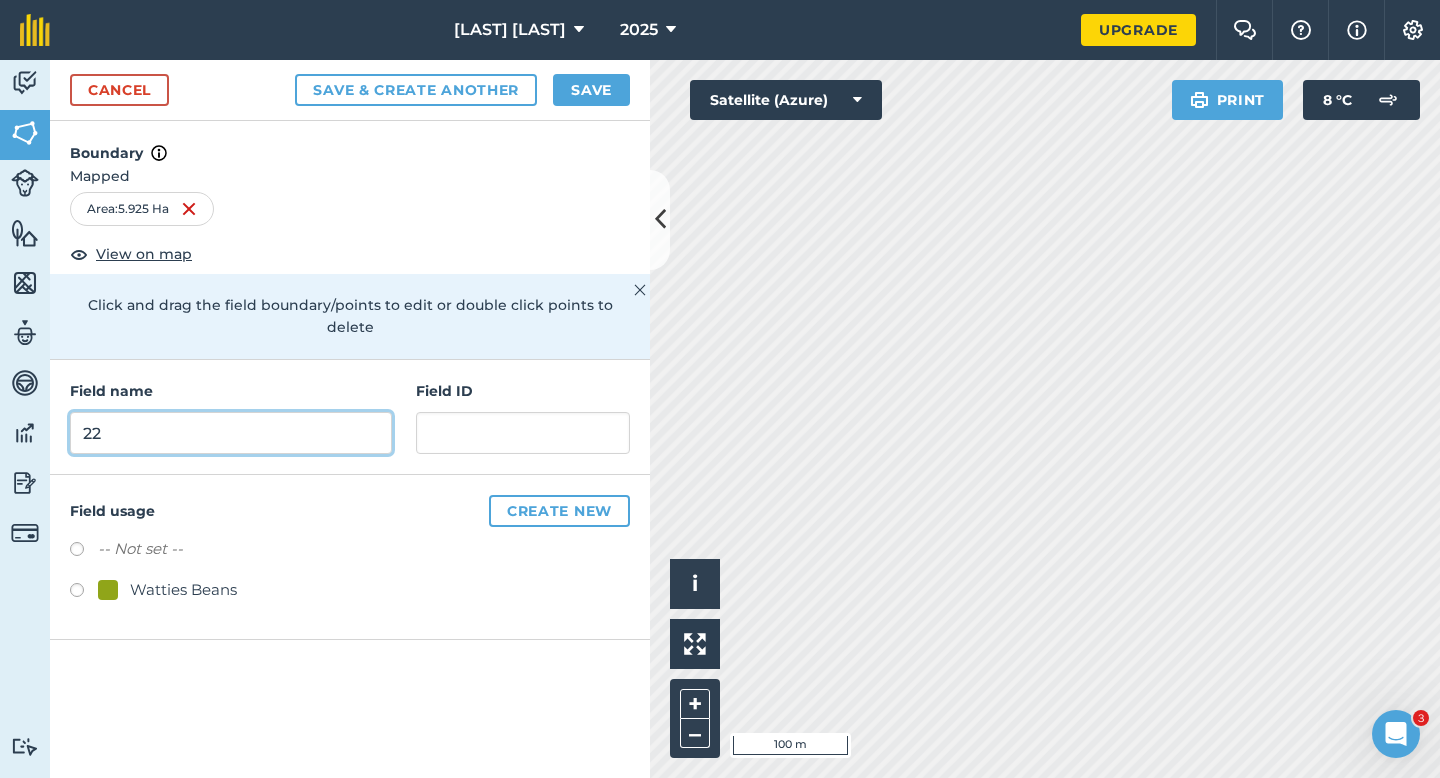 type on "22" 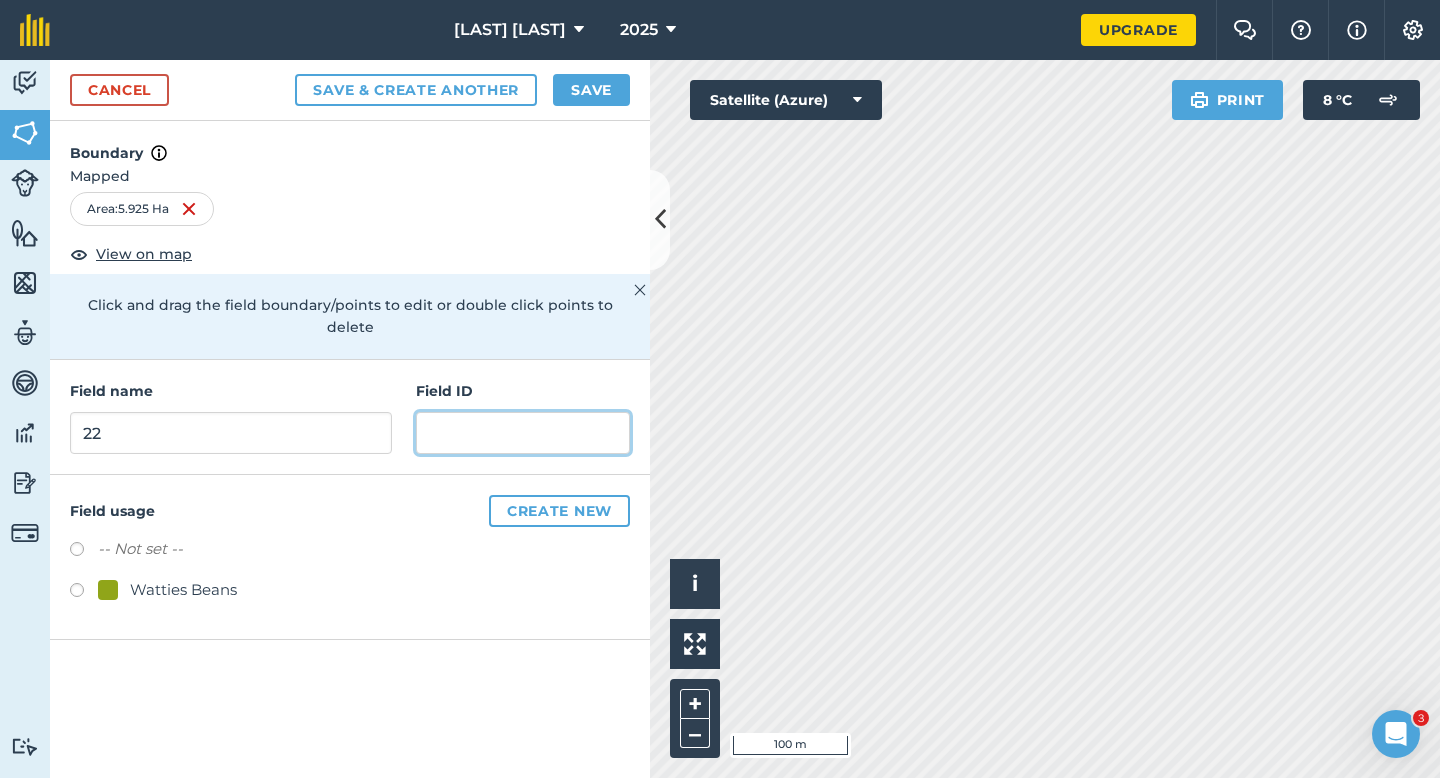 click at bounding box center [523, 433] 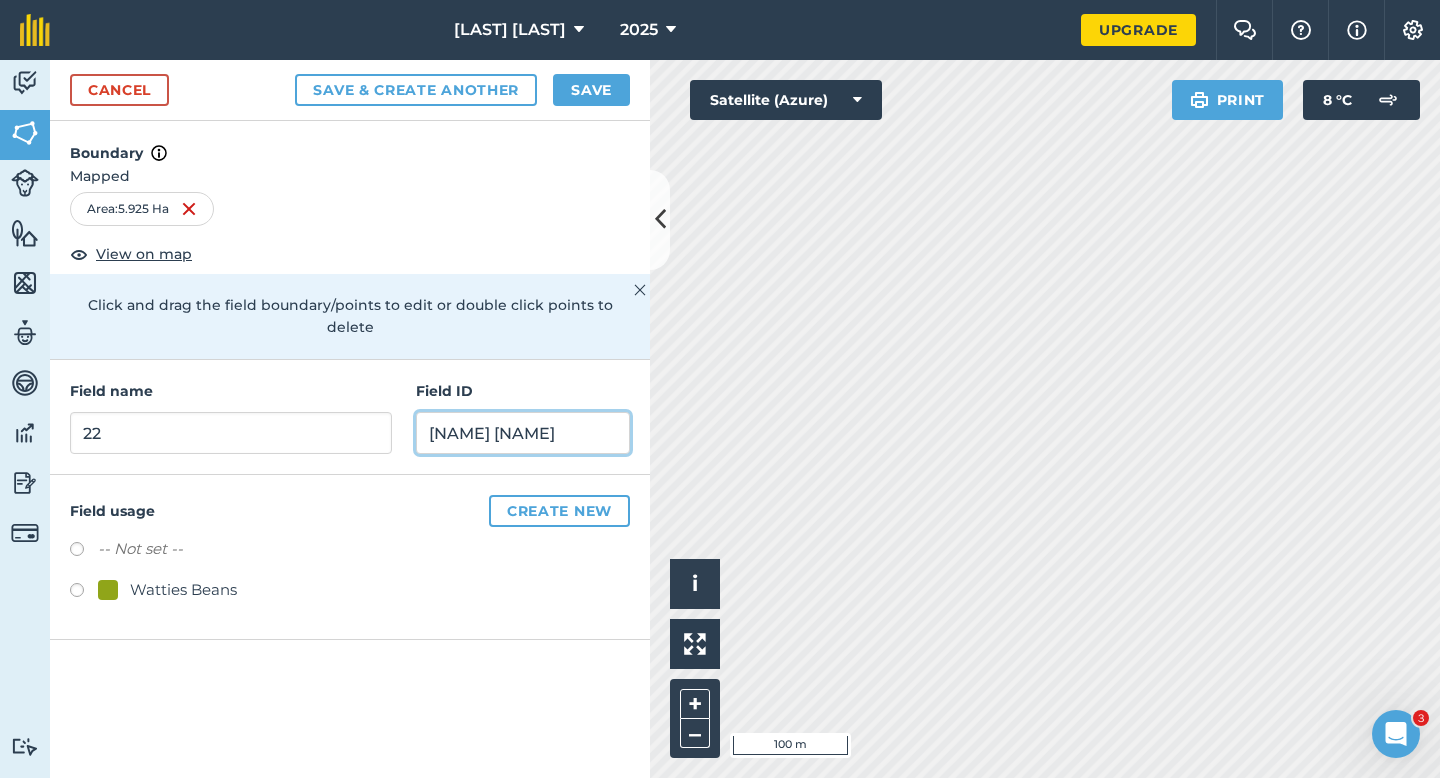 type on "[NAME] [NAME]" 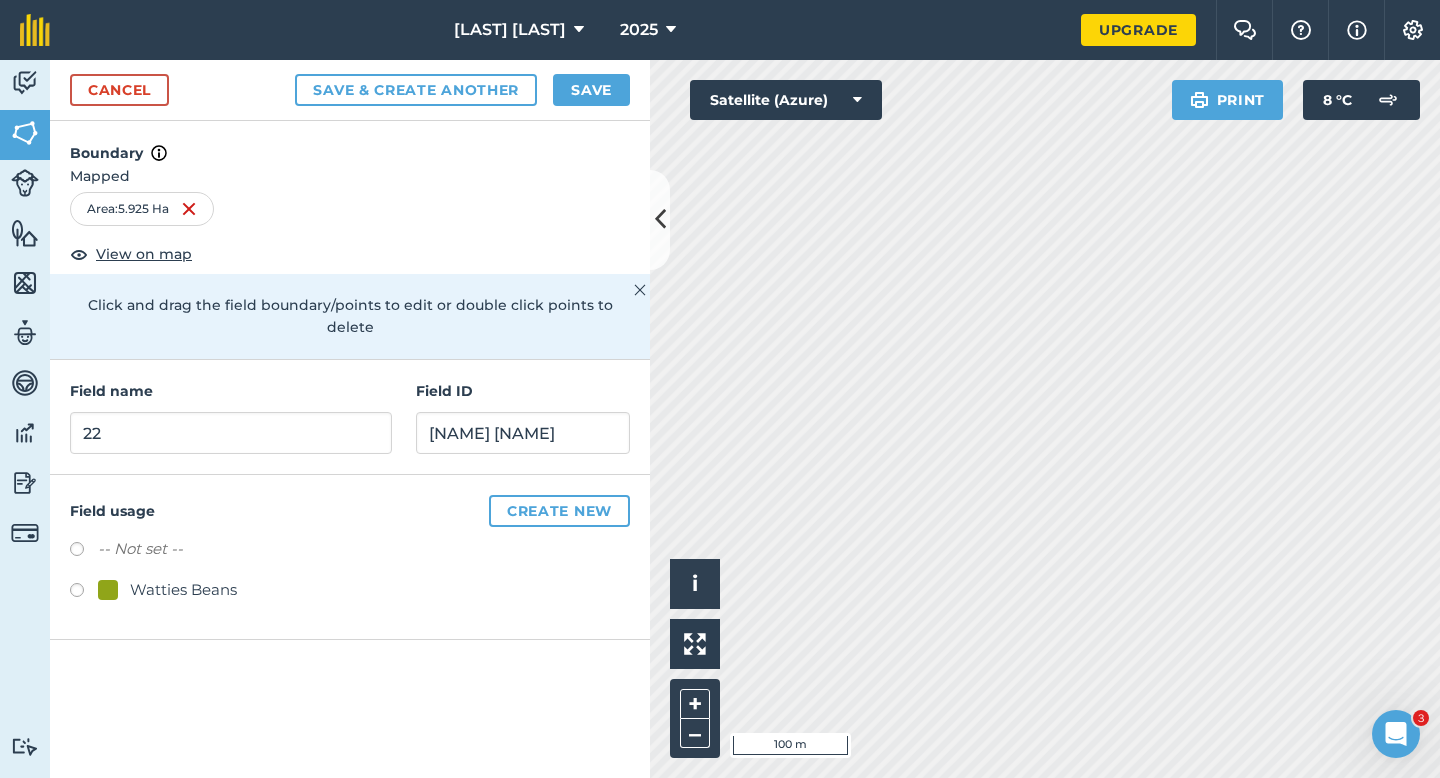 click on "Watties Beans" at bounding box center (183, 590) 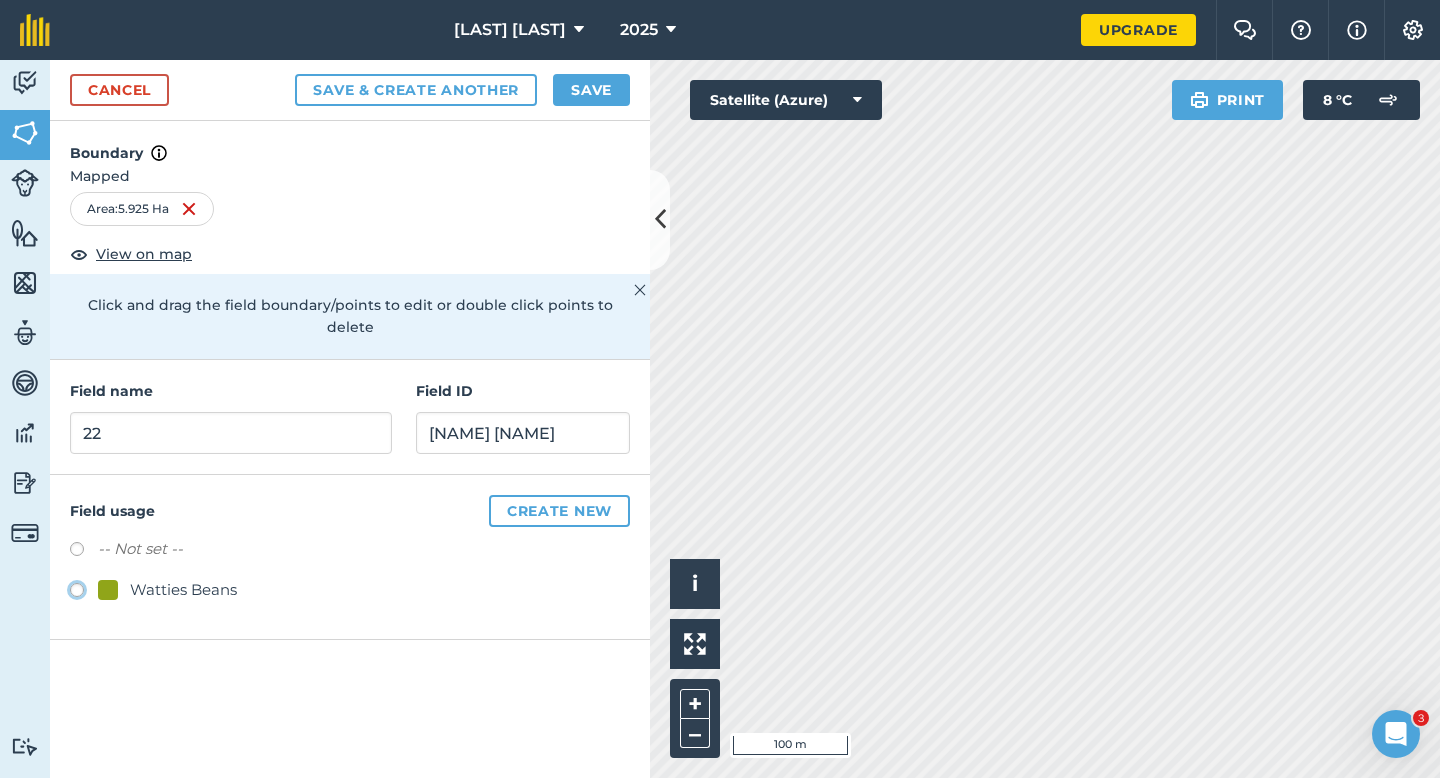 click on "Watties Beans" at bounding box center [-9923, 589] 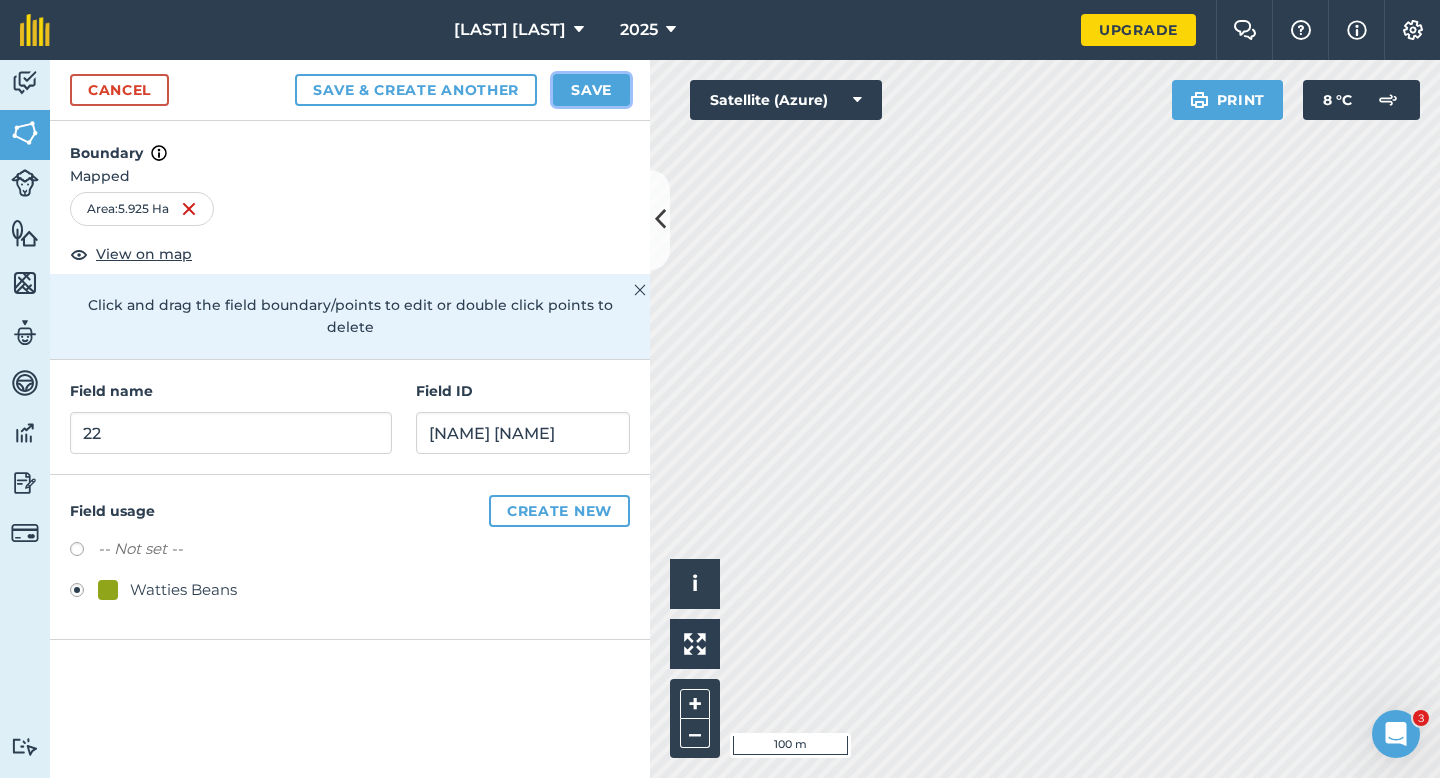 click on "Save" at bounding box center (591, 90) 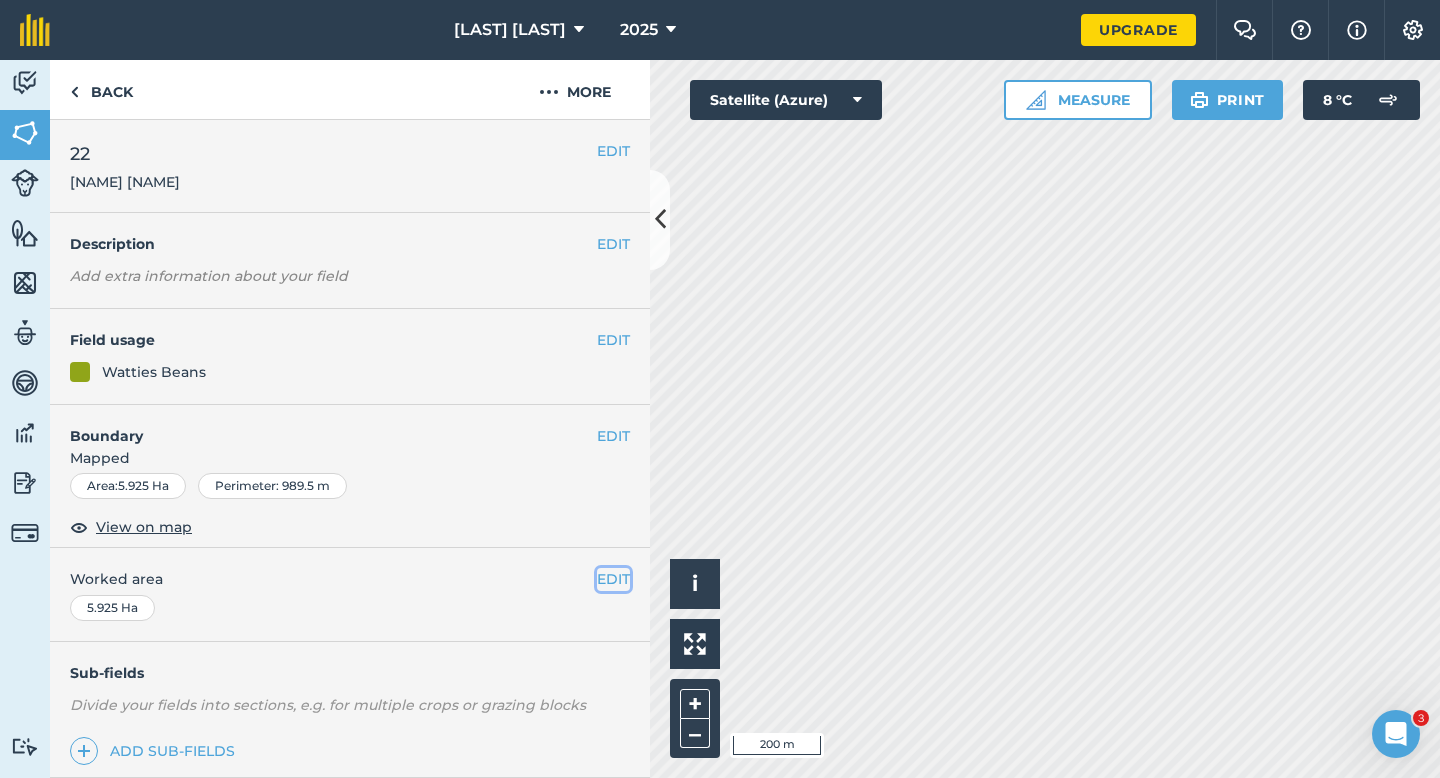 click on "EDIT" at bounding box center [613, 579] 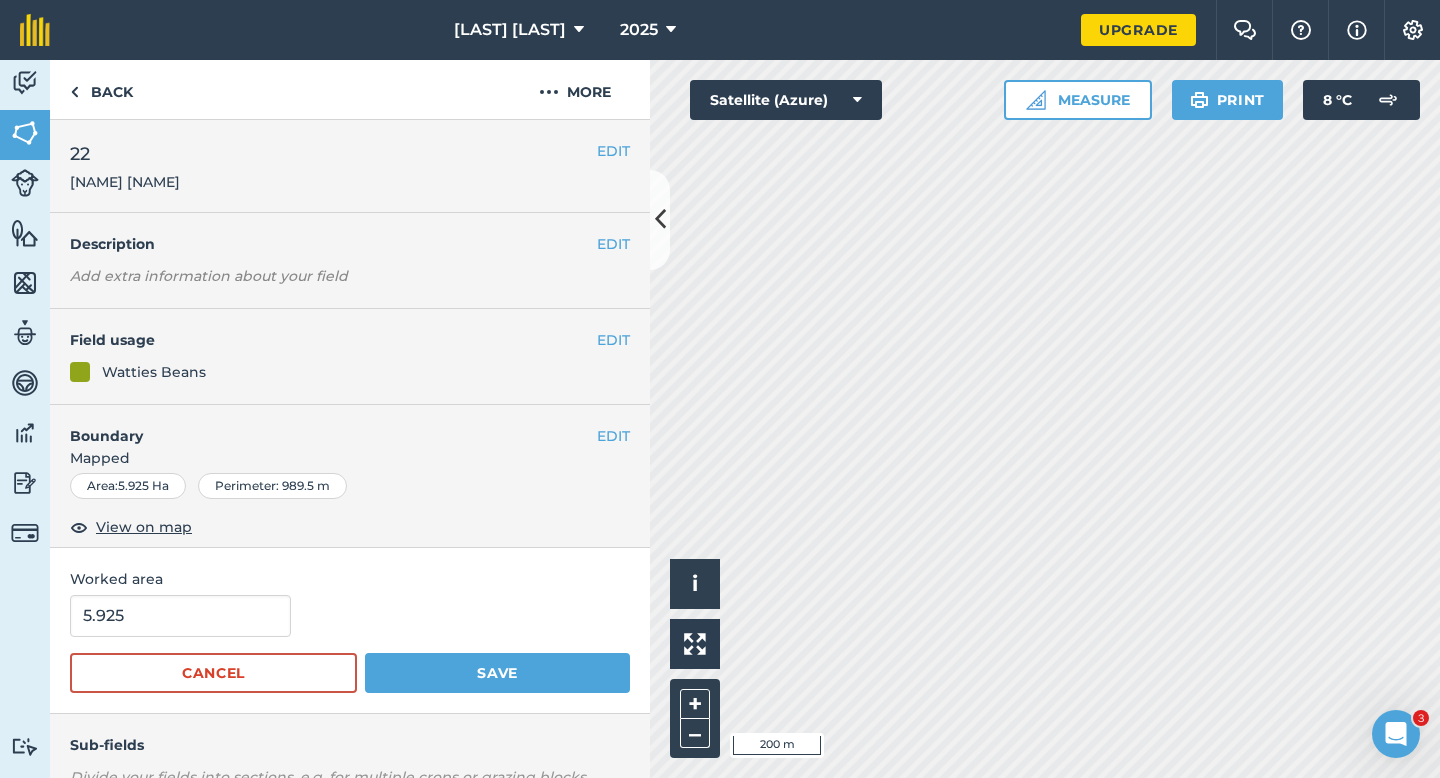 click on "5.925" at bounding box center (350, 616) 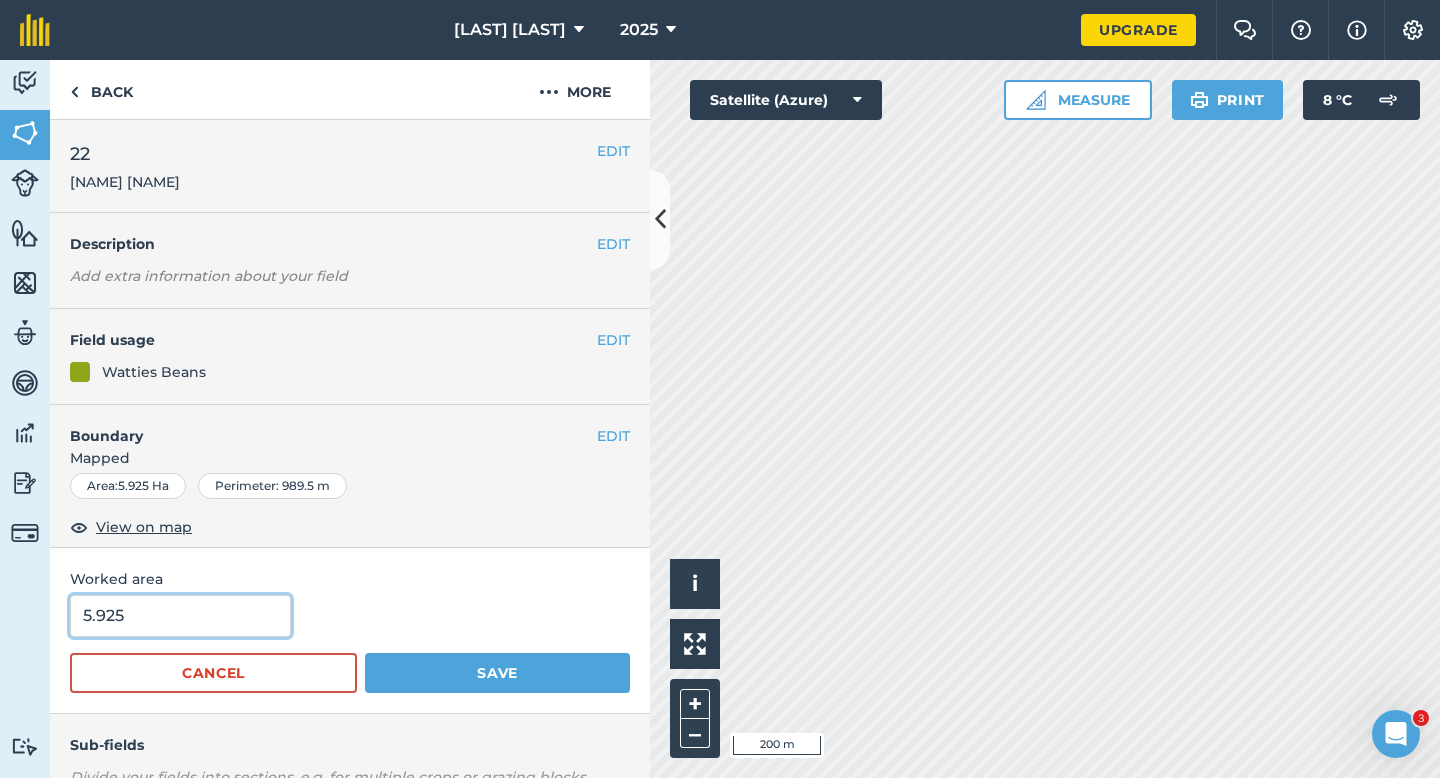 click on "5.925" at bounding box center (180, 616) 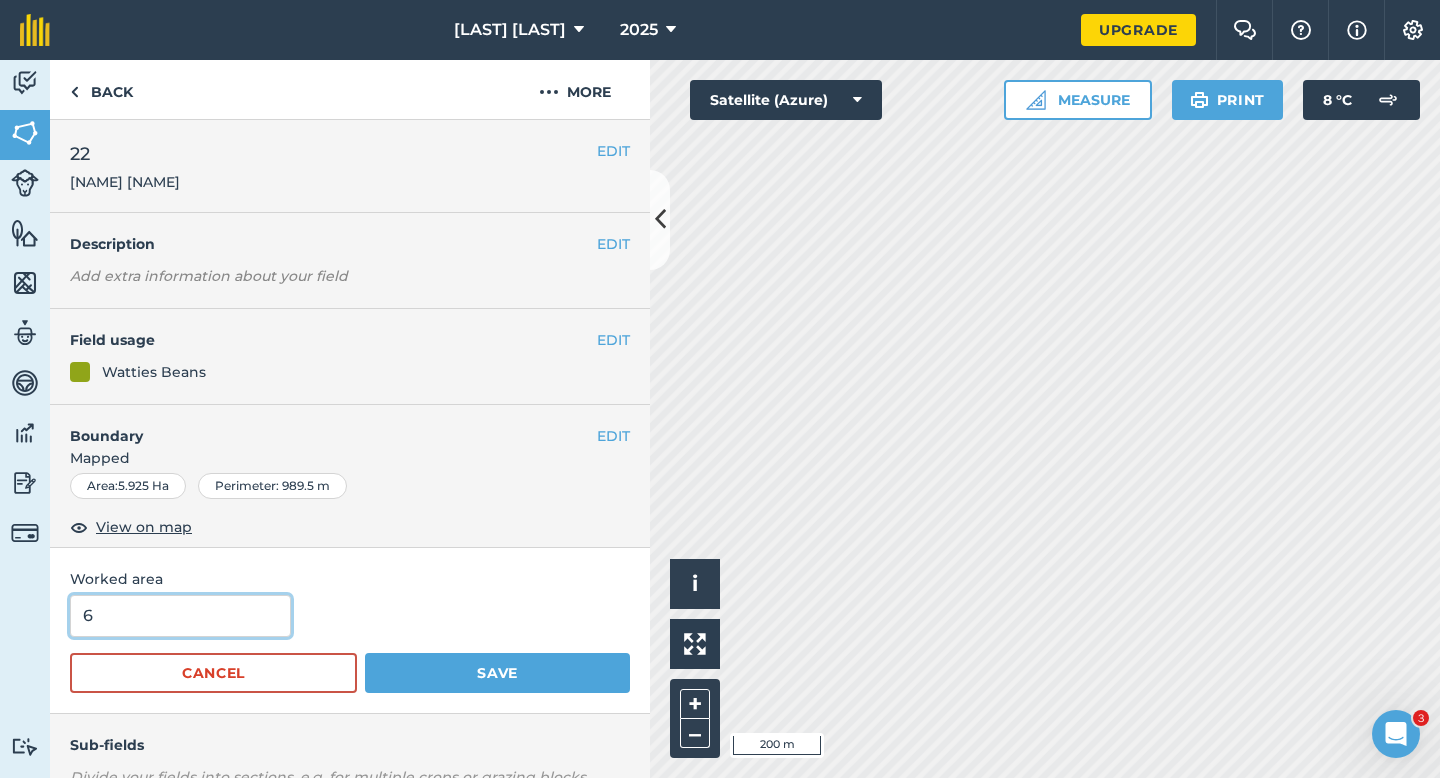 click on "Save" at bounding box center (497, 673) 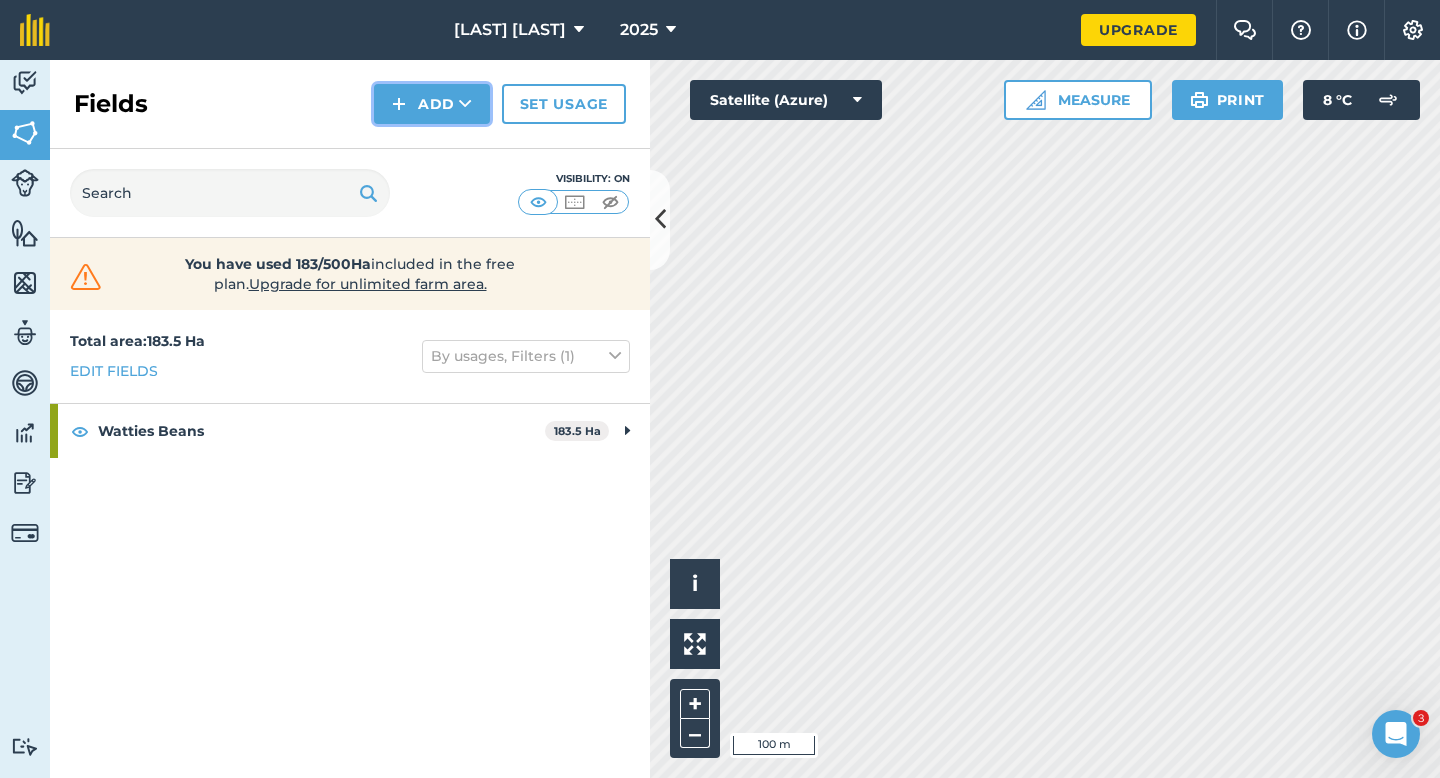 click on "Add" at bounding box center (432, 104) 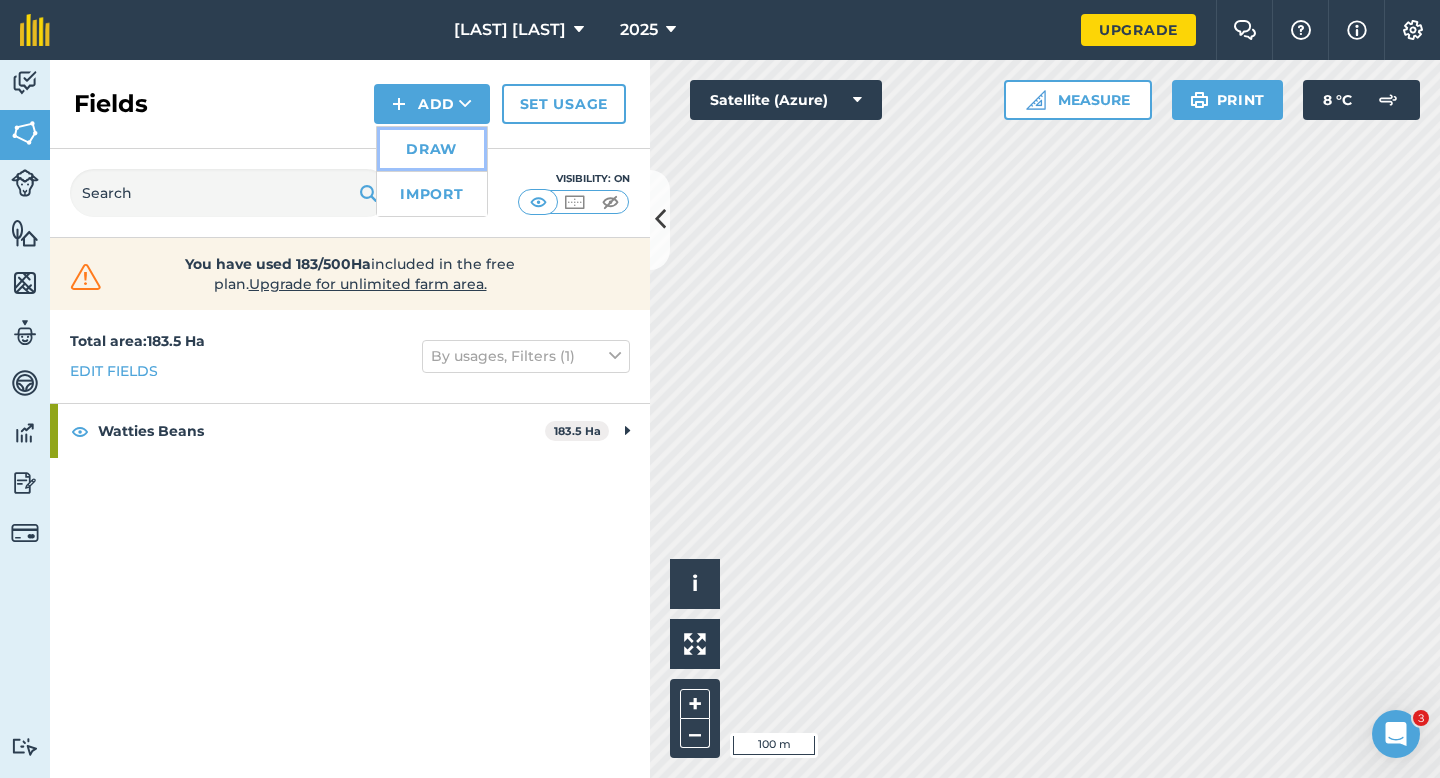 click on "Draw" at bounding box center [432, 149] 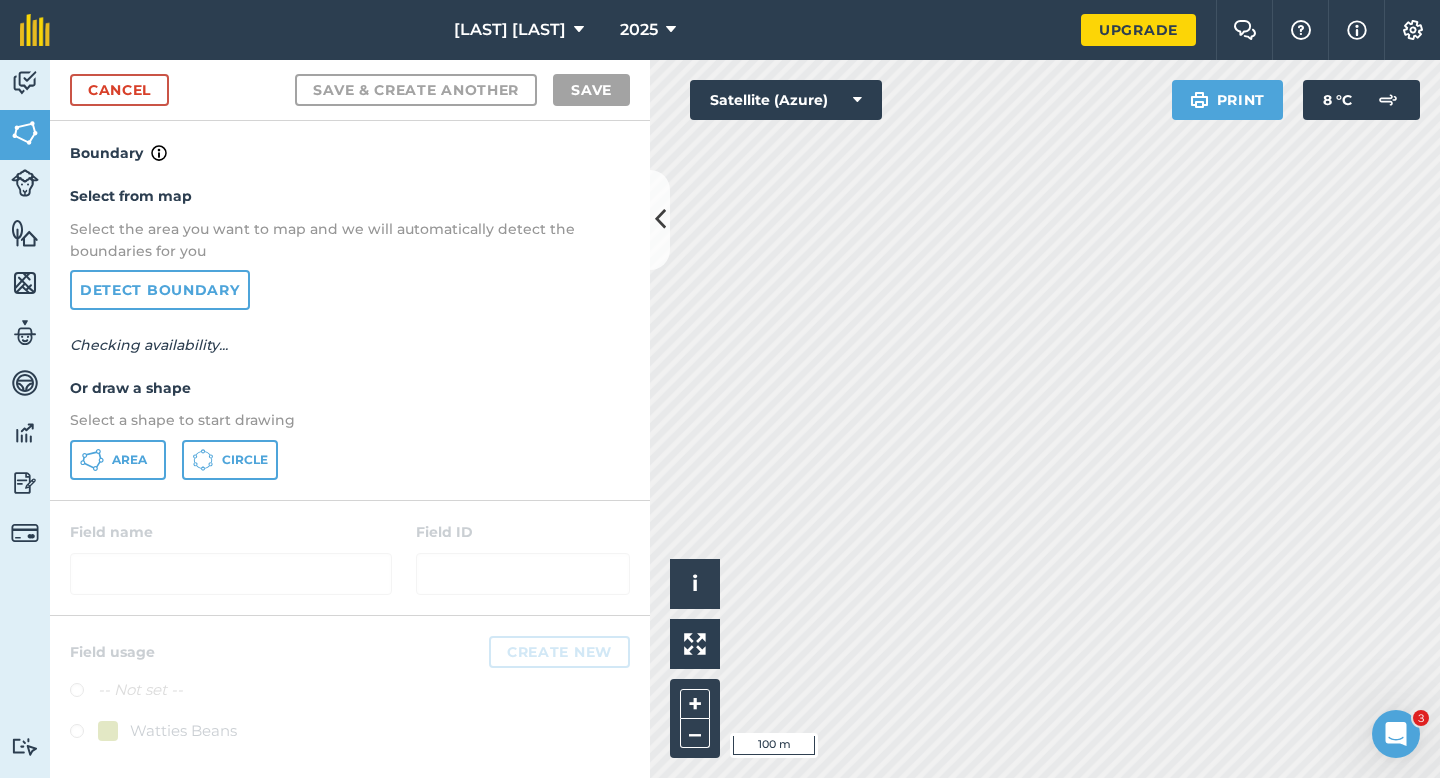 click on "Area Circle" at bounding box center [350, 460] 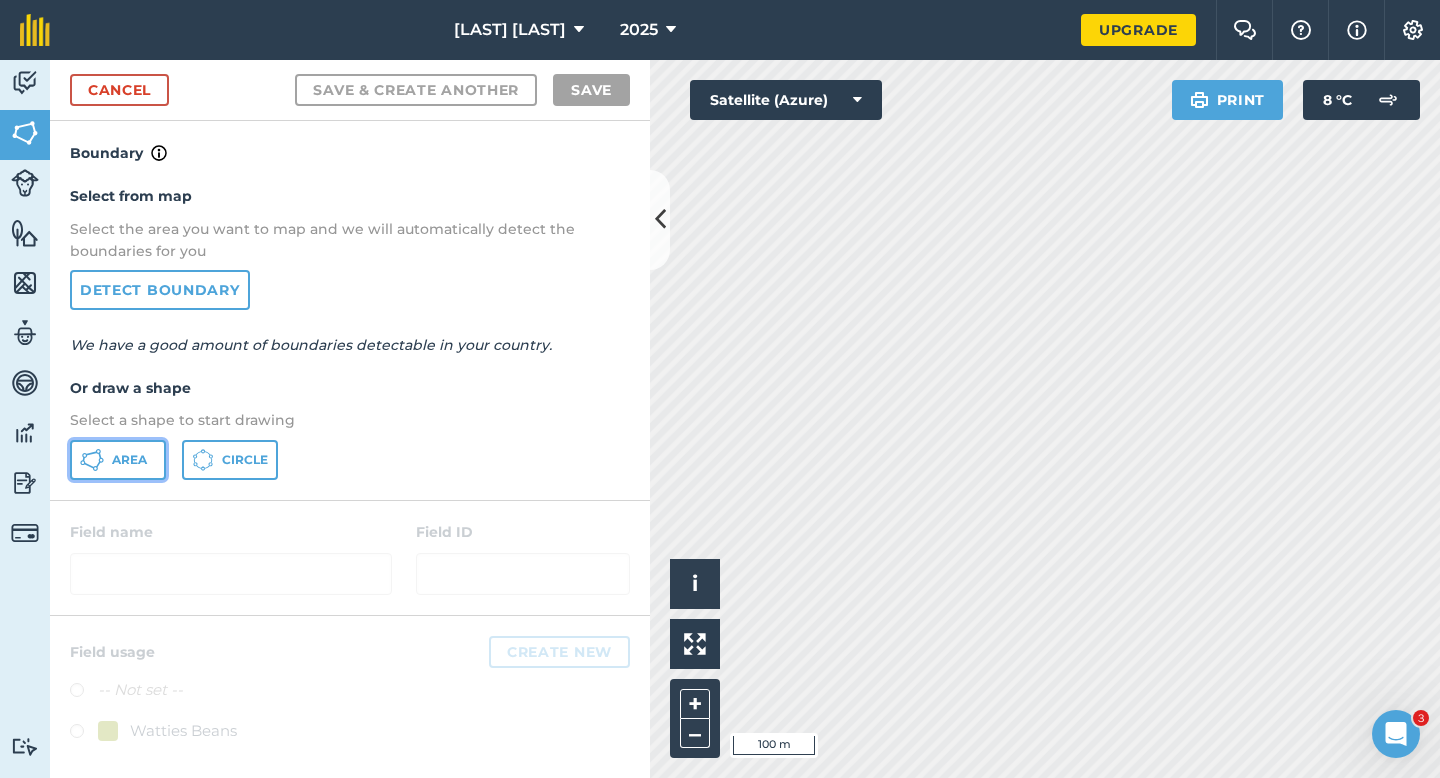 click on "Area" at bounding box center (118, 460) 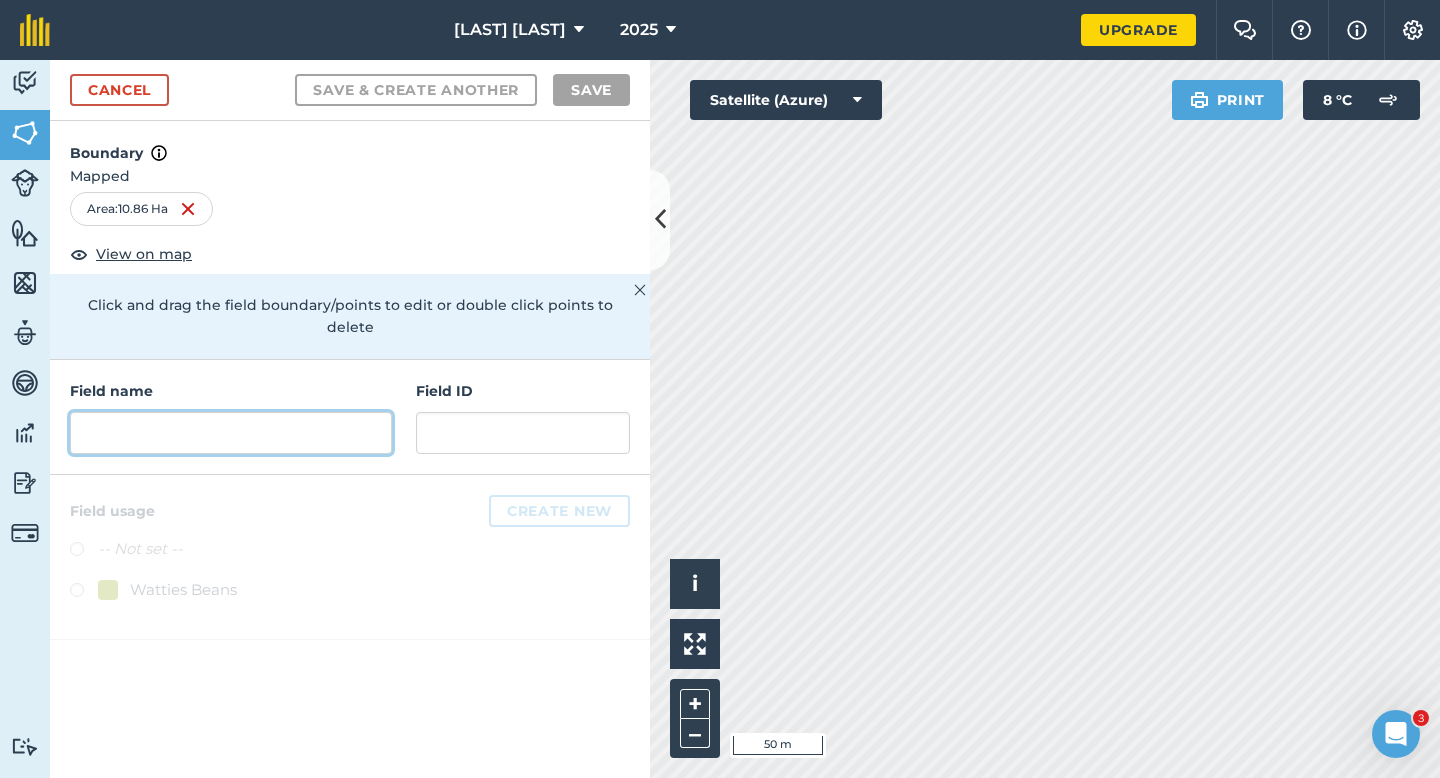click at bounding box center (231, 433) 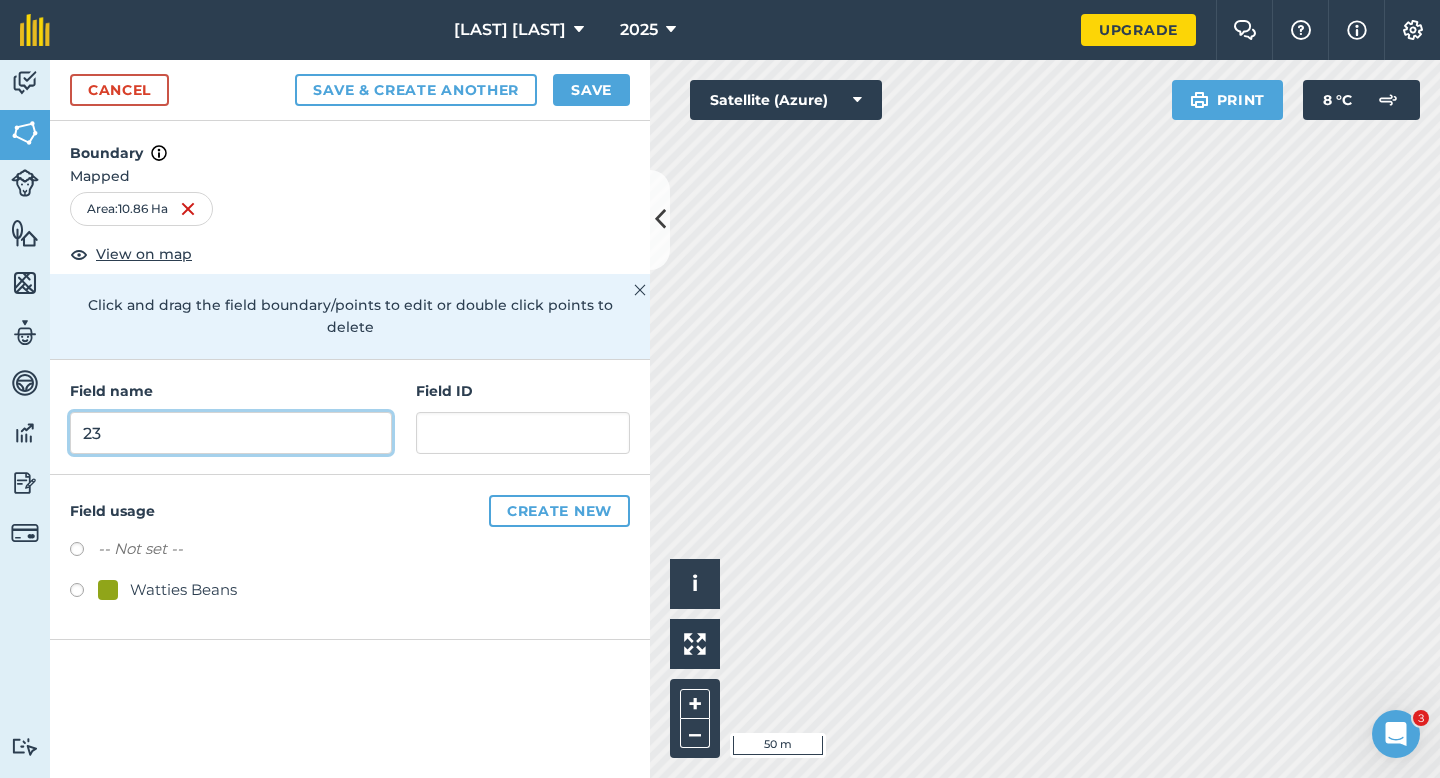 type on "23" 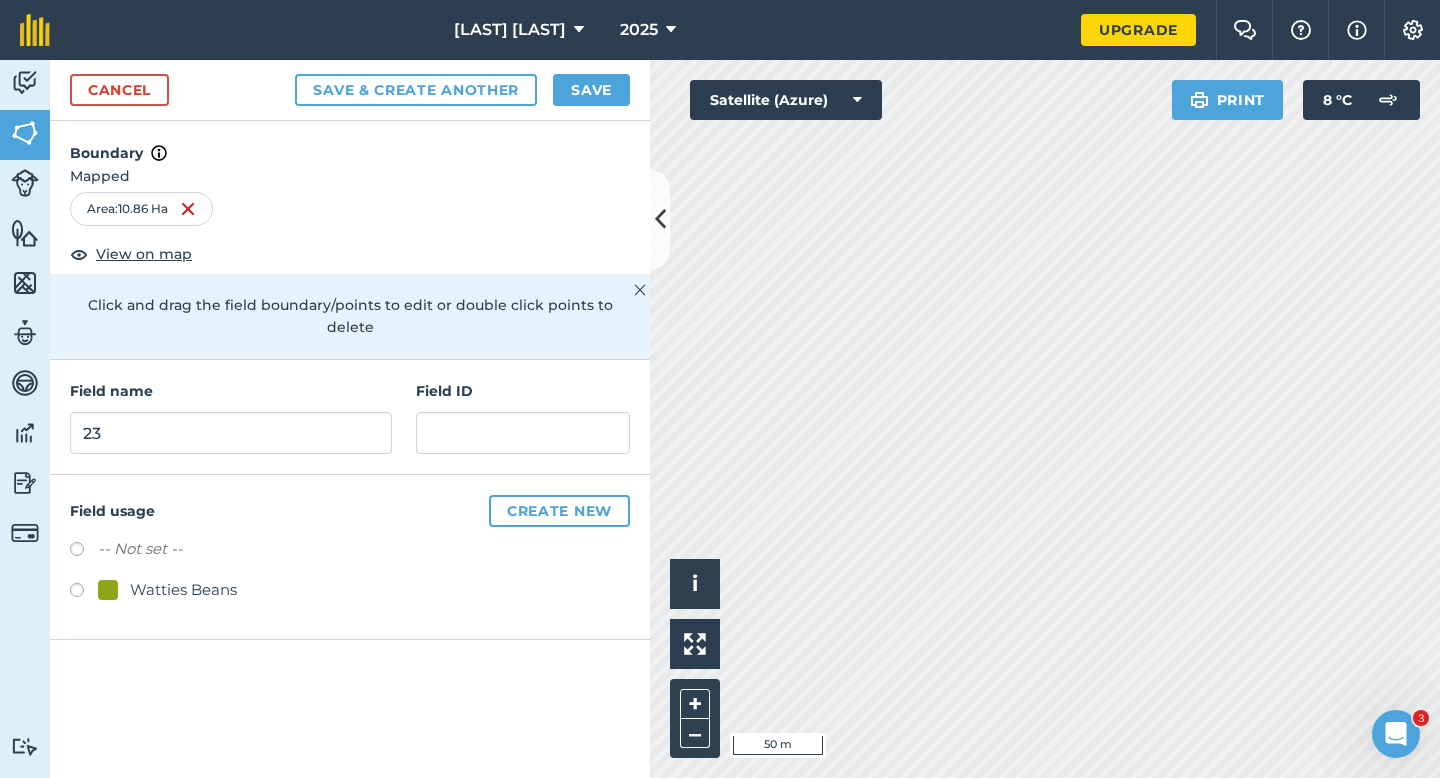 click on "Watties Beans" at bounding box center (183, 590) 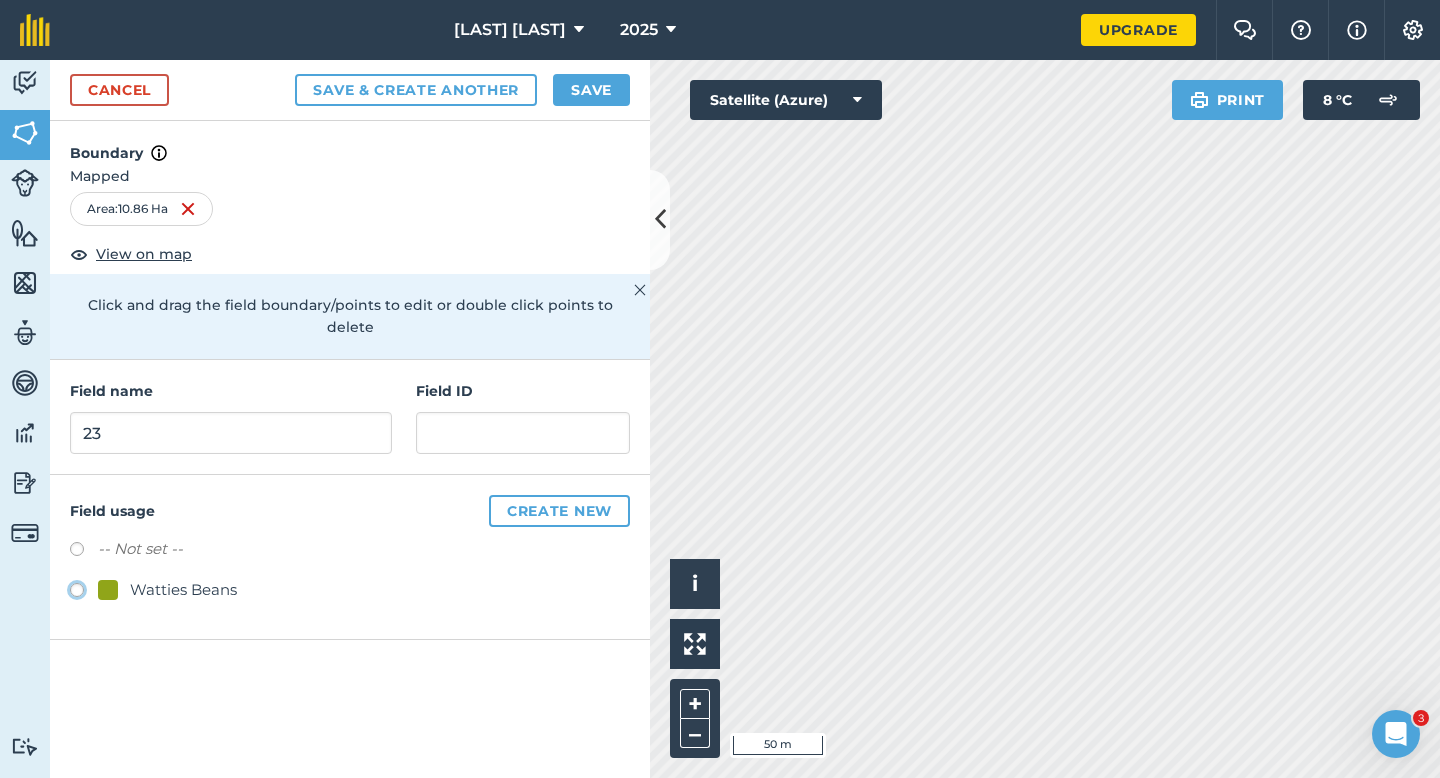 radio on "true" 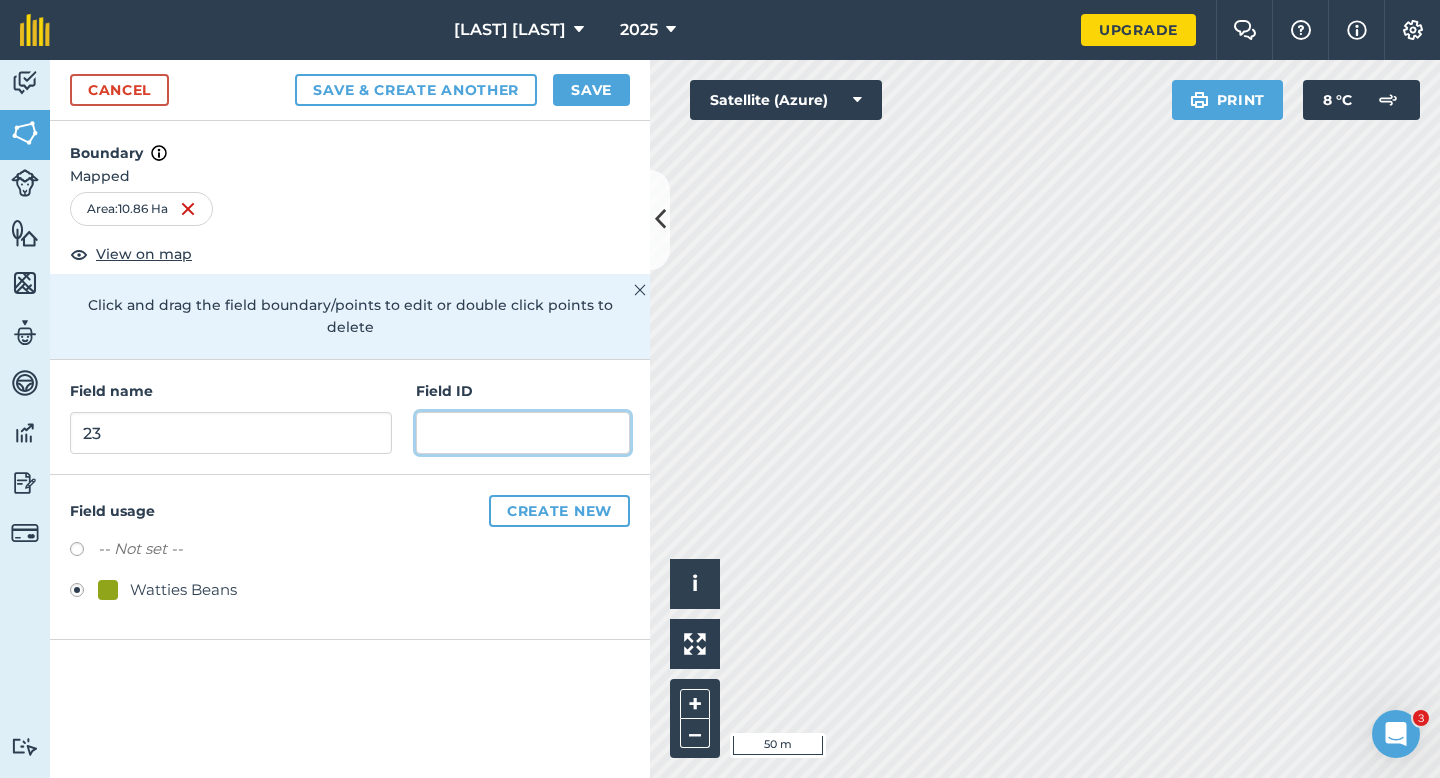 click at bounding box center [523, 433] 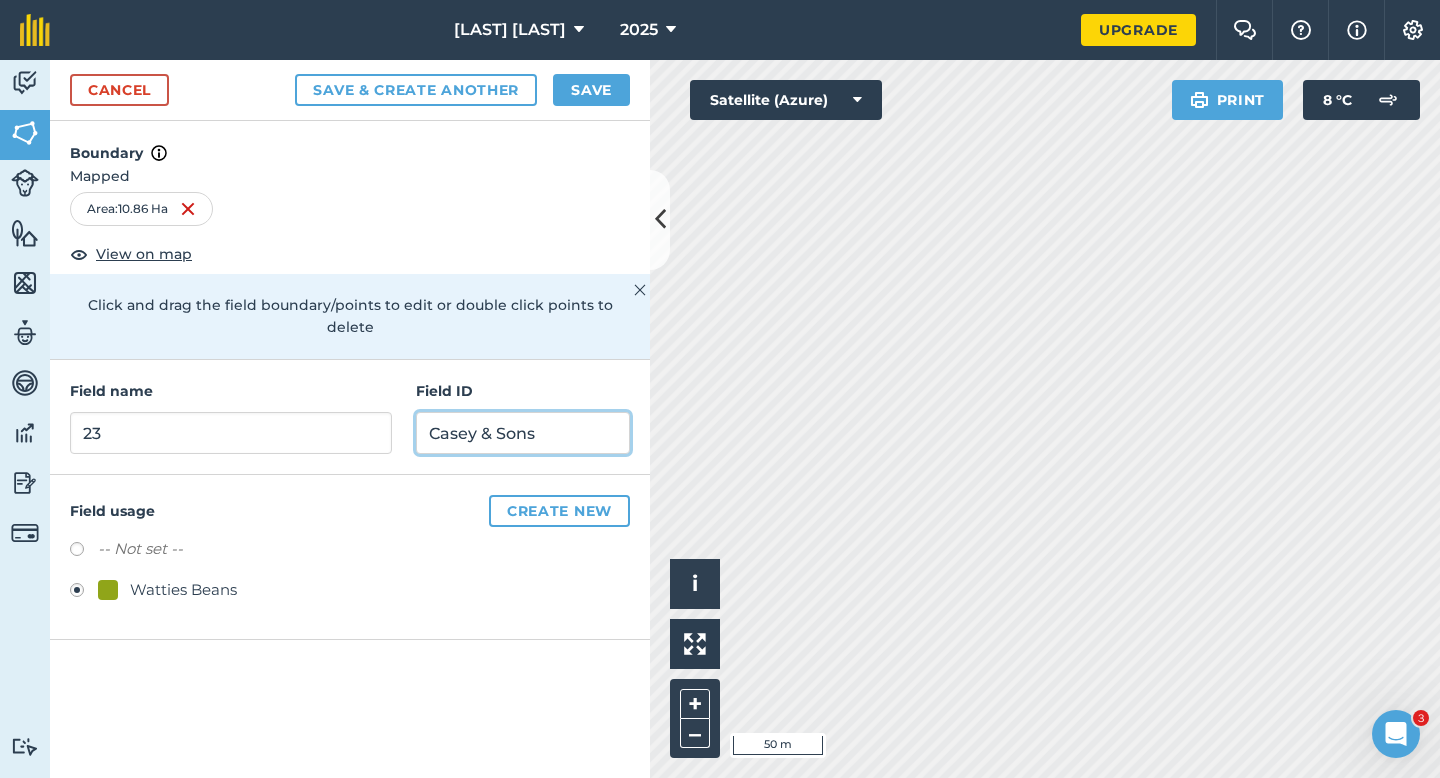 type on "Casey & Sons" 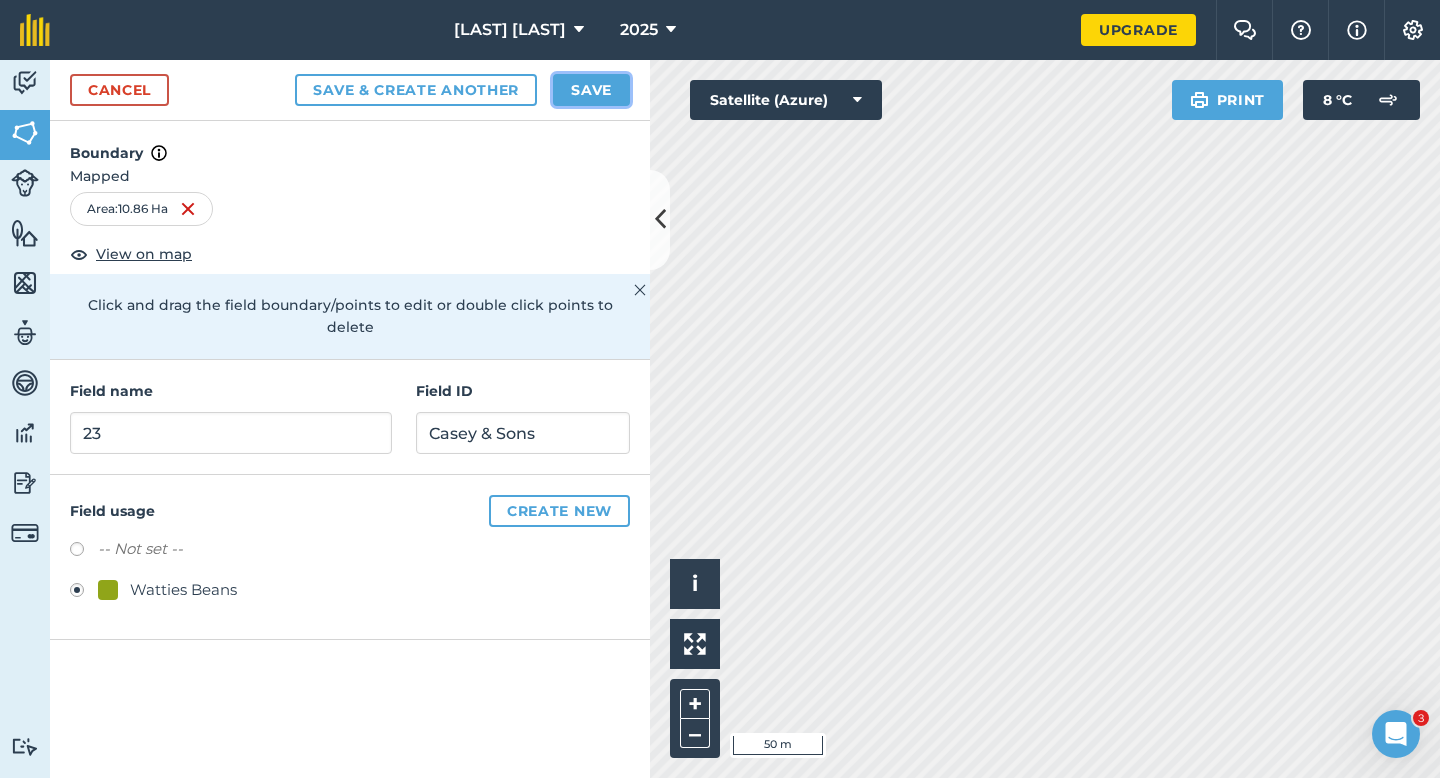 click on "Save" at bounding box center (591, 90) 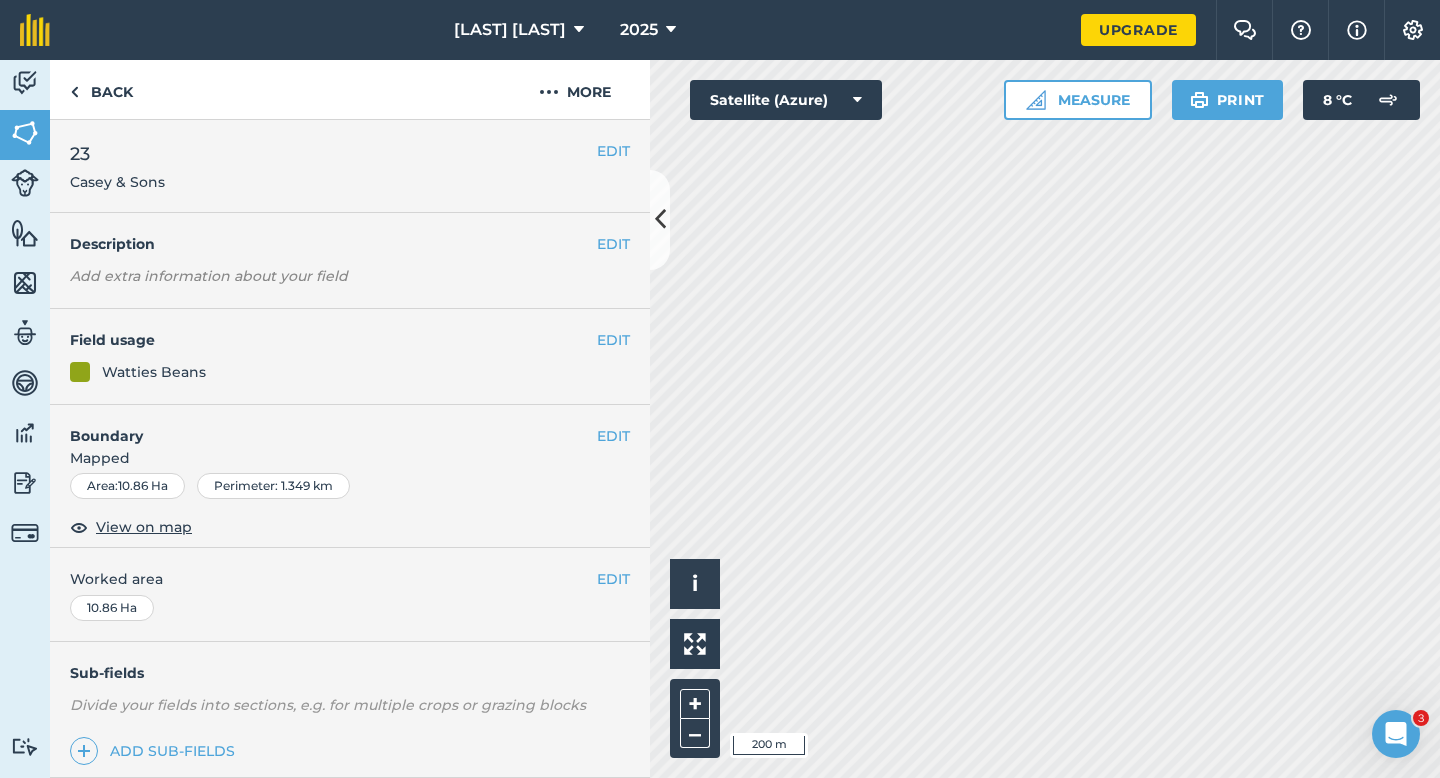 click on "EDIT Worked area 10.86   Ha" at bounding box center [350, 594] 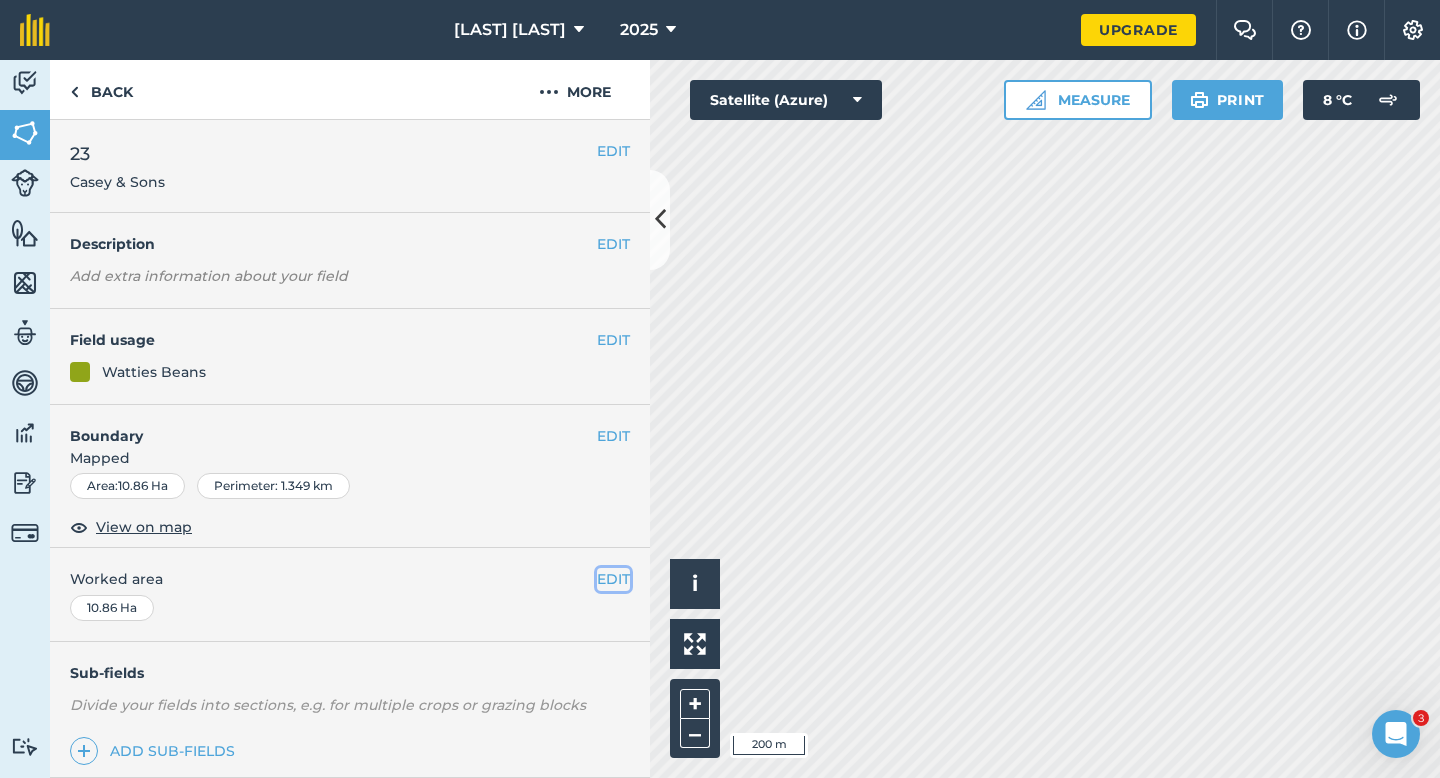 click on "EDIT" at bounding box center (613, 579) 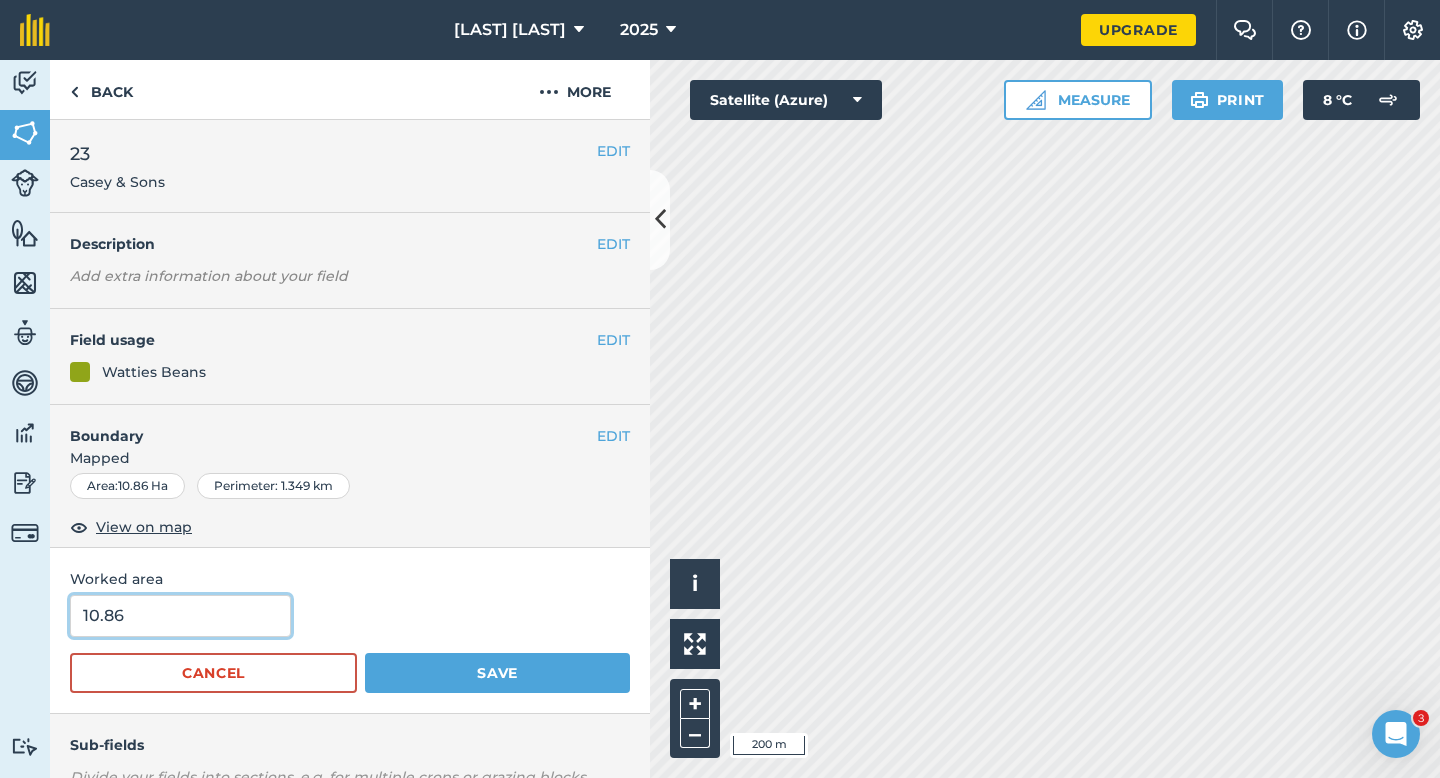 click on "10.86" at bounding box center (180, 616) 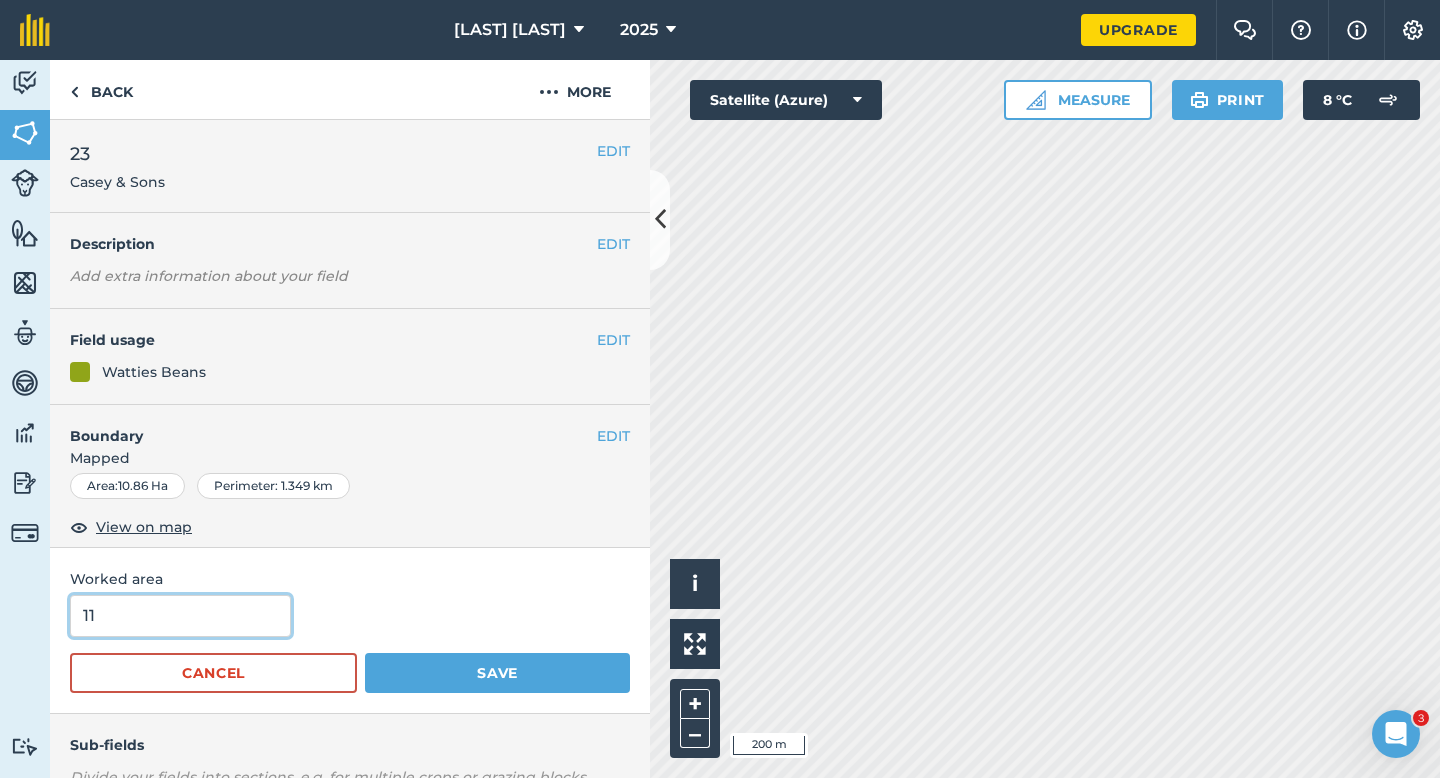 click on "Save" at bounding box center [497, 673] 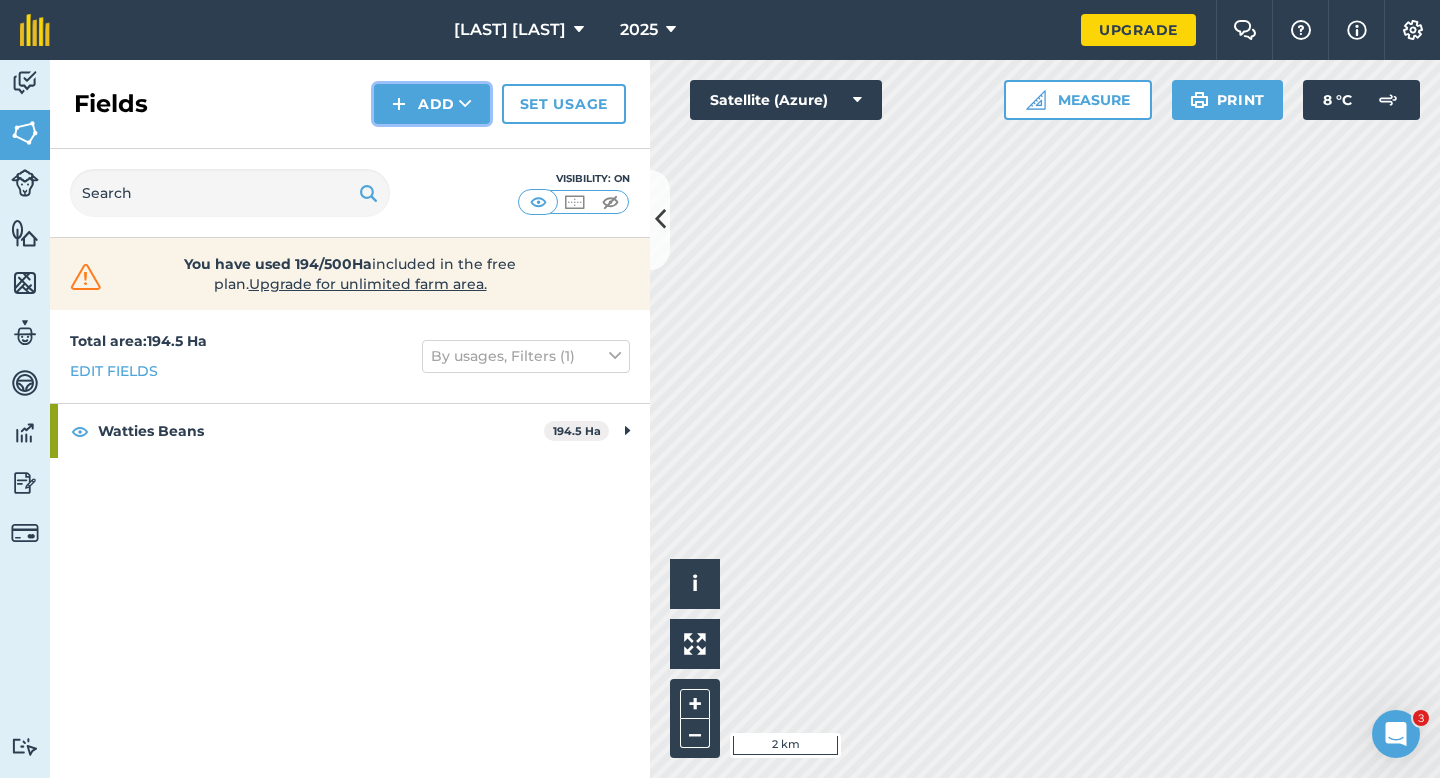 click on "Add" at bounding box center (432, 104) 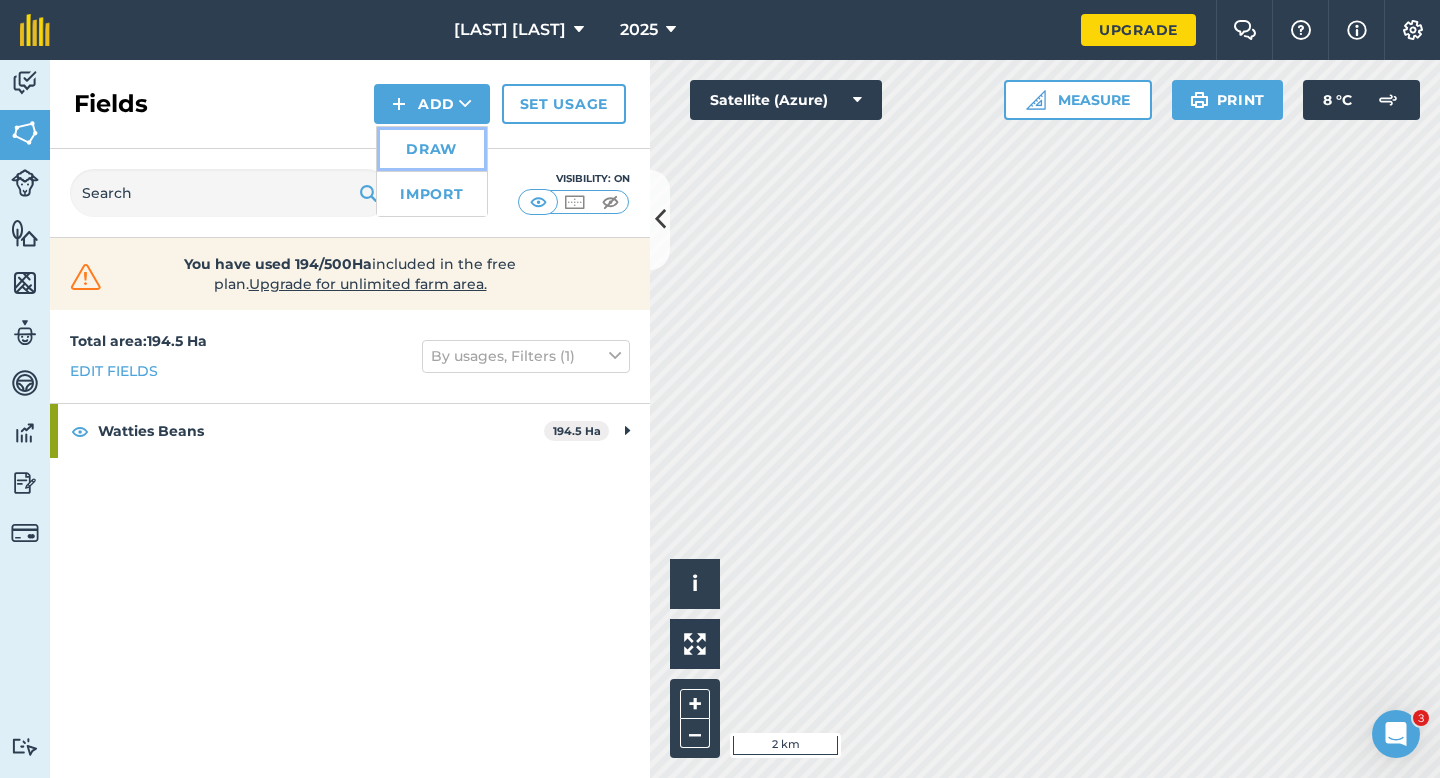 click on "Draw" at bounding box center (432, 149) 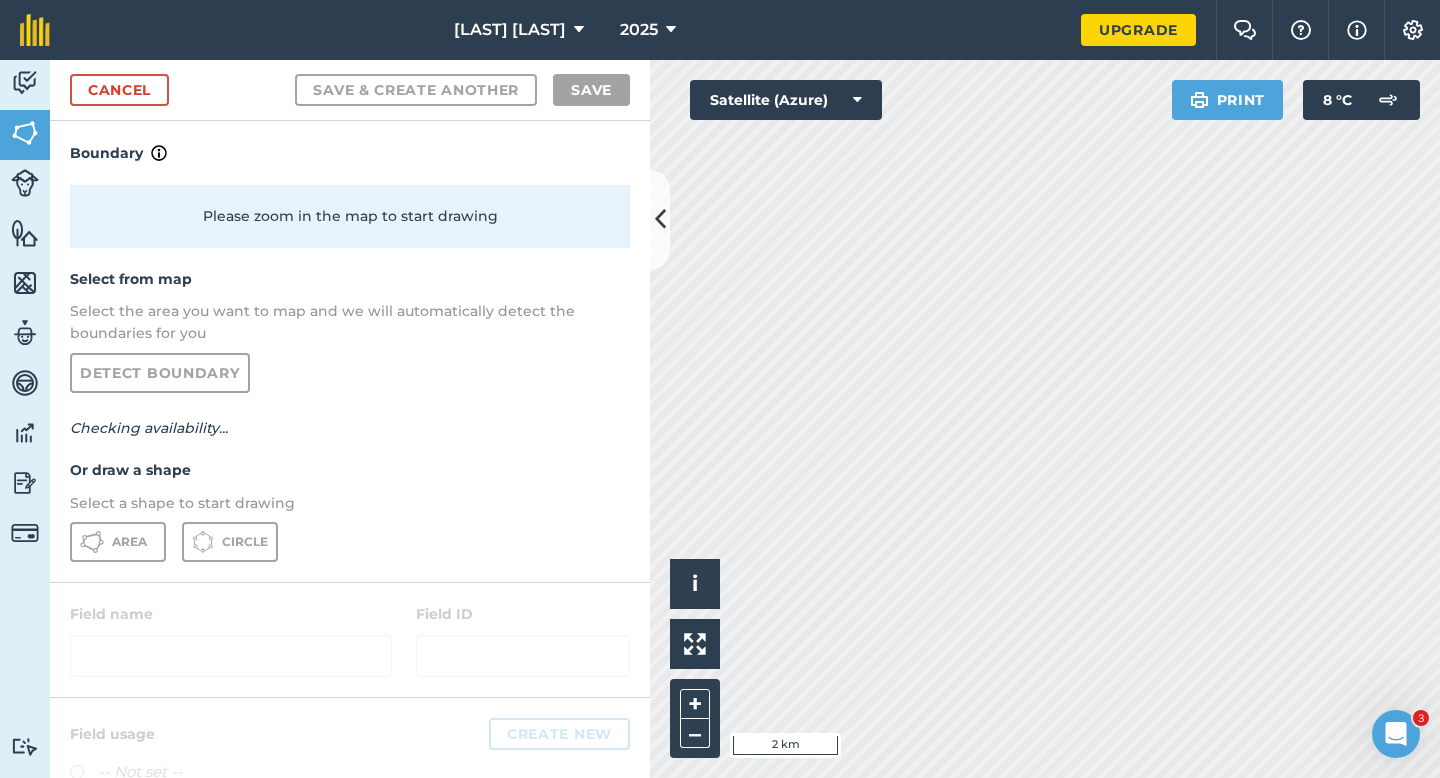 click on "Select a shape to start drawing" at bounding box center [350, 503] 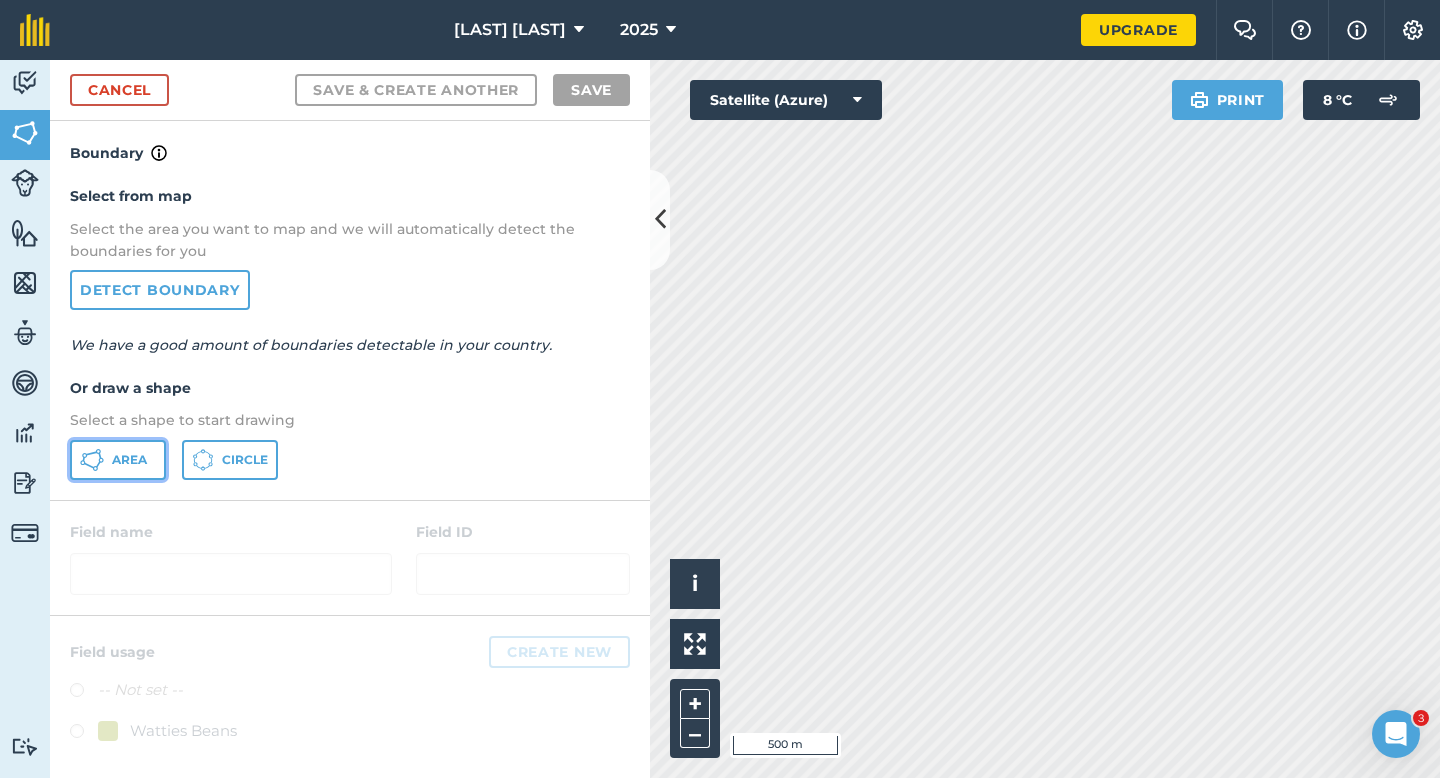 click on "Area" at bounding box center [129, 460] 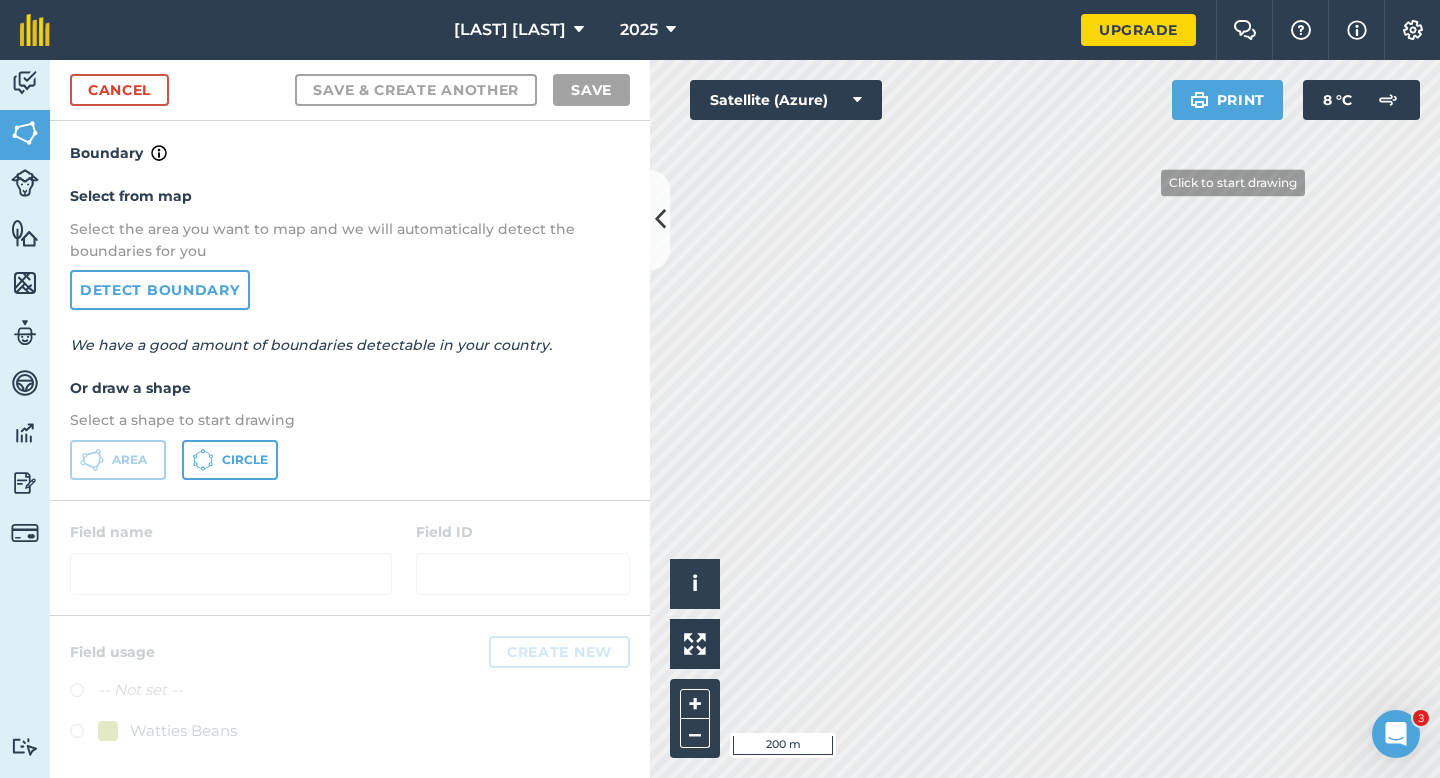 click on "Click to start drawing i © [YEAR] TomTom, Microsoft 200 m + – Satellite (Azure) Print 8 ° C" at bounding box center (1045, 419) 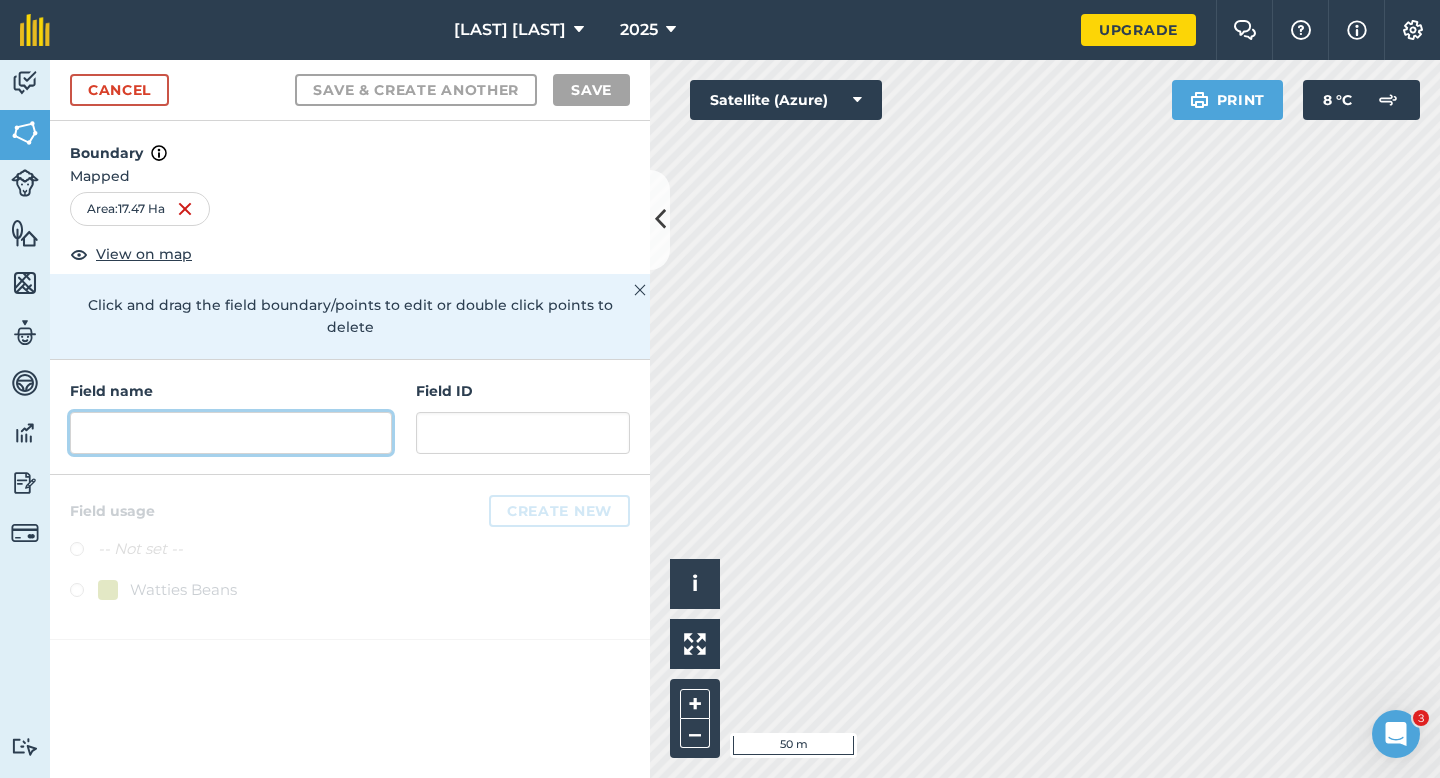 click at bounding box center [231, 433] 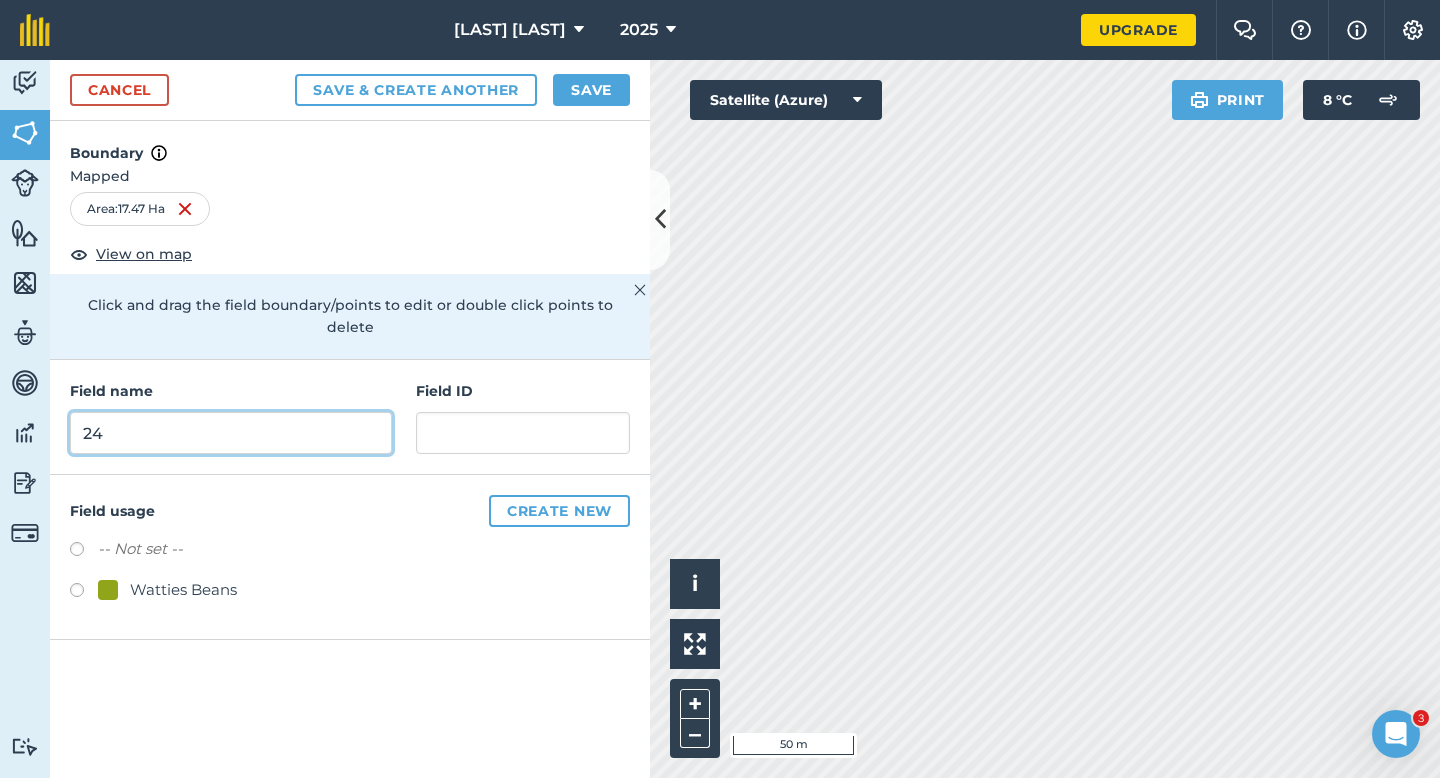 type on "24" 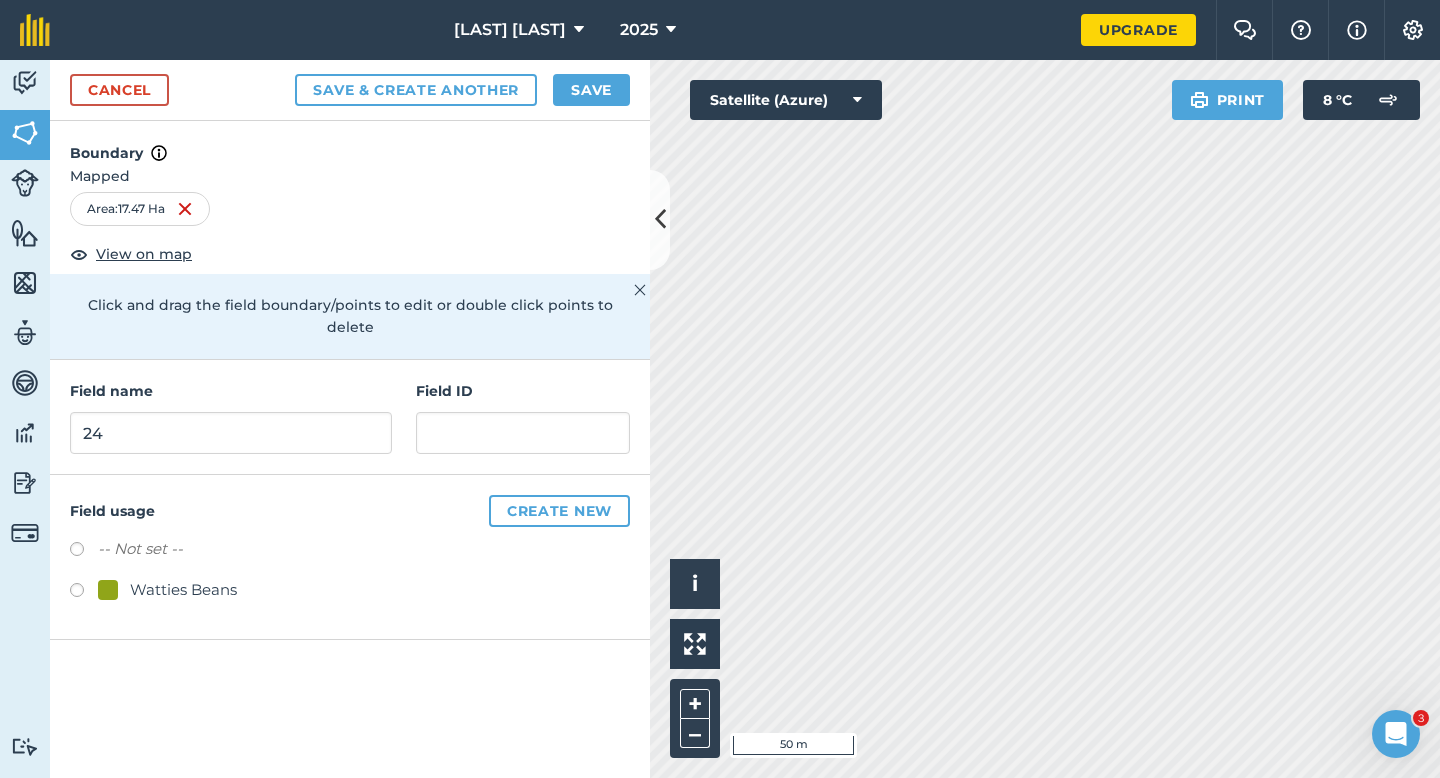 click on "Watties Beans" at bounding box center (183, 590) 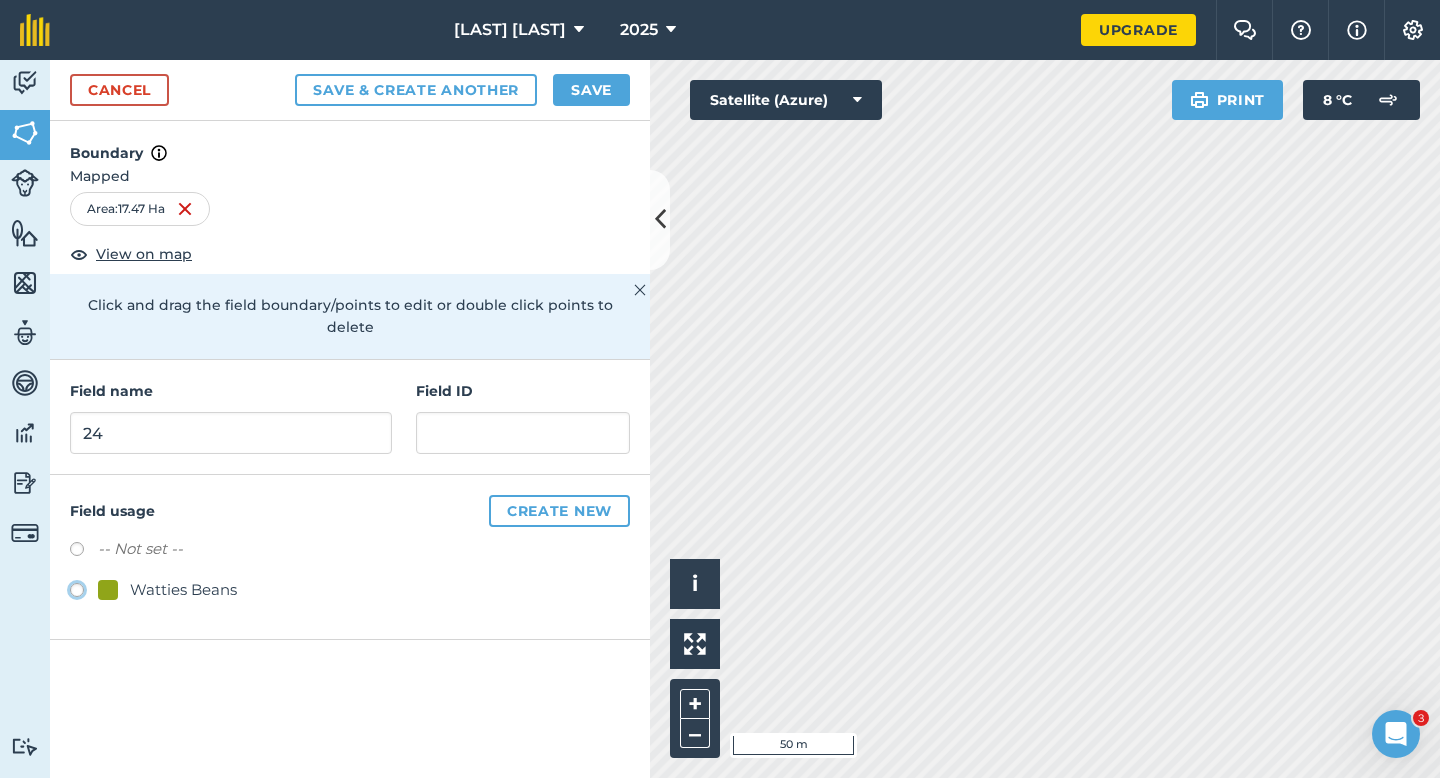 radio on "true" 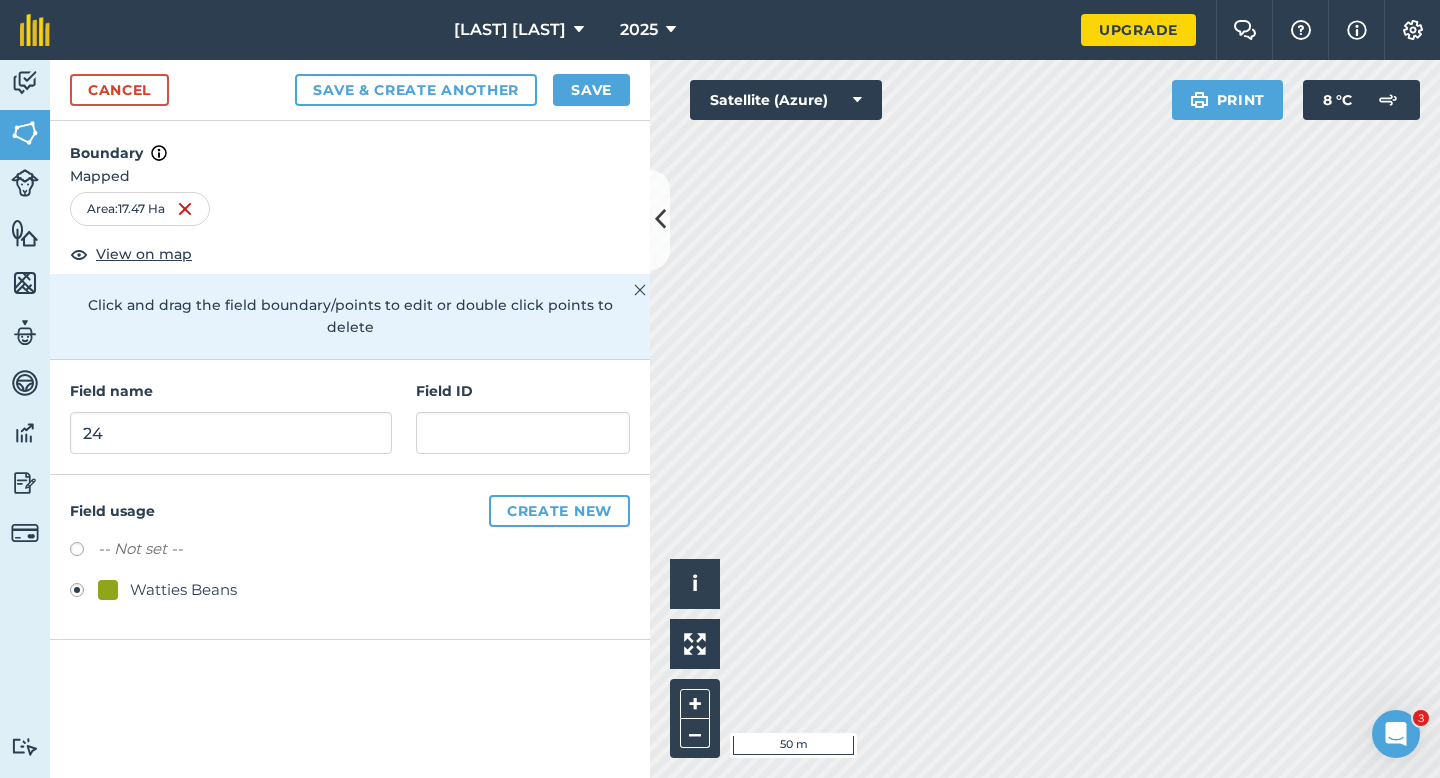 click on "Field ID" at bounding box center [523, 417] 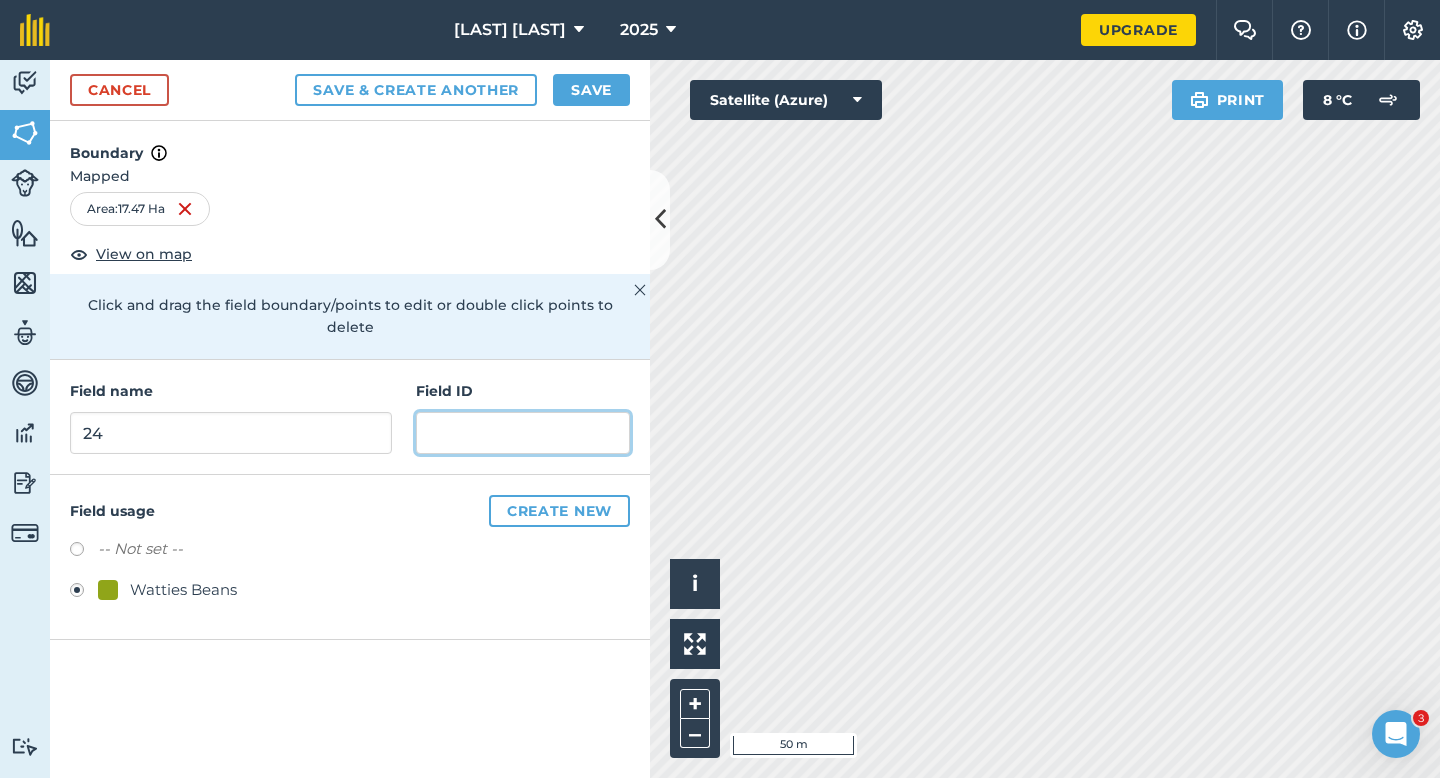 click at bounding box center (523, 433) 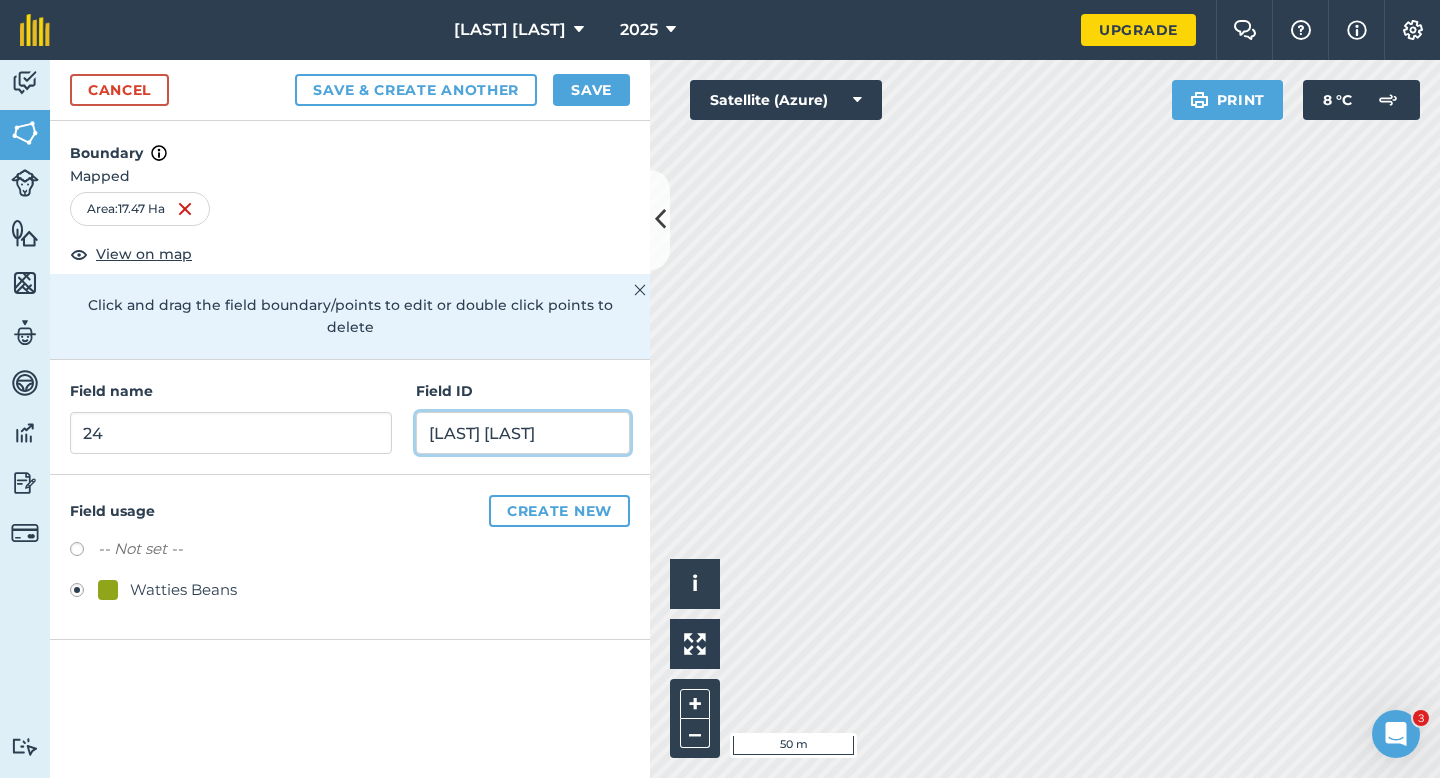 type on "[LAST] [LAST]" 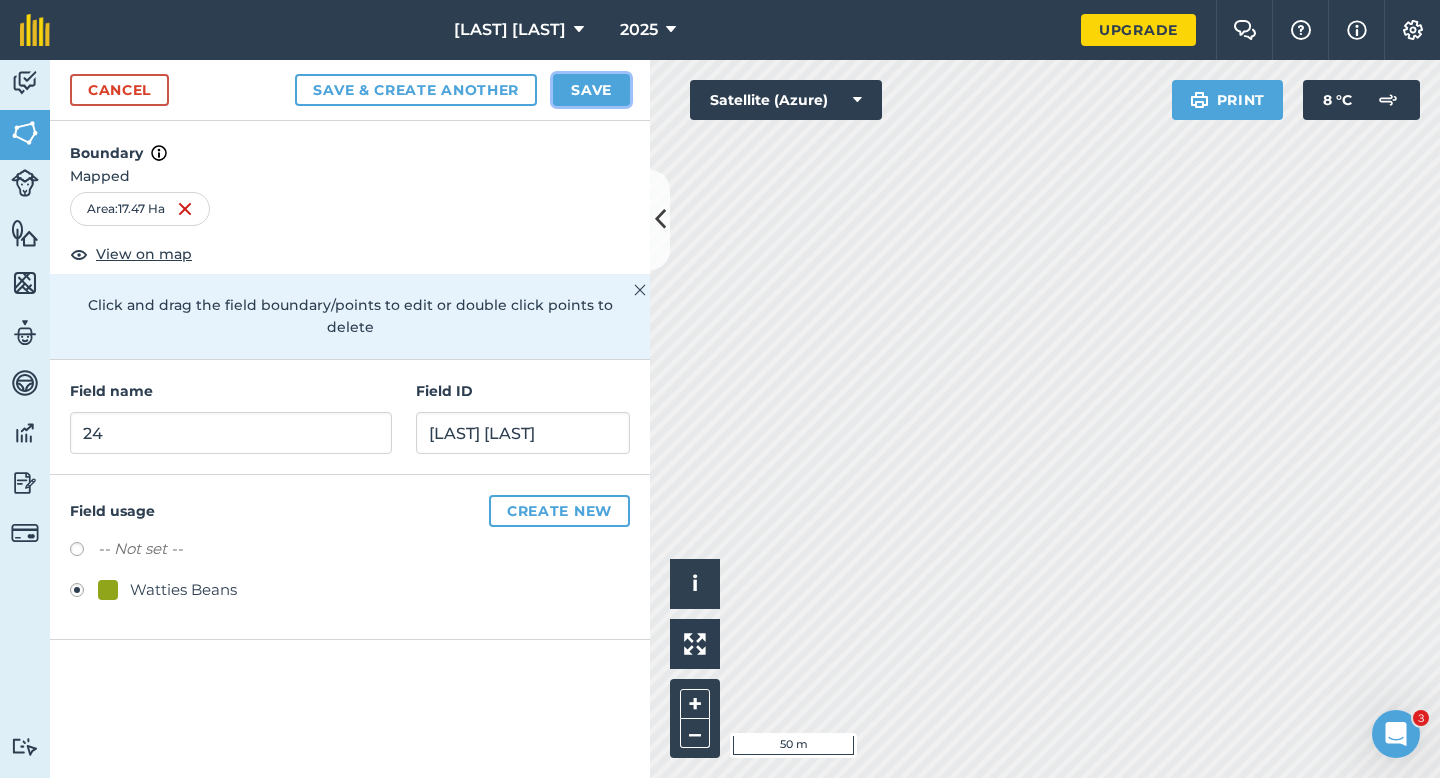 click on "Save" at bounding box center [591, 90] 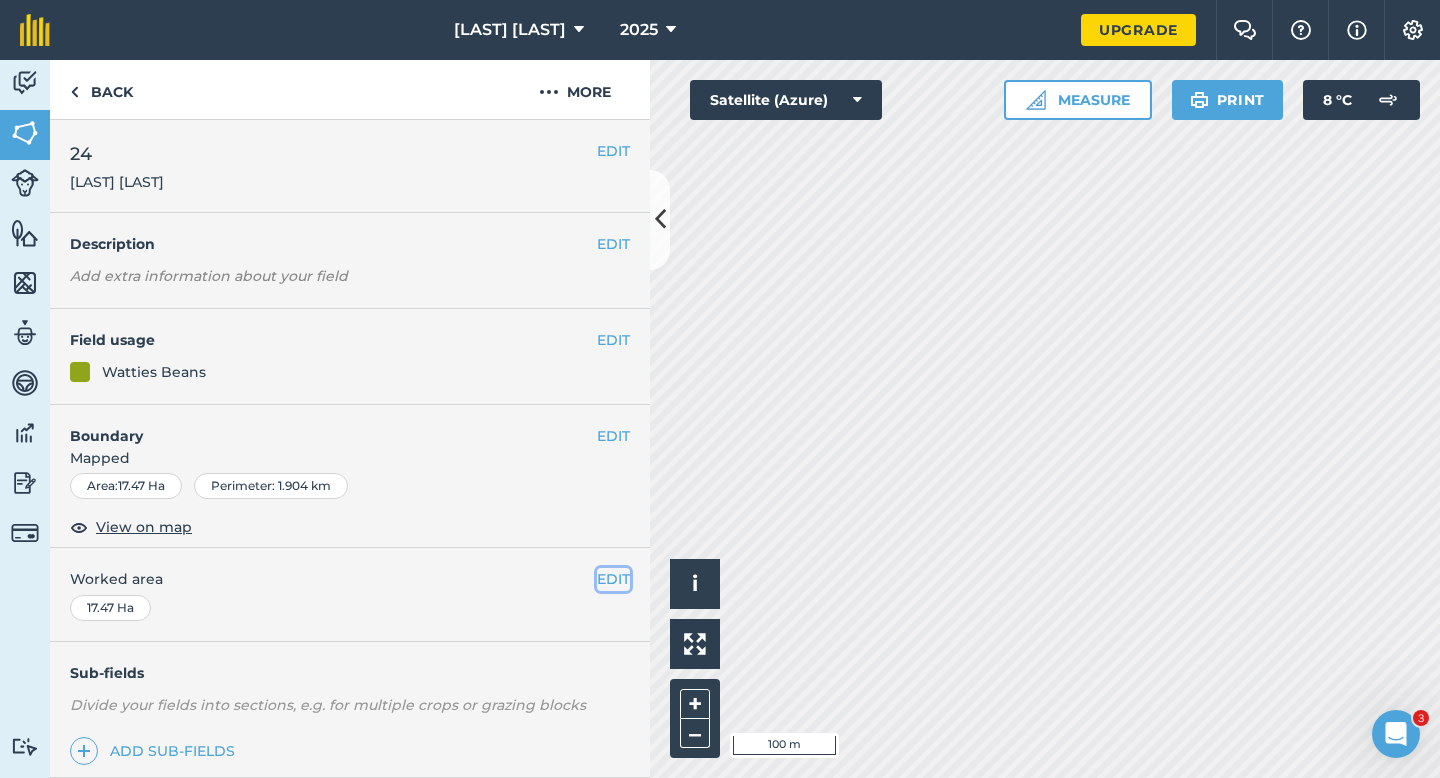 click on "EDIT" at bounding box center (613, 579) 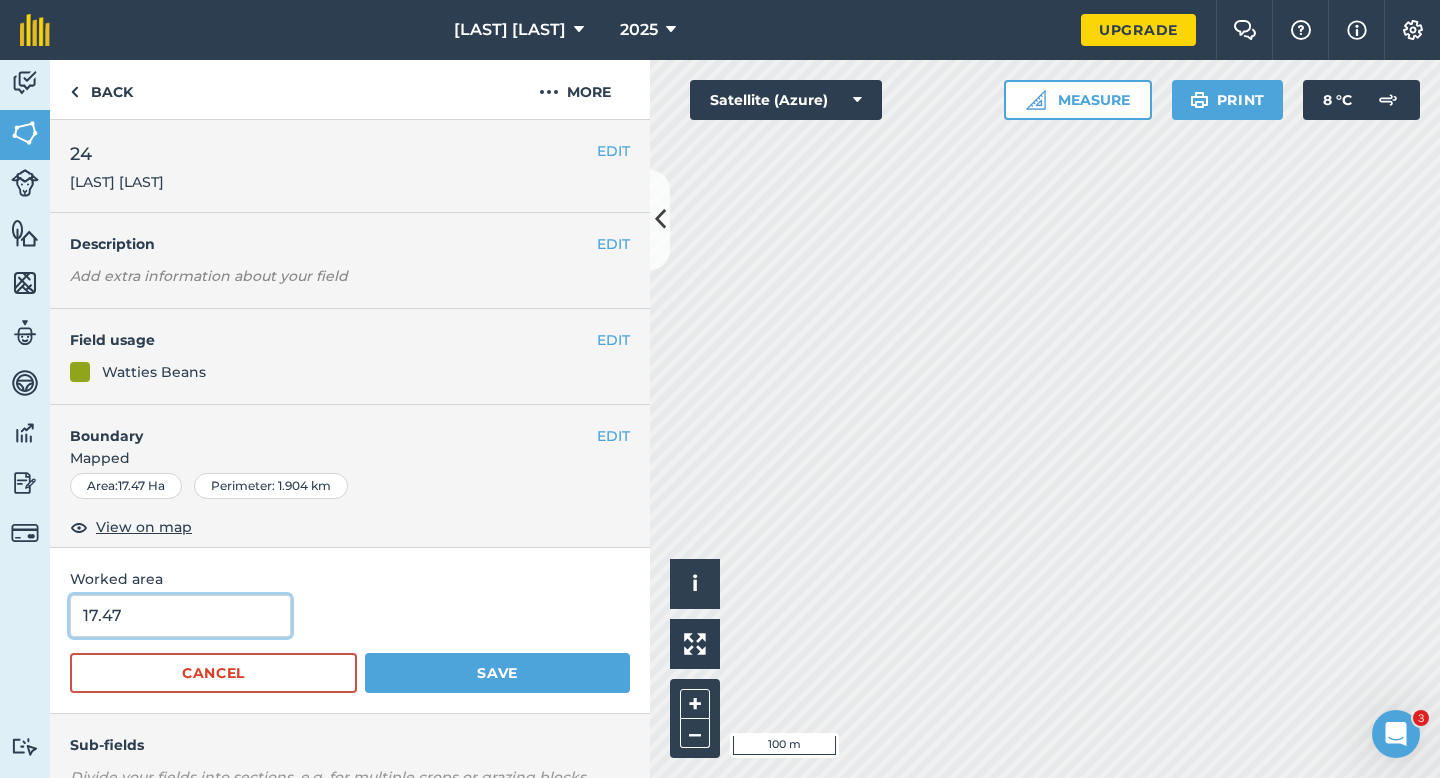 click on "17.47" at bounding box center [180, 616] 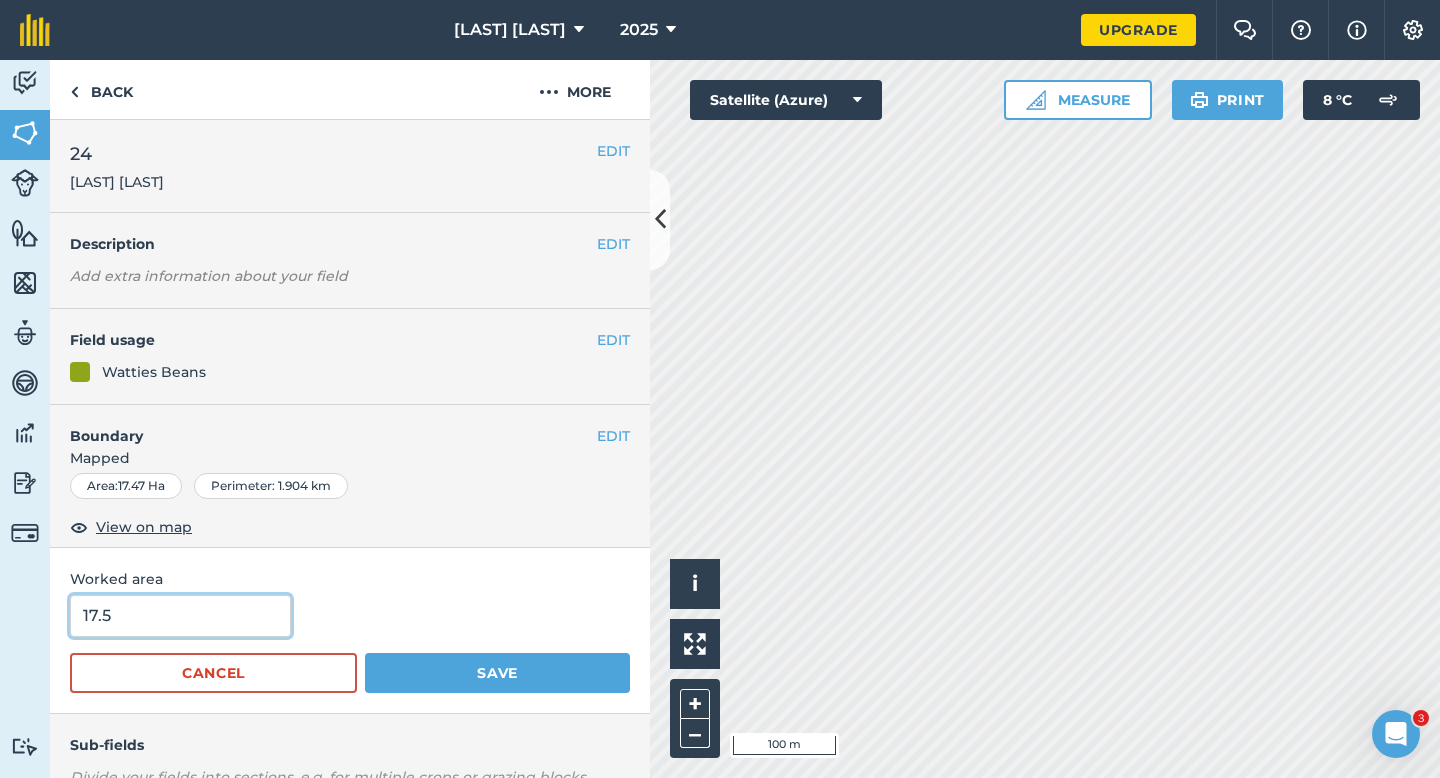 type on "17.5" 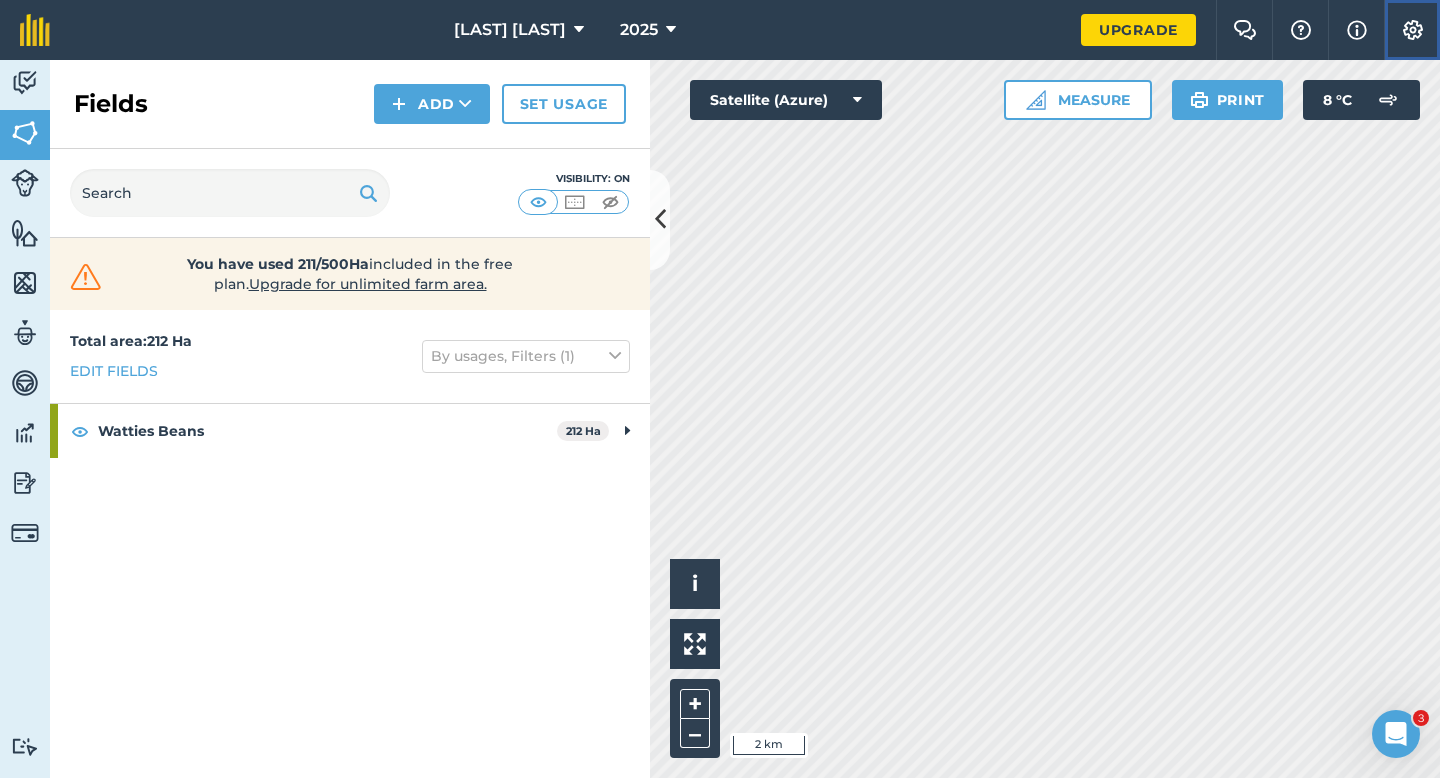 click on "Settings" at bounding box center (1412, 30) 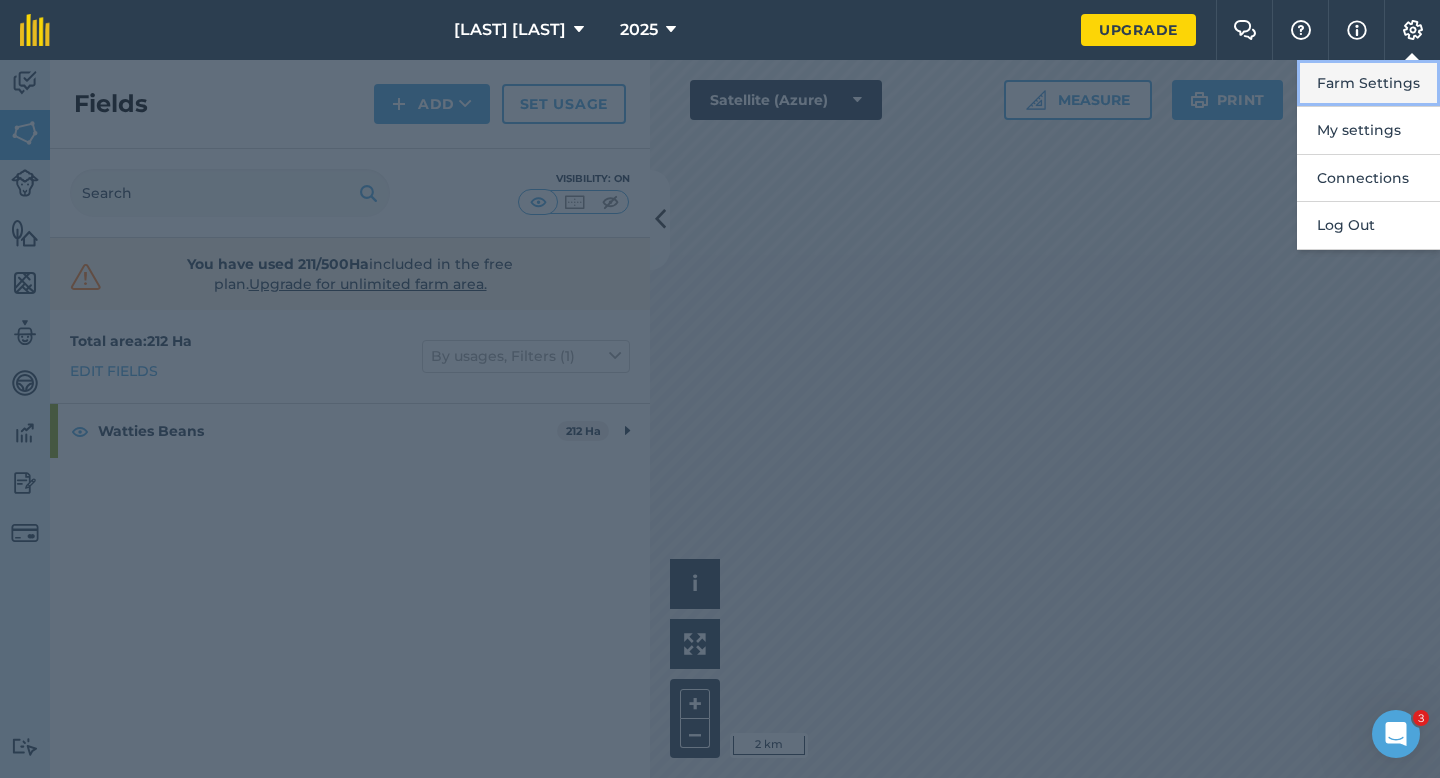 click on "Farm Settings" at bounding box center [1368, 83] 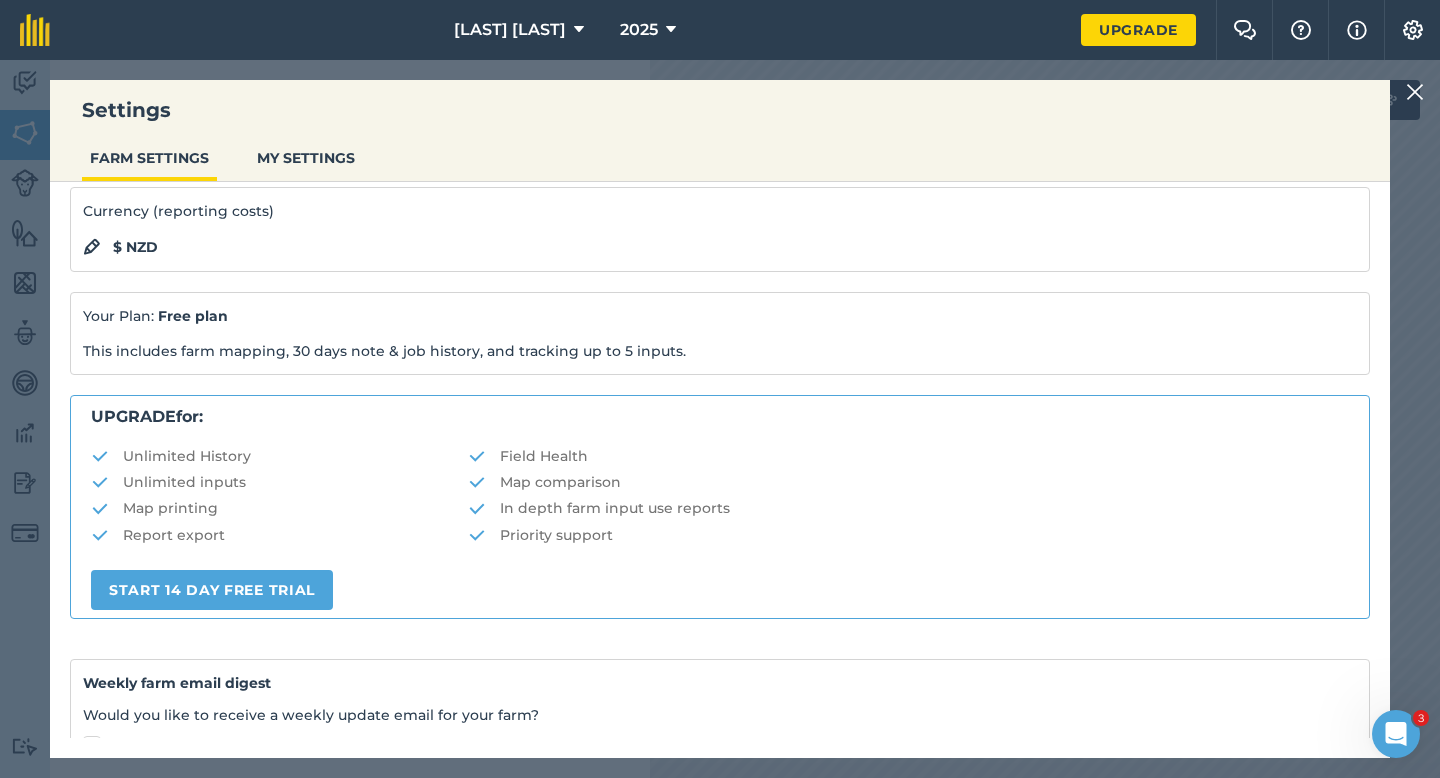 scroll, scrollTop: 384, scrollLeft: 0, axis: vertical 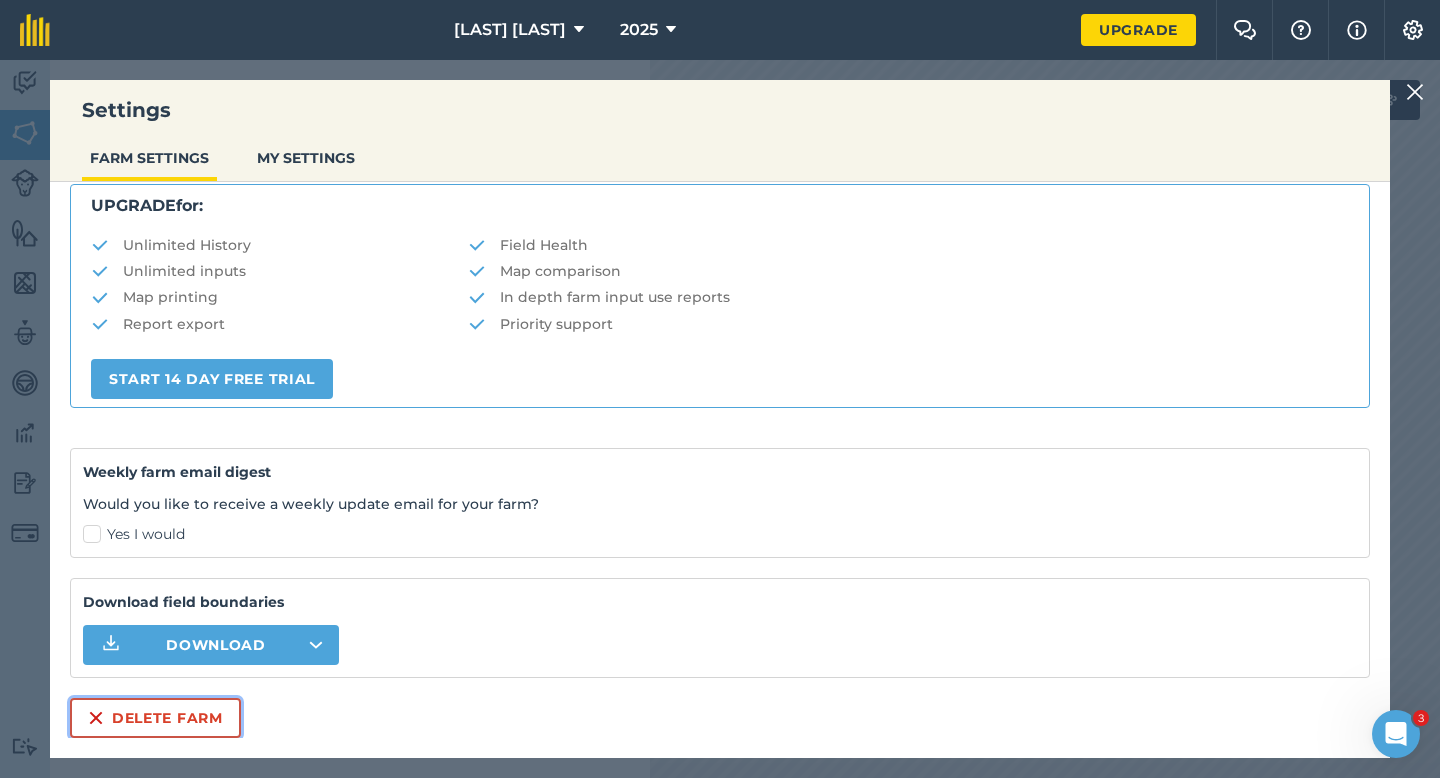 click on "Delete farm" at bounding box center [155, 718] 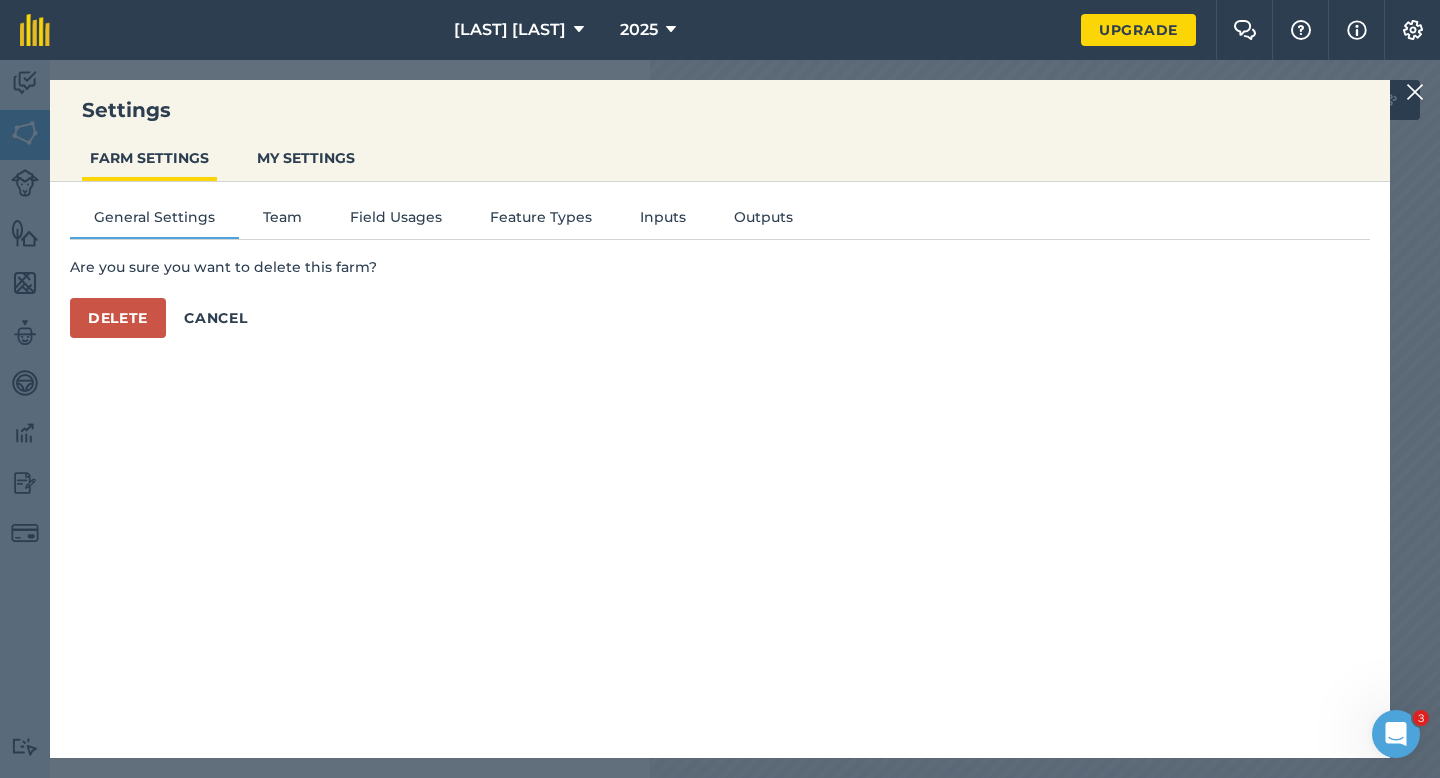 scroll, scrollTop: 0, scrollLeft: 0, axis: both 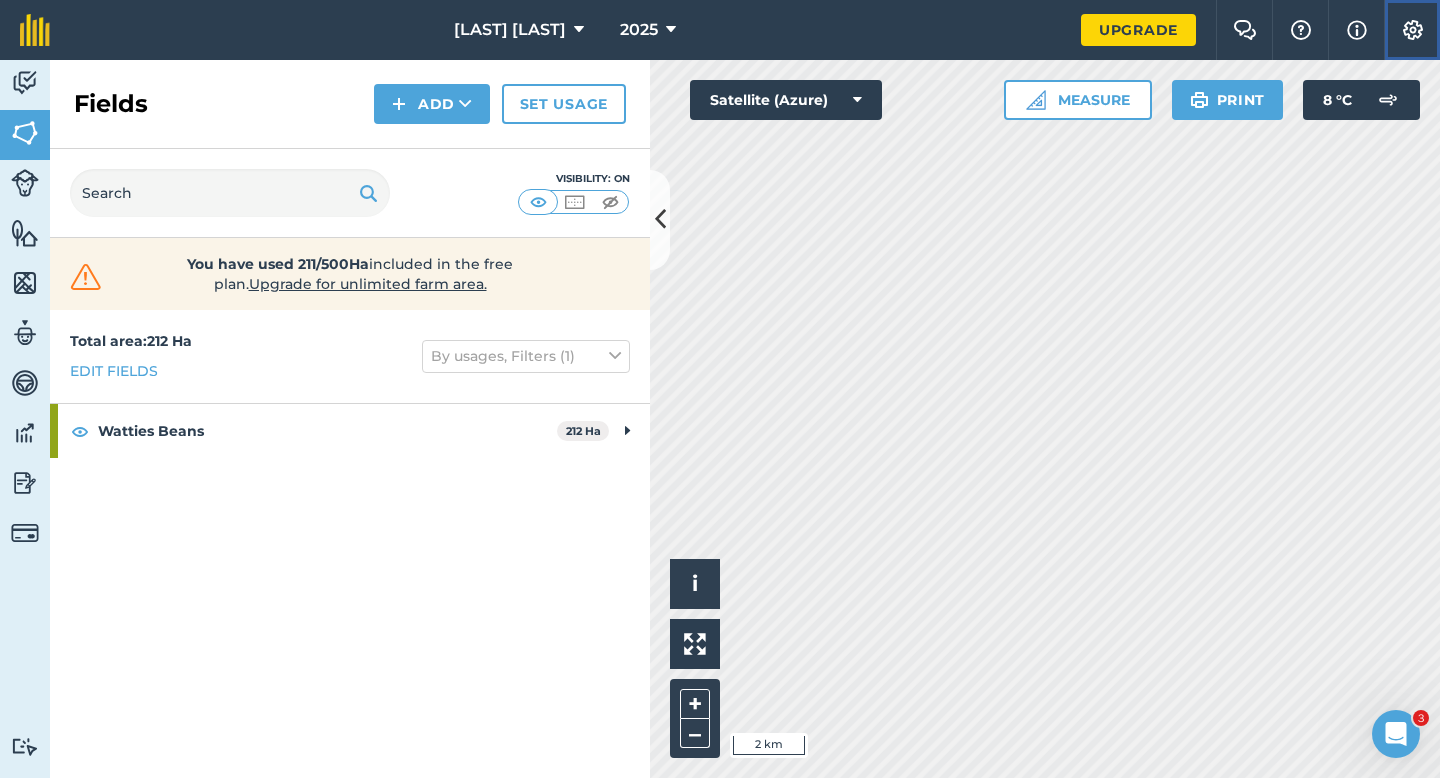 click on "Settings" at bounding box center [1412, 30] 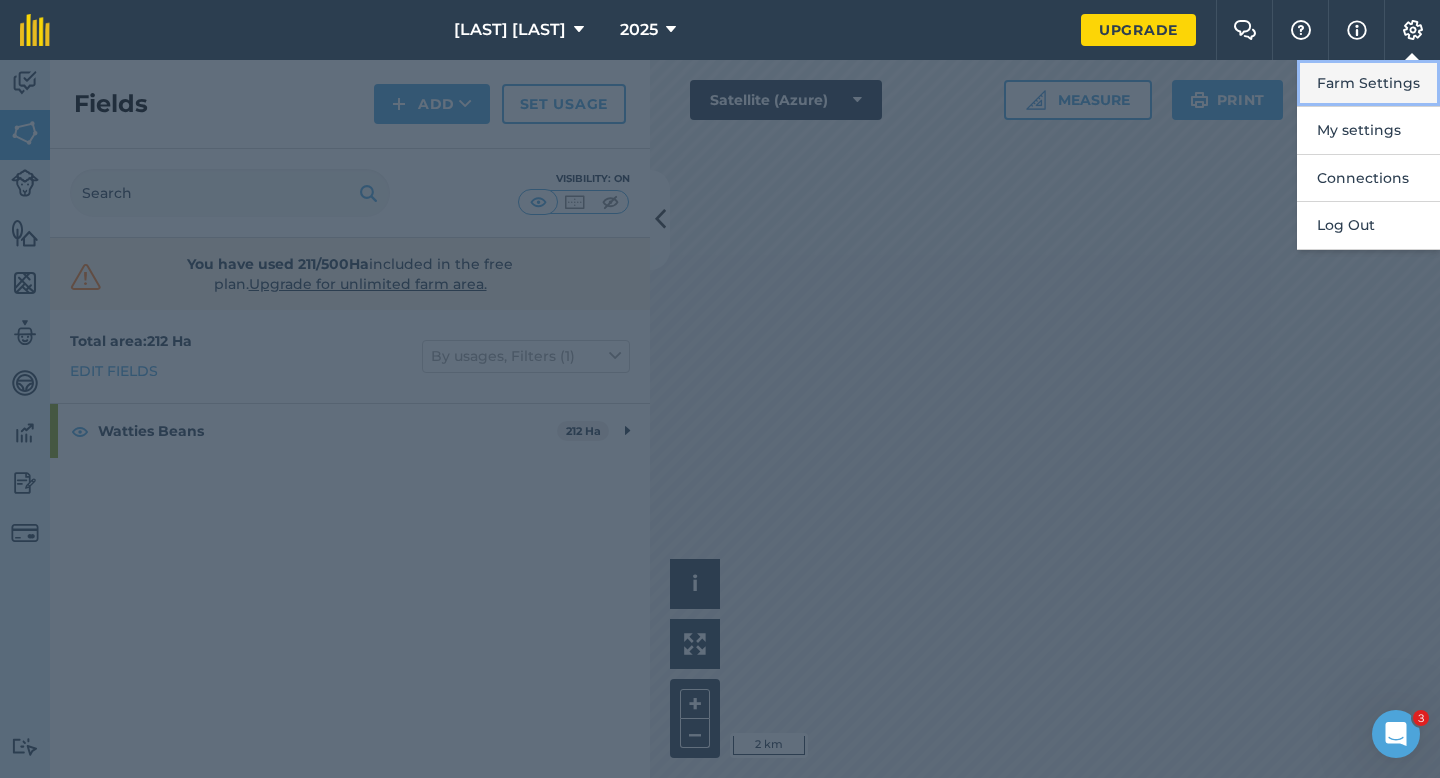 click on "Farm Settings" at bounding box center (1368, 83) 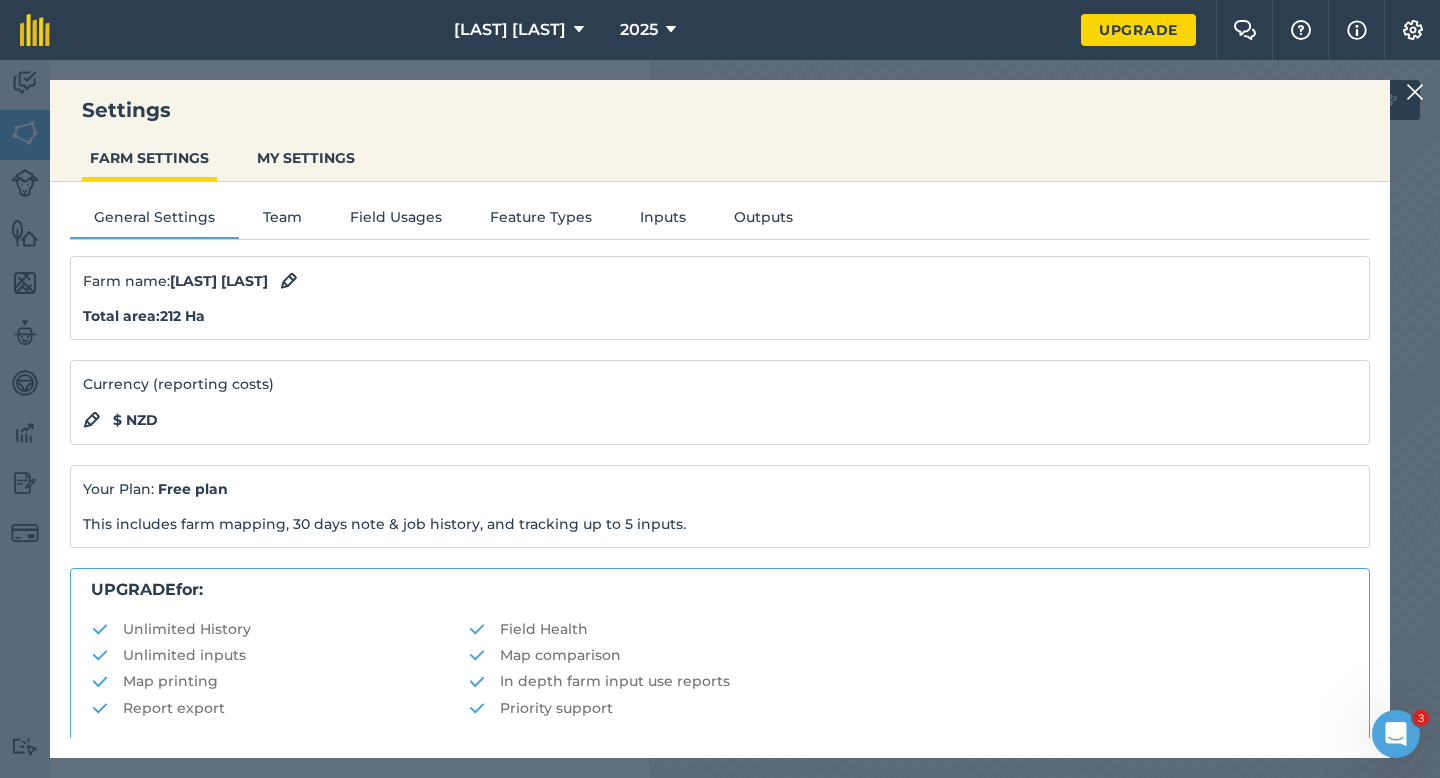 scroll, scrollTop: 384, scrollLeft: 0, axis: vertical 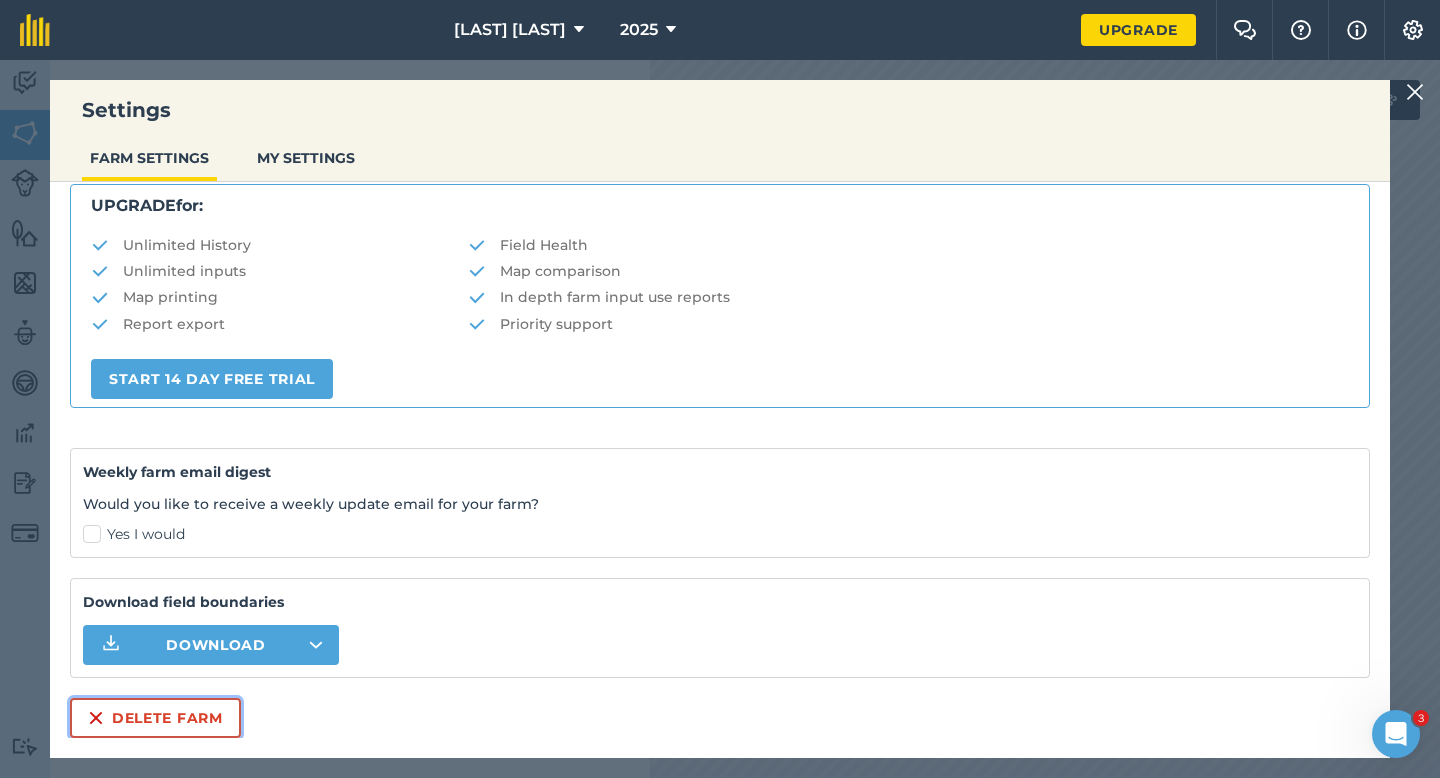 click on "Delete farm" at bounding box center (155, 718) 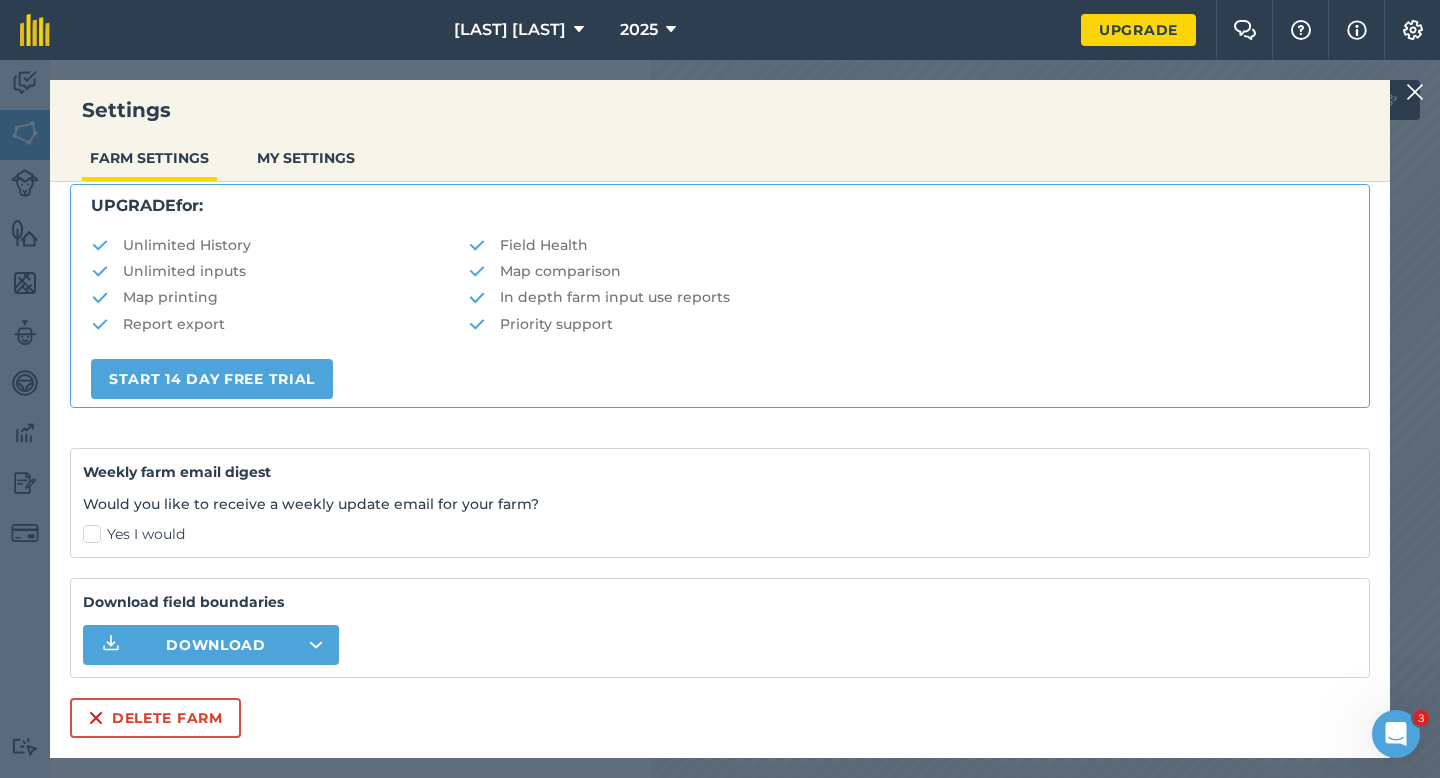 scroll, scrollTop: 0, scrollLeft: 0, axis: both 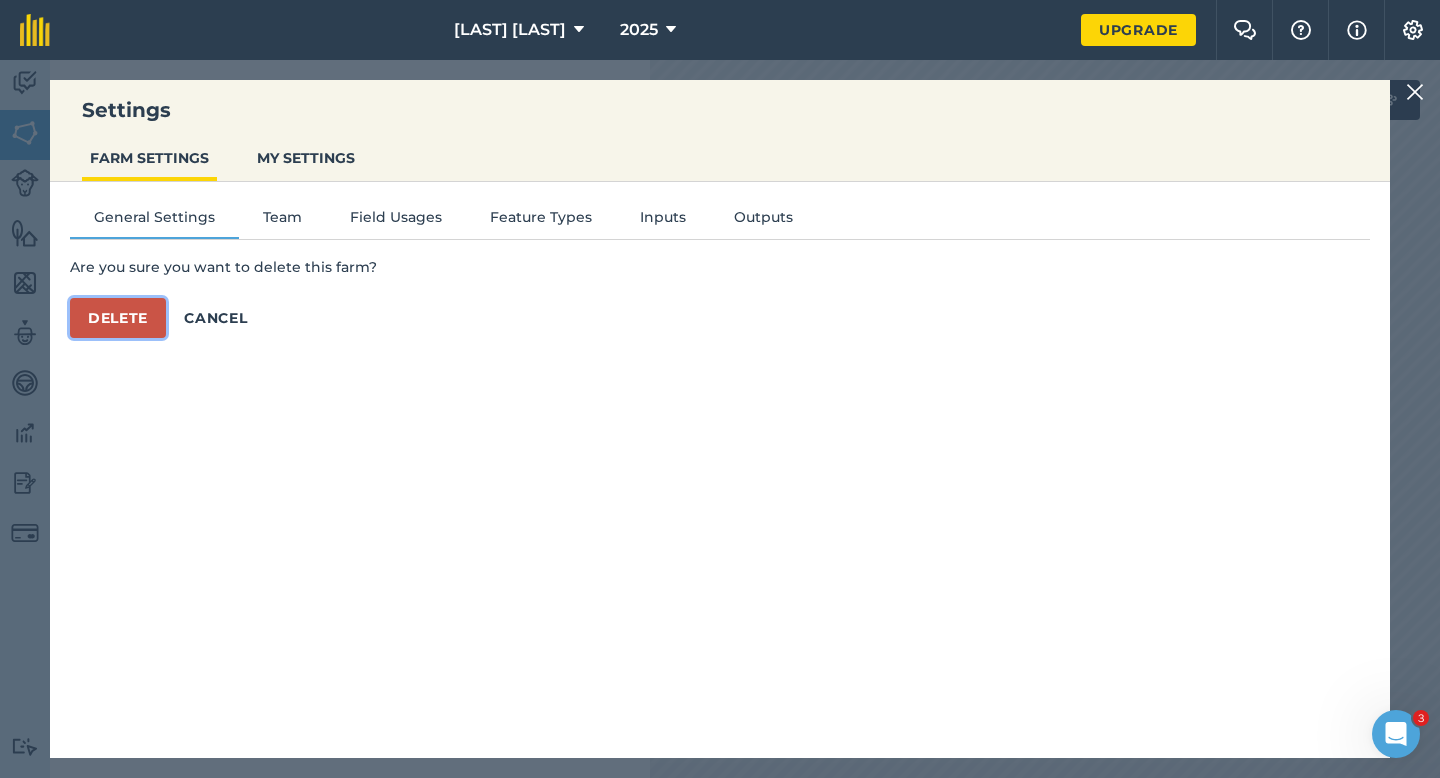 click on "Delete" at bounding box center (118, 318) 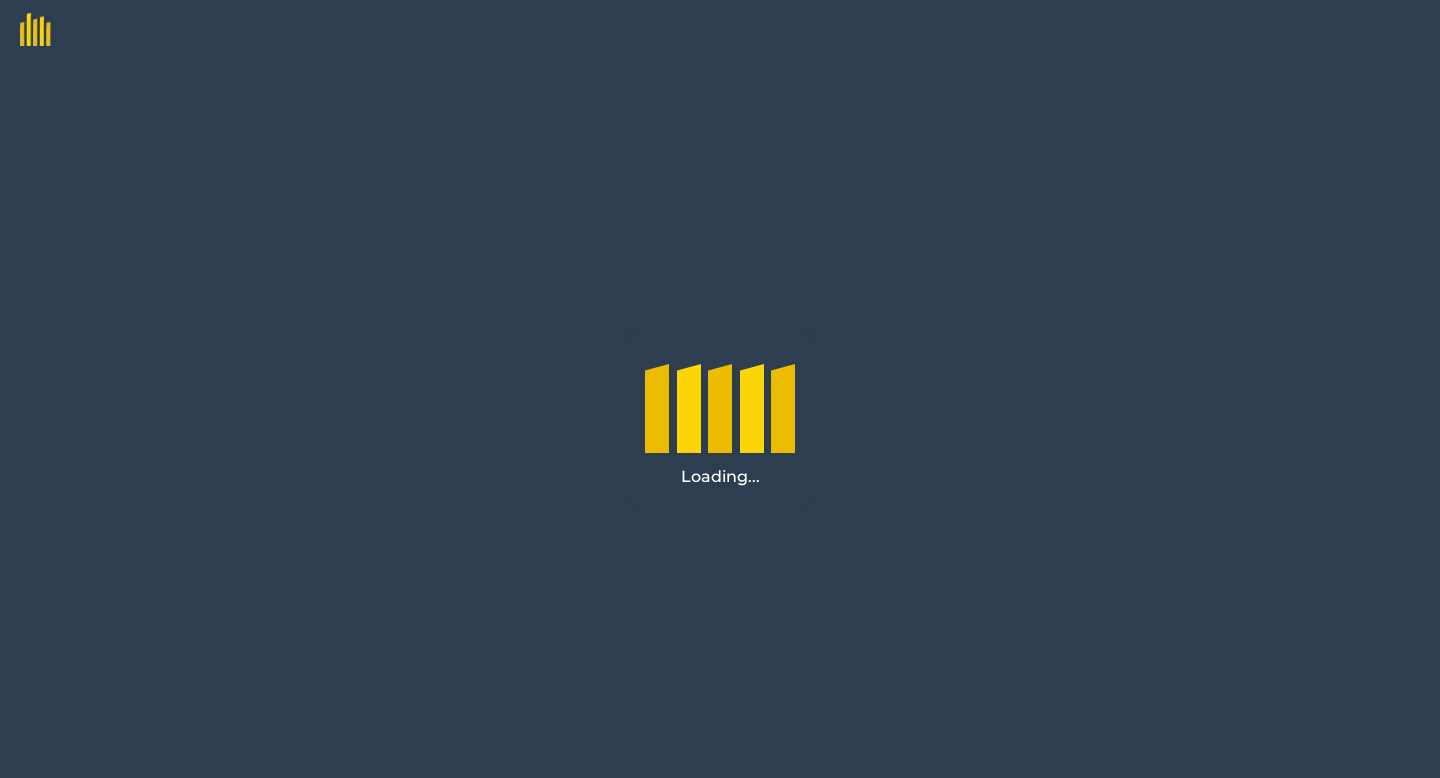 scroll, scrollTop: 0, scrollLeft: 0, axis: both 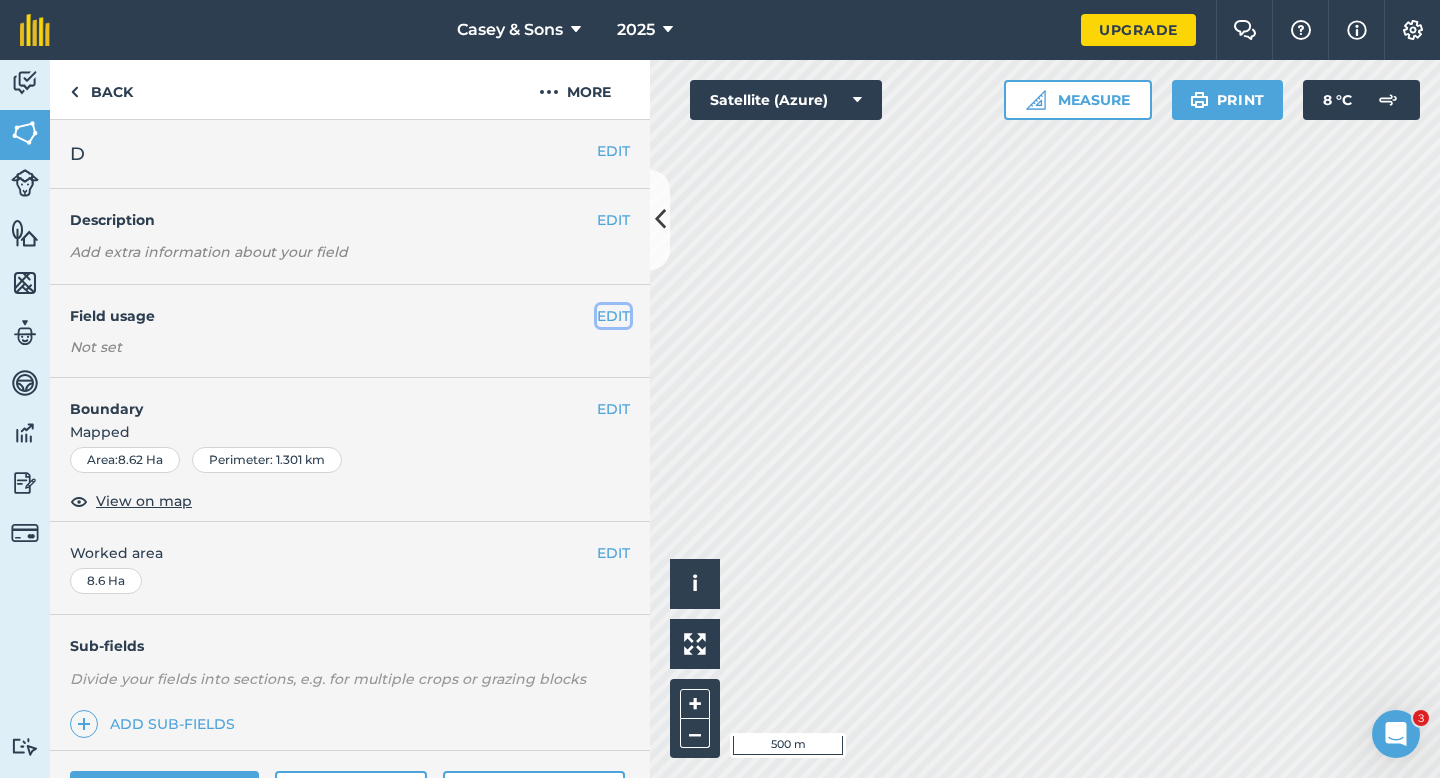 click on "EDIT" at bounding box center (613, 316) 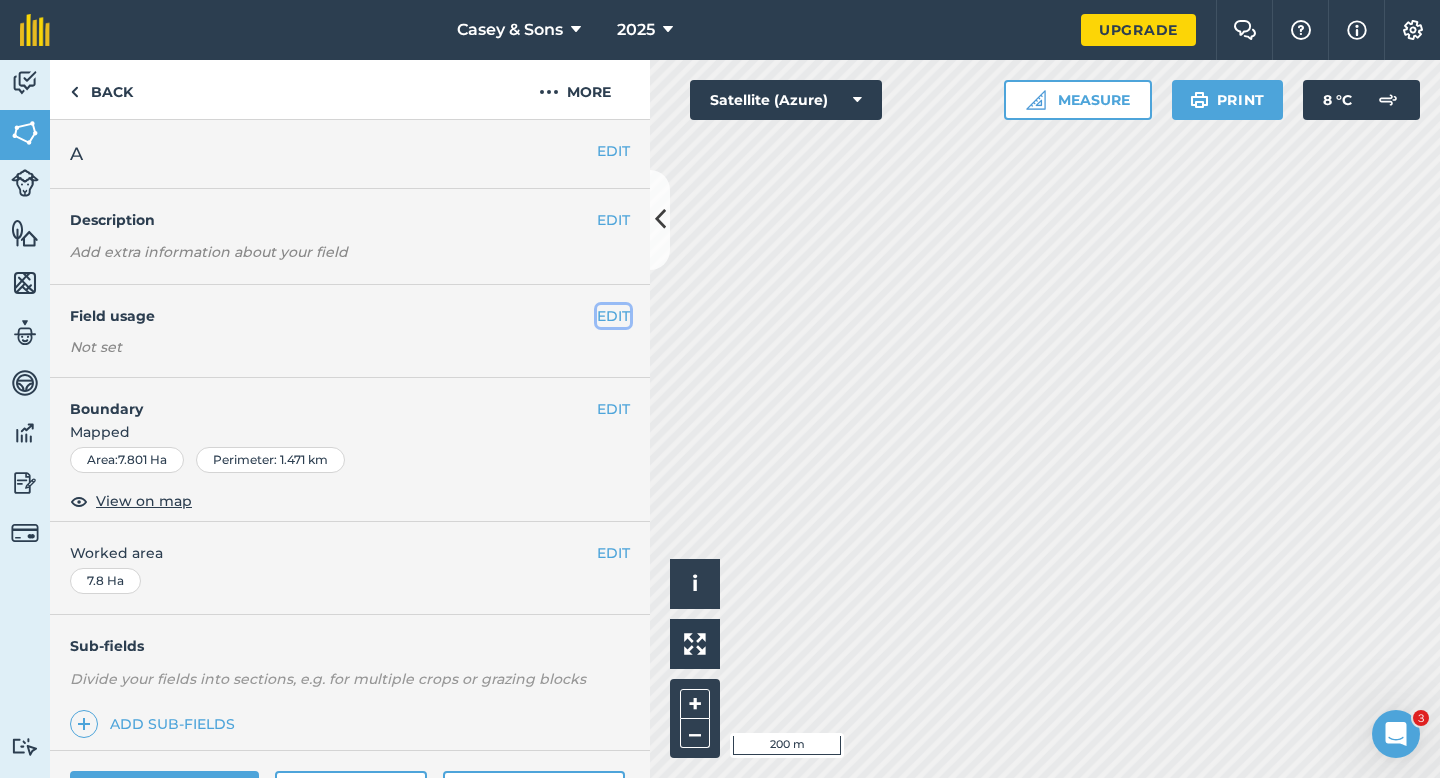 click on "EDIT" at bounding box center (613, 316) 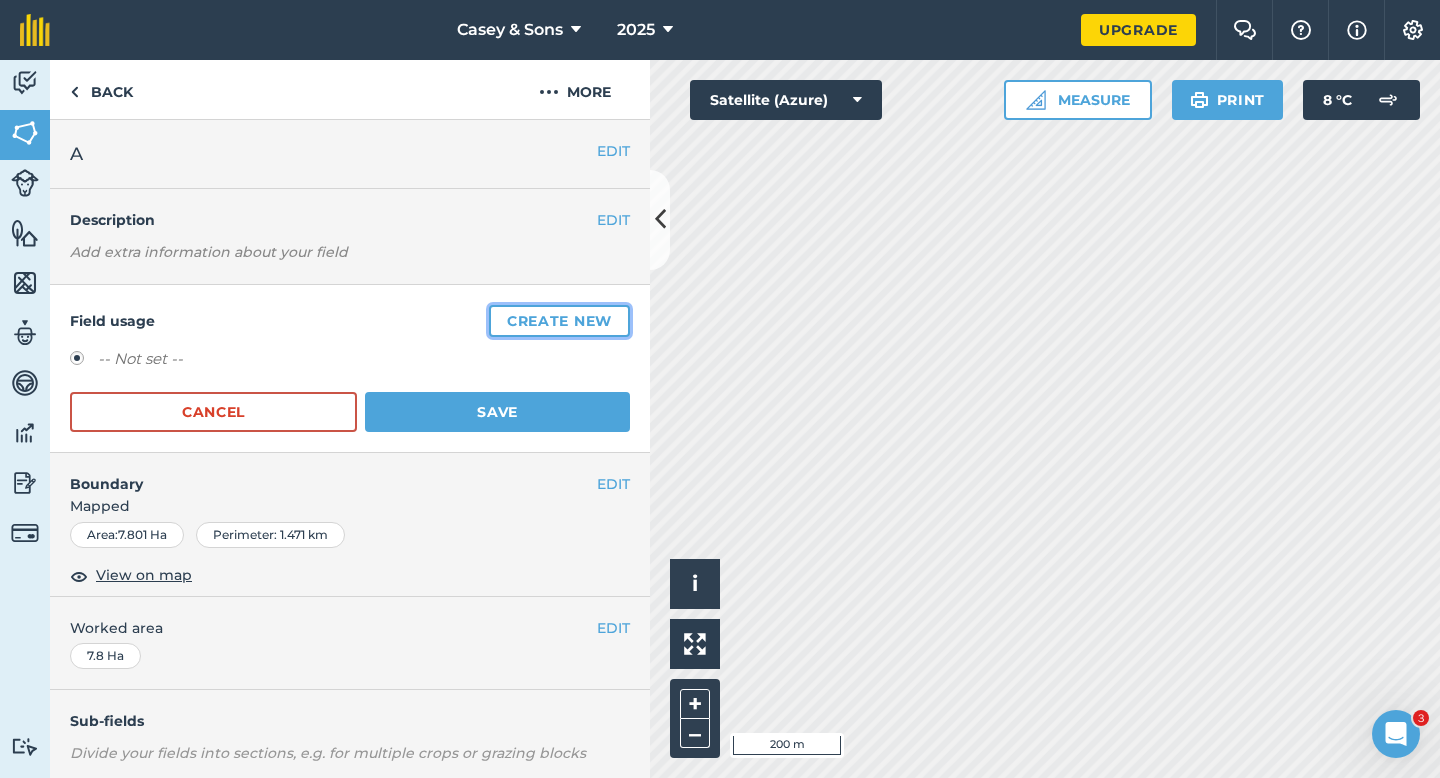 click on "Create new" at bounding box center (559, 321) 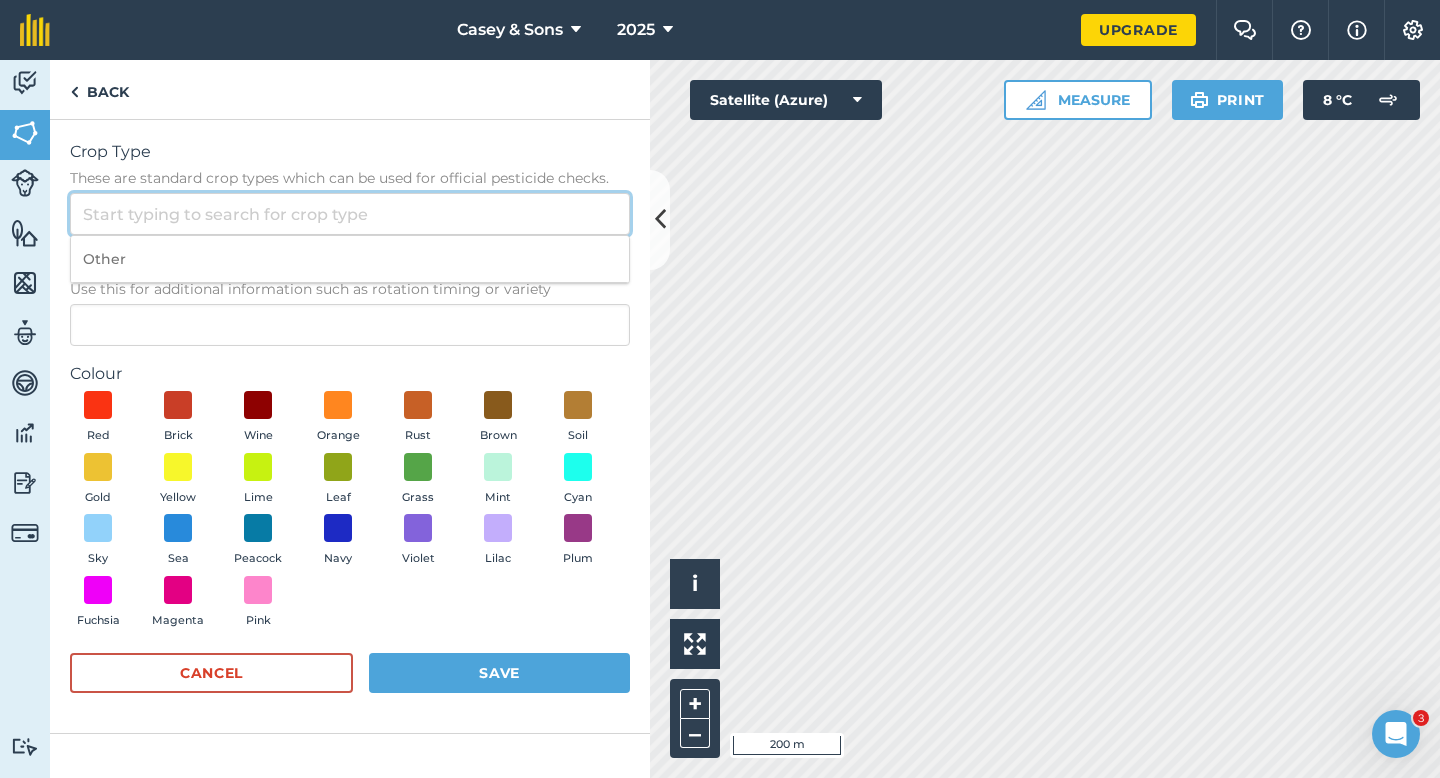 click on "Crop Type These are standard crop types which can be used for official pesticide checks." at bounding box center (350, 214) 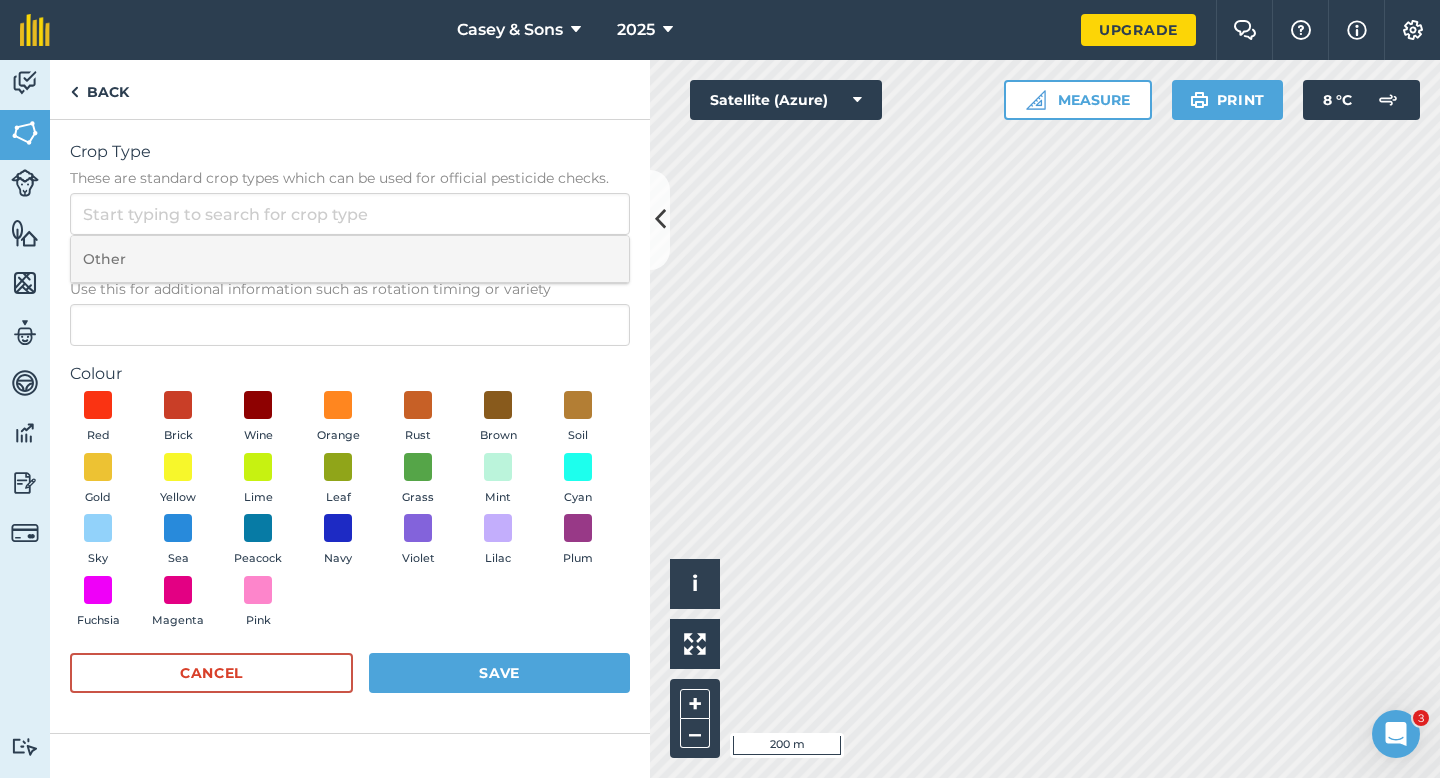 click on "Other" at bounding box center (350, 259) 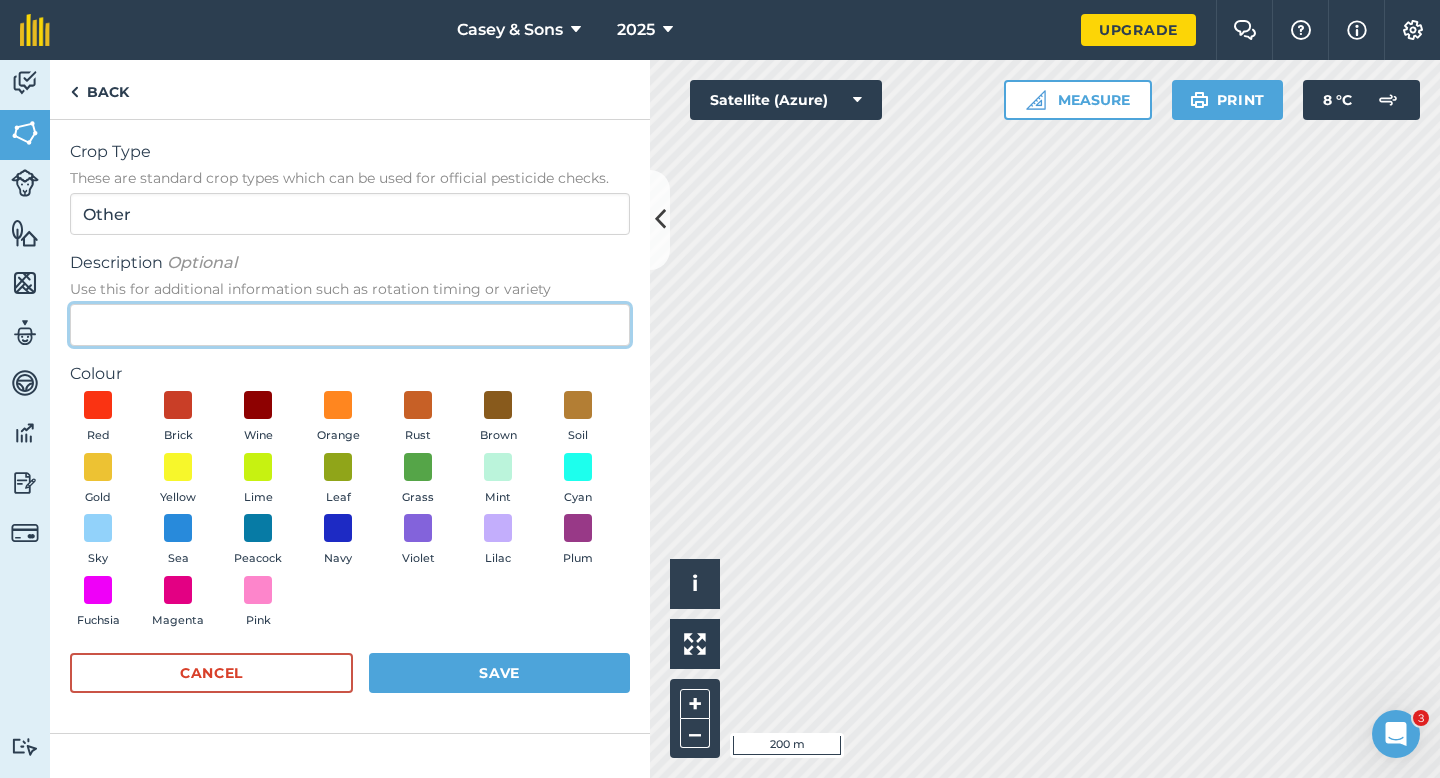 click on "Description   Optional Use this for additional information such as rotation timing or variety" at bounding box center (350, 325) 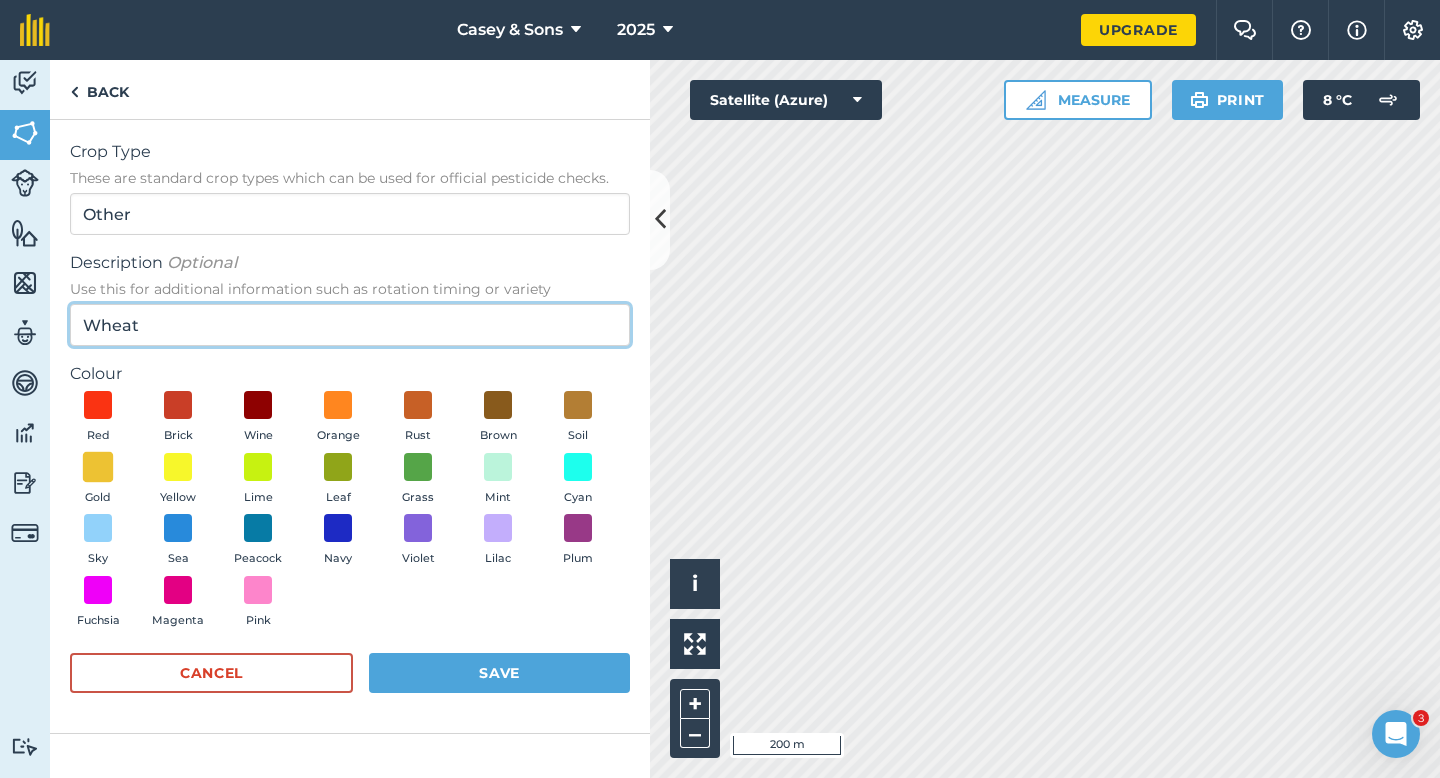 type on "Wheat" 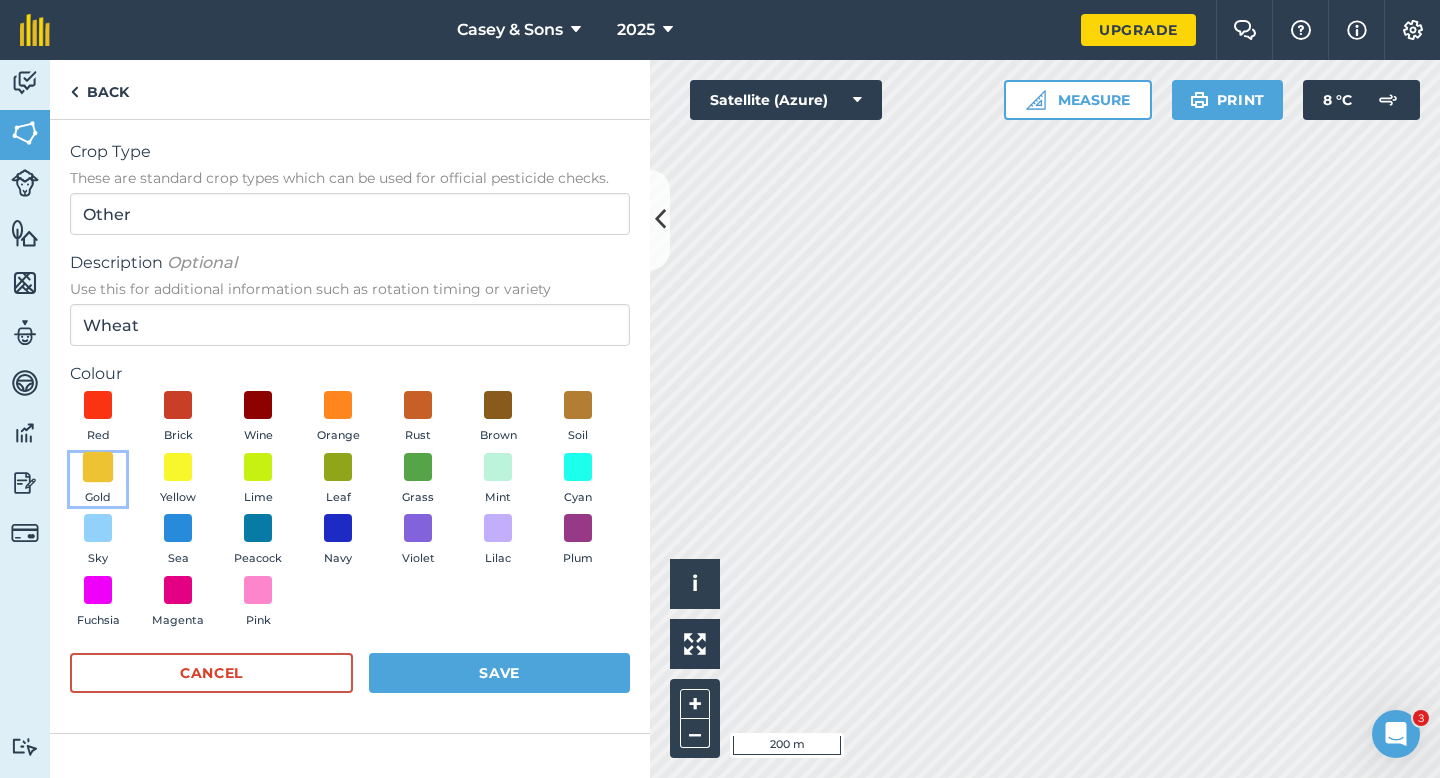 click at bounding box center (98, 466) 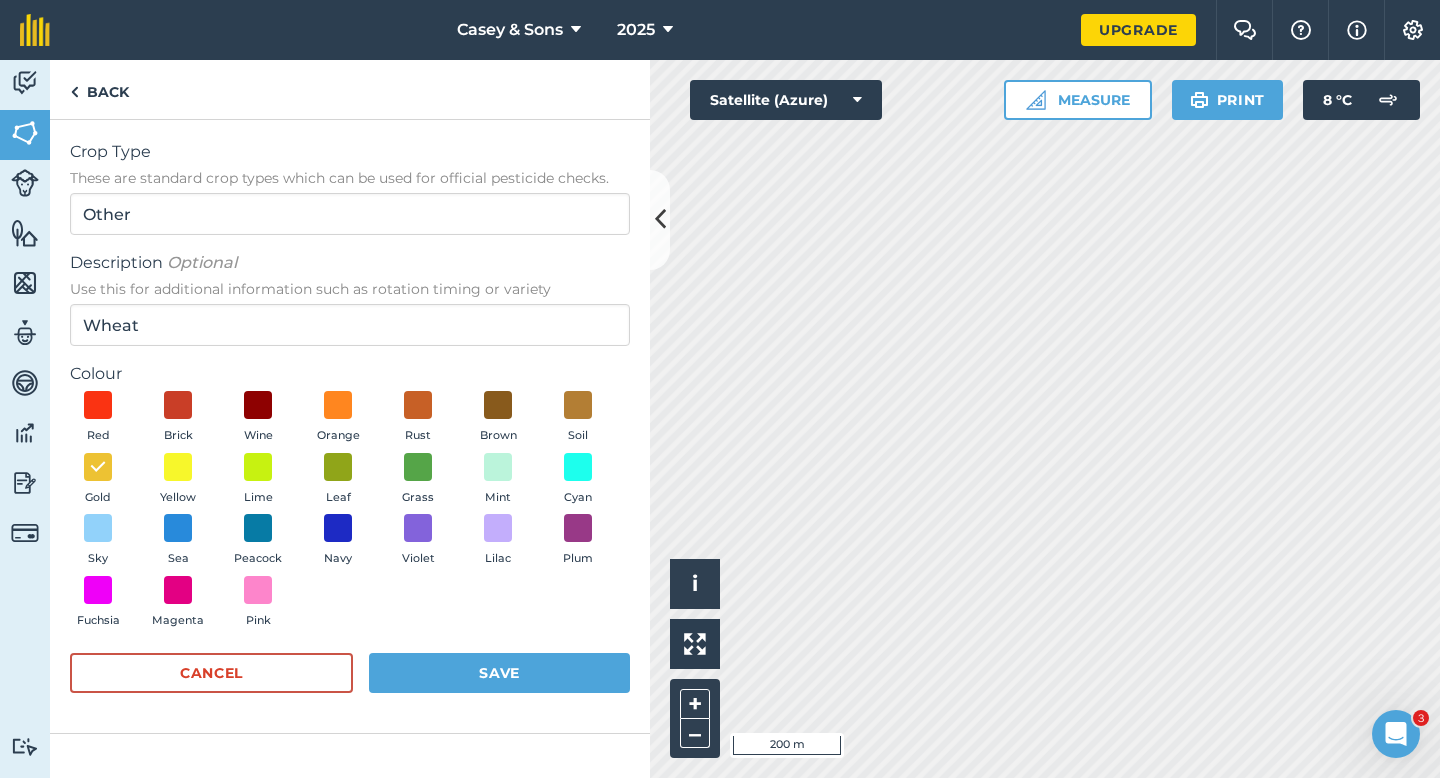 click on "Crop Type These are standard crop types which can be used for official pesticide checks. Other Description   Optional Use this for additional information such as rotation timing or variety Wheat Colour Red Brick Wine Orange Rust Brown Soil Gold Yellow Lime Leaf Grass Mint Cyan Sky Sea Peacock Navy Violet Lilac Plum Fuchsia Magenta Pink Cancel Save" at bounding box center [350, 449] 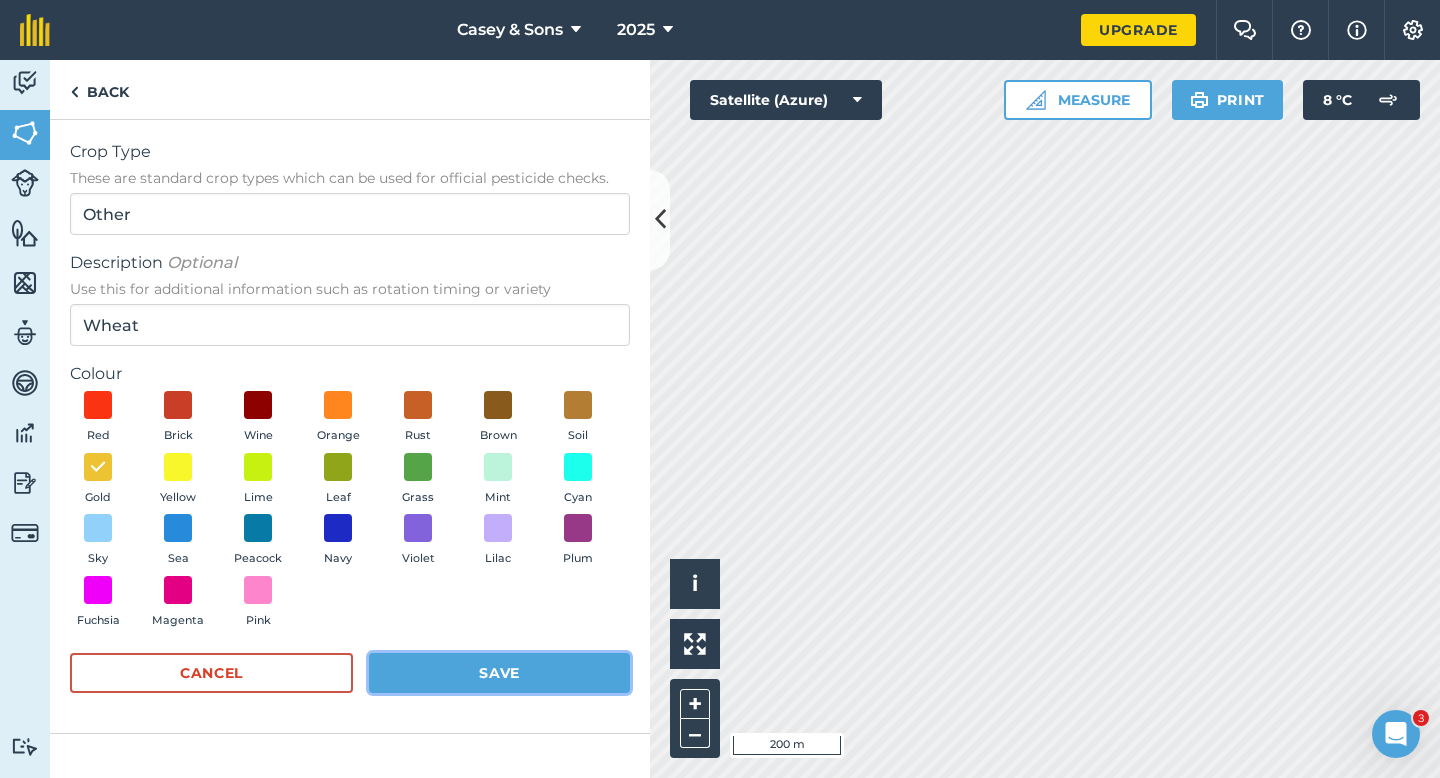 click on "Save" at bounding box center [499, 673] 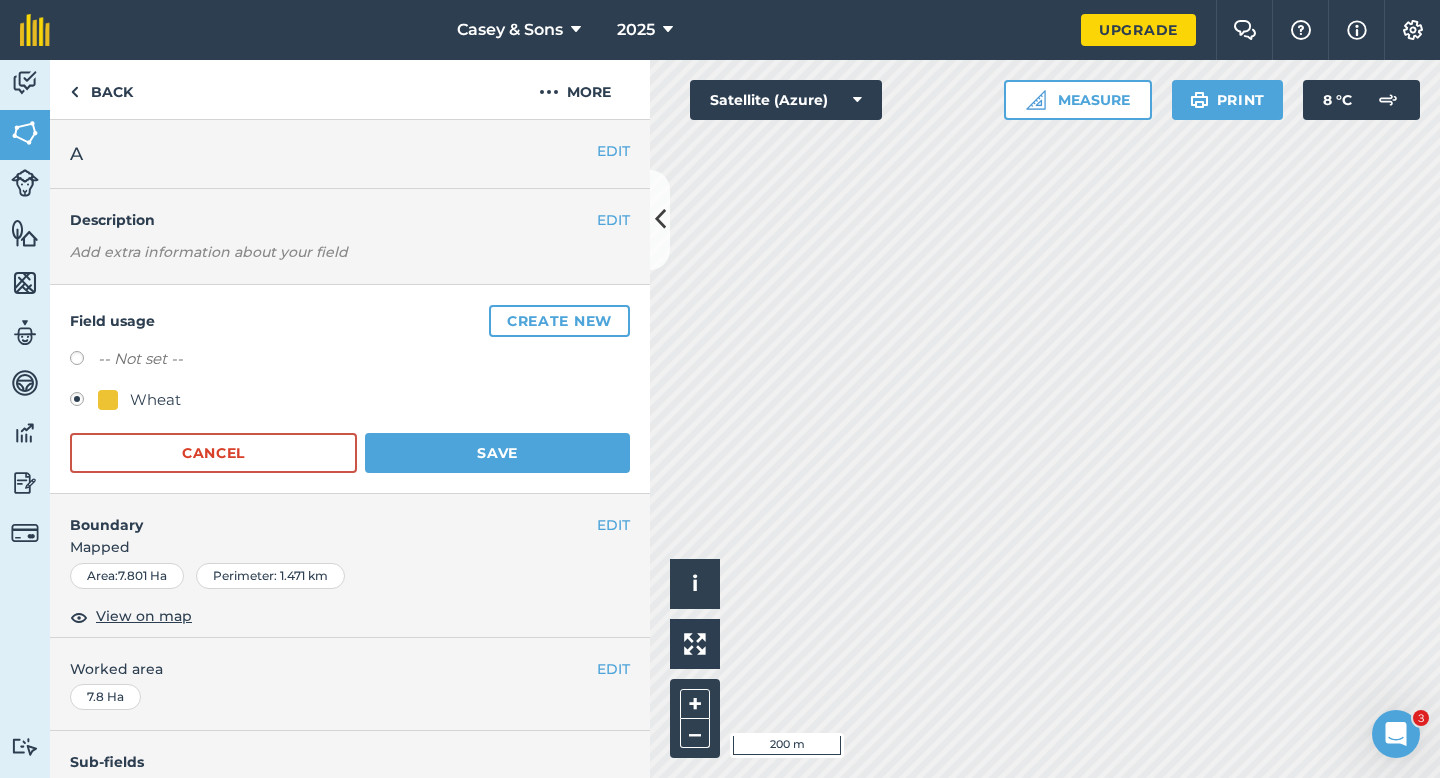 click on "Field usage   Create new -- Not set -- Wheat Cancel Save" at bounding box center [350, 389] 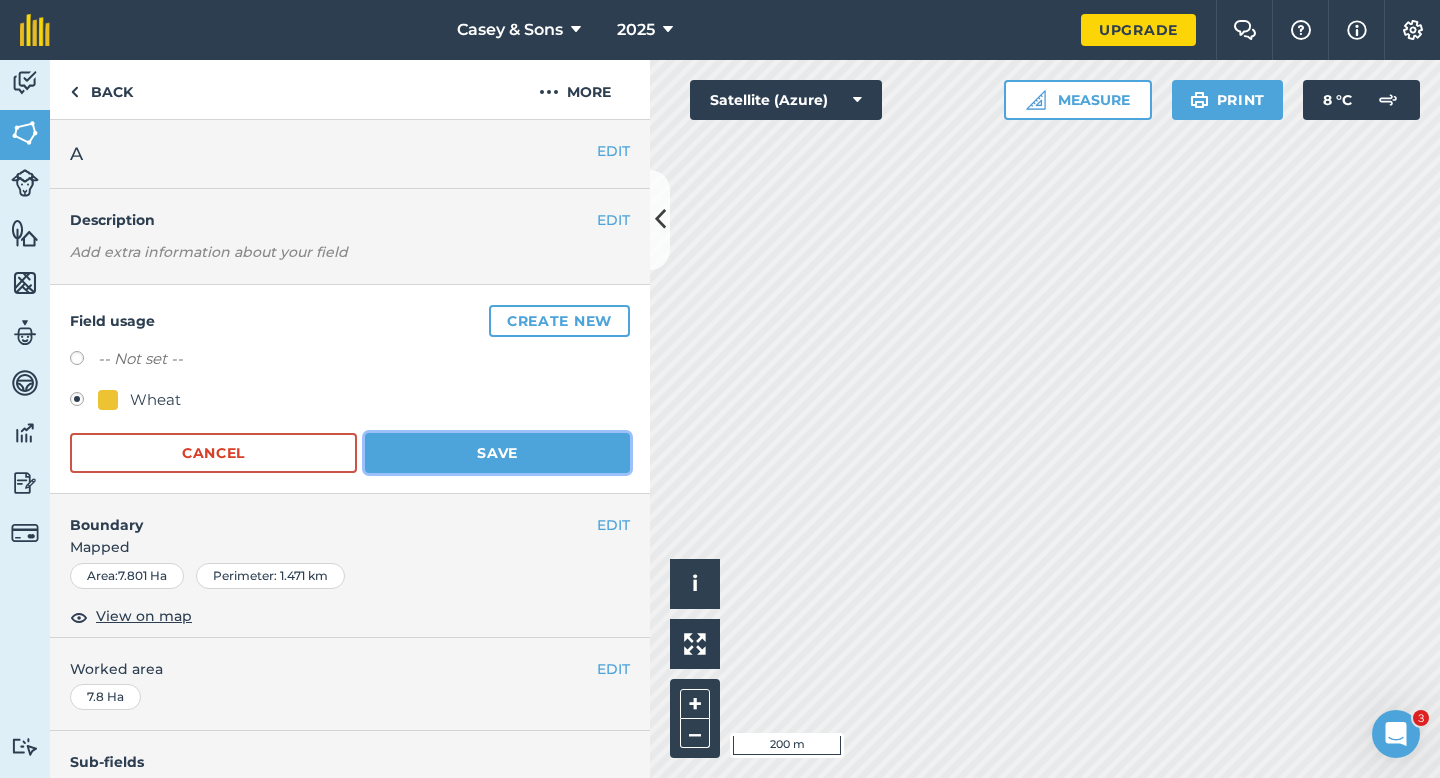 click on "Save" at bounding box center (497, 453) 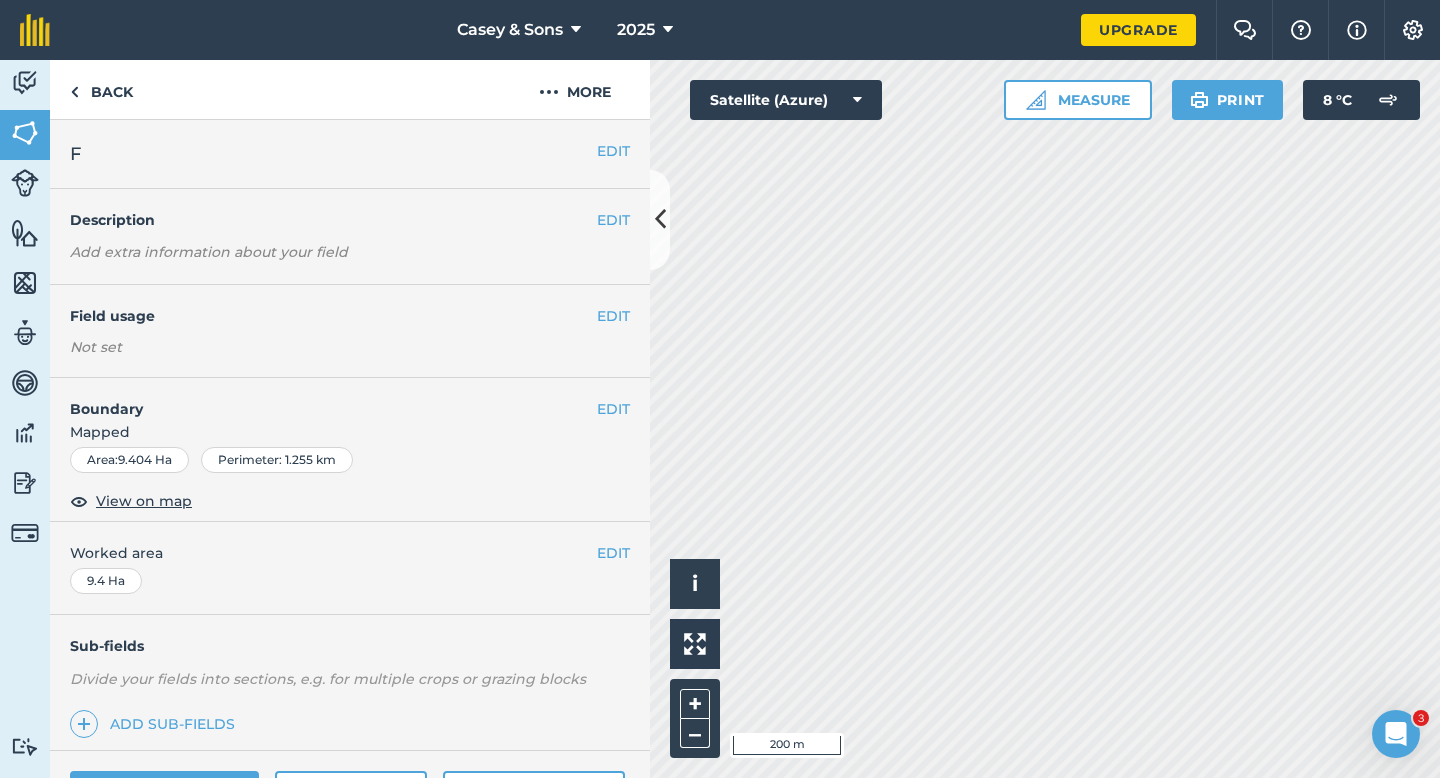 click on "EDIT Field usage Not set" at bounding box center (350, 331) 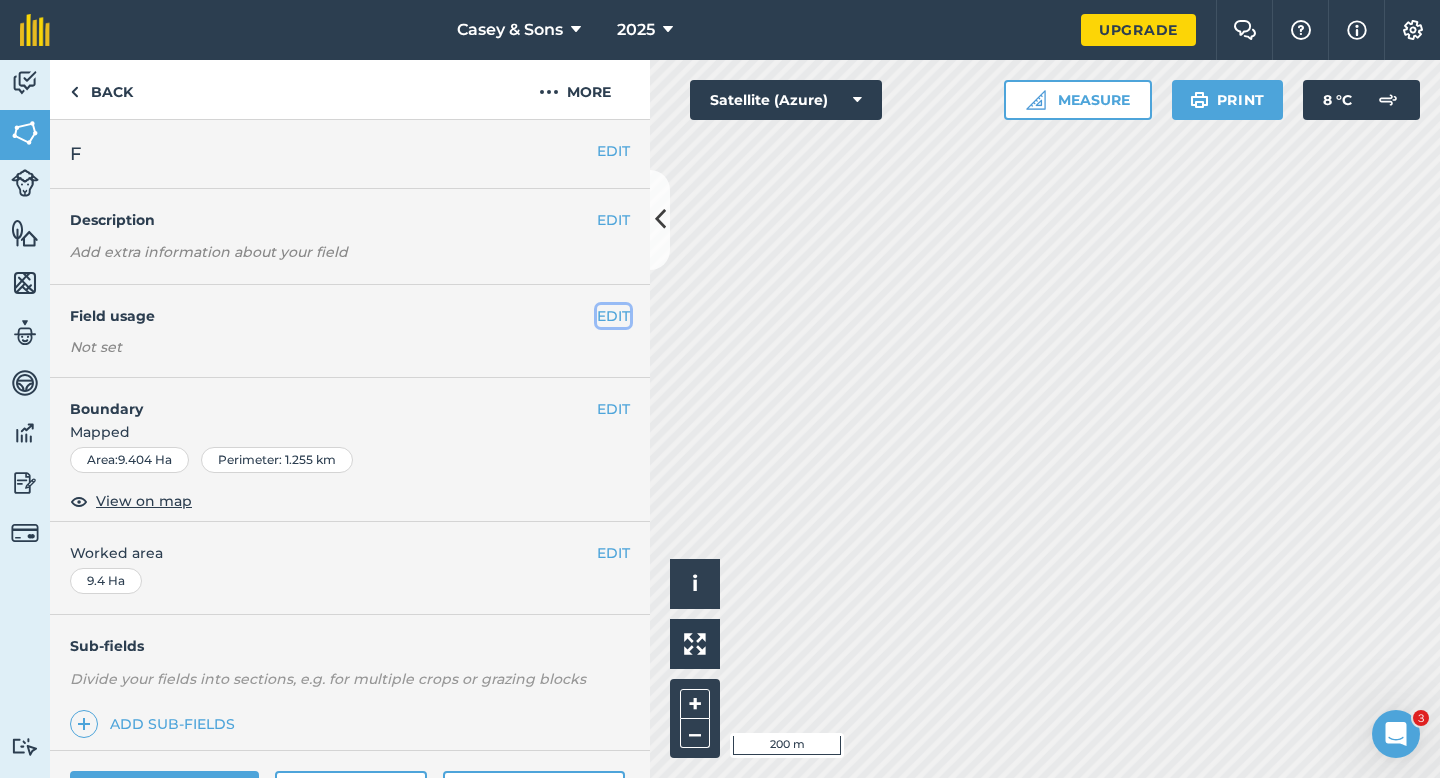 click on "EDIT" at bounding box center (613, 316) 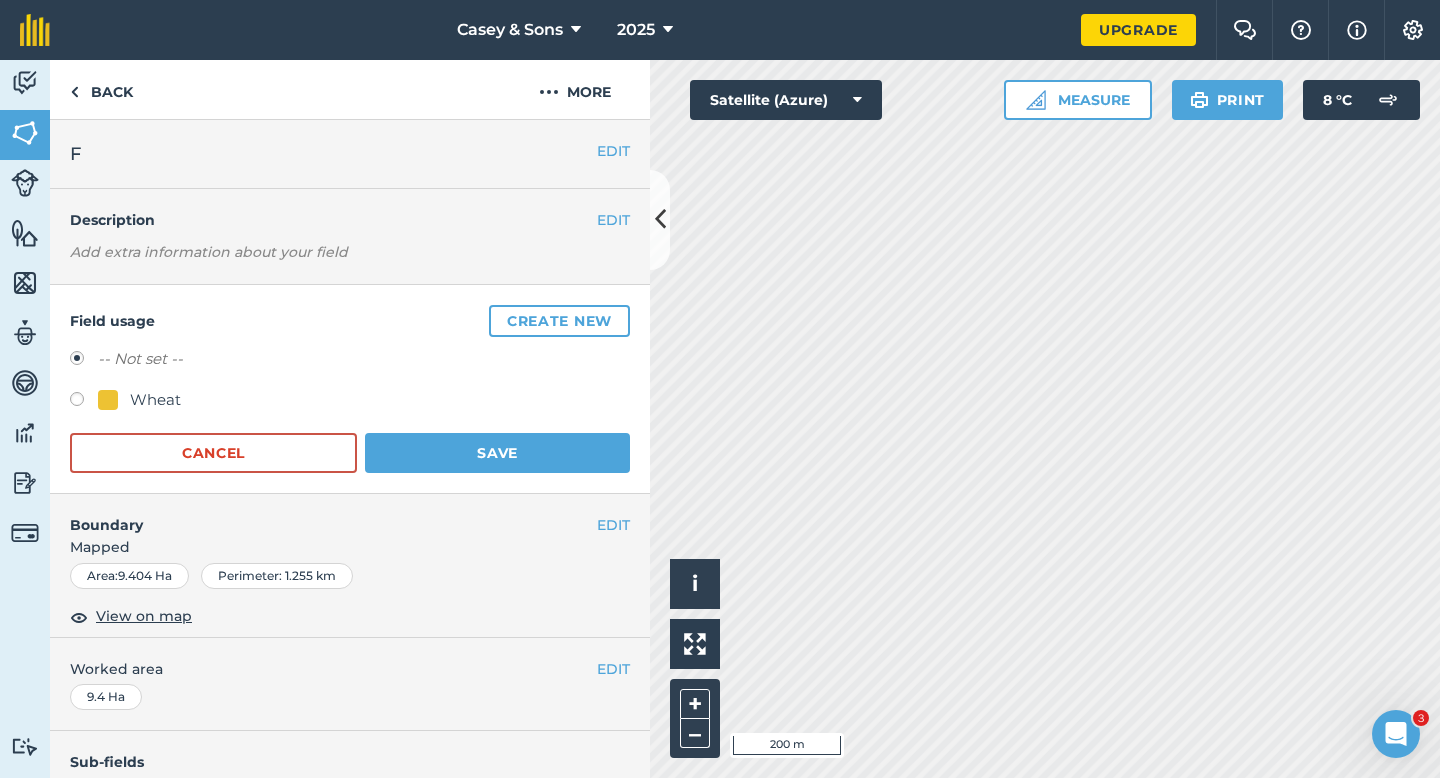 click on "Wheat" at bounding box center (155, 400) 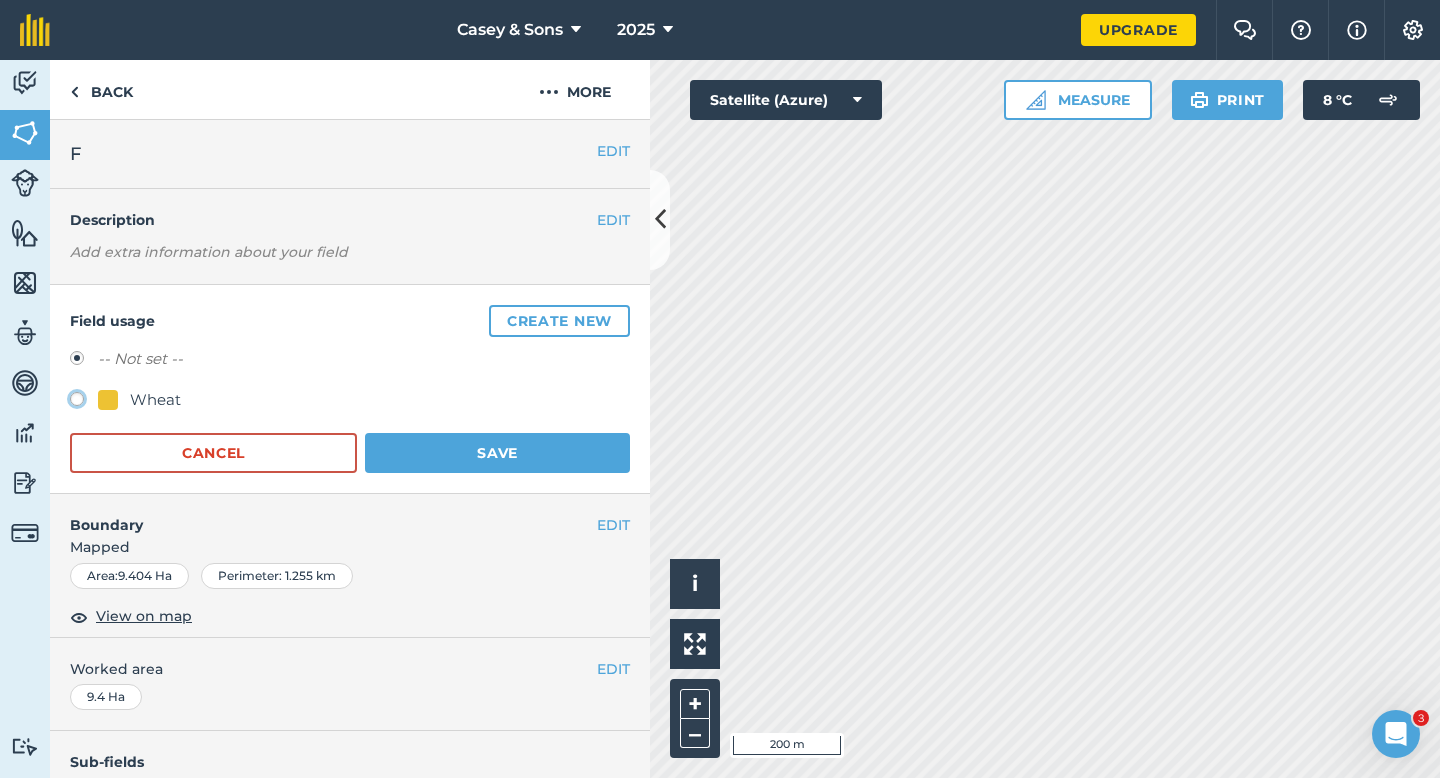 click on "Wheat" at bounding box center (-9923, 398) 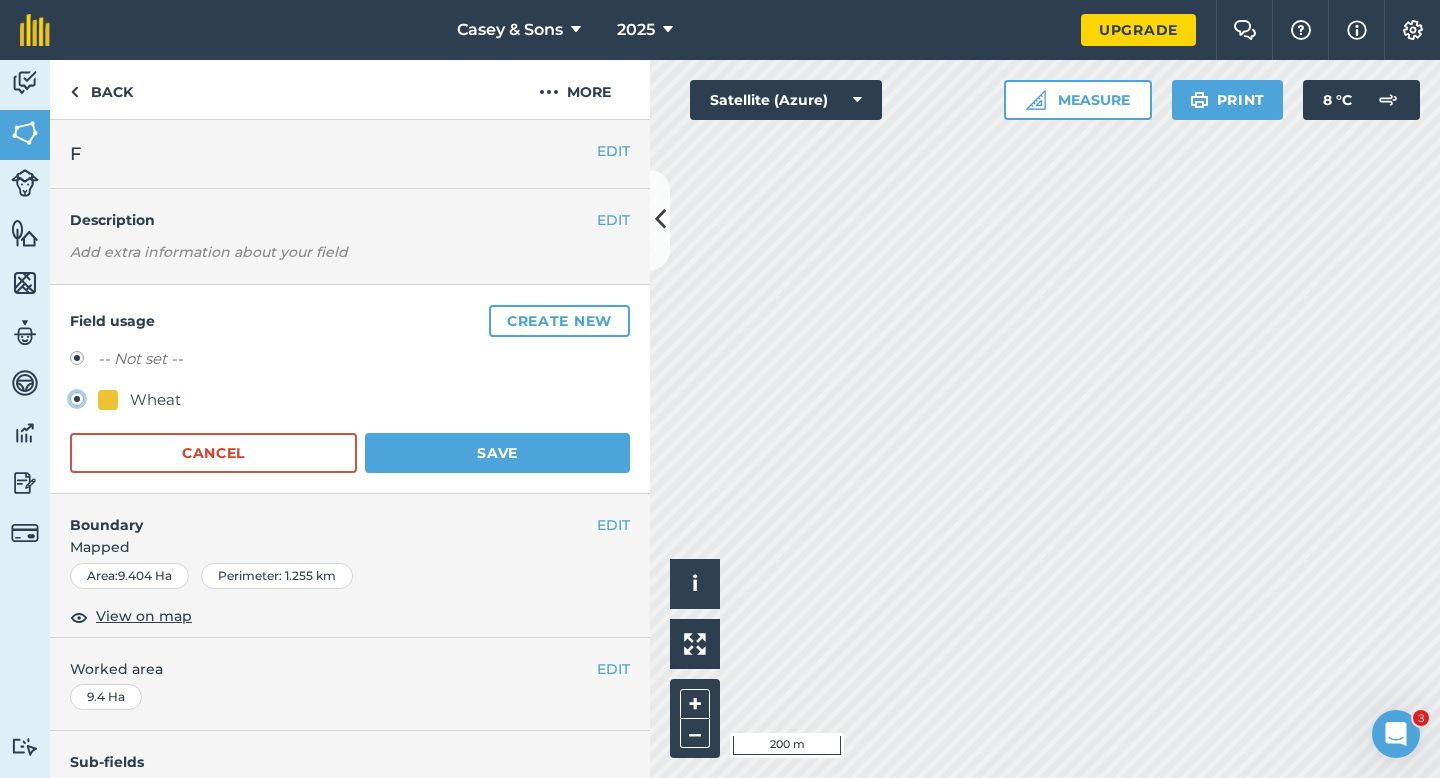 radio on "true" 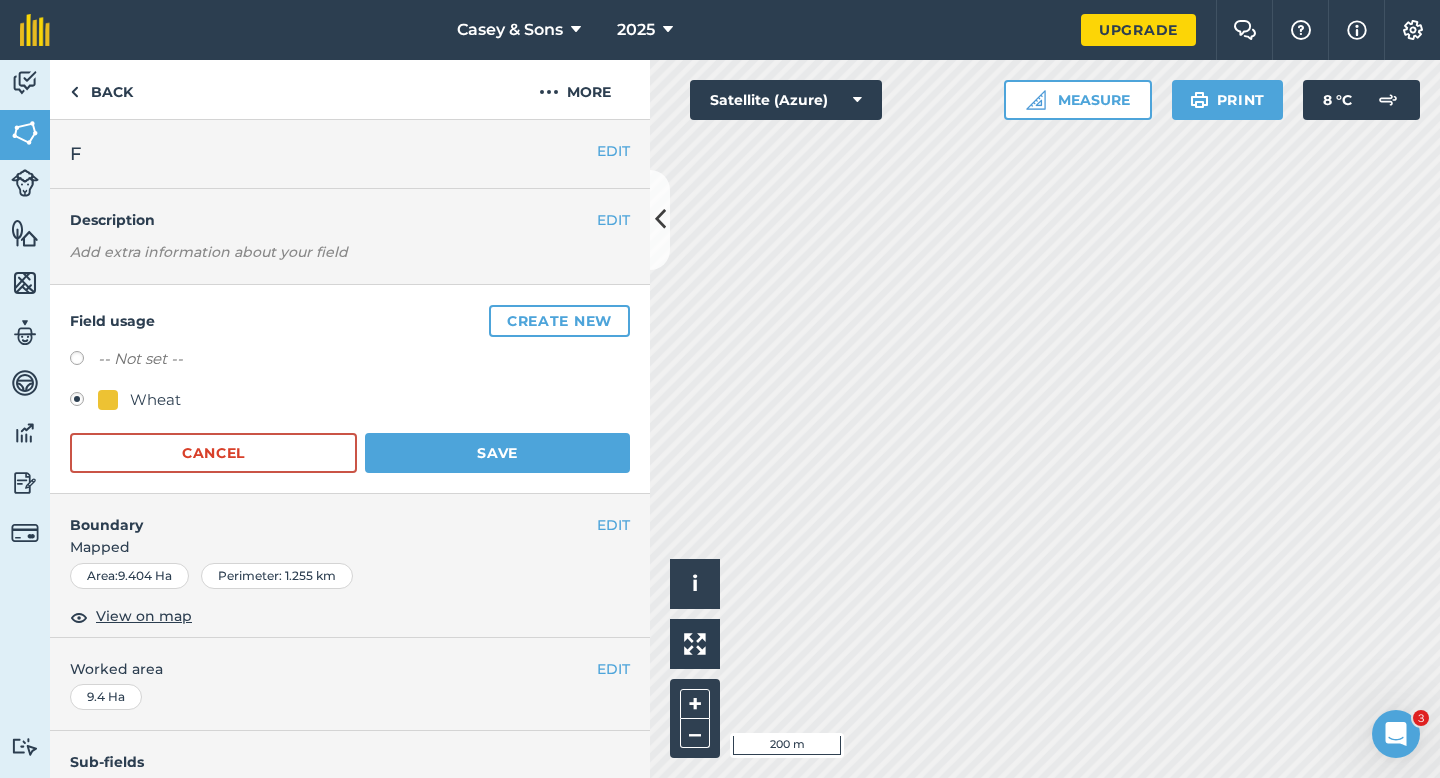 click on "Field usage   Create new -- Not set -- Wheat Cancel Save" at bounding box center (350, 389) 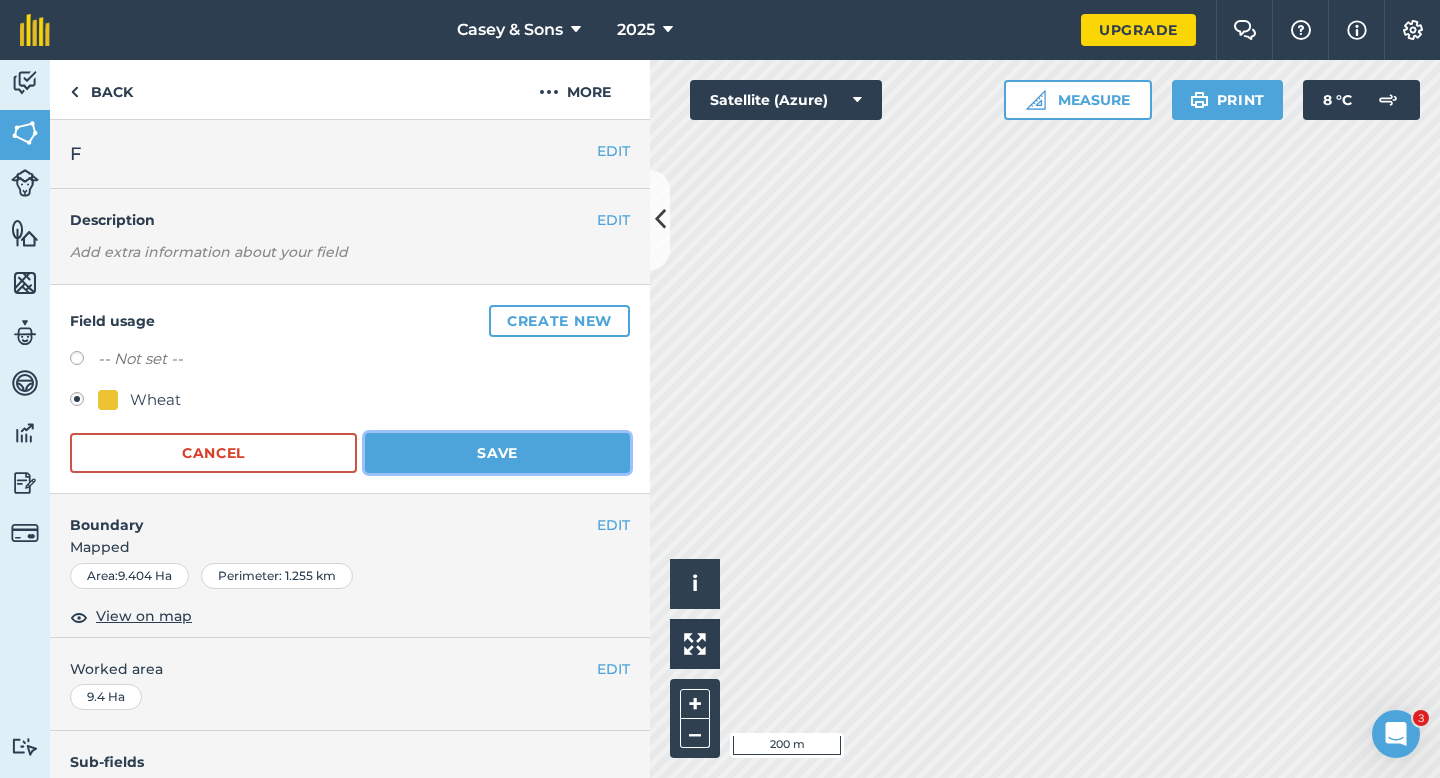 click on "Save" at bounding box center (497, 453) 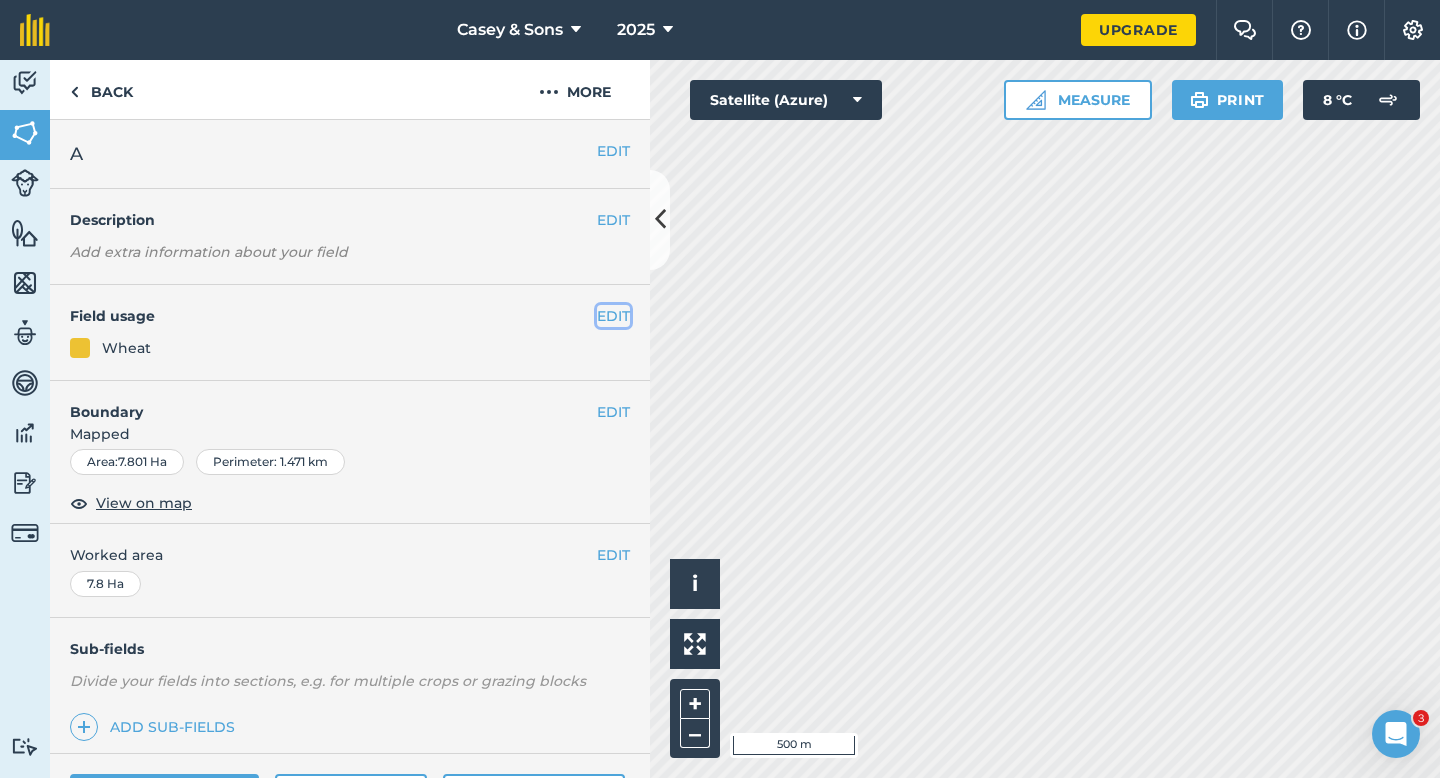 click on "EDIT" at bounding box center [613, 316] 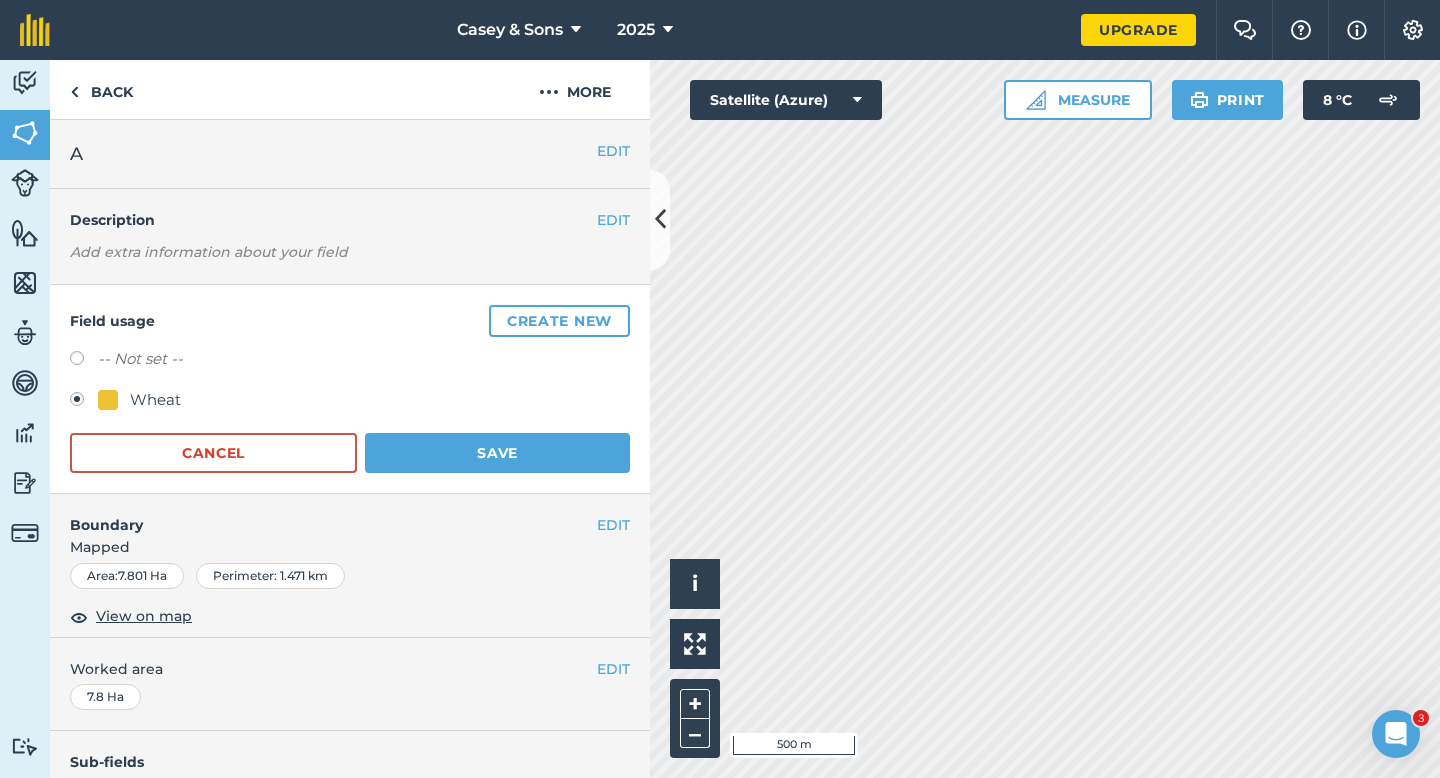 click on "-- Not set --" at bounding box center (140, 359) 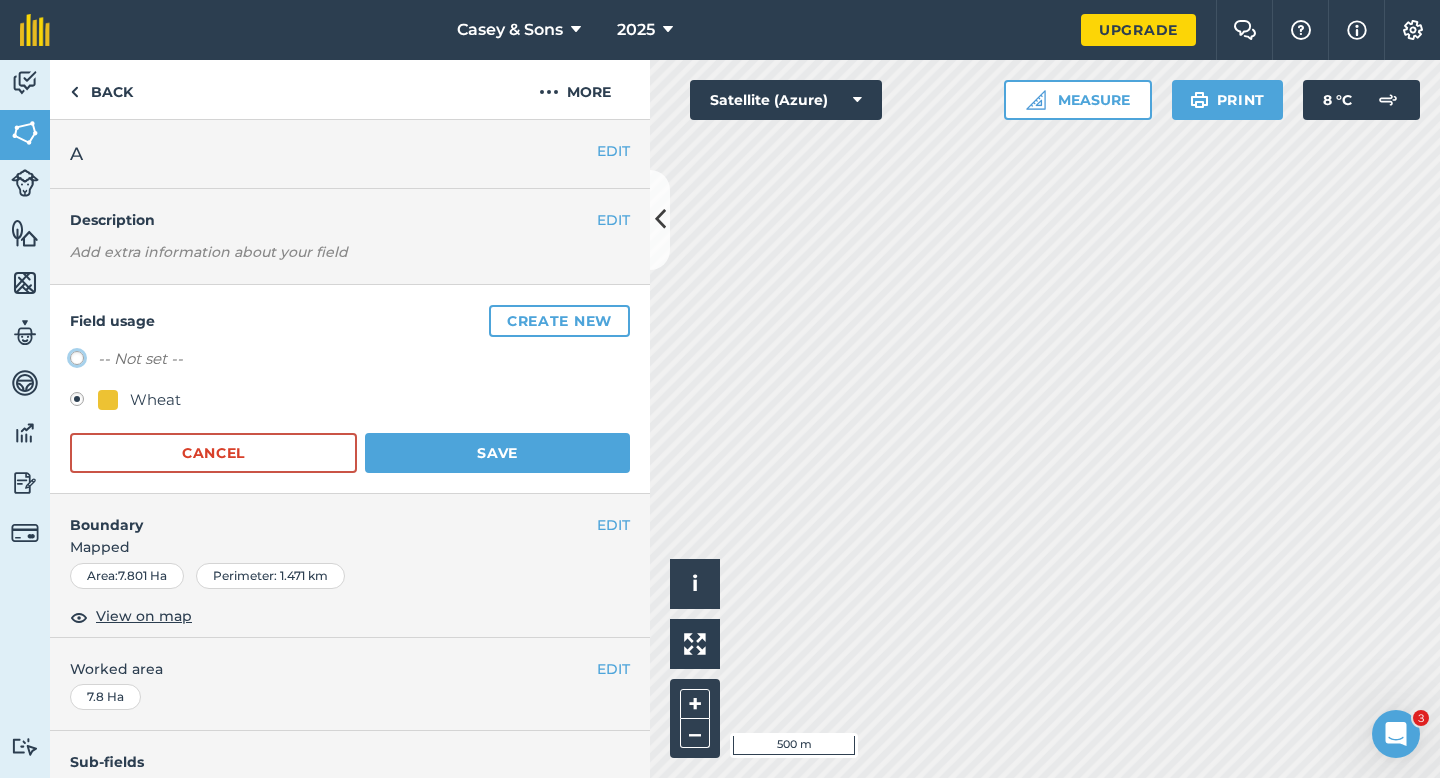 click on "-- Not set --" at bounding box center [-9923, 357] 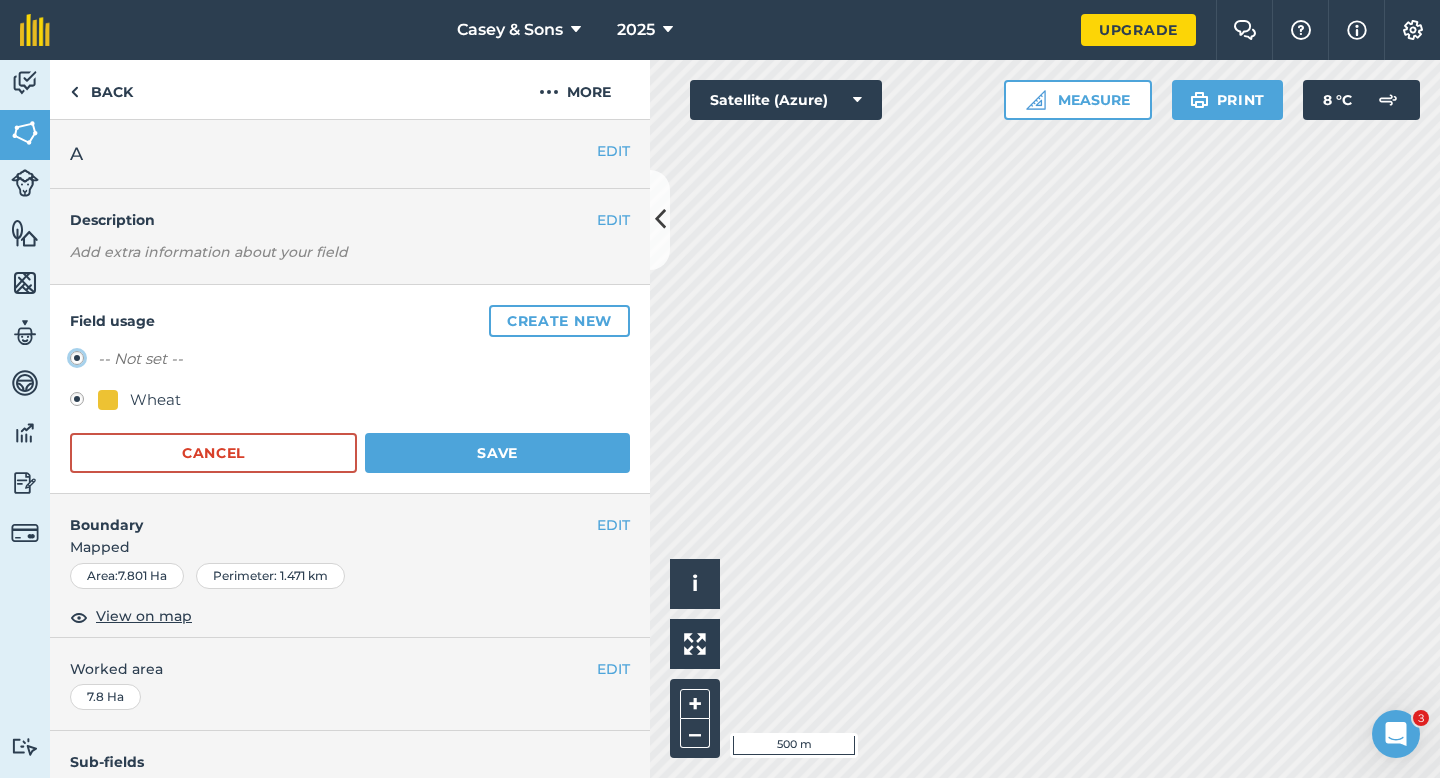 radio on "true" 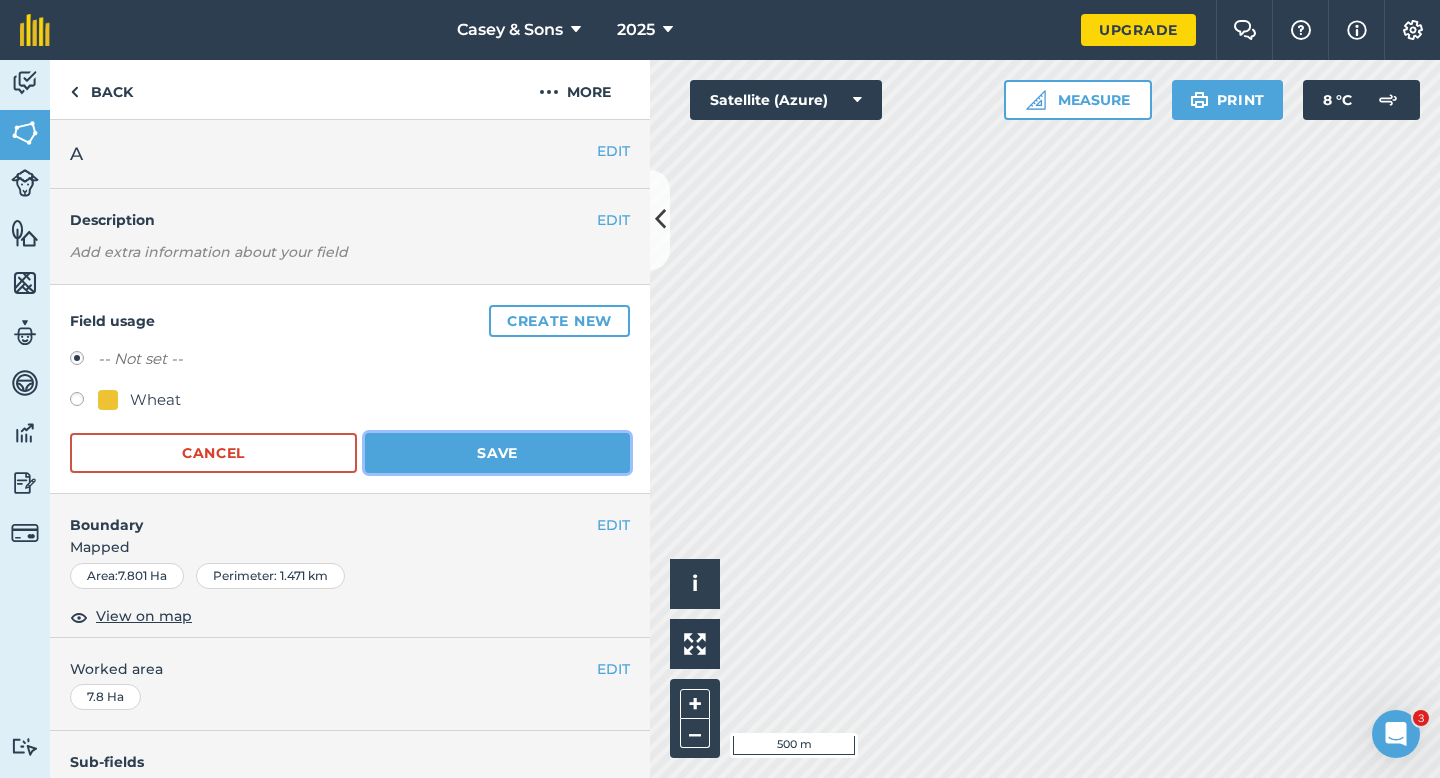 click on "Save" at bounding box center (497, 453) 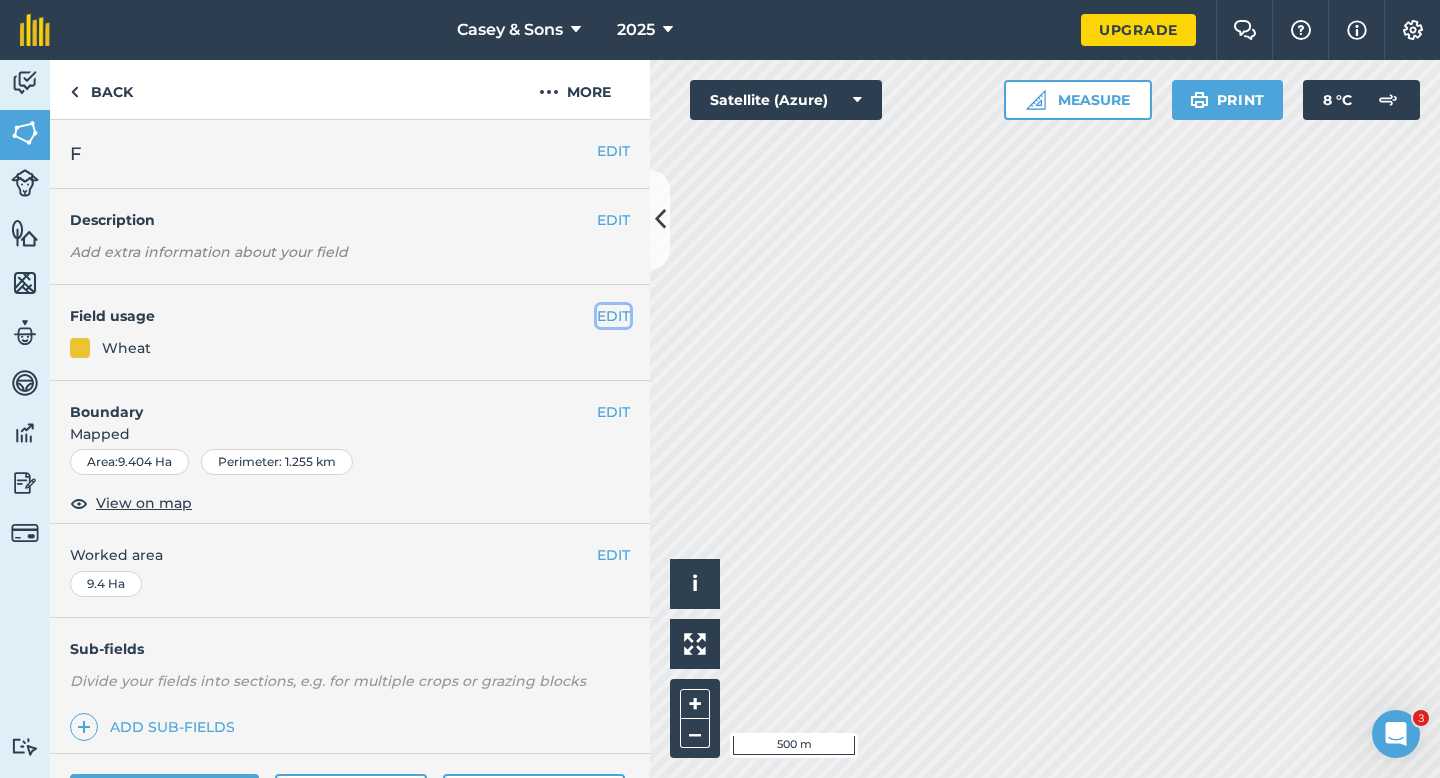 click on "EDIT" at bounding box center (613, 316) 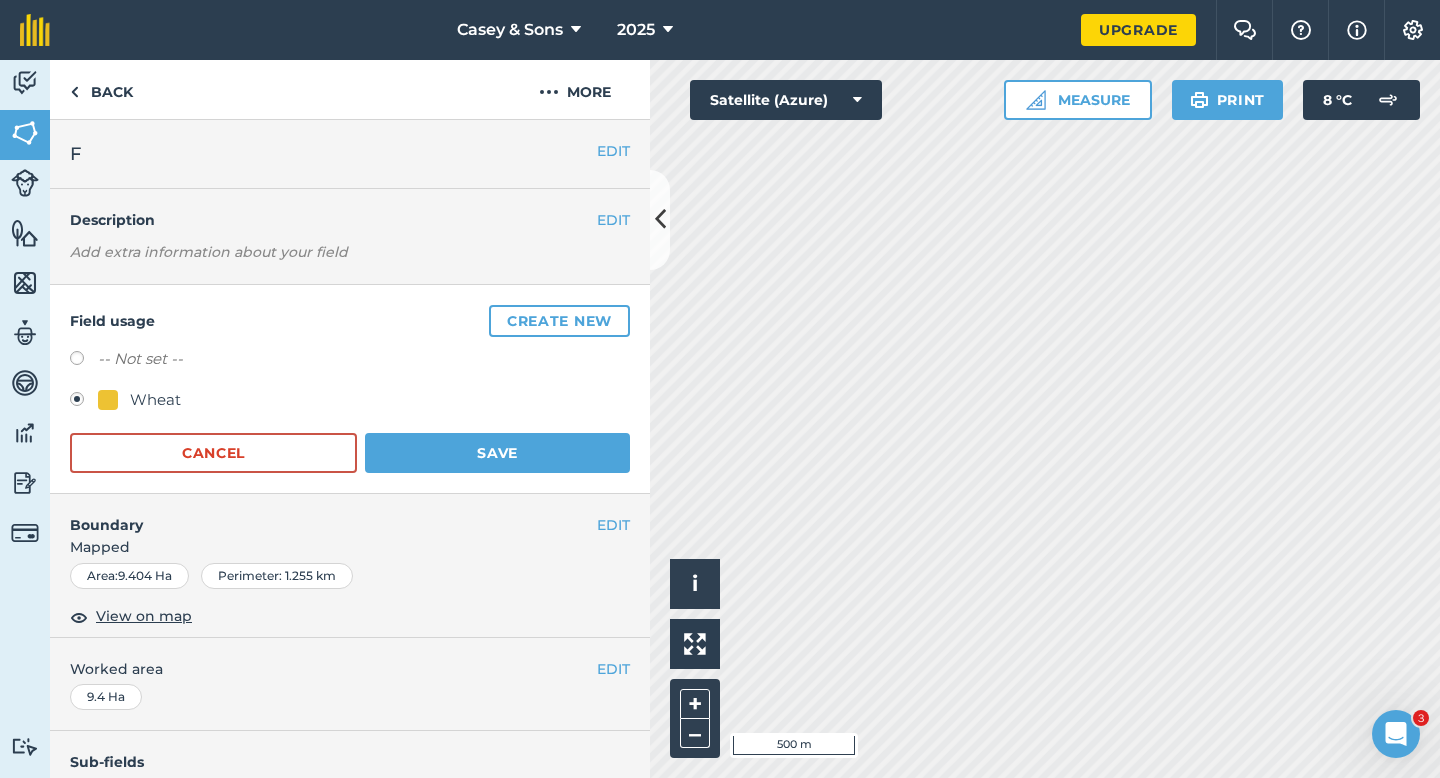 click on "-- Not set --" at bounding box center [140, 359] 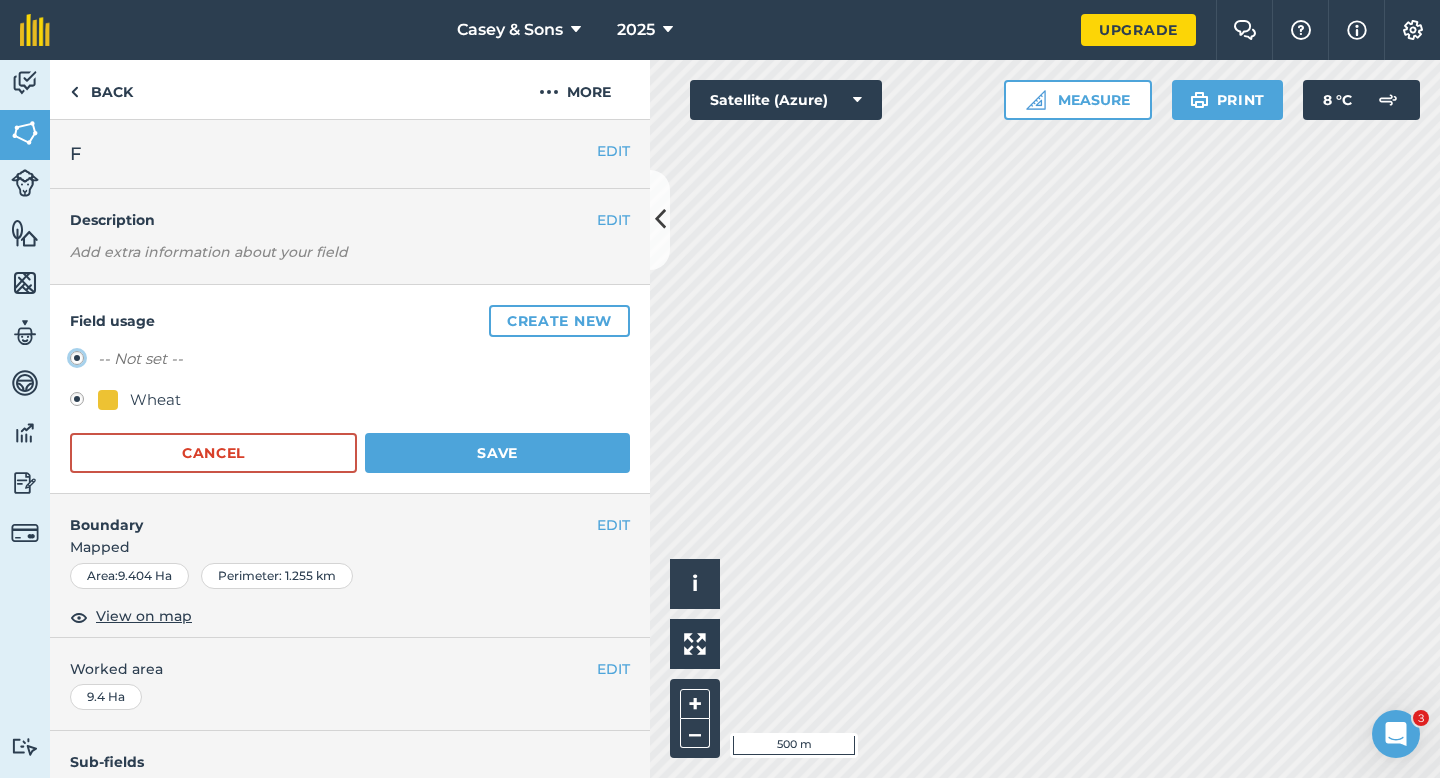 radio on "true" 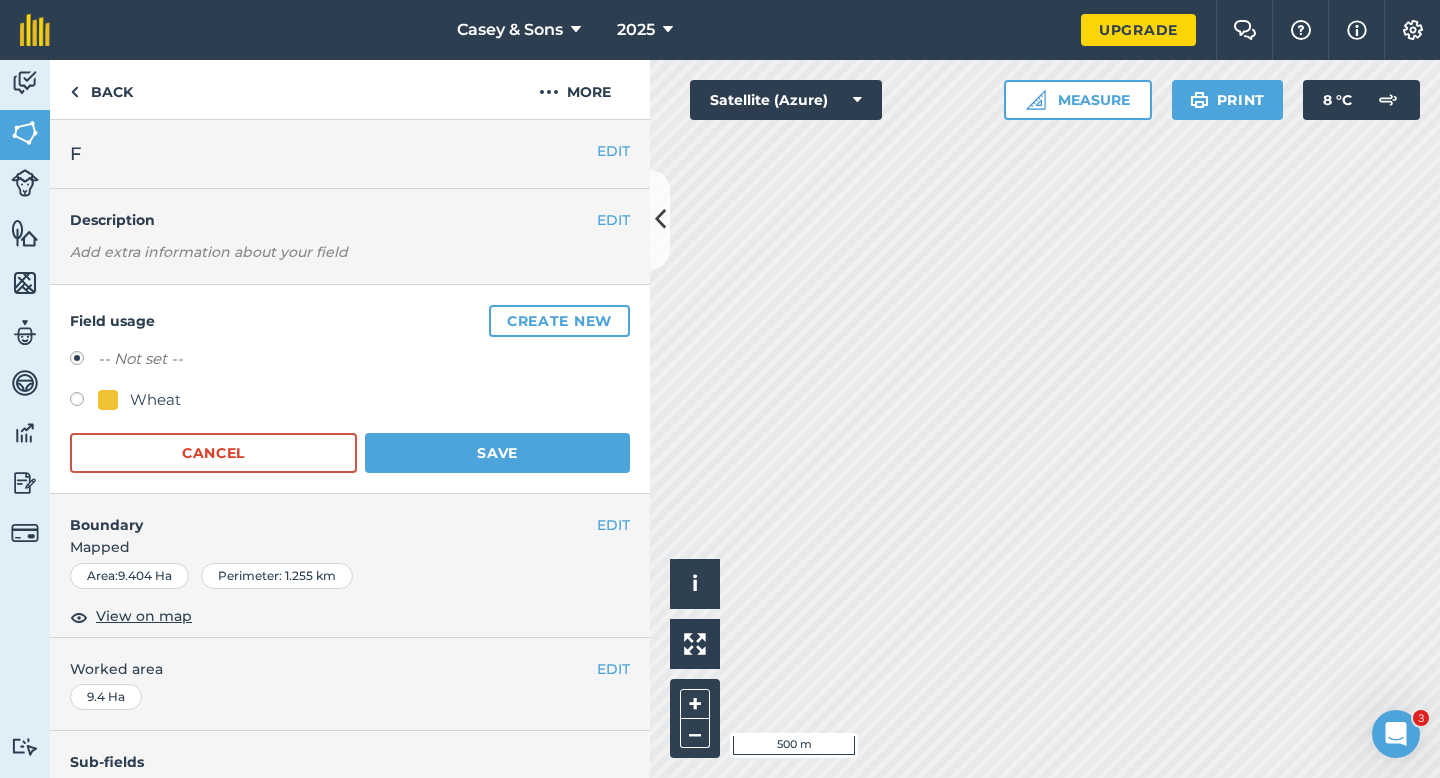 click on "-- Not set -- Wheat Cancel Save" at bounding box center [350, 410] 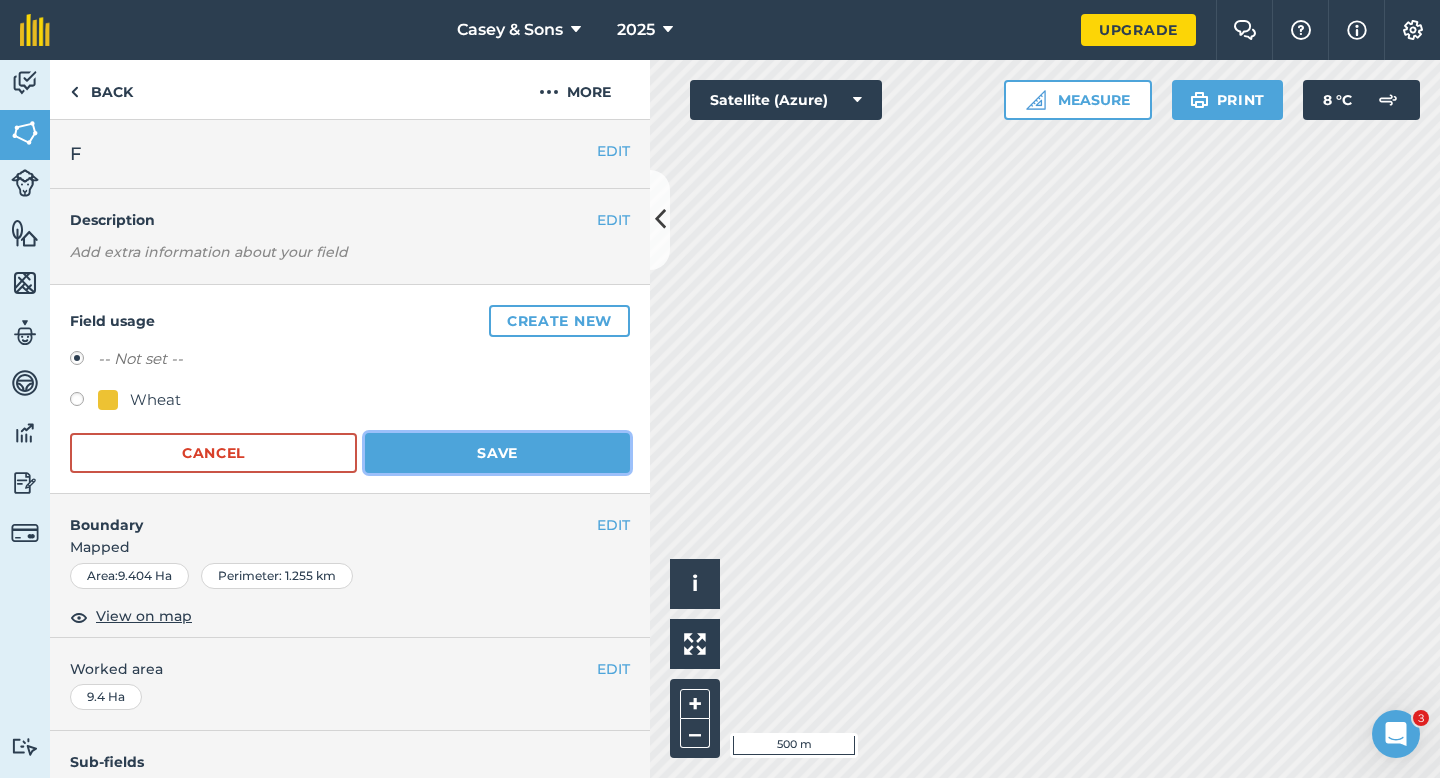 click on "Save" at bounding box center [497, 453] 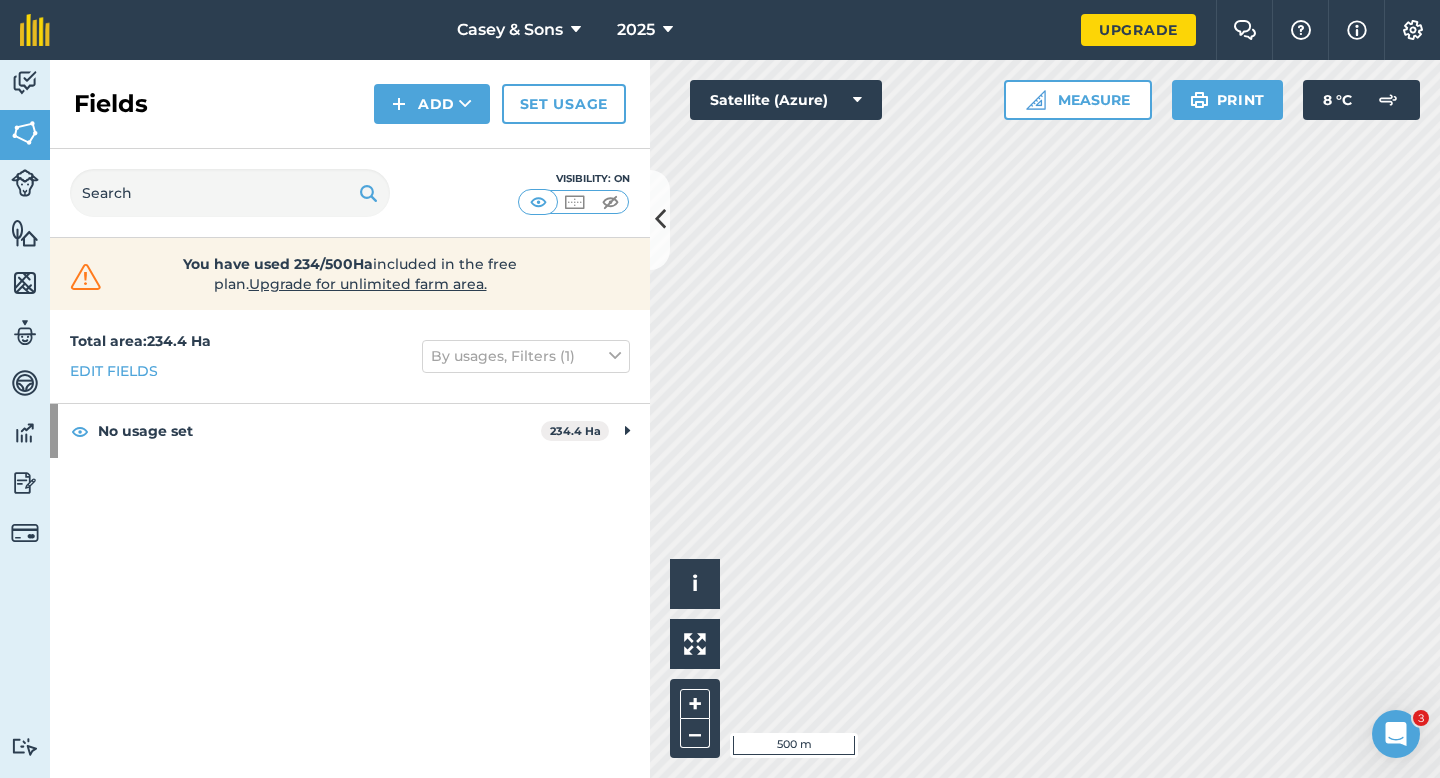 click on "Fields   Add   Set usage" at bounding box center [350, 104] 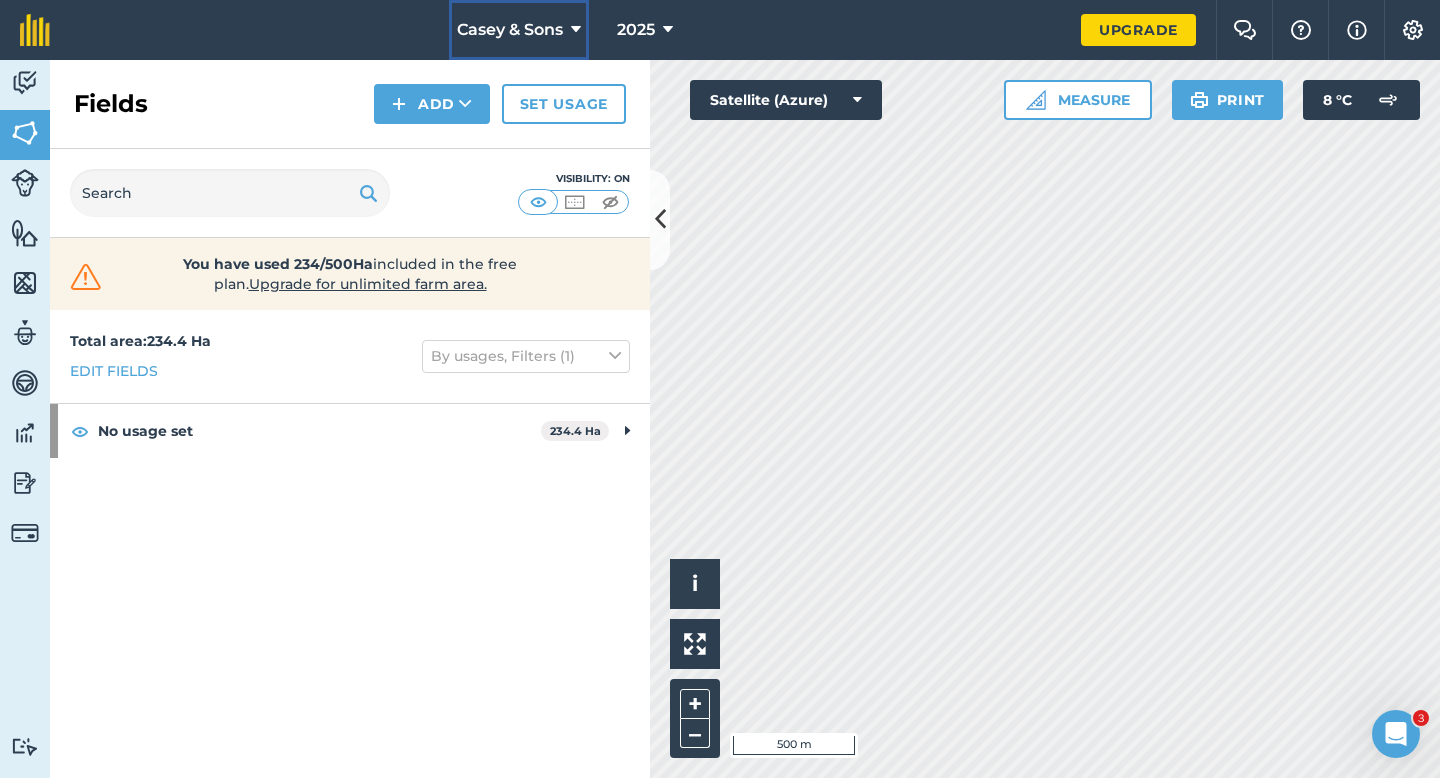 click on "Casey & Sons" at bounding box center (519, 30) 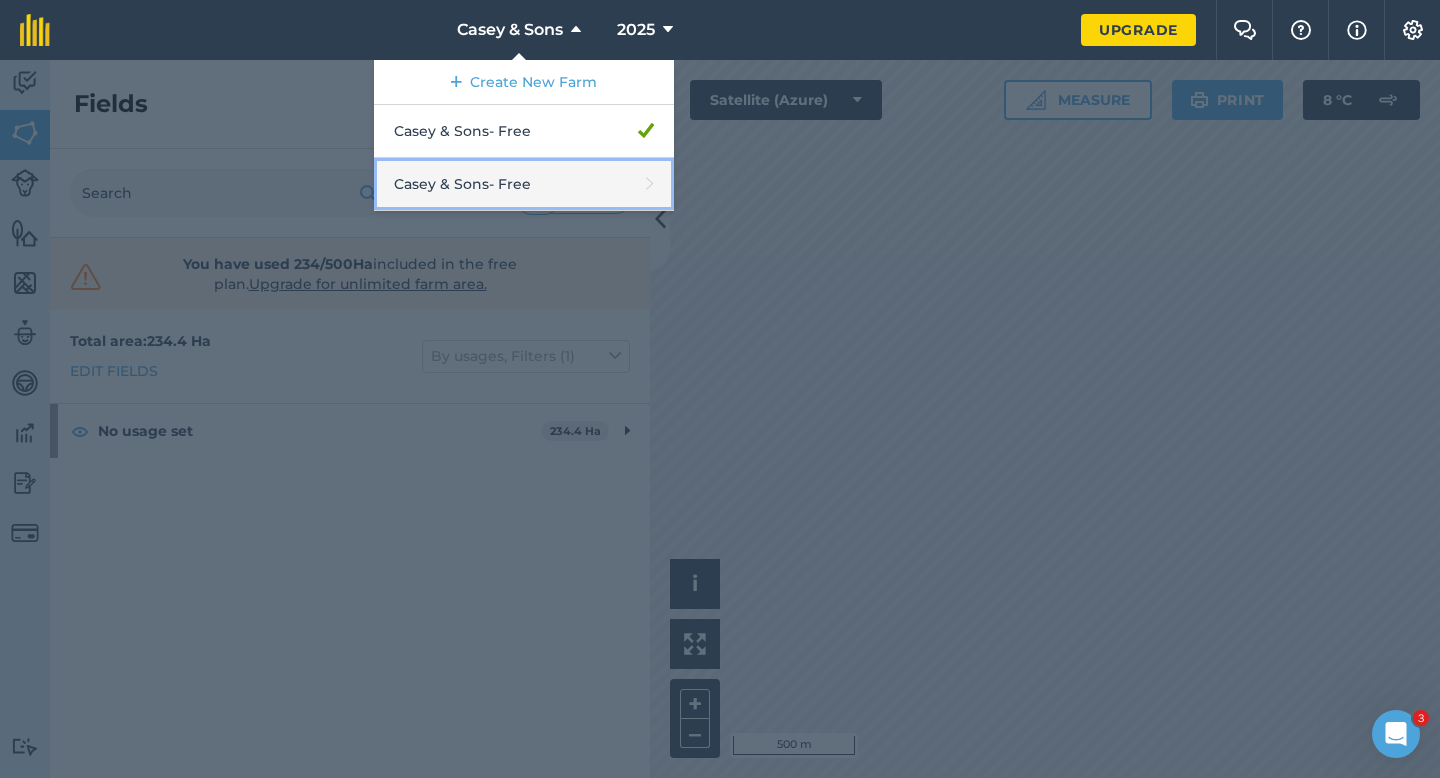 click on "Casey & Sons  - Free" at bounding box center [524, 184] 